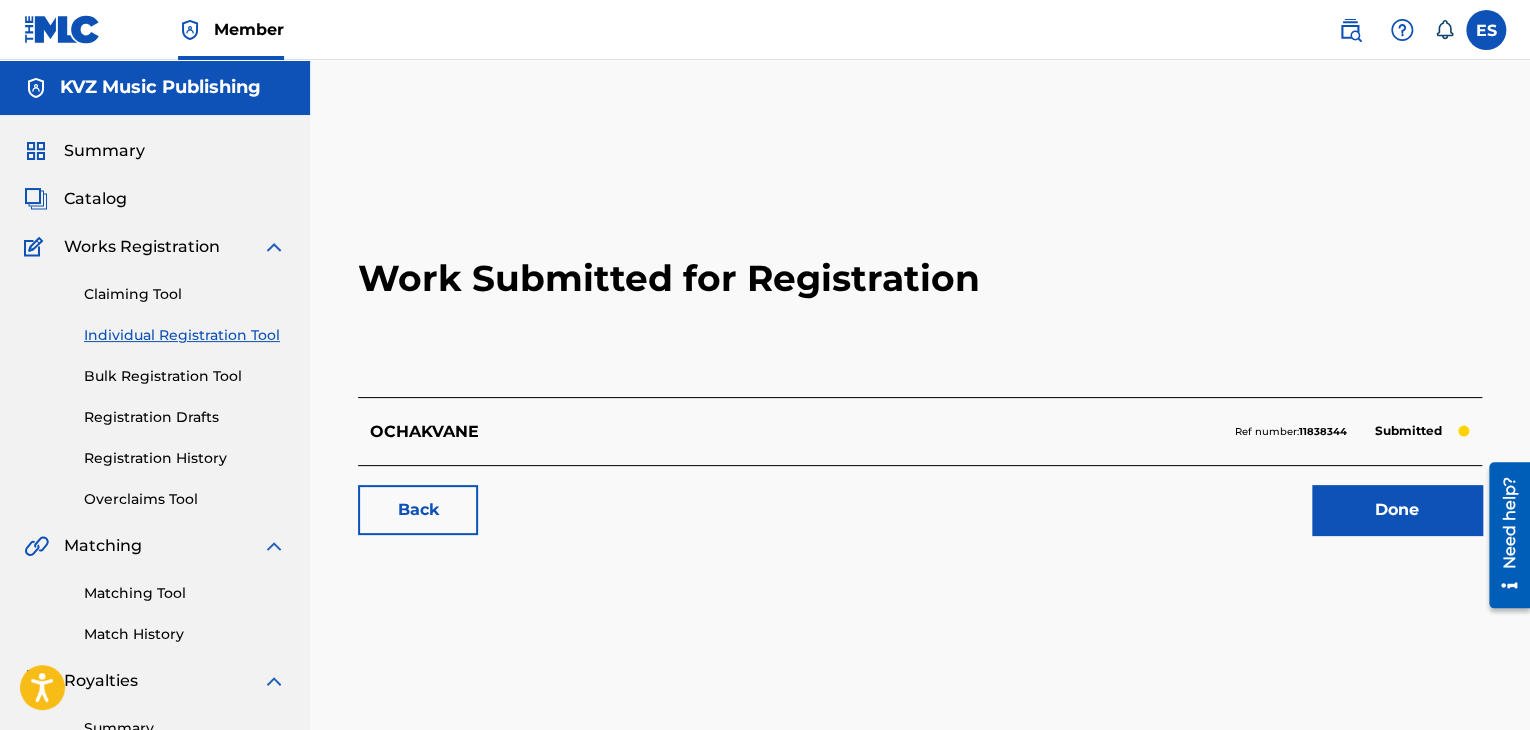 scroll, scrollTop: 0, scrollLeft: 0, axis: both 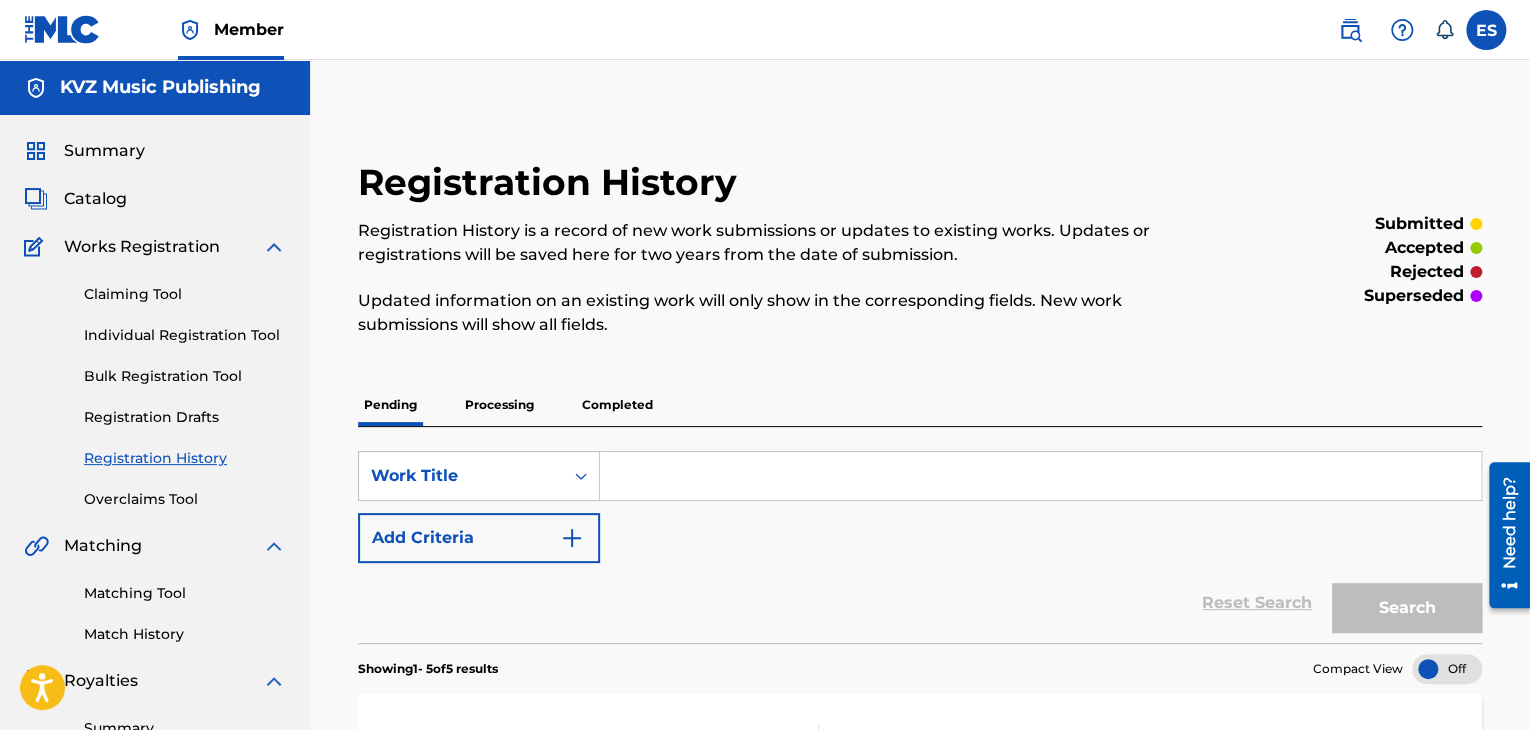 click on "Individual Registration Tool" at bounding box center (185, 335) 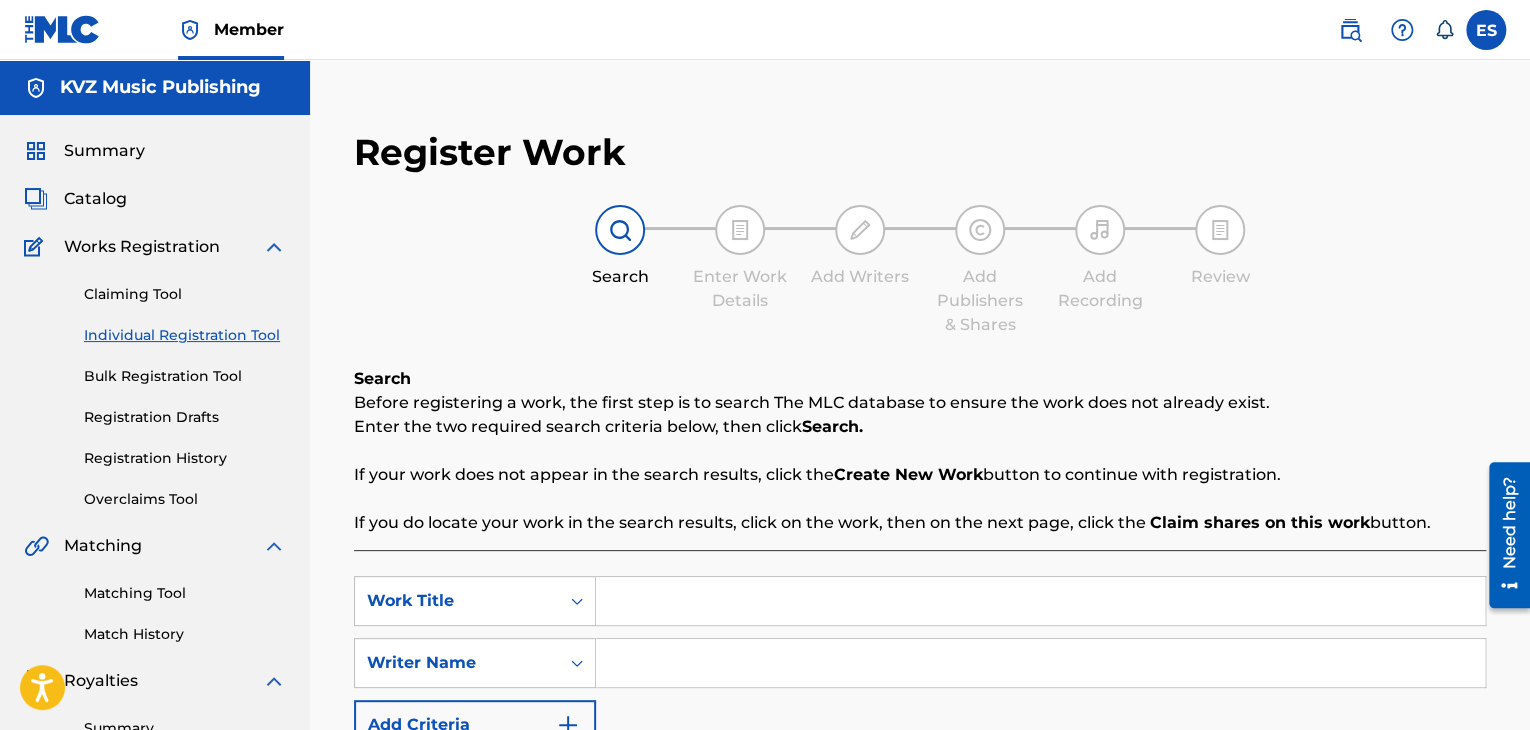 click at bounding box center (1040, 601) 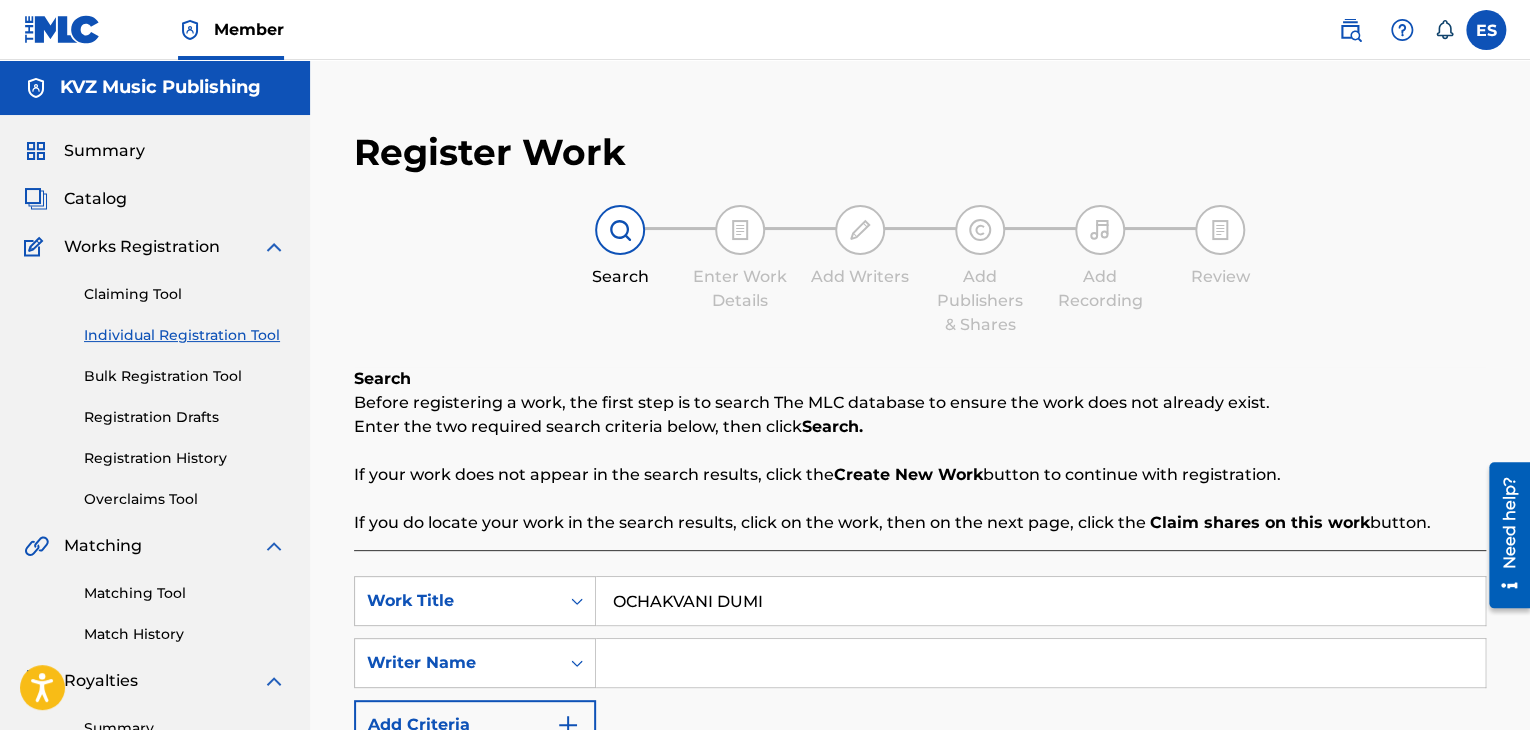 type on "OCHAKVANI DUMI" 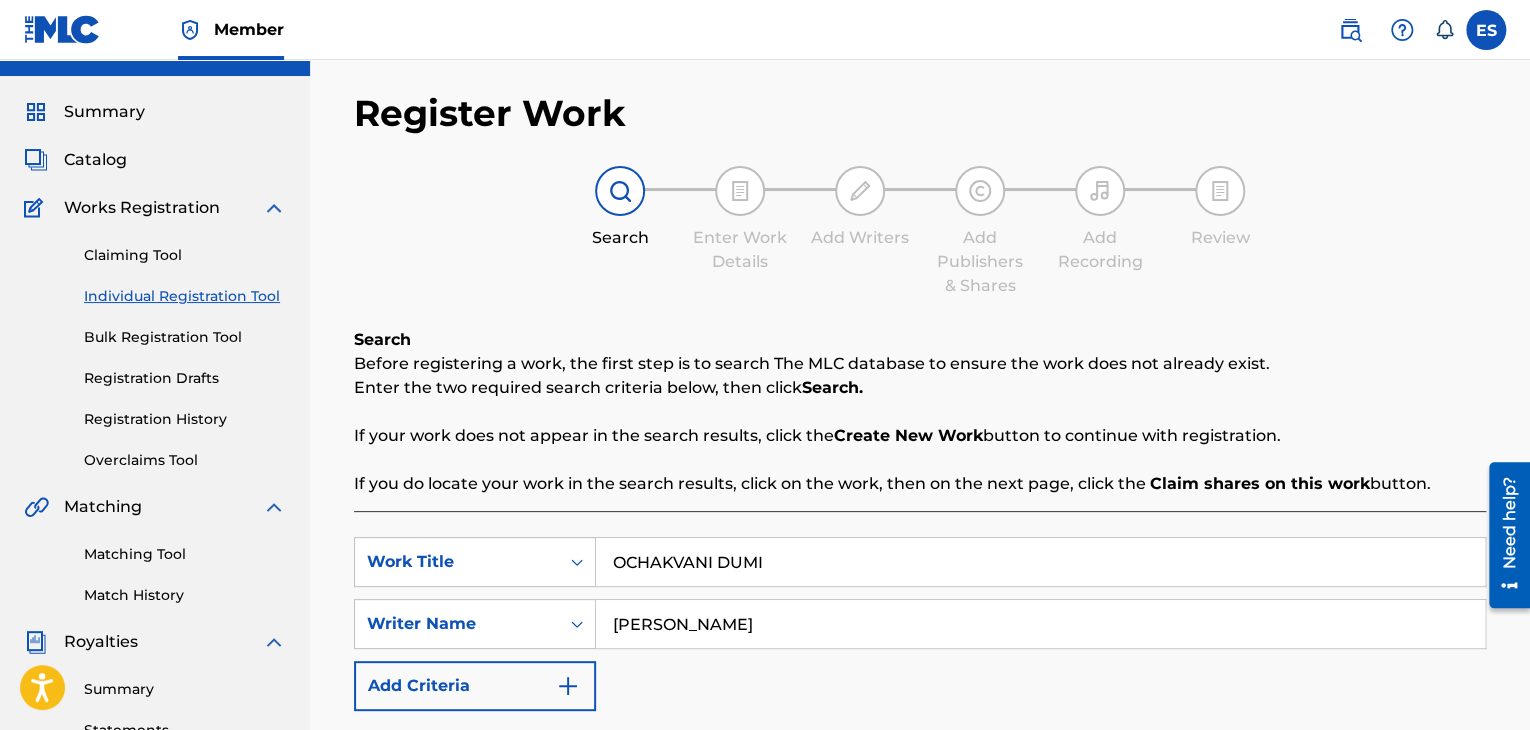 scroll, scrollTop: 100, scrollLeft: 0, axis: vertical 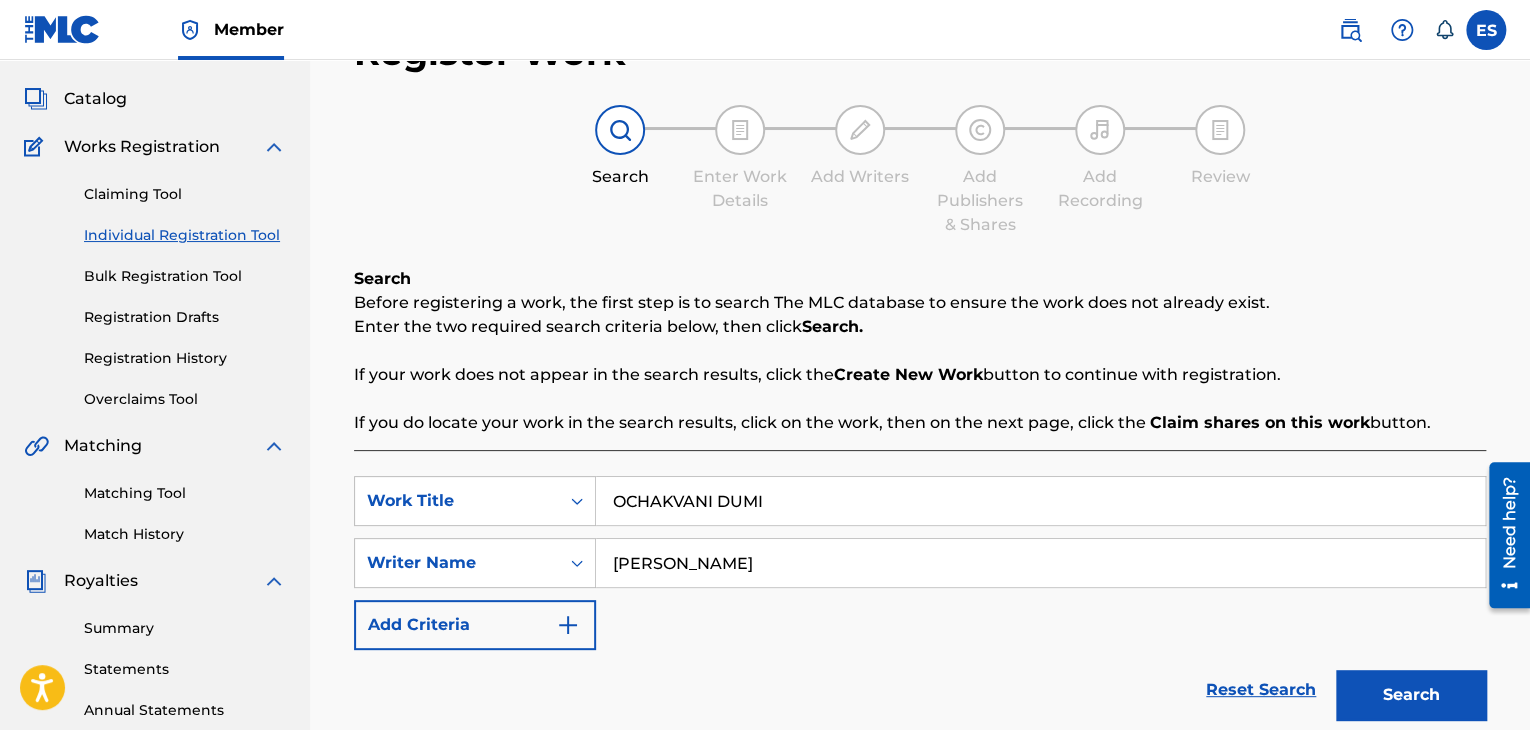 click on "OCHAKVANI DUMI" at bounding box center [1040, 501] 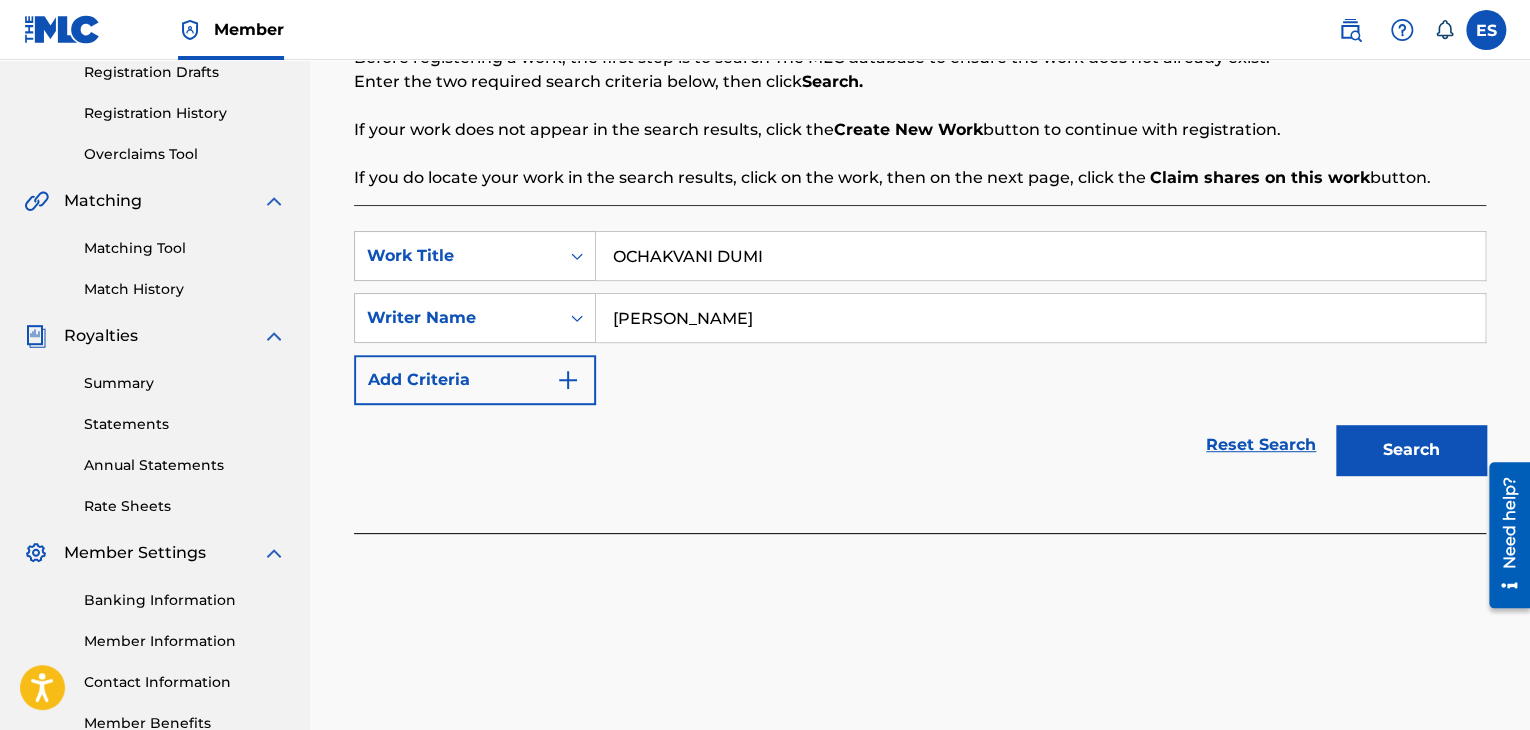 scroll, scrollTop: 400, scrollLeft: 0, axis: vertical 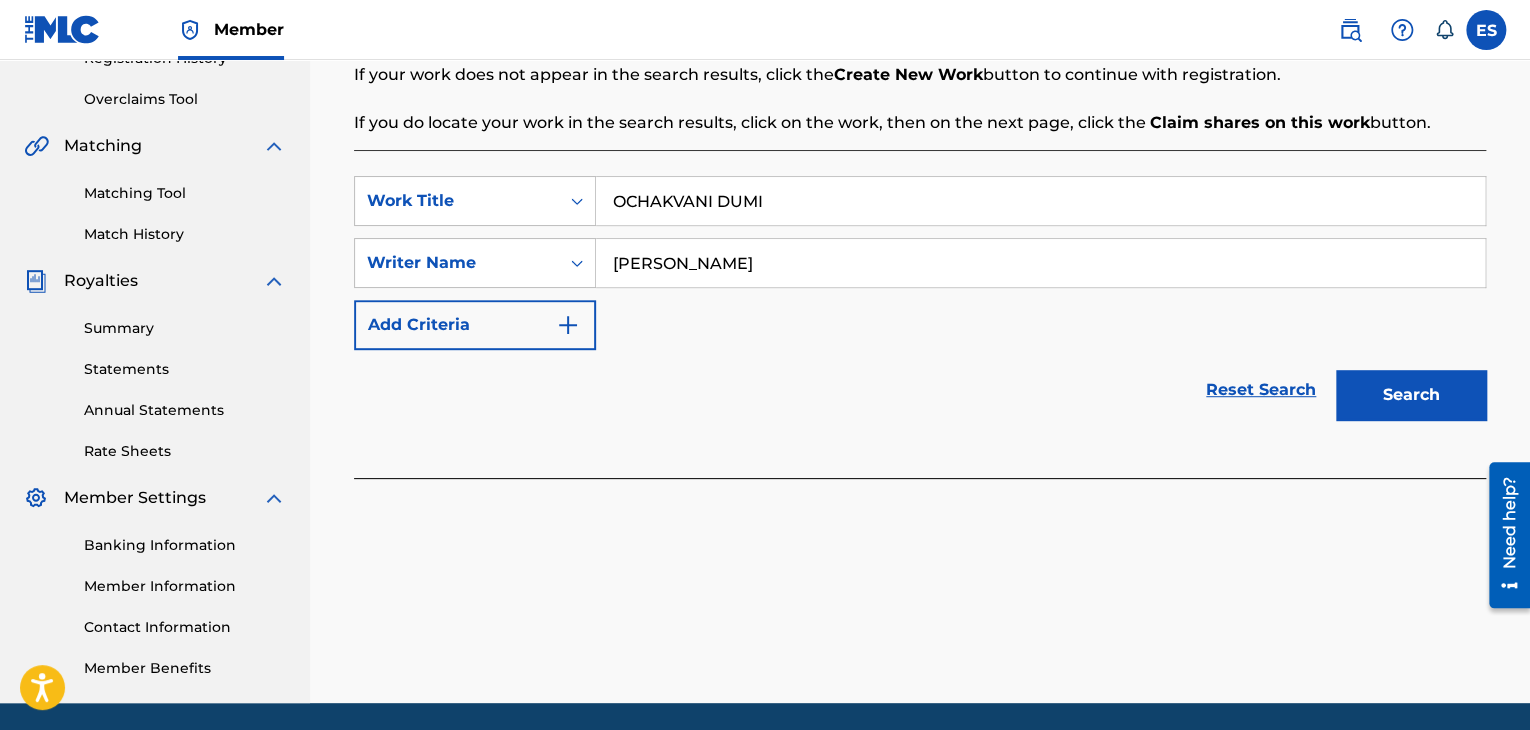 type on "OCHAKVANI DUMI" 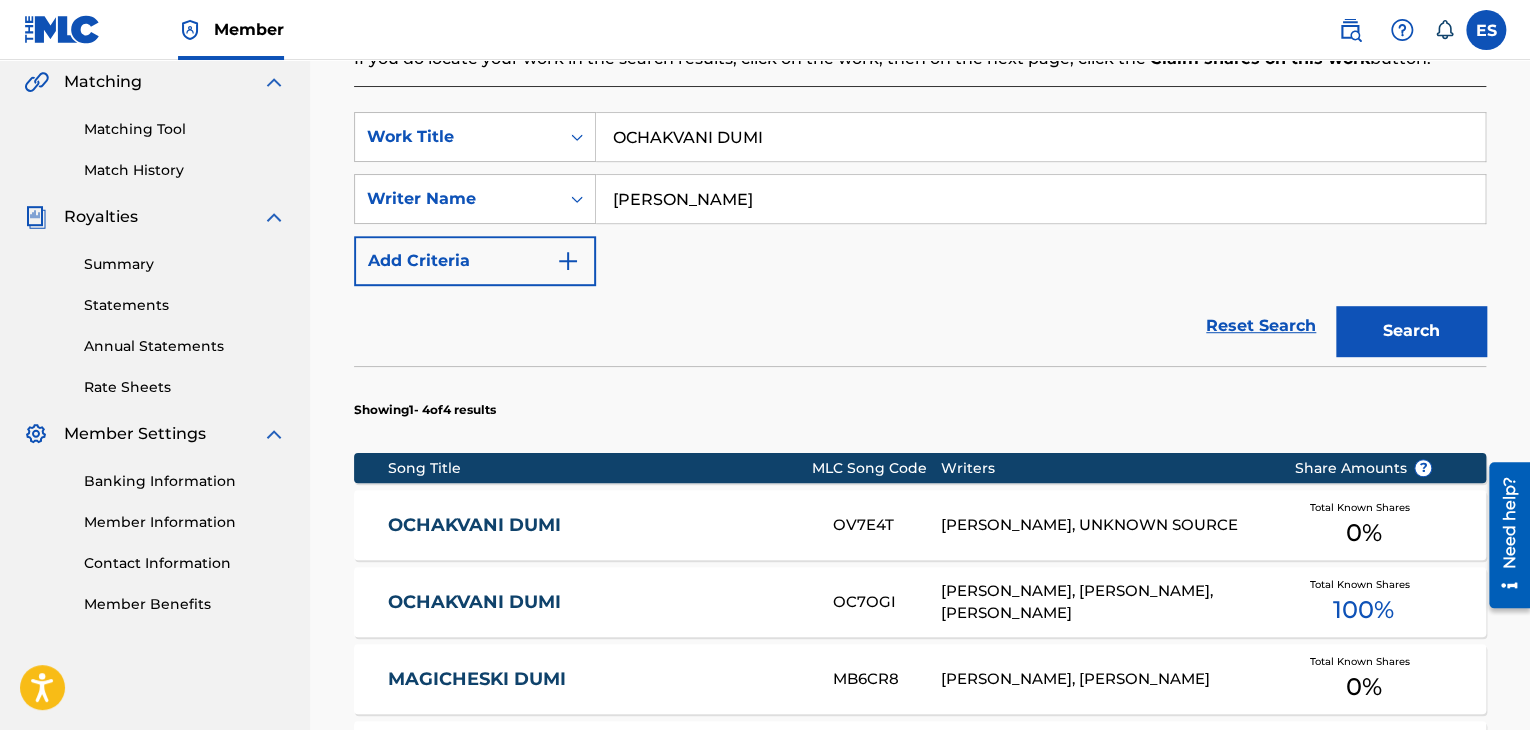 scroll, scrollTop: 600, scrollLeft: 0, axis: vertical 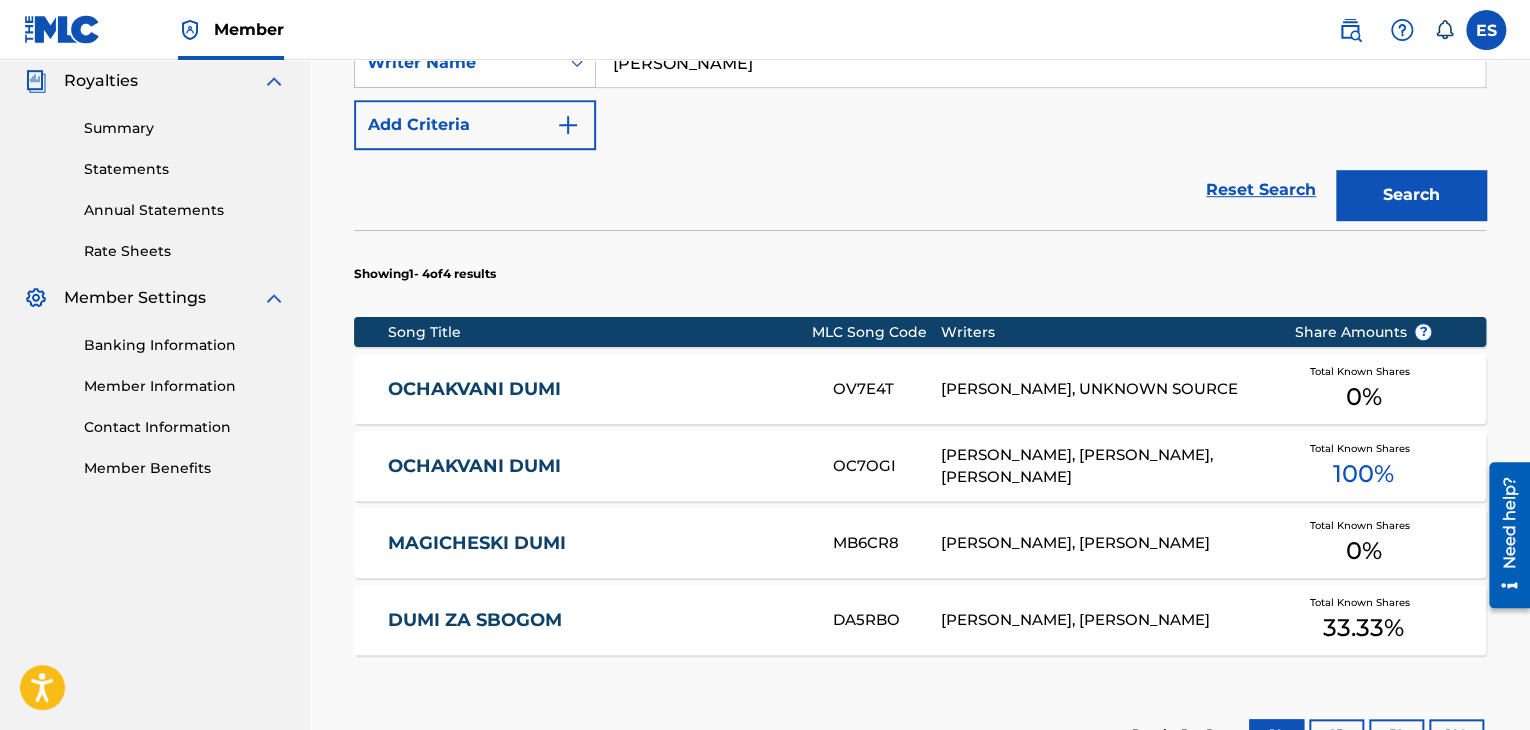 click on "[PERSON_NAME], [PERSON_NAME], [PERSON_NAME]" at bounding box center (1102, 466) 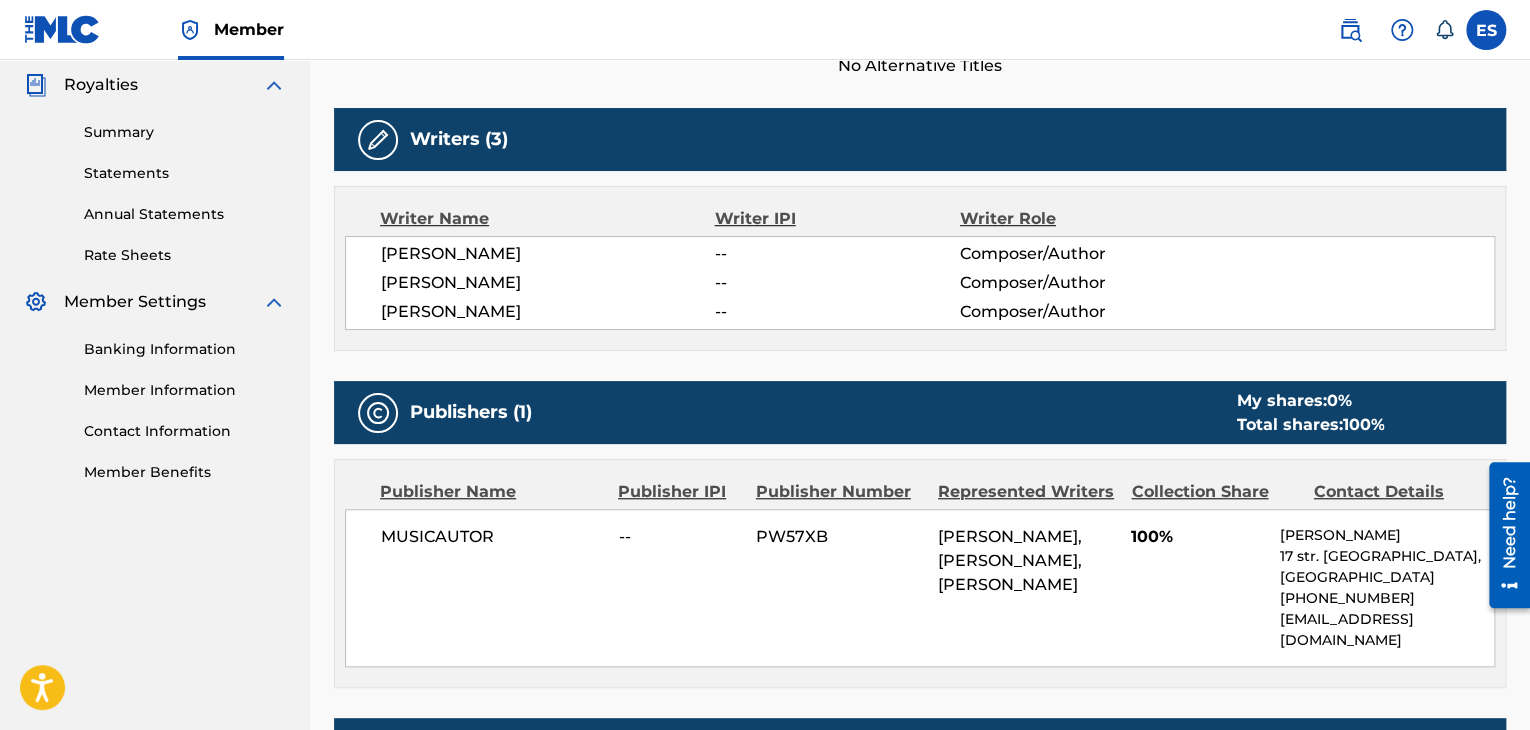 scroll, scrollTop: 600, scrollLeft: 0, axis: vertical 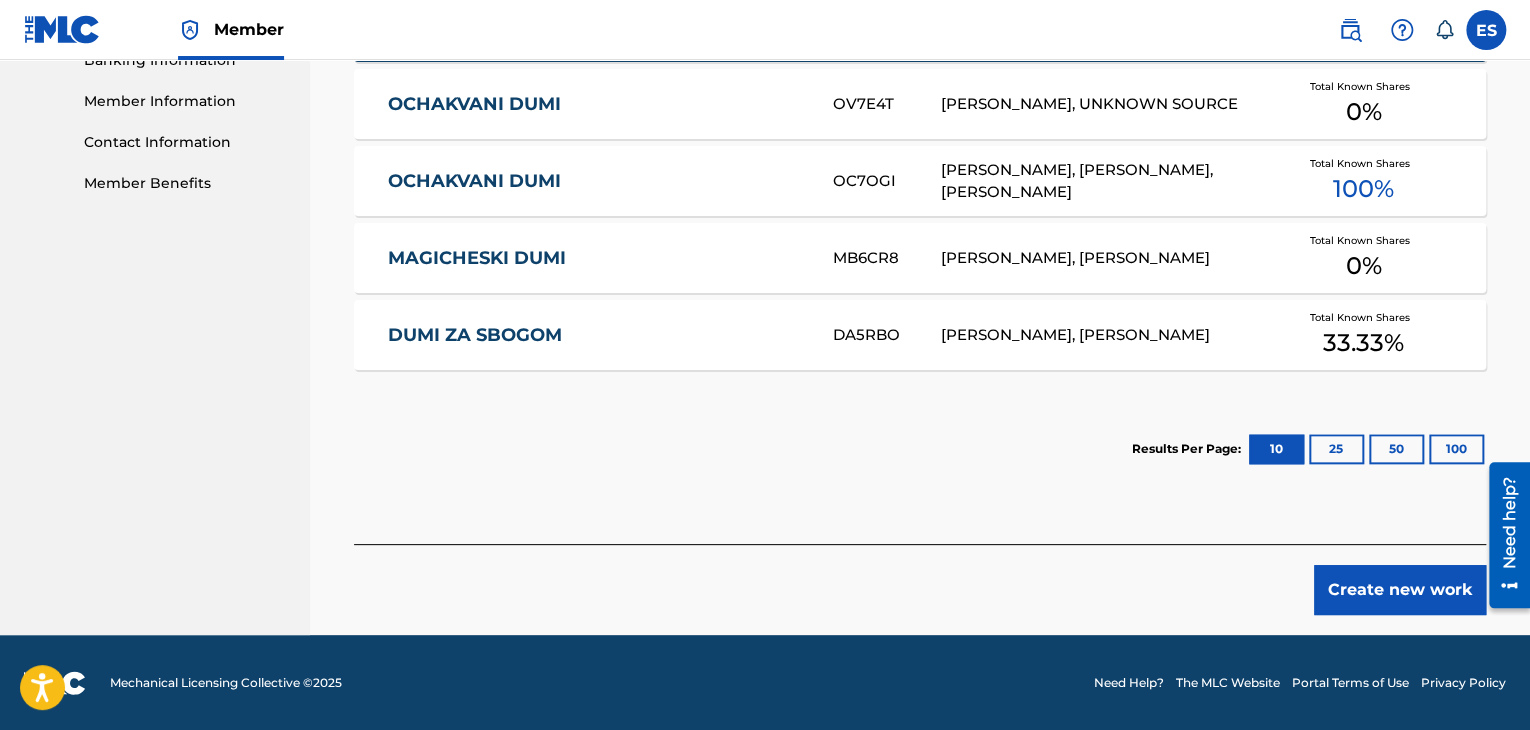 click on "Create new work" at bounding box center (1400, 590) 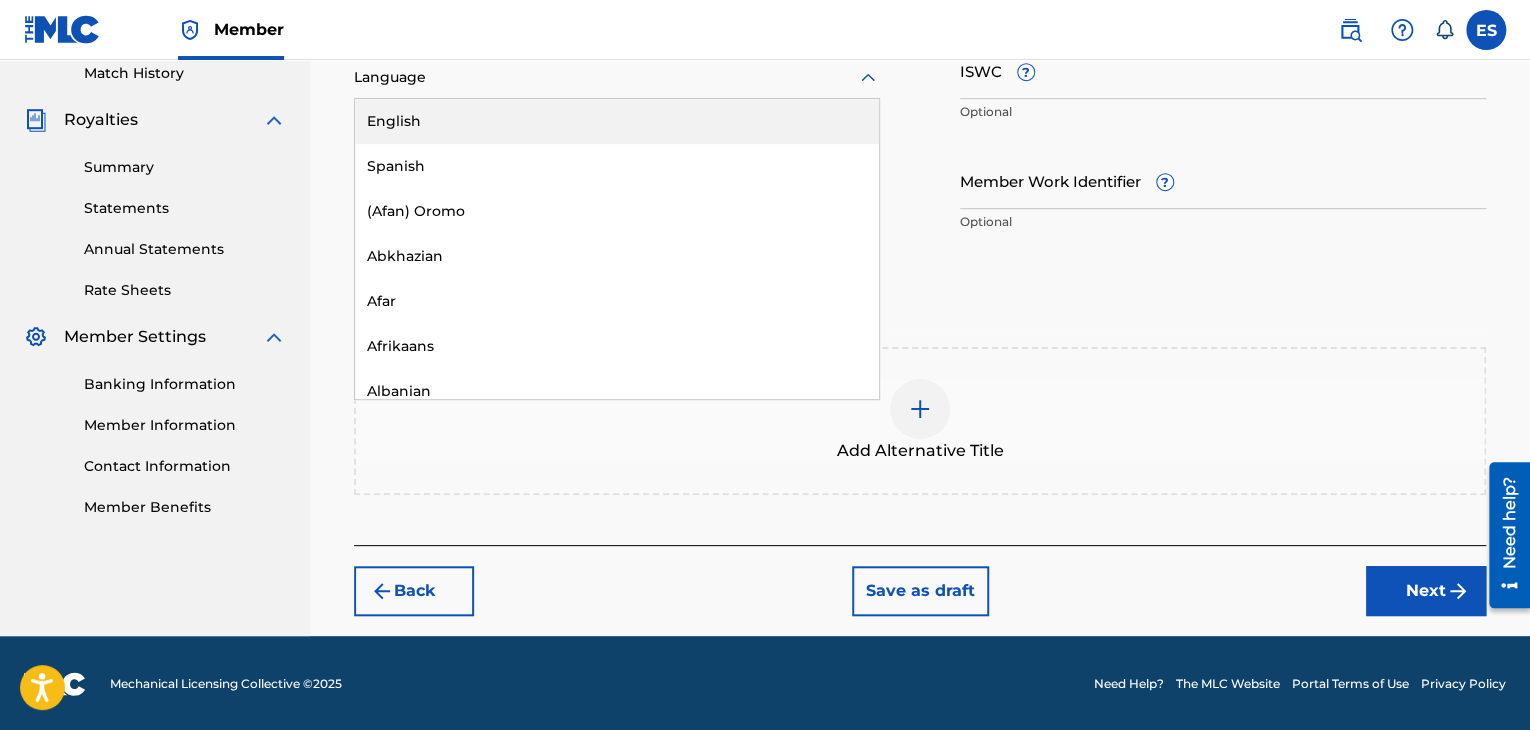click at bounding box center [617, 77] 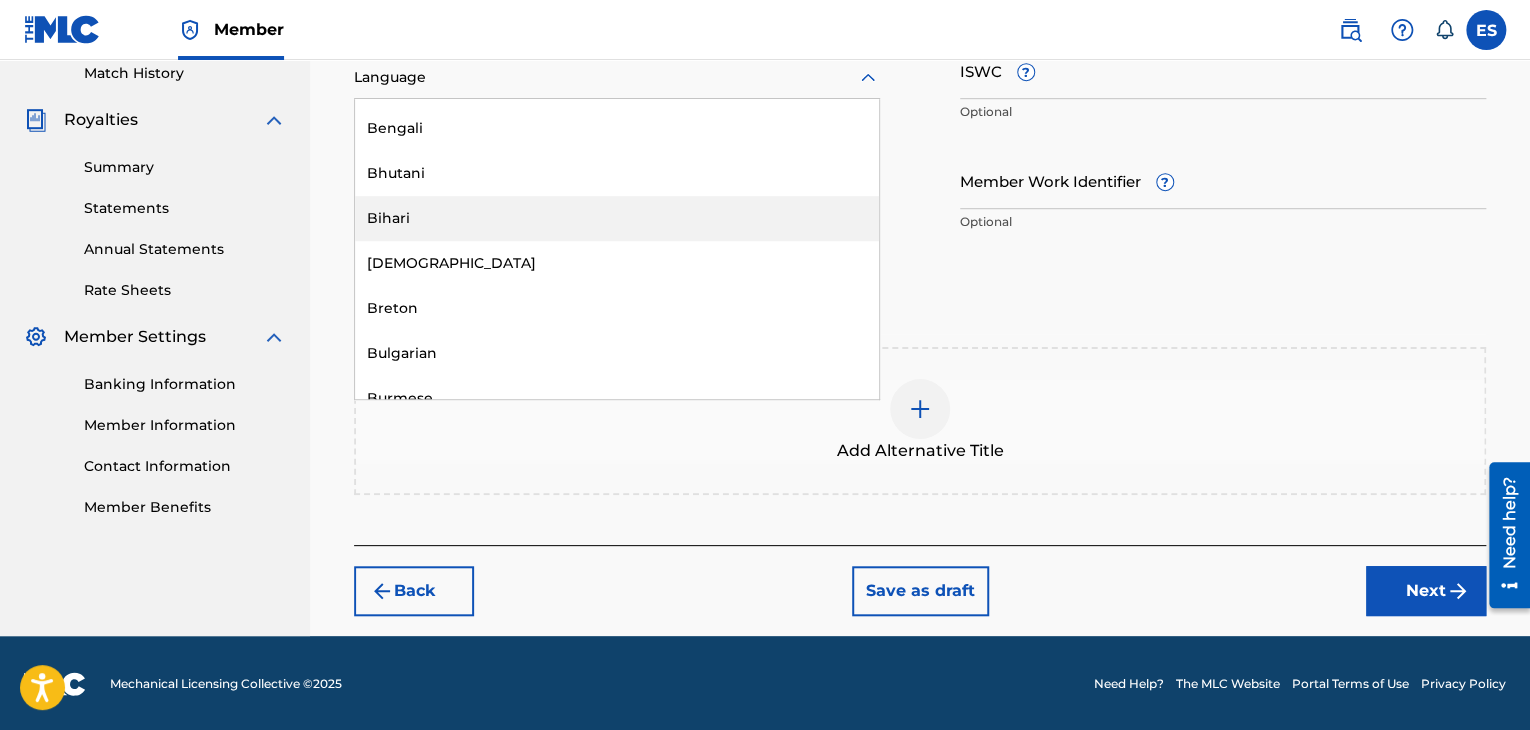 scroll, scrollTop: 700, scrollLeft: 0, axis: vertical 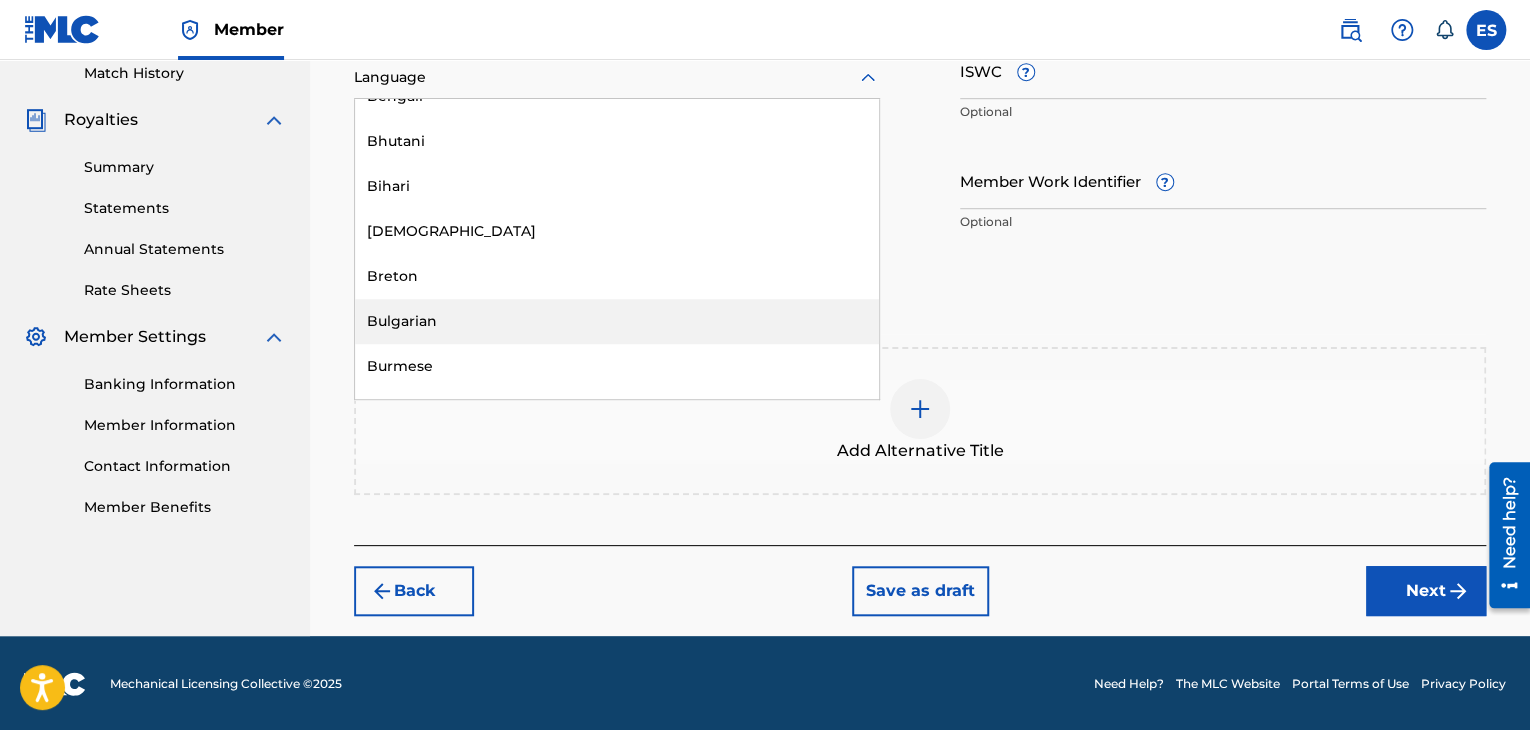 click on "Bulgarian" at bounding box center (617, 321) 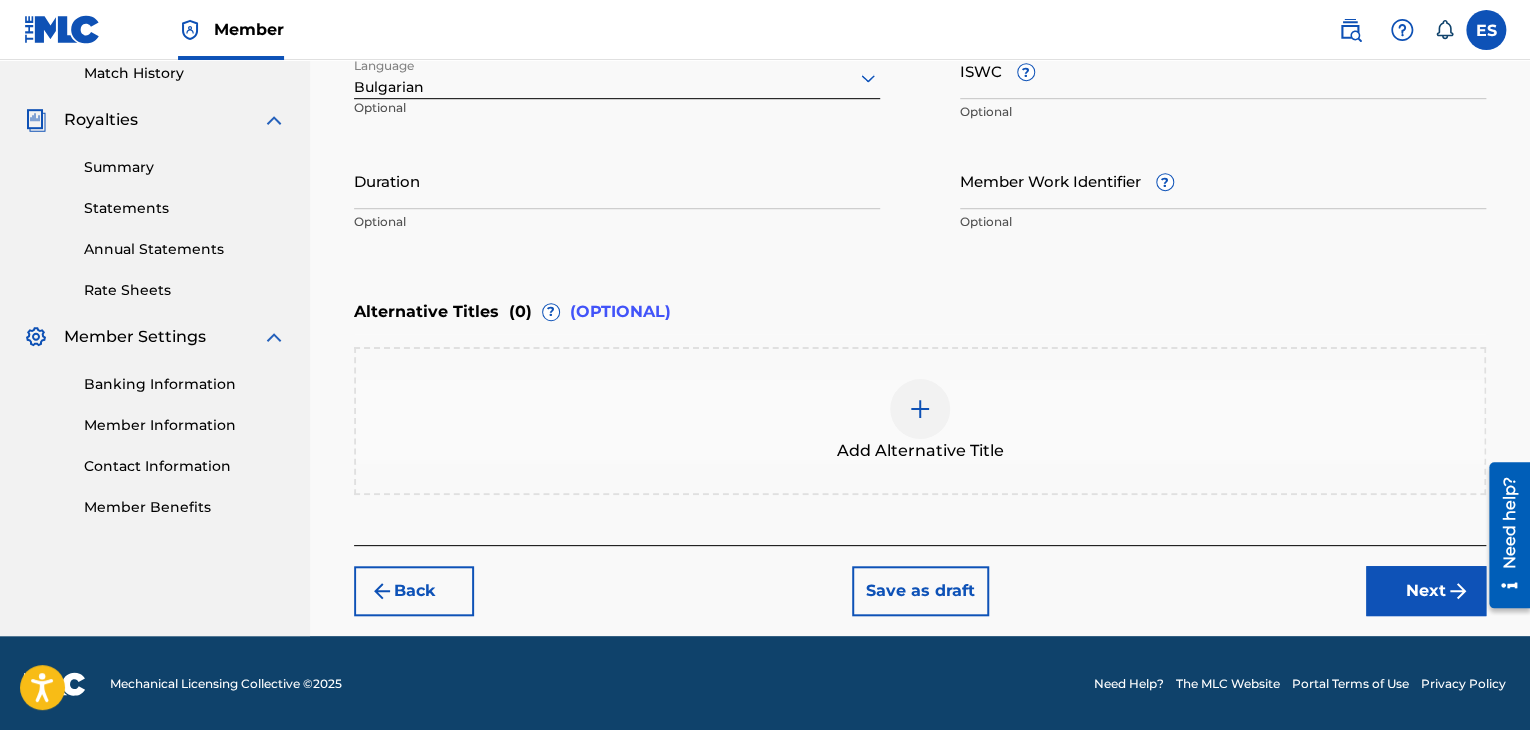 click on "ISWC   ?" at bounding box center (1223, 70) 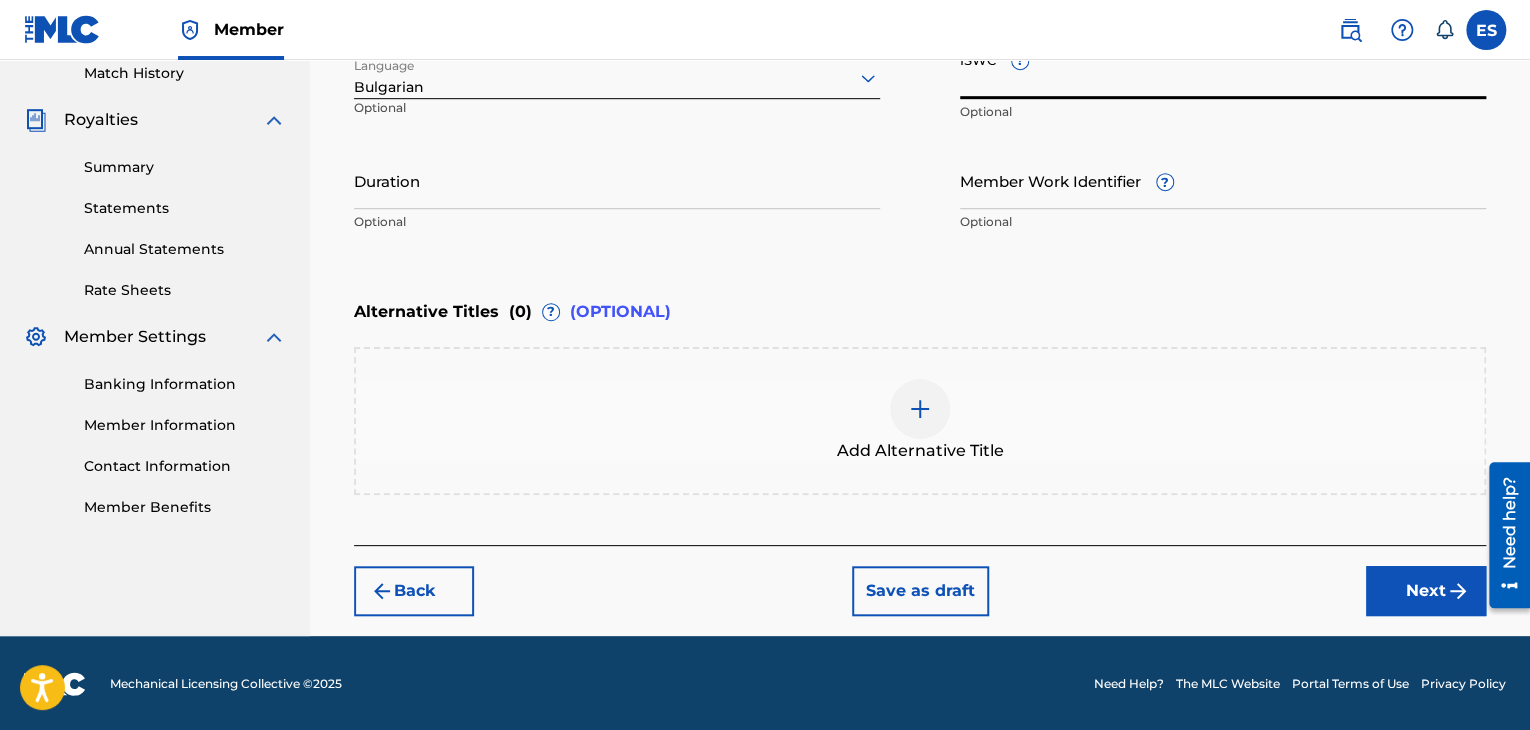 paste on "T9133264503" 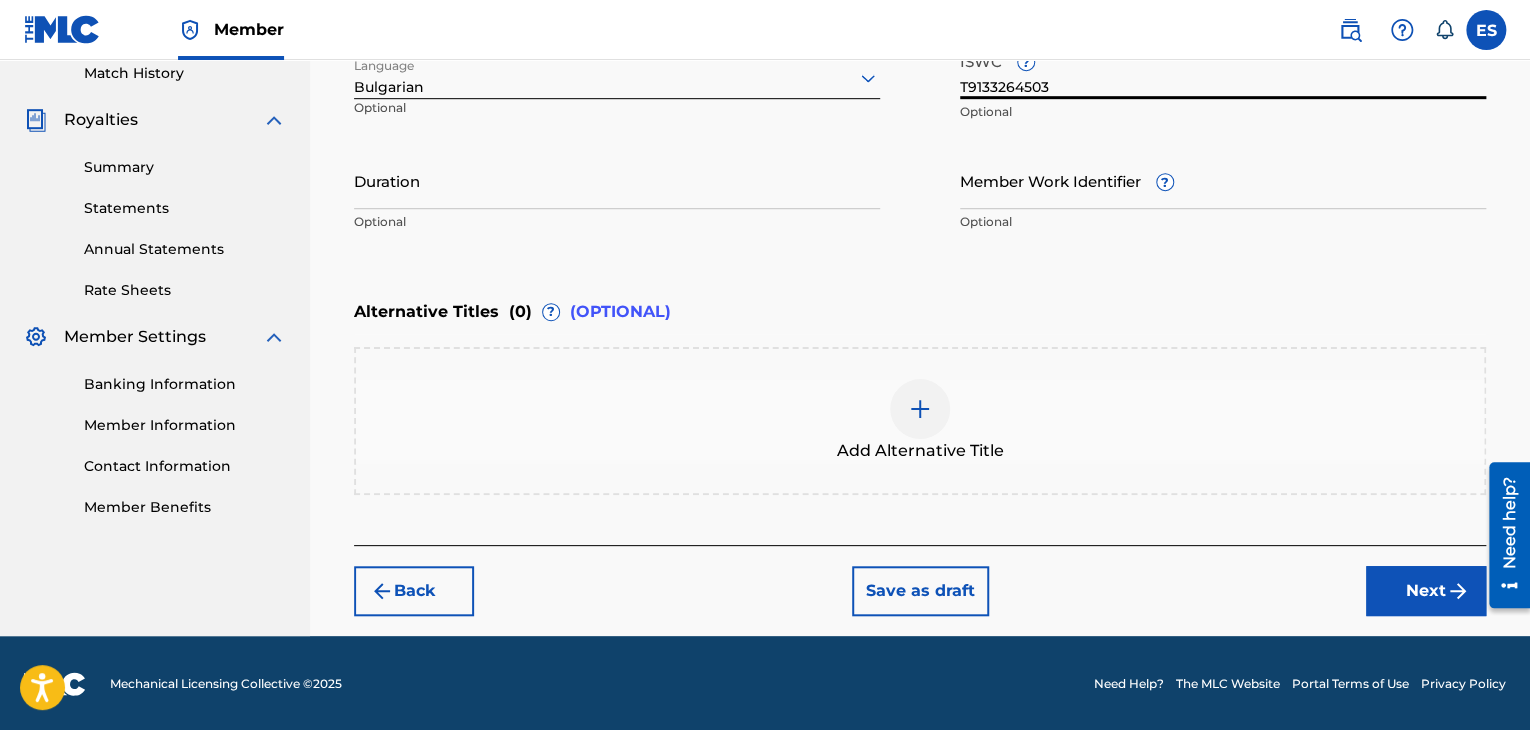 scroll, scrollTop: 361, scrollLeft: 0, axis: vertical 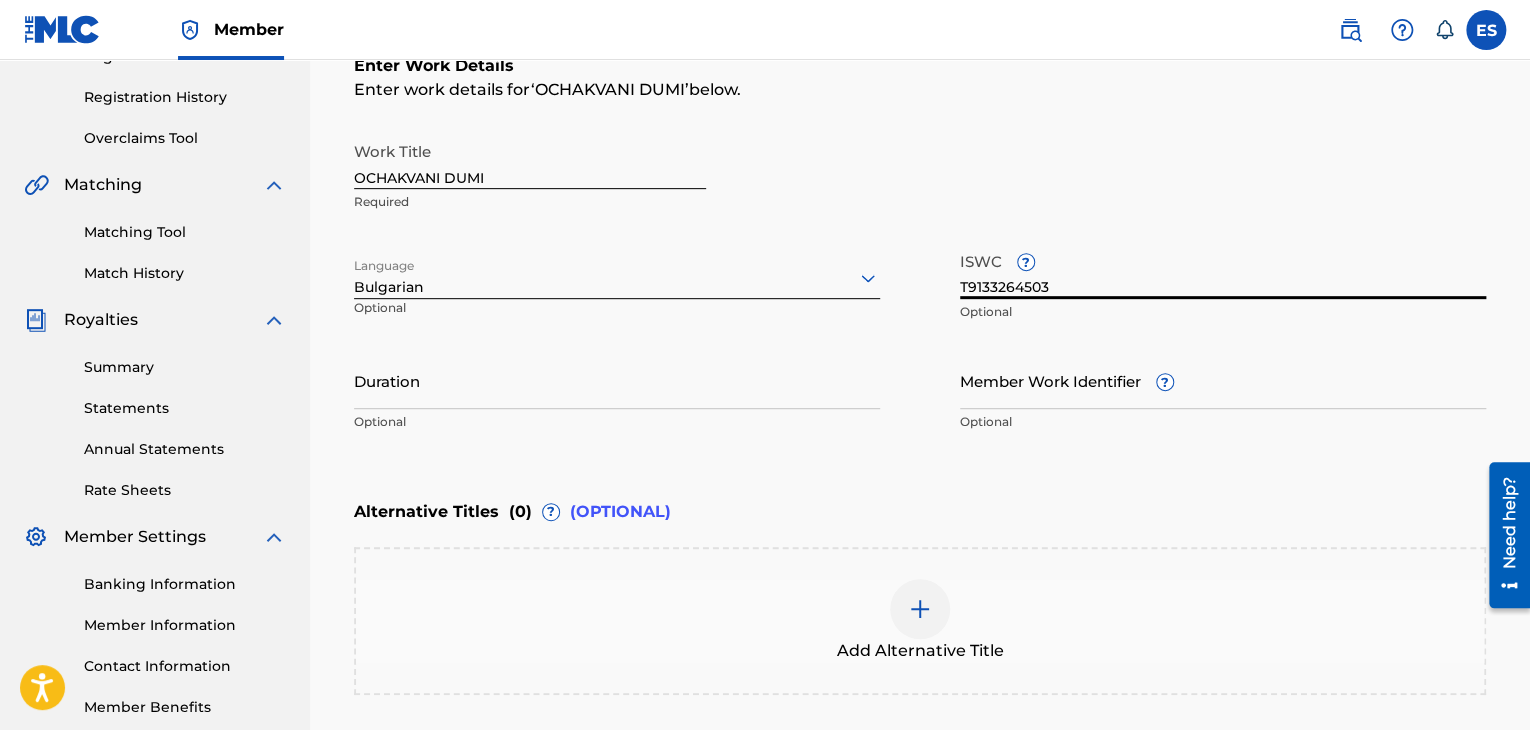 type on "T9133264503" 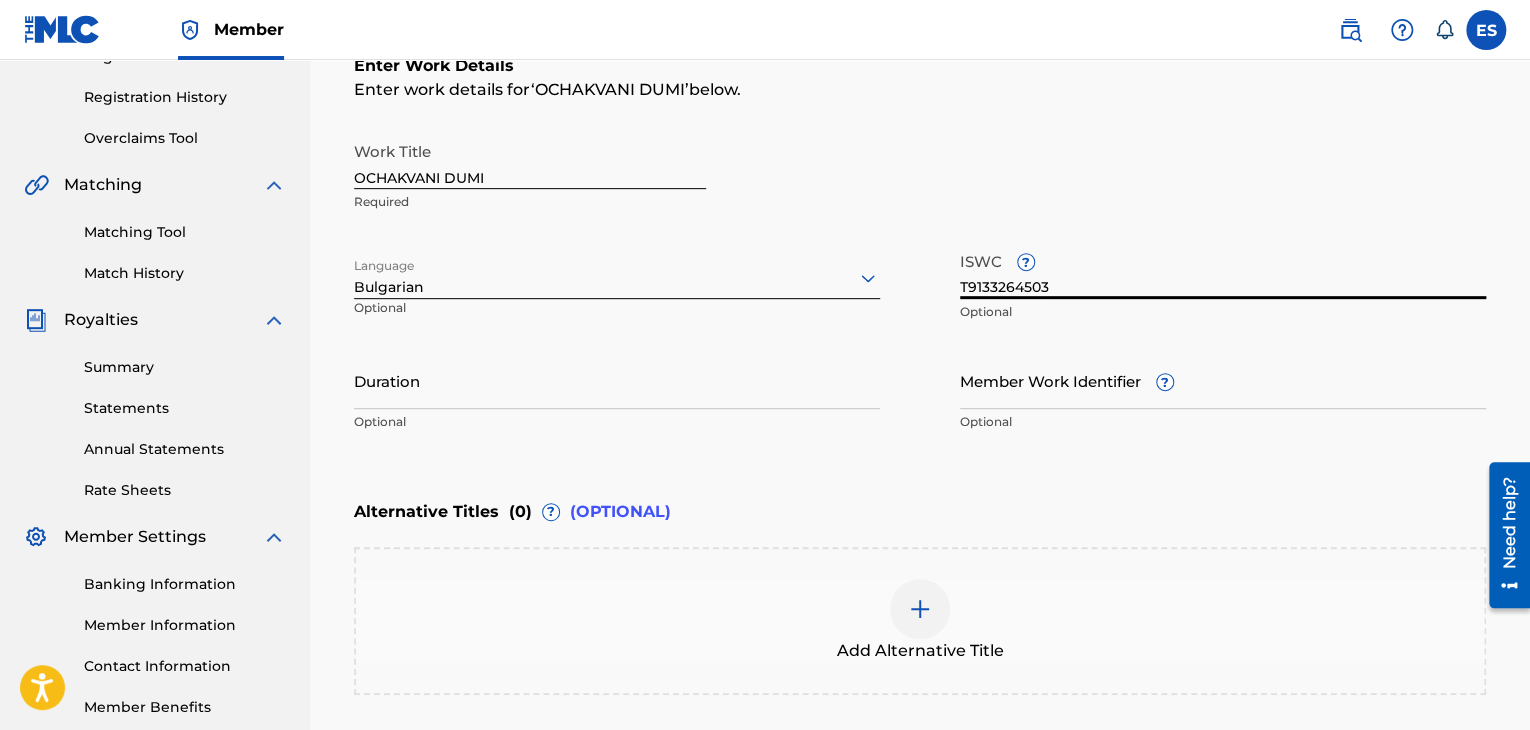 drag, startPoint x: 644, startPoint y: 377, endPoint x: 639, endPoint y: 349, distance: 28.442924 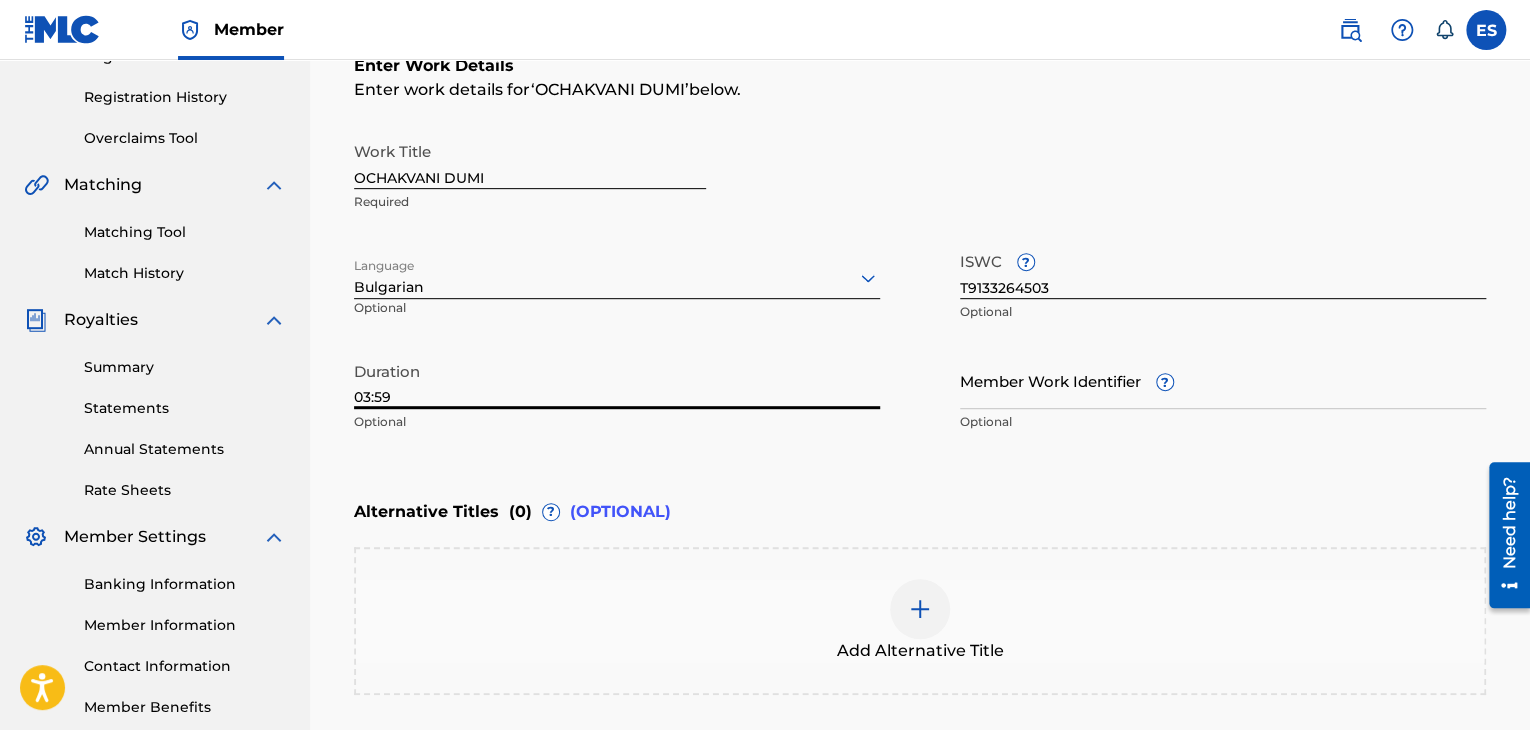 type on "03:59" 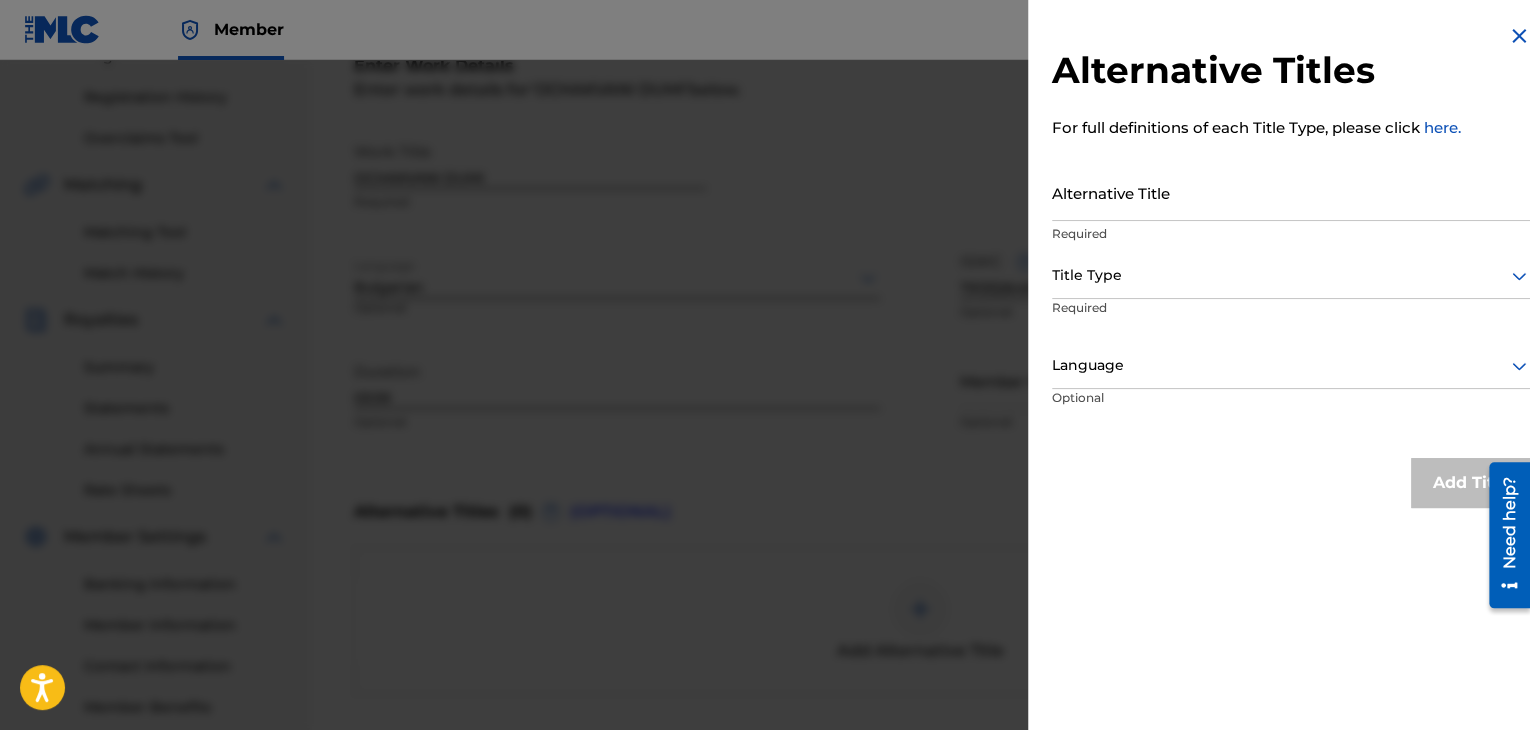 click on "Alternative Title" at bounding box center (1291, 192) 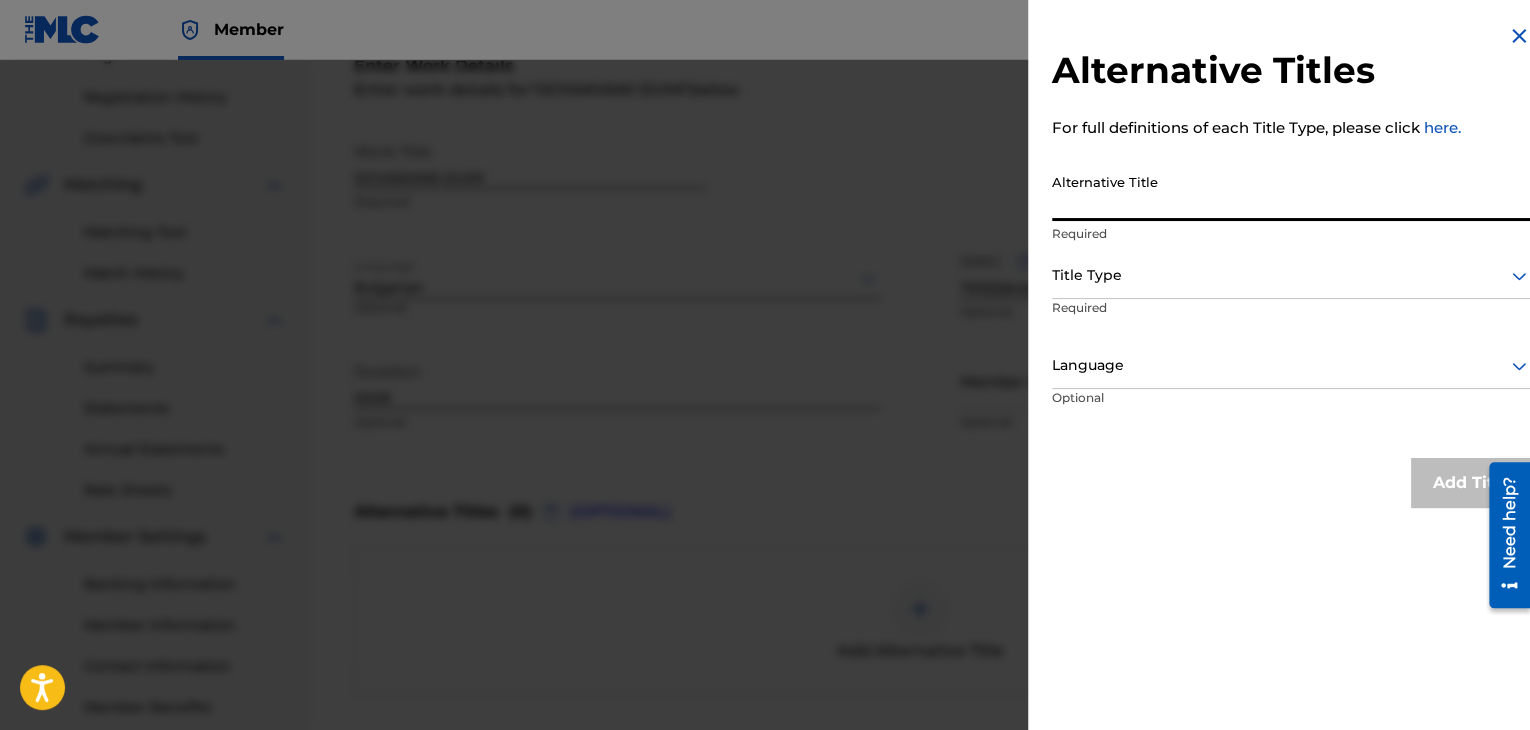 paste on "ОЧАКВАНИ ДУМИ" 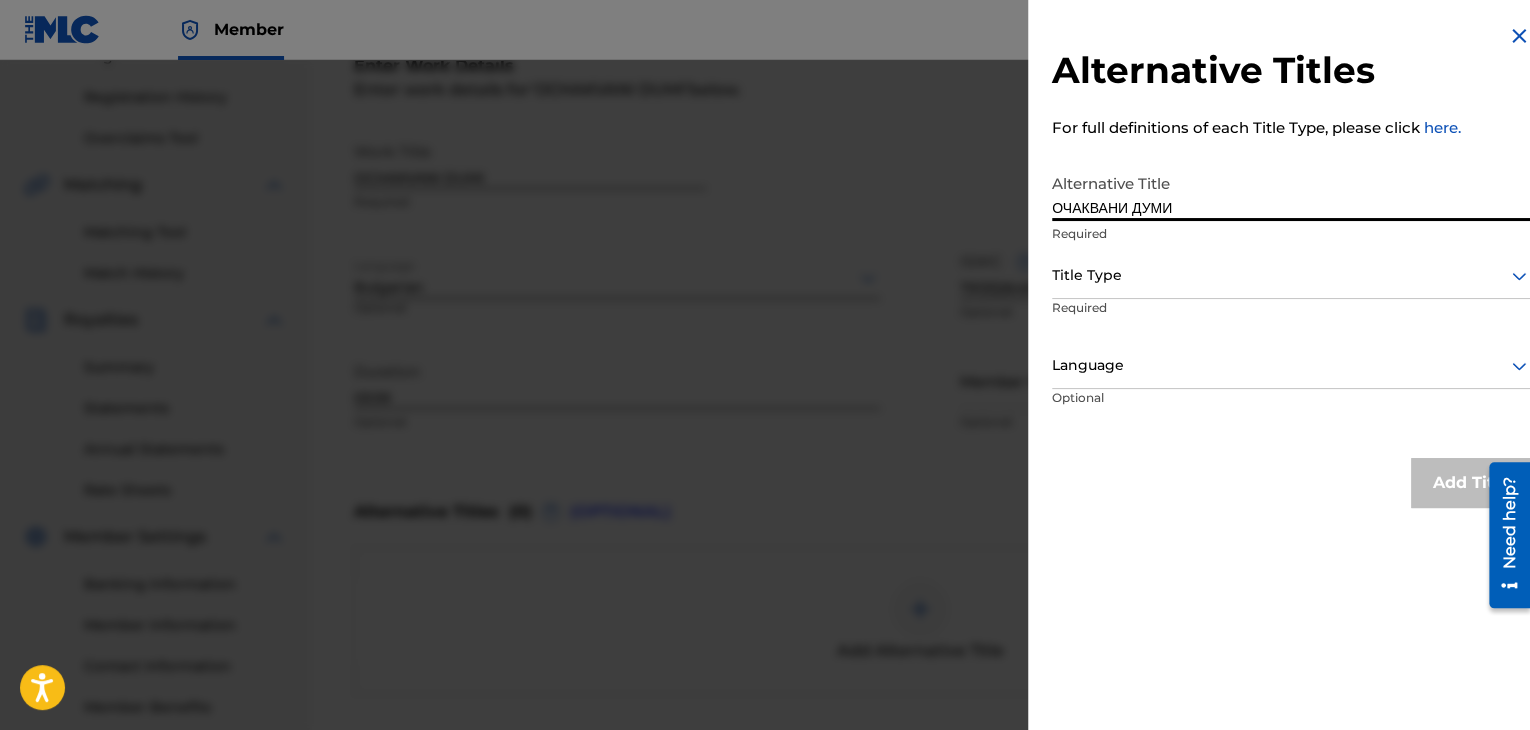 type on "ОЧАКВАНИ ДУМИ" 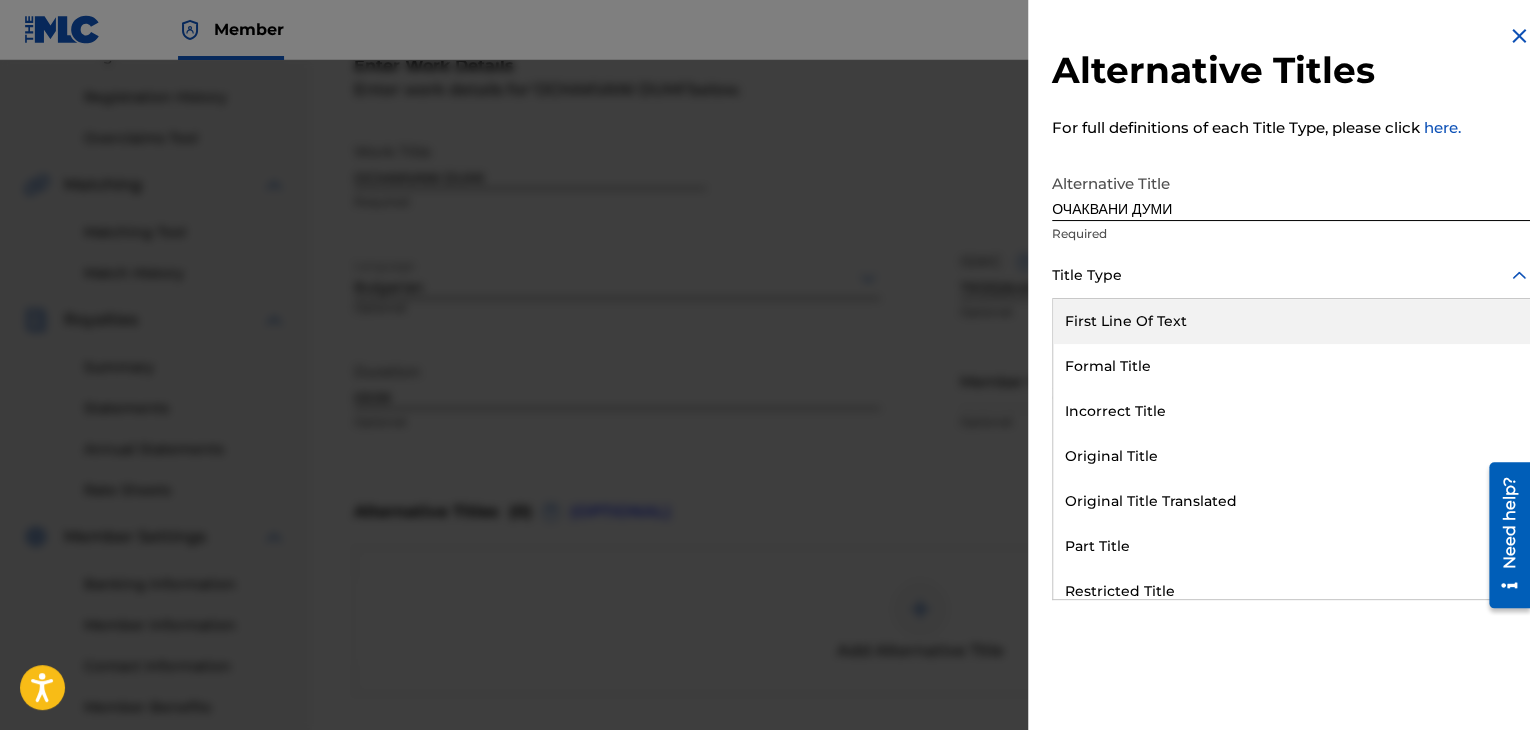 click at bounding box center (1291, 275) 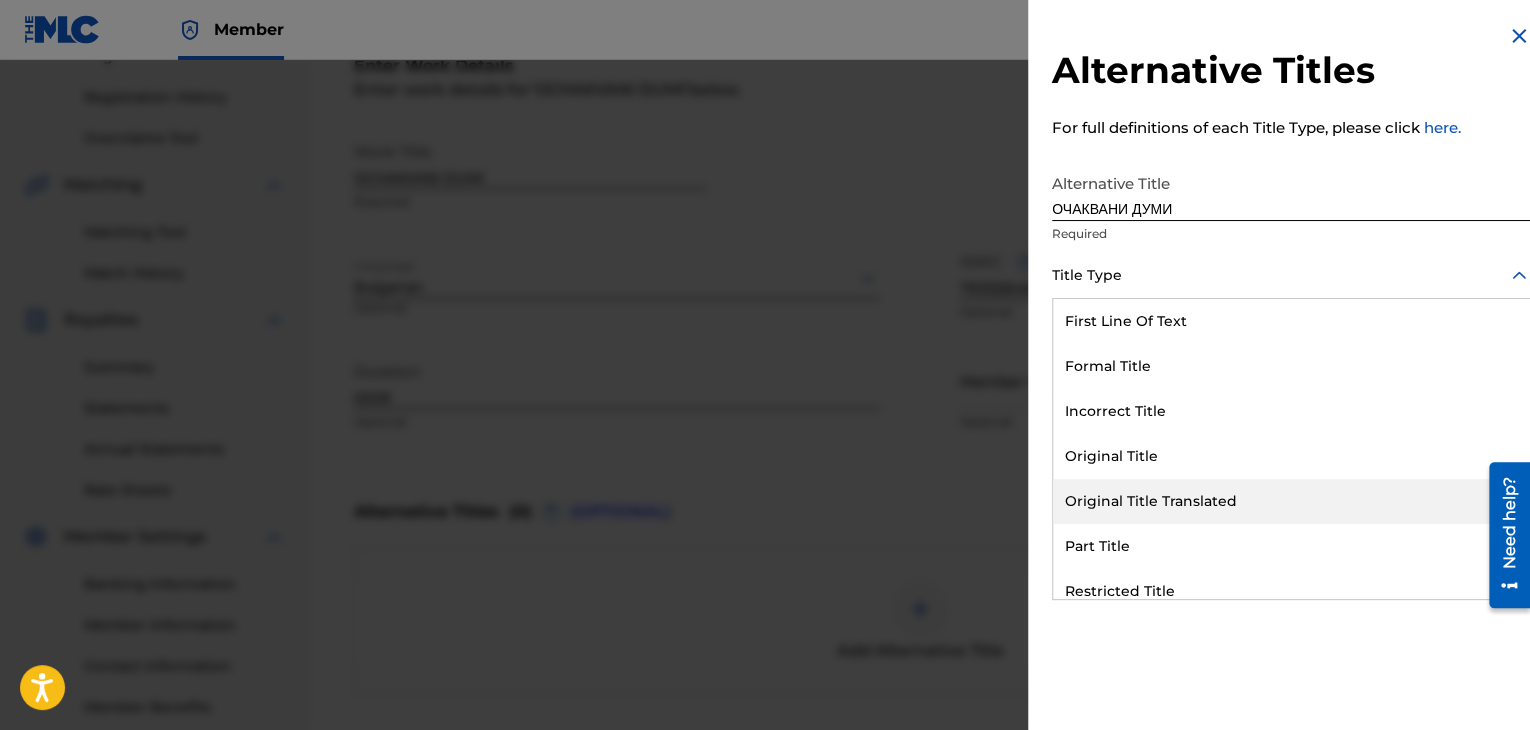click on "Original Title Translated" at bounding box center [1291, 501] 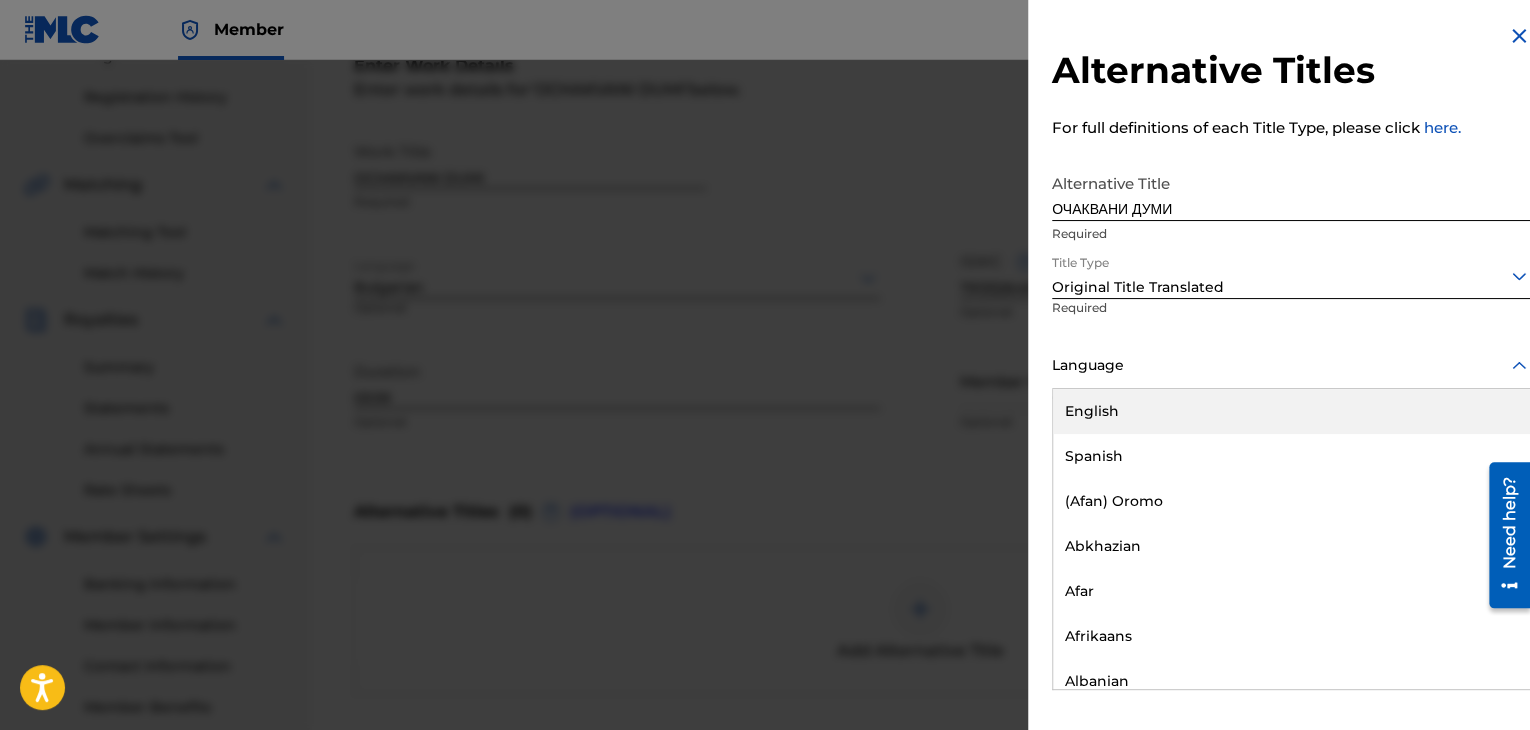 click at bounding box center (1291, 365) 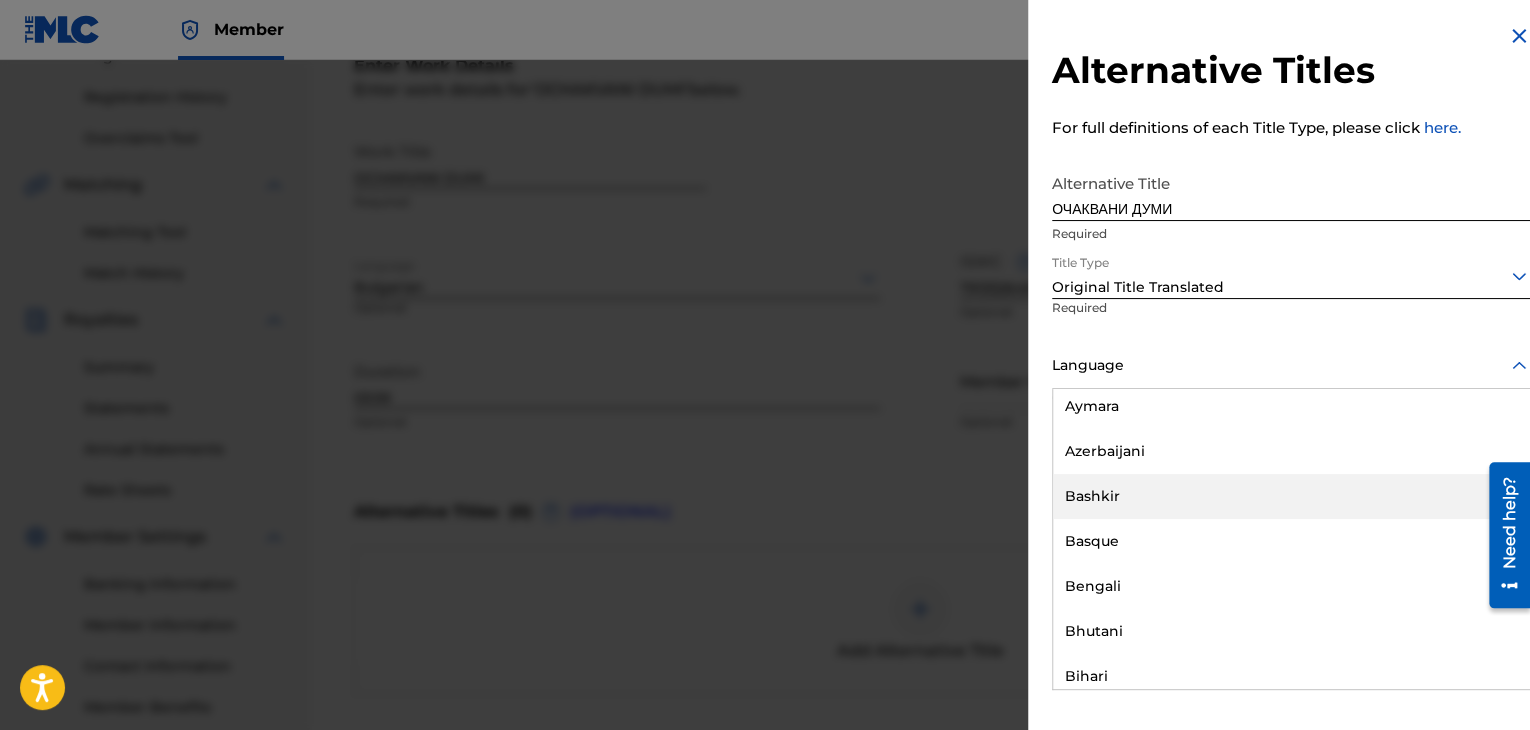 scroll, scrollTop: 900, scrollLeft: 0, axis: vertical 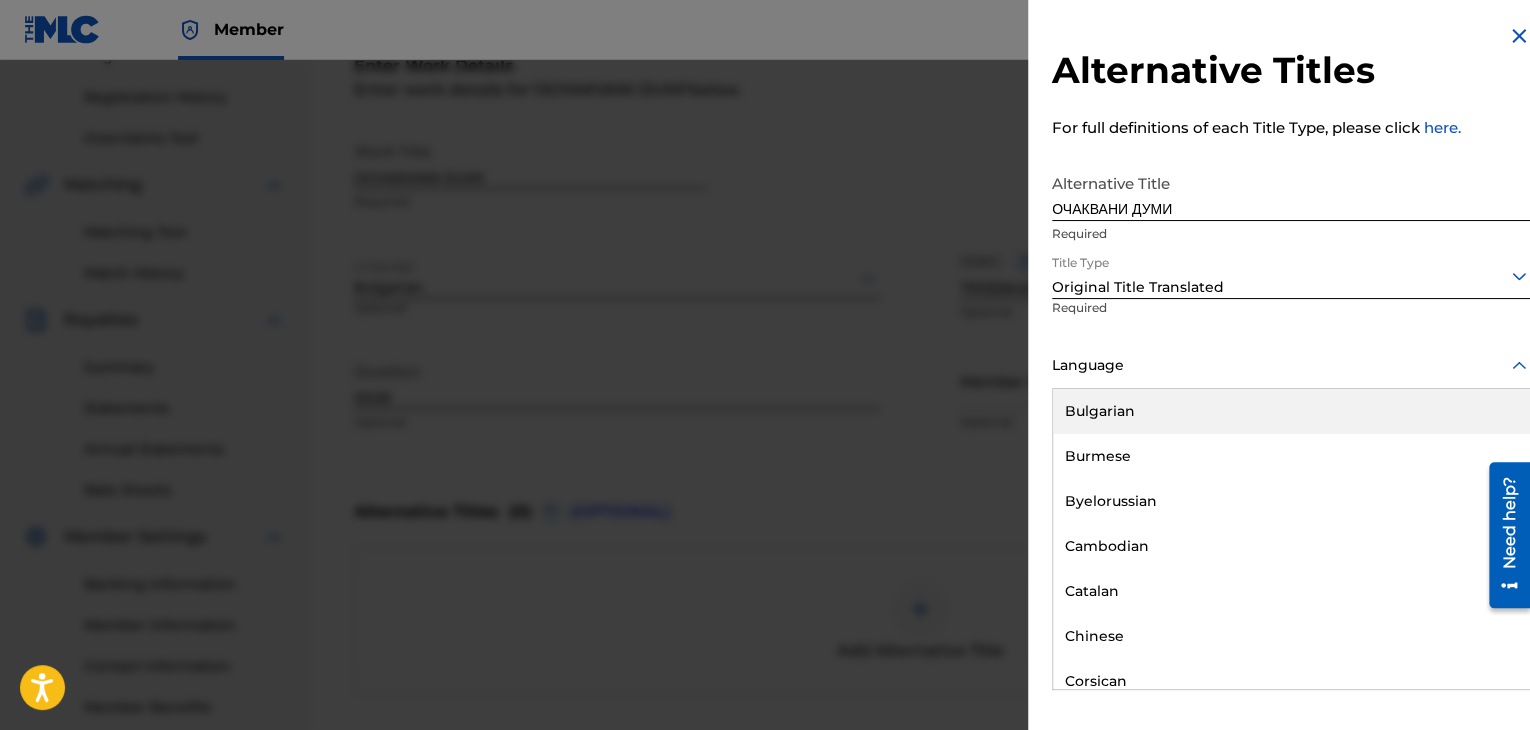 click on "Bulgarian" at bounding box center (1291, 411) 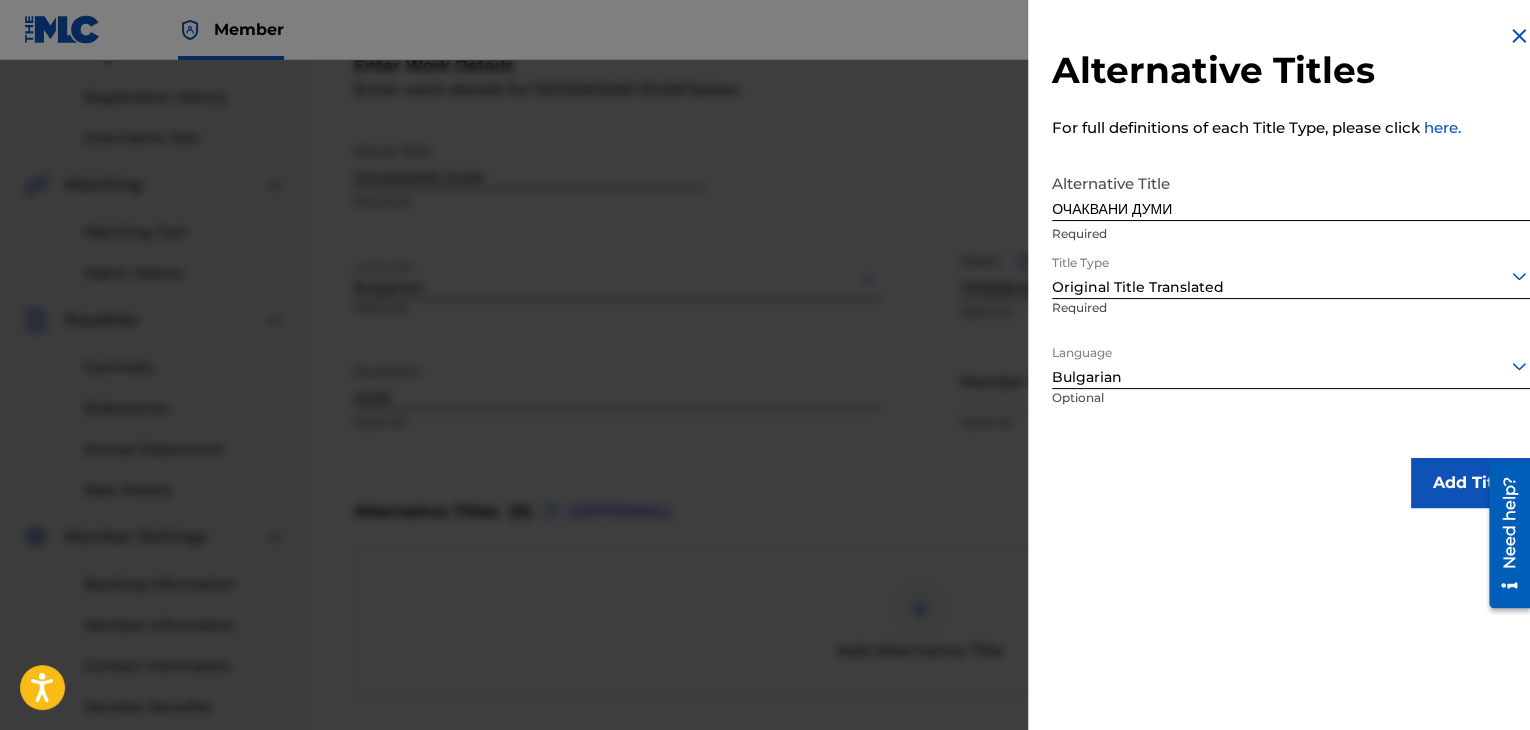 click on "Add Title" at bounding box center (1471, 483) 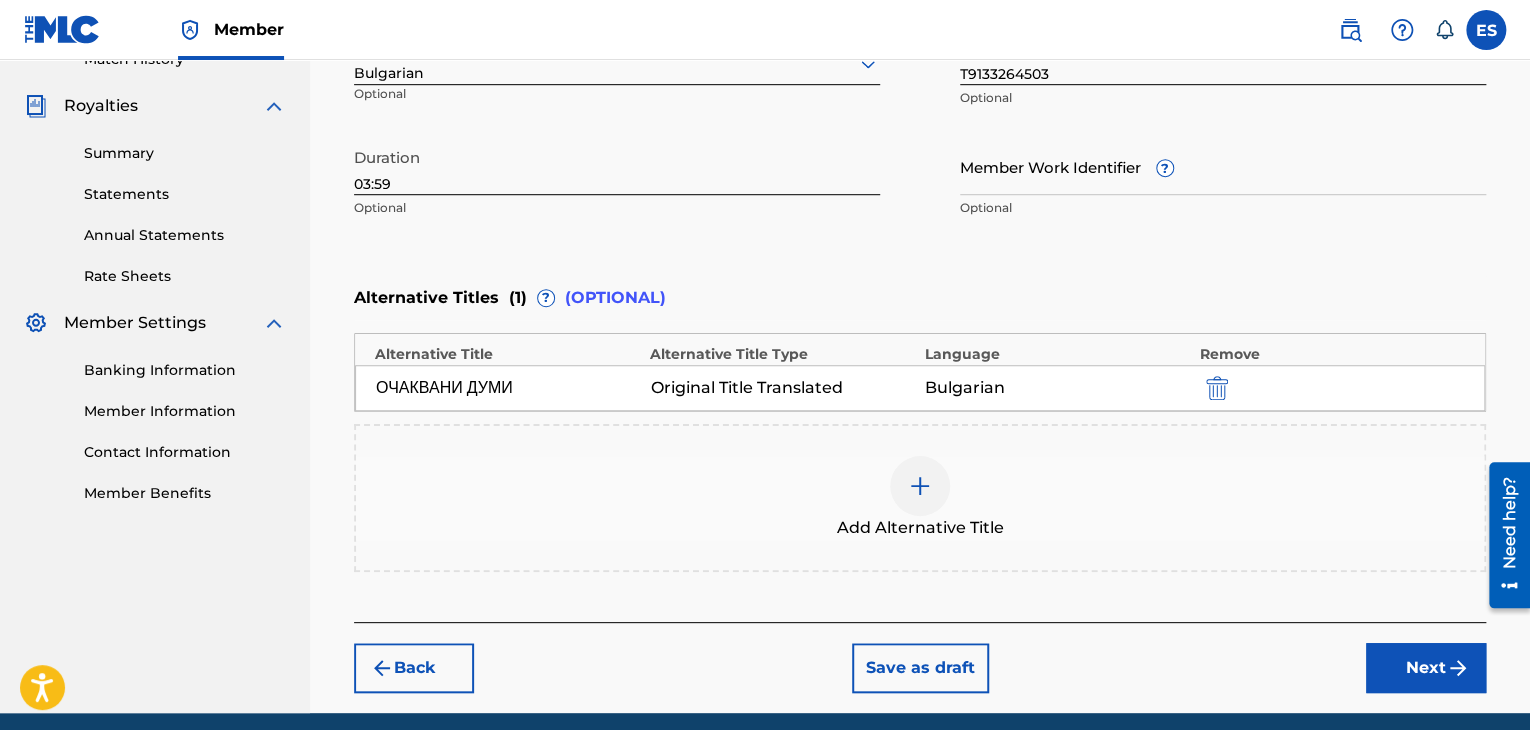 scroll, scrollTop: 652, scrollLeft: 0, axis: vertical 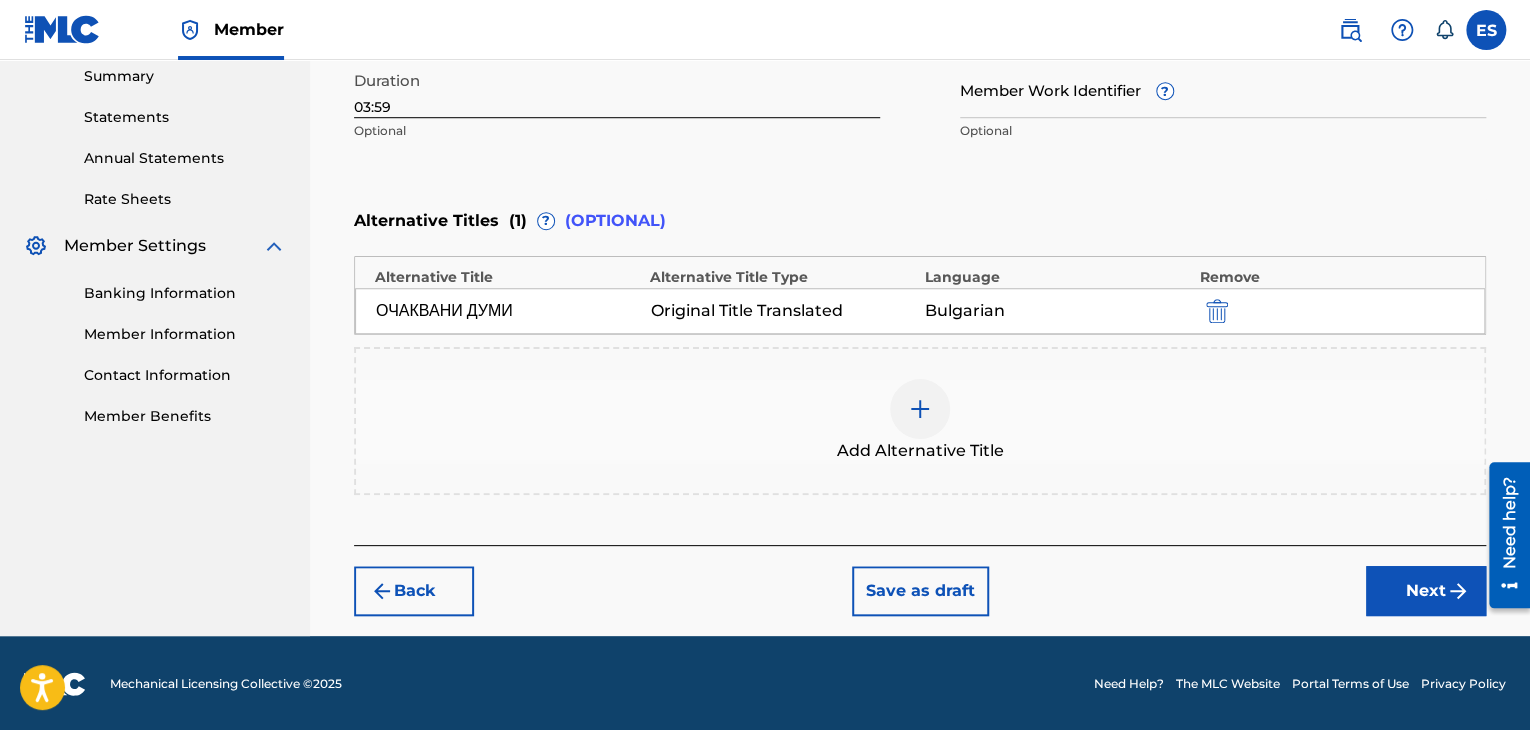 click on "Next" at bounding box center (1426, 591) 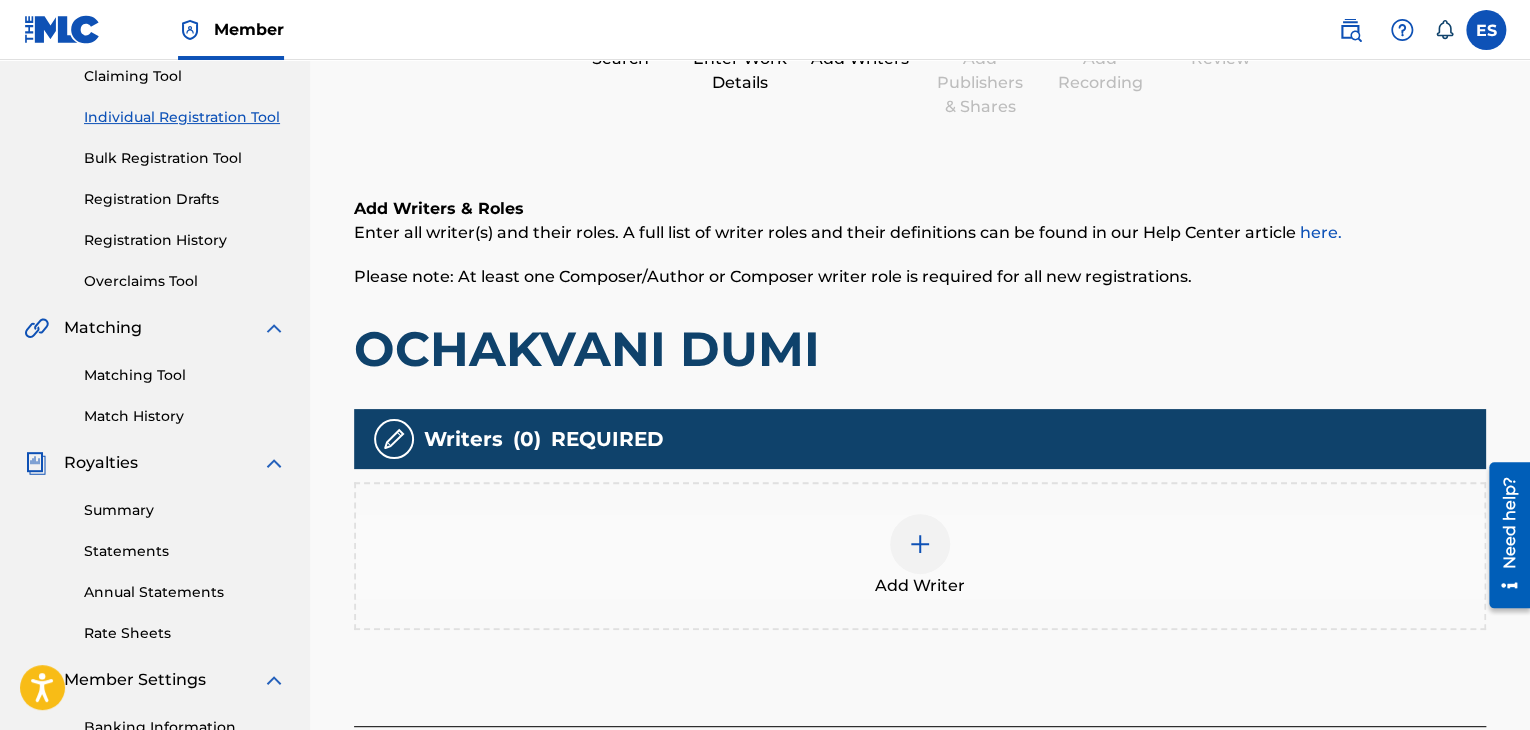 scroll, scrollTop: 469, scrollLeft: 0, axis: vertical 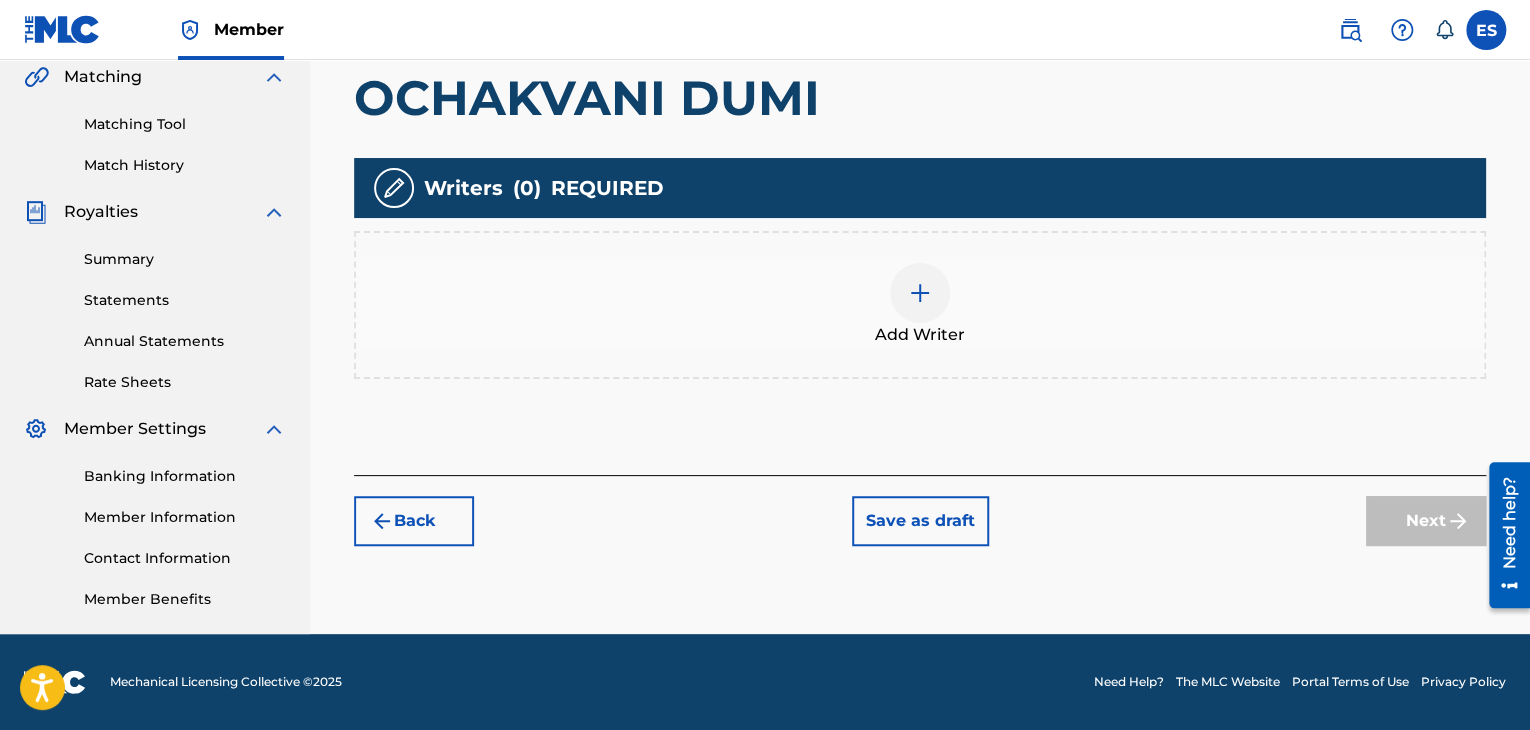 click at bounding box center [920, 293] 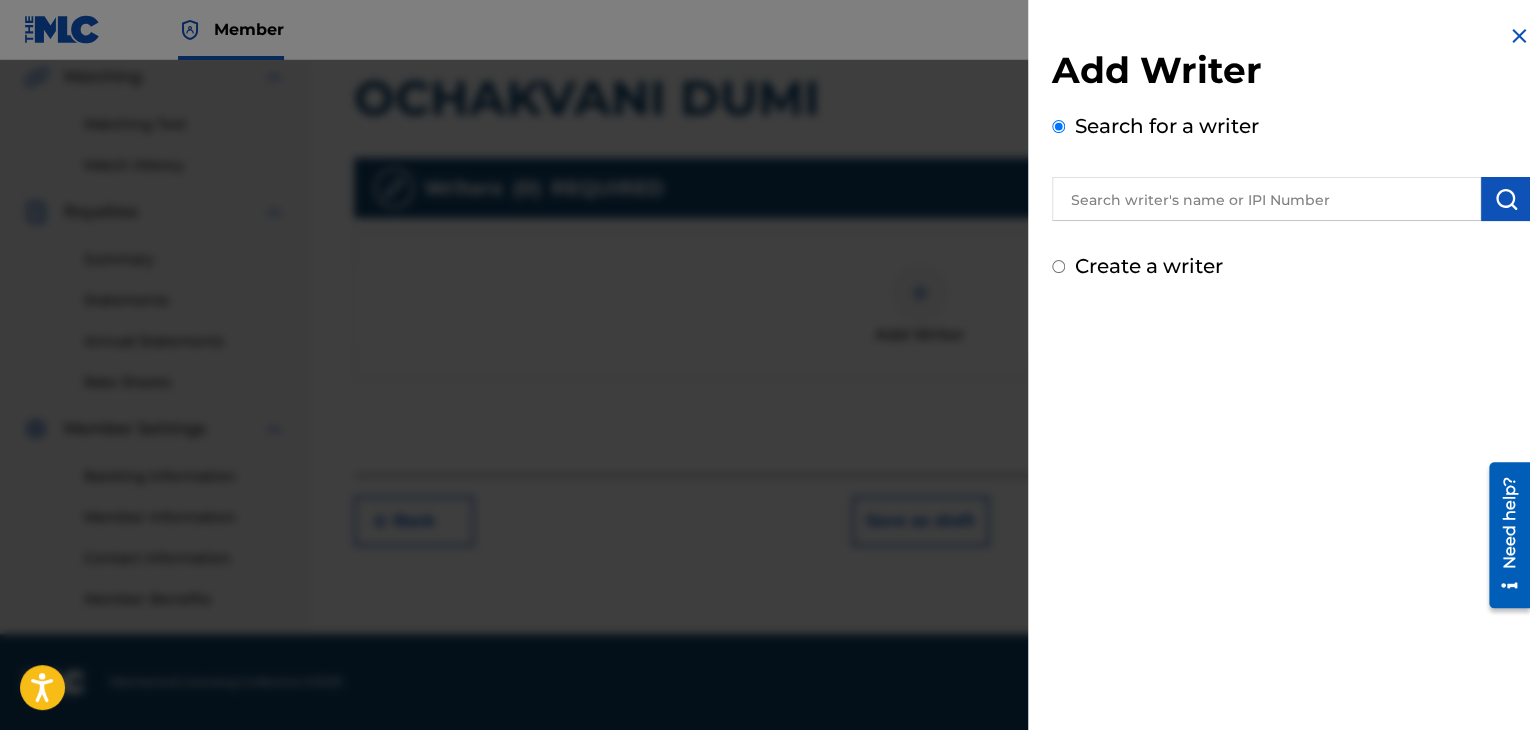 click at bounding box center (1266, 199) 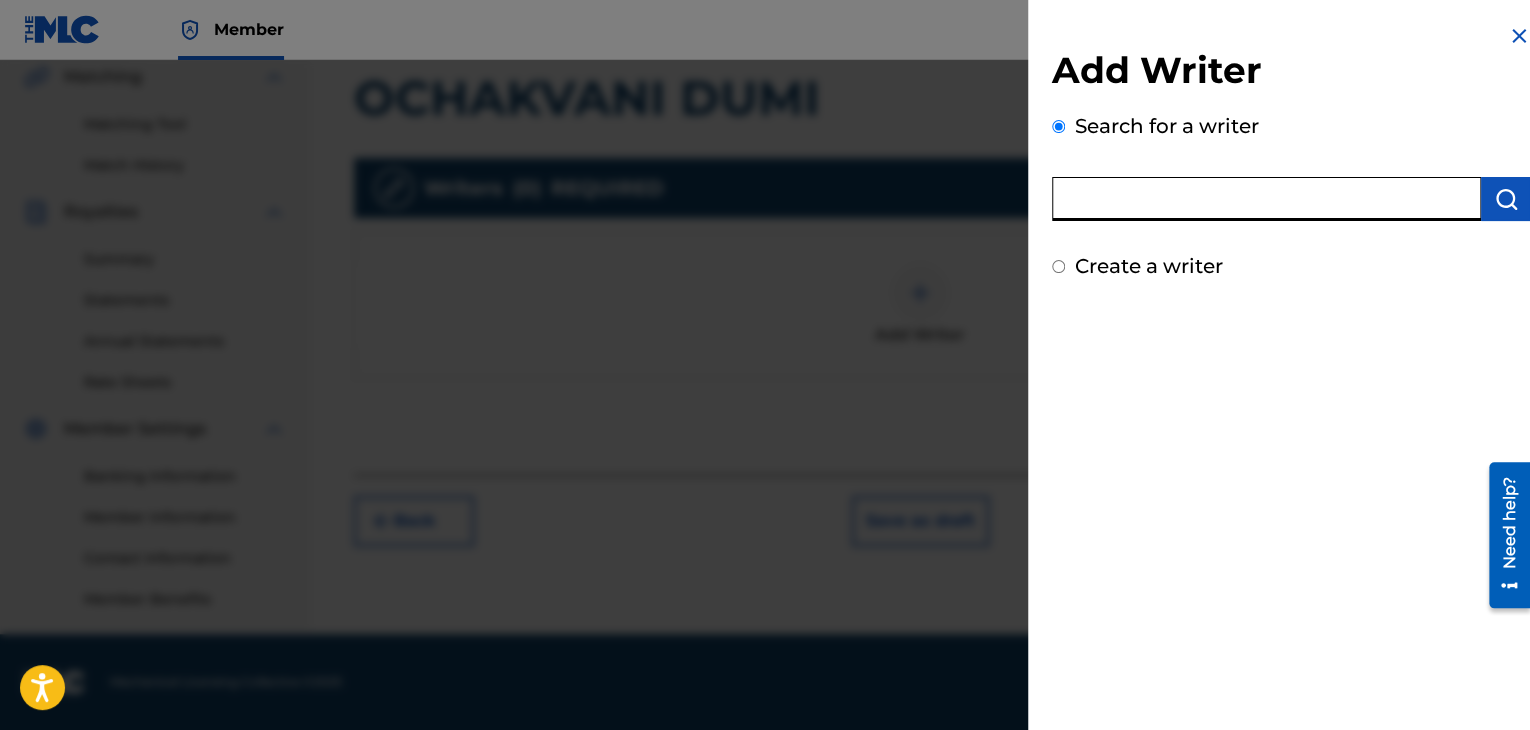 paste on "00089161844" 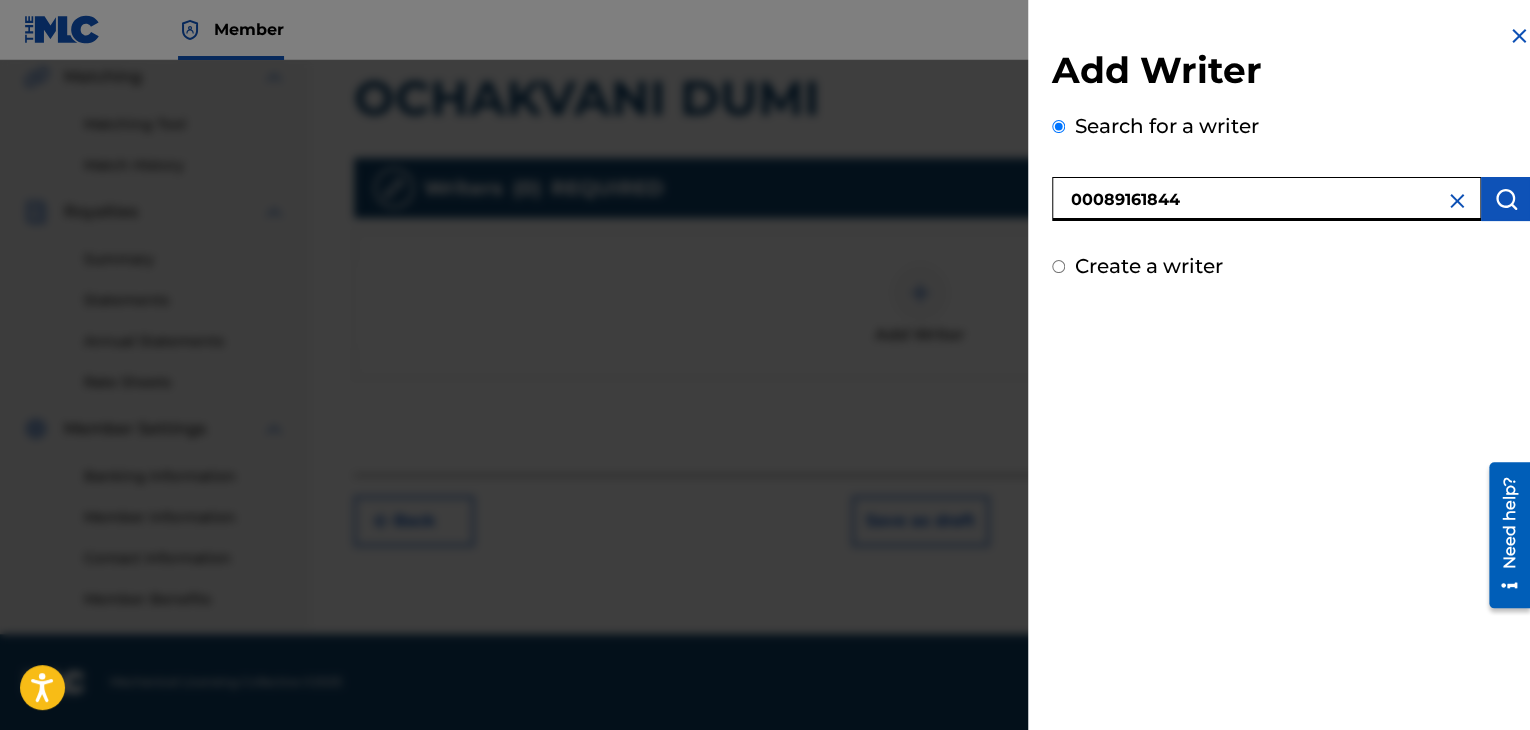 type on "00089161844" 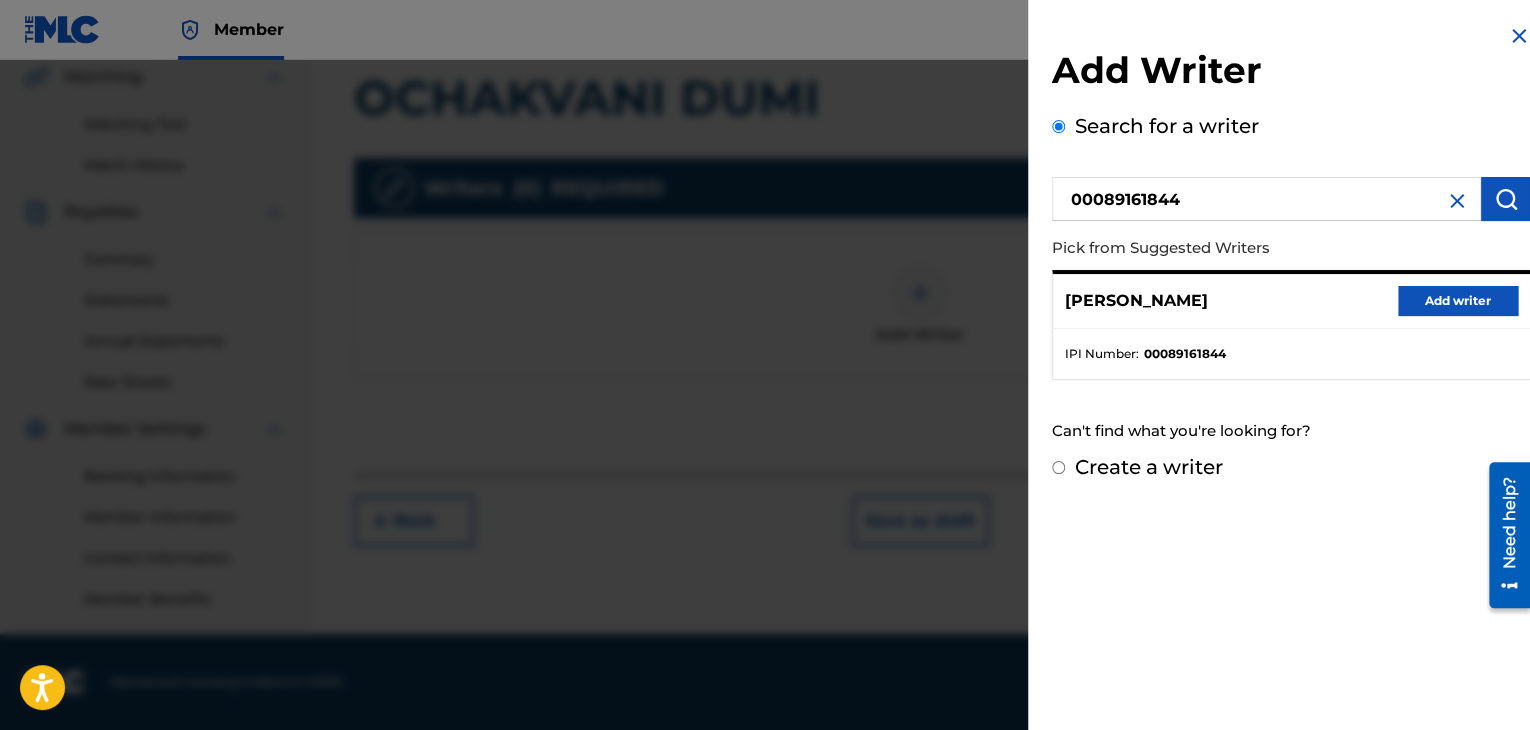 click on "Add writer" at bounding box center (1458, 301) 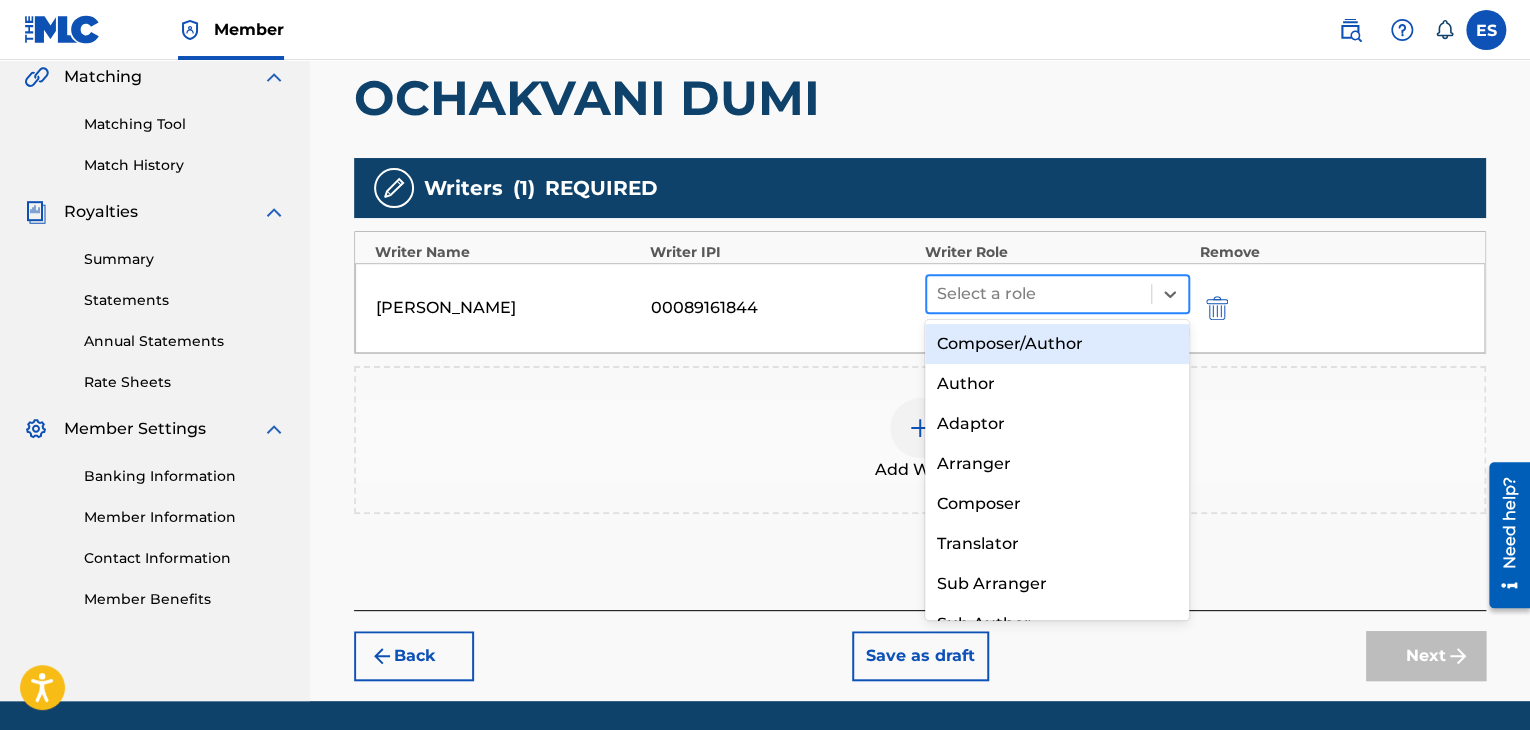 click at bounding box center [1039, 294] 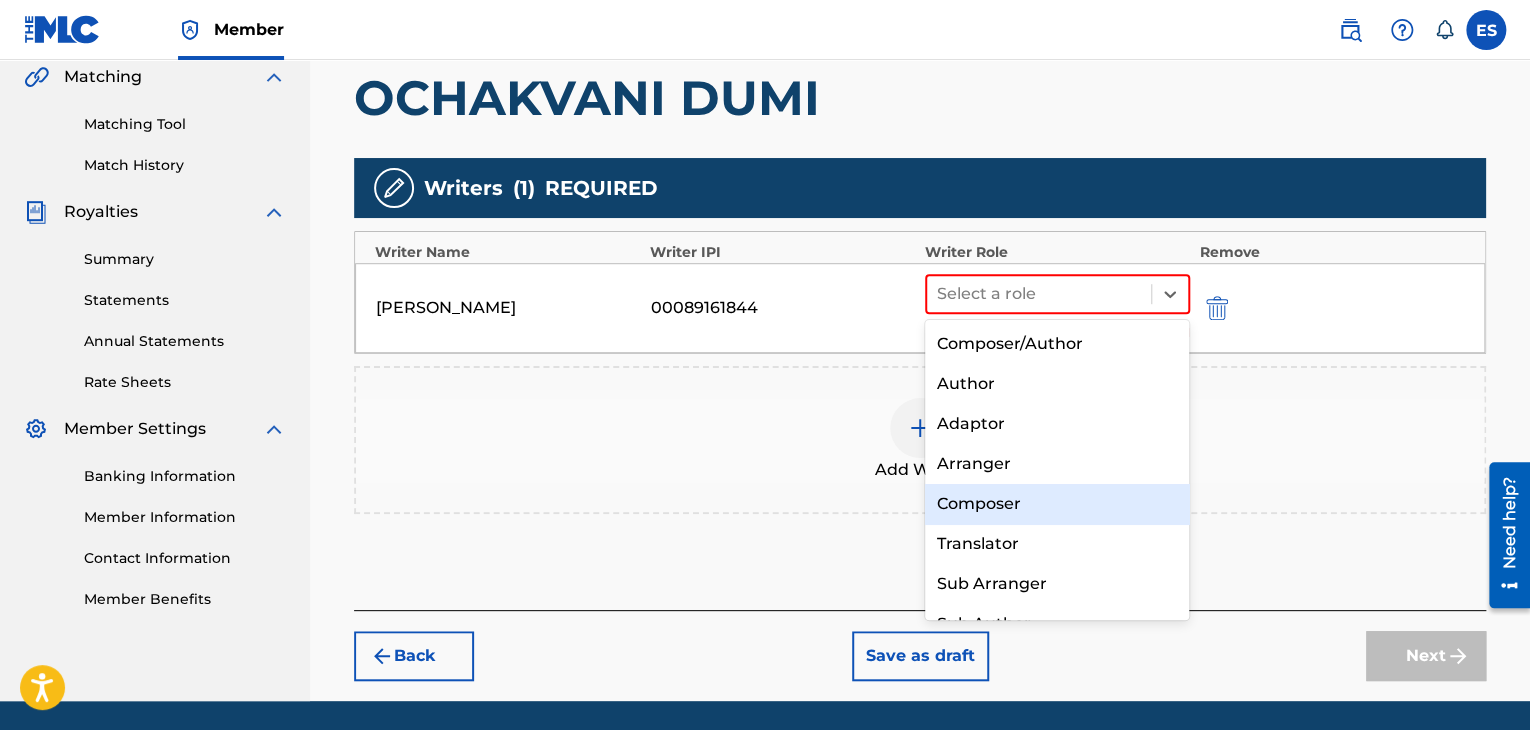 click on "Composer" at bounding box center [1057, 504] 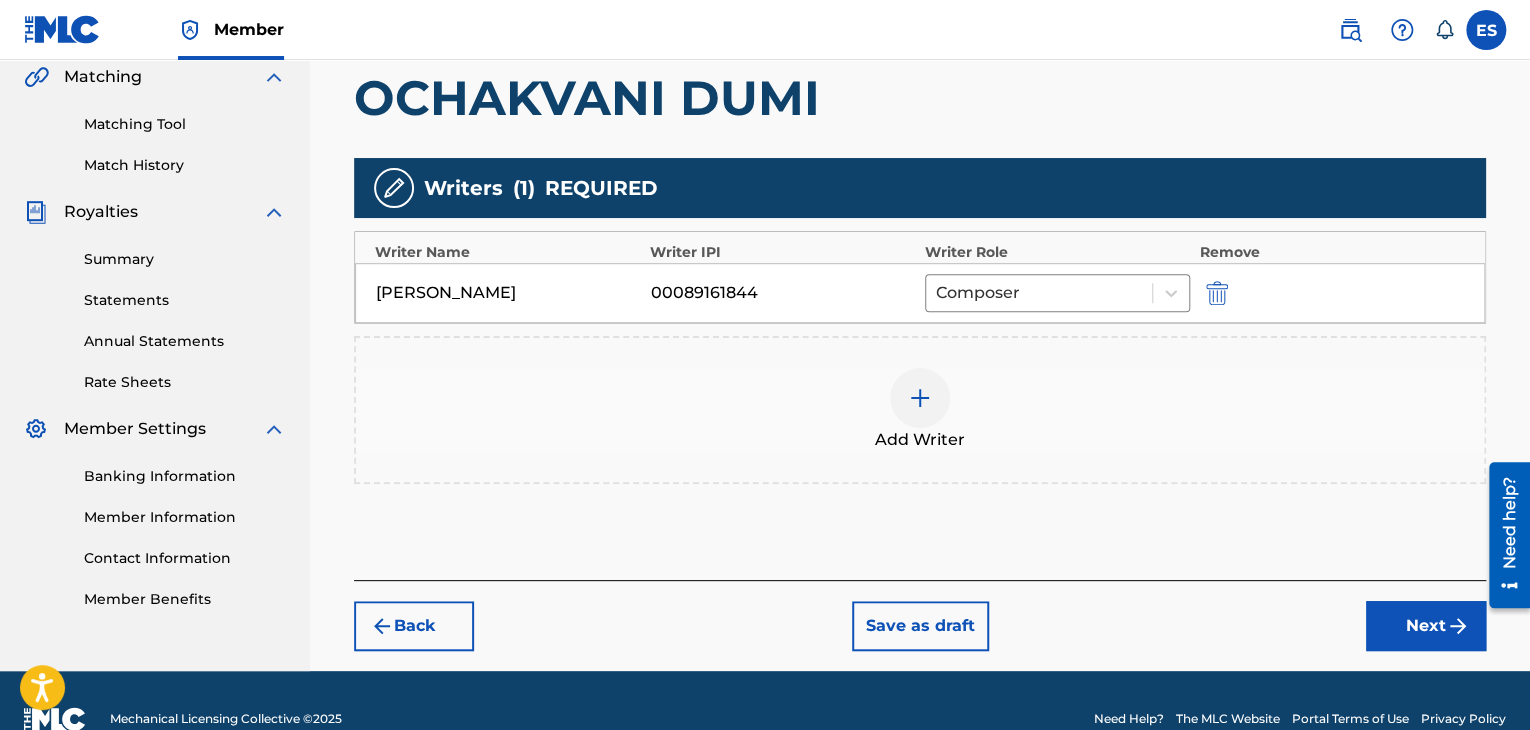 click at bounding box center [920, 398] 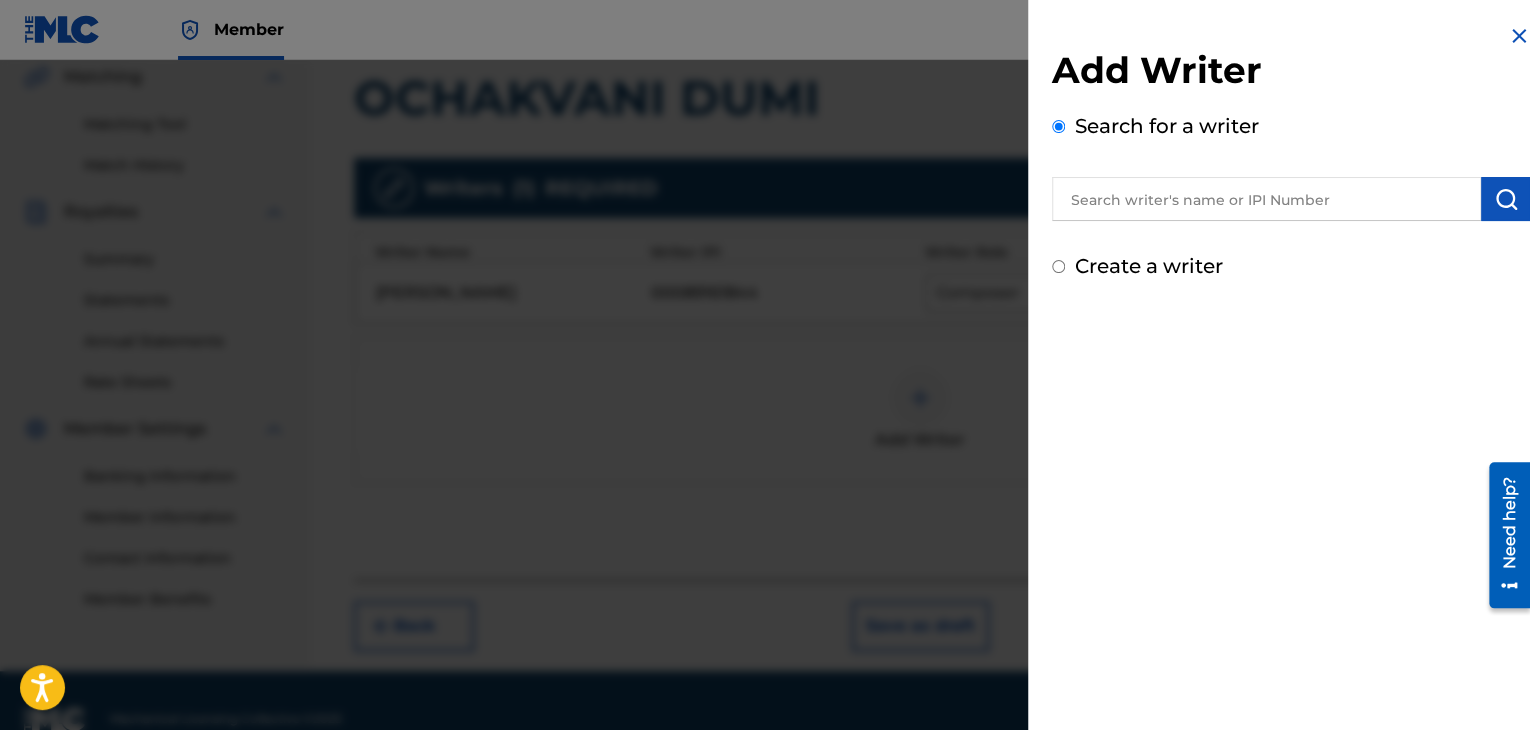 click at bounding box center (1266, 199) 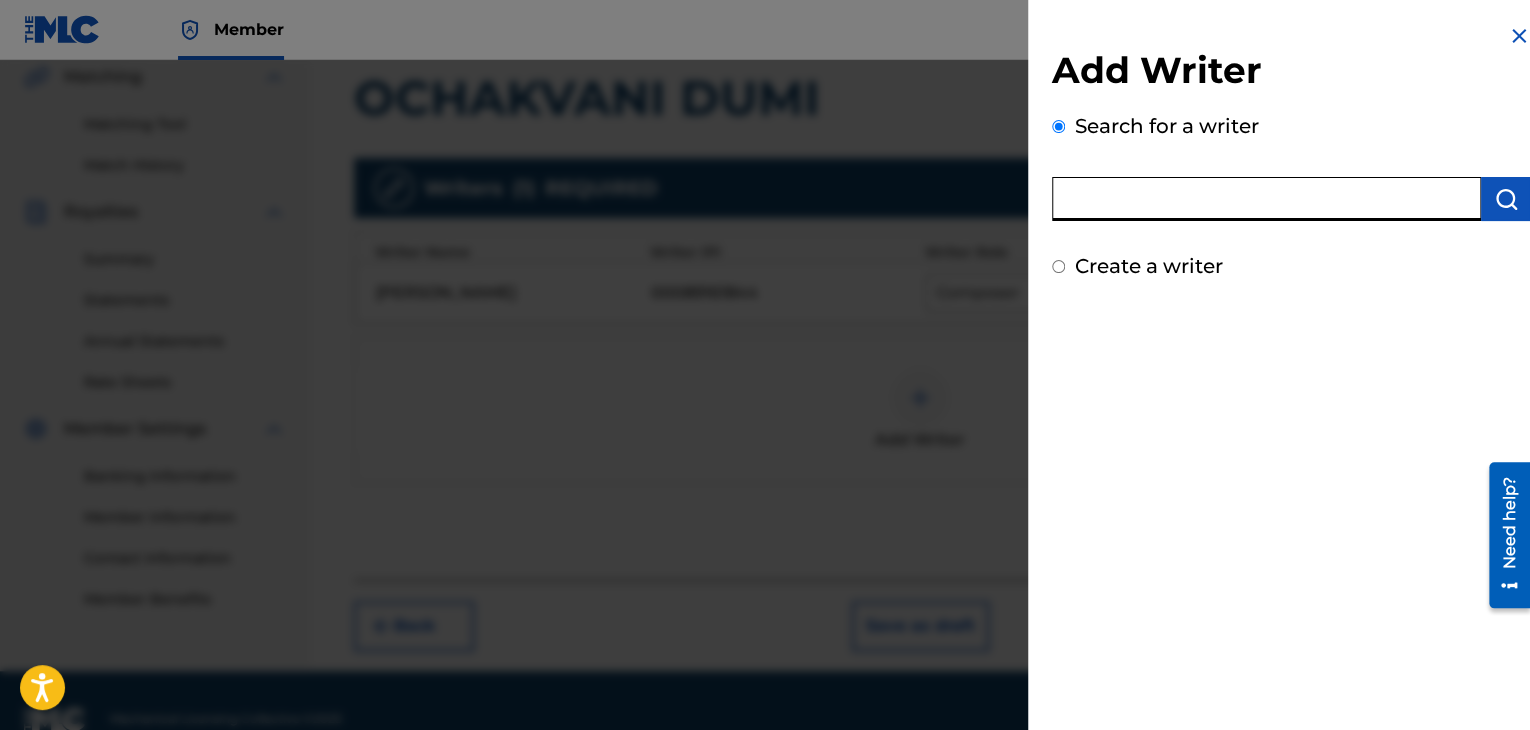 paste on "00089181150" 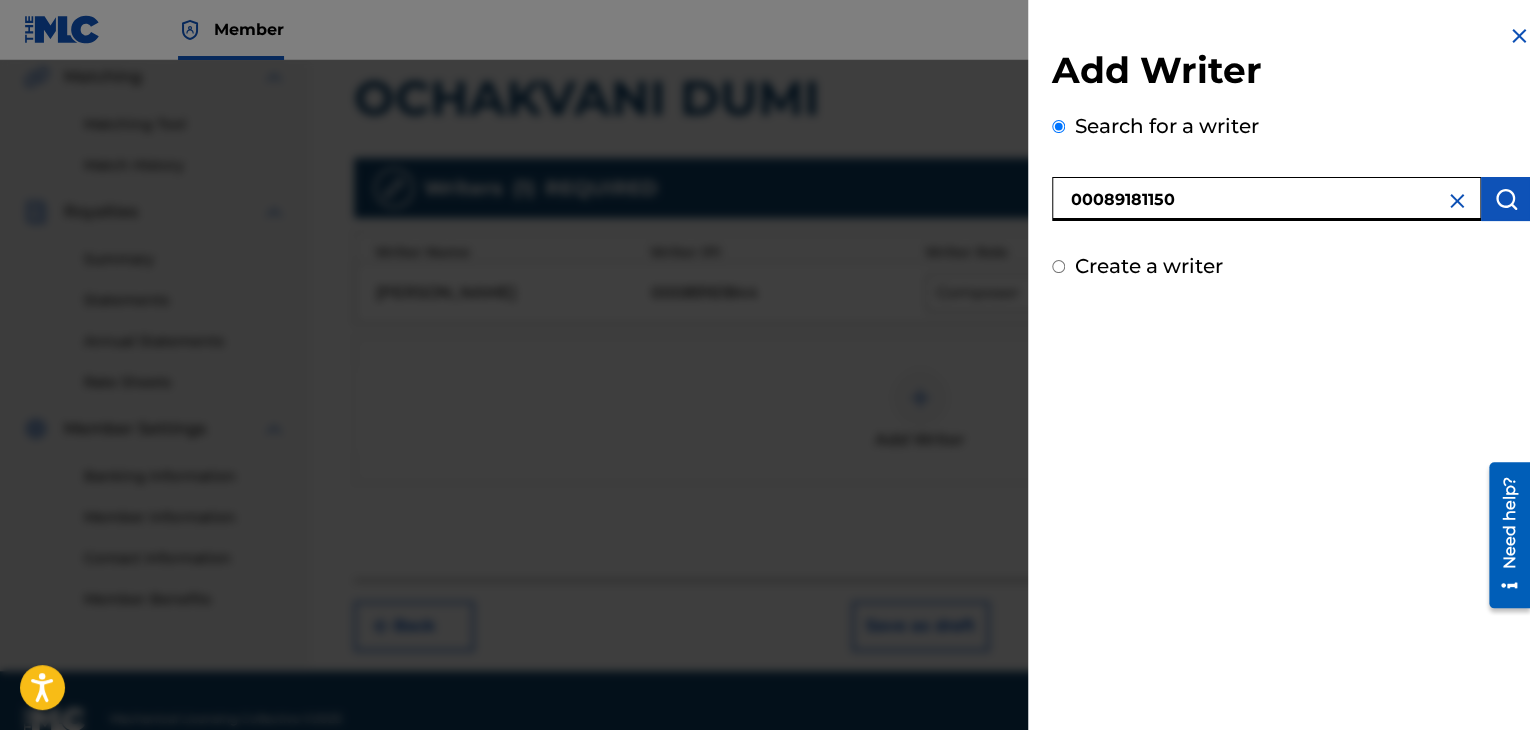 type on "00089181150" 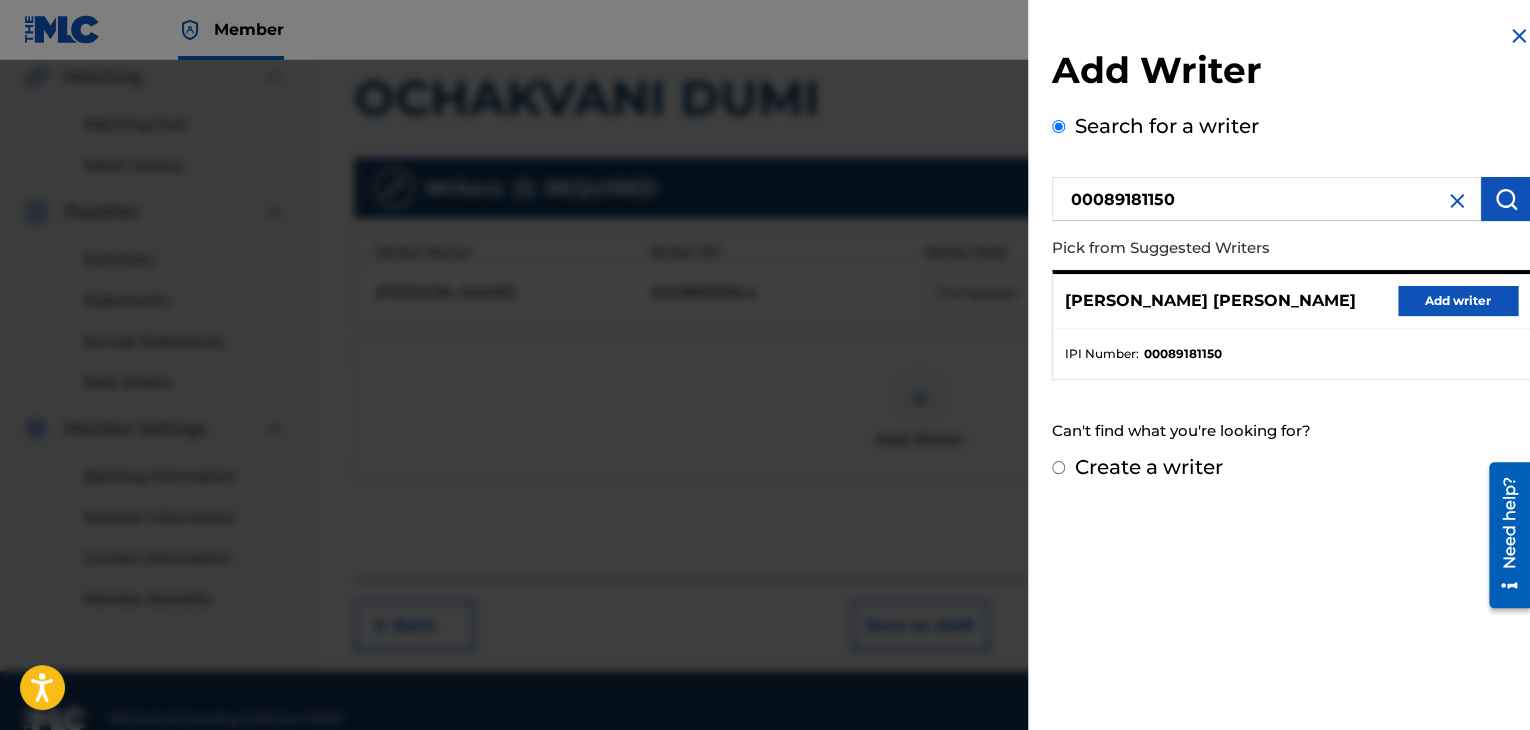 click on "Add writer" at bounding box center [1458, 301] 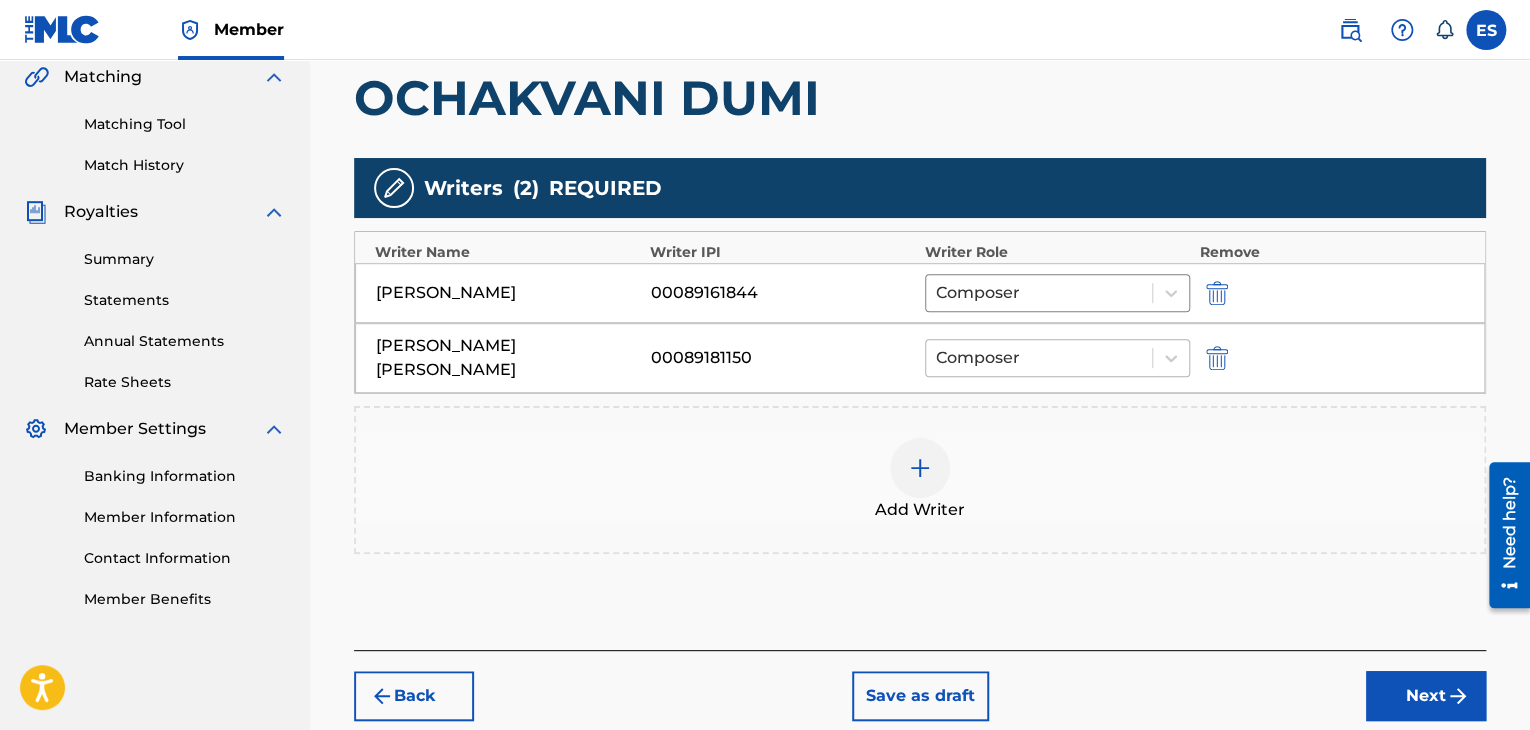 click at bounding box center (1039, 358) 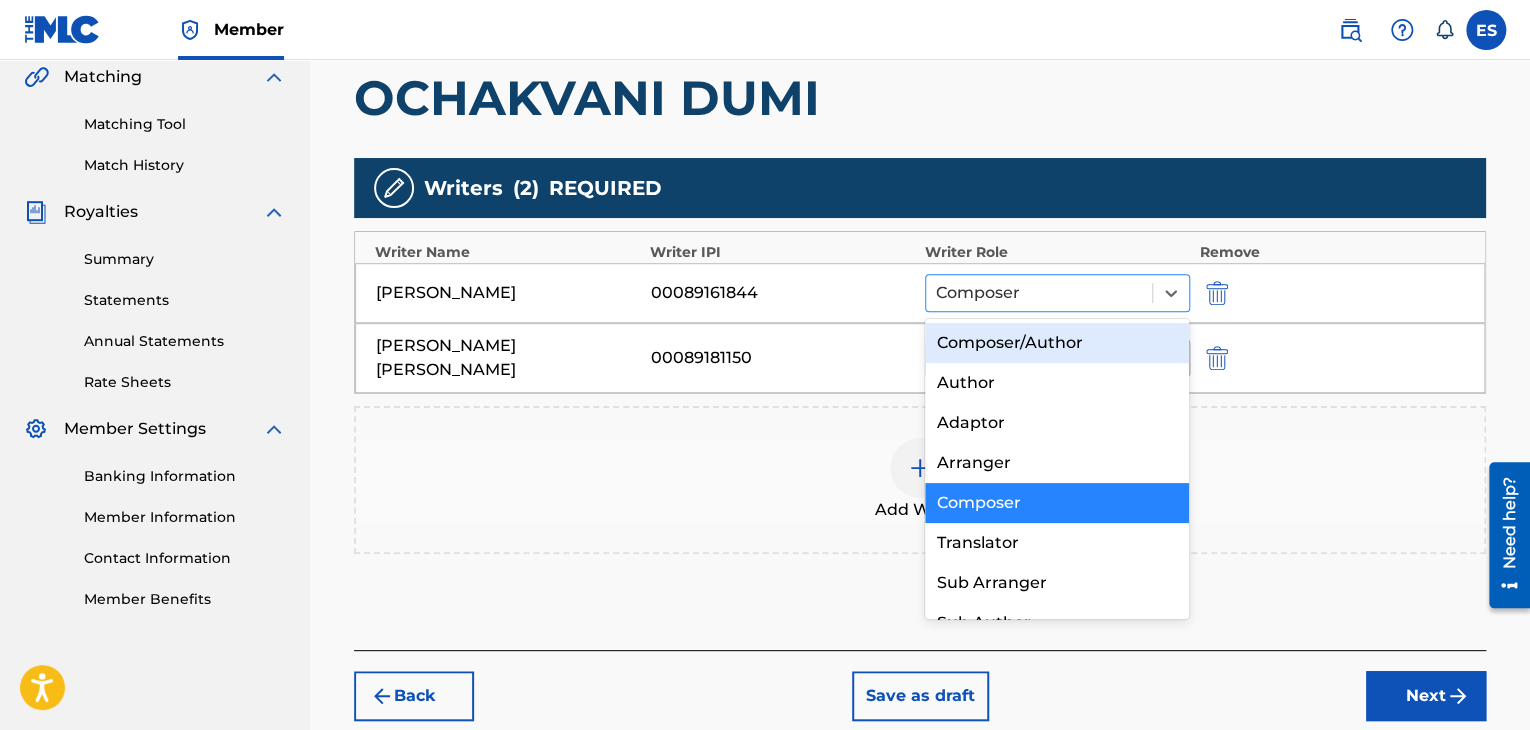 click at bounding box center (1039, 293) 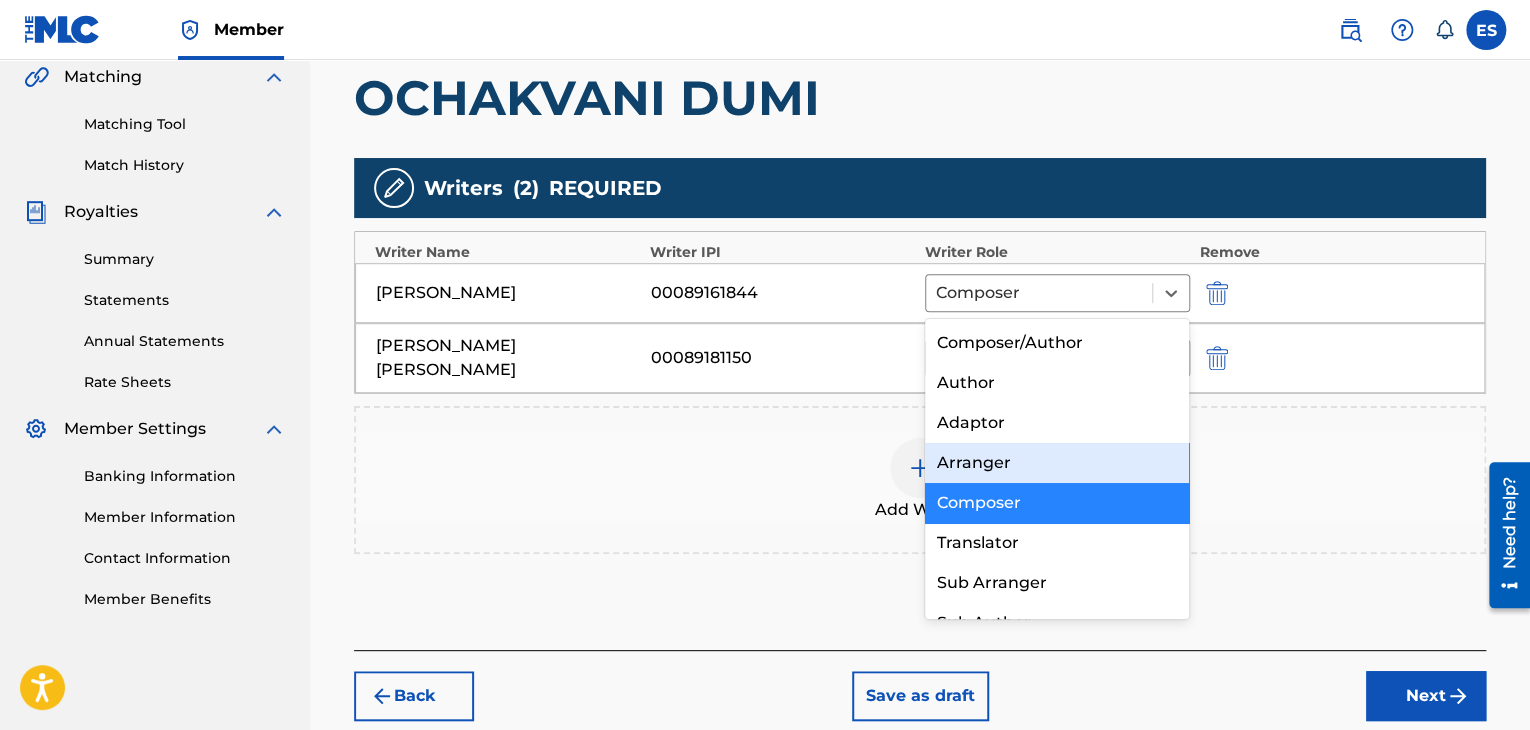 click on "Arranger" at bounding box center [1057, 463] 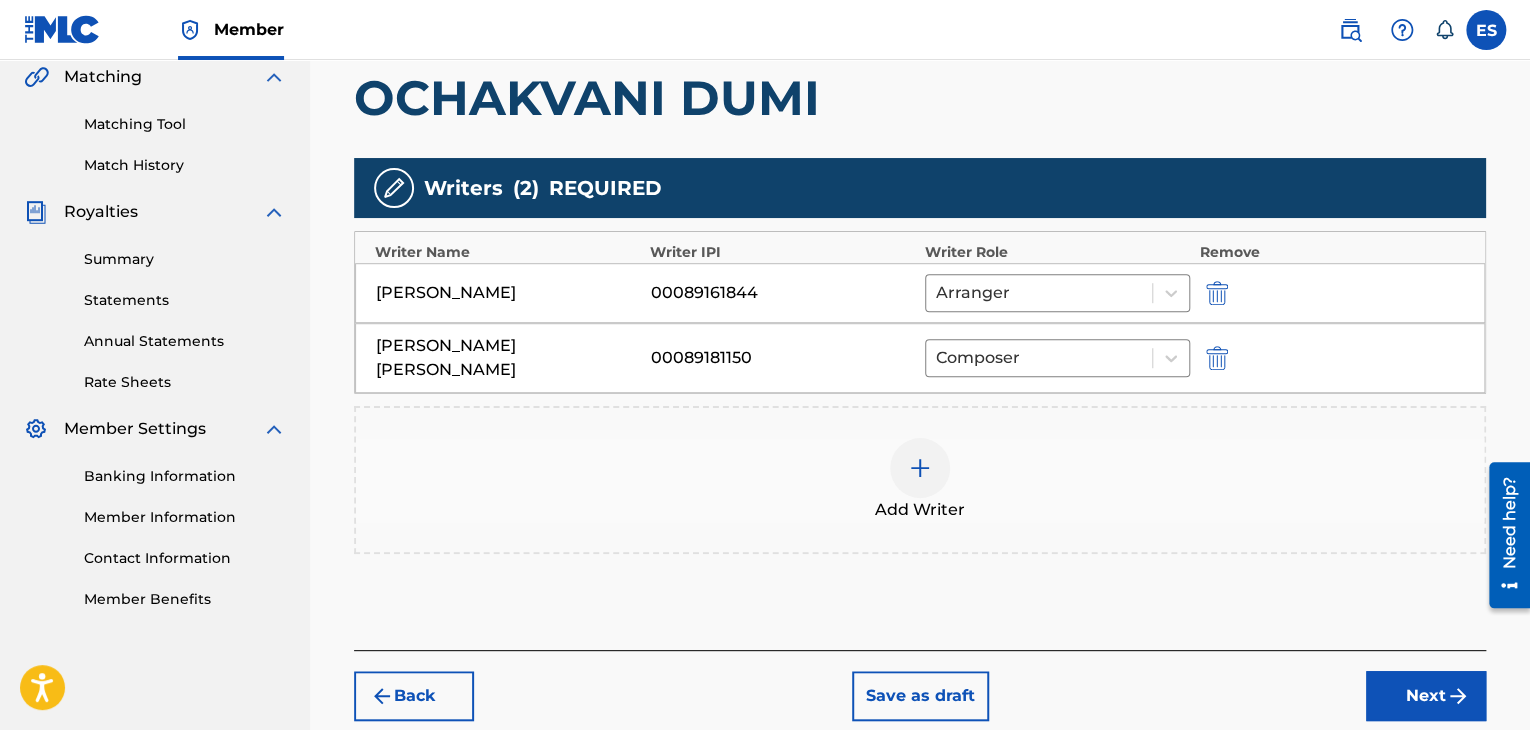 click at bounding box center [920, 468] 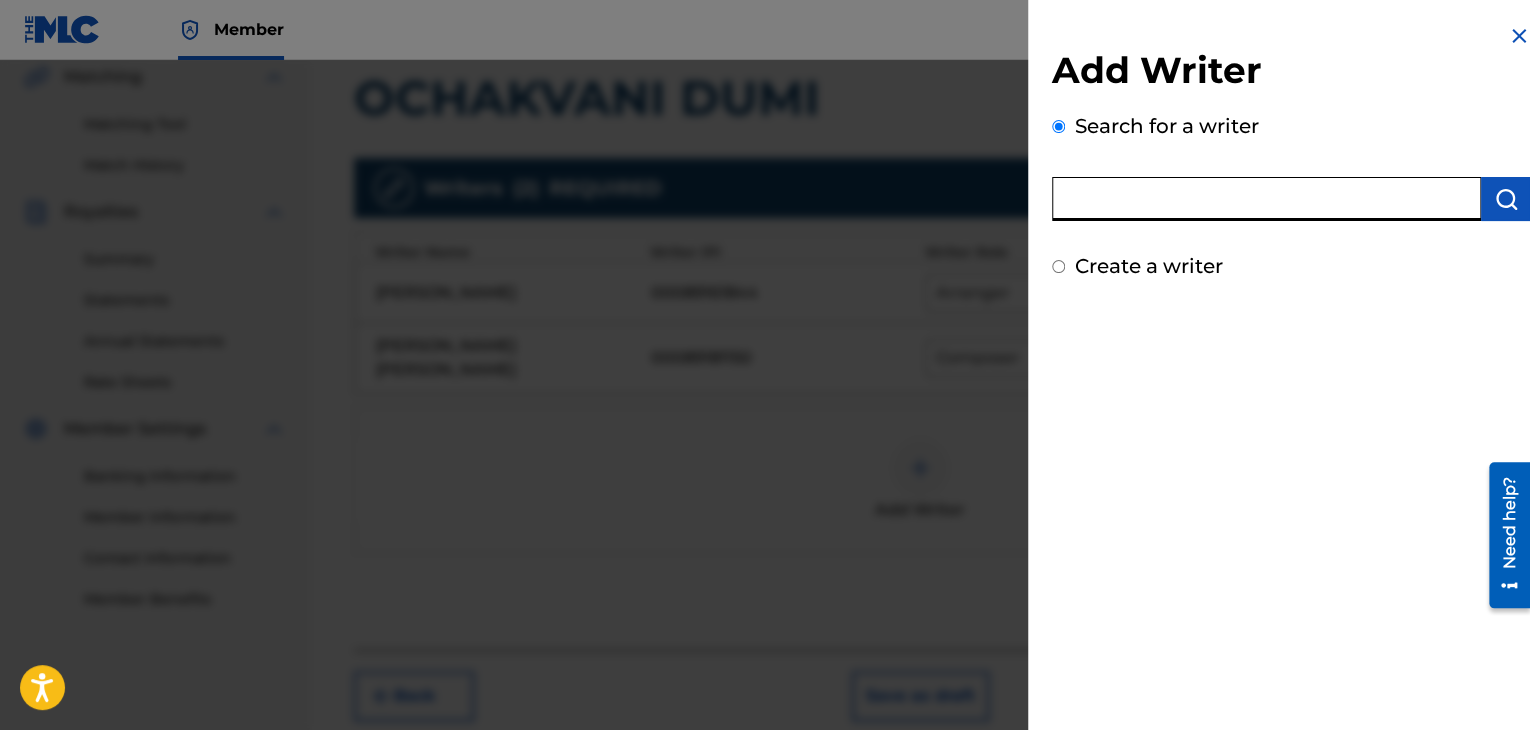 click at bounding box center (1266, 199) 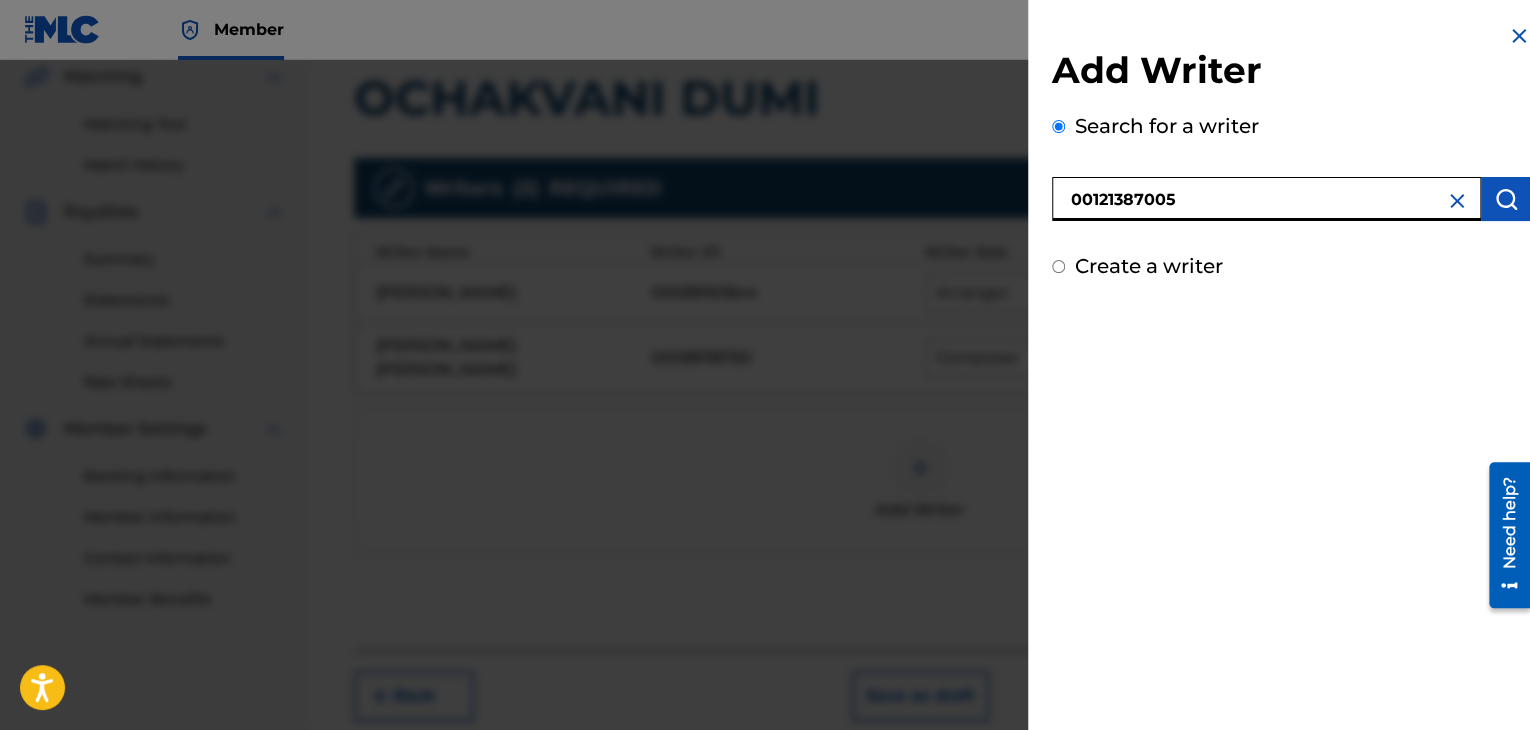 type on "00121387005" 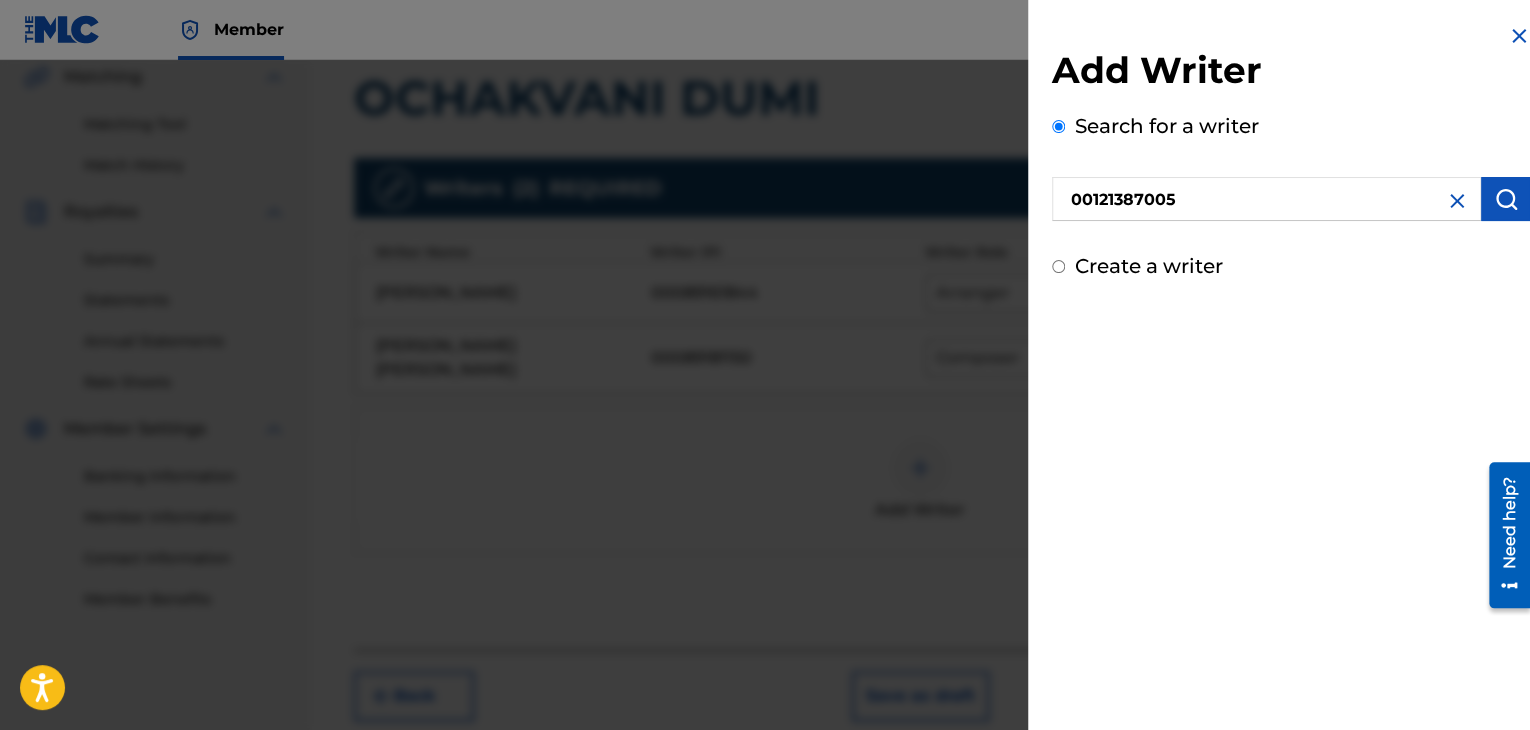 click at bounding box center [1506, 199] 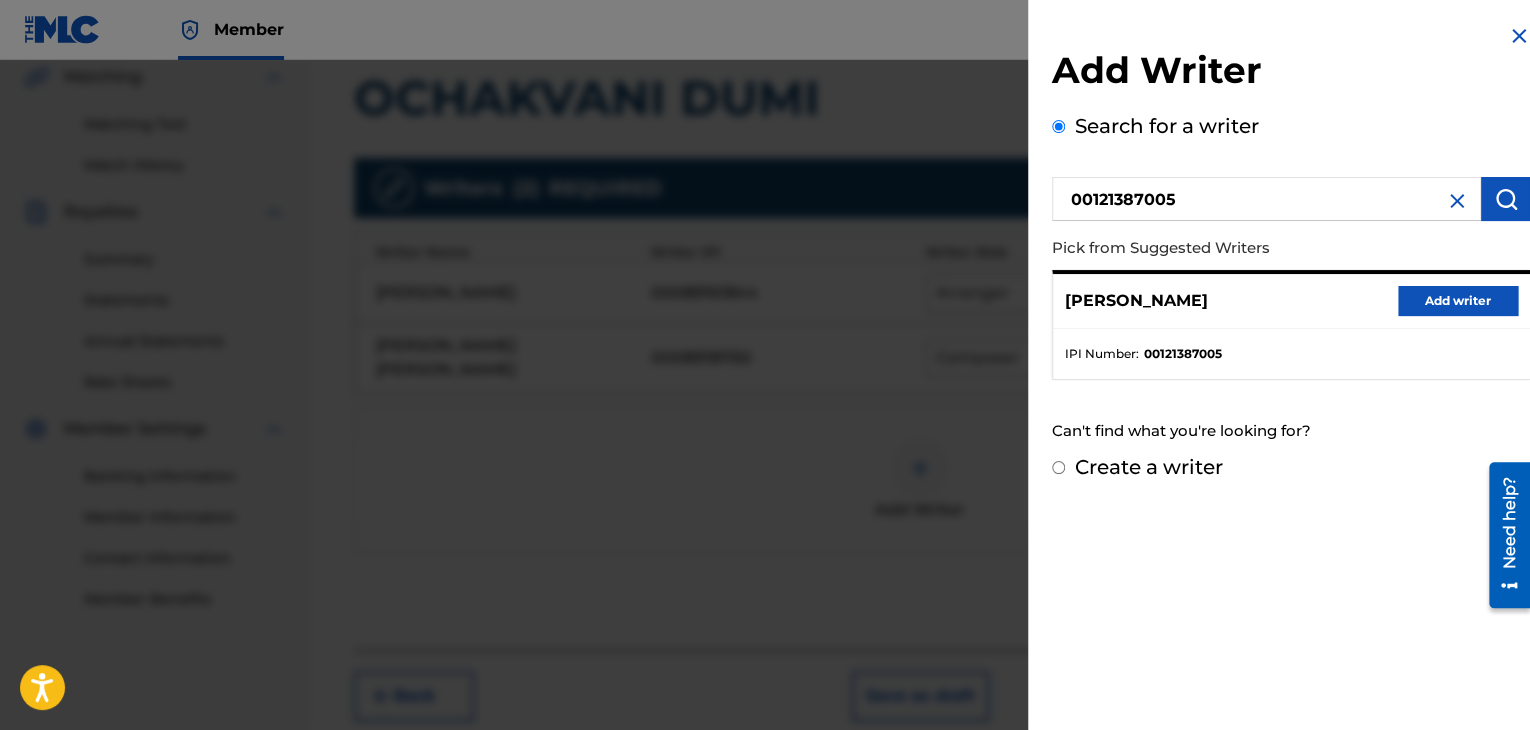 click on "Add writer" at bounding box center [1458, 301] 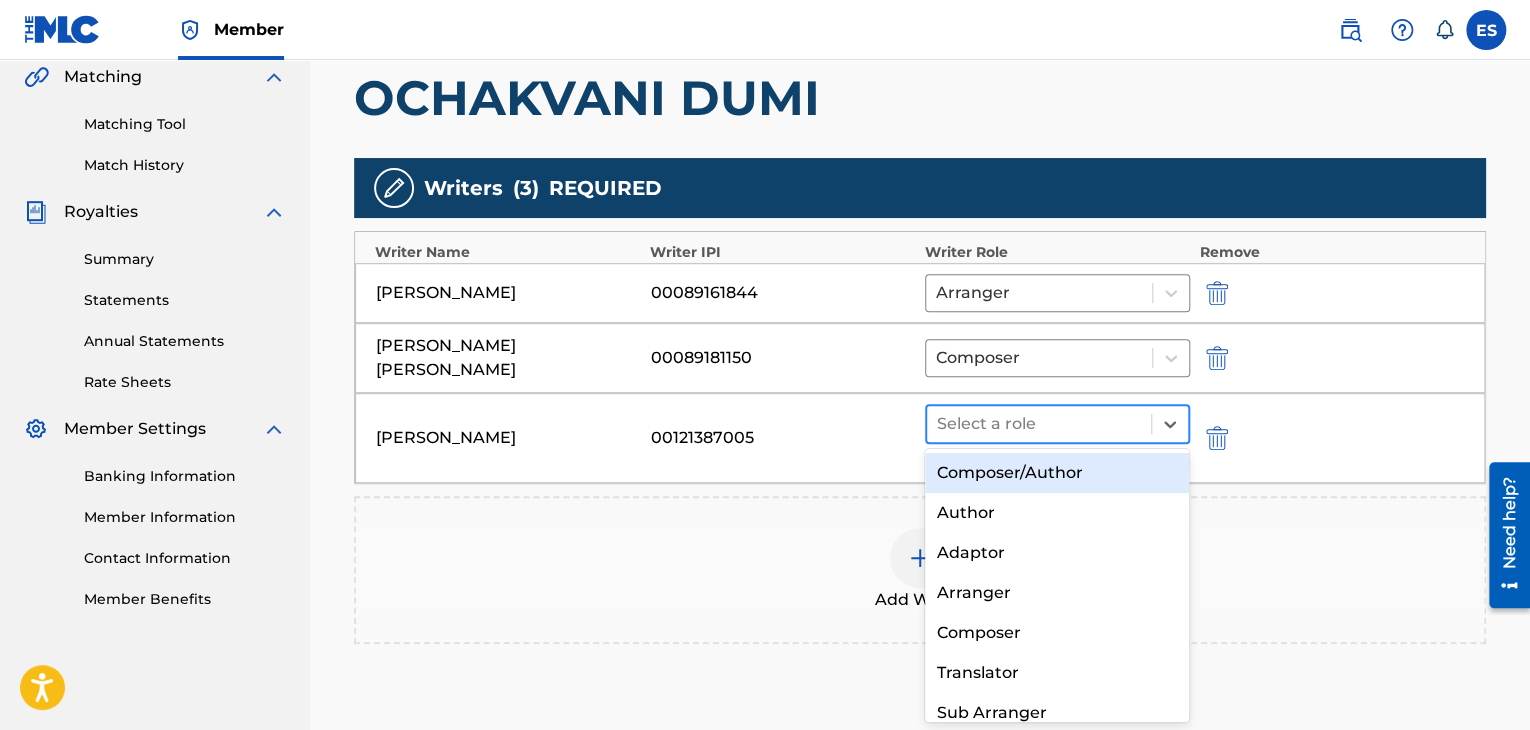 click at bounding box center (1039, 424) 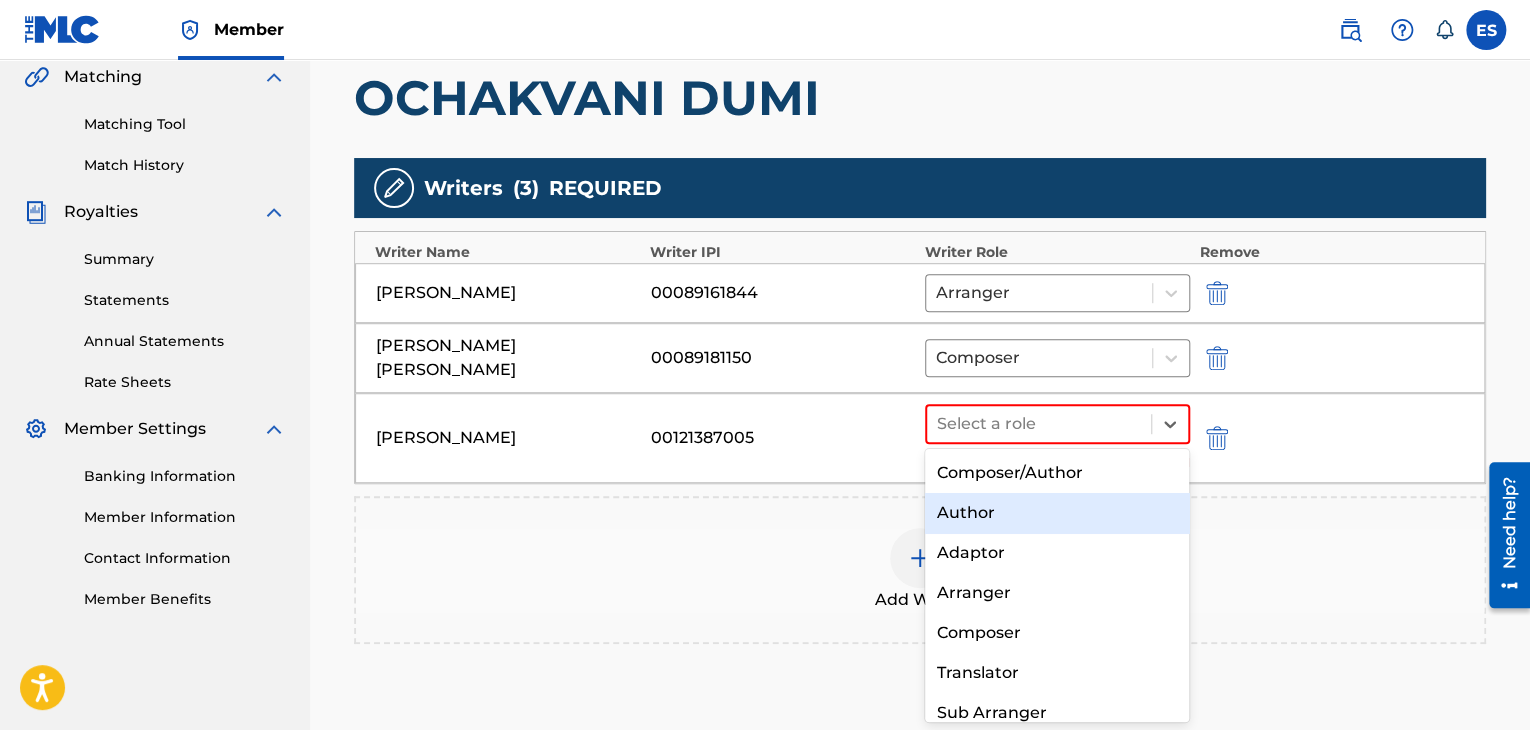 click on "Author" at bounding box center [1057, 513] 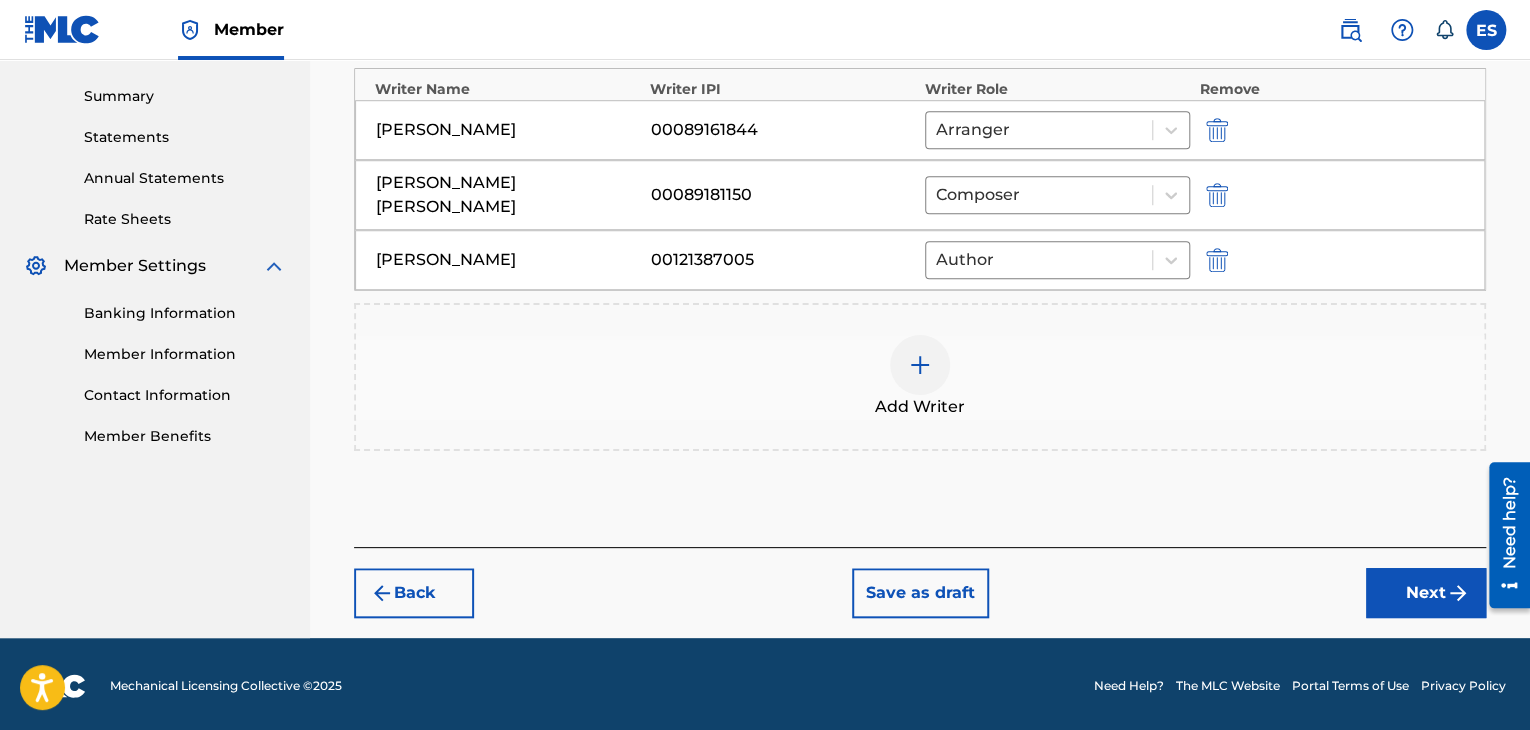 scroll, scrollTop: 633, scrollLeft: 0, axis: vertical 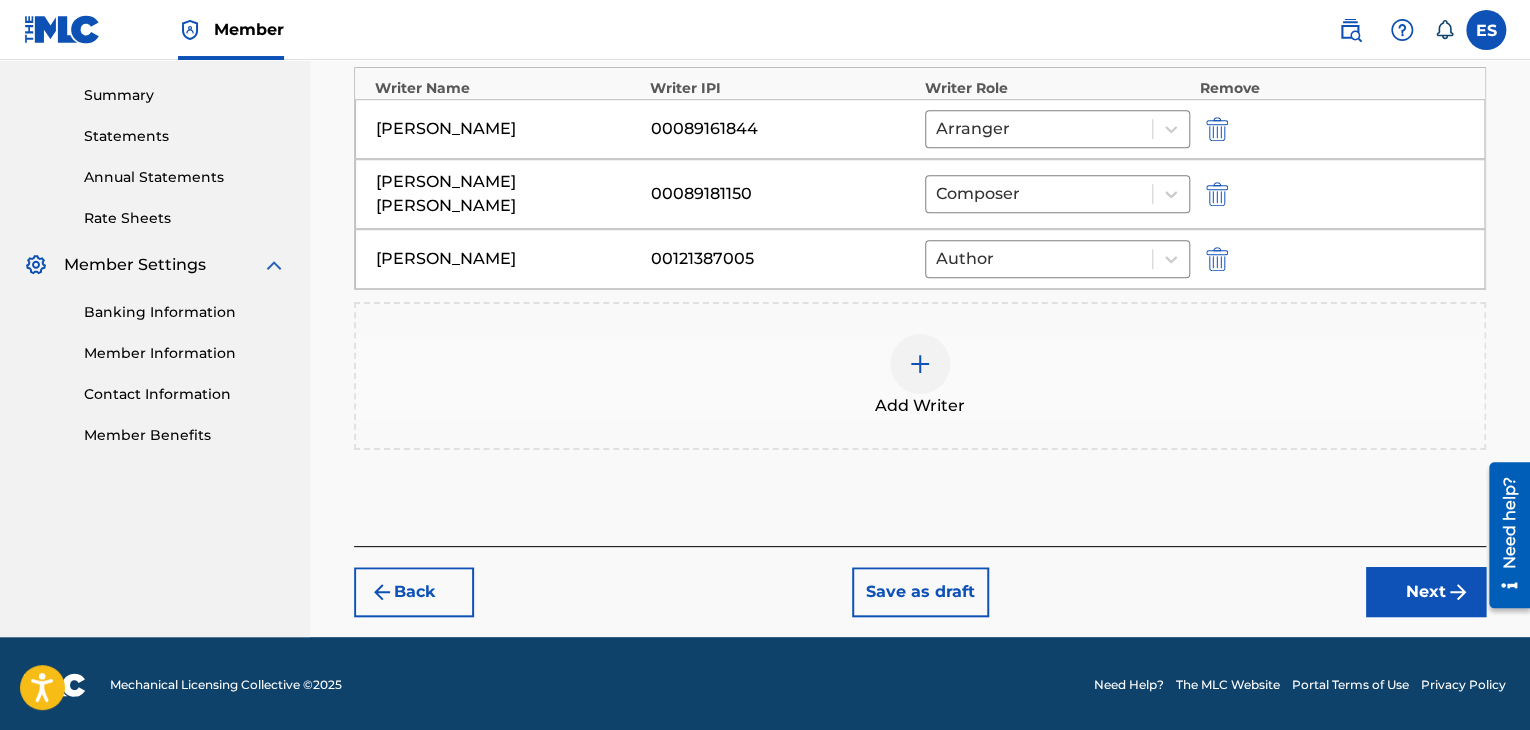click on "Next" at bounding box center (1426, 592) 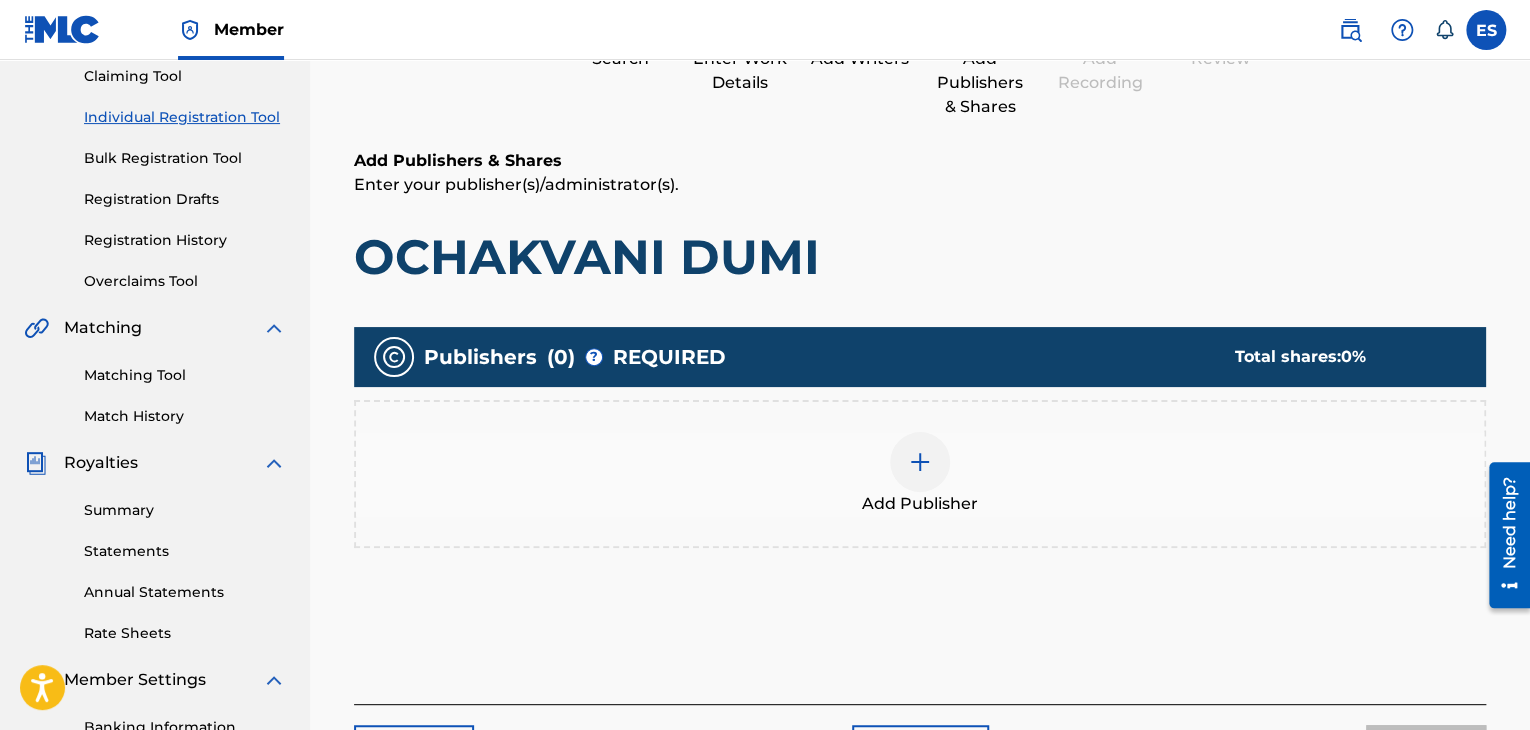 scroll, scrollTop: 390, scrollLeft: 0, axis: vertical 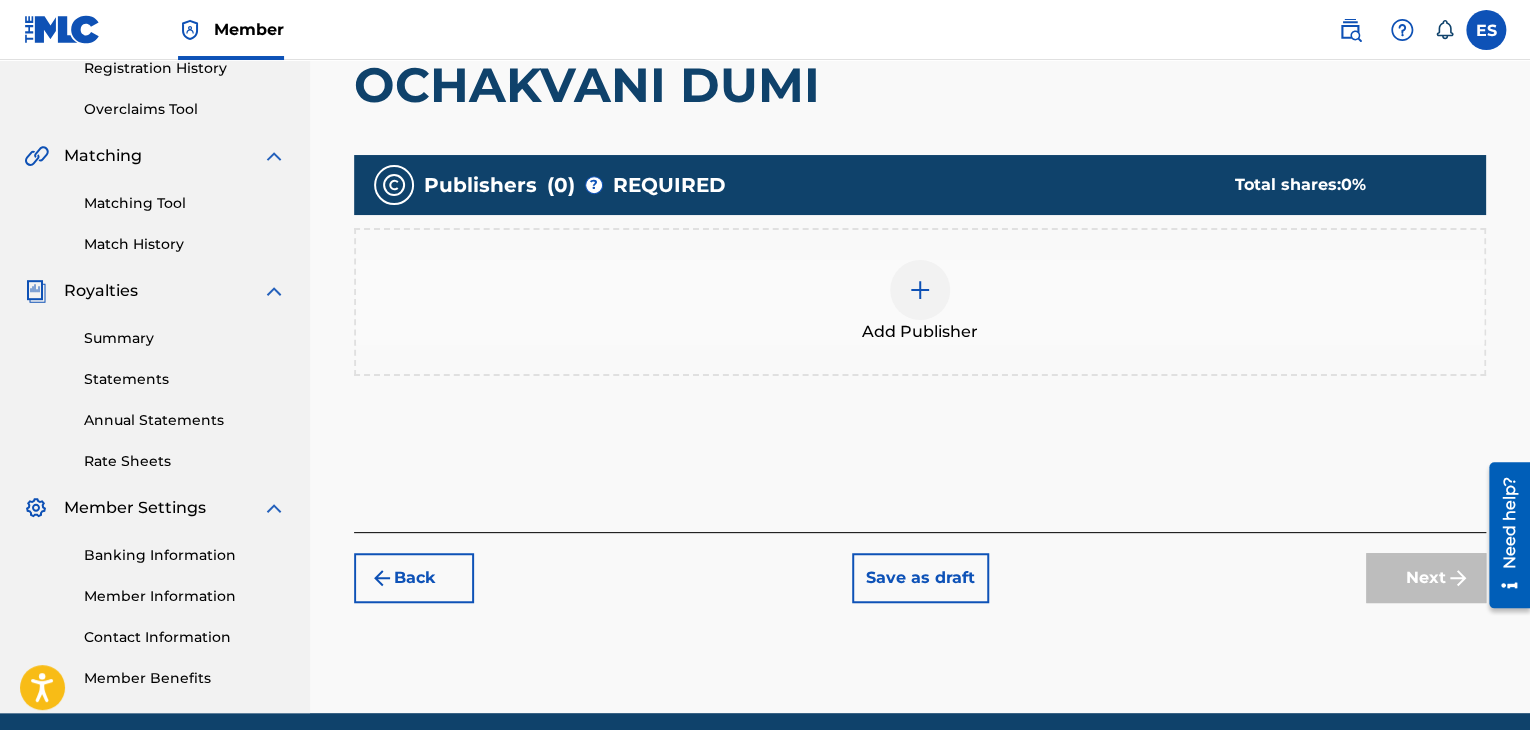 click at bounding box center (920, 290) 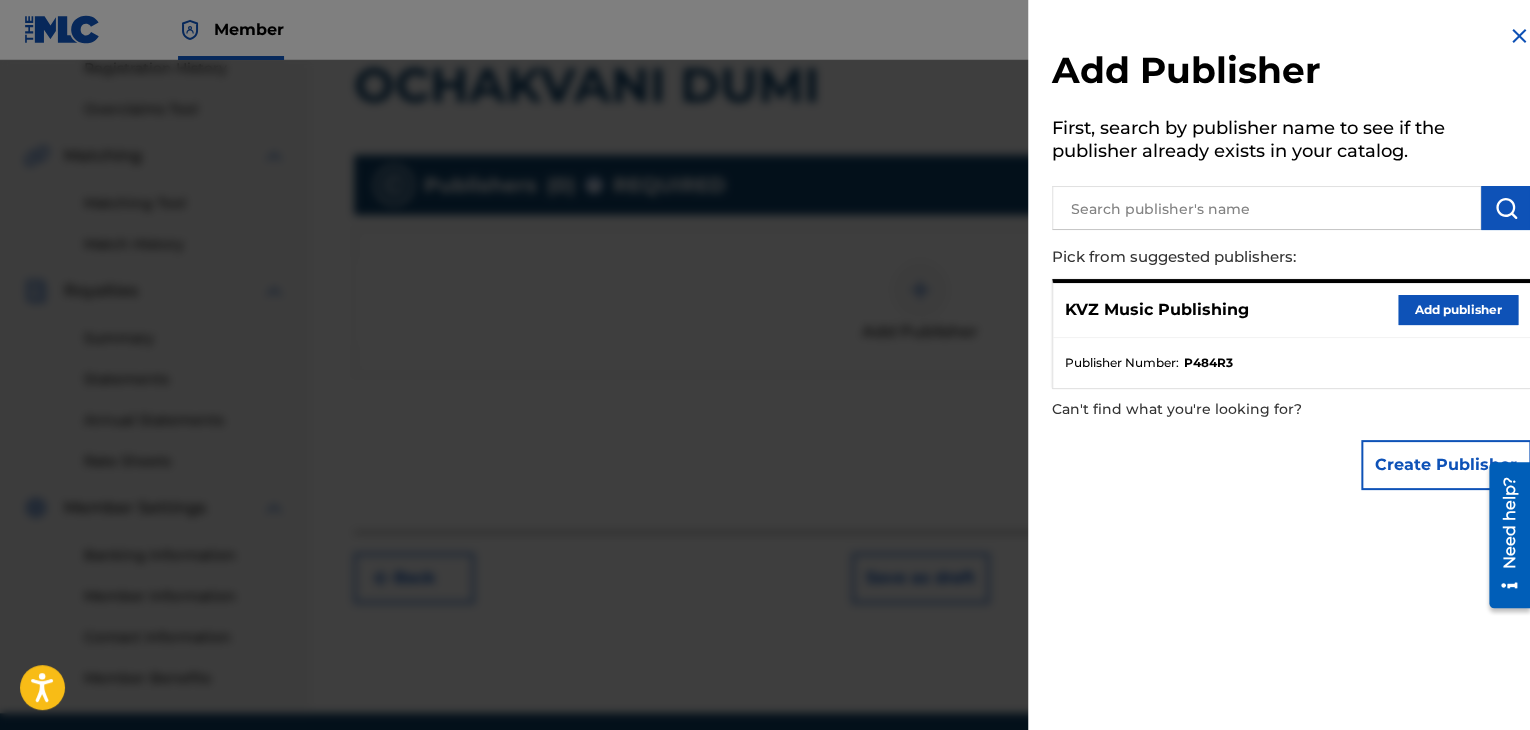 click on "Add publisher" at bounding box center (1458, 310) 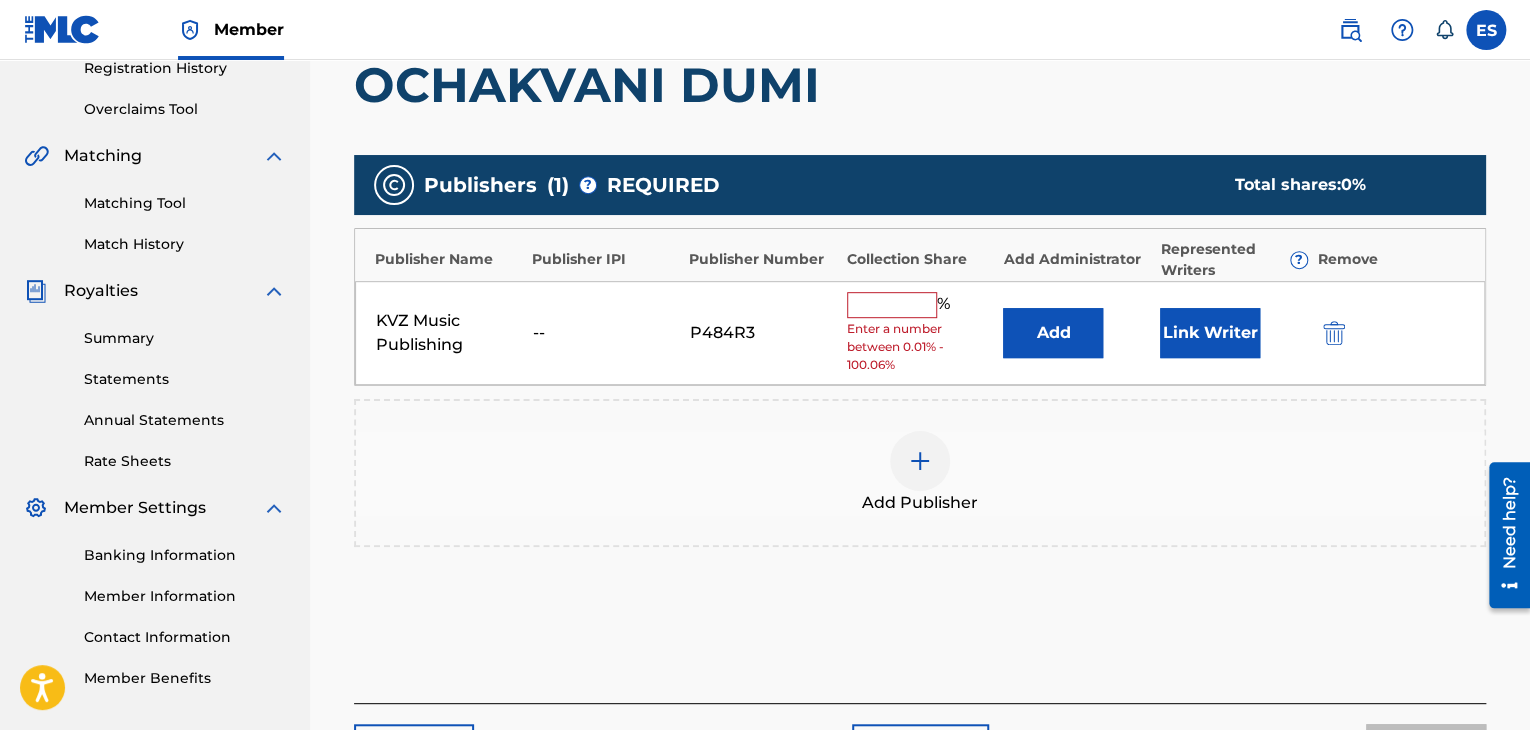 click at bounding box center (892, 305) 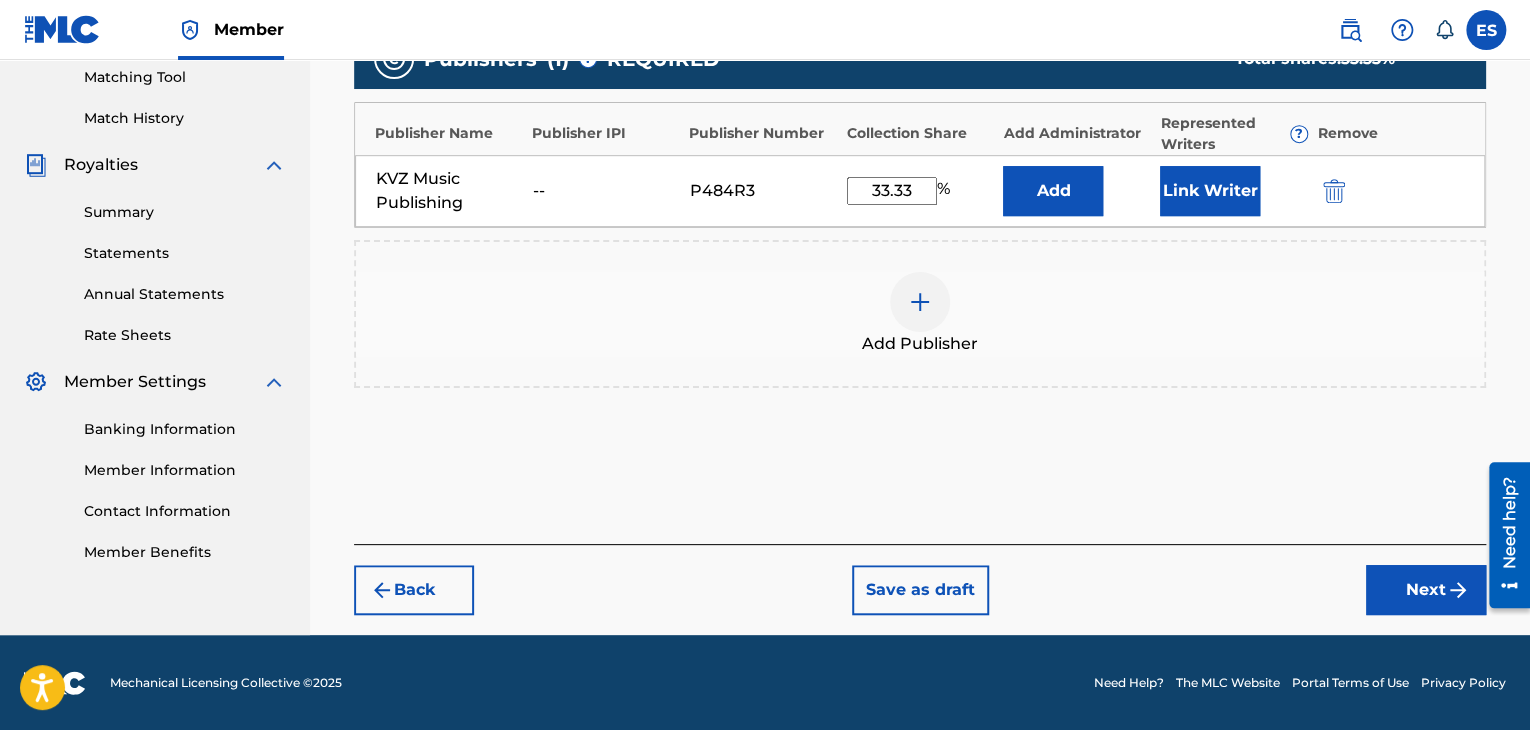 drag, startPoint x: 1389, startPoint y: 594, endPoint x: 1341, endPoint y: 559, distance: 59.405388 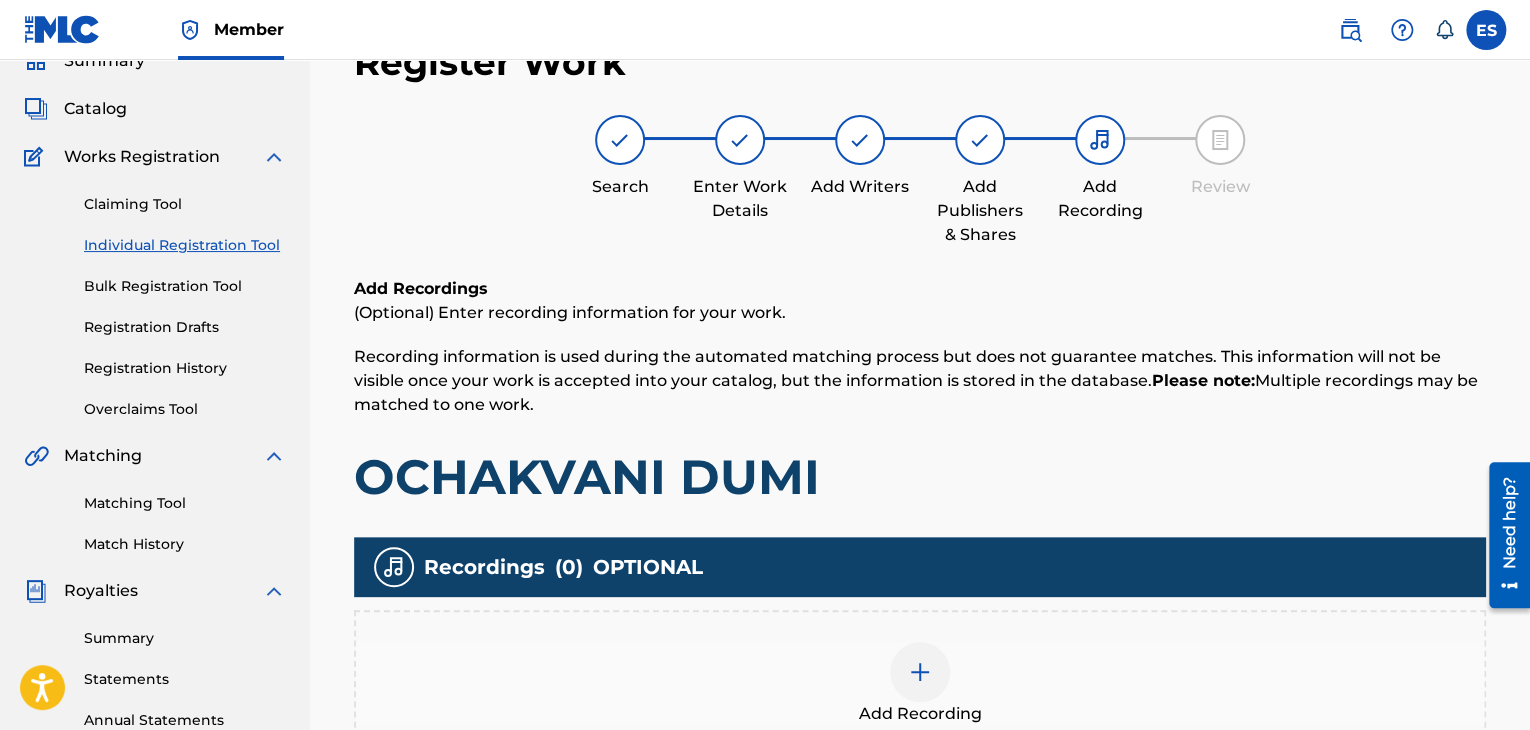 scroll, scrollTop: 469, scrollLeft: 0, axis: vertical 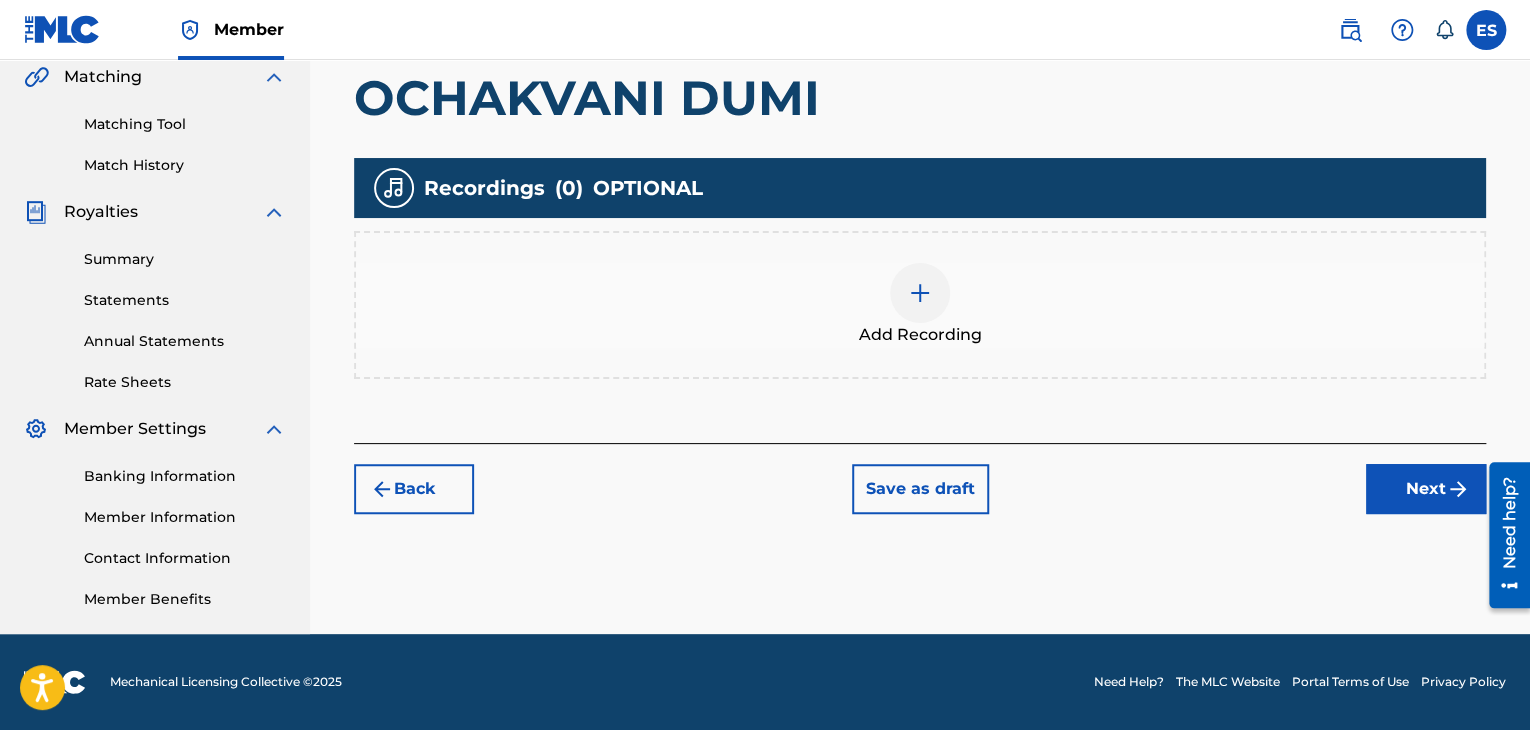 click at bounding box center (920, 293) 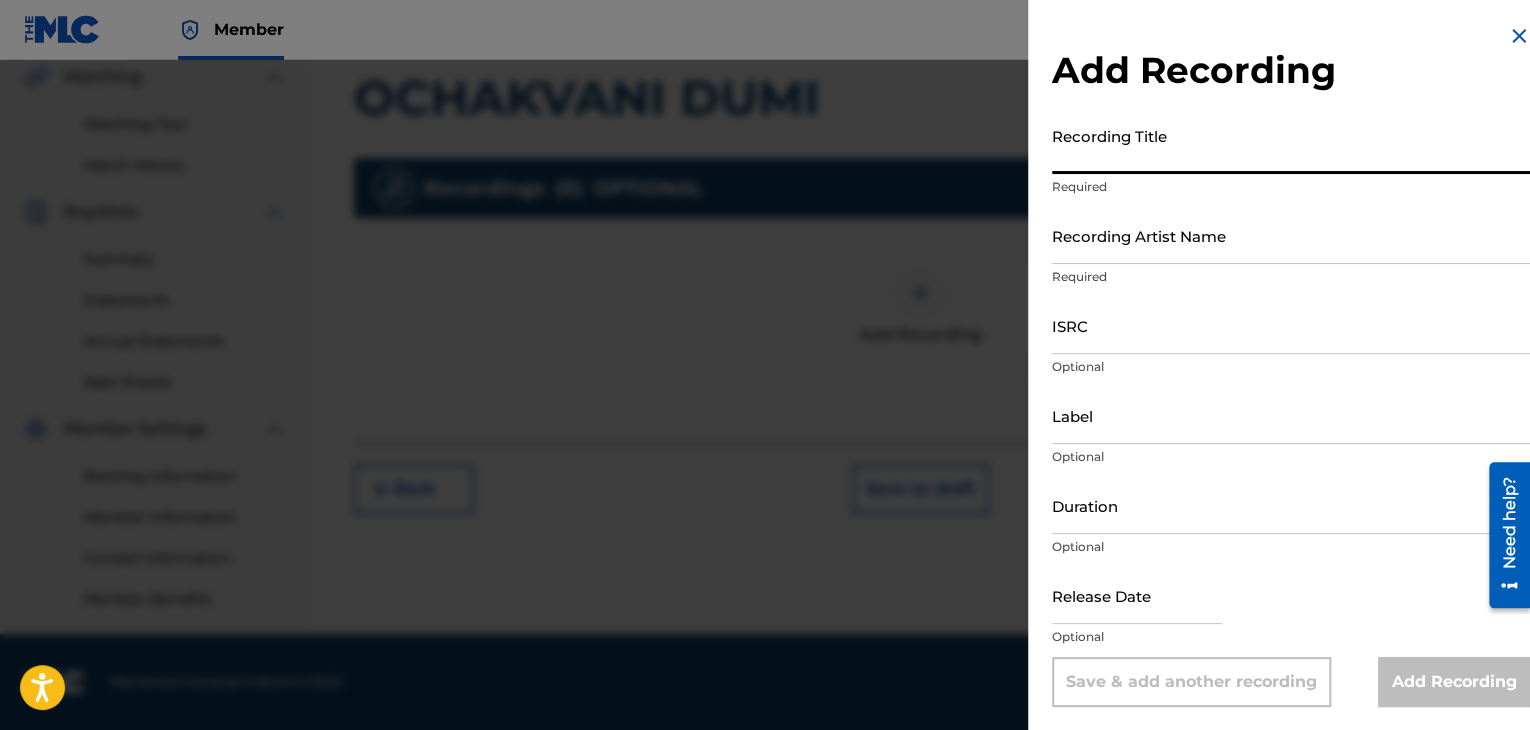 click on "Recording Title" at bounding box center (1291, 145) 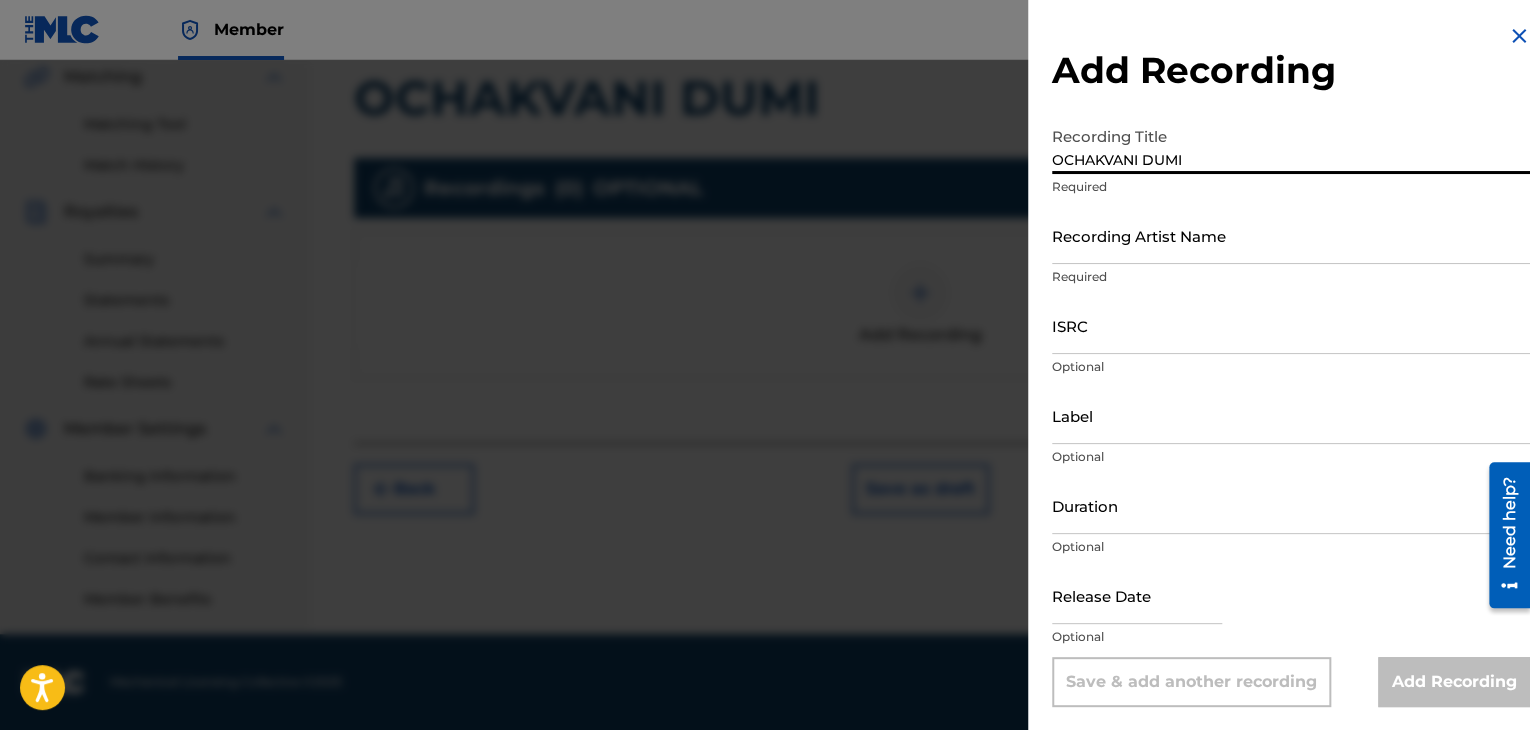 click on "OCHAKVANI DUMI" at bounding box center (1291, 145) 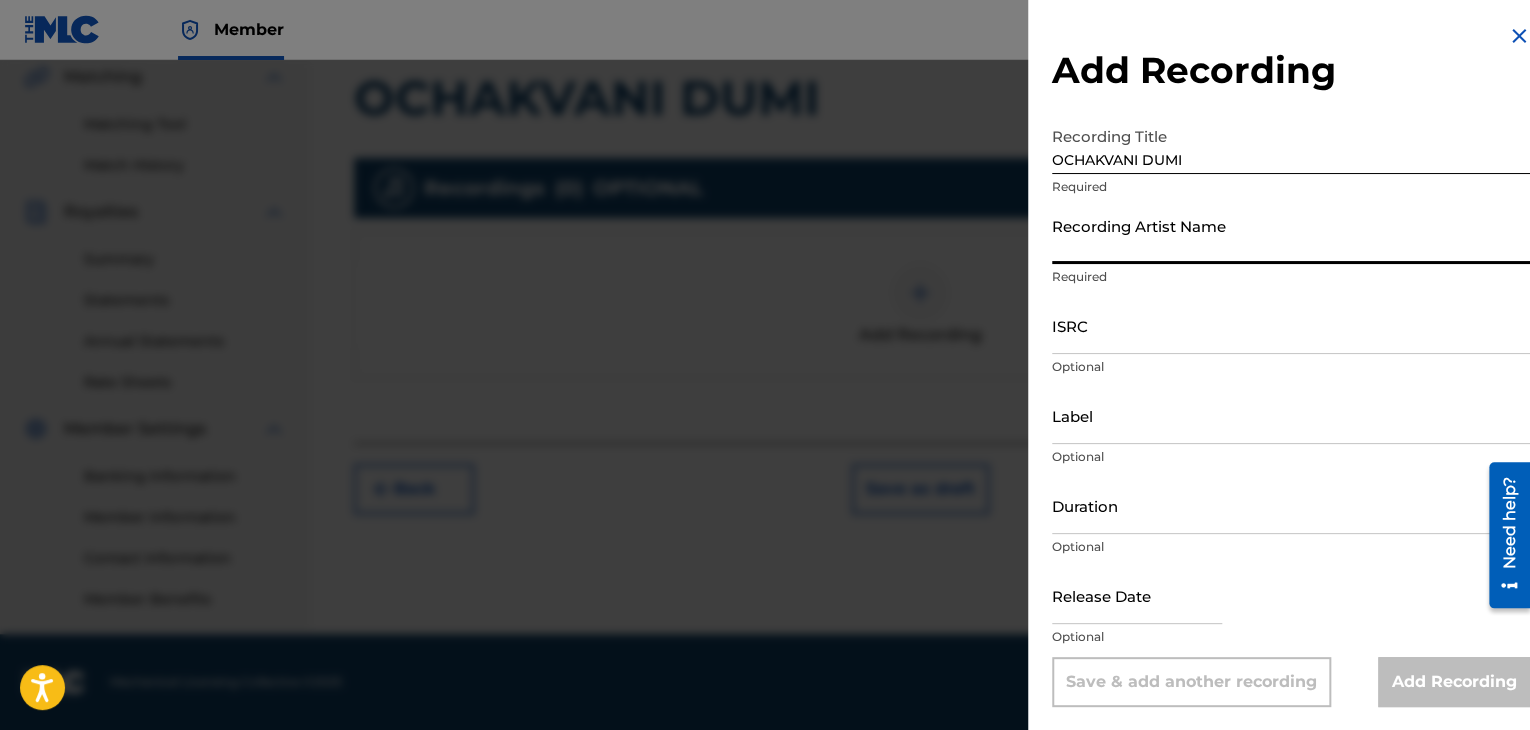 paste on "[PERSON_NAME] & [PERSON_NAME]" 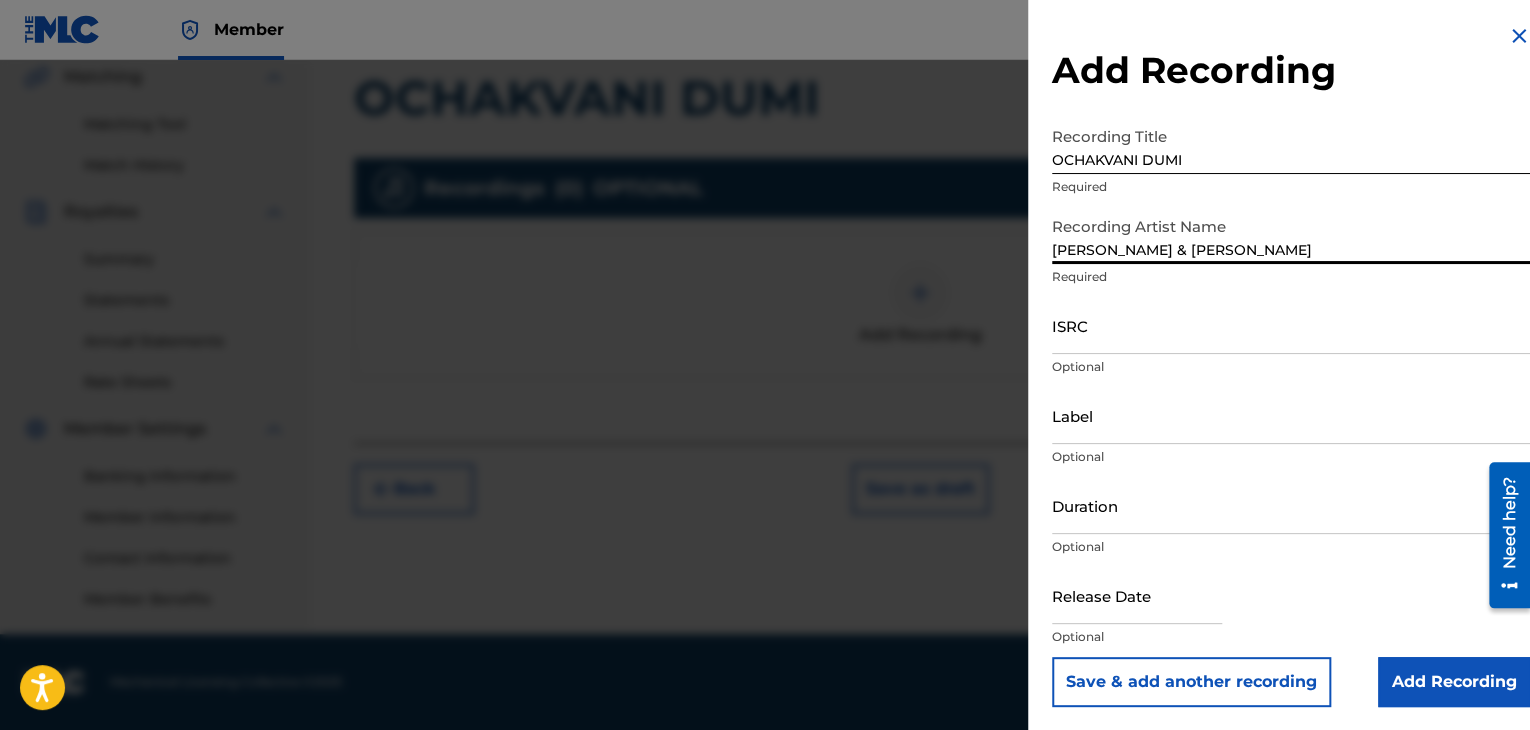 click on "[PERSON_NAME] & [PERSON_NAME]" at bounding box center (1291, 235) 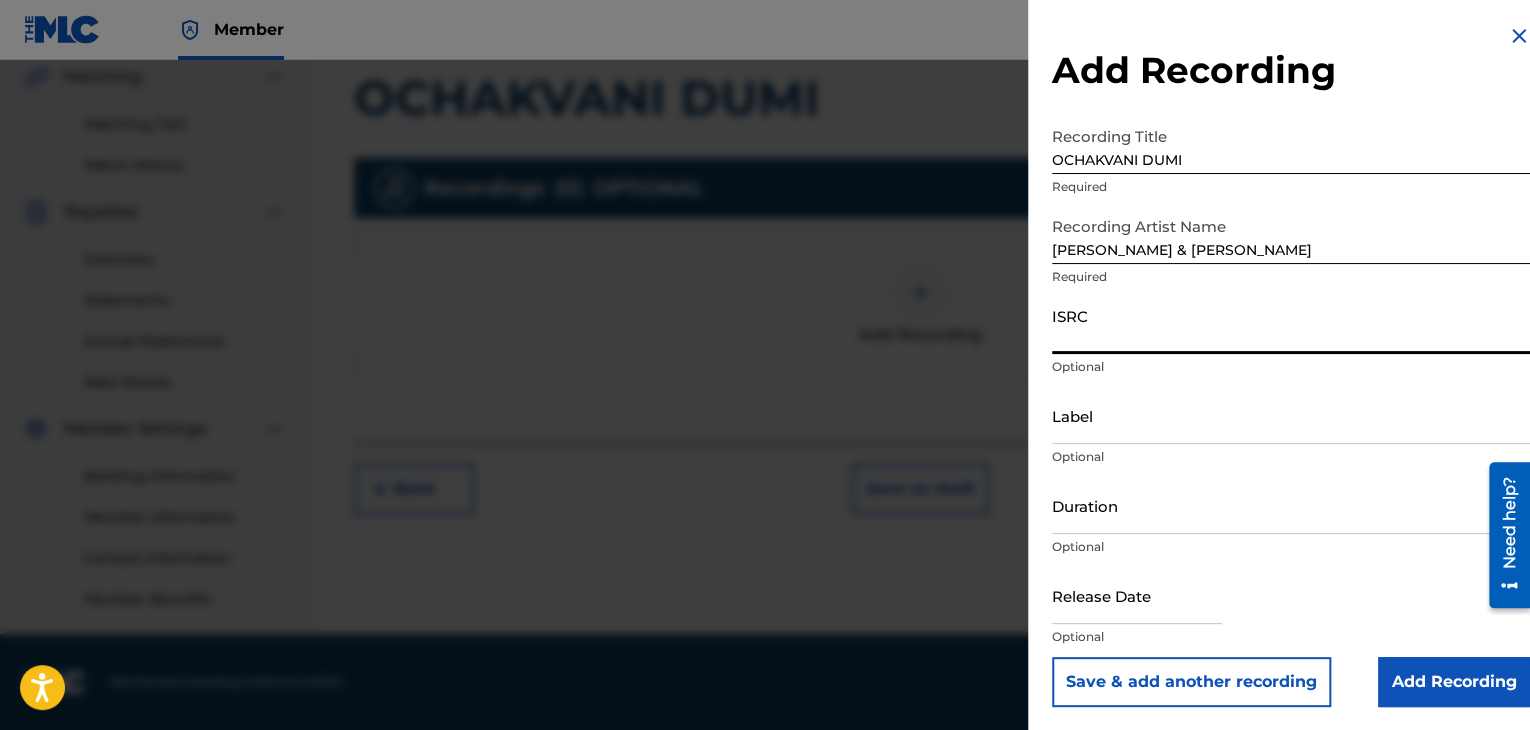 paste on "BGA262147601" 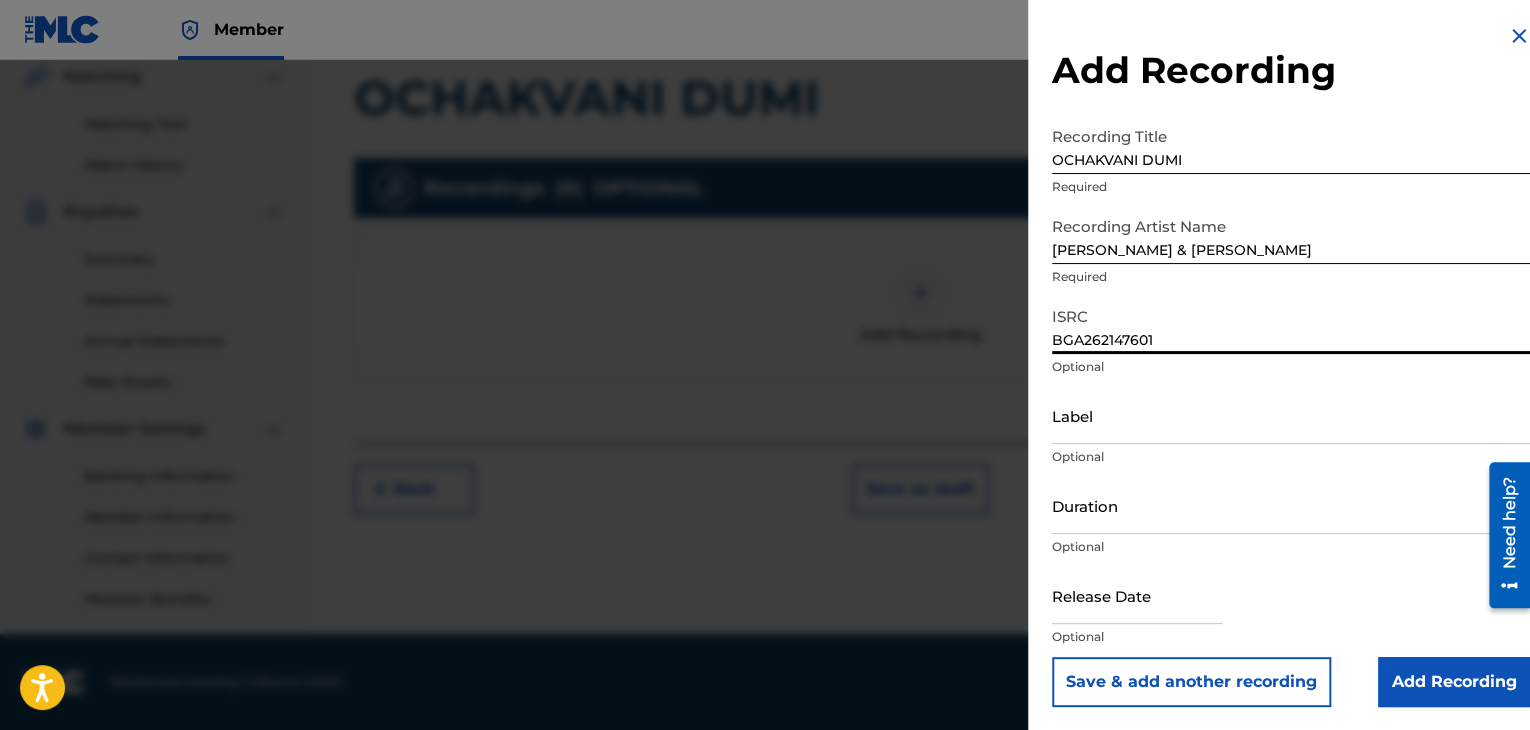 type on "BGA262147601" 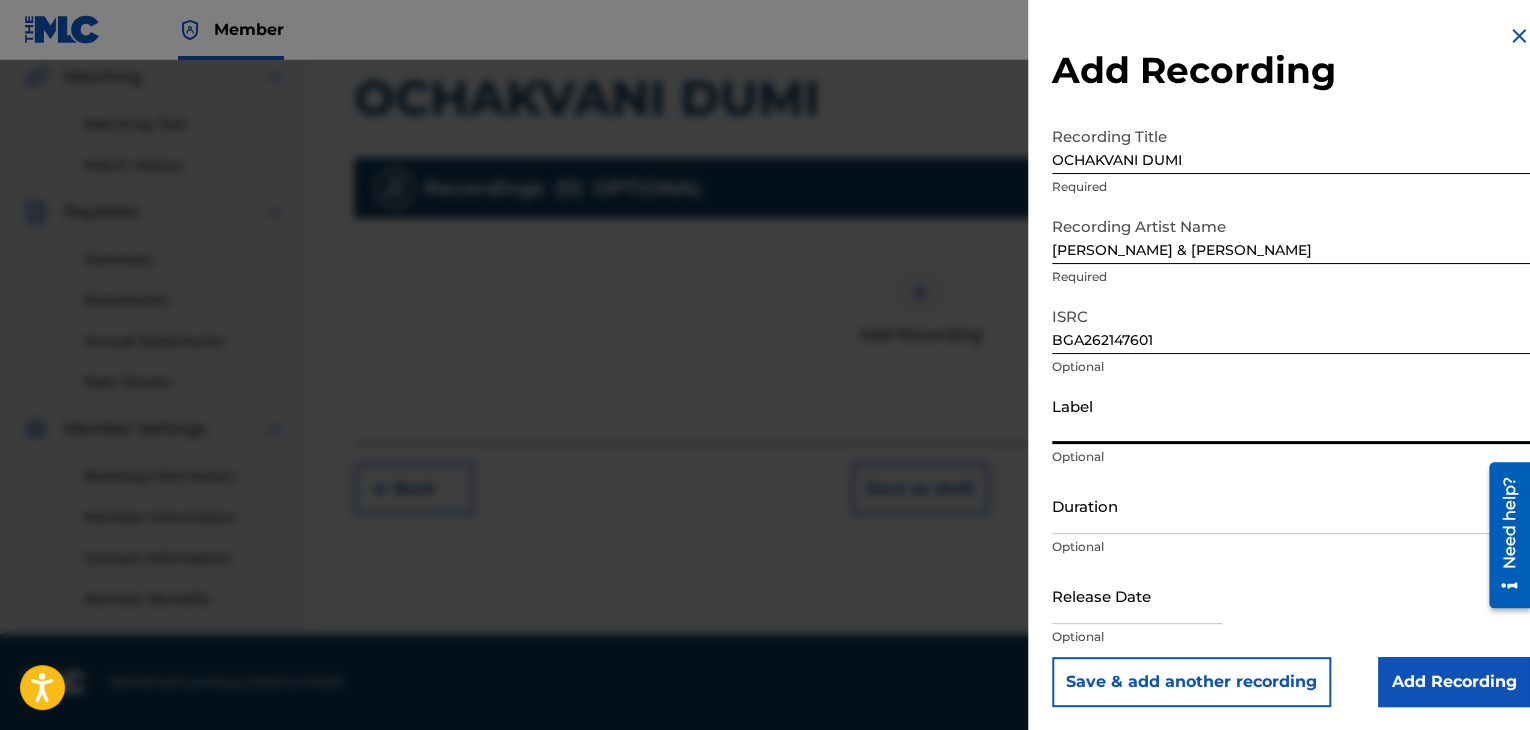 paste on "BALKANTON AD" 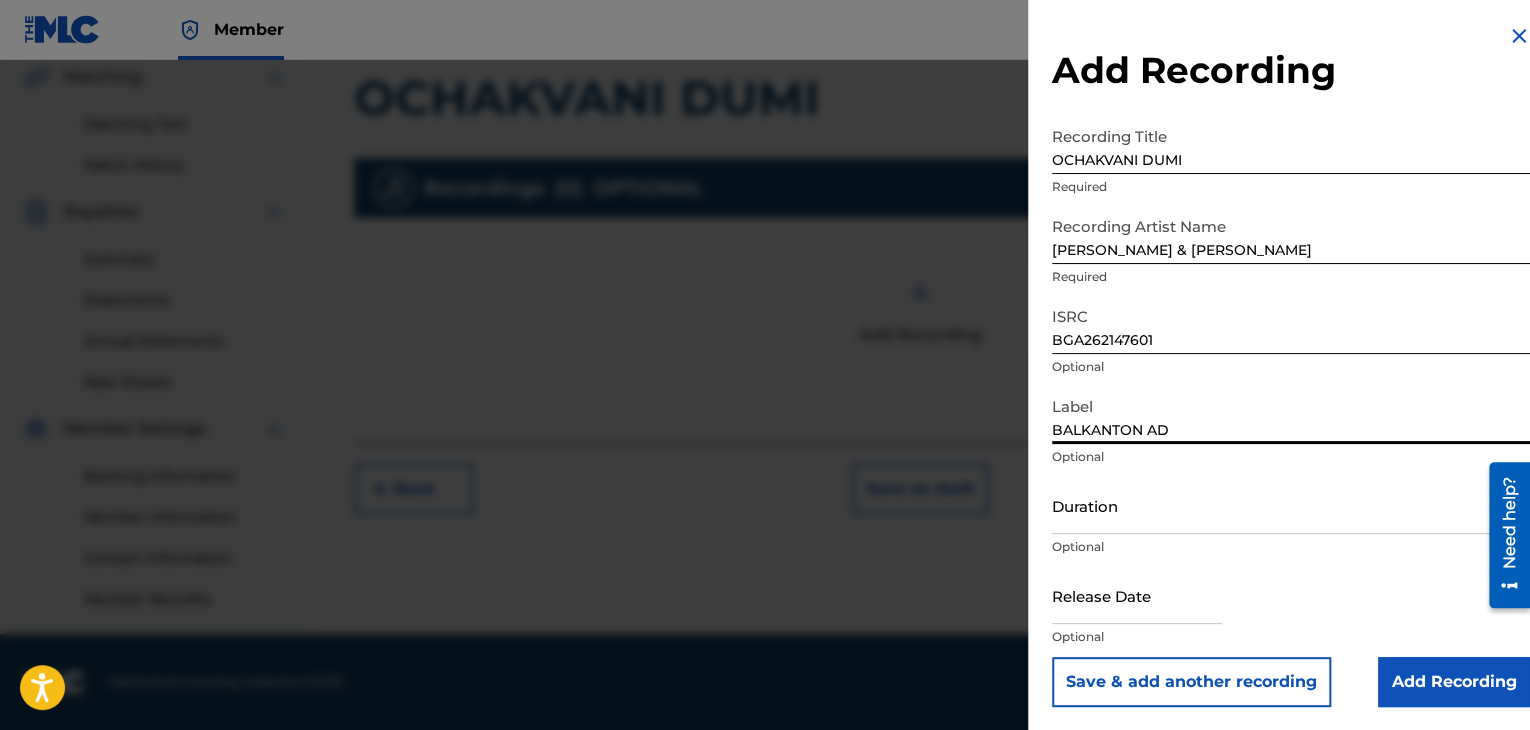 type on "BALKANTON AD" 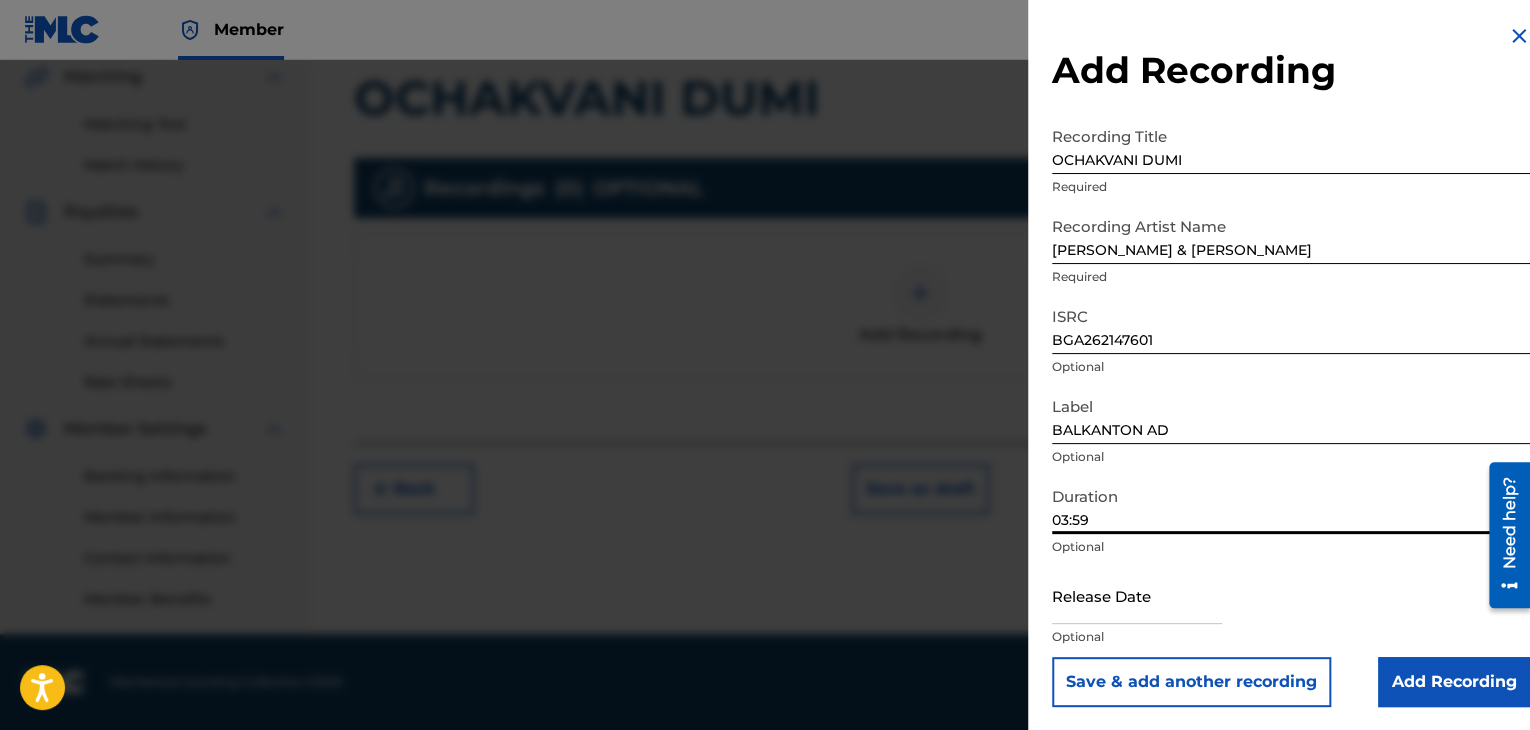 type on "03:59" 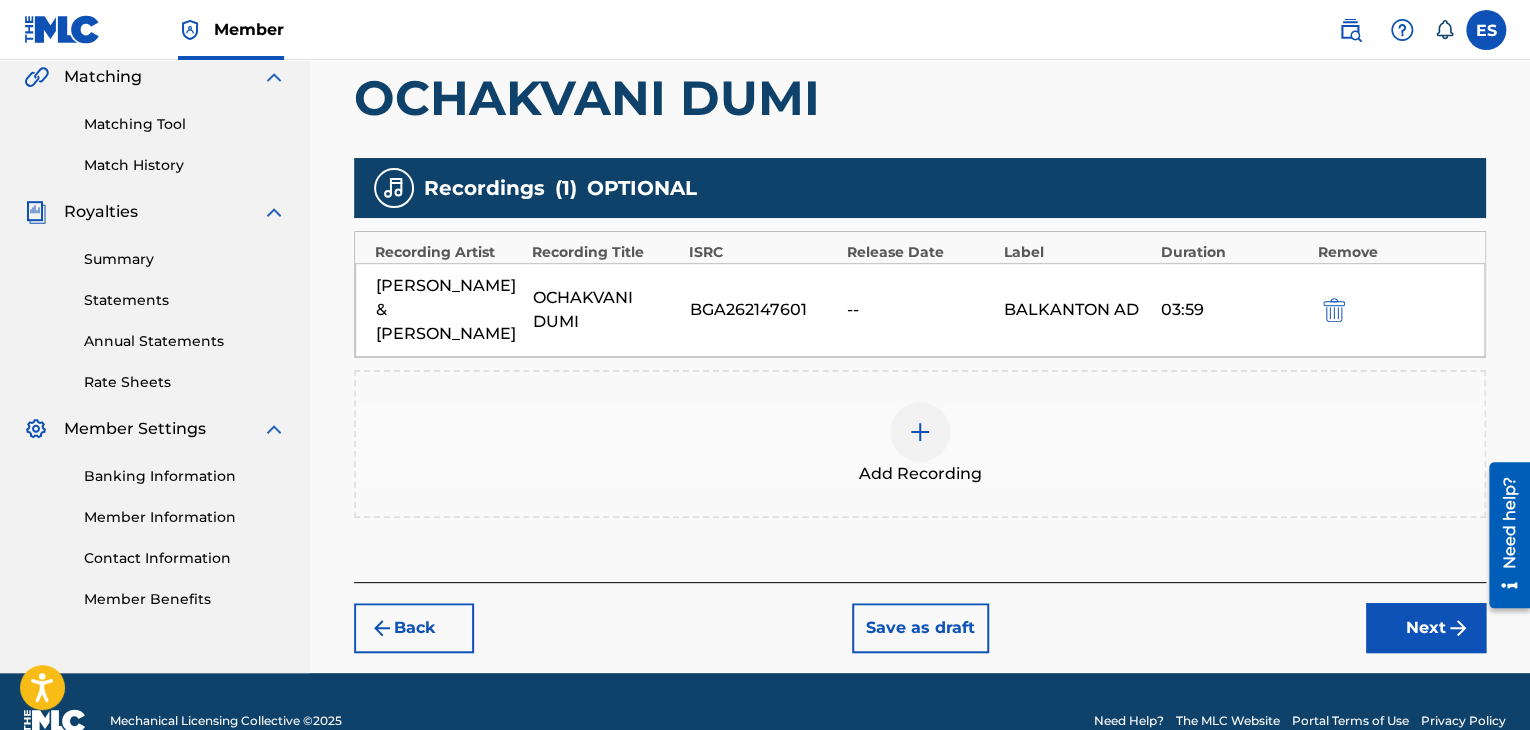 click at bounding box center [920, 432] 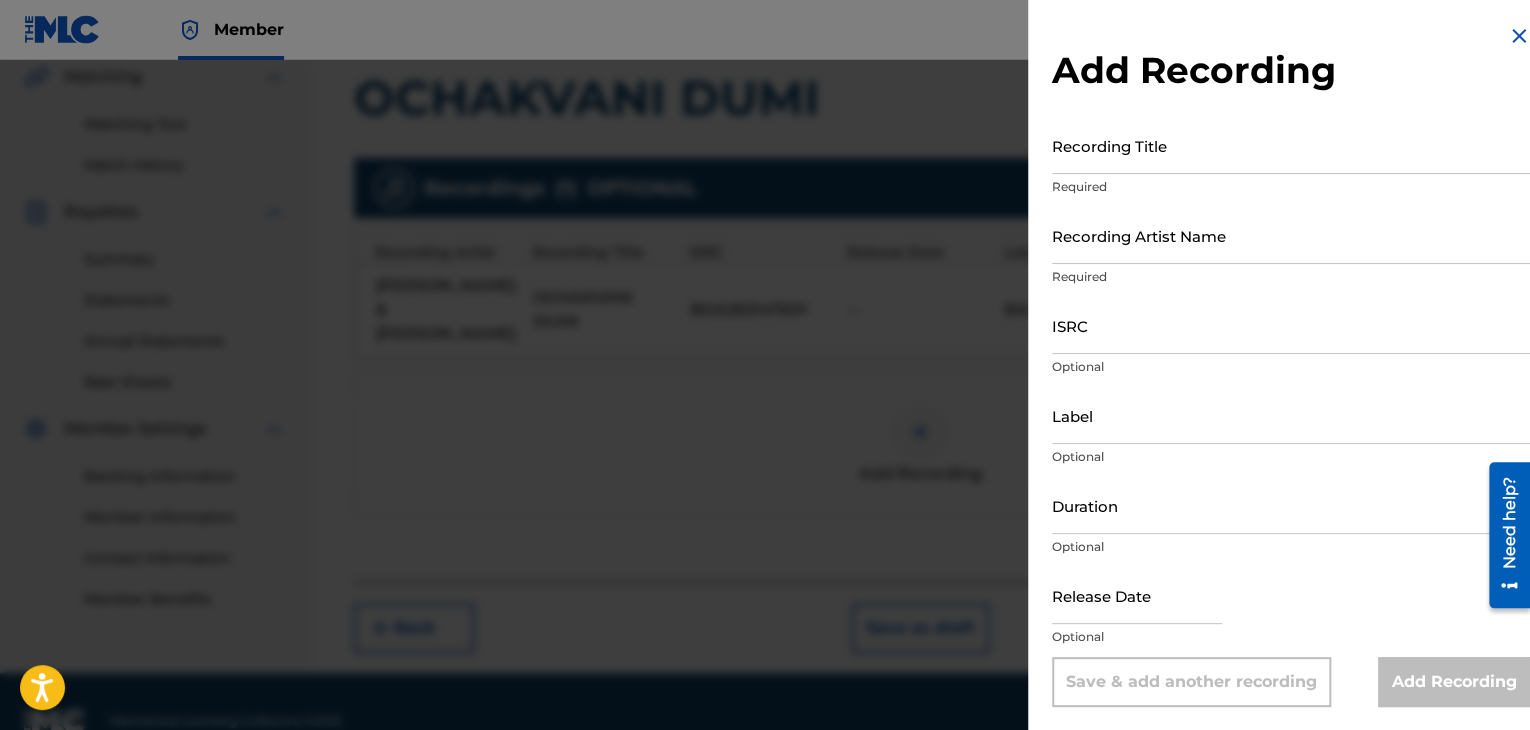 click on "Add Recording" at bounding box center [1291, 70] 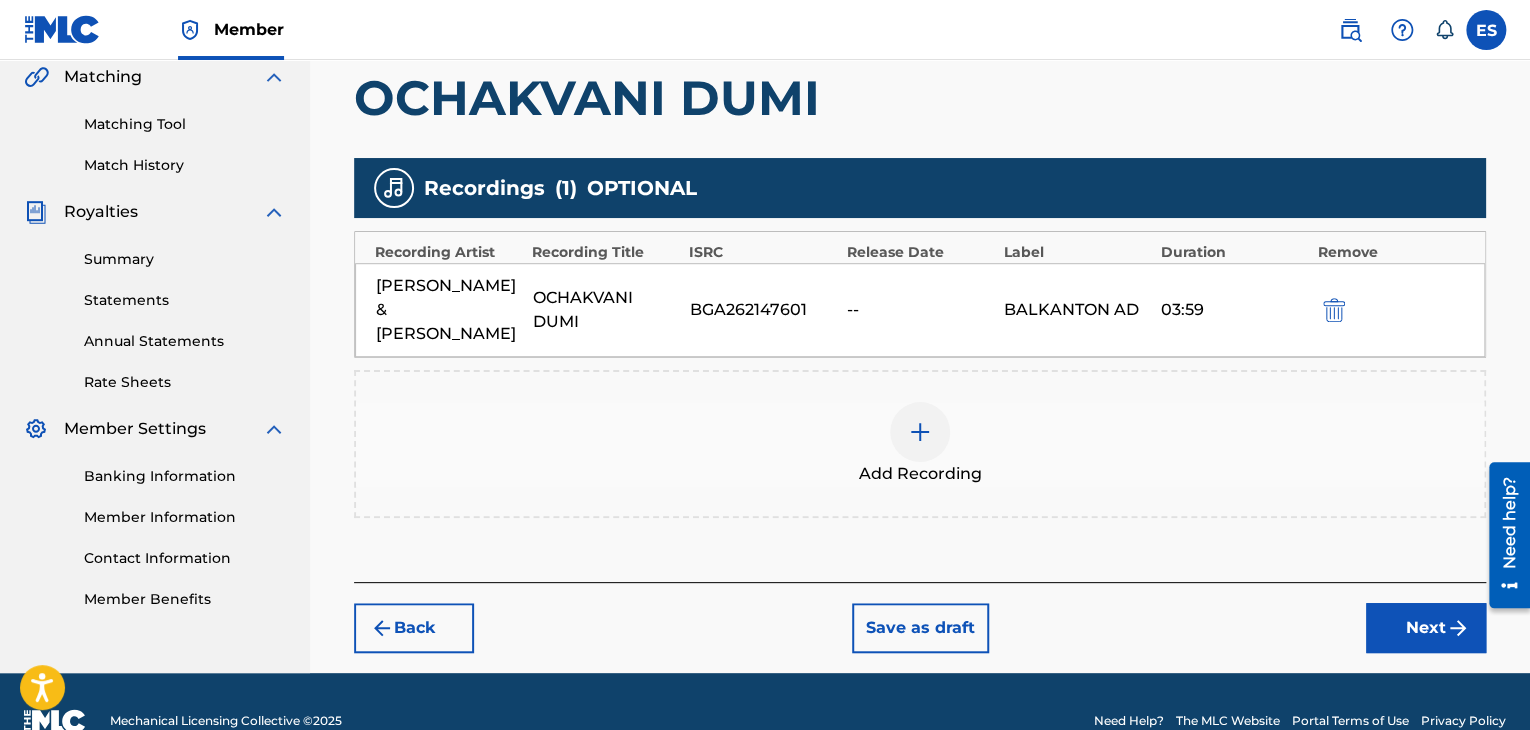 click at bounding box center [920, 432] 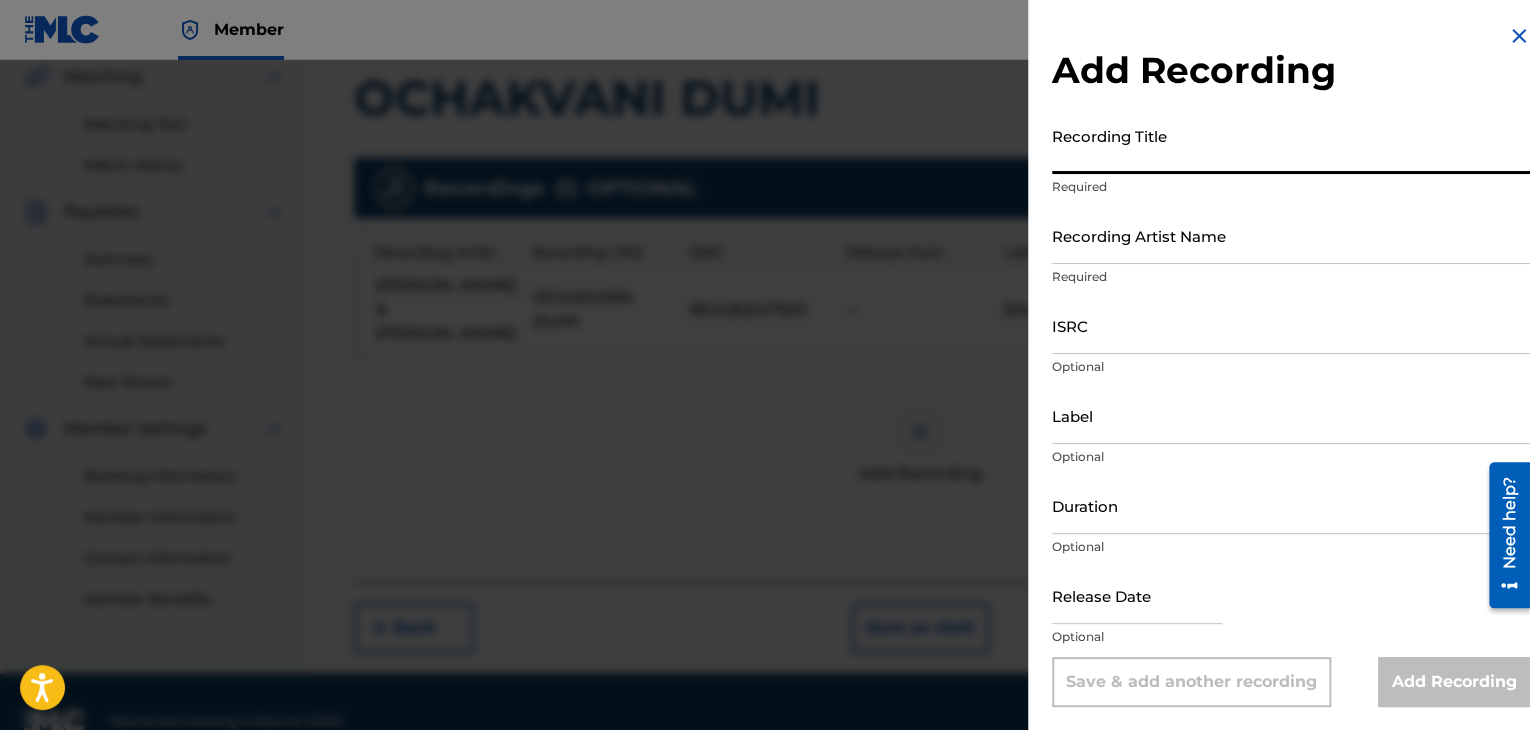 click on "Recording Title" at bounding box center (1291, 145) 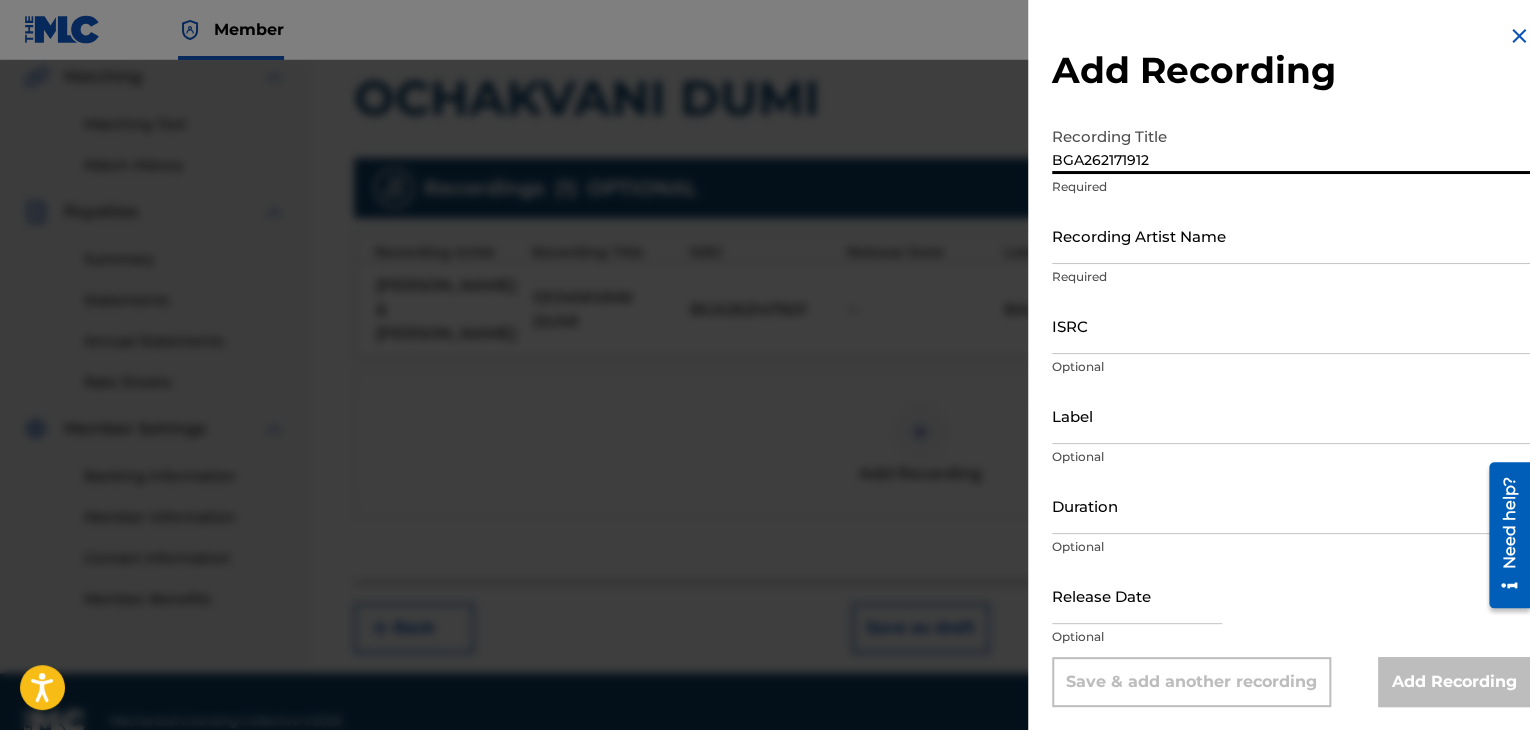 type on "BGA262171912" 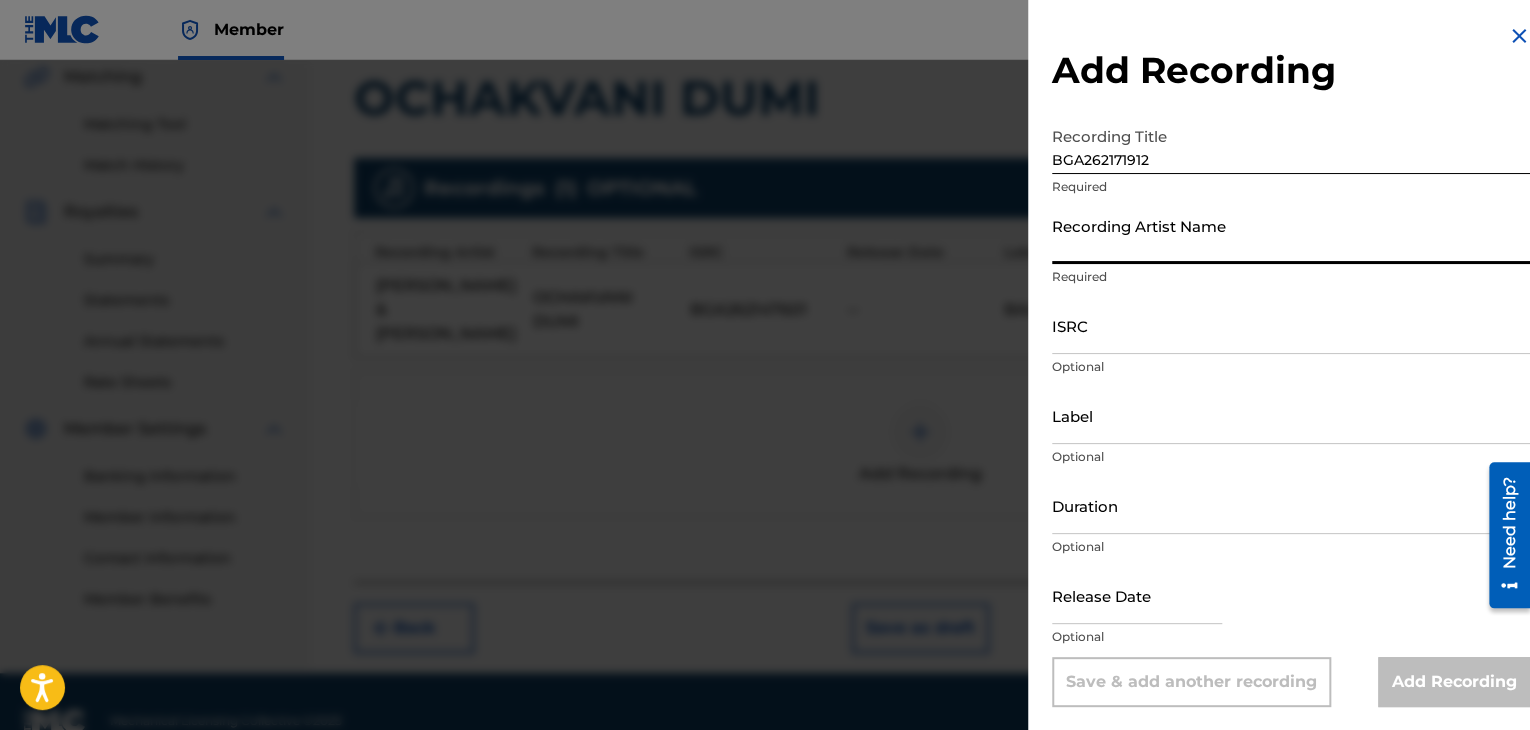 paste on "[PERSON_NAME] & [PERSON_NAME]" 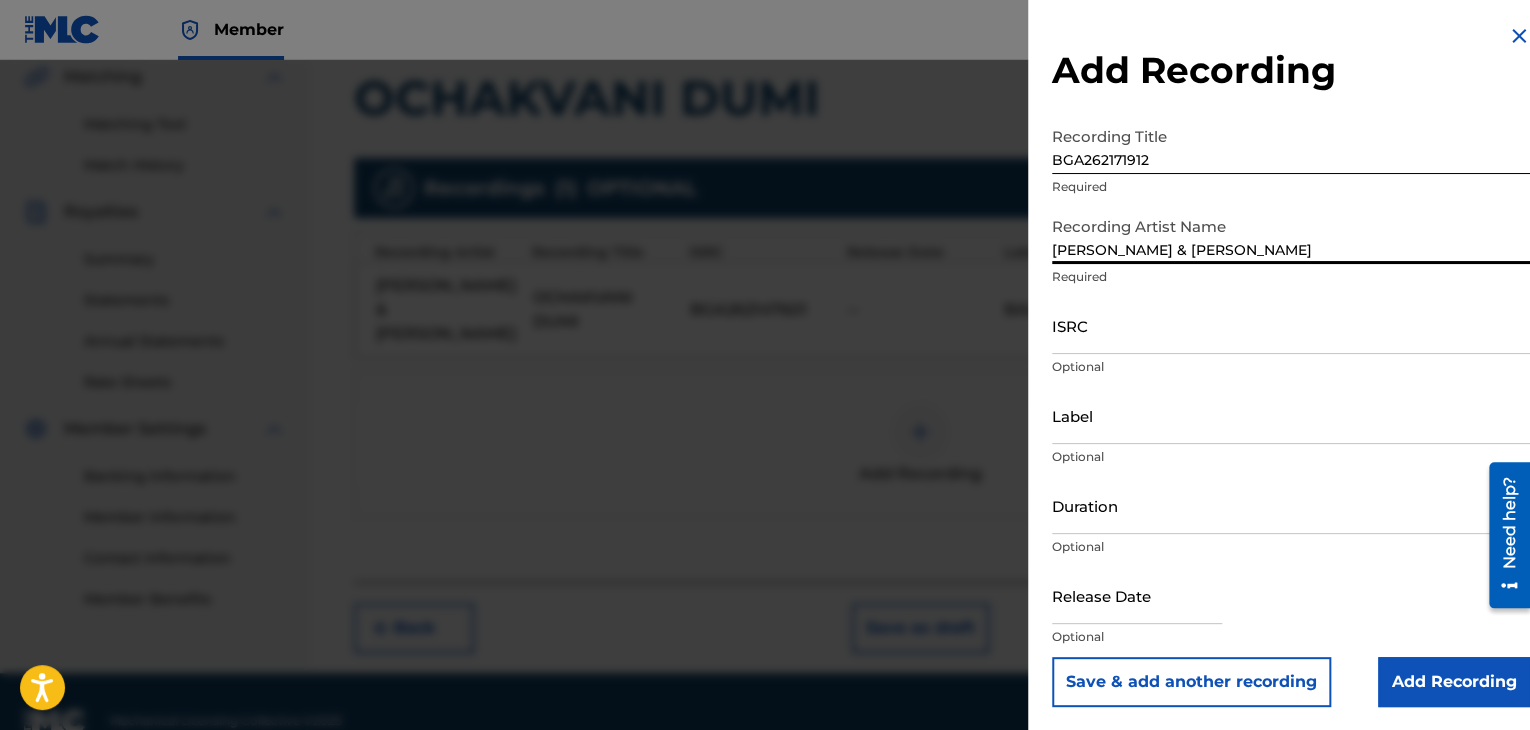 type on "[PERSON_NAME] & [PERSON_NAME]" 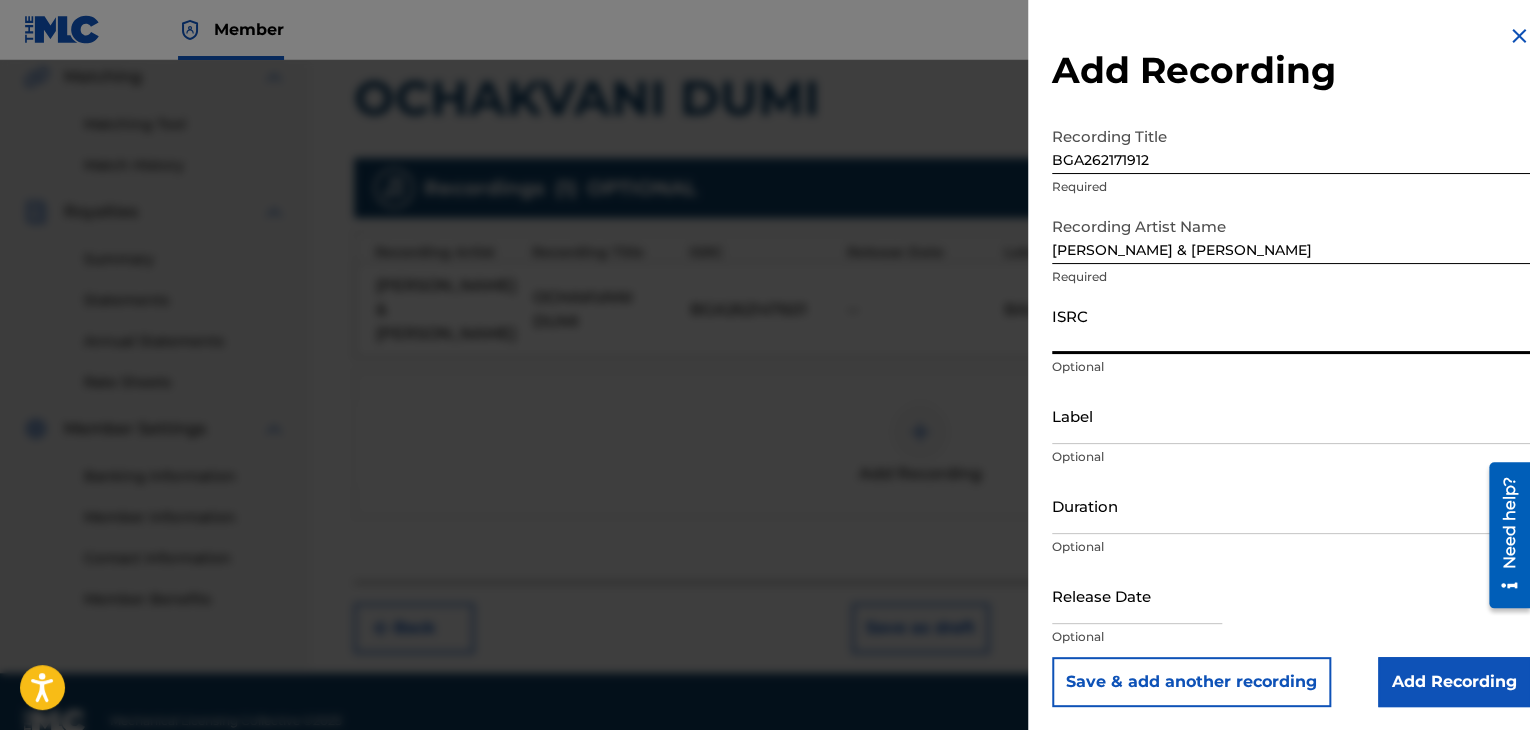 click on "ISRC" at bounding box center [1291, 325] 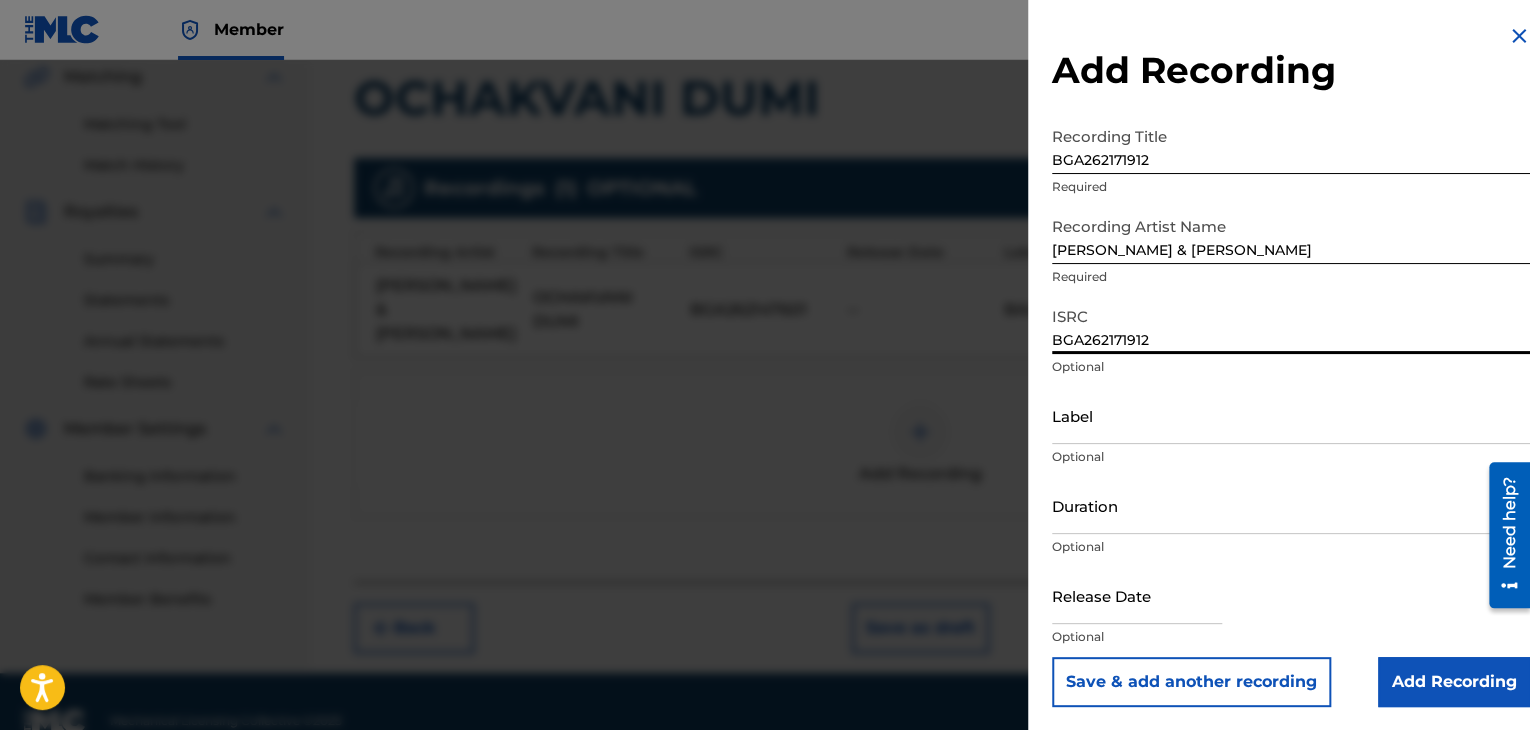 type on "BGA262171912" 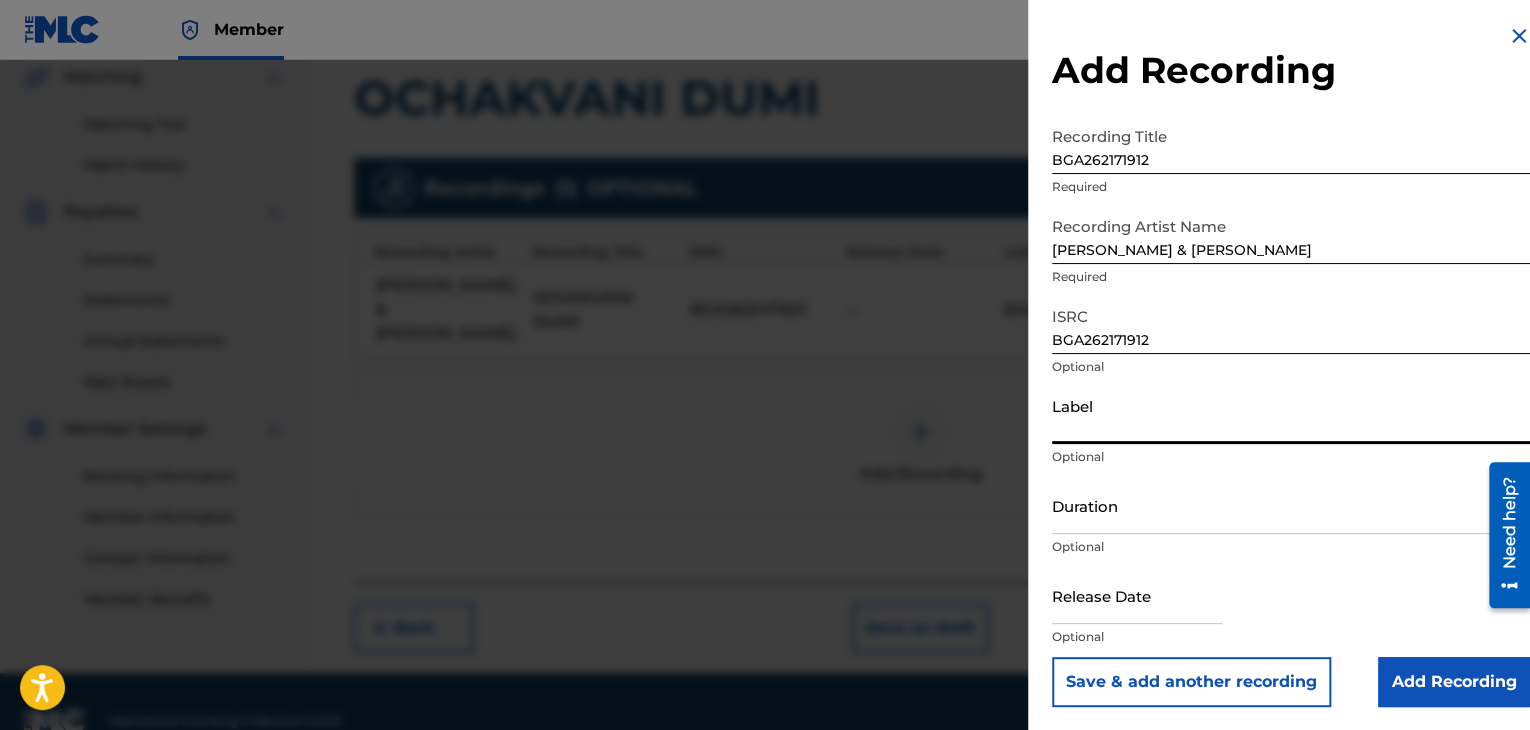paste on "BALKANTON AD" 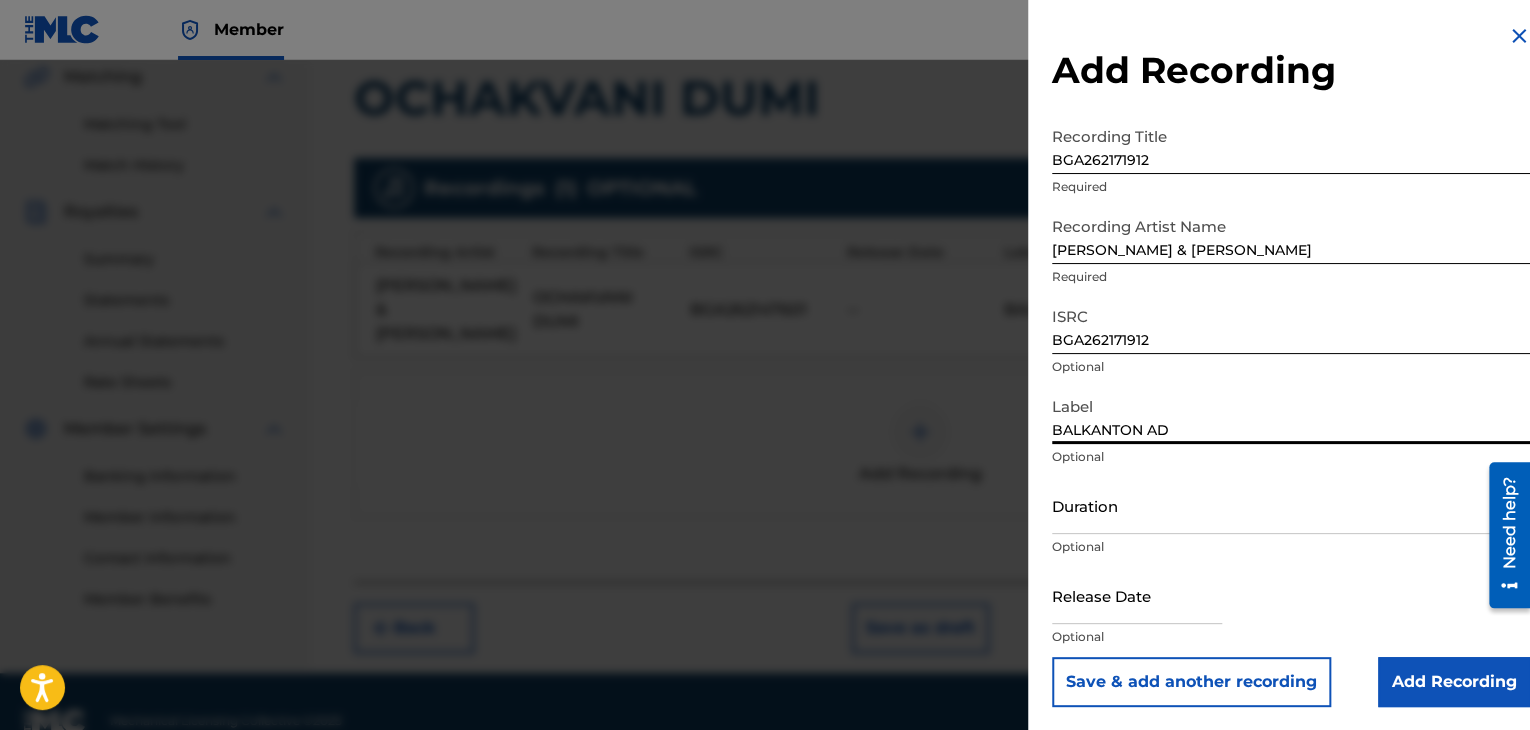 type on "BALKANTON AD" 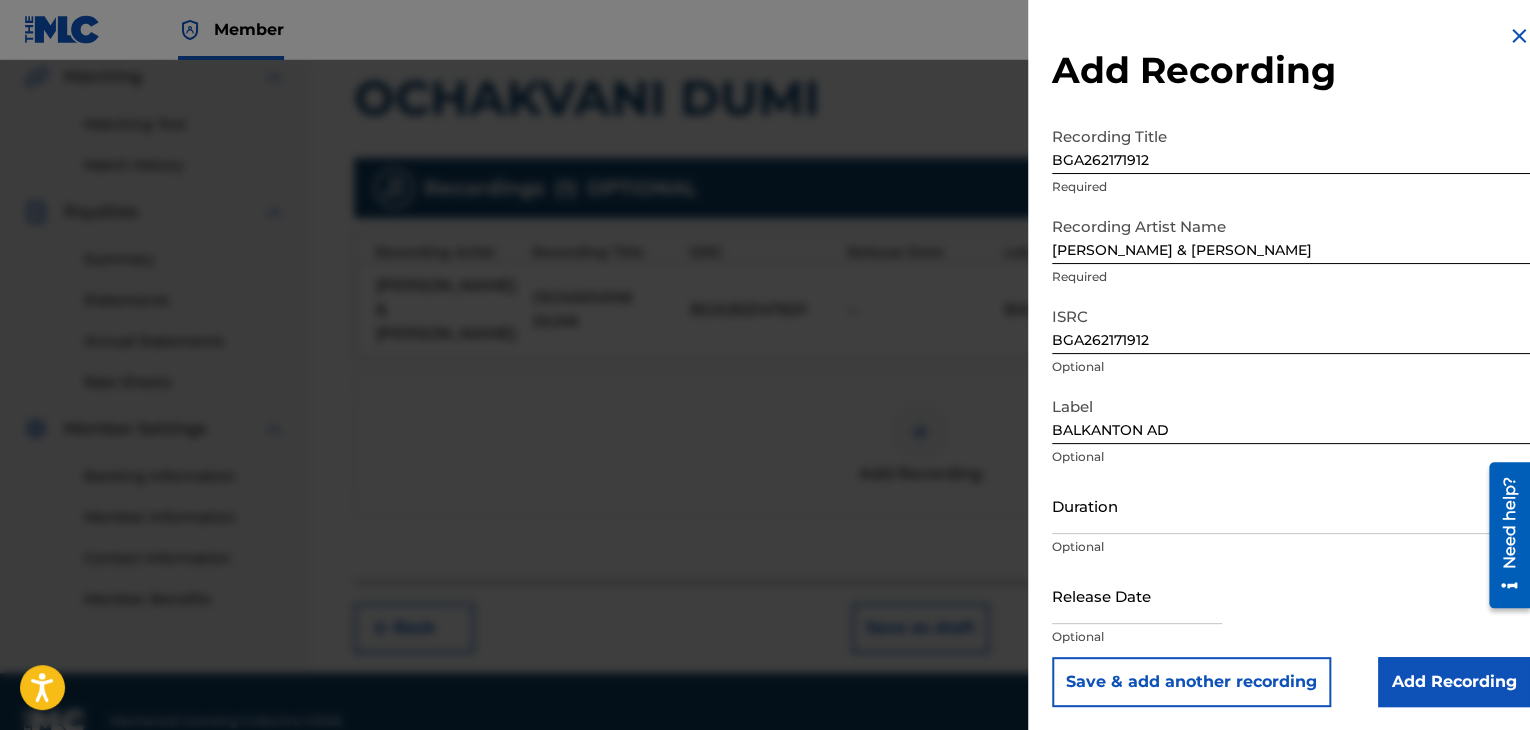 drag, startPoint x: 1136, startPoint y: 471, endPoint x: 1135, endPoint y: 493, distance: 22.022715 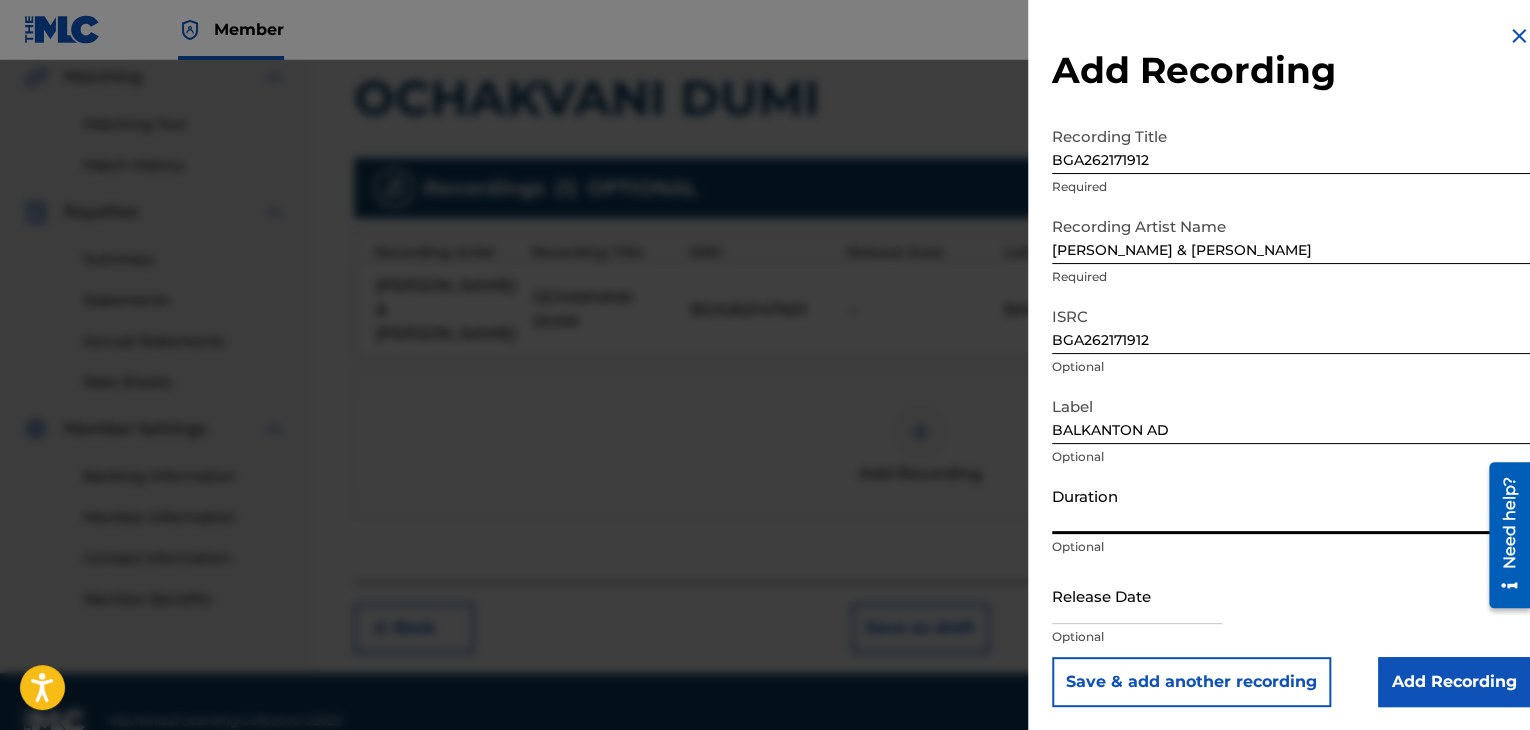 click on "Duration" at bounding box center [1291, 505] 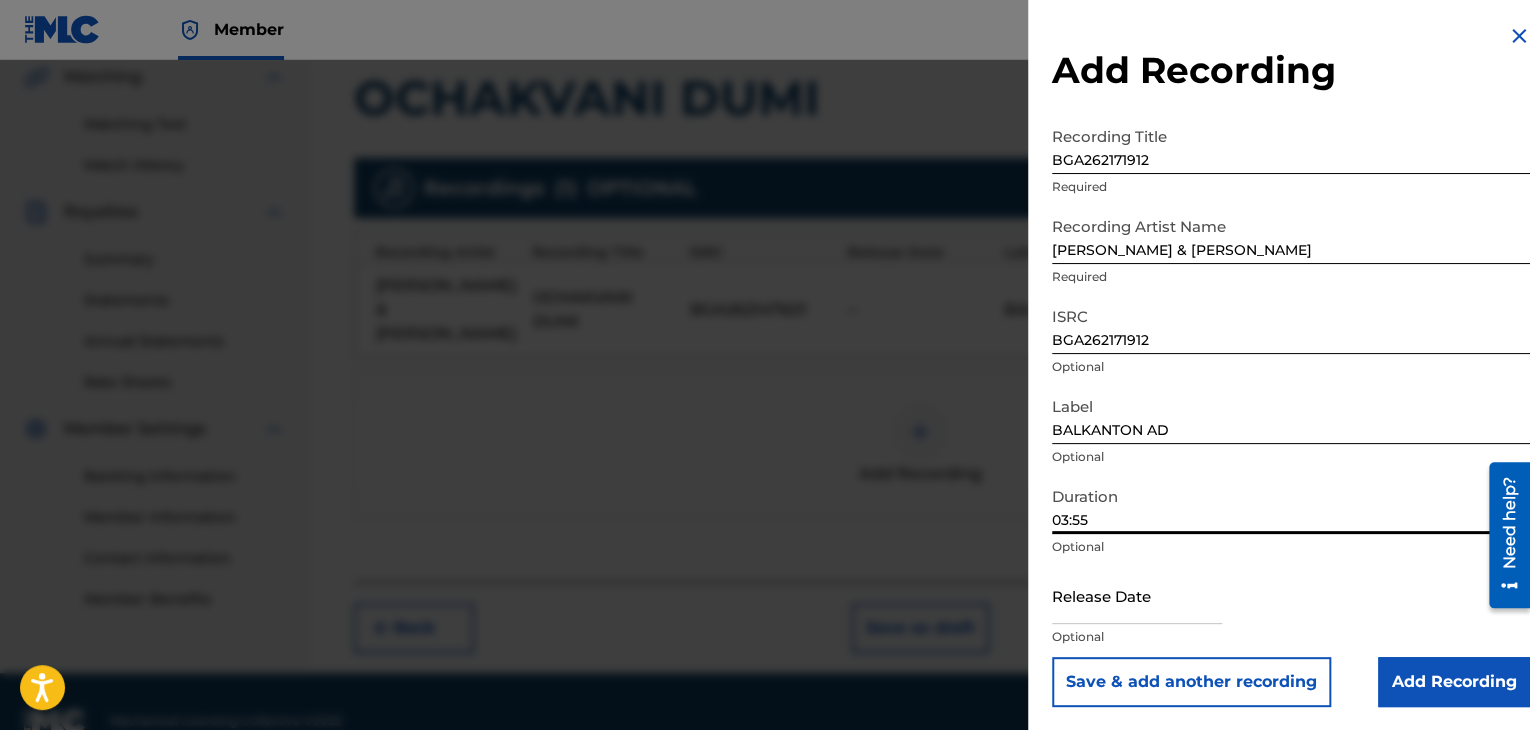 type on "03:55" 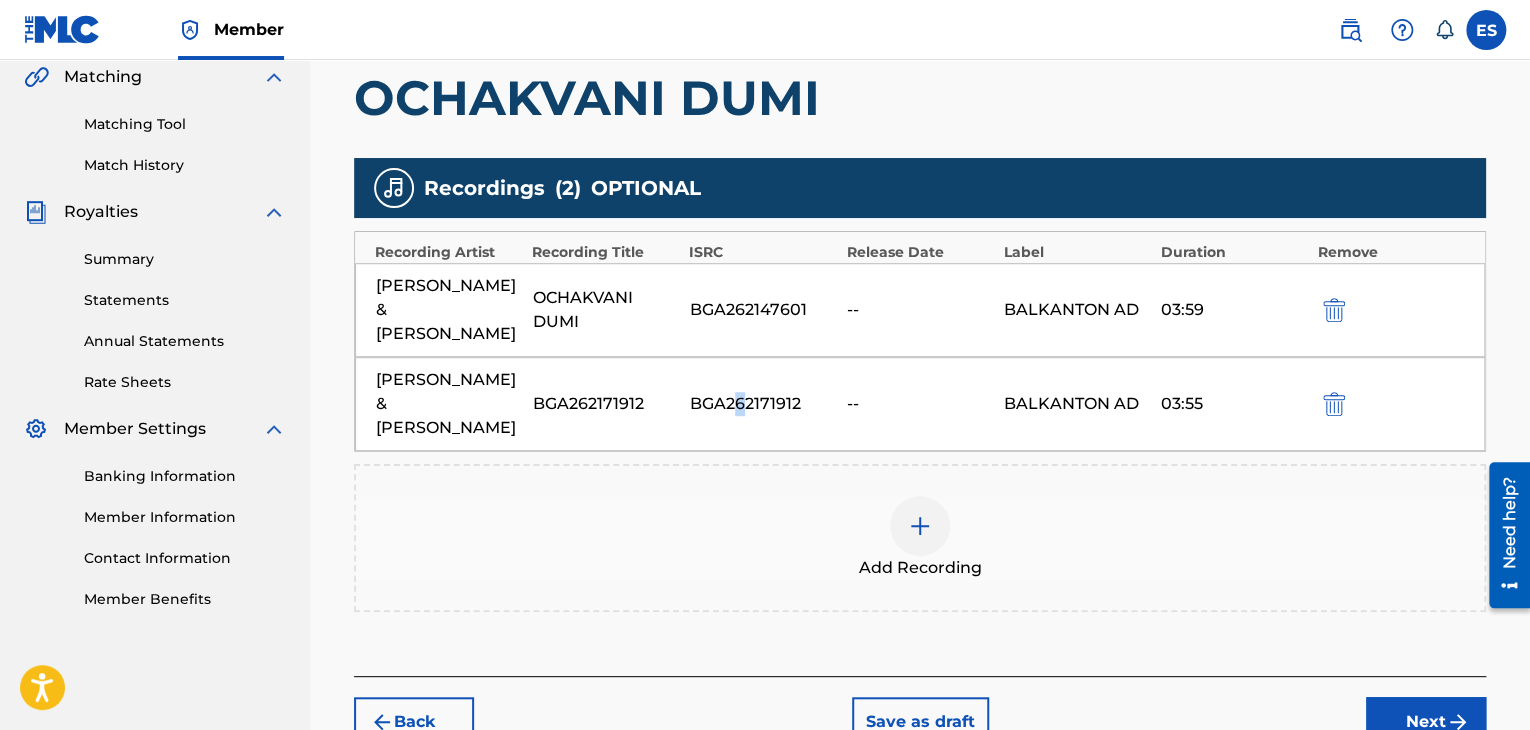click on "BGA262171912" at bounding box center [763, 404] 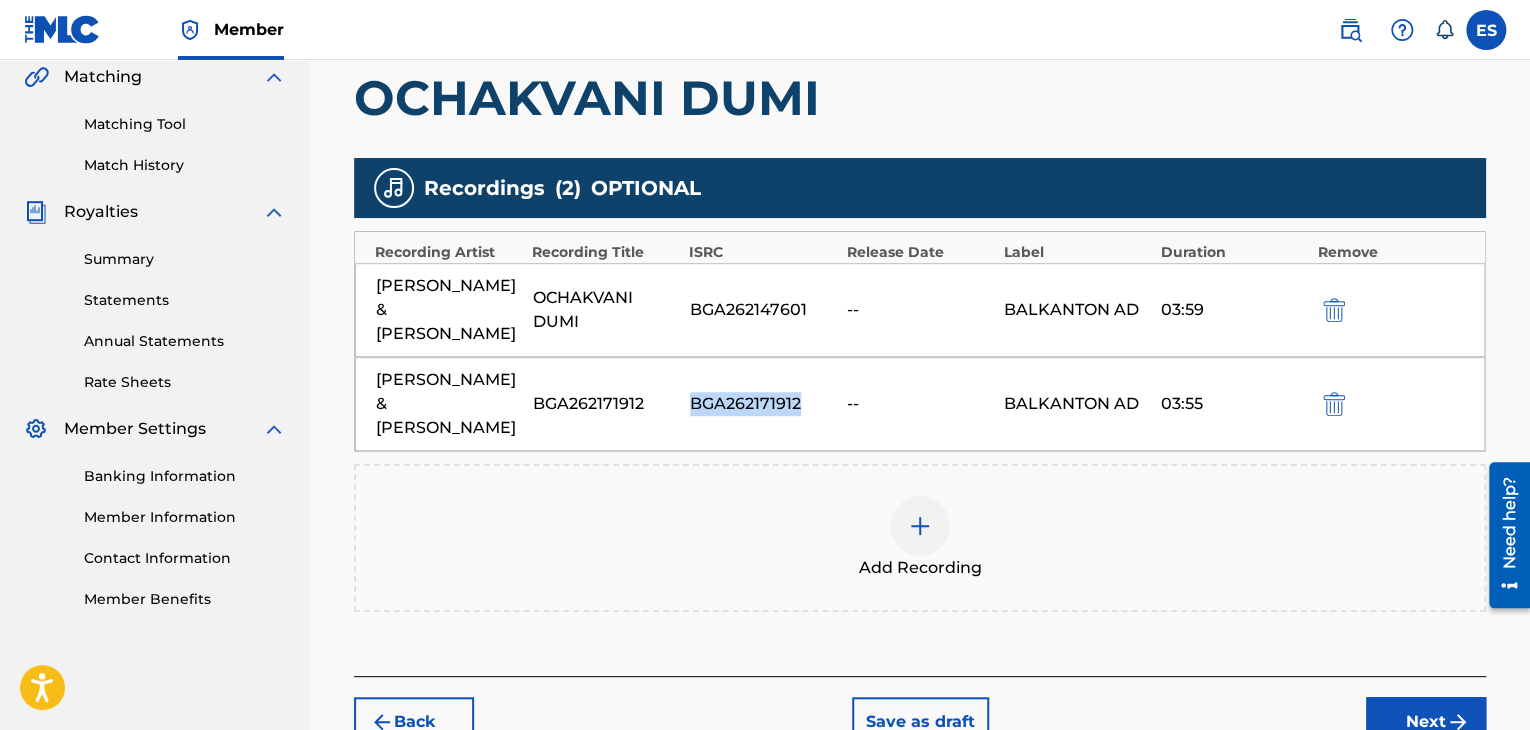 click on "BGA262171912" at bounding box center (763, 404) 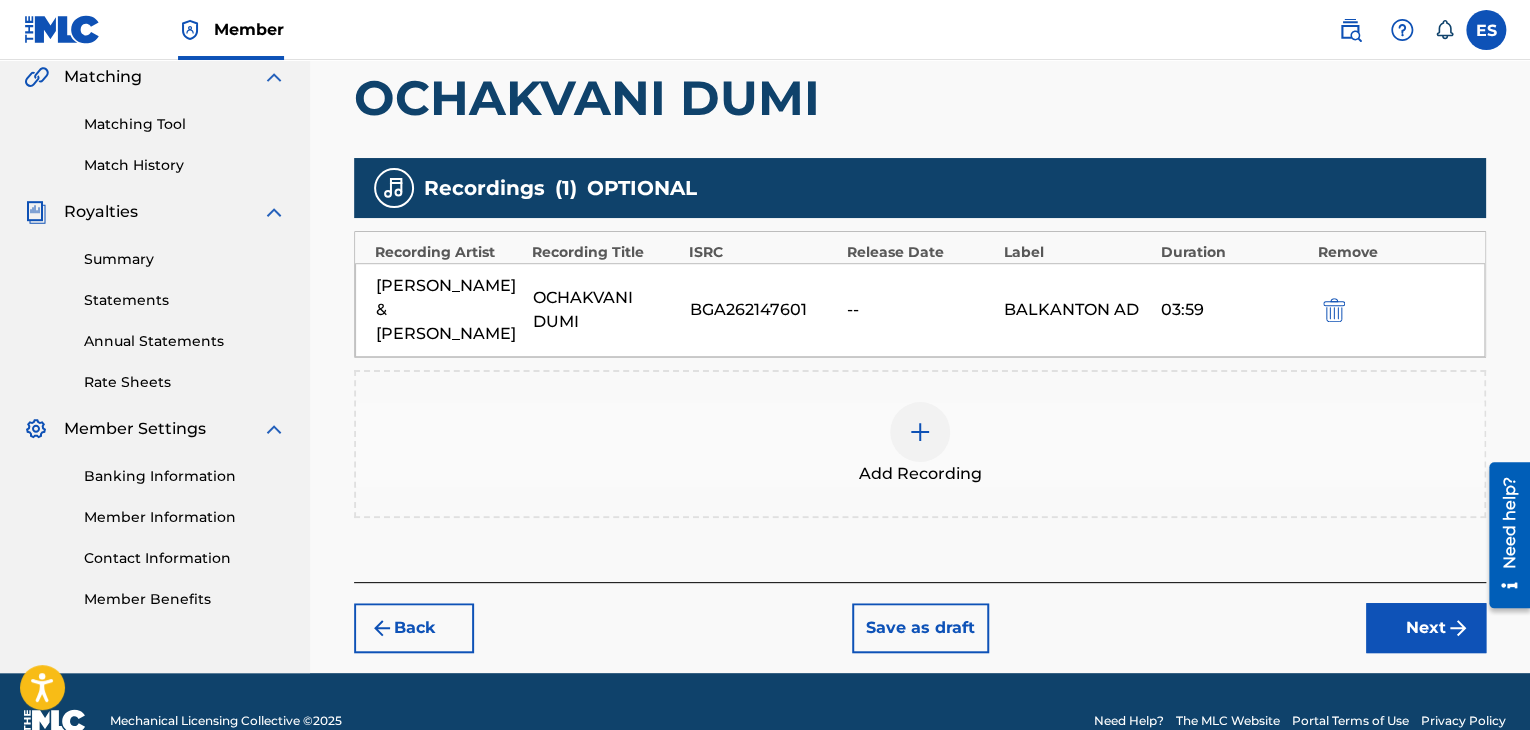 click at bounding box center [920, 432] 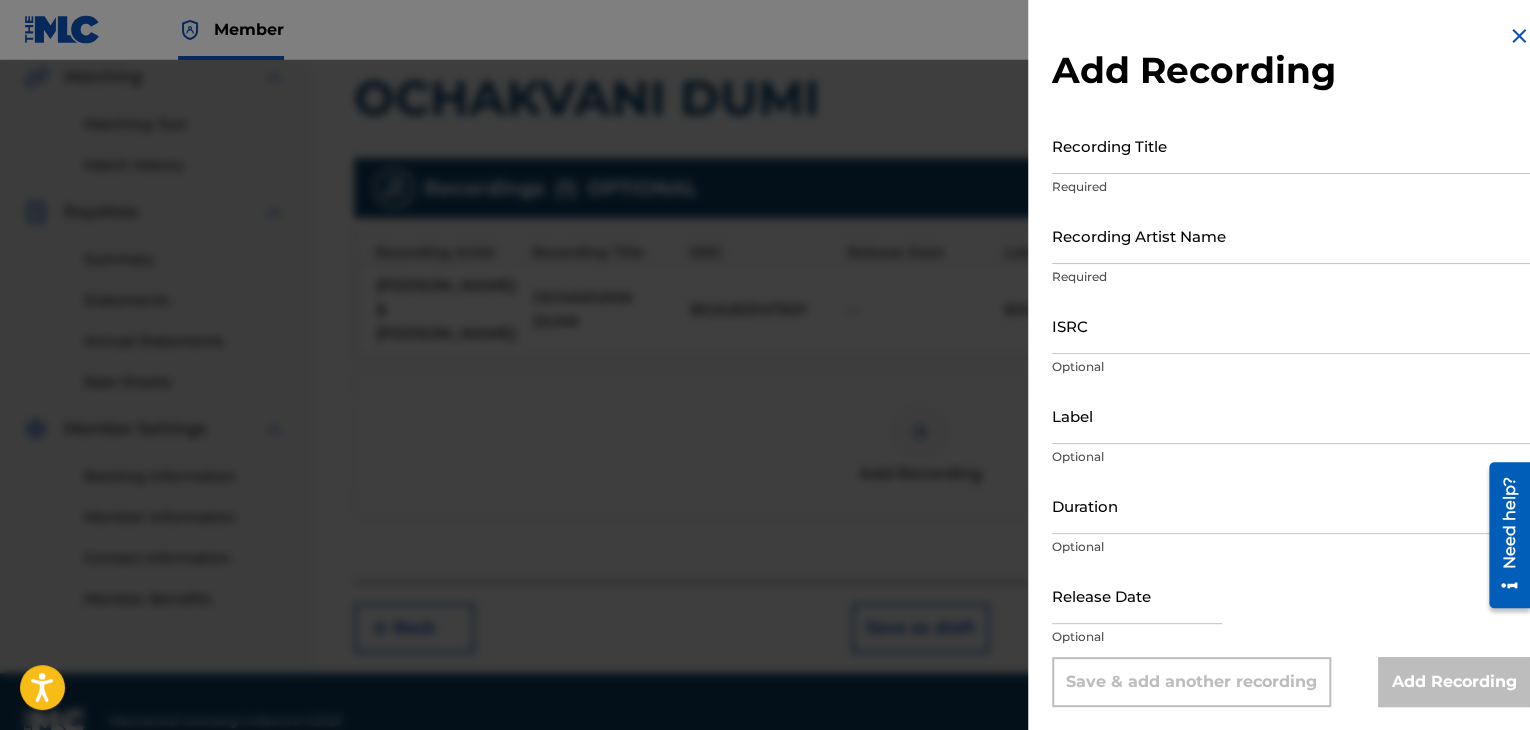 click on "ISRC" at bounding box center (1291, 325) 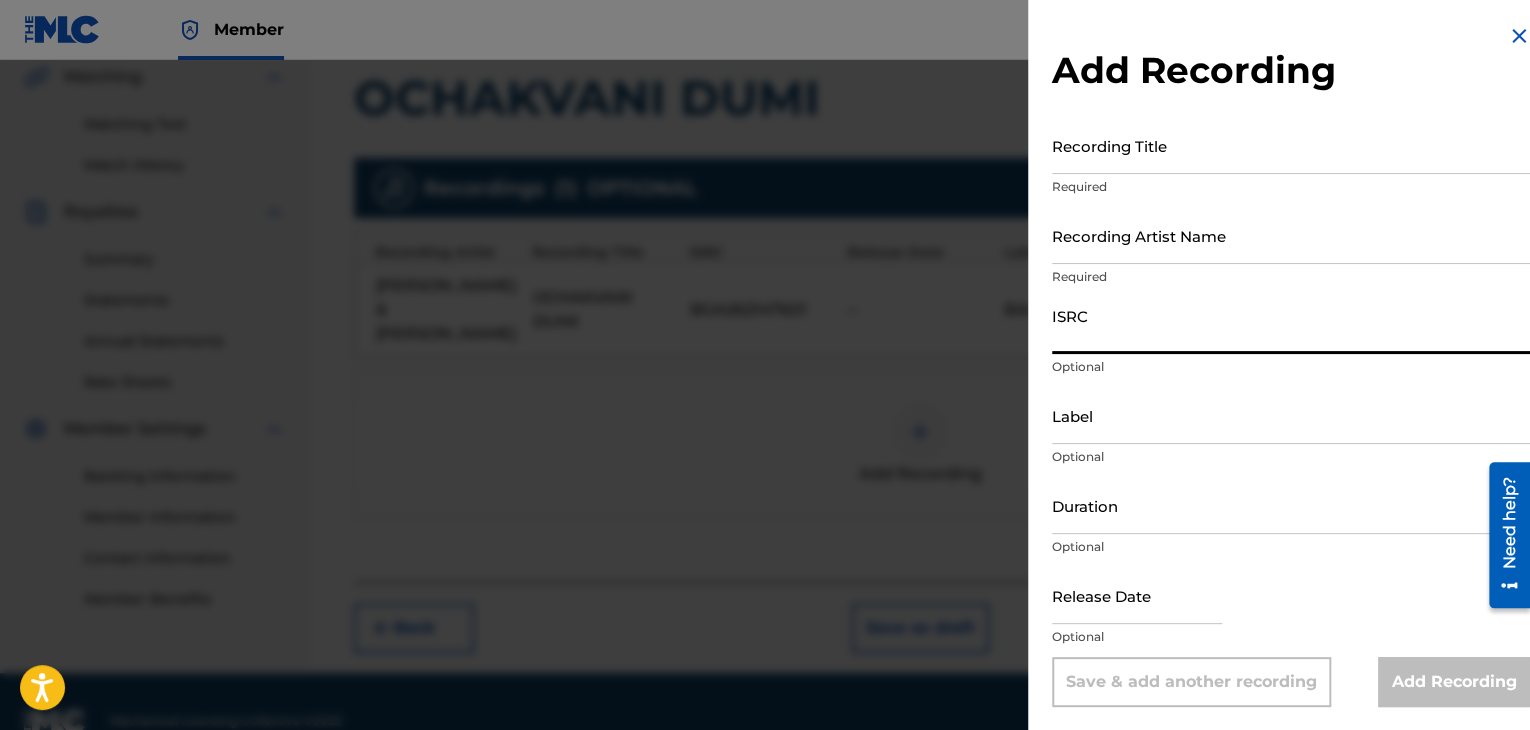 paste on "BGA262171912" 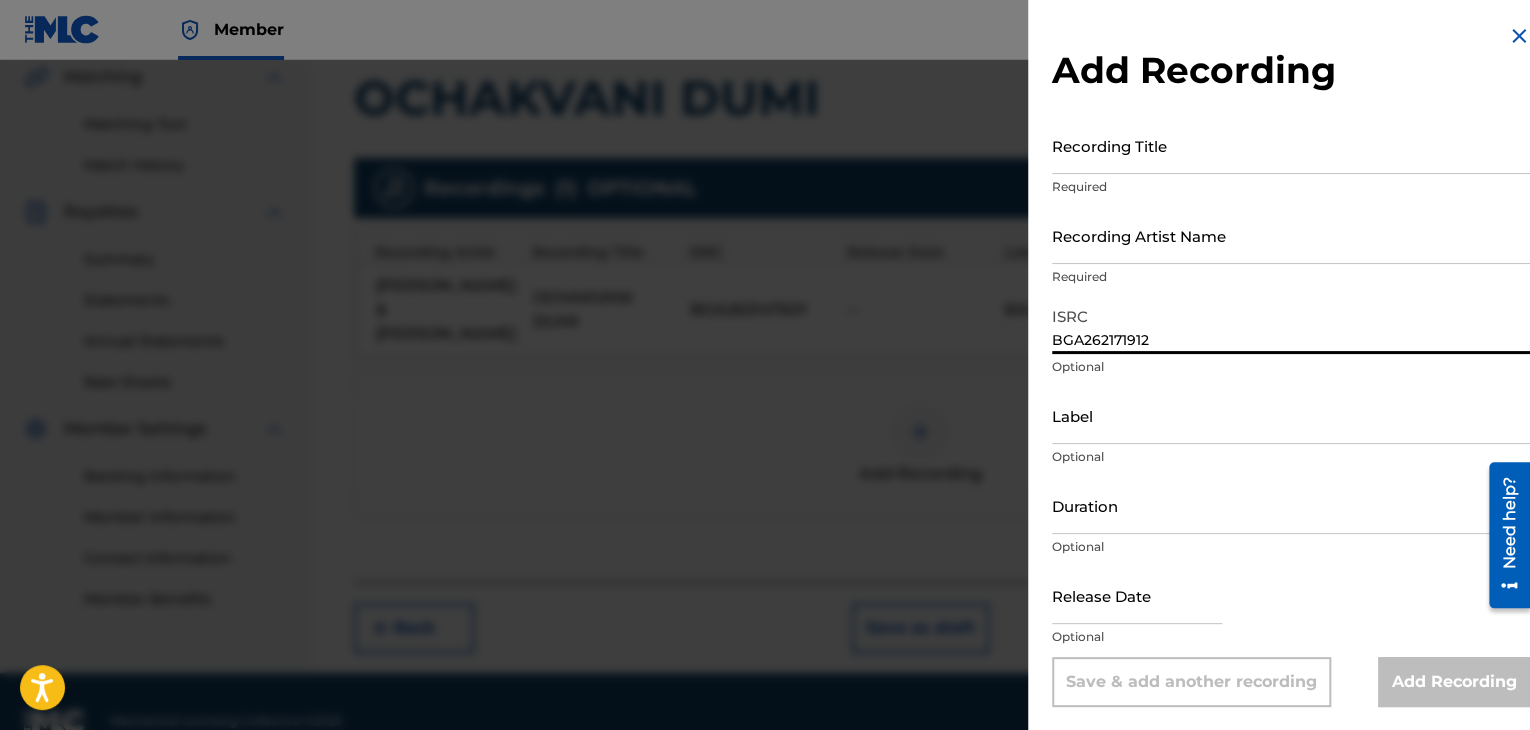 type on "BGA262171912" 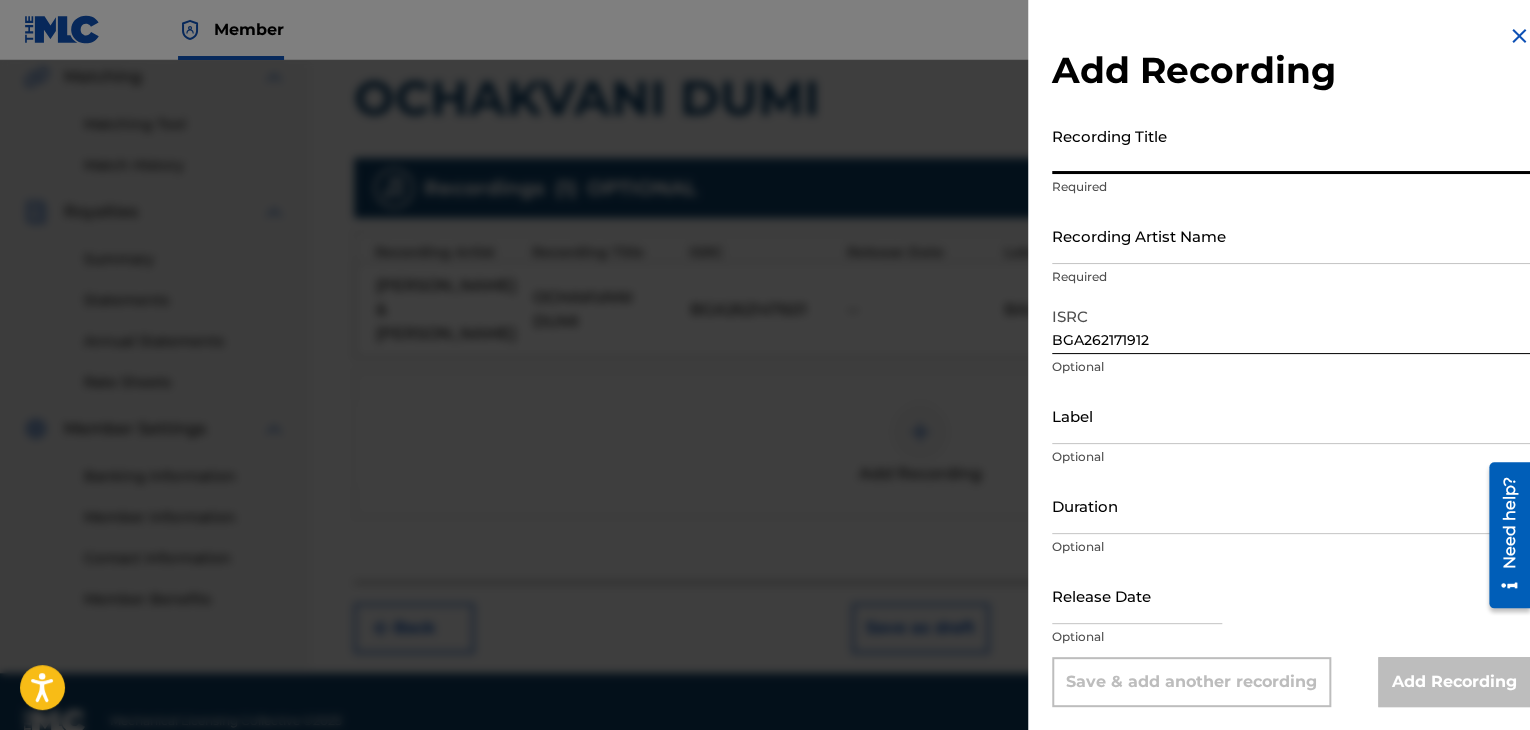 click on "Recording Title" at bounding box center (1291, 145) 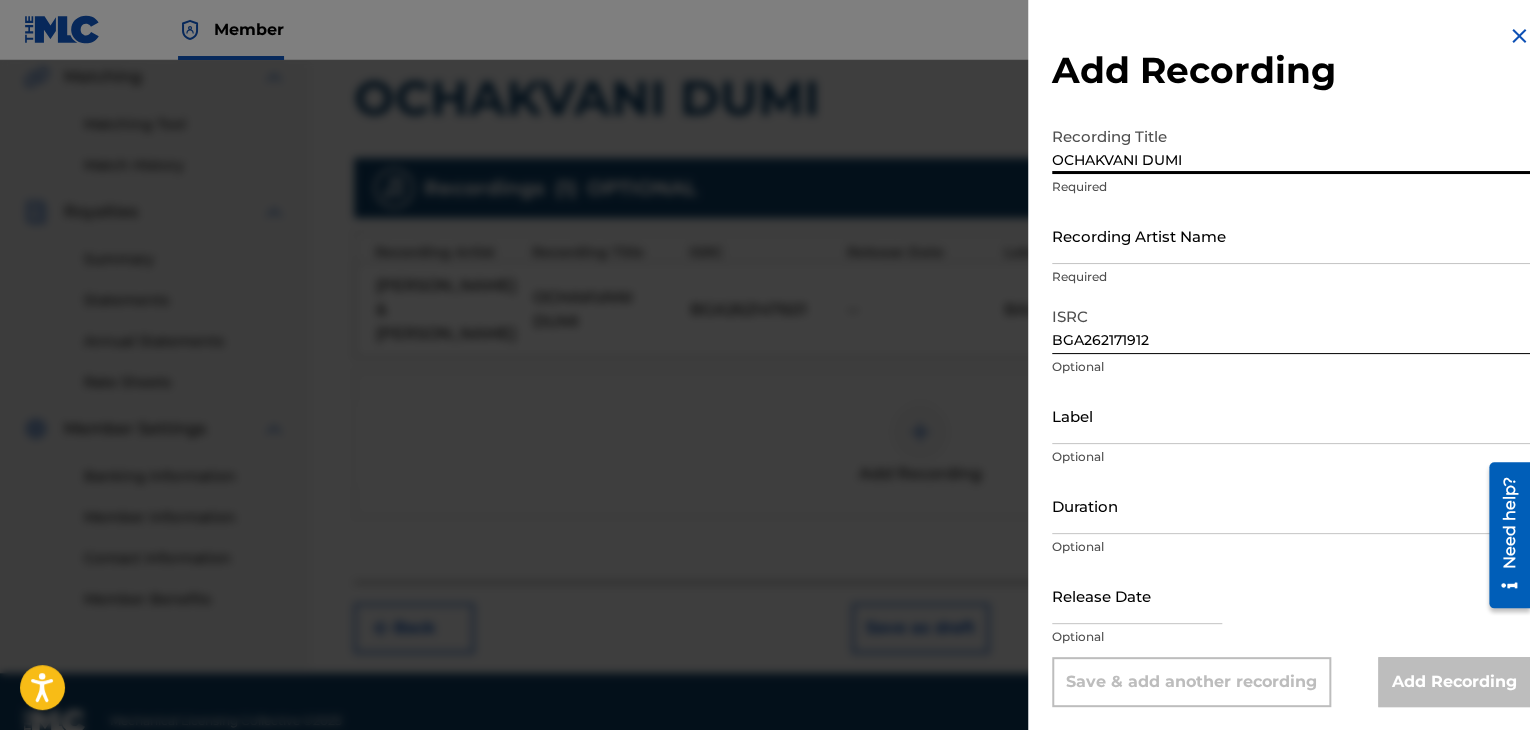 click on "OCHAKVANI DUMI" at bounding box center [1291, 145] 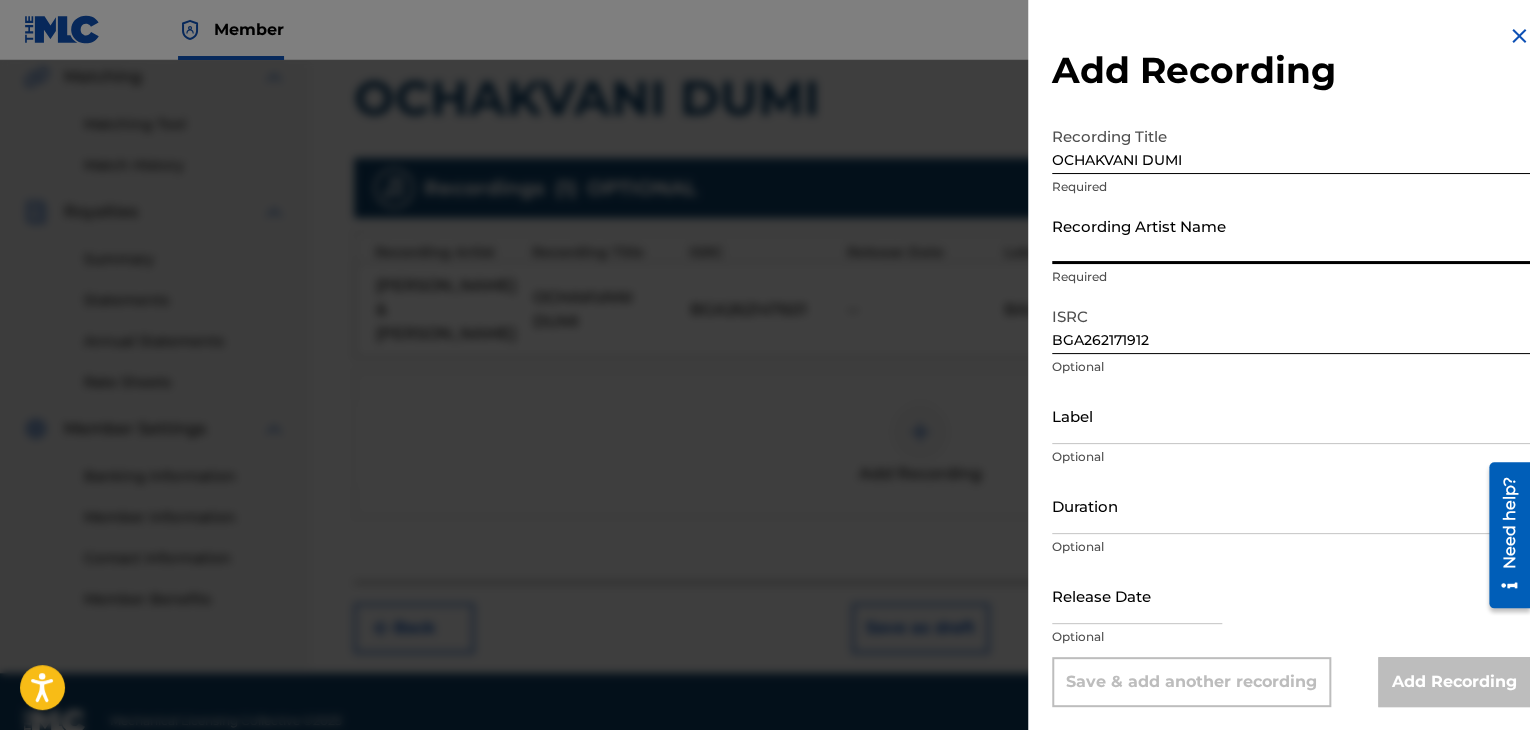 click on "Recording Artist Name" at bounding box center (1291, 235) 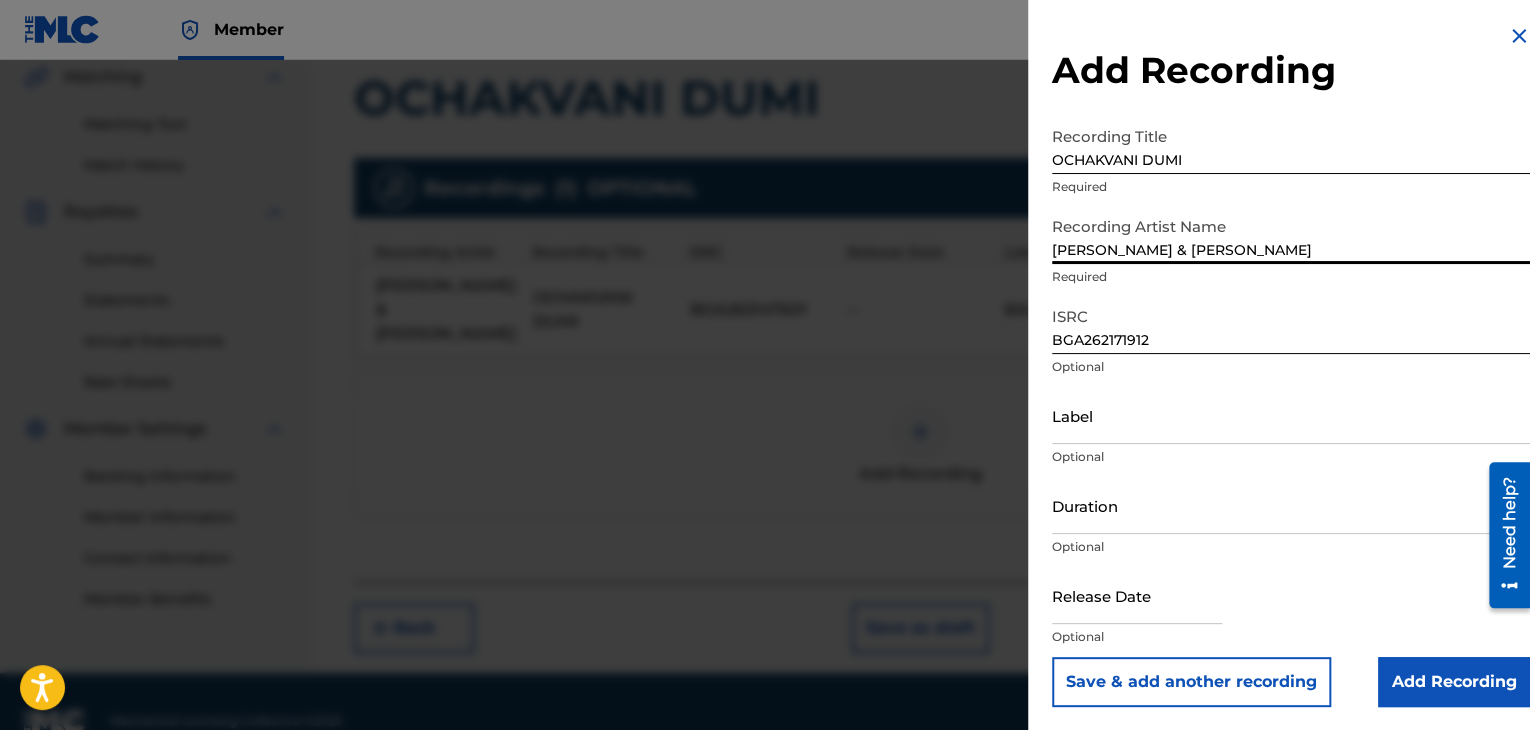 type on "[PERSON_NAME] & [PERSON_NAME]" 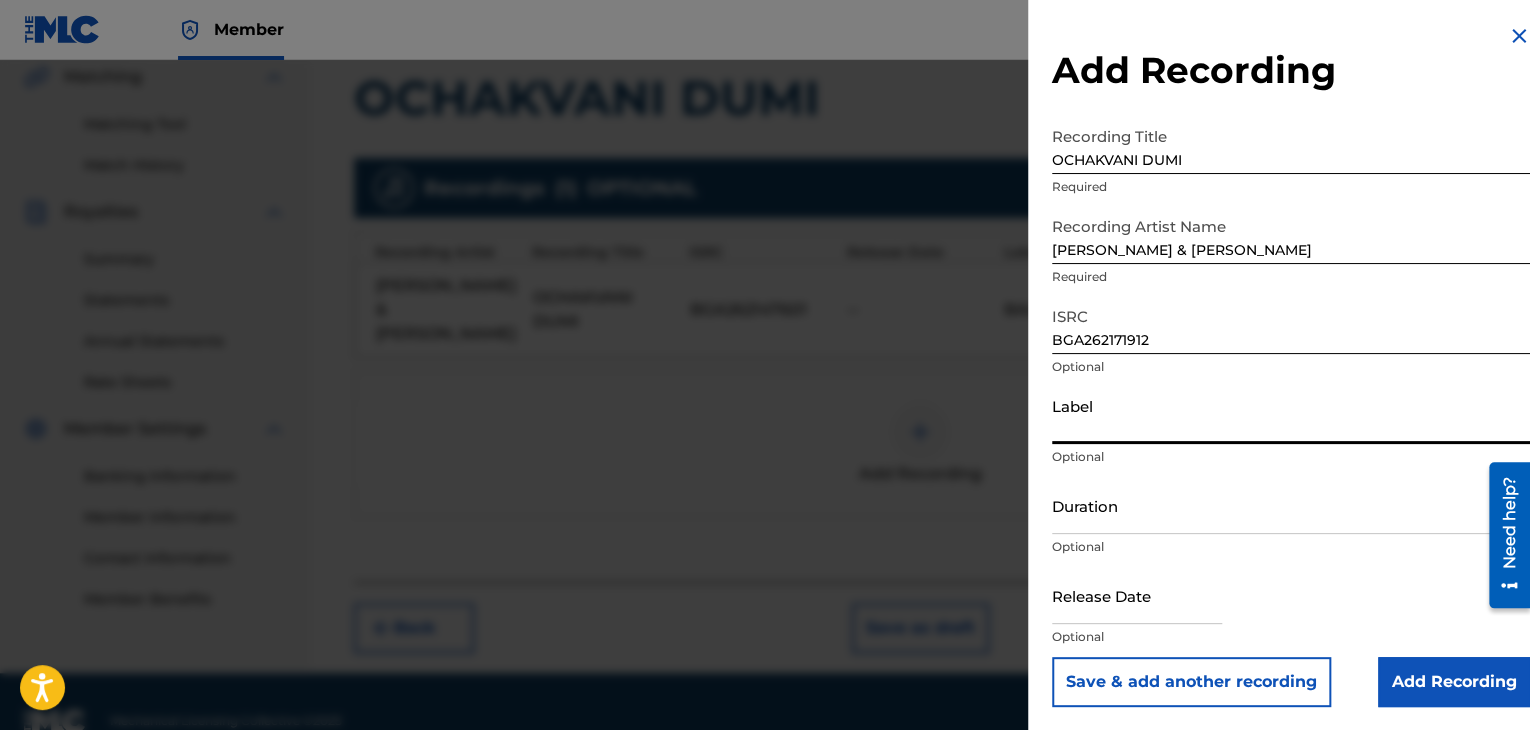 click on "Label" at bounding box center (1291, 415) 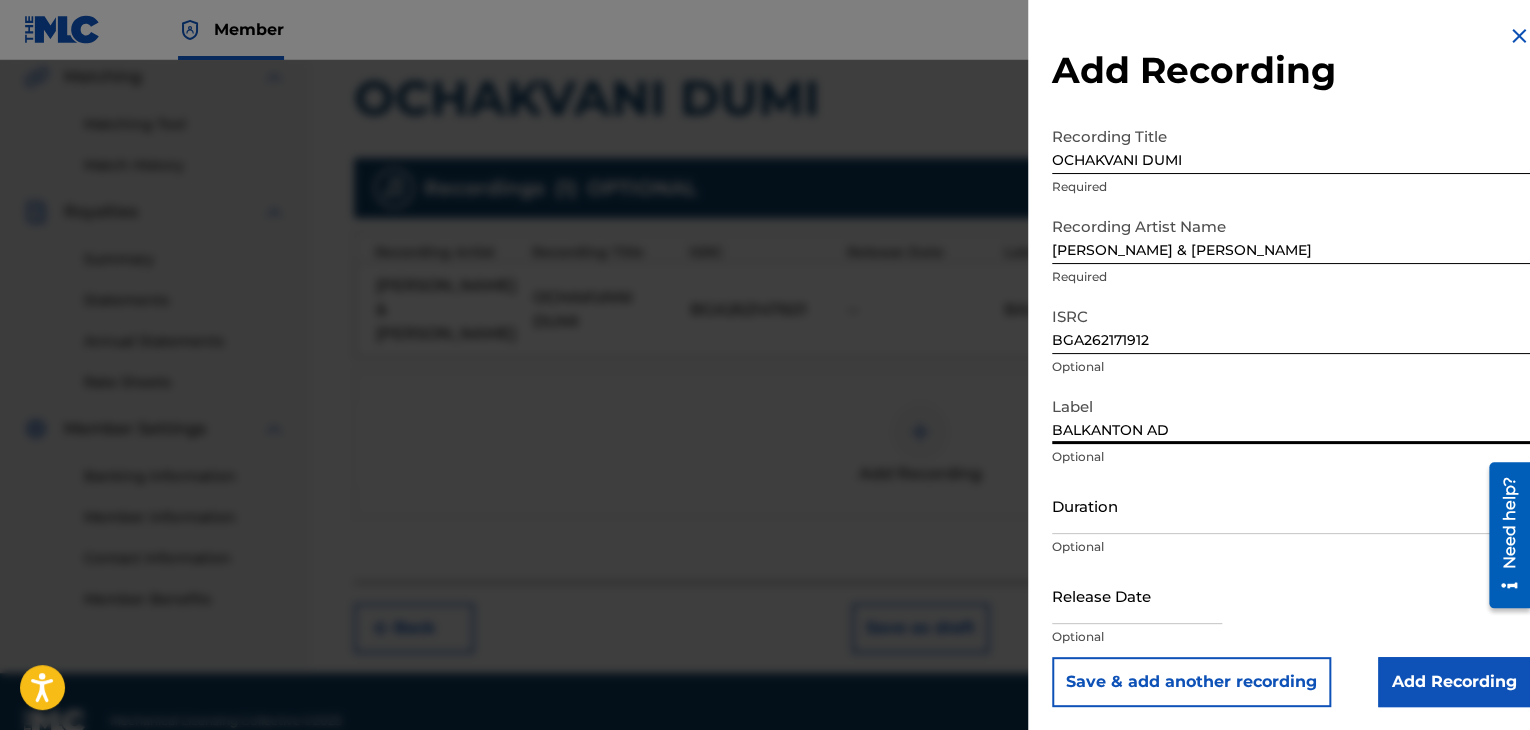 type on "BALKANTON AD" 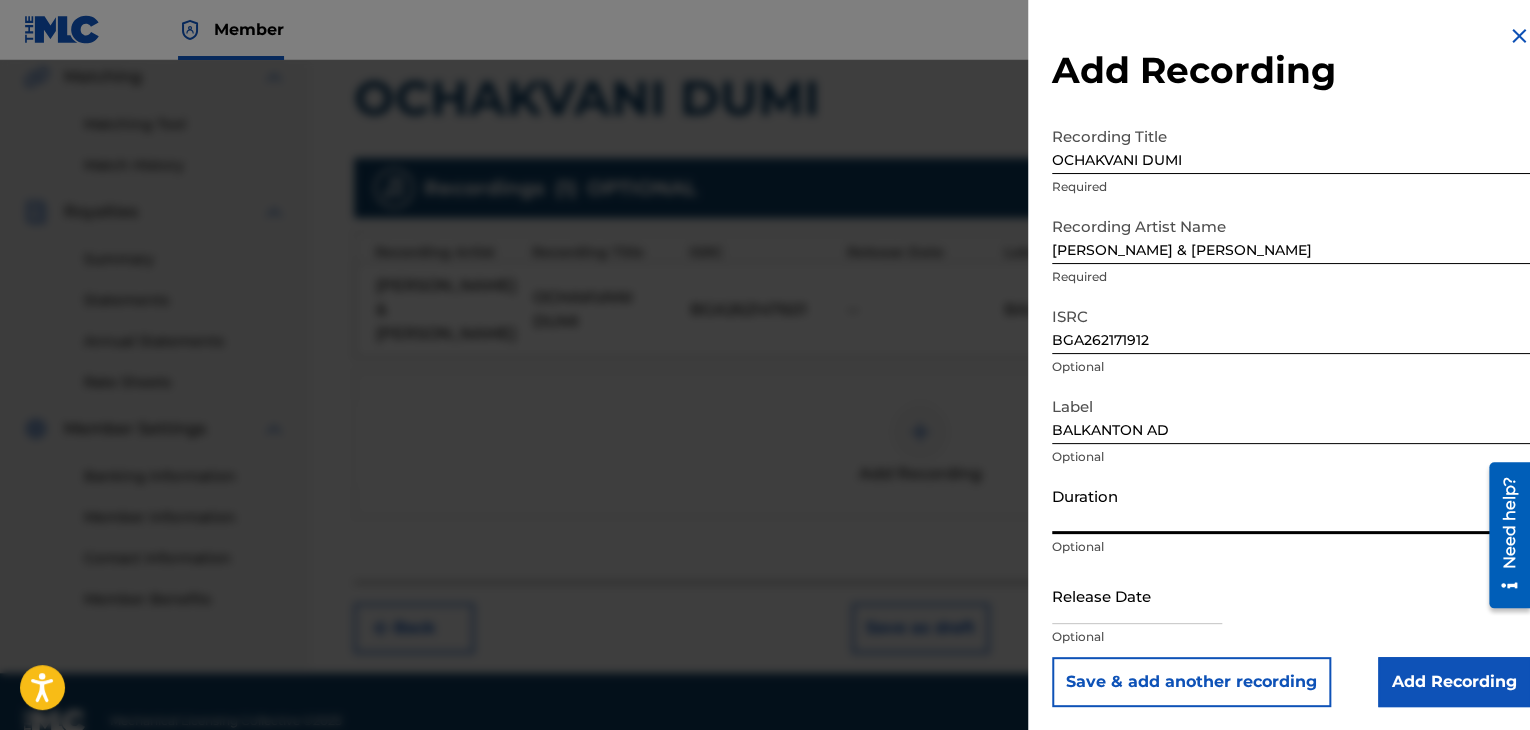 click on "Duration" at bounding box center [1291, 505] 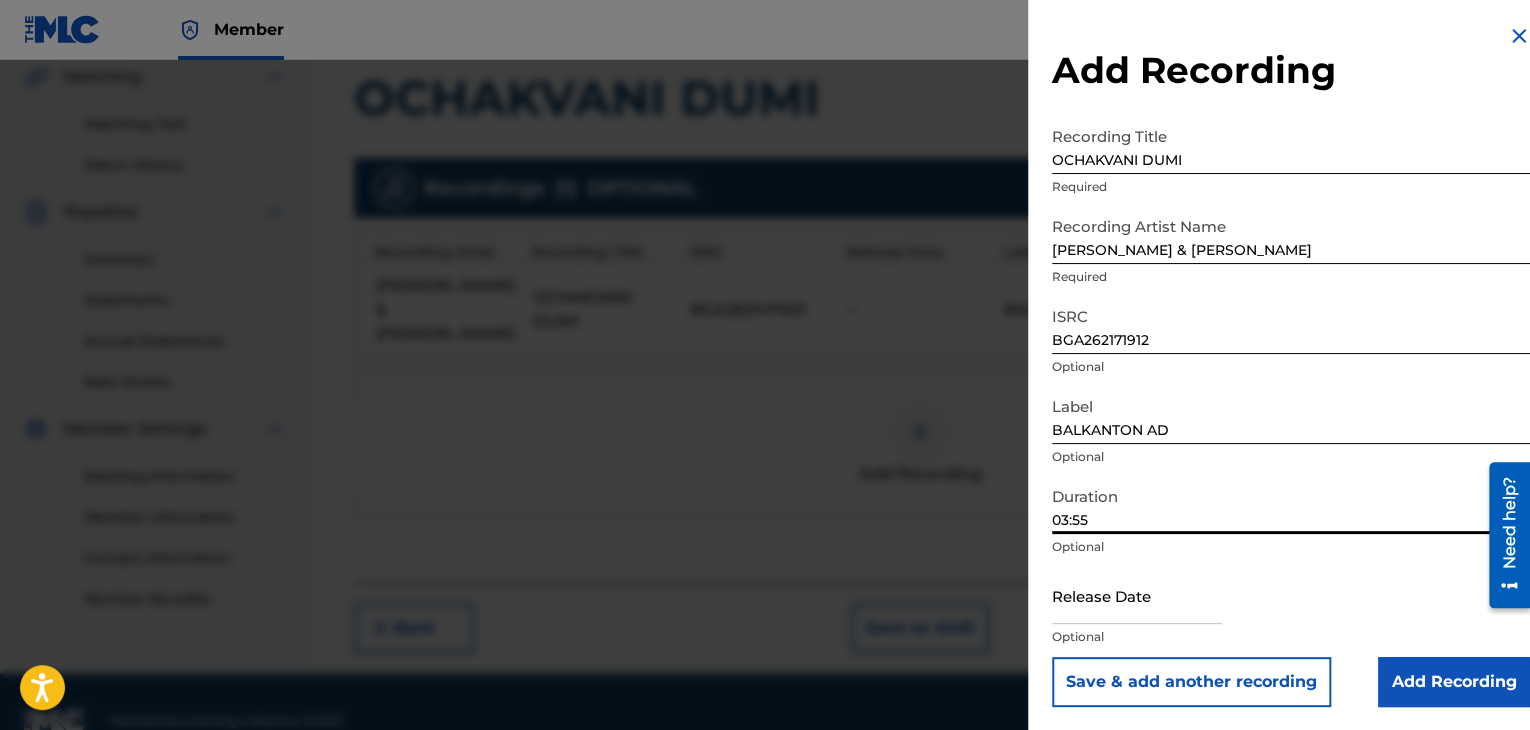 type on "03:55" 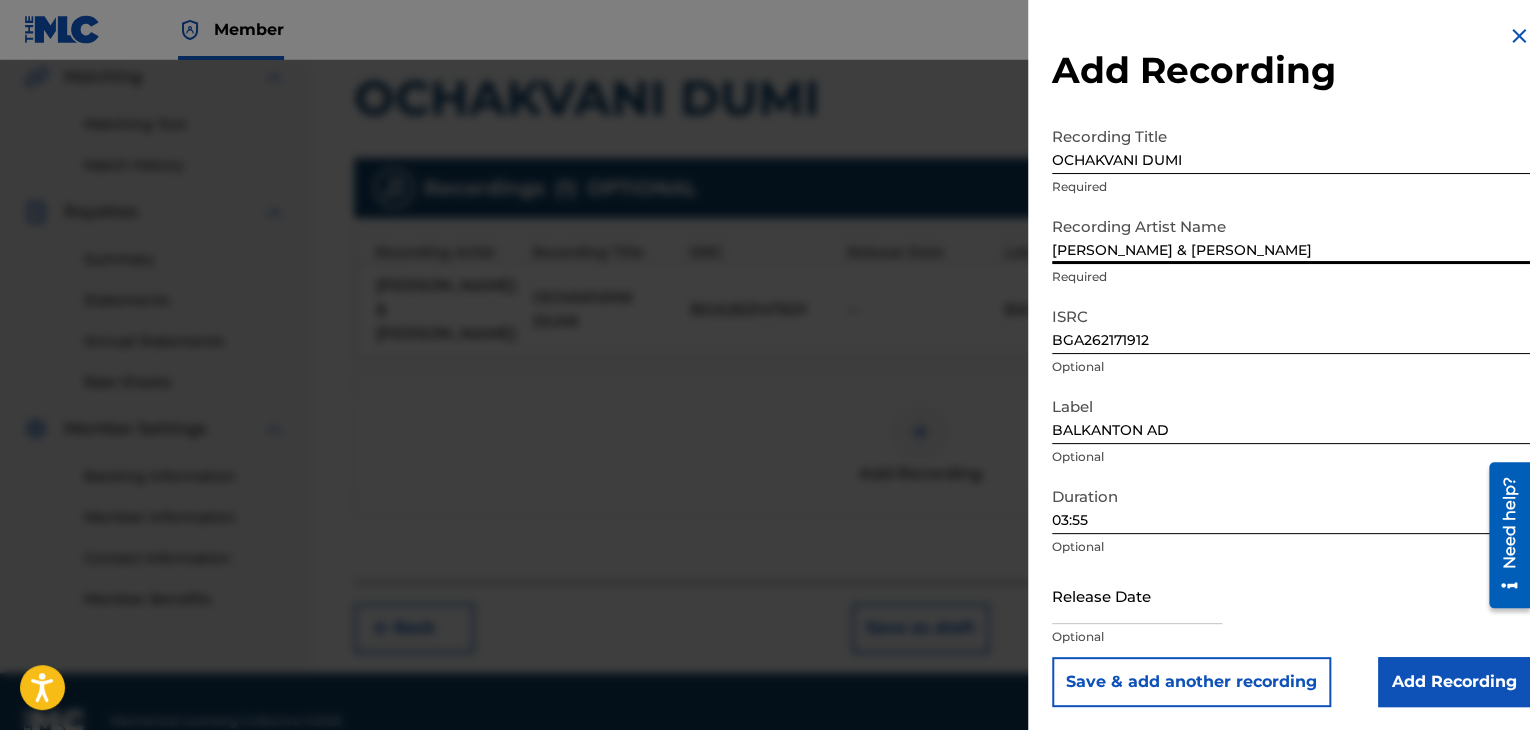 click on "[PERSON_NAME] & [PERSON_NAME]" at bounding box center [1291, 235] 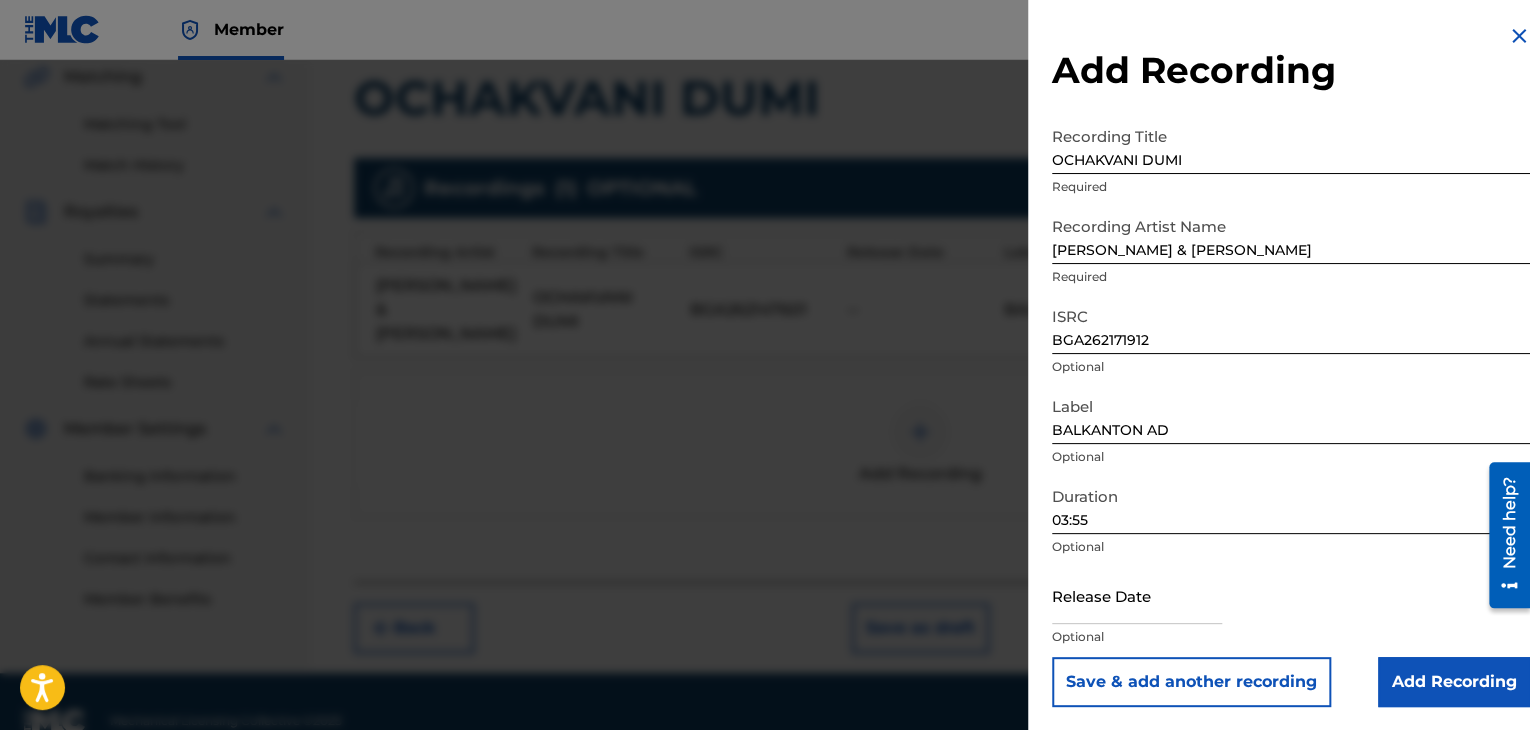 click on "Add Recording" at bounding box center (1454, 682) 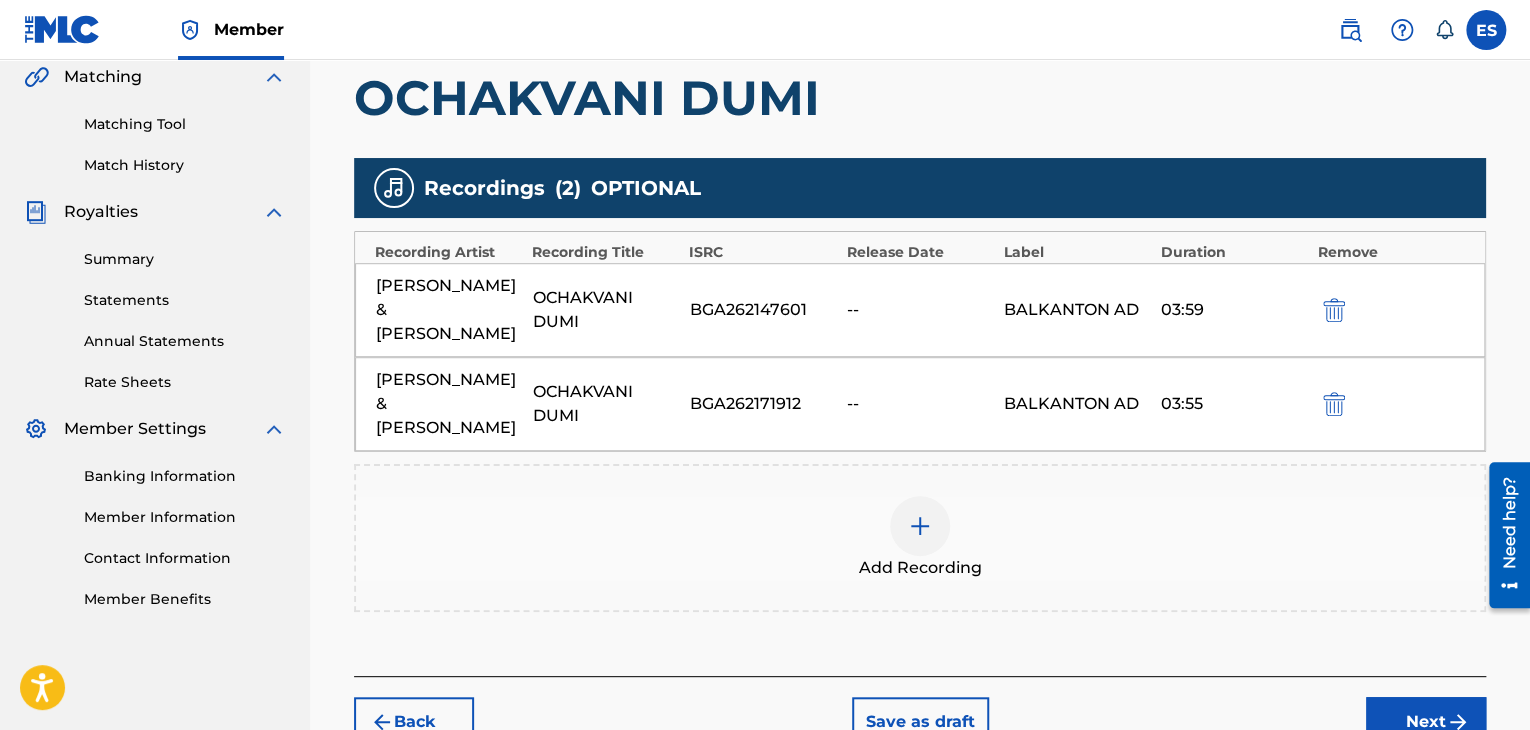 click on "Next" at bounding box center [1426, 722] 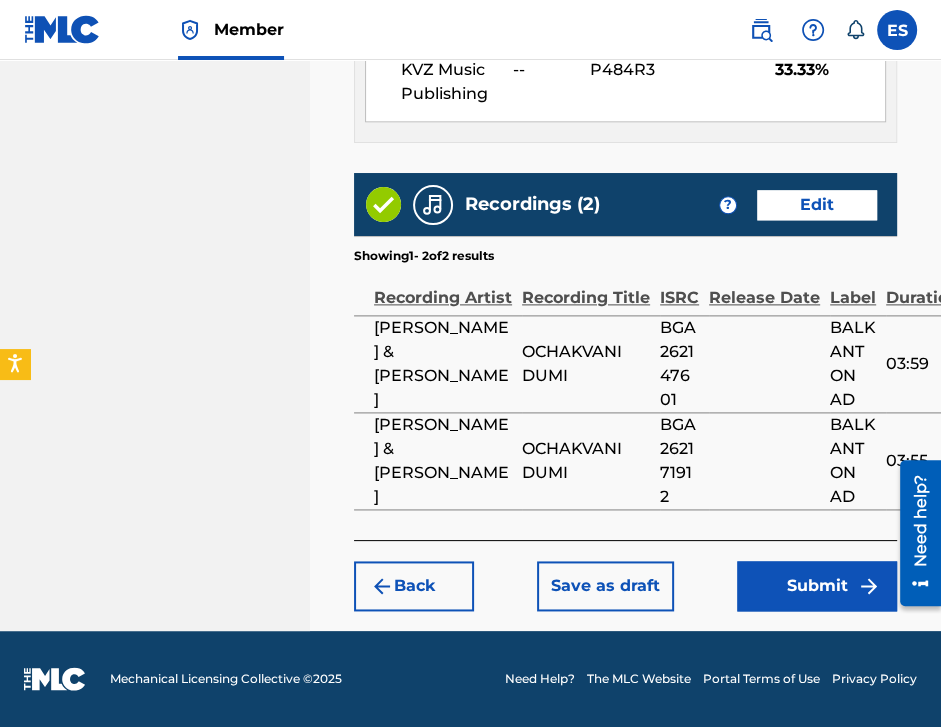 scroll, scrollTop: 1541, scrollLeft: 0, axis: vertical 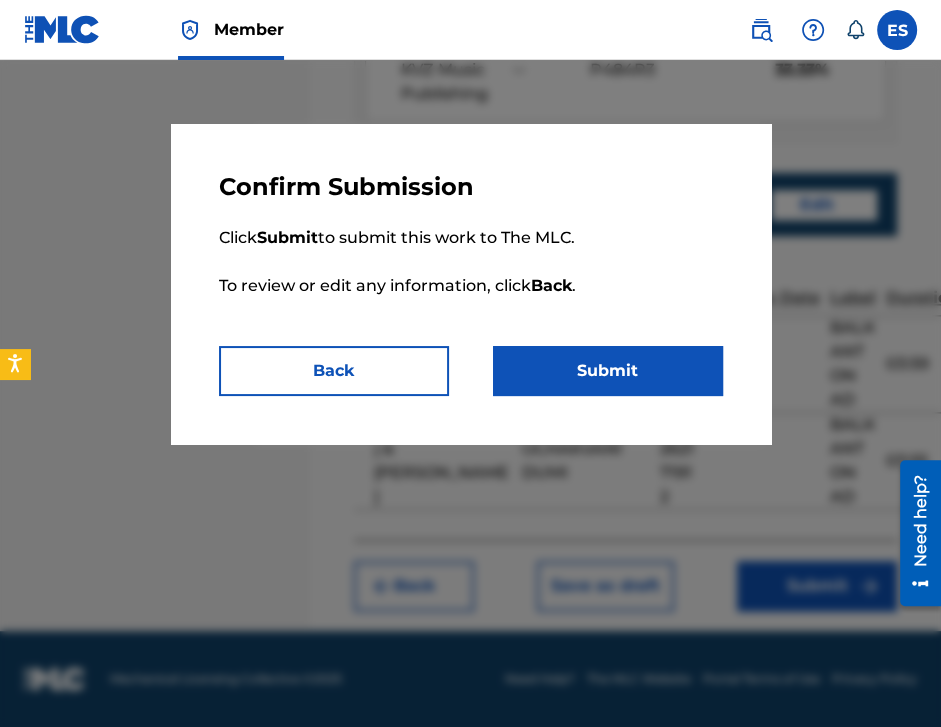 click on "Submit" at bounding box center (608, 371) 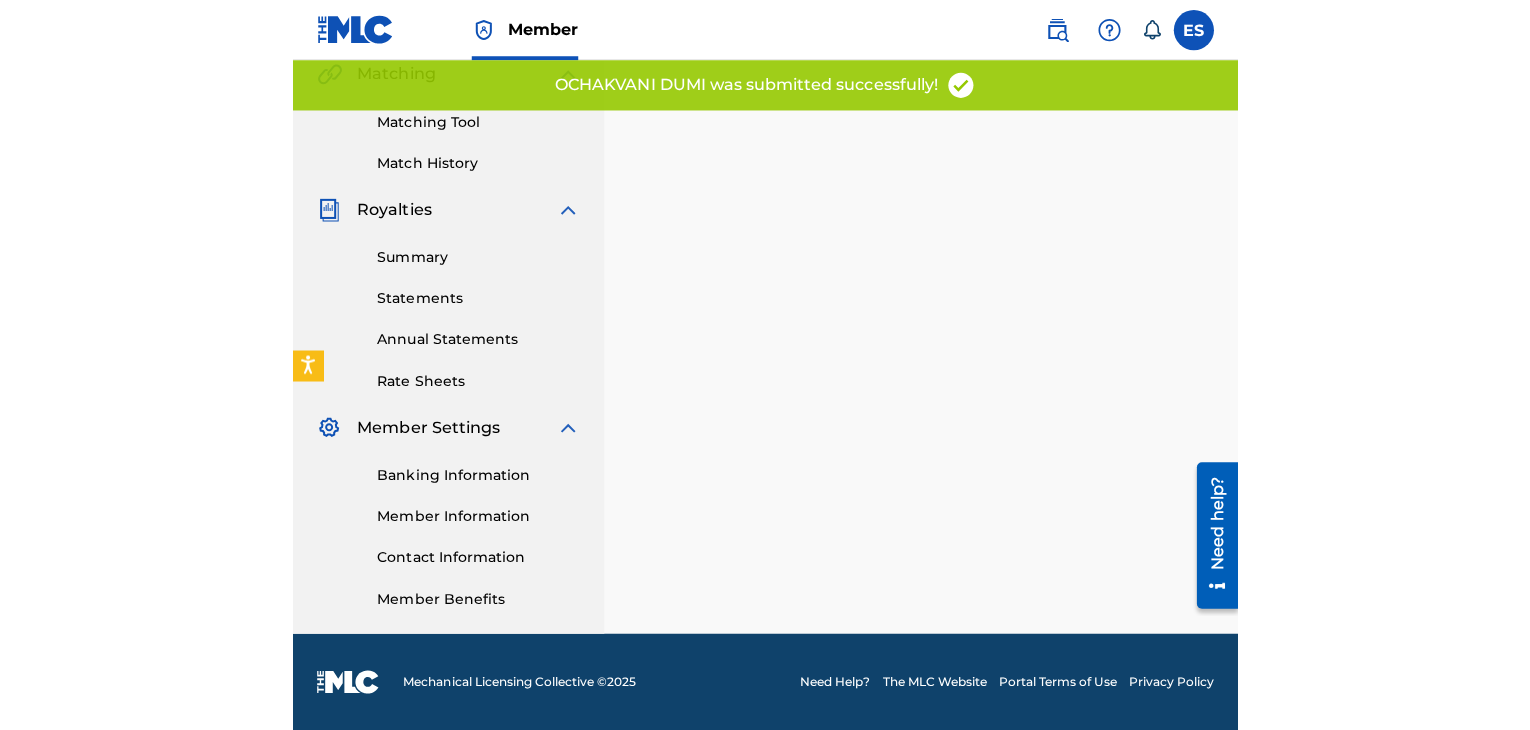 scroll, scrollTop: 0, scrollLeft: 0, axis: both 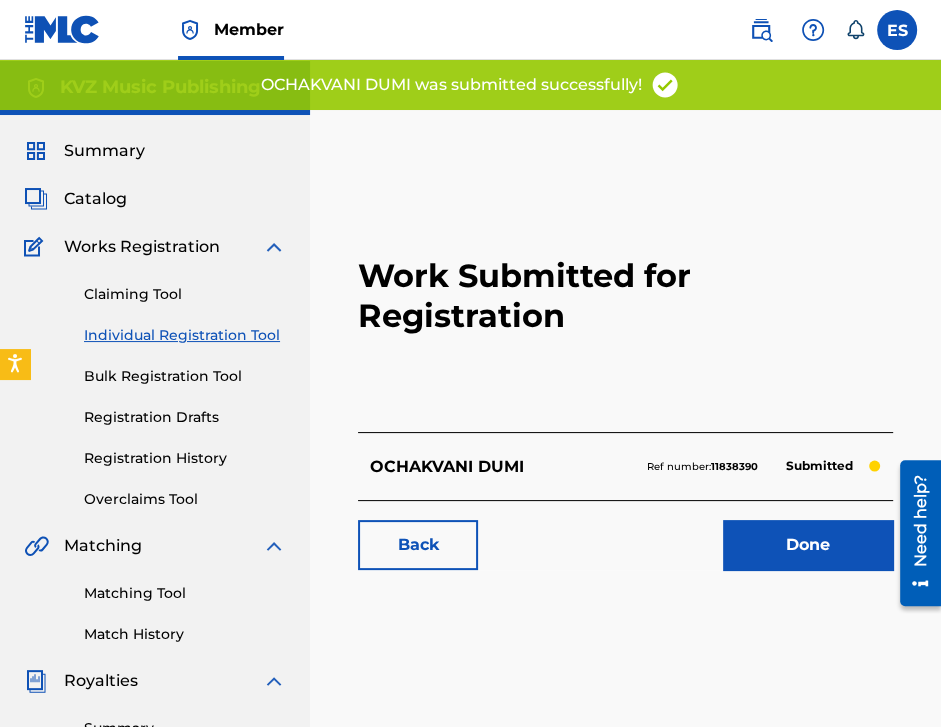 click on "Individual Registration Tool" at bounding box center (185, 335) 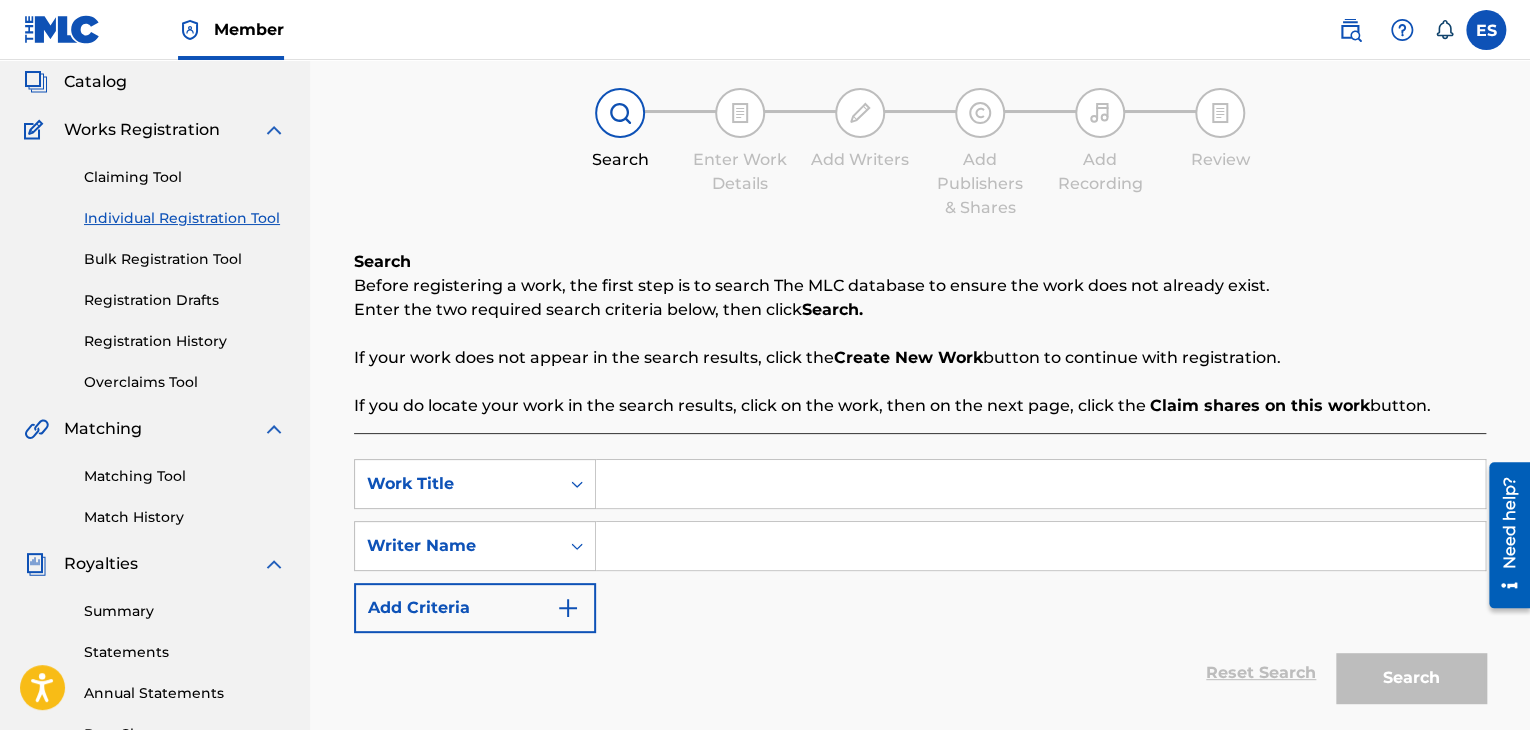 scroll, scrollTop: 300, scrollLeft: 0, axis: vertical 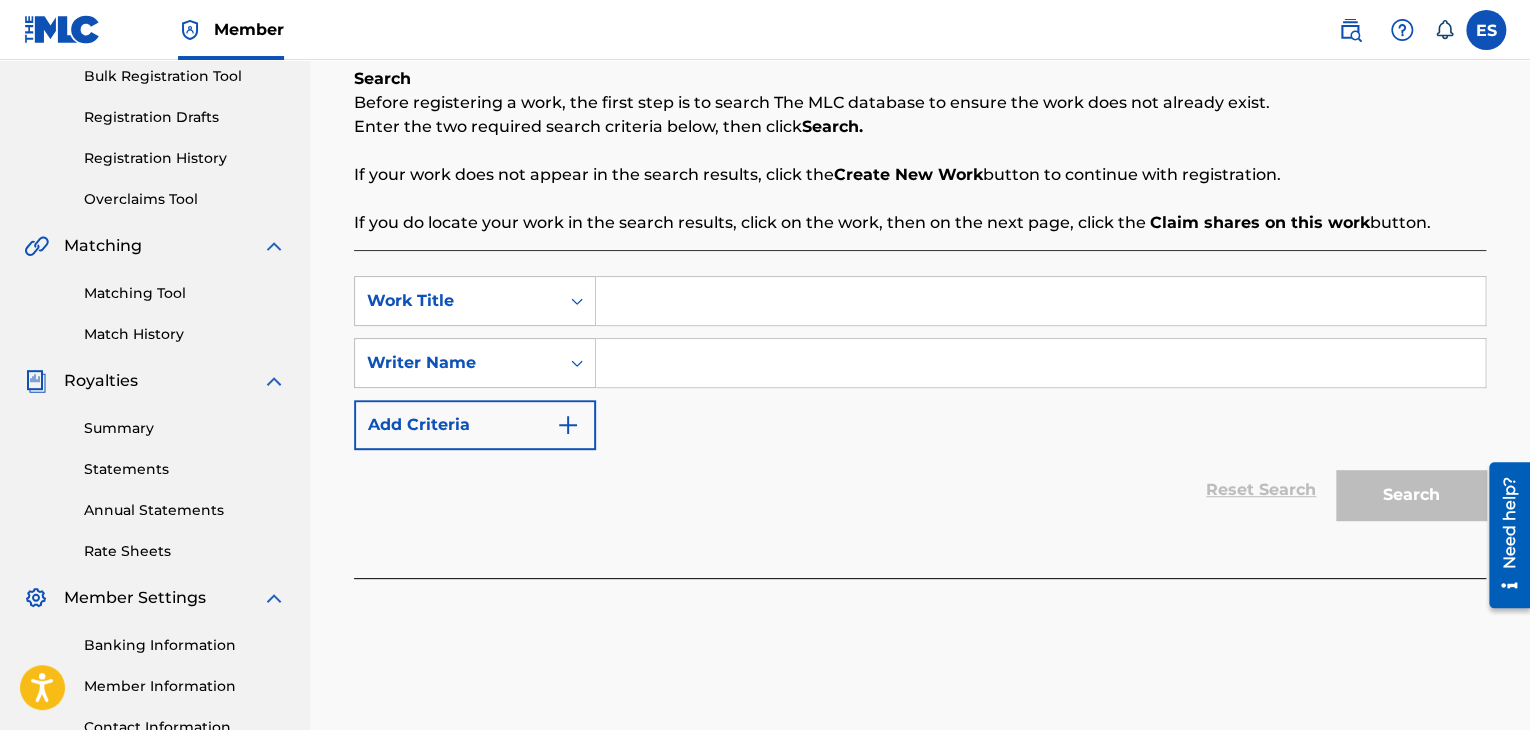click on "SearchWithCriteria554eeaba-dd19-4112-90a5-242bab697459 Work Title SearchWithCriteria8a4a6cce-3ab6-4a61-aecb-740f5b9f5770 Writer Name Add Criteria Reset Search Search" at bounding box center (920, 414) 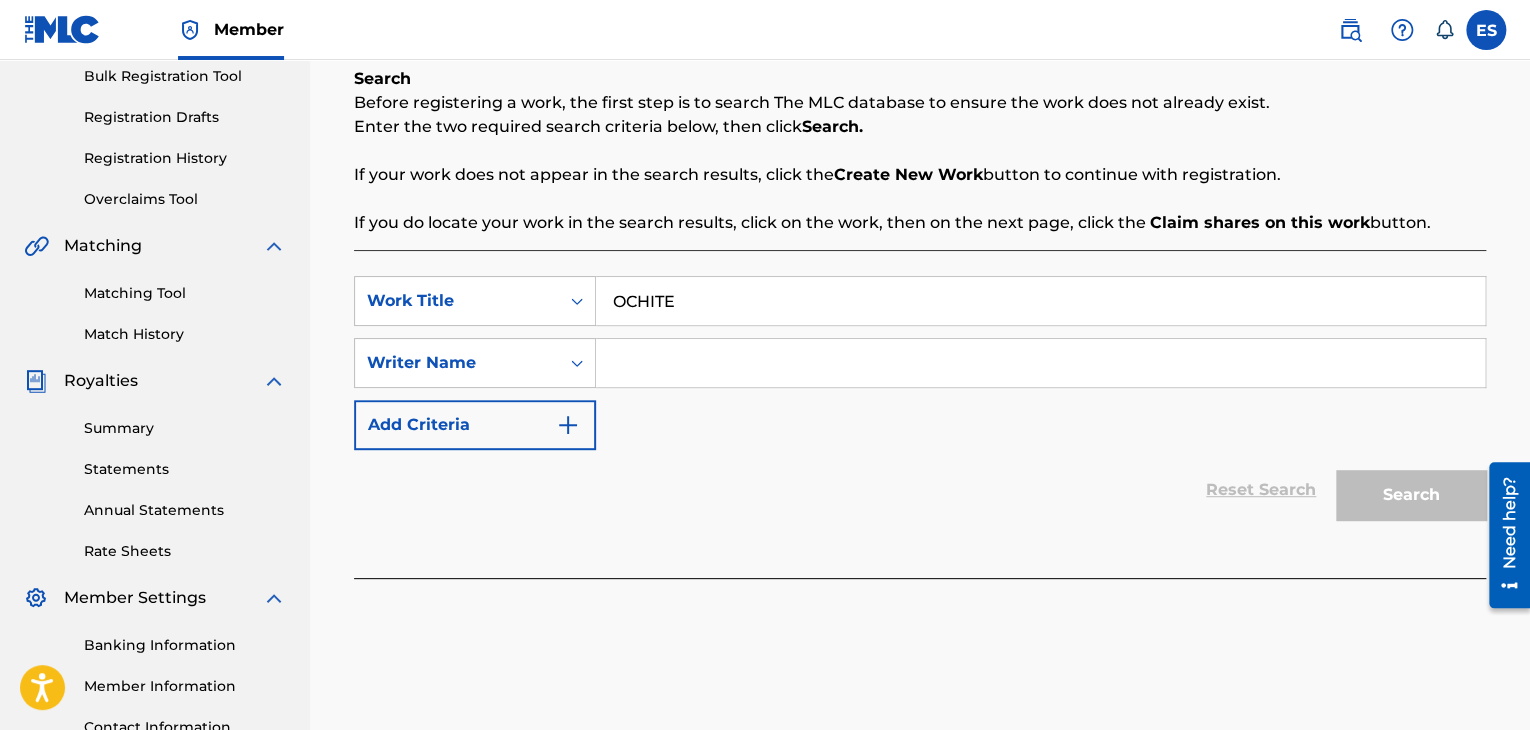 type on "OCHITE" 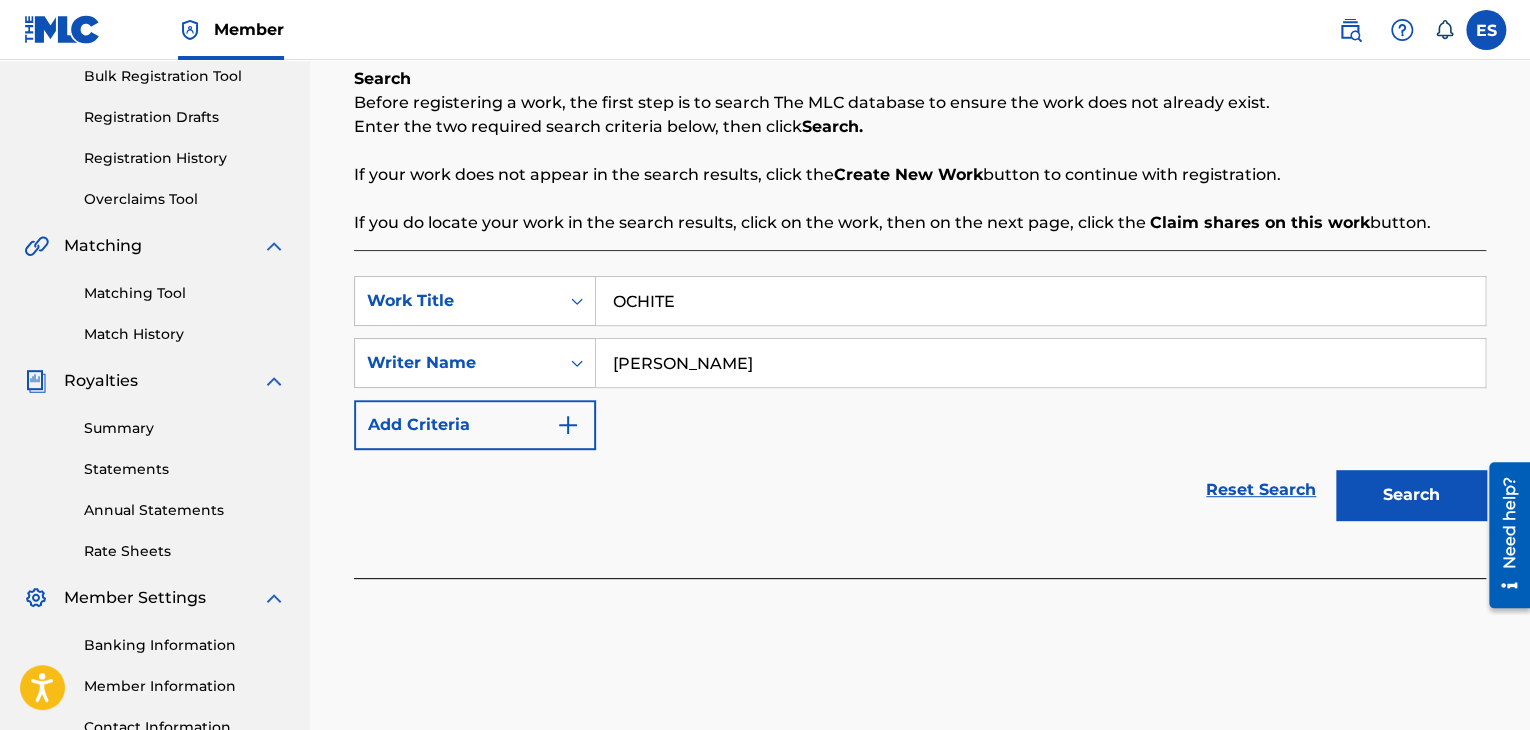 click on "Search" at bounding box center (1411, 495) 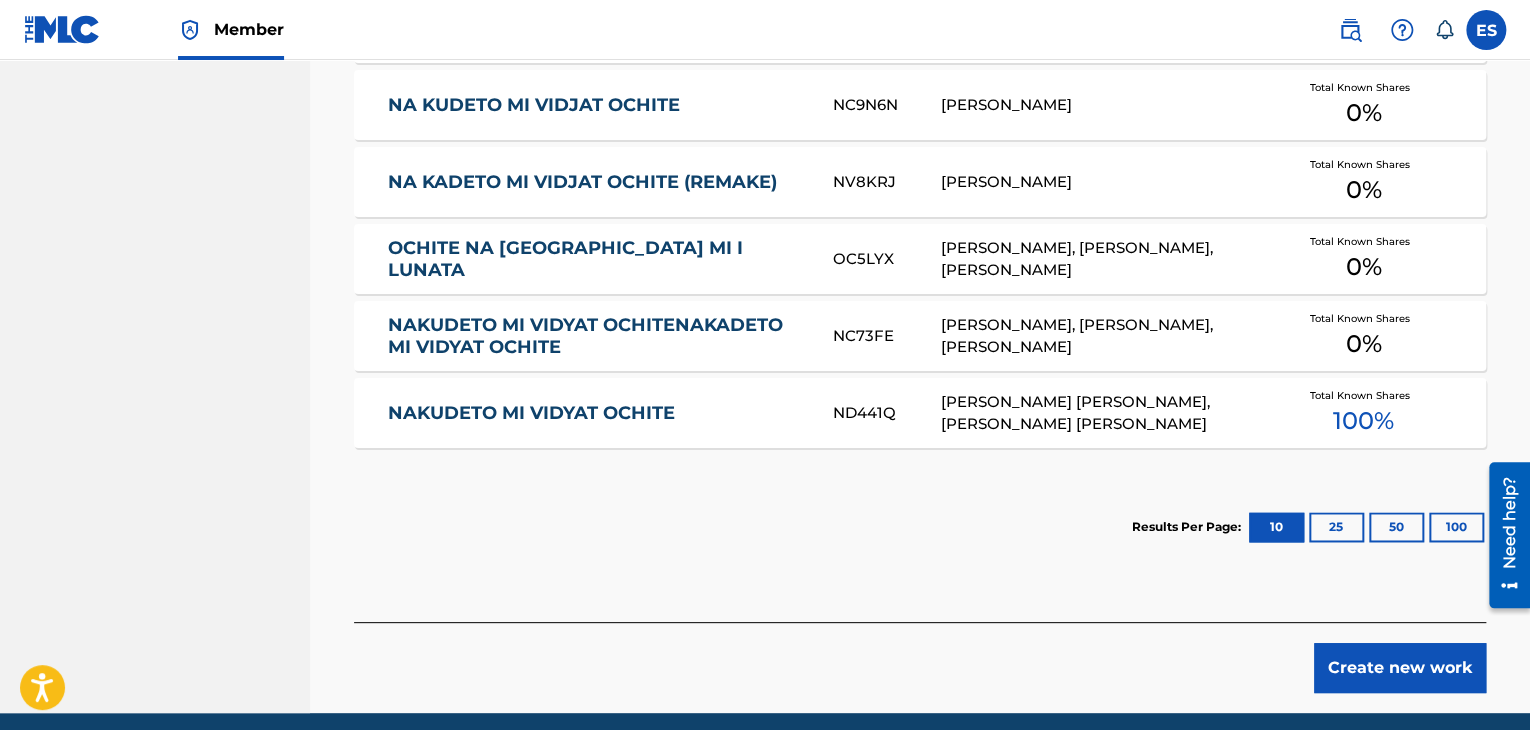 scroll, scrollTop: 1348, scrollLeft: 0, axis: vertical 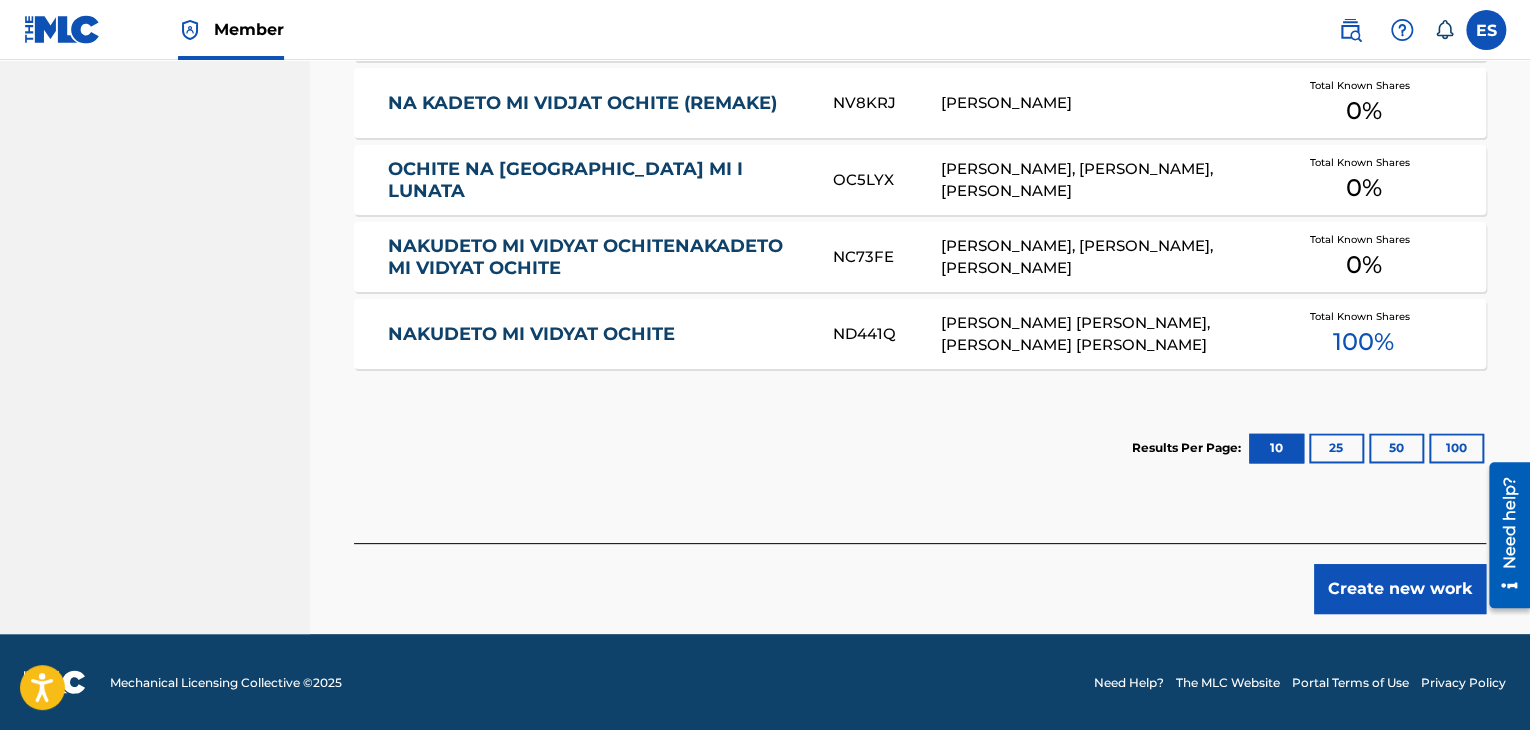 click on "Create new work" at bounding box center [1400, 589] 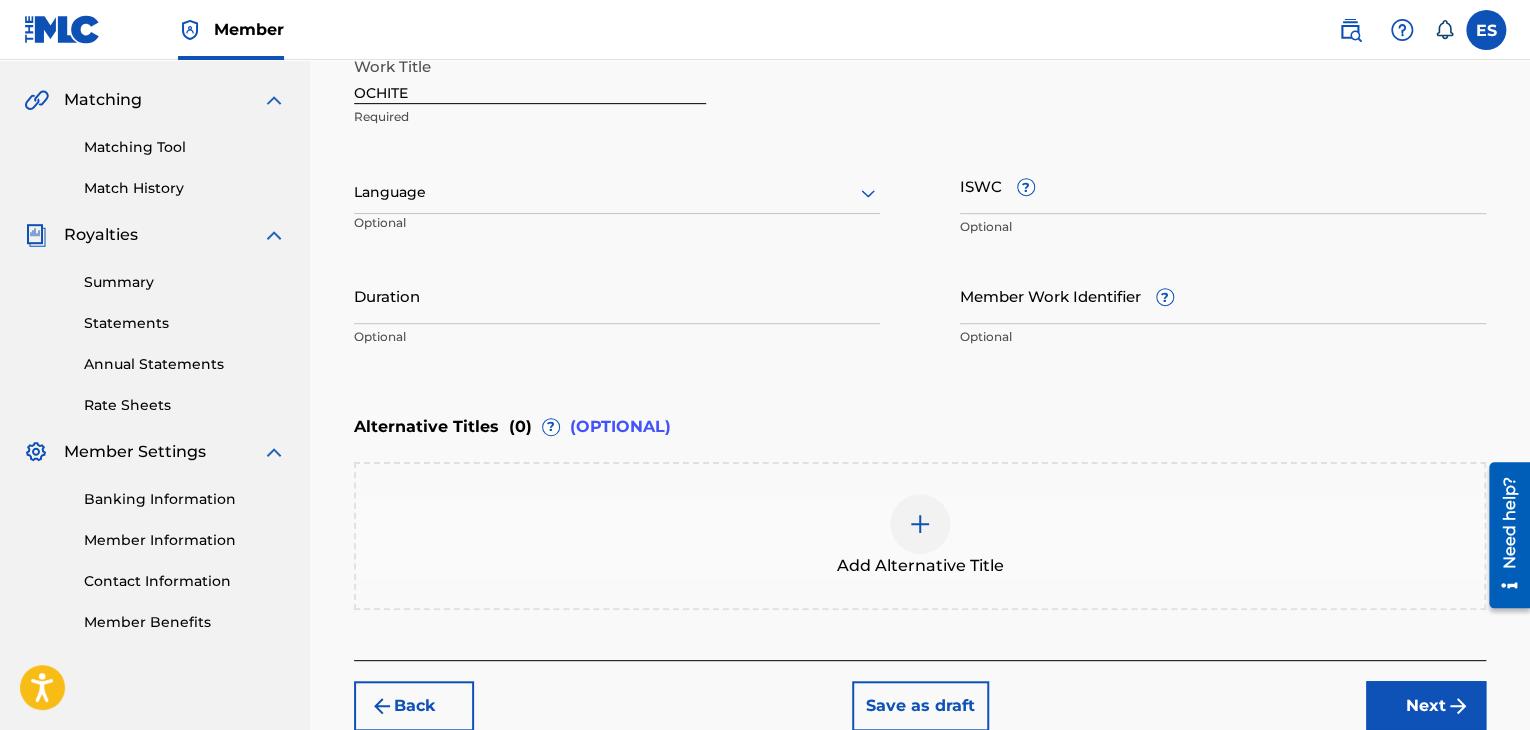 scroll, scrollTop: 361, scrollLeft: 0, axis: vertical 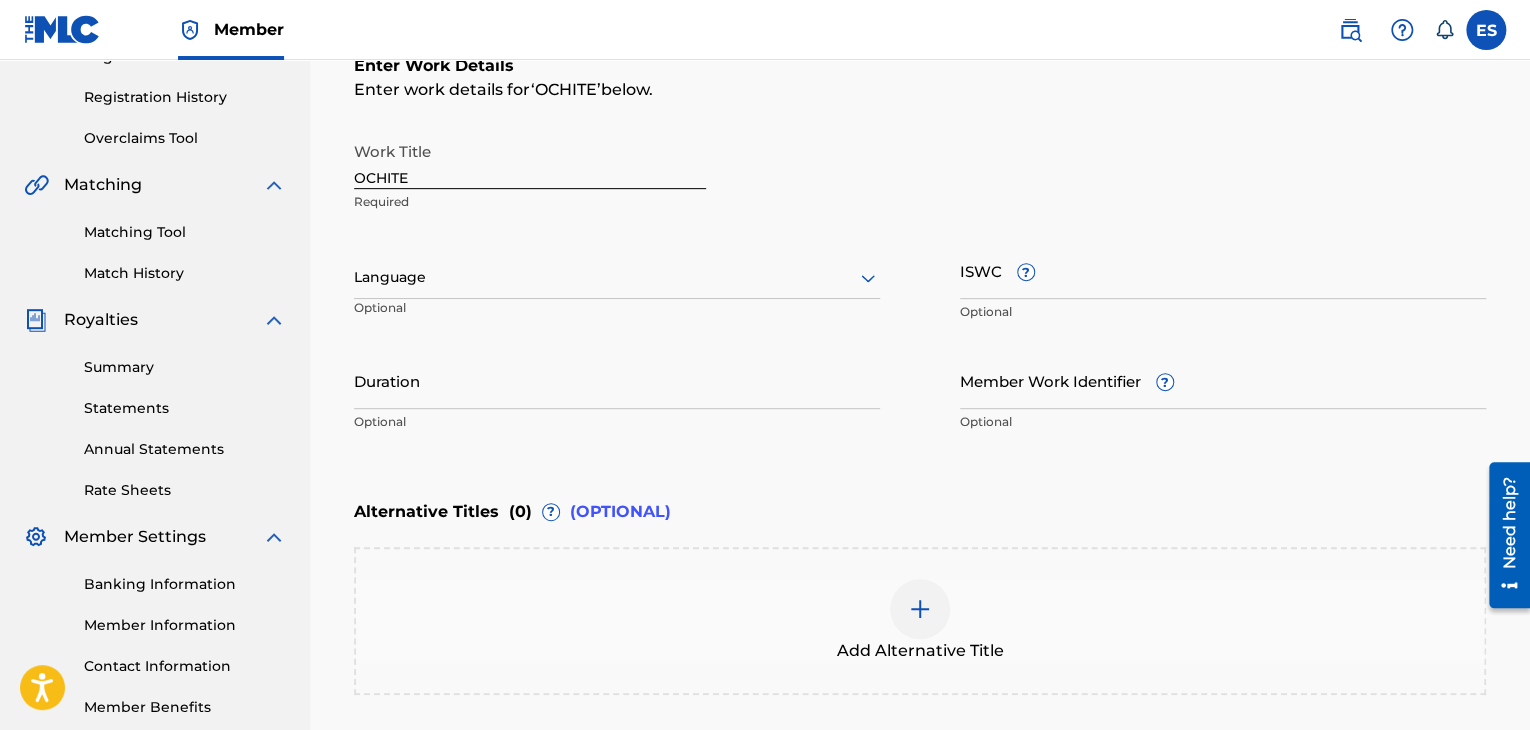 click at bounding box center [617, 277] 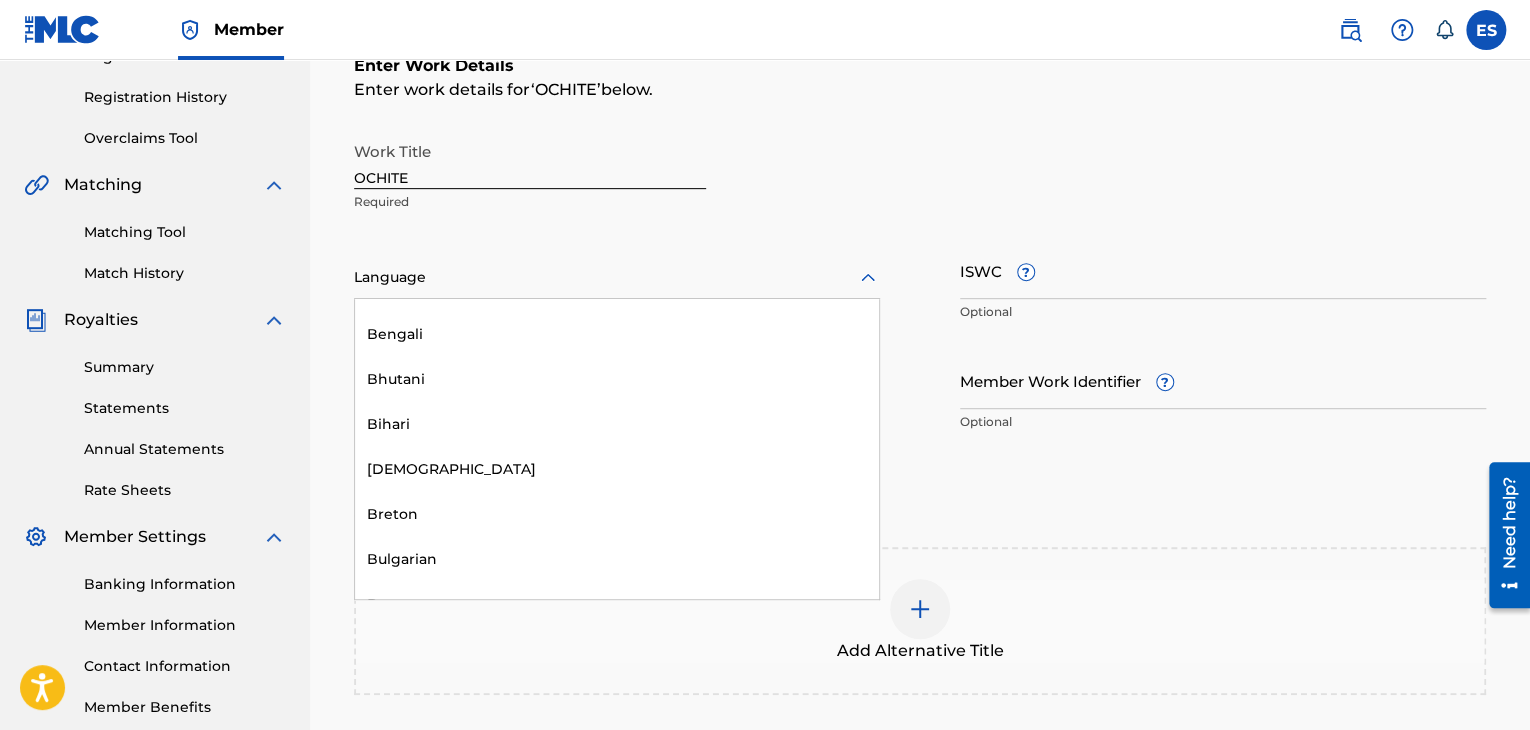 scroll, scrollTop: 800, scrollLeft: 0, axis: vertical 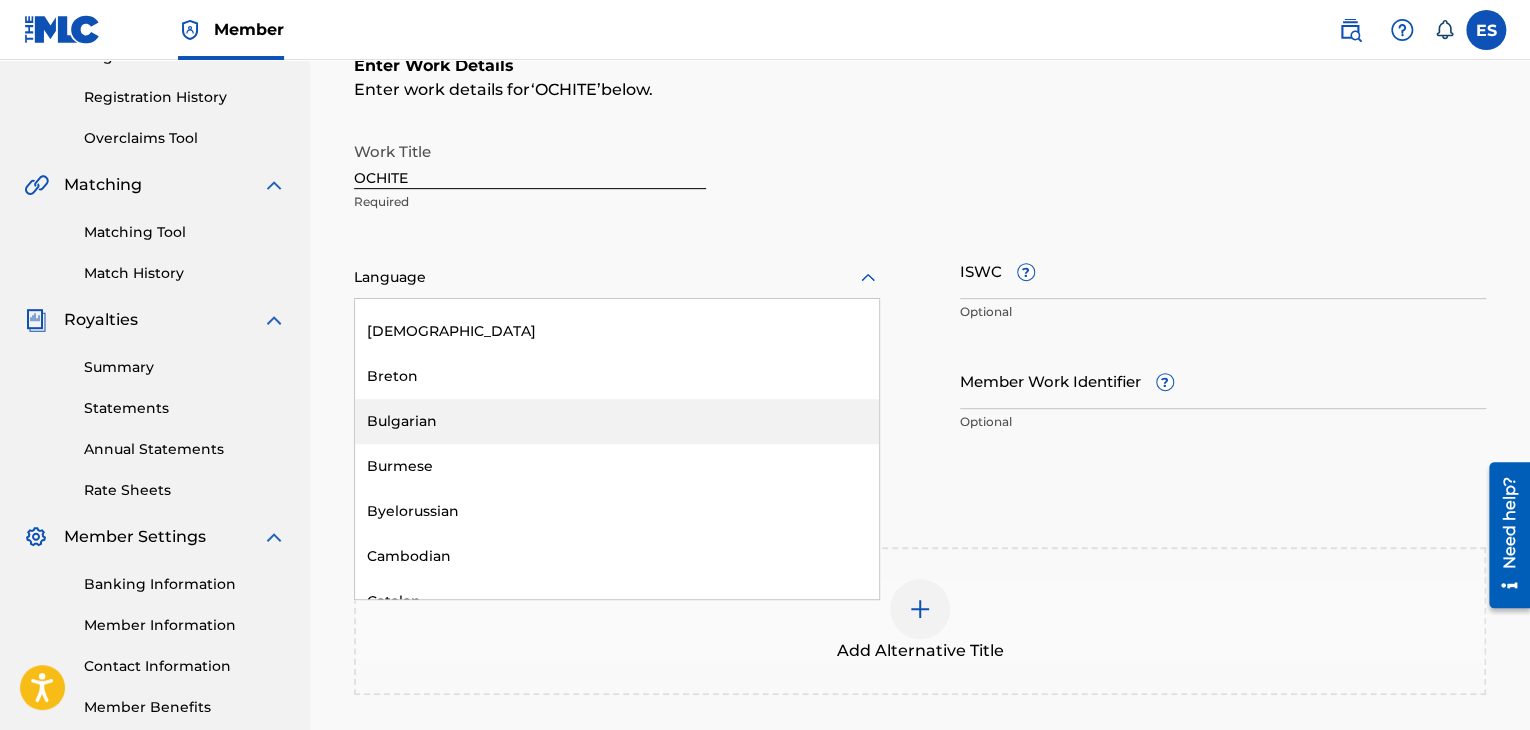 click on "Bulgarian" at bounding box center (617, 421) 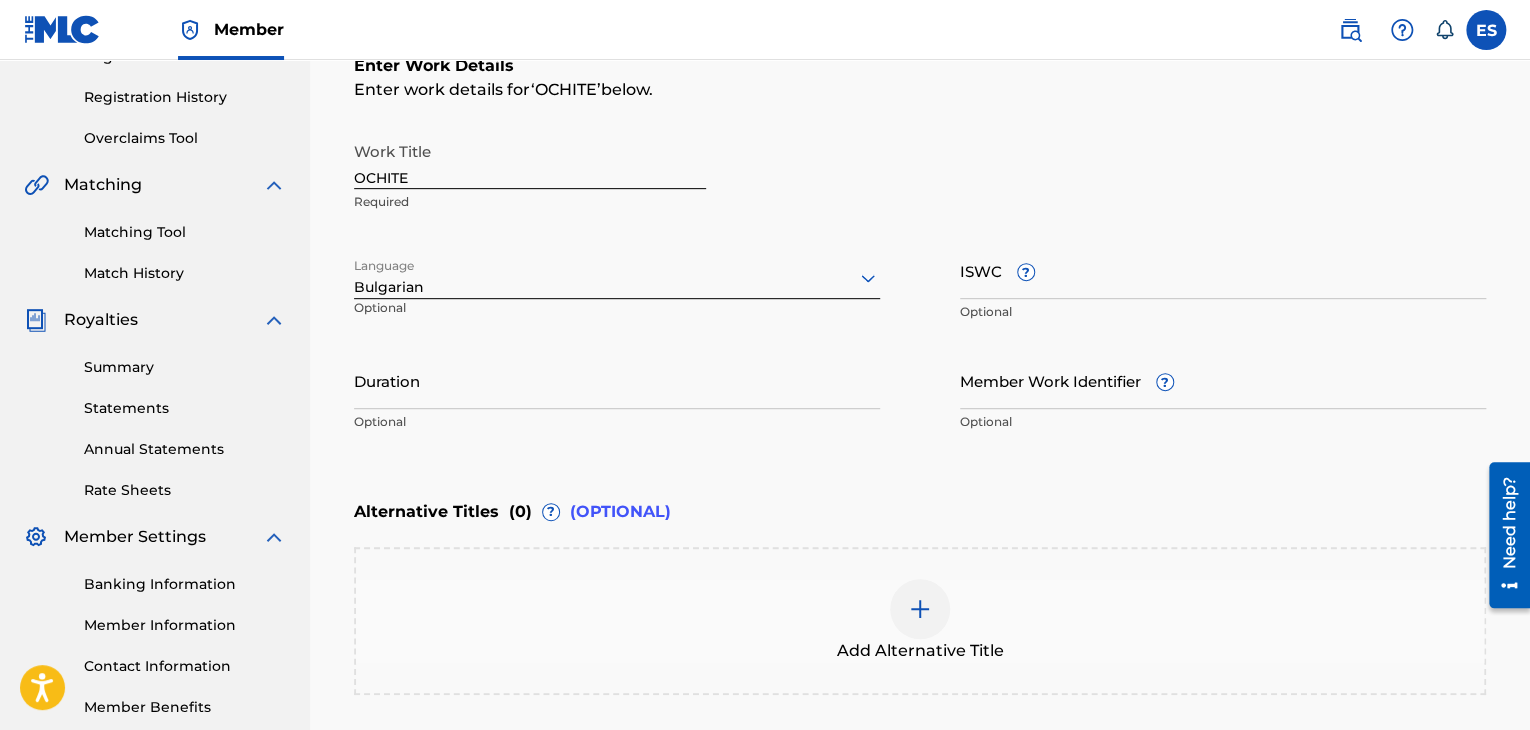 click on "ISWC   ?" at bounding box center (1223, 270) 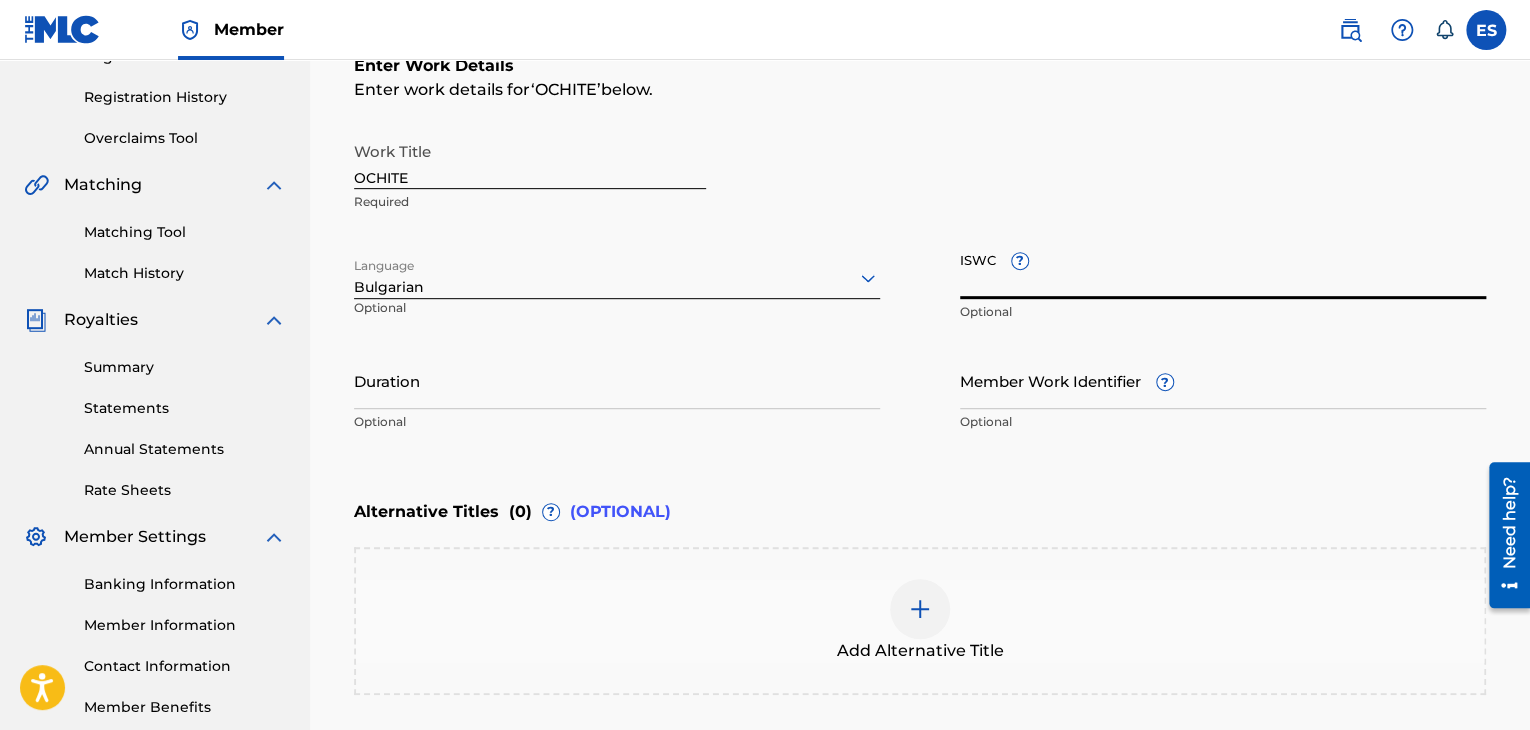 paste on "T9099953421" 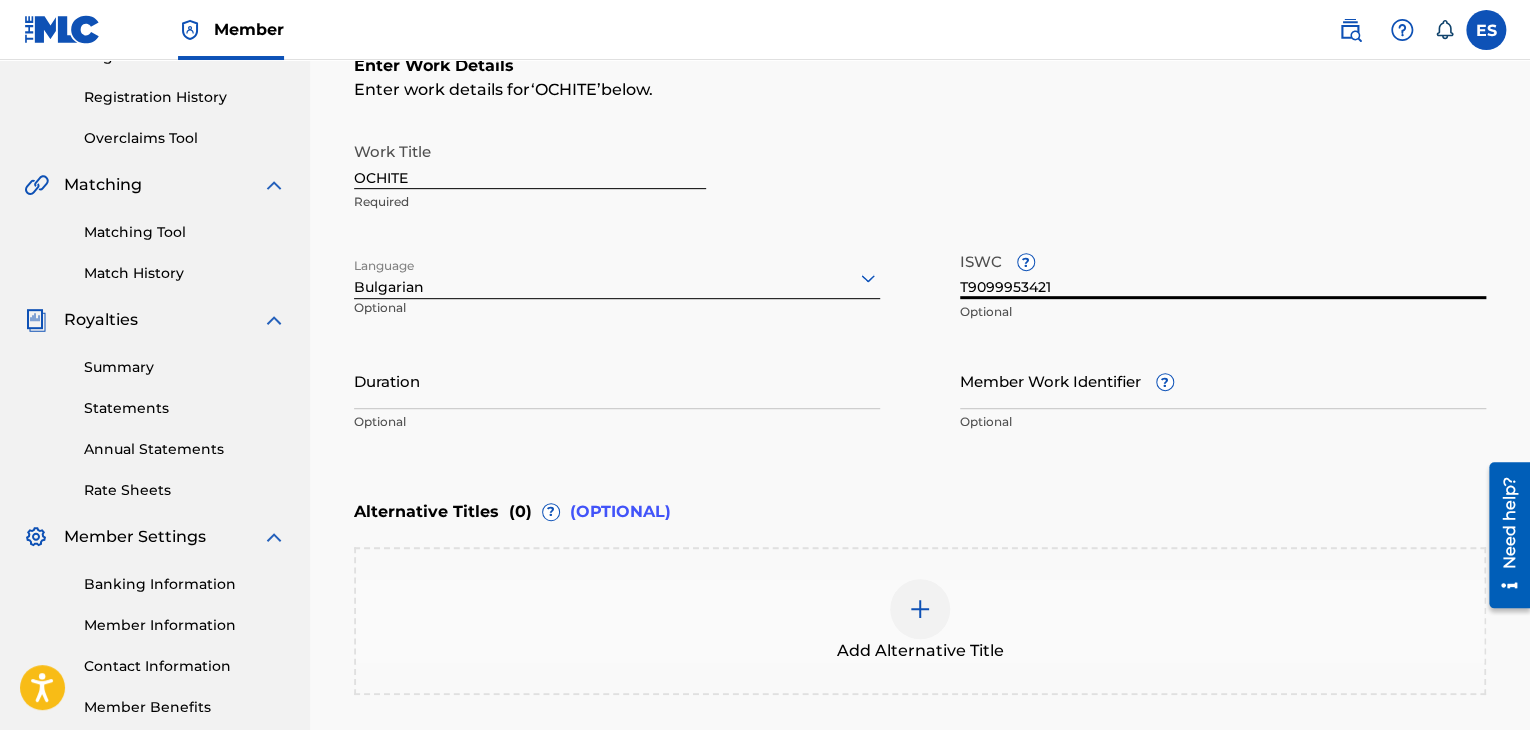 type on "T9099953421" 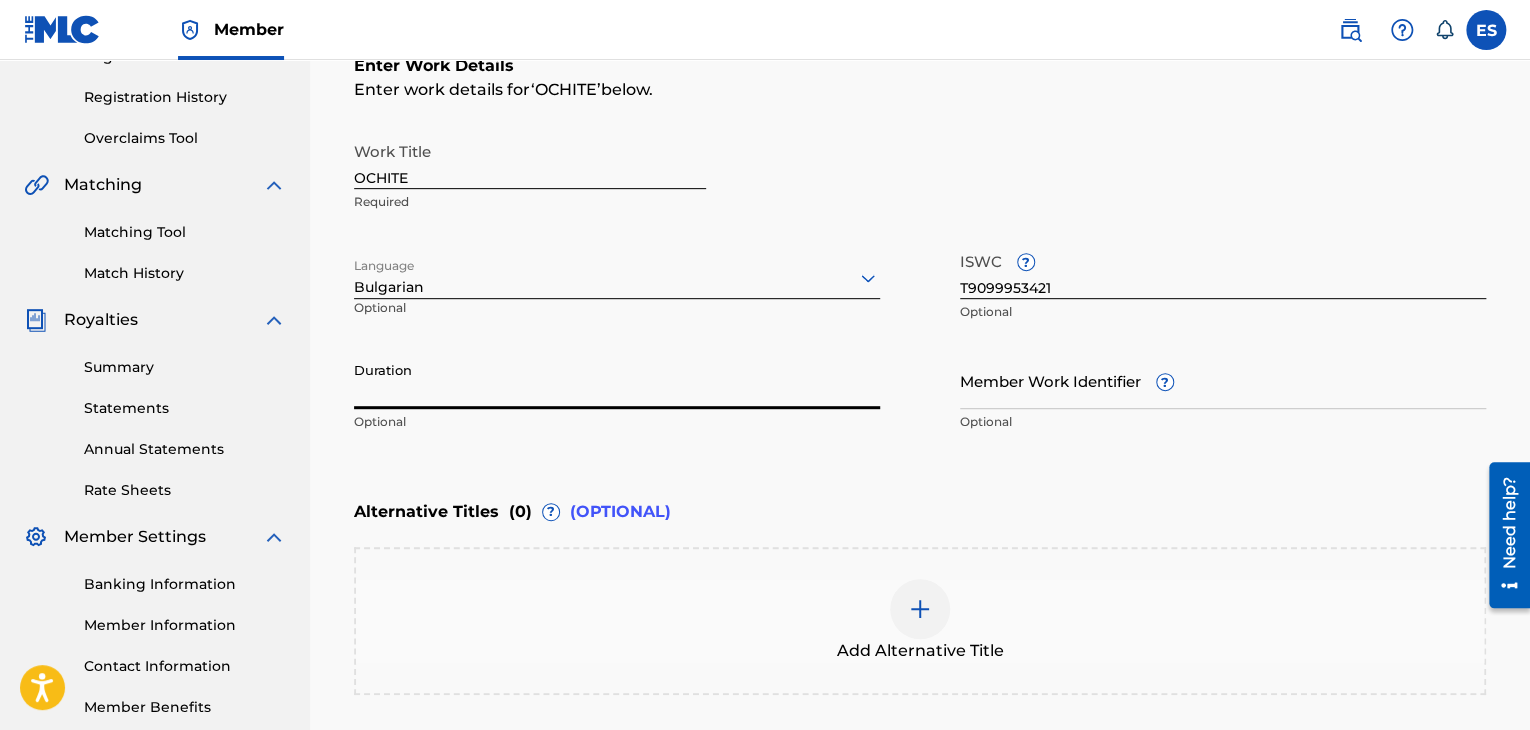 click on "Duration" at bounding box center [617, 380] 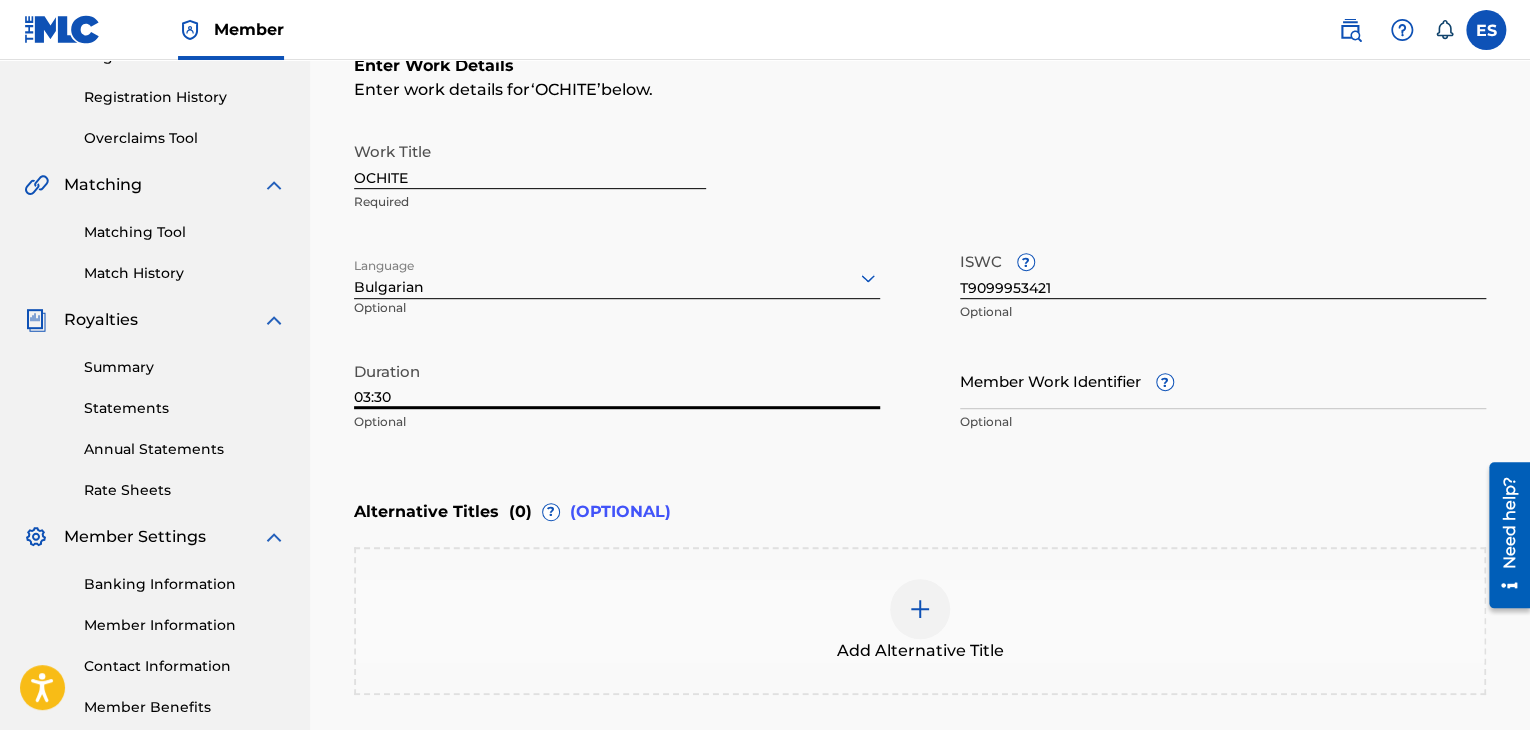 type on "03:30" 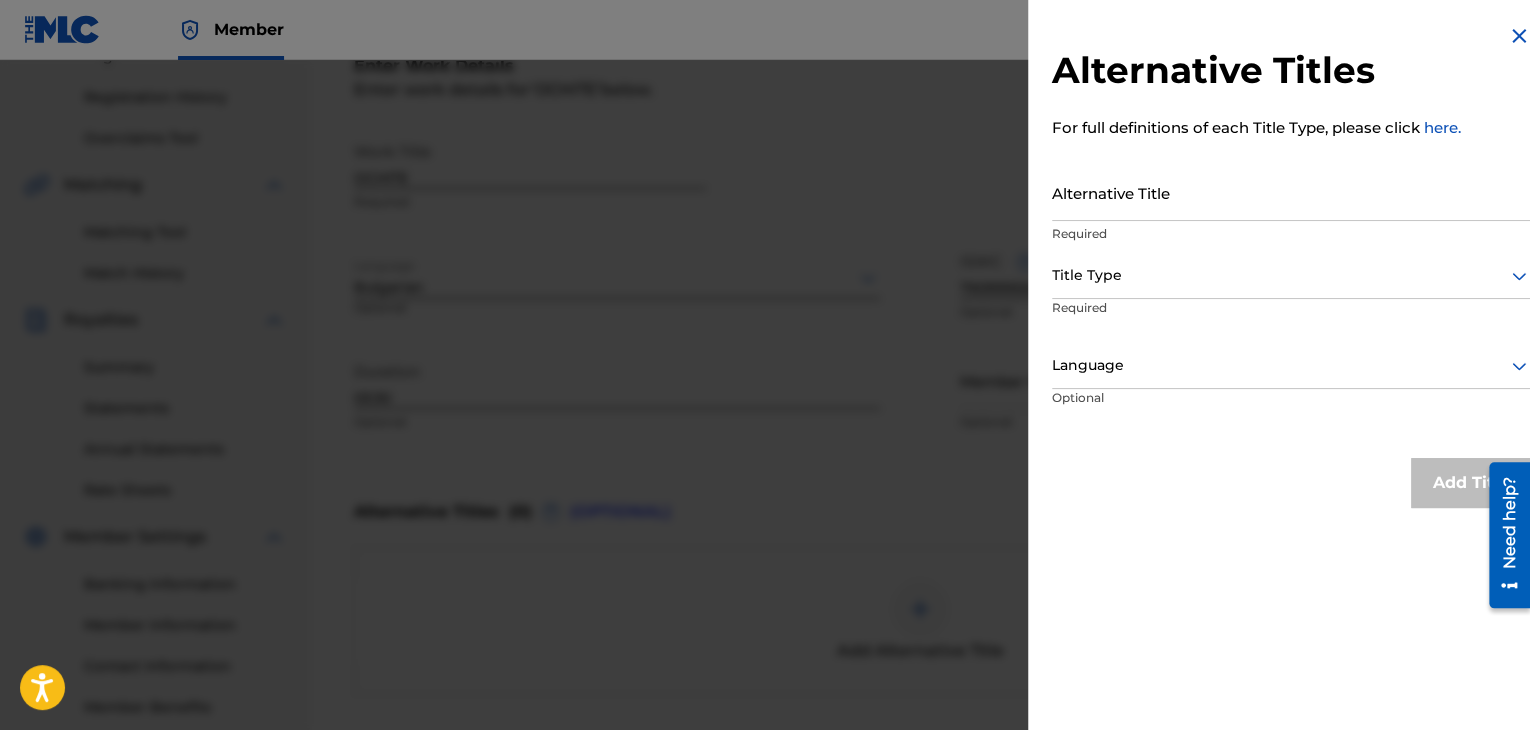 click on "Alternative Title" at bounding box center (1291, 192) 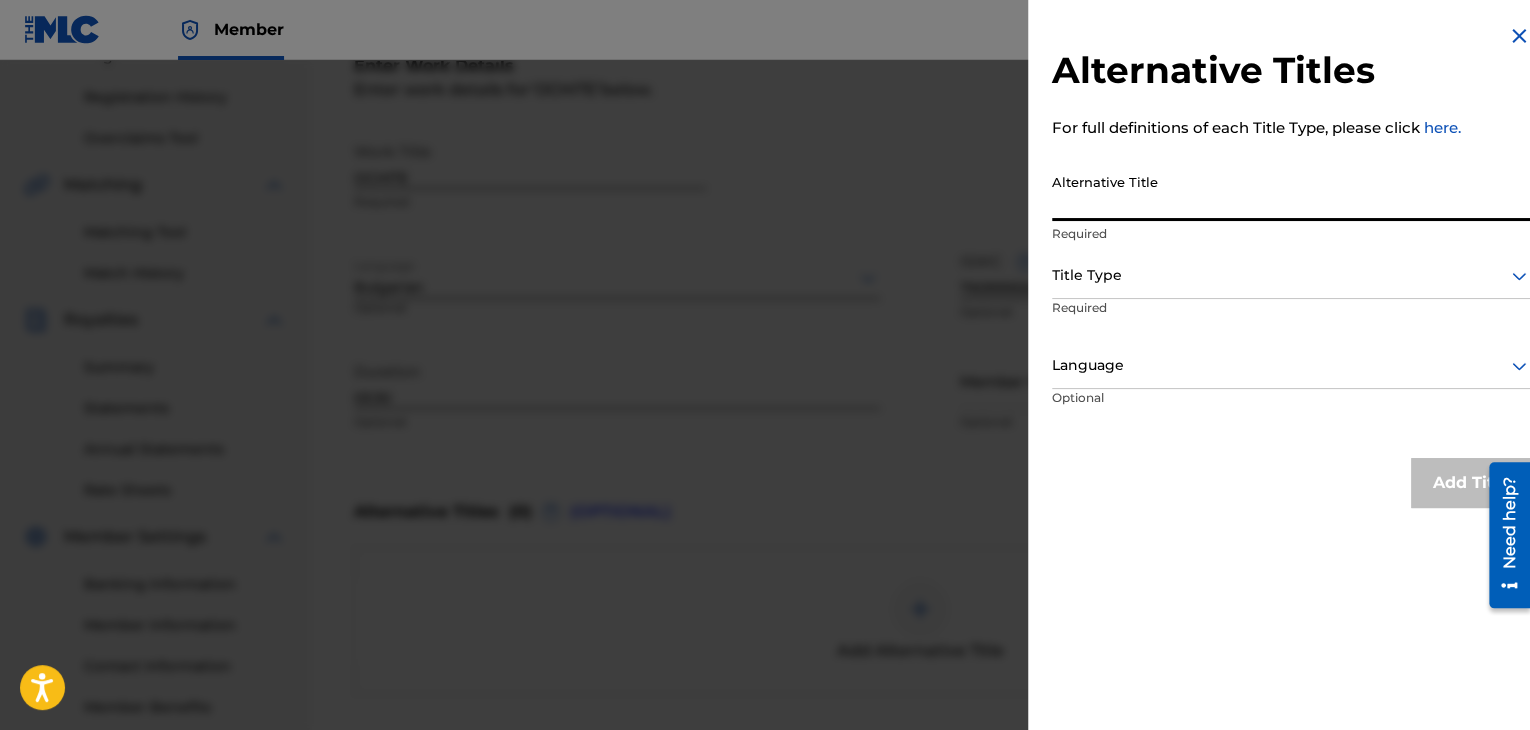 paste on "ОЧИТЕ" 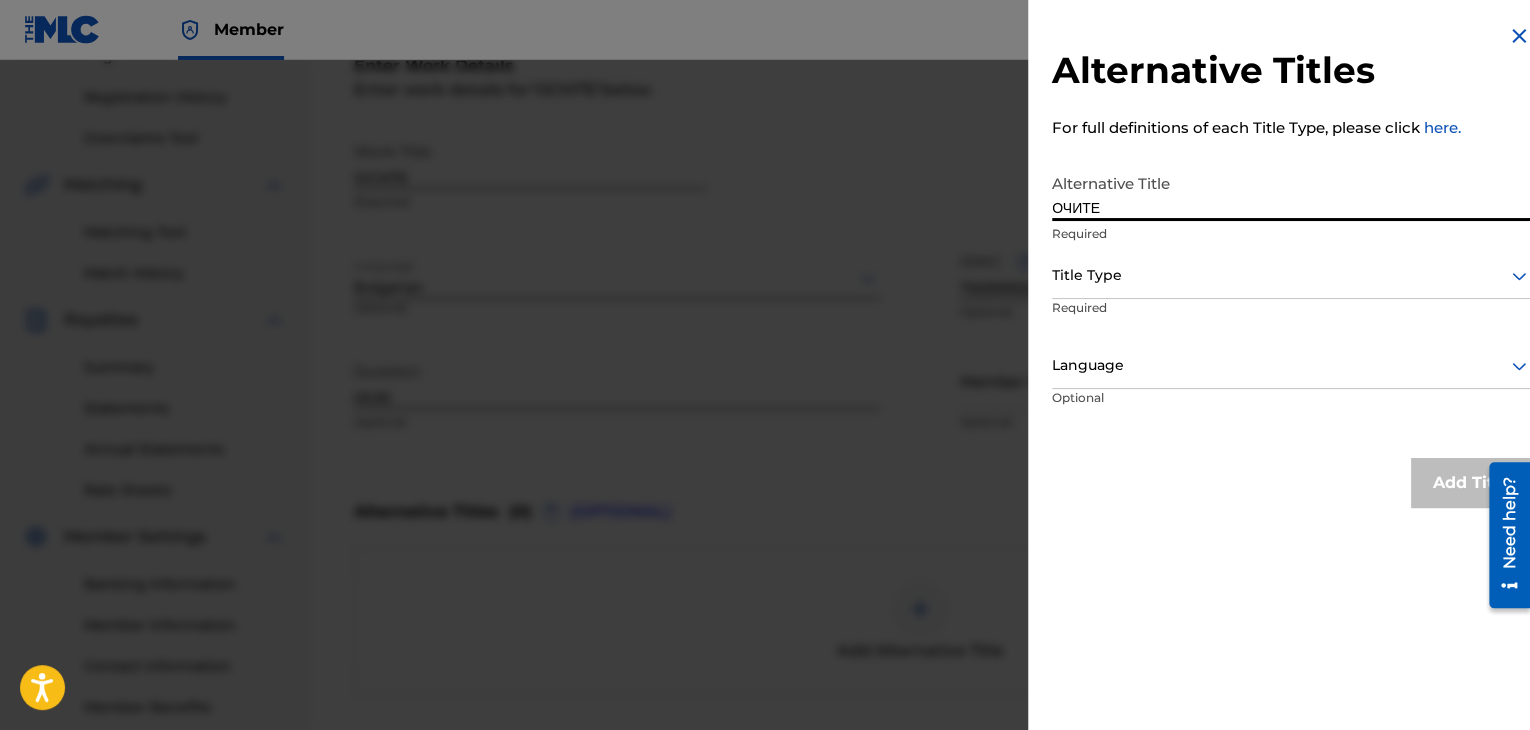 type on "ОЧИТЕ" 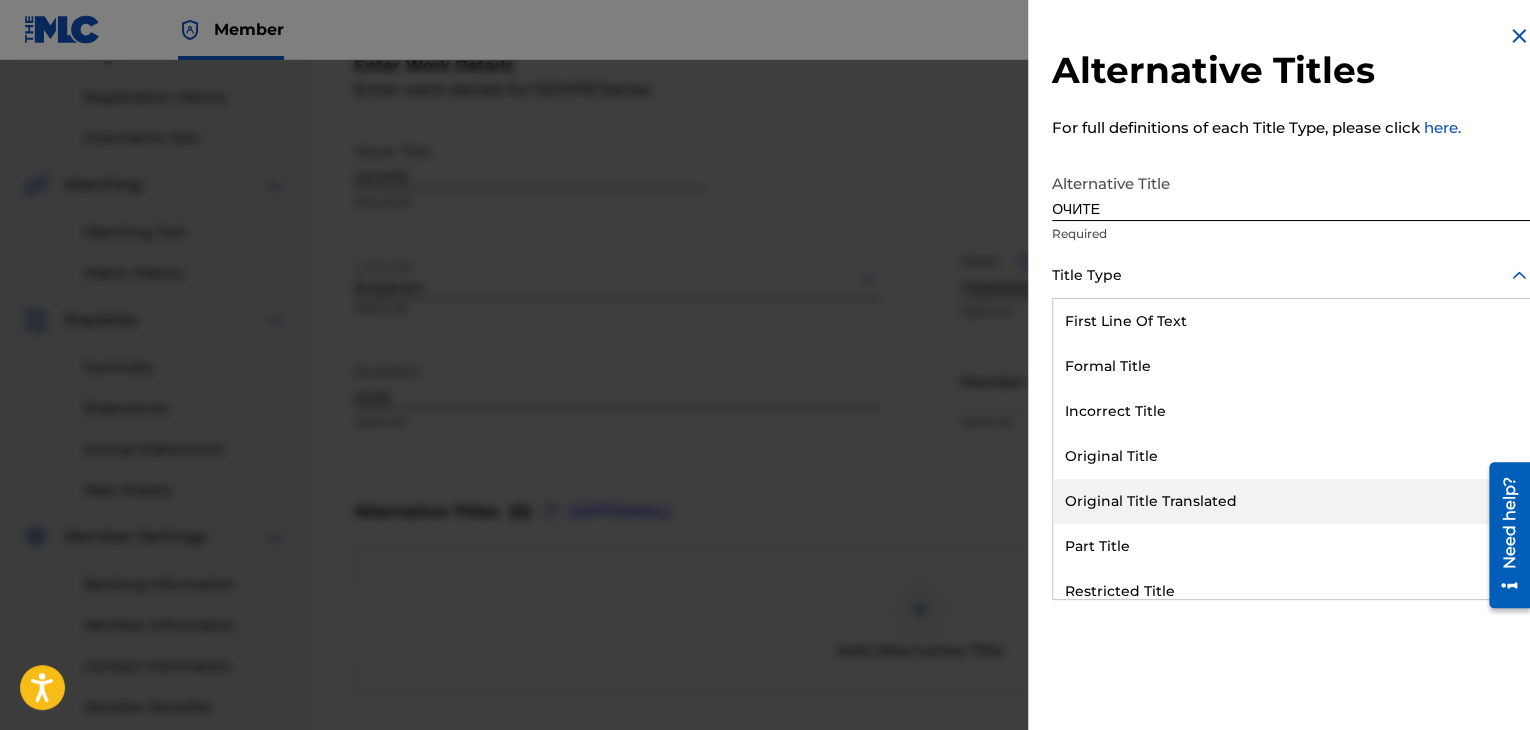 click on "Original Title Translated" at bounding box center (1291, 501) 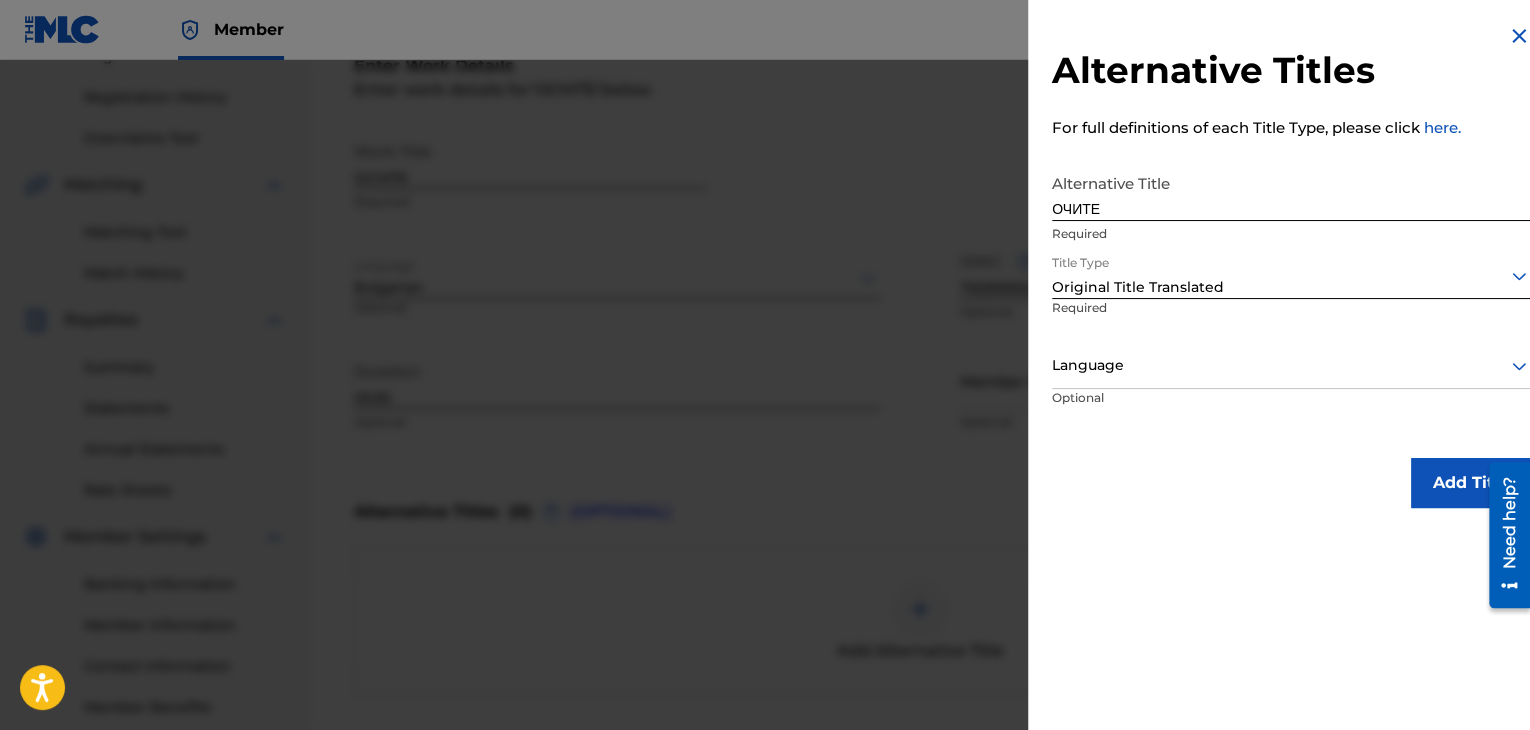 drag, startPoint x: 1129, startPoint y: 388, endPoint x: 1128, endPoint y: 378, distance: 10.049875 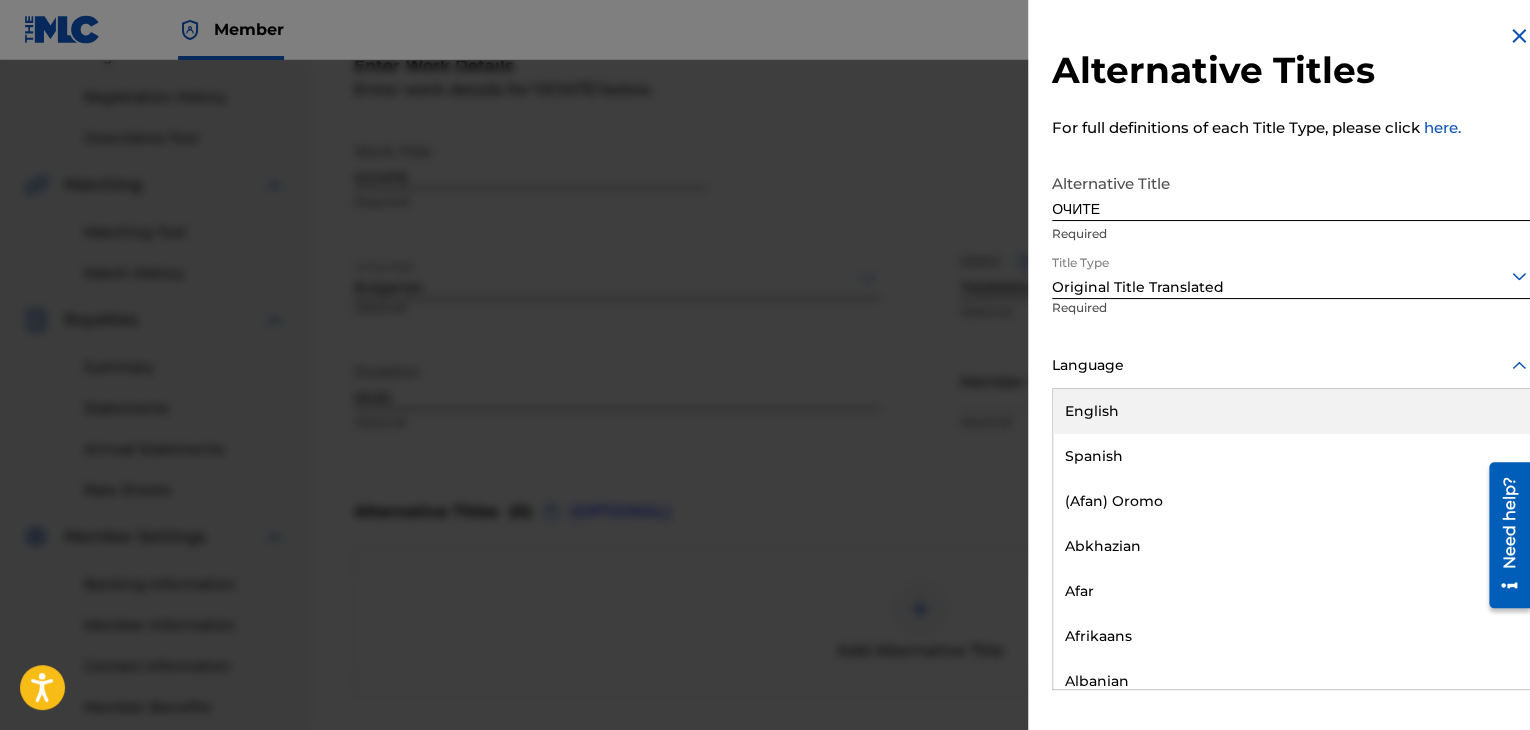 click at bounding box center (1291, 365) 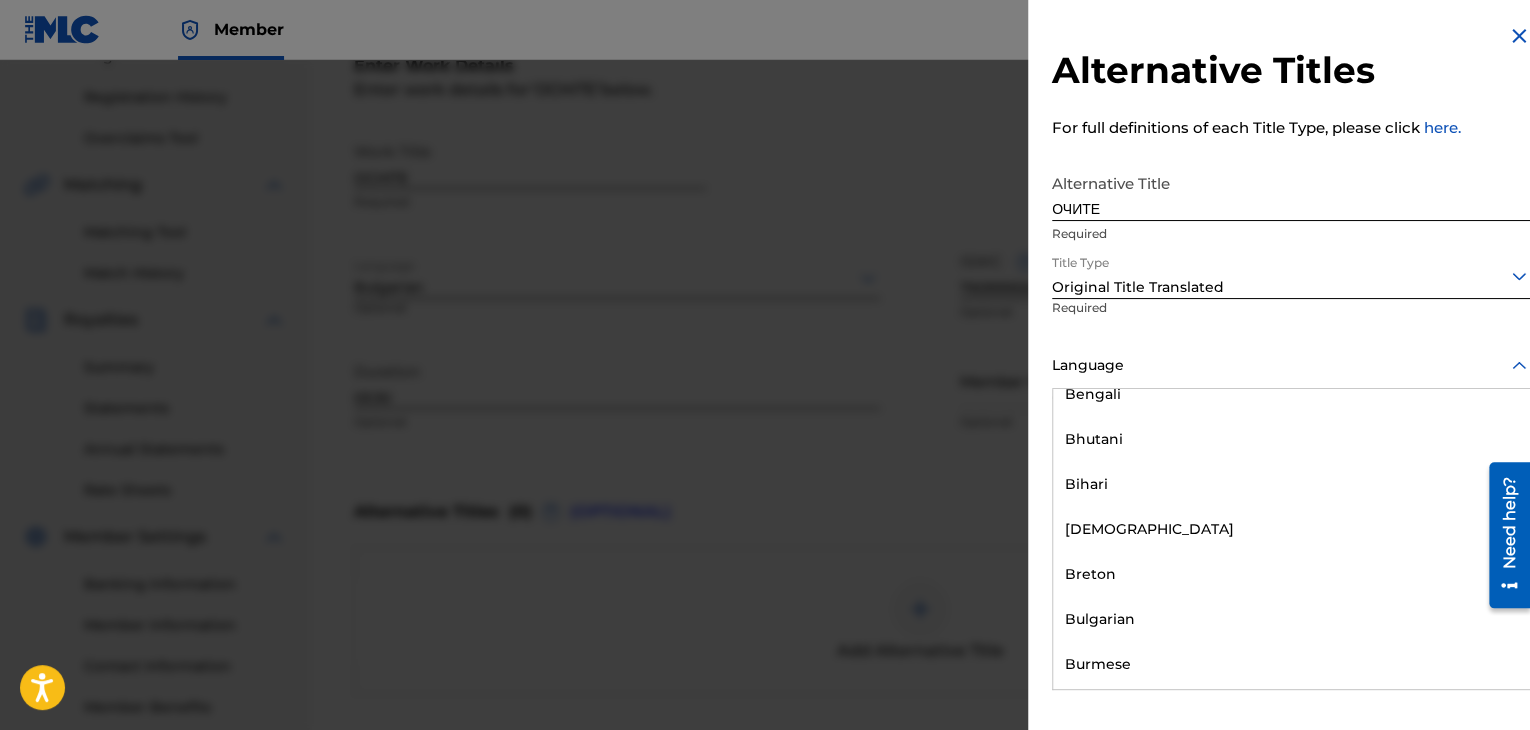 scroll, scrollTop: 700, scrollLeft: 0, axis: vertical 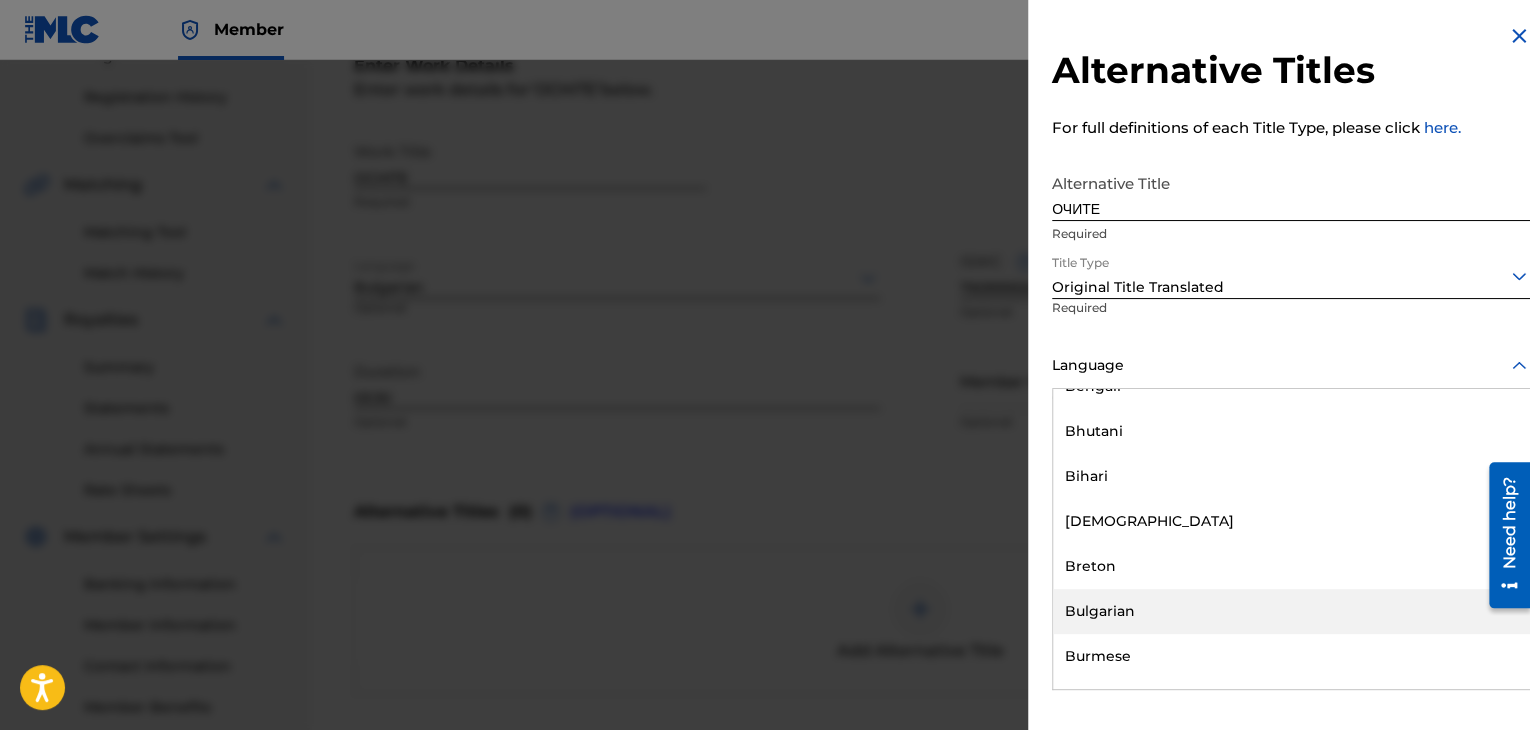 click on "Bulgarian" at bounding box center [1291, 611] 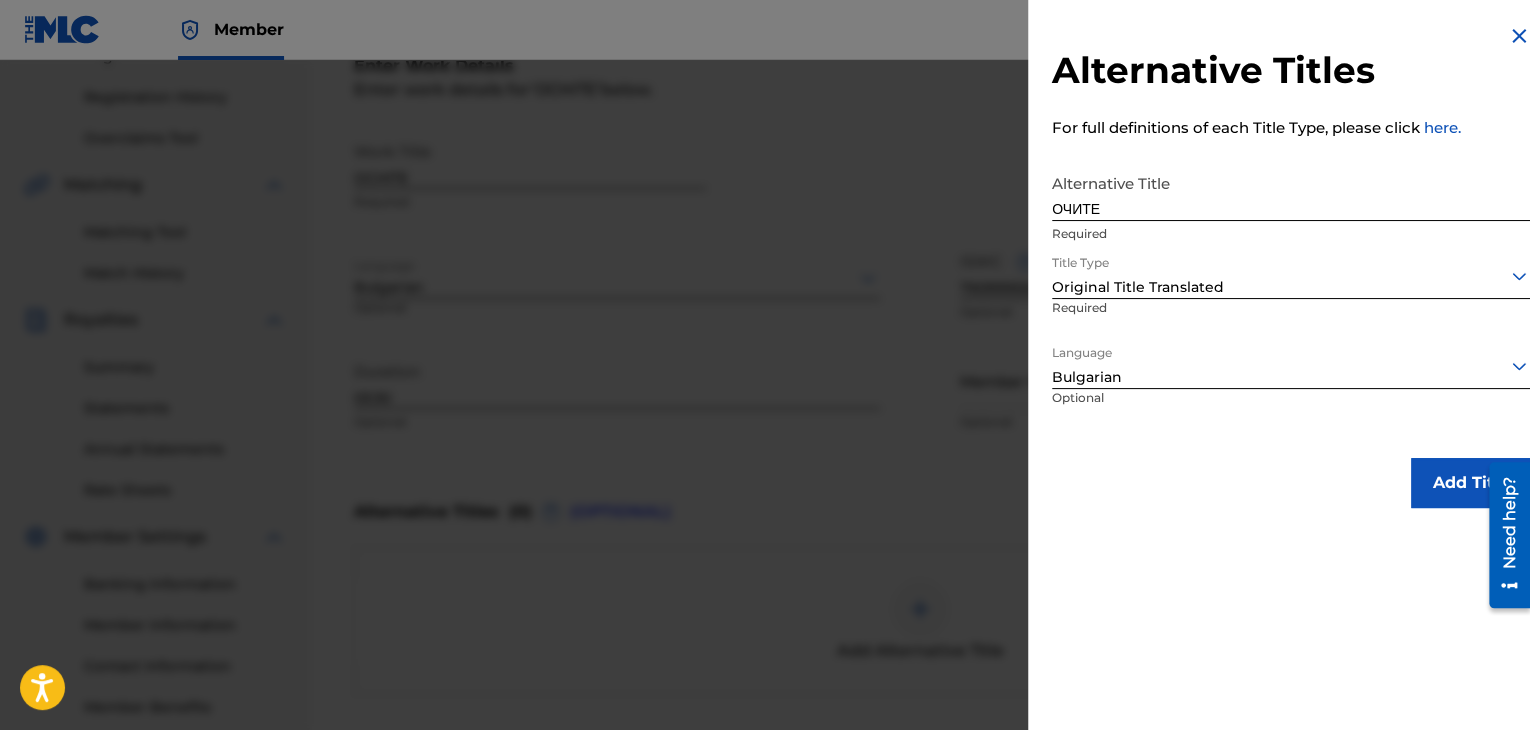 click on "Add Title" at bounding box center [1471, 483] 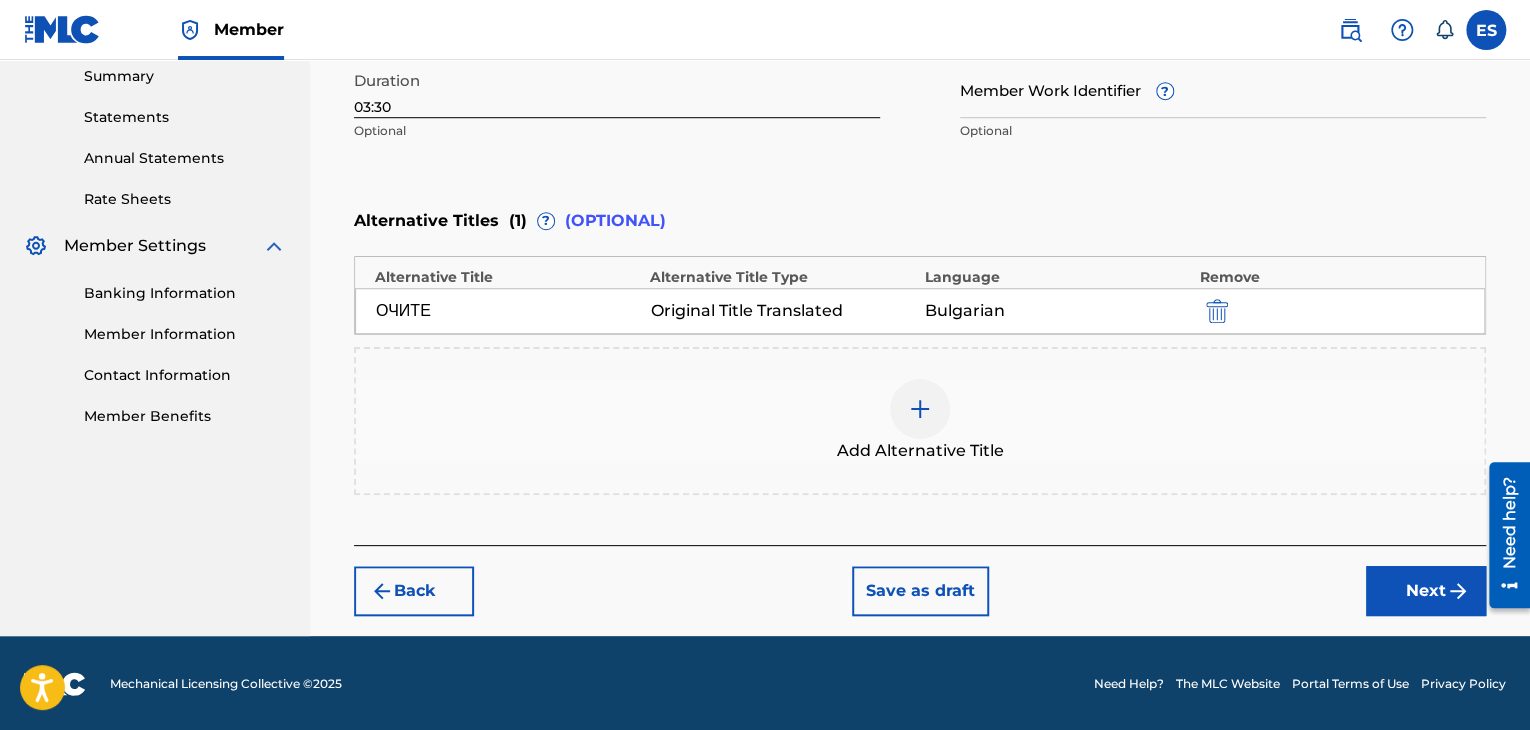click on "Next" at bounding box center (1426, 591) 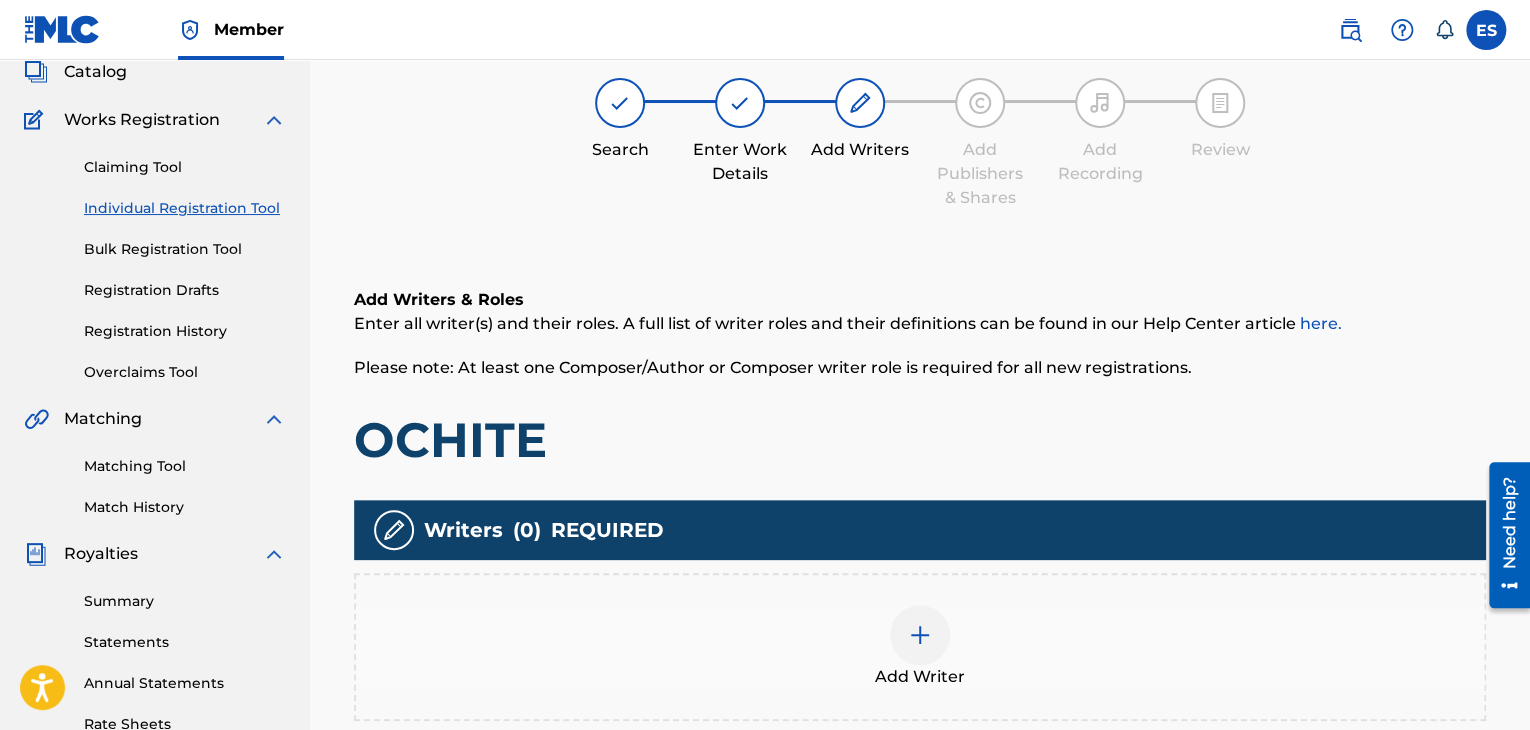 scroll, scrollTop: 469, scrollLeft: 0, axis: vertical 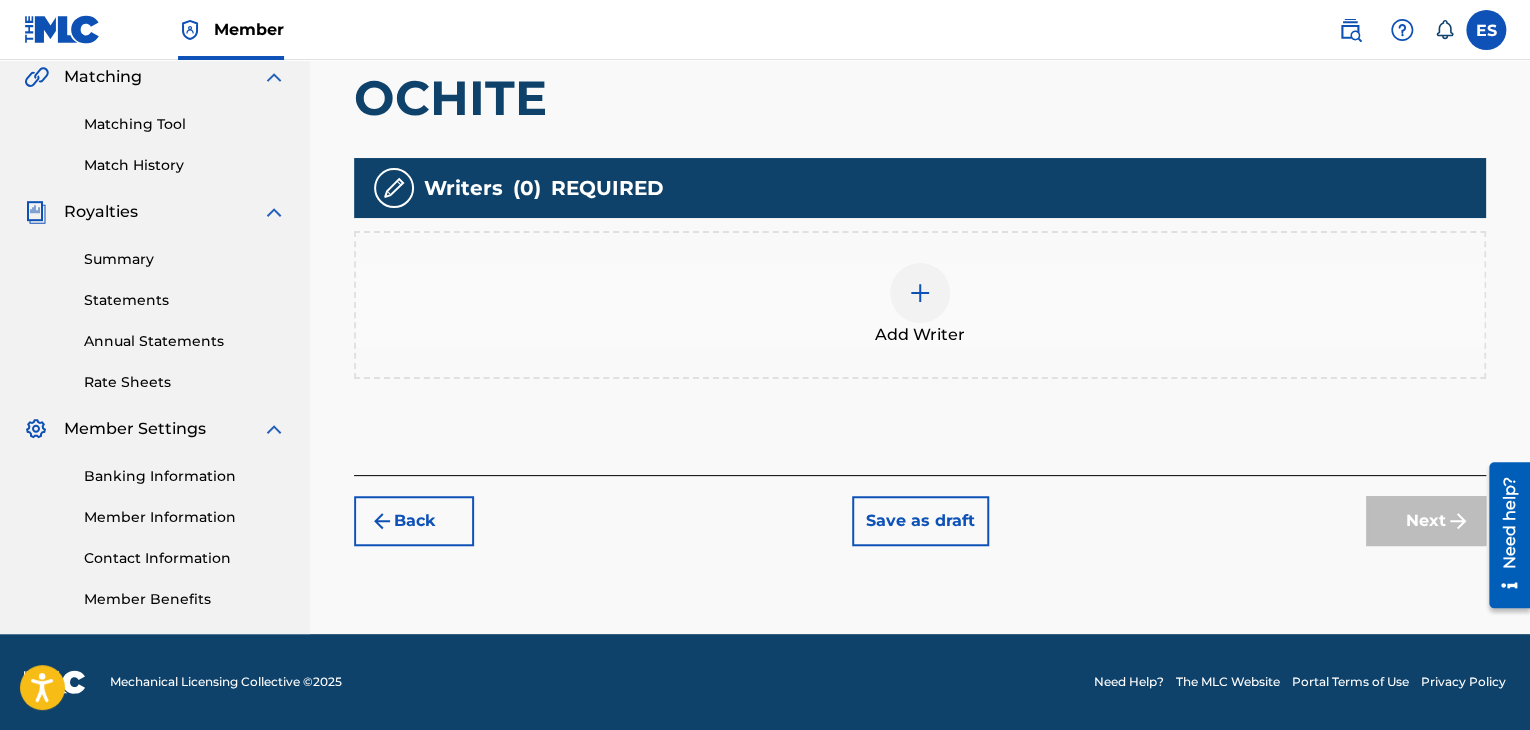 click at bounding box center (920, 293) 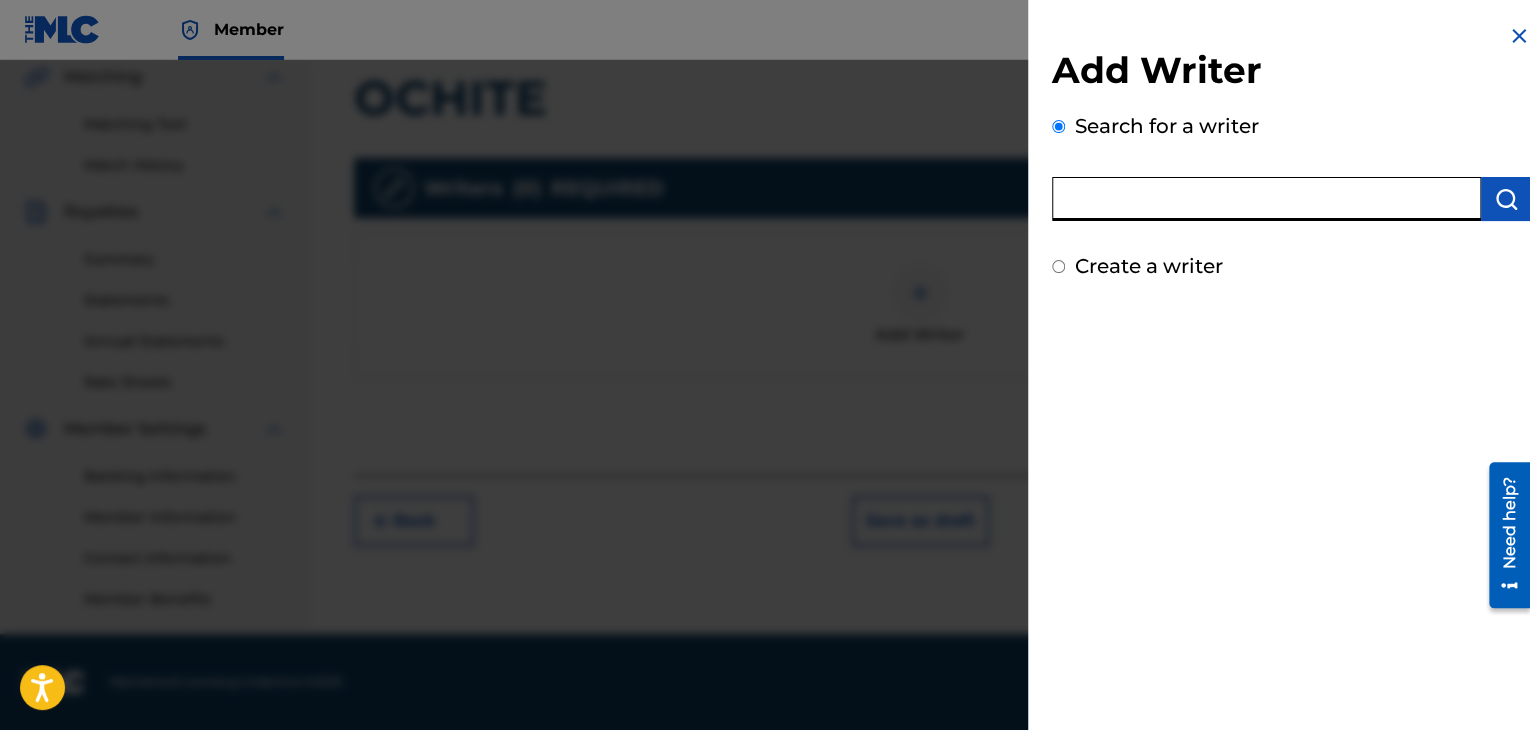 paste on "00121387005" 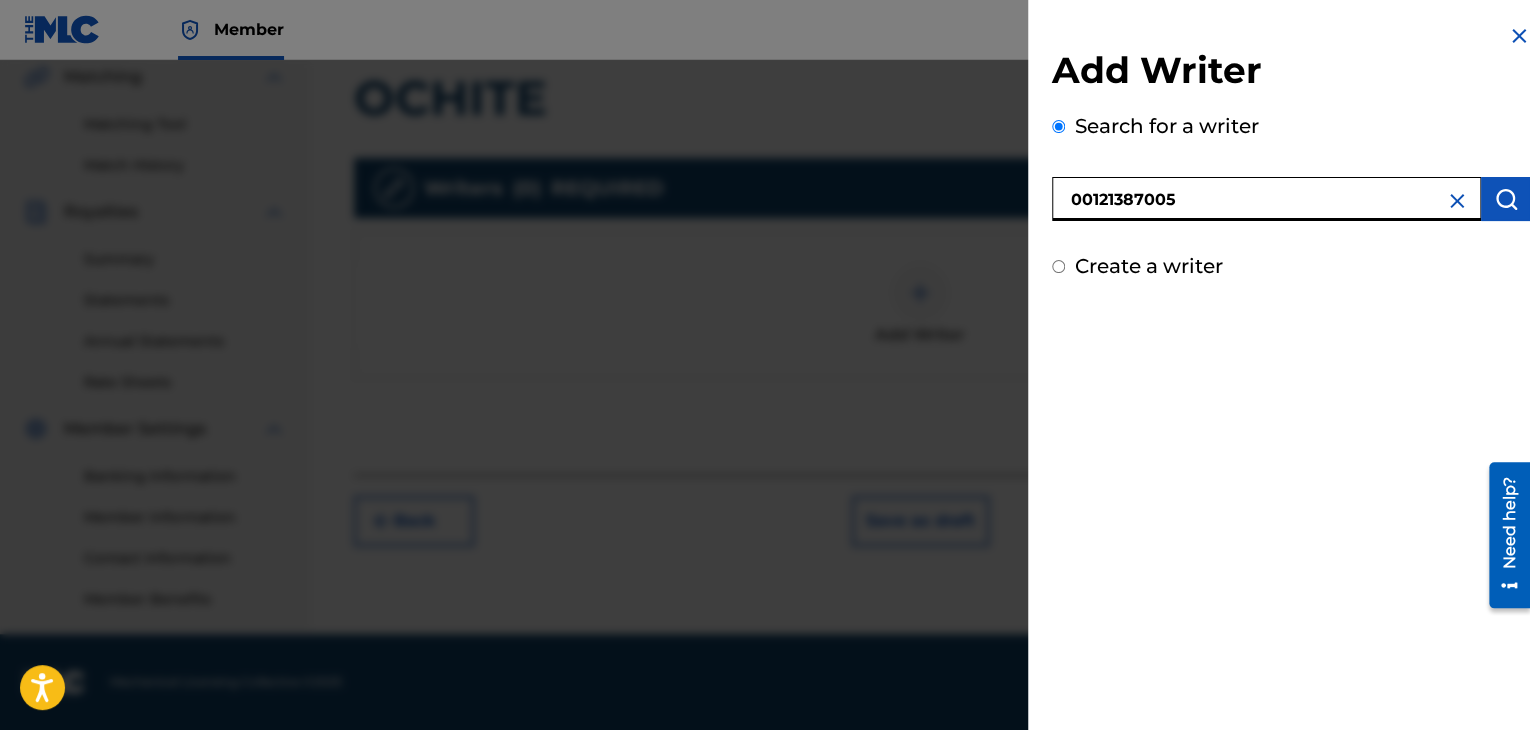type on "00121387005" 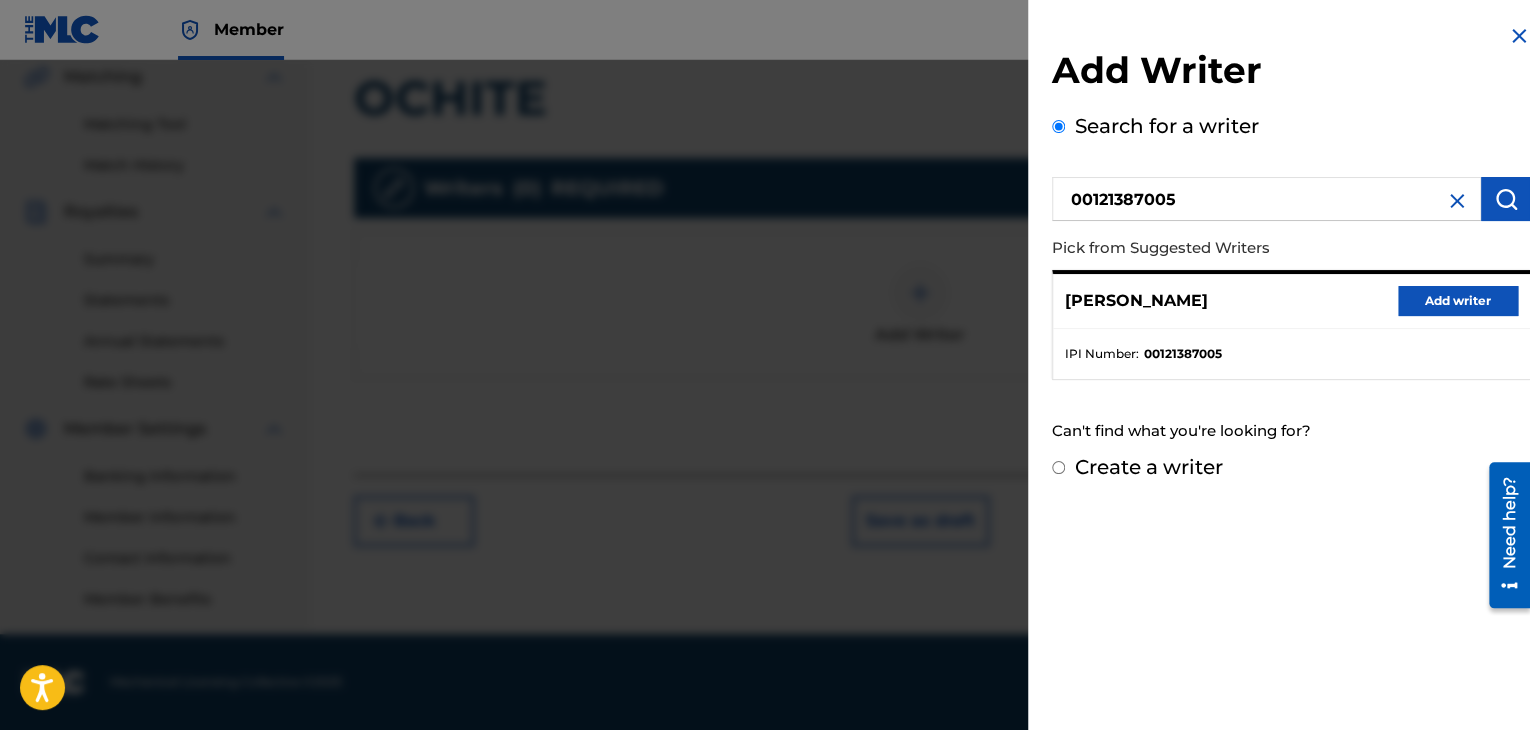 click on "Add writer" at bounding box center [1458, 301] 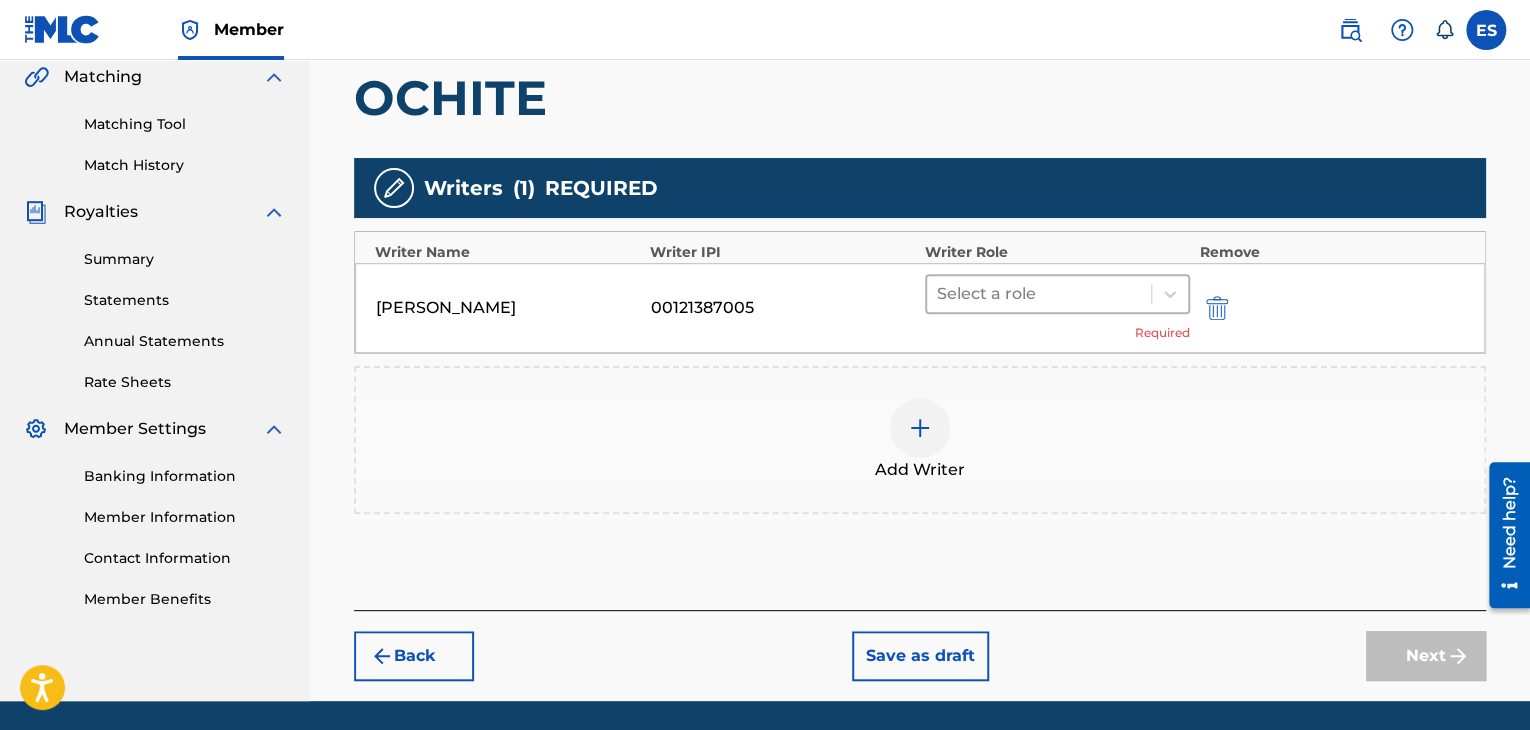 click at bounding box center [1039, 294] 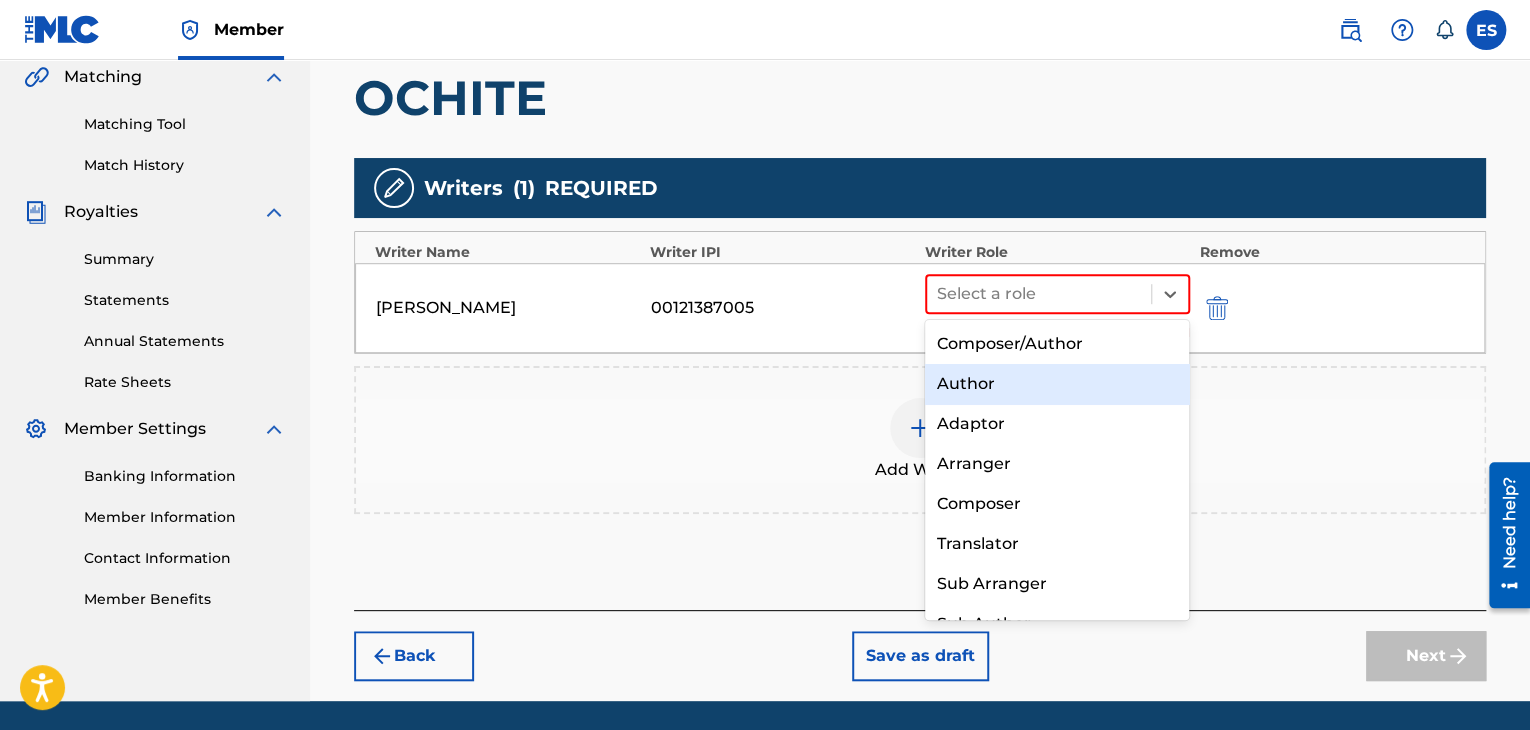 click on "Author" at bounding box center [1057, 384] 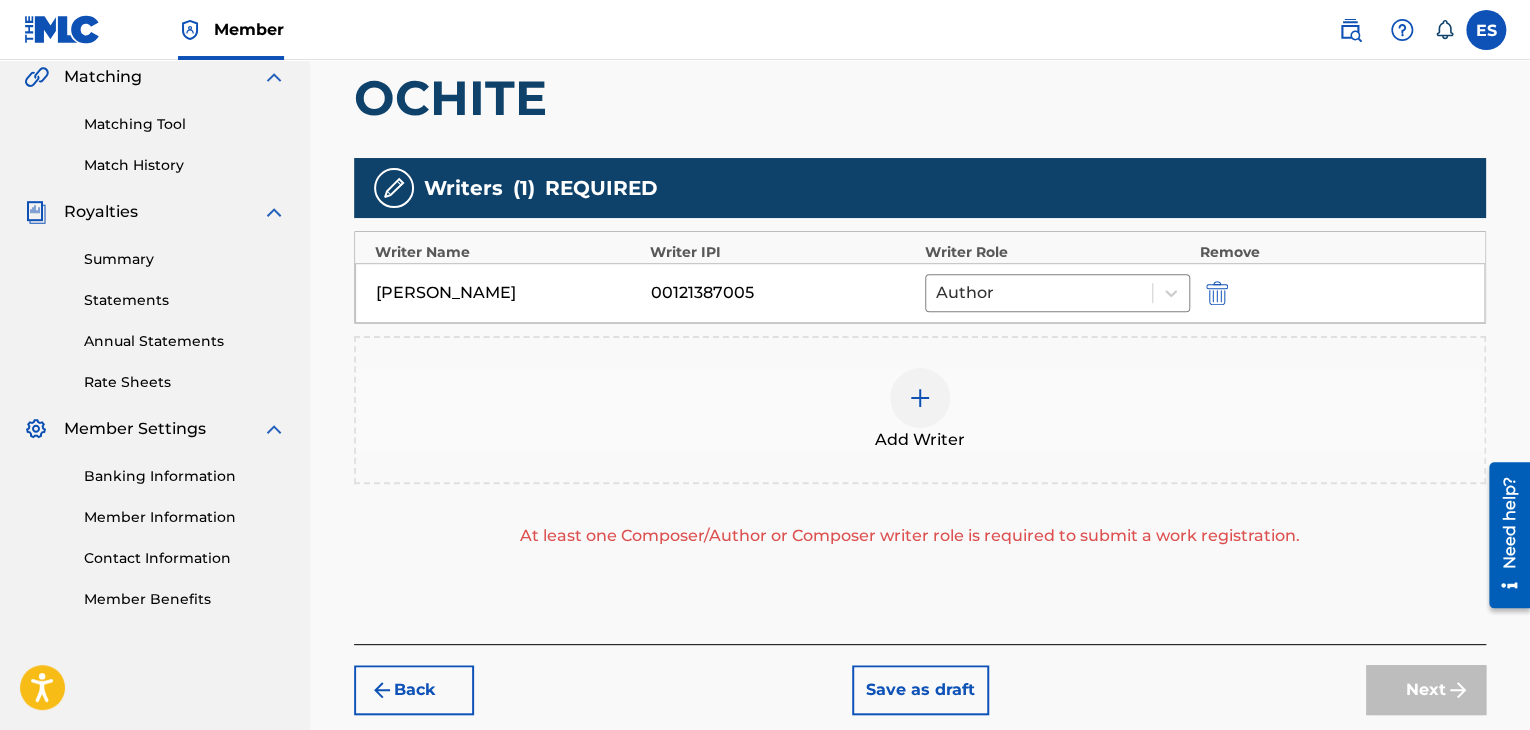 click at bounding box center (920, 398) 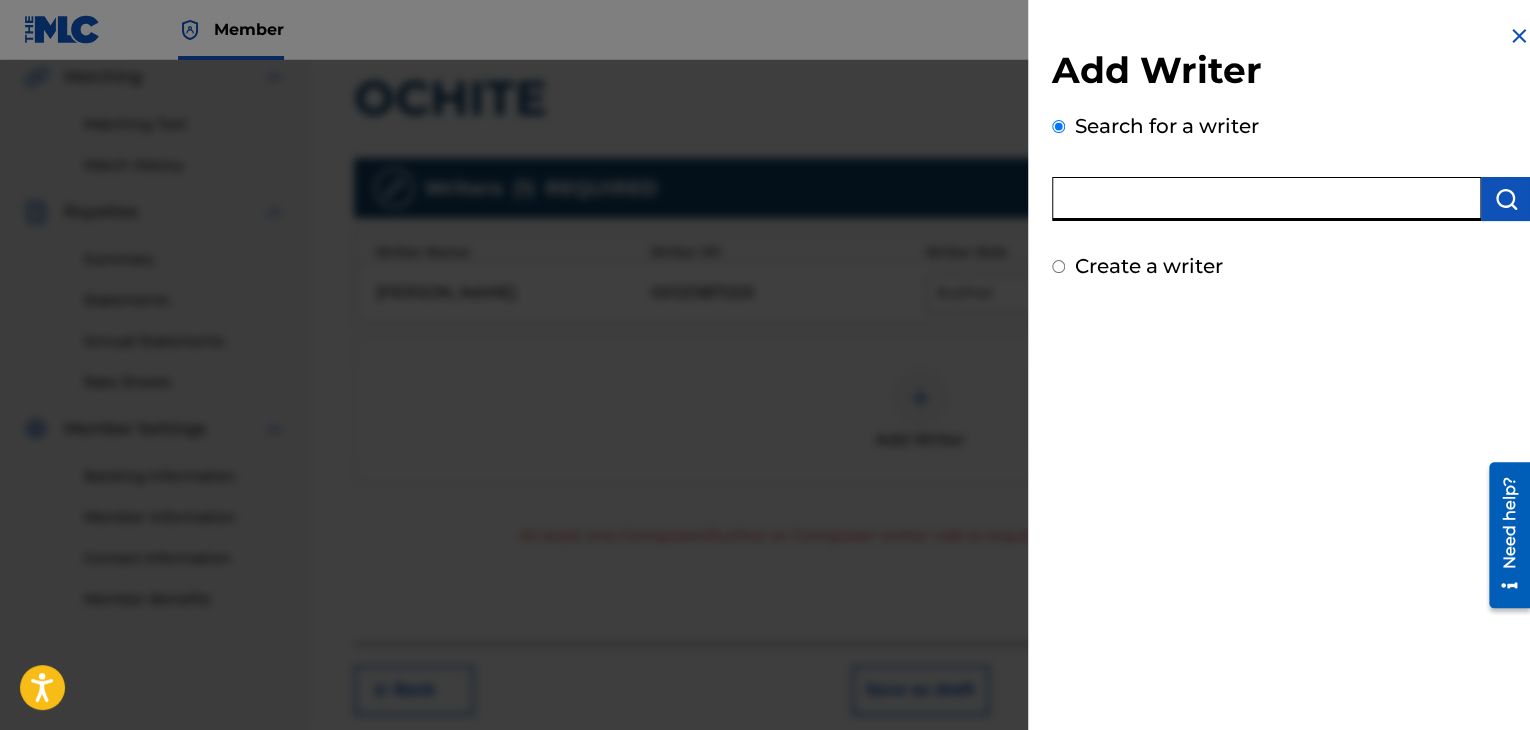 click at bounding box center [1266, 199] 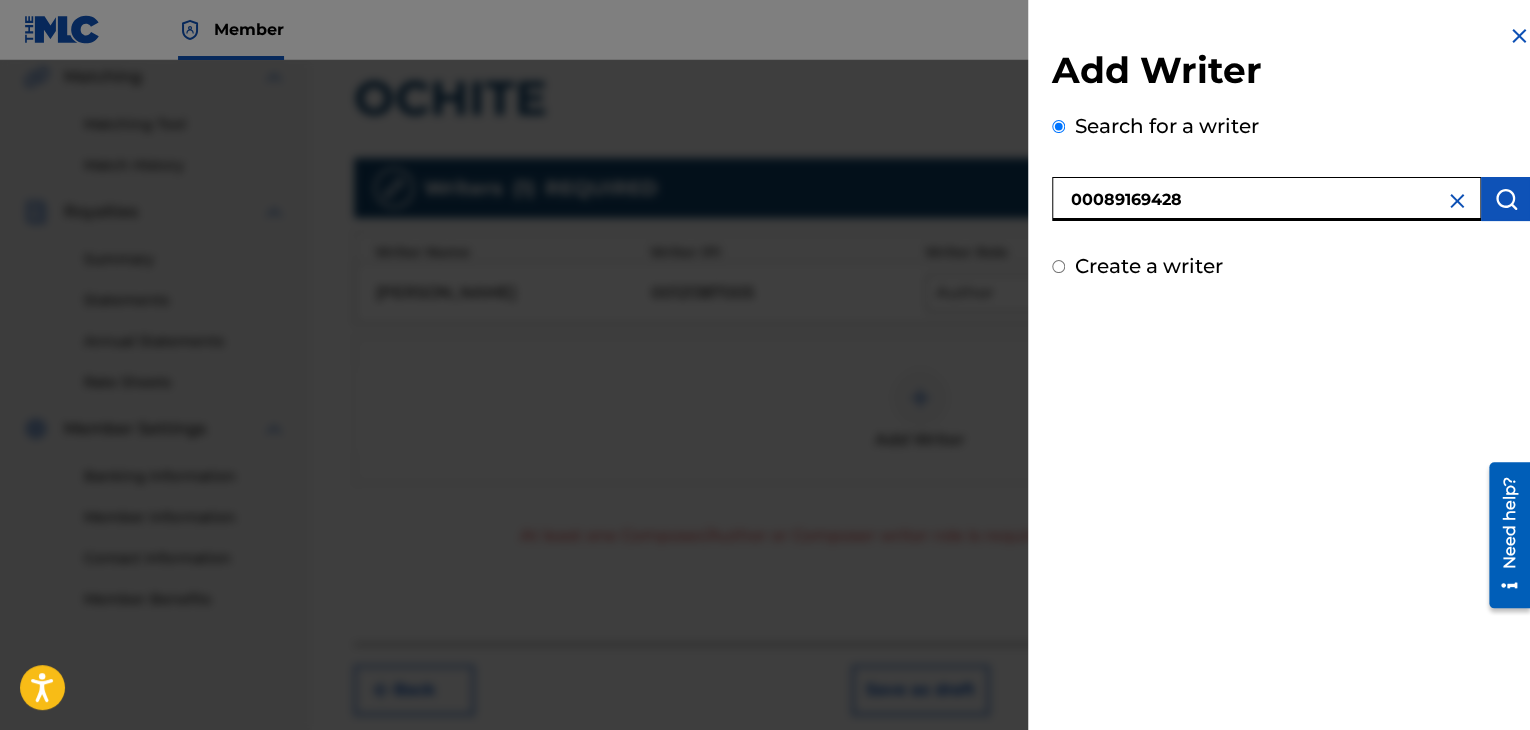 type on "00089169428" 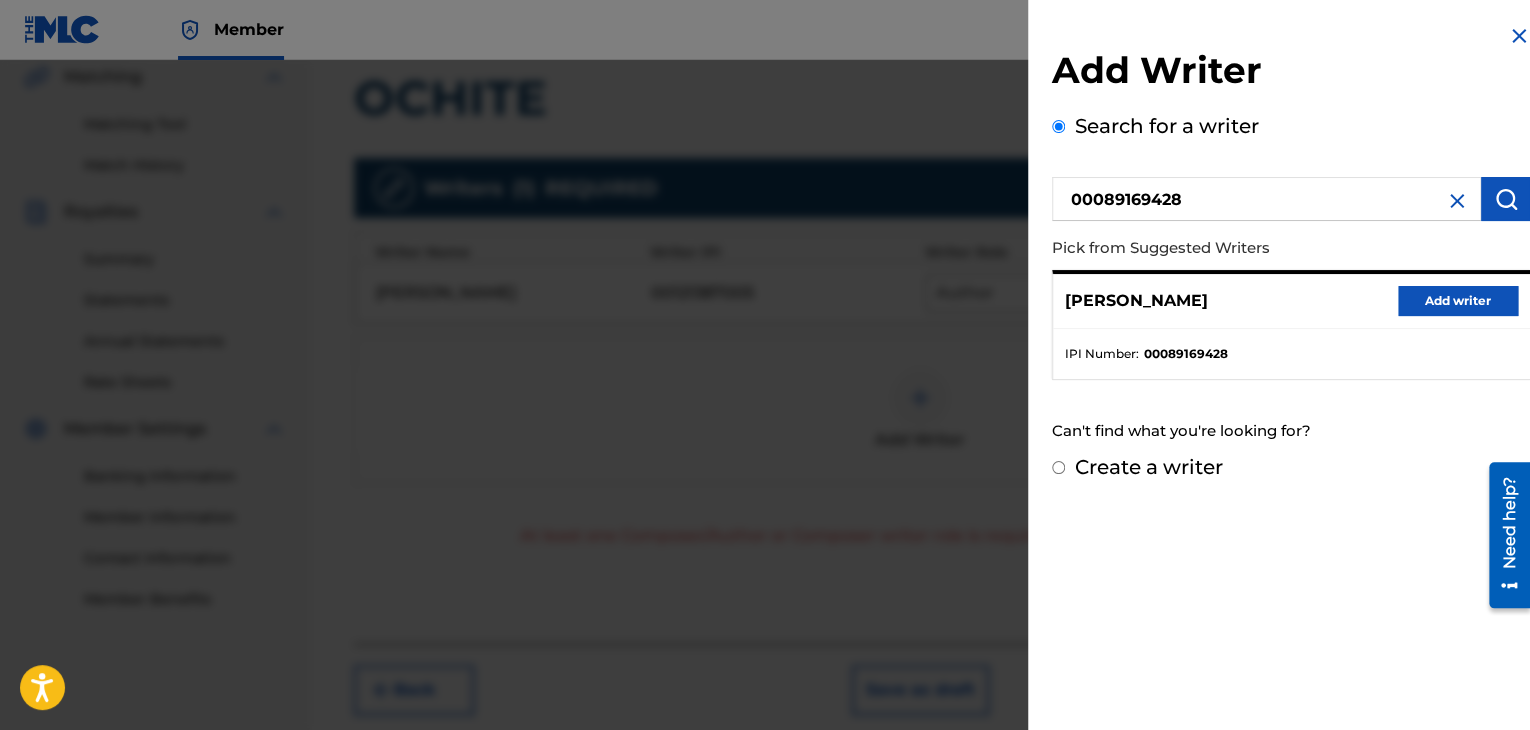 click on "[PERSON_NAME] Add writer" at bounding box center [1291, 301] 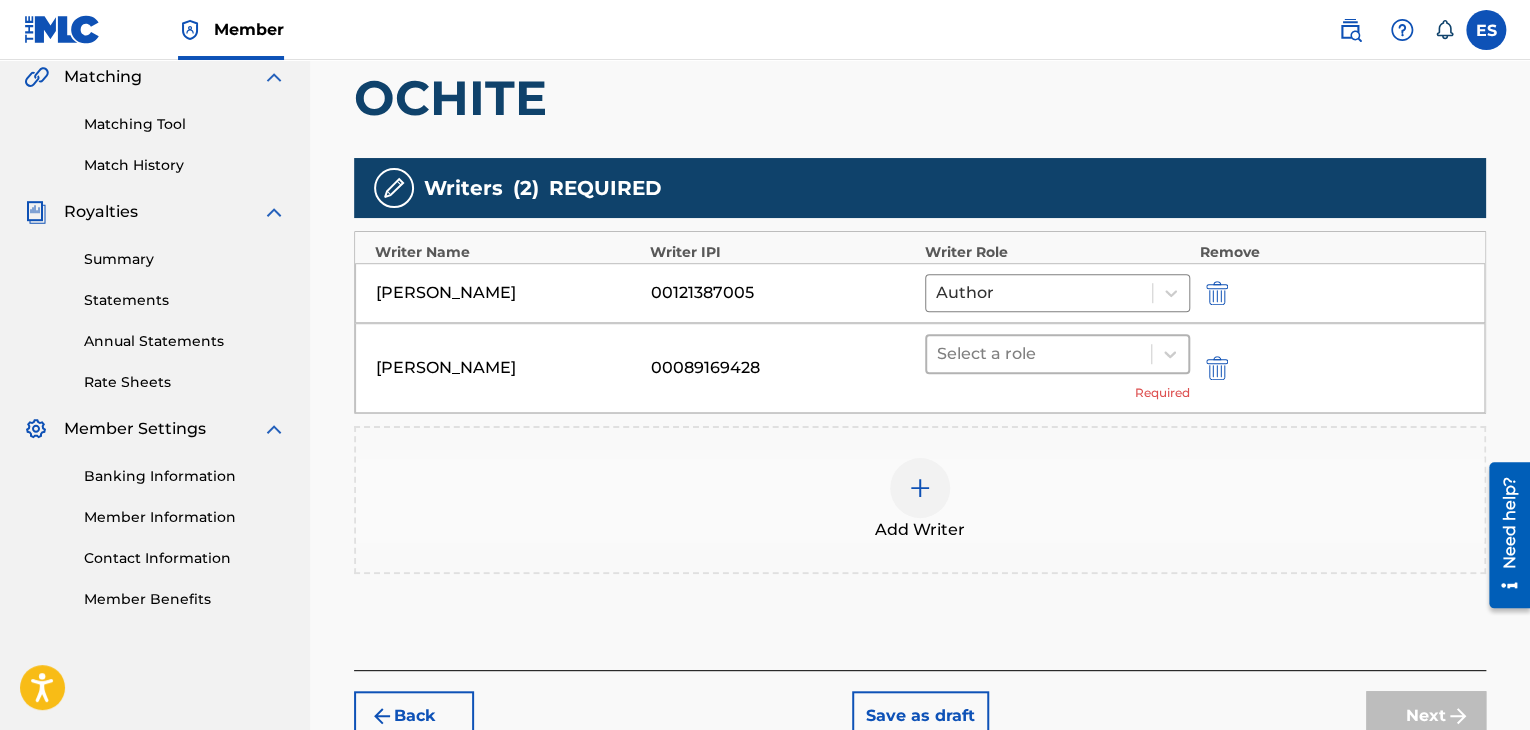 click at bounding box center [1039, 354] 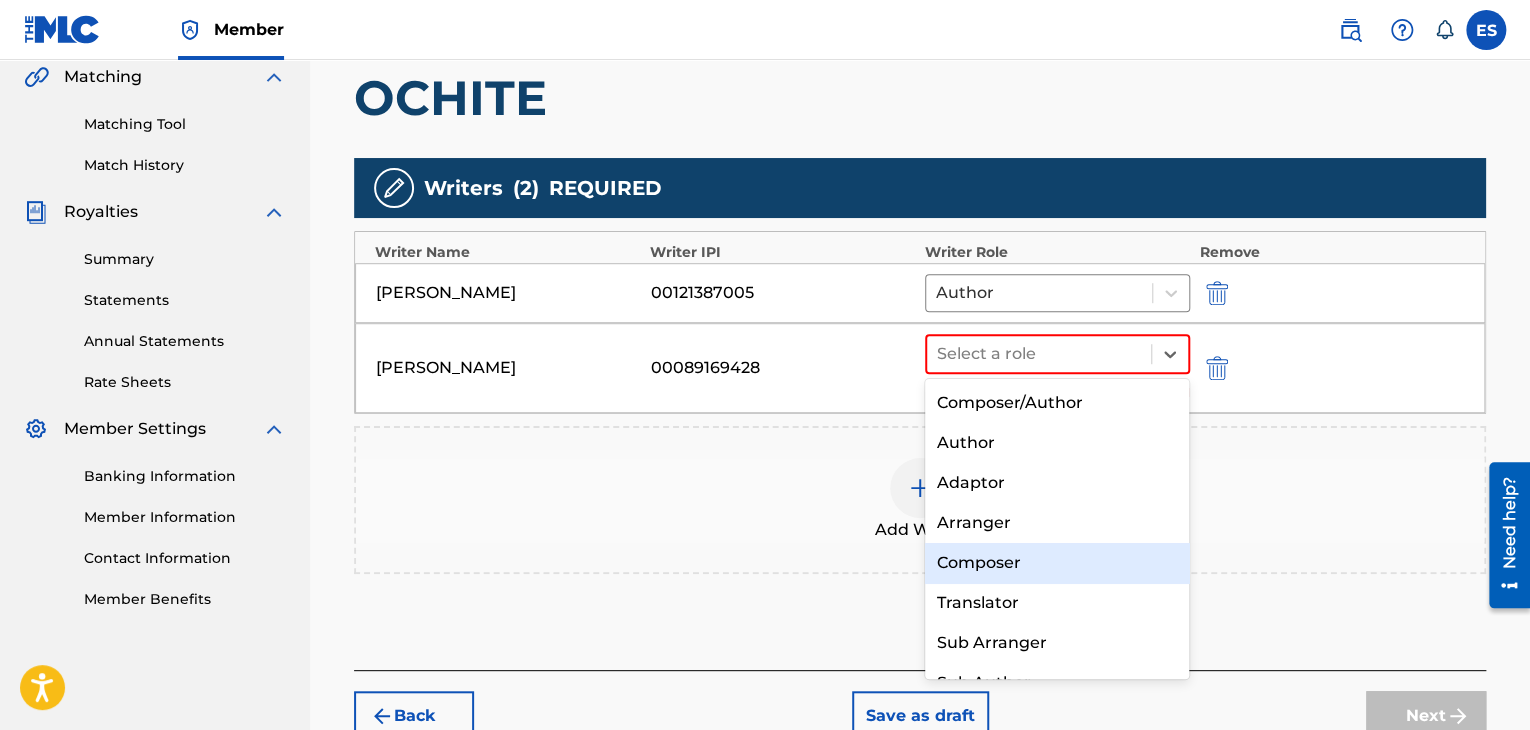 click on "Composer" at bounding box center (1057, 563) 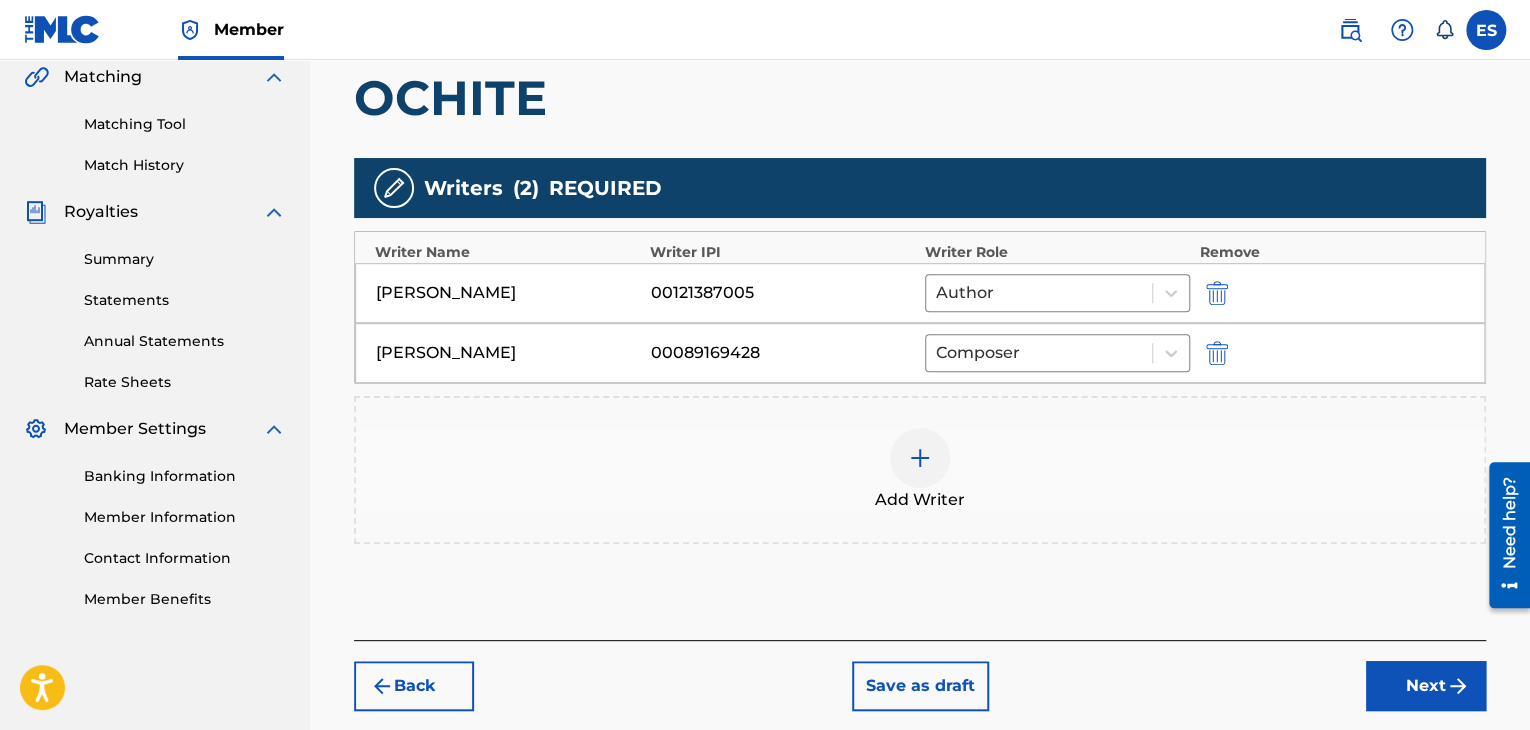 click on "Add Writer" at bounding box center (920, 500) 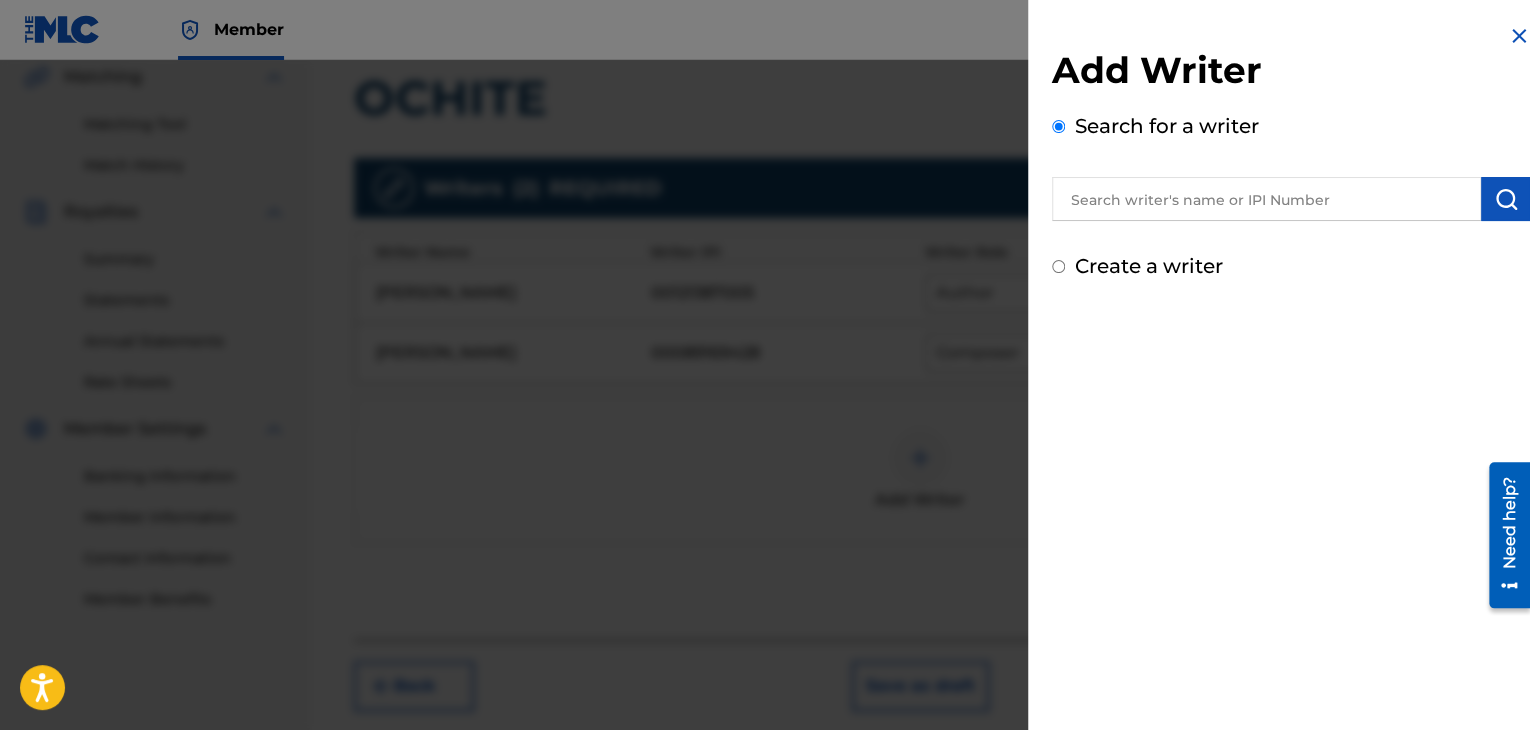 click at bounding box center (1266, 199) 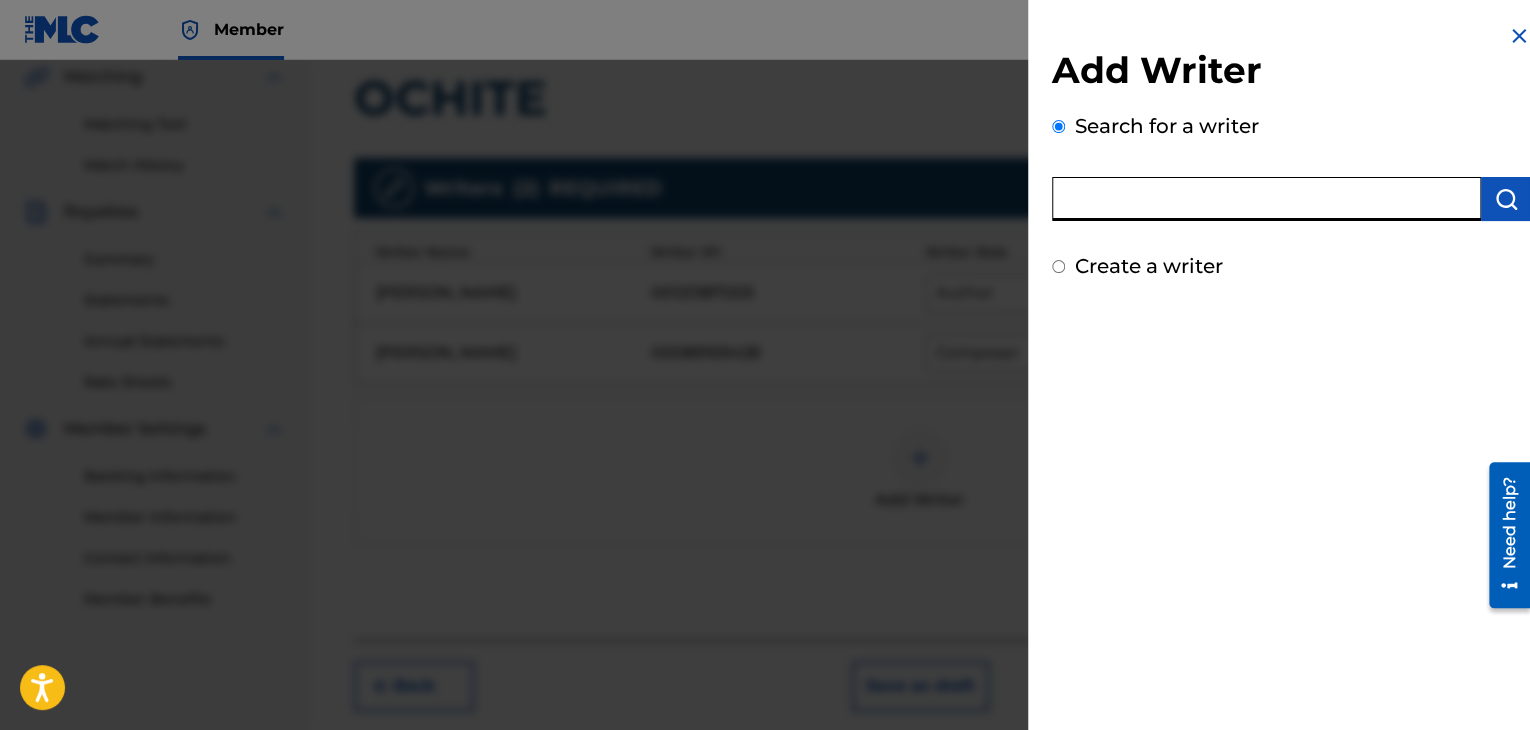 paste on "00143935664" 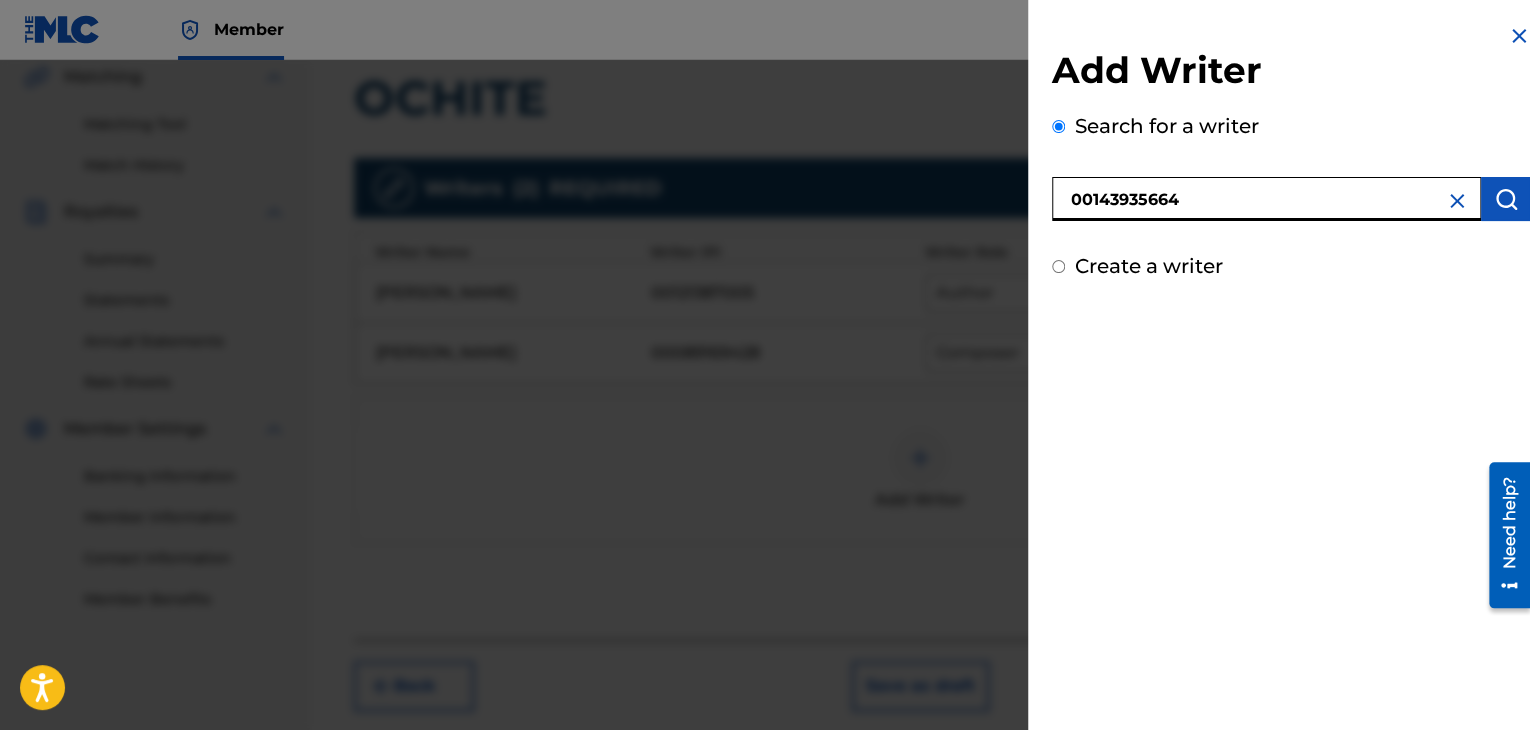 type on "00143935664" 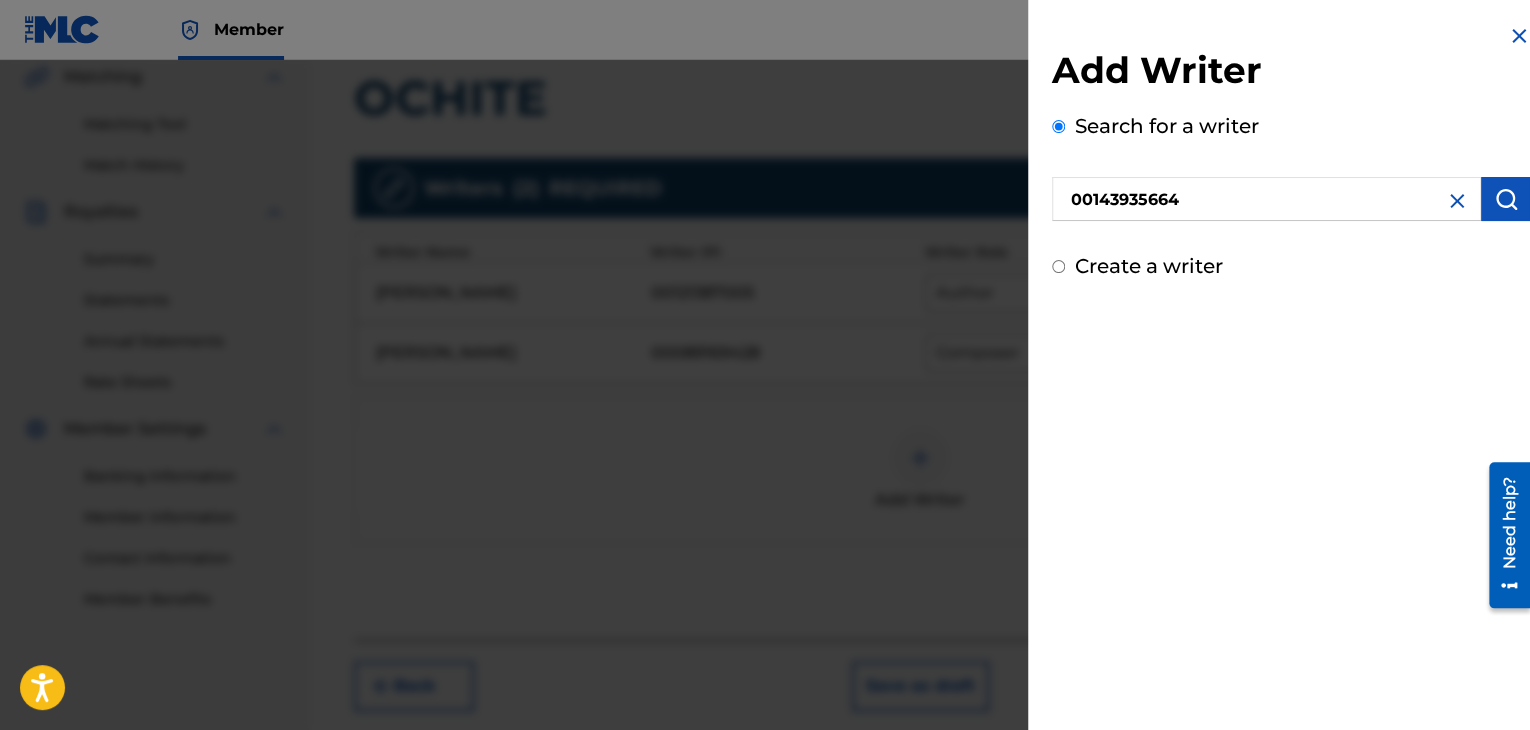 click at bounding box center (1506, 199) 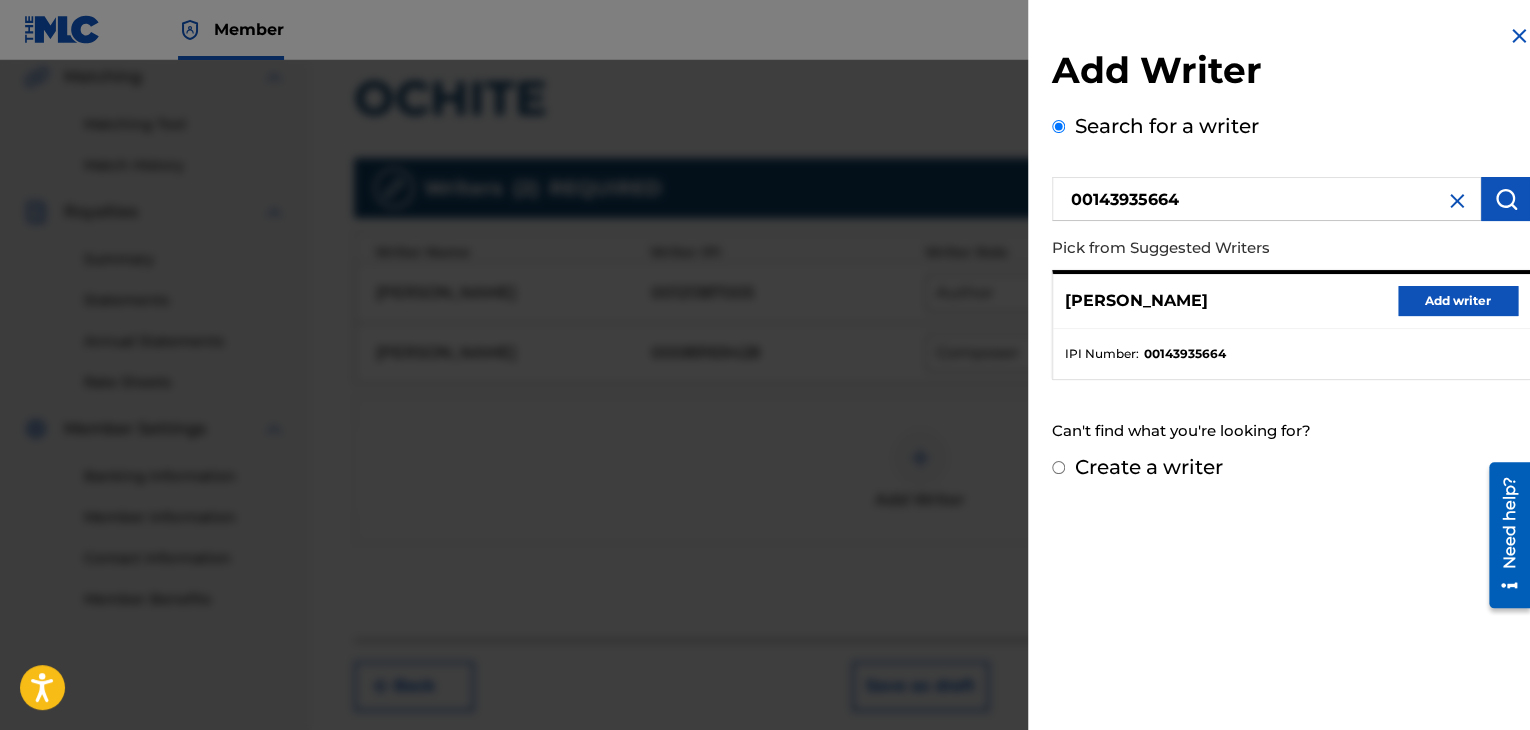 click on "Add writer" at bounding box center (1458, 301) 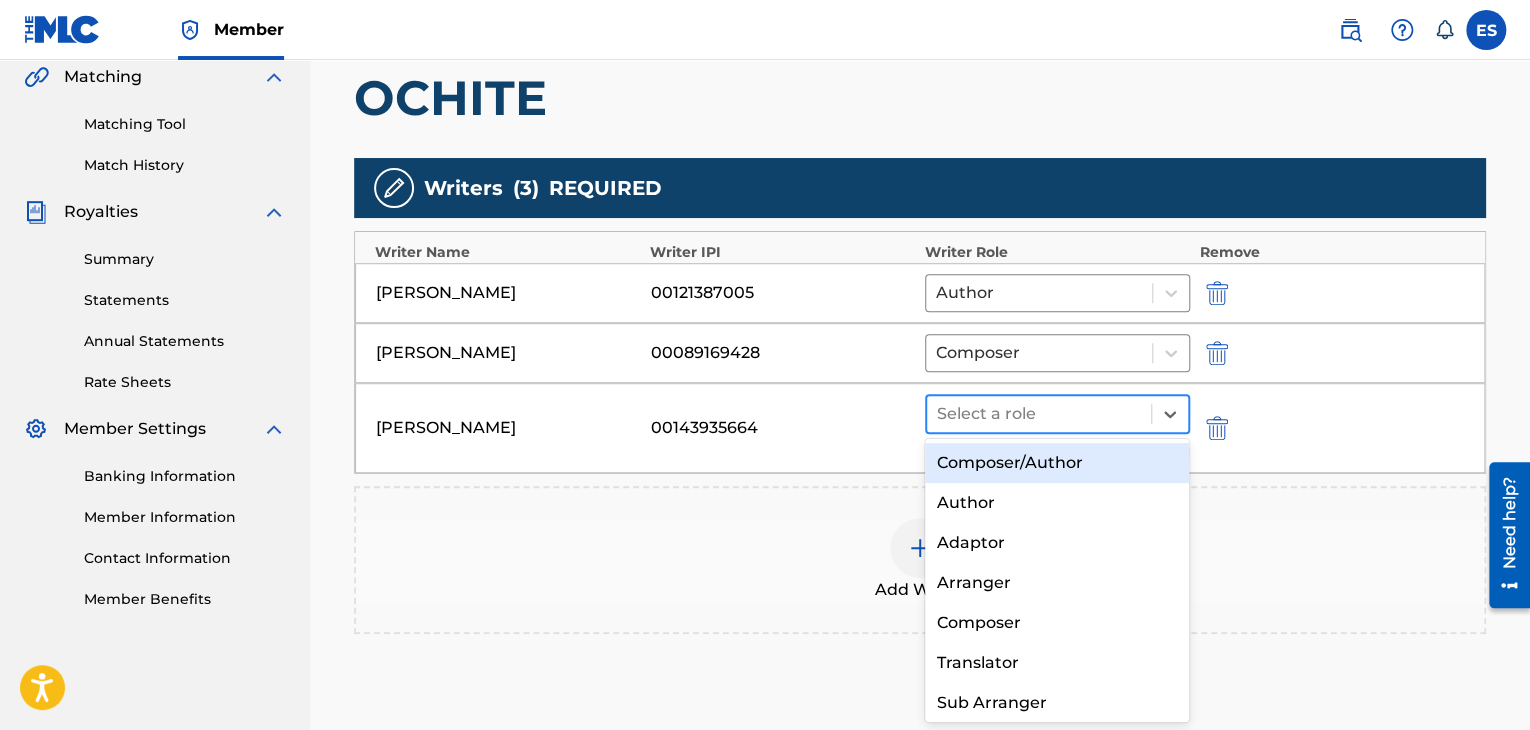 click at bounding box center [1039, 414] 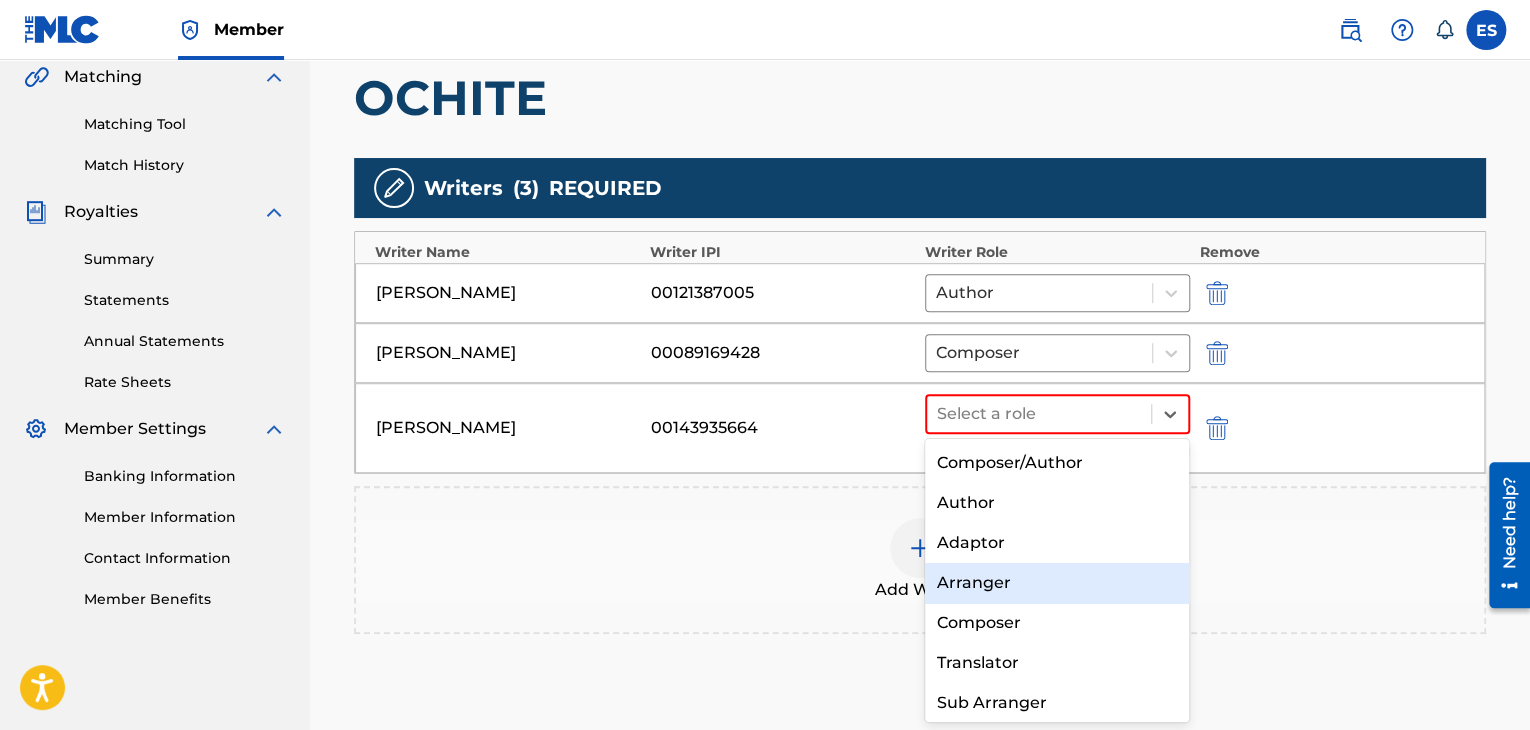 click on "Arranger" at bounding box center (1057, 583) 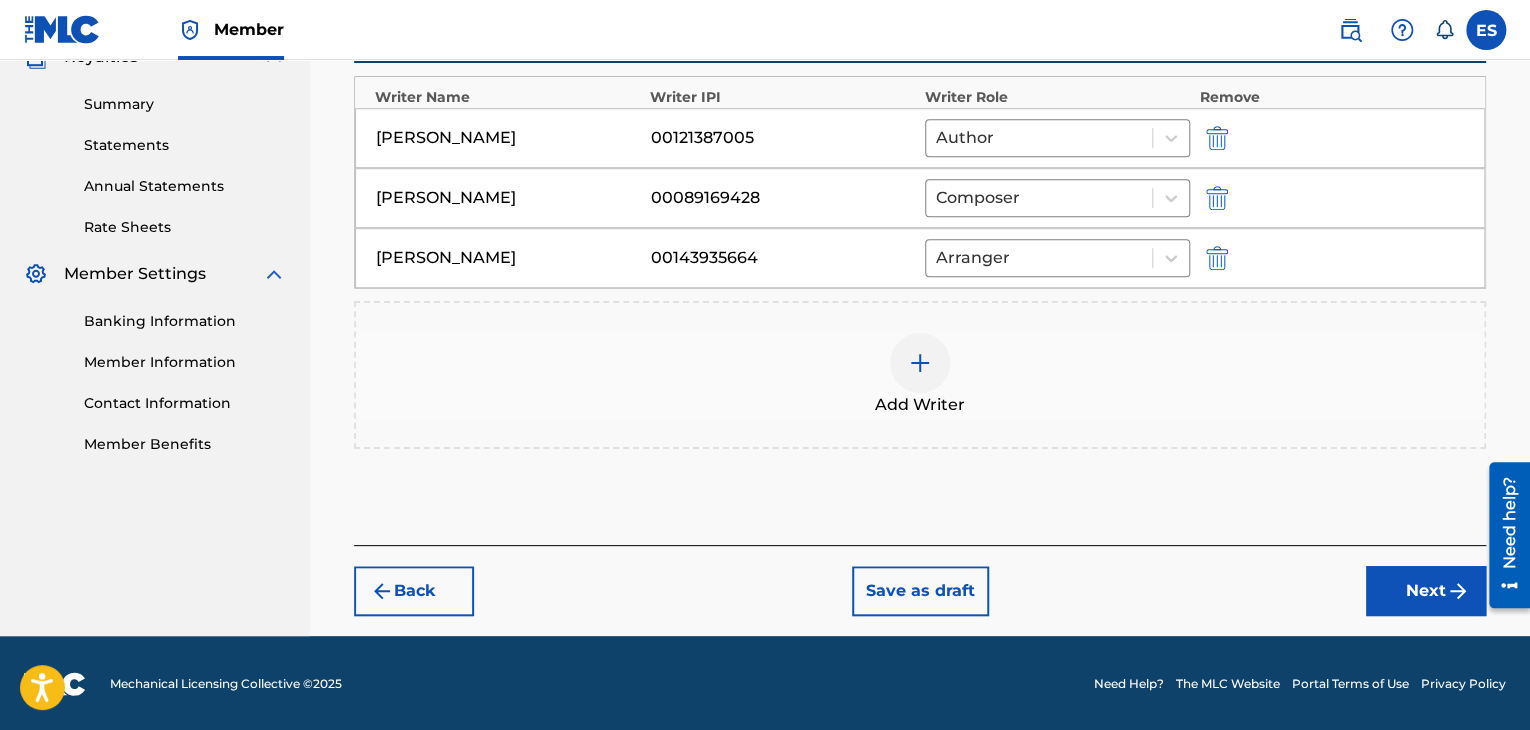 click on "Next" at bounding box center [1426, 591] 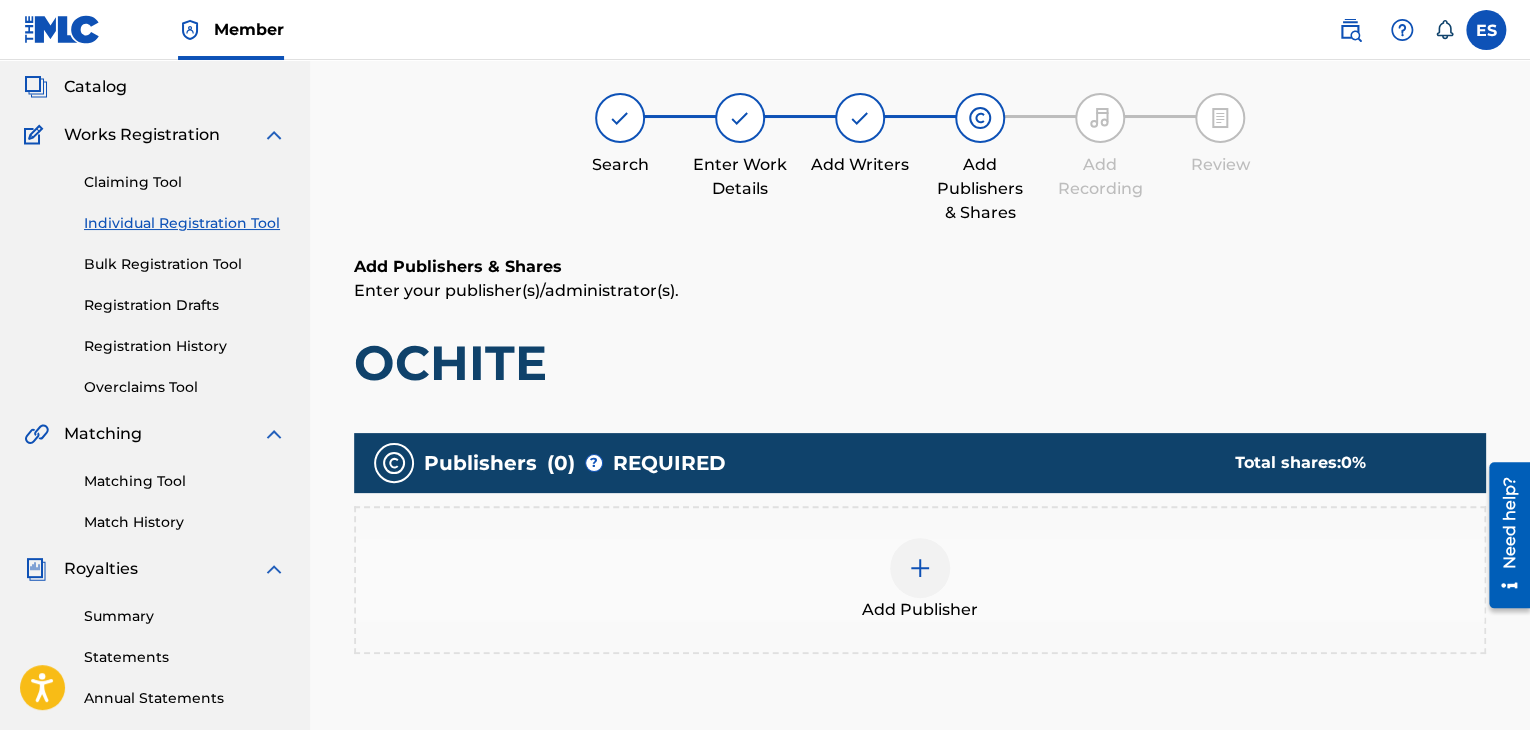 scroll, scrollTop: 469, scrollLeft: 0, axis: vertical 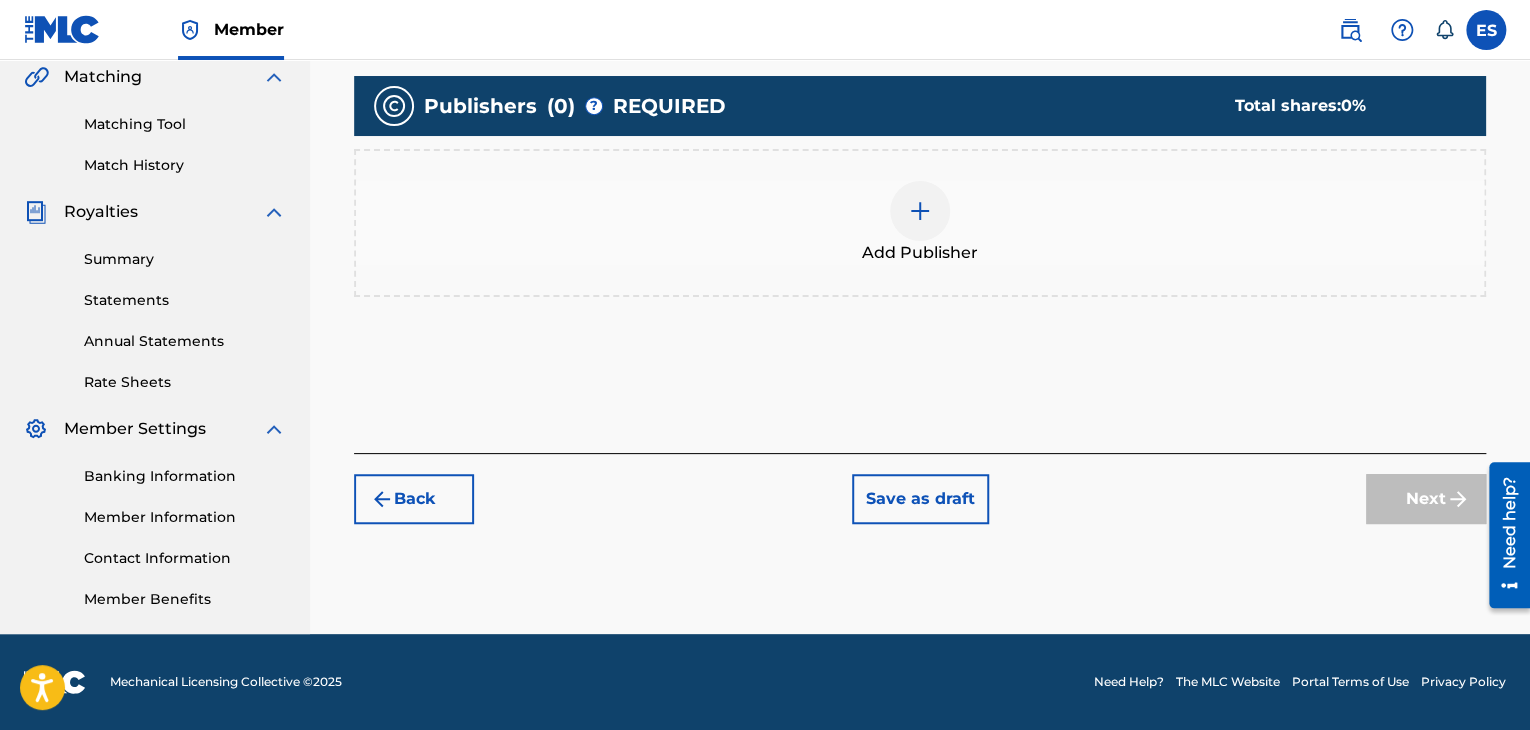 click on "Add Publisher" at bounding box center (920, 223) 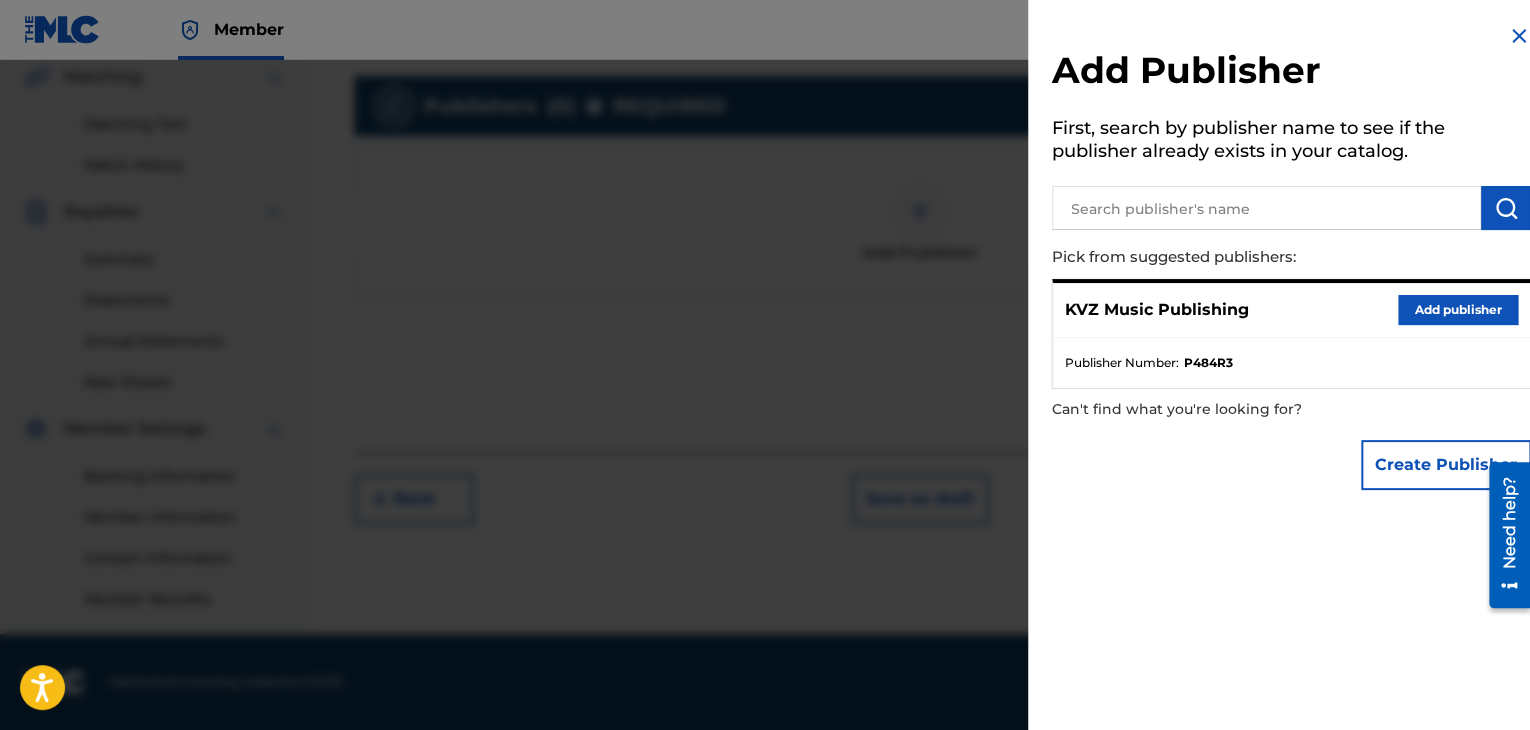 click on "Add publisher" at bounding box center (1458, 310) 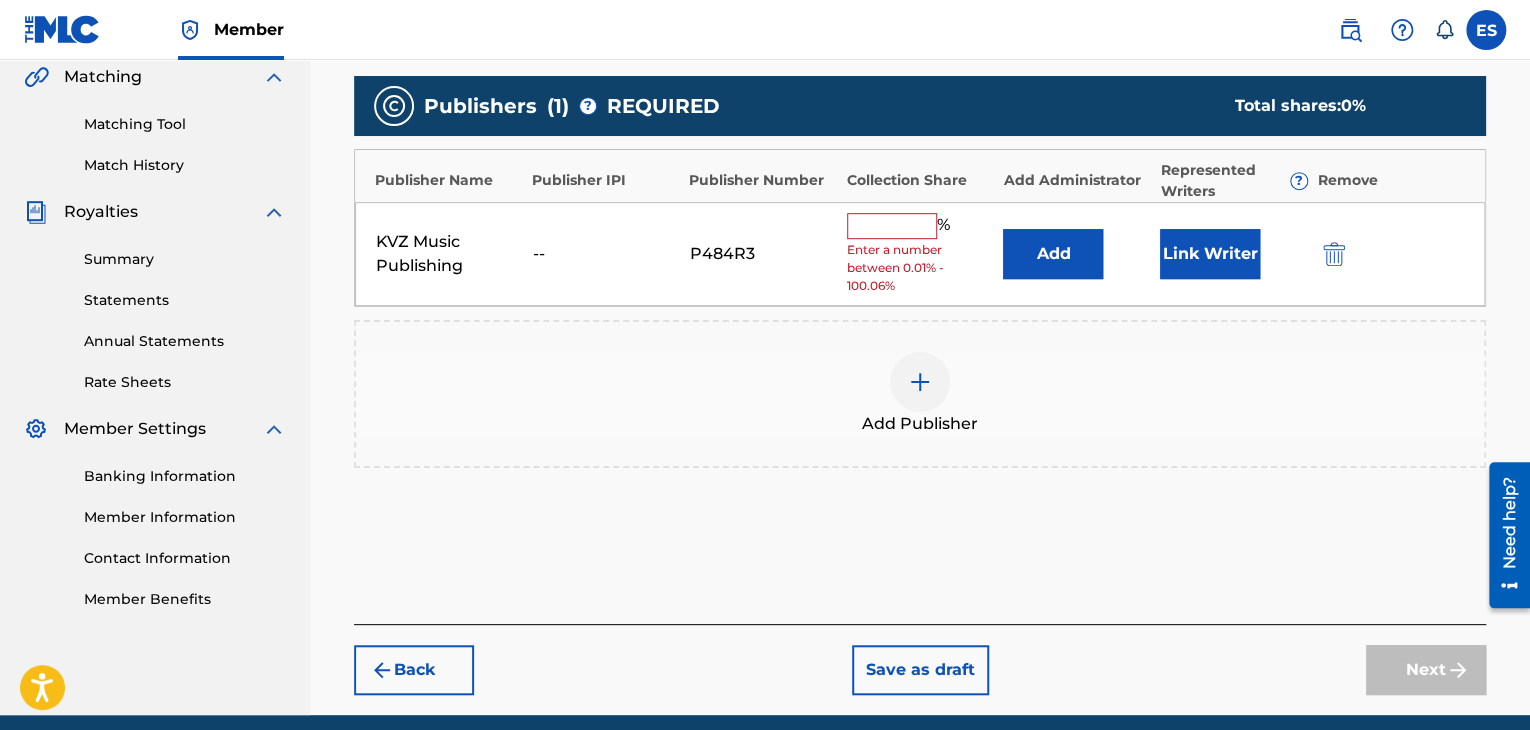 click at bounding box center (892, 226) 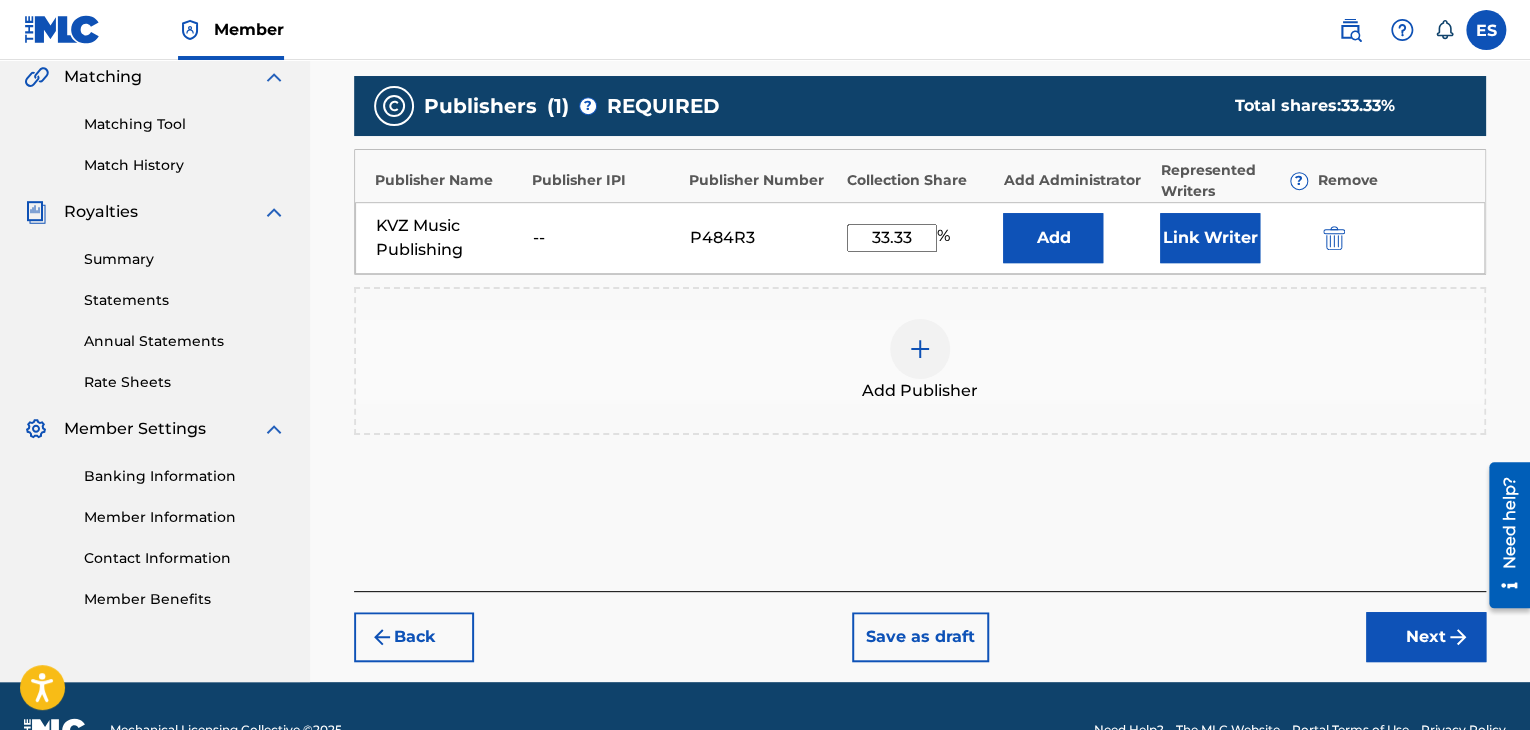 click on "Next" at bounding box center (1426, 637) 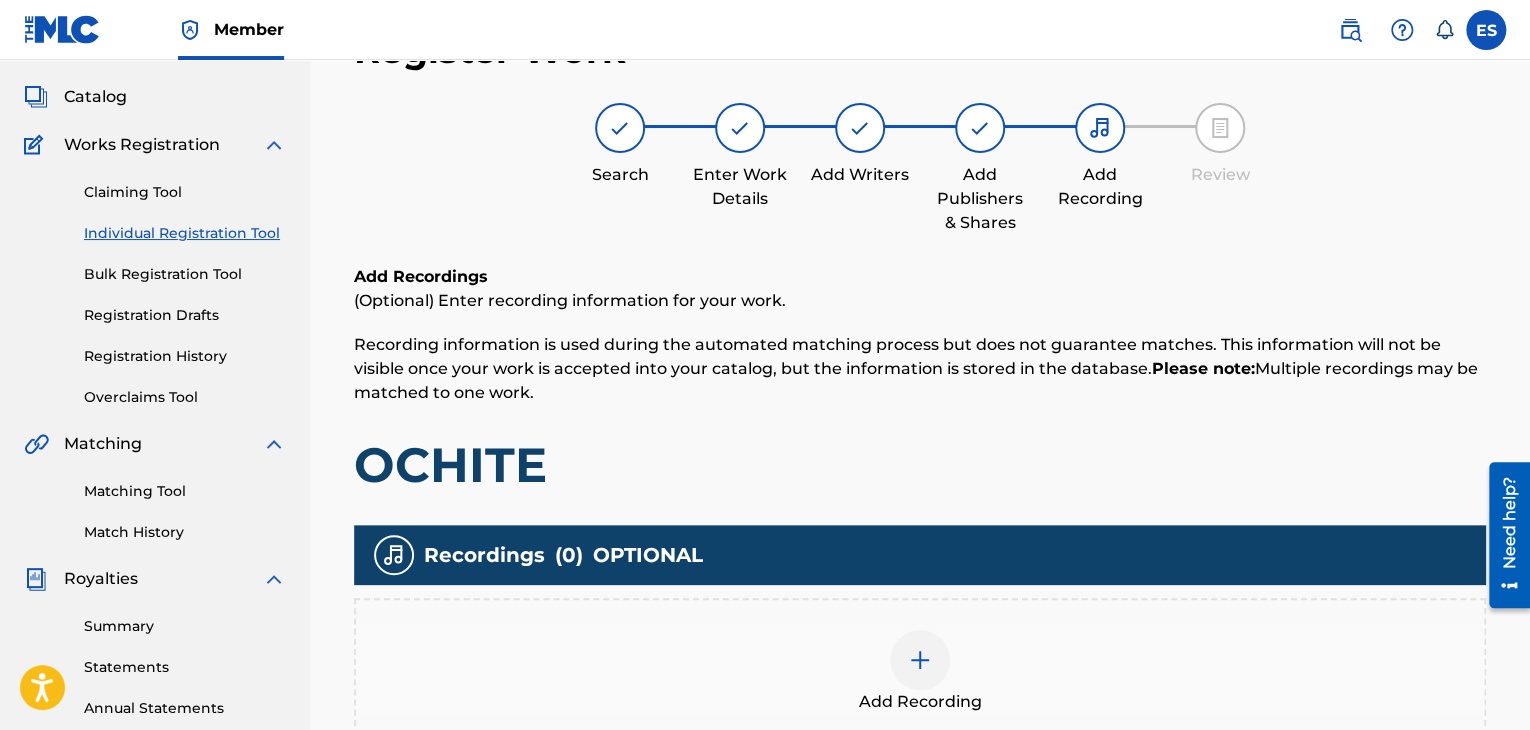 scroll, scrollTop: 469, scrollLeft: 0, axis: vertical 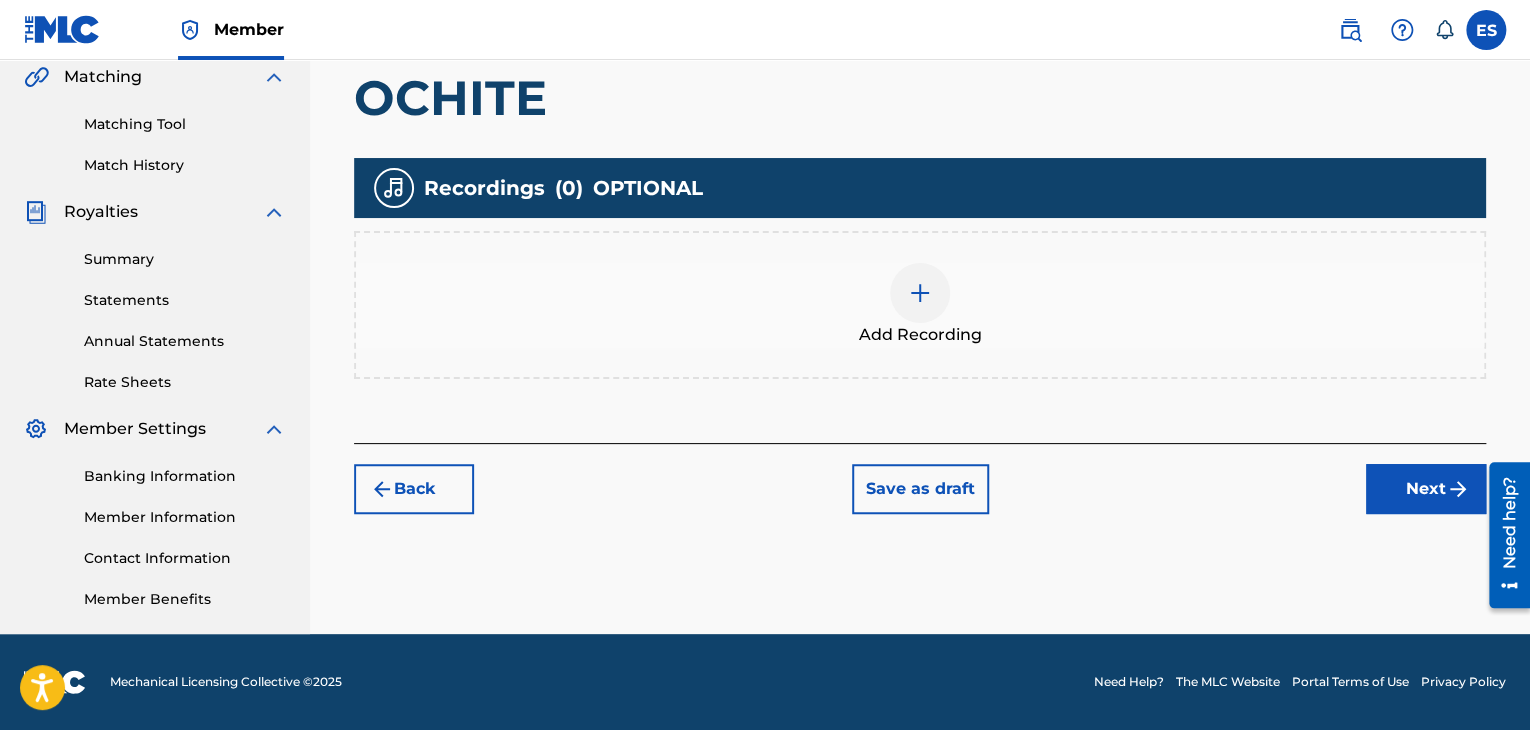 click at bounding box center (920, 293) 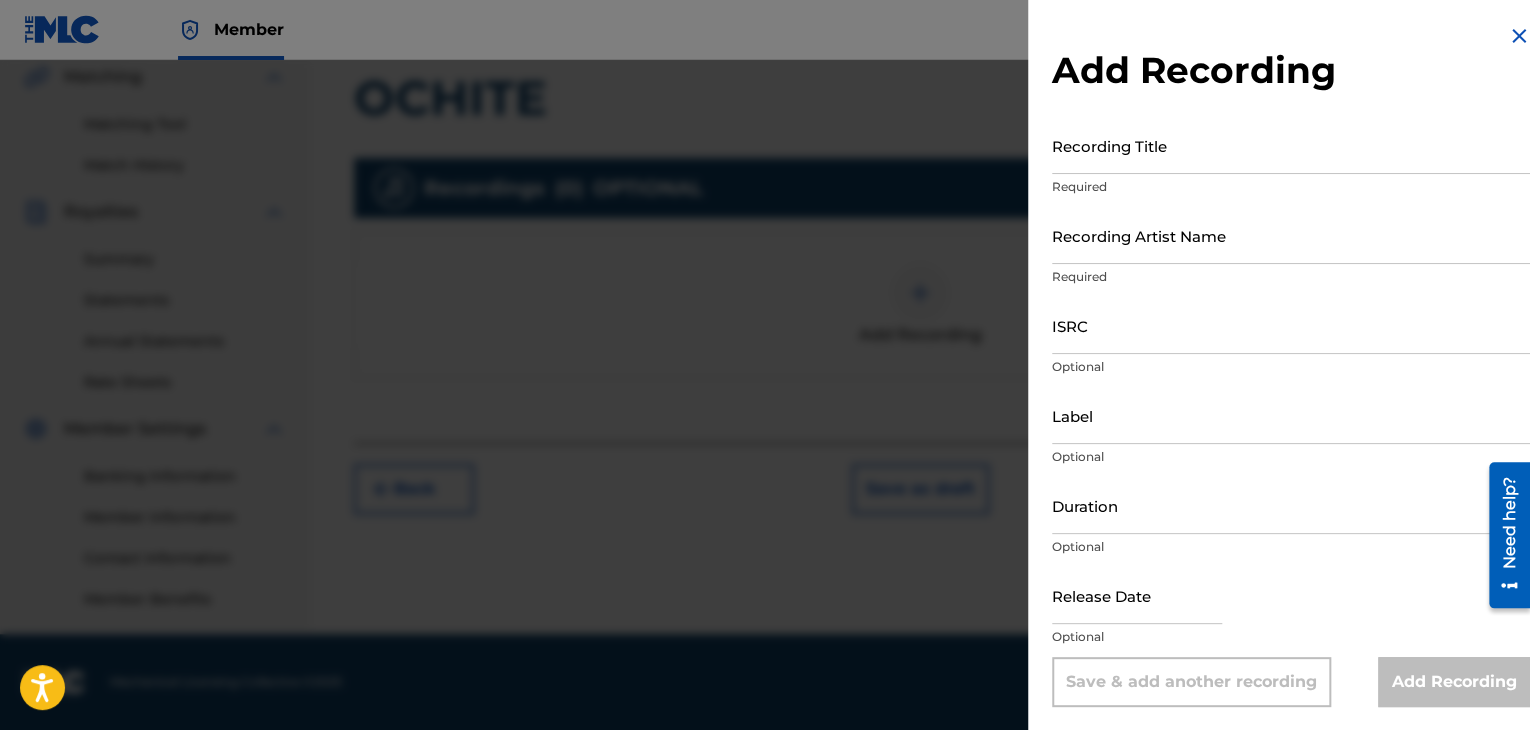 click on "ISRC" at bounding box center (1291, 325) 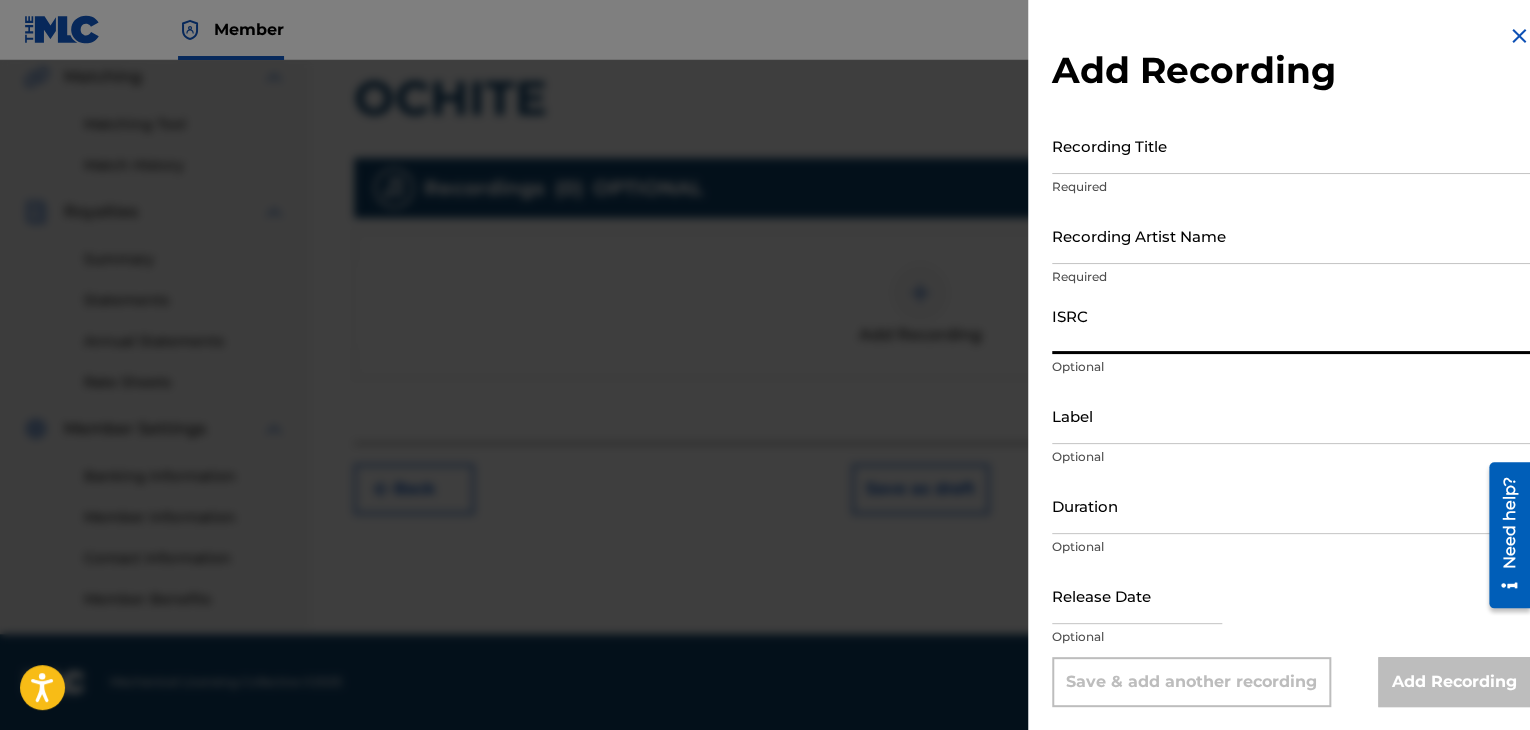 paste on "BGA672112702" 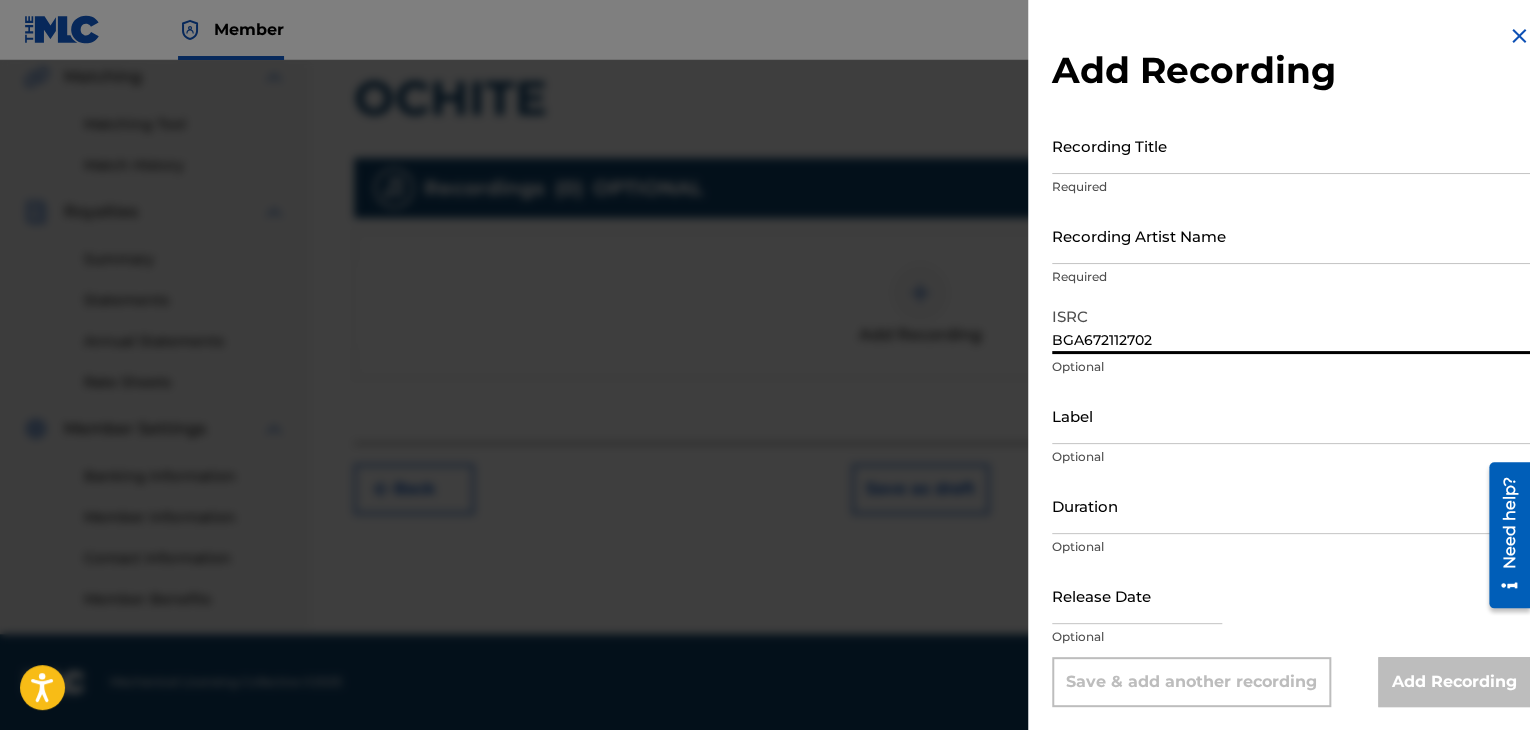 type on "BGA672112702" 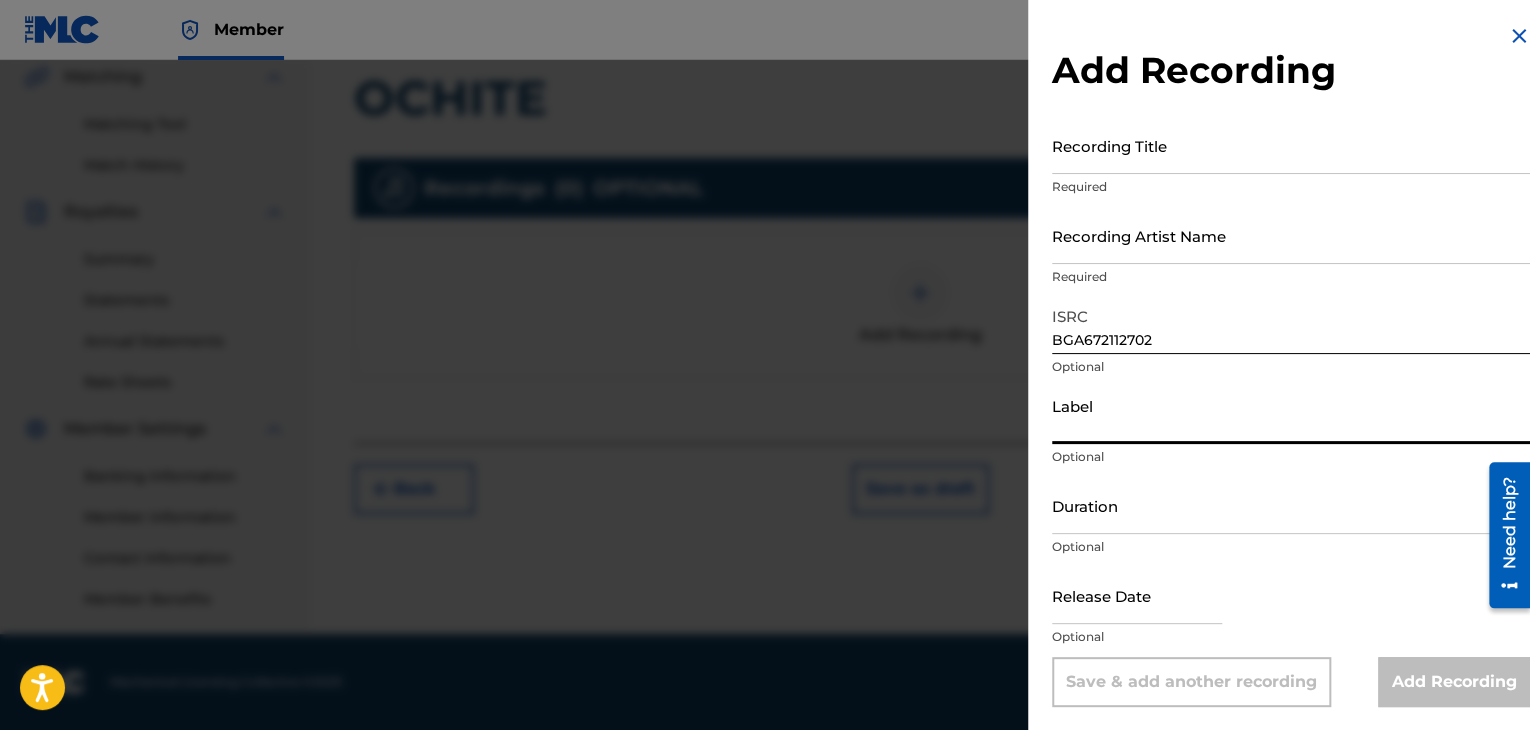 type on "BALKANTON AD" 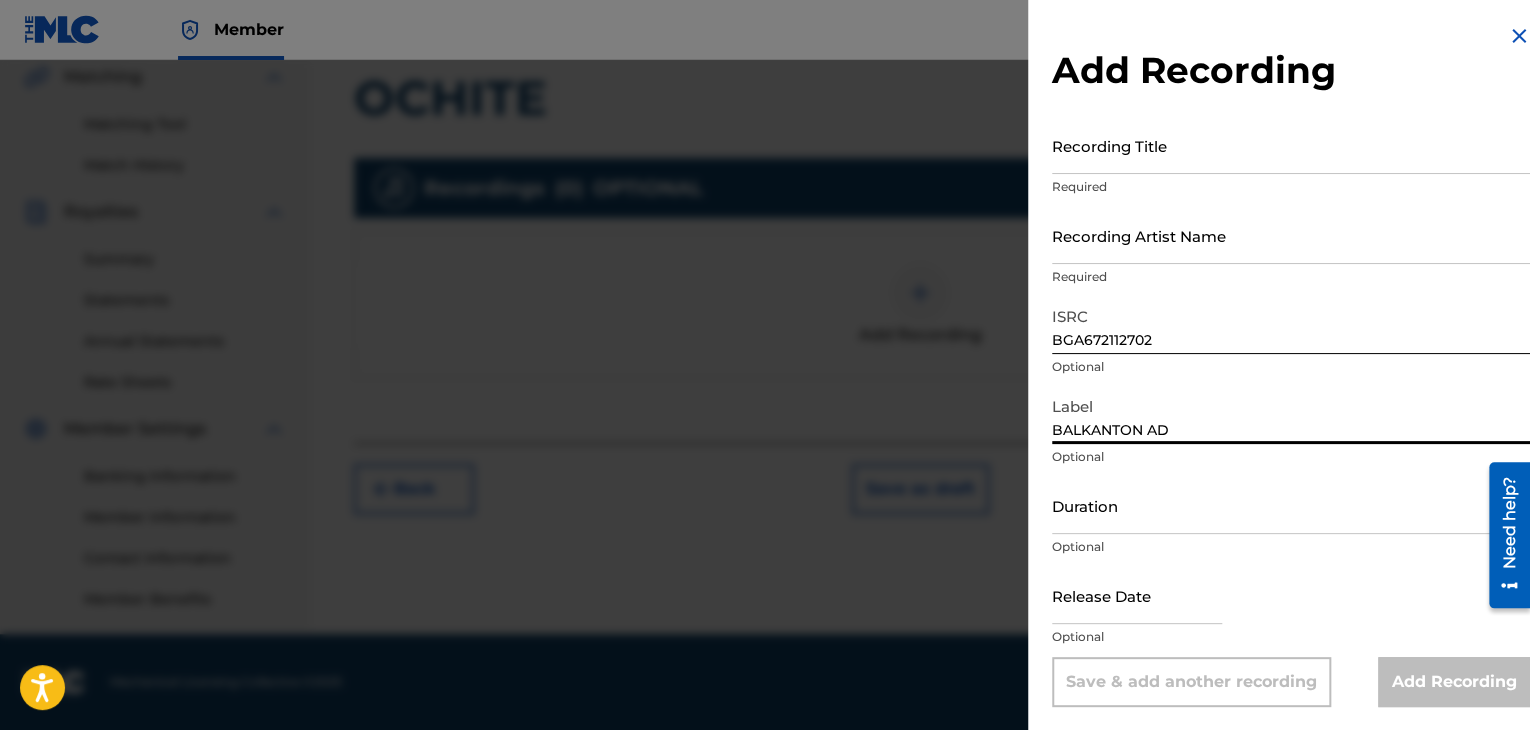 click on "Recording Title" at bounding box center (1291, 145) 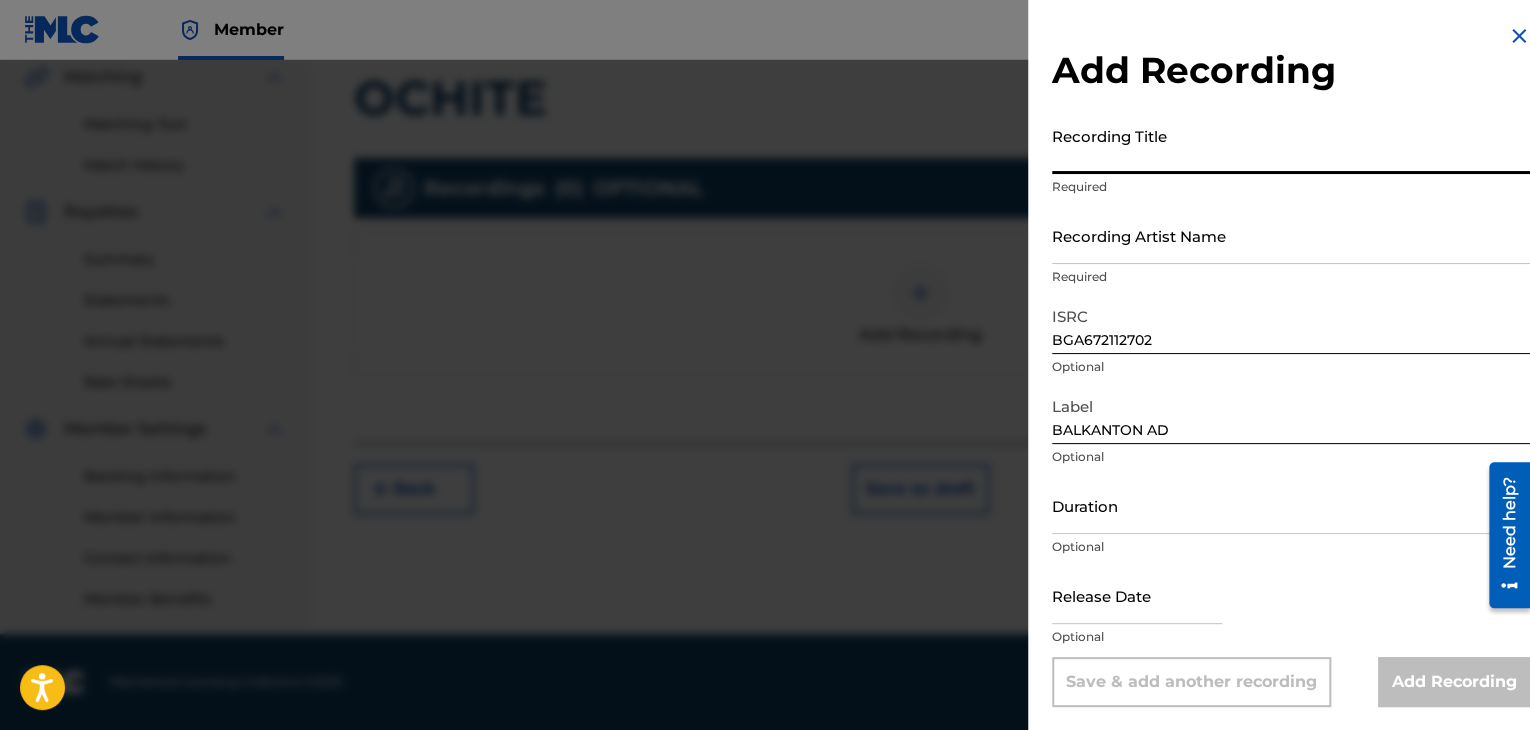 paste on "OCHITE" 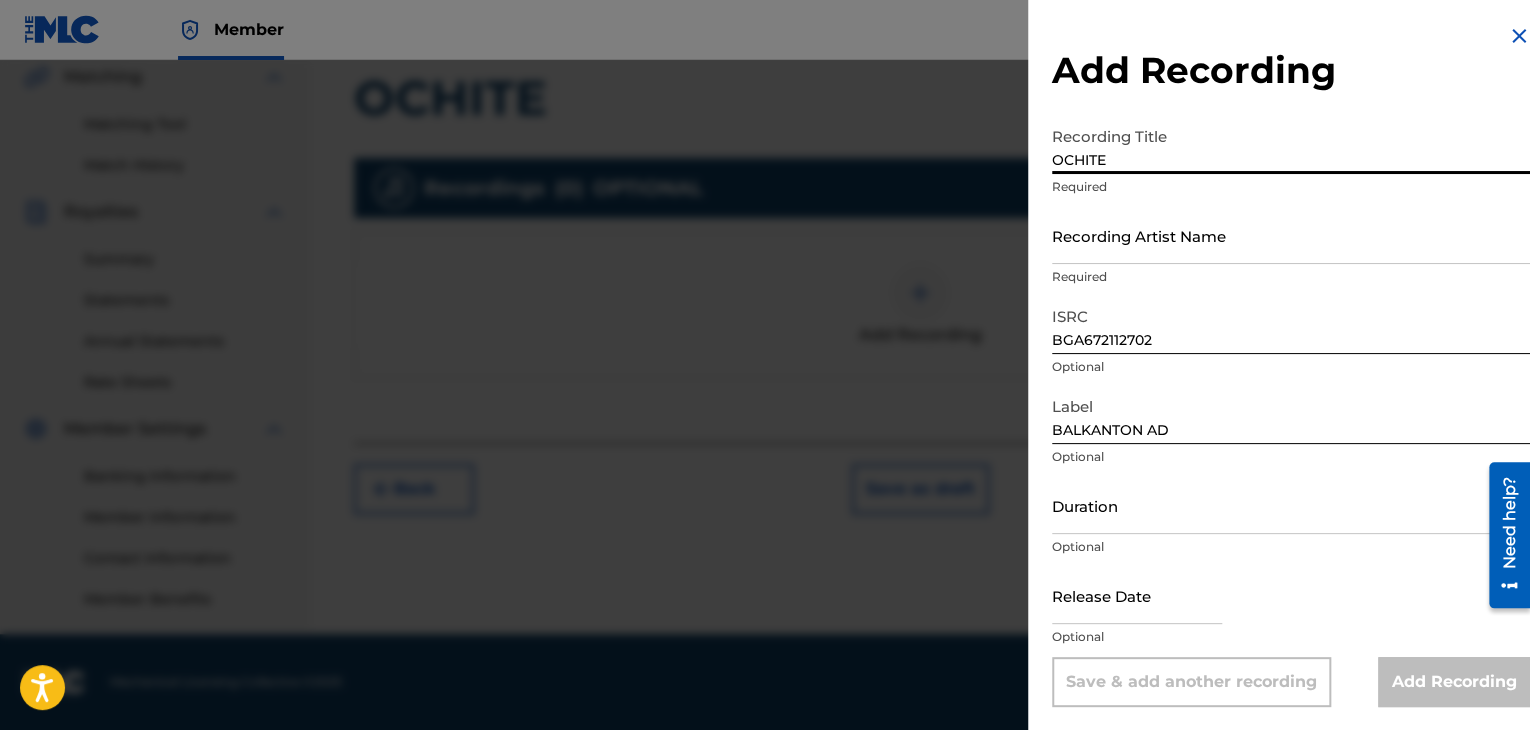 type on "OCHITE" 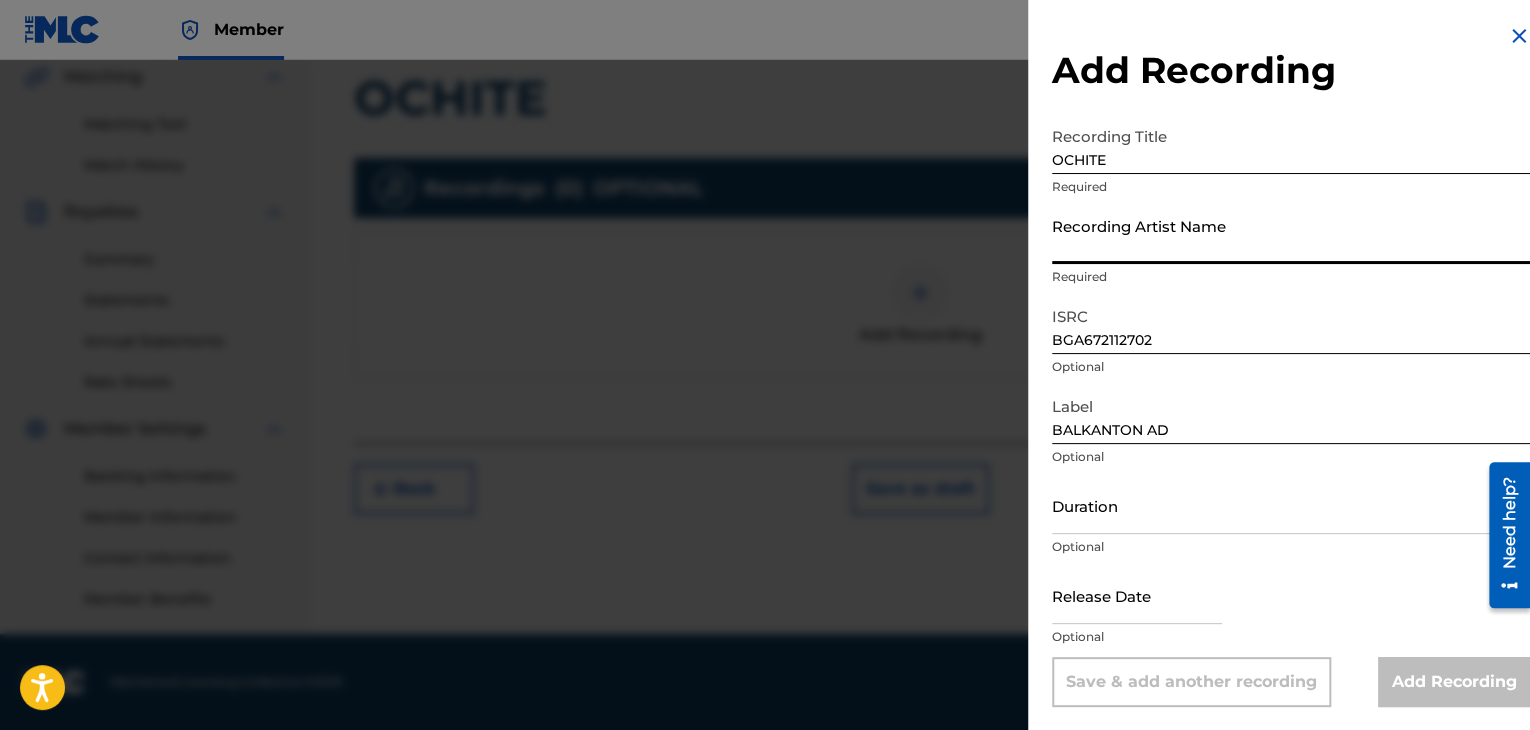 paste on "TRAMVAY  № 5" 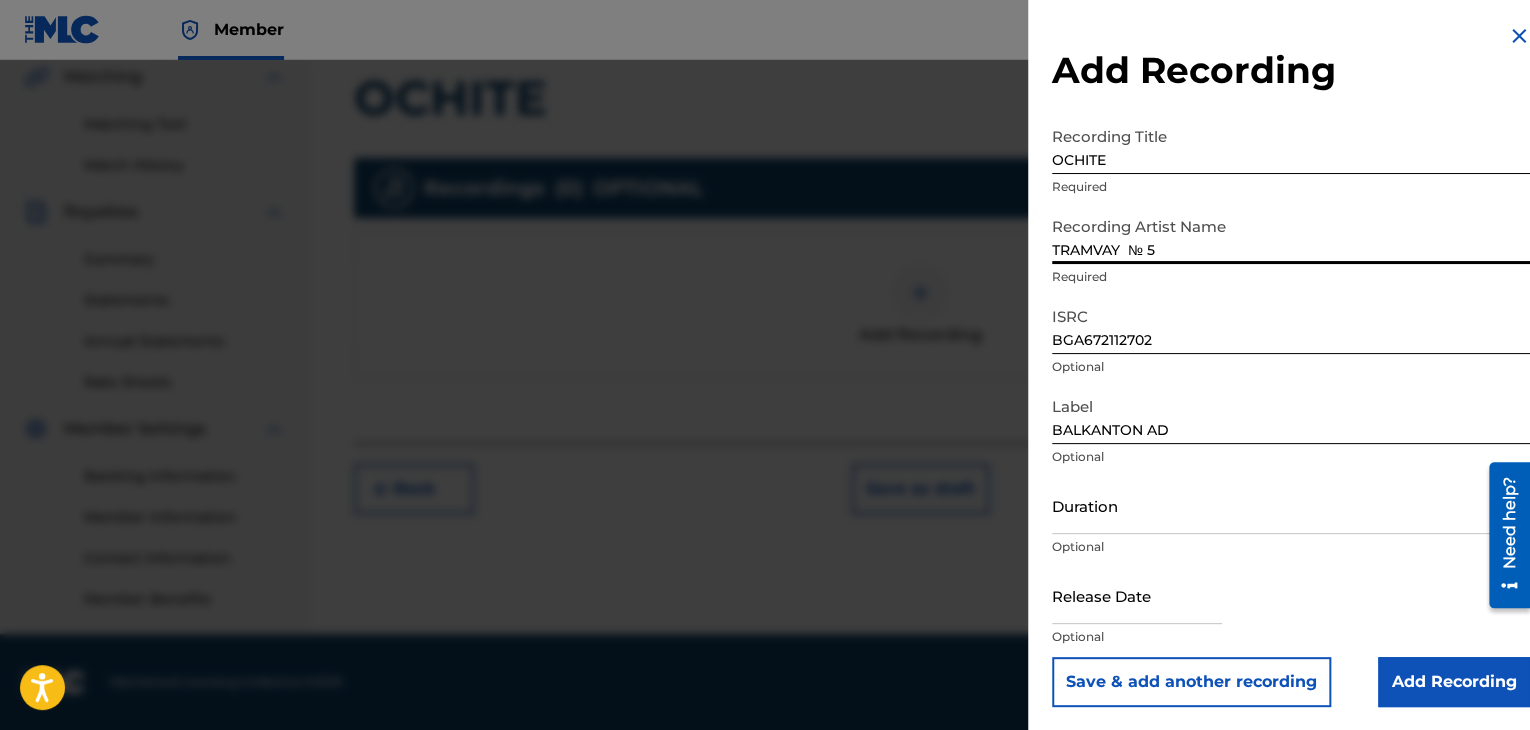 click on "TRAMVAY  № 5" at bounding box center [1291, 235] 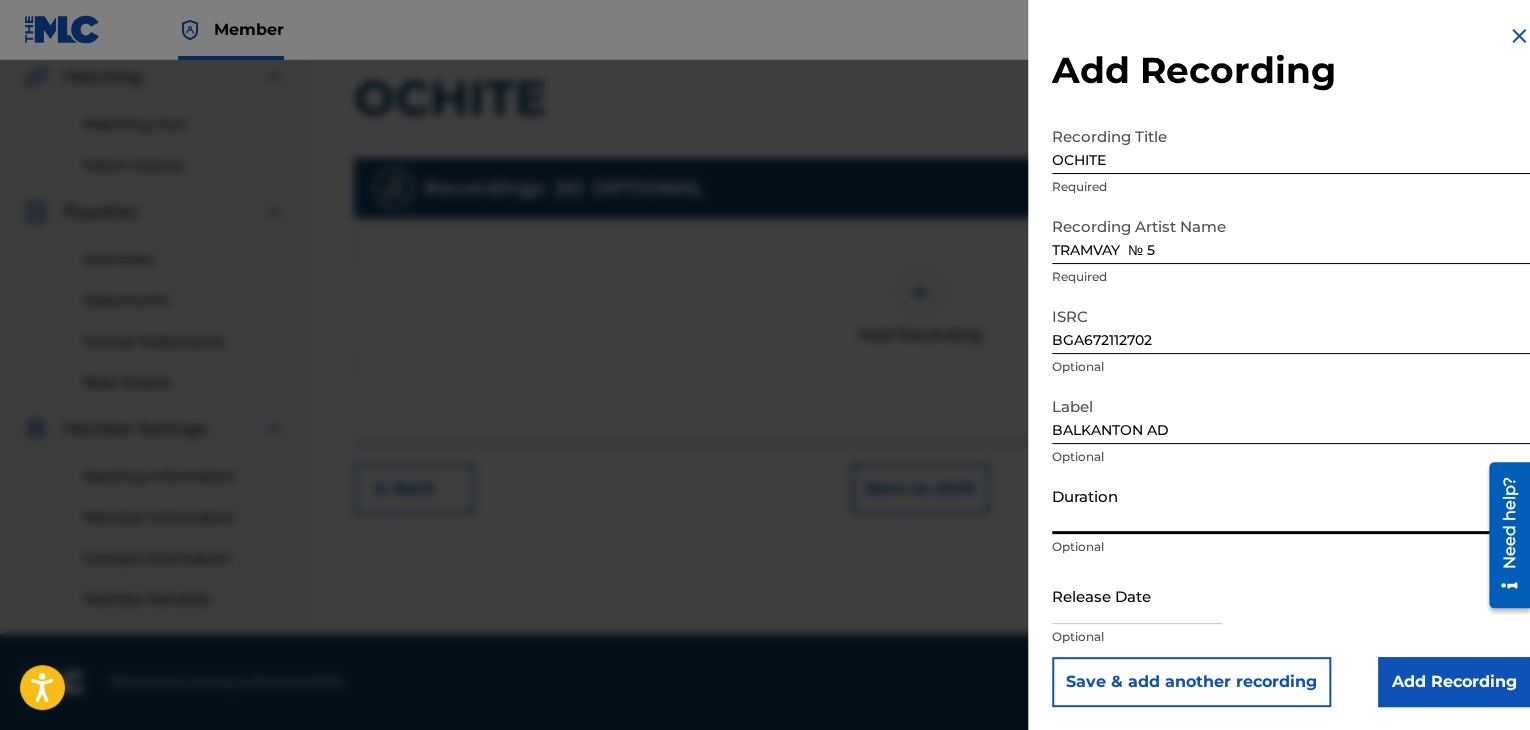 drag, startPoint x: 1090, startPoint y: 513, endPoint x: 1093, endPoint y: 502, distance: 11.401754 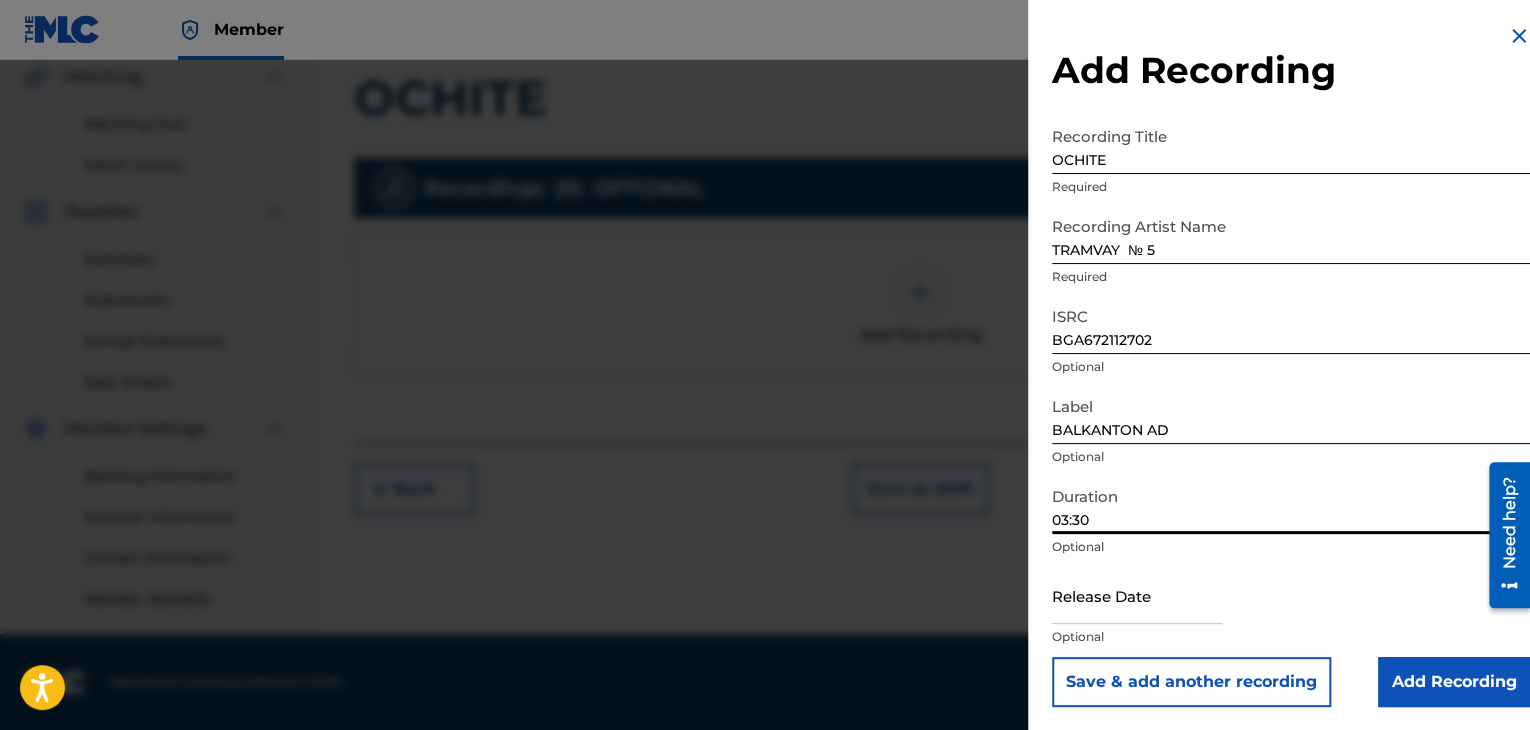 click on "Add Recording" at bounding box center [1454, 682] 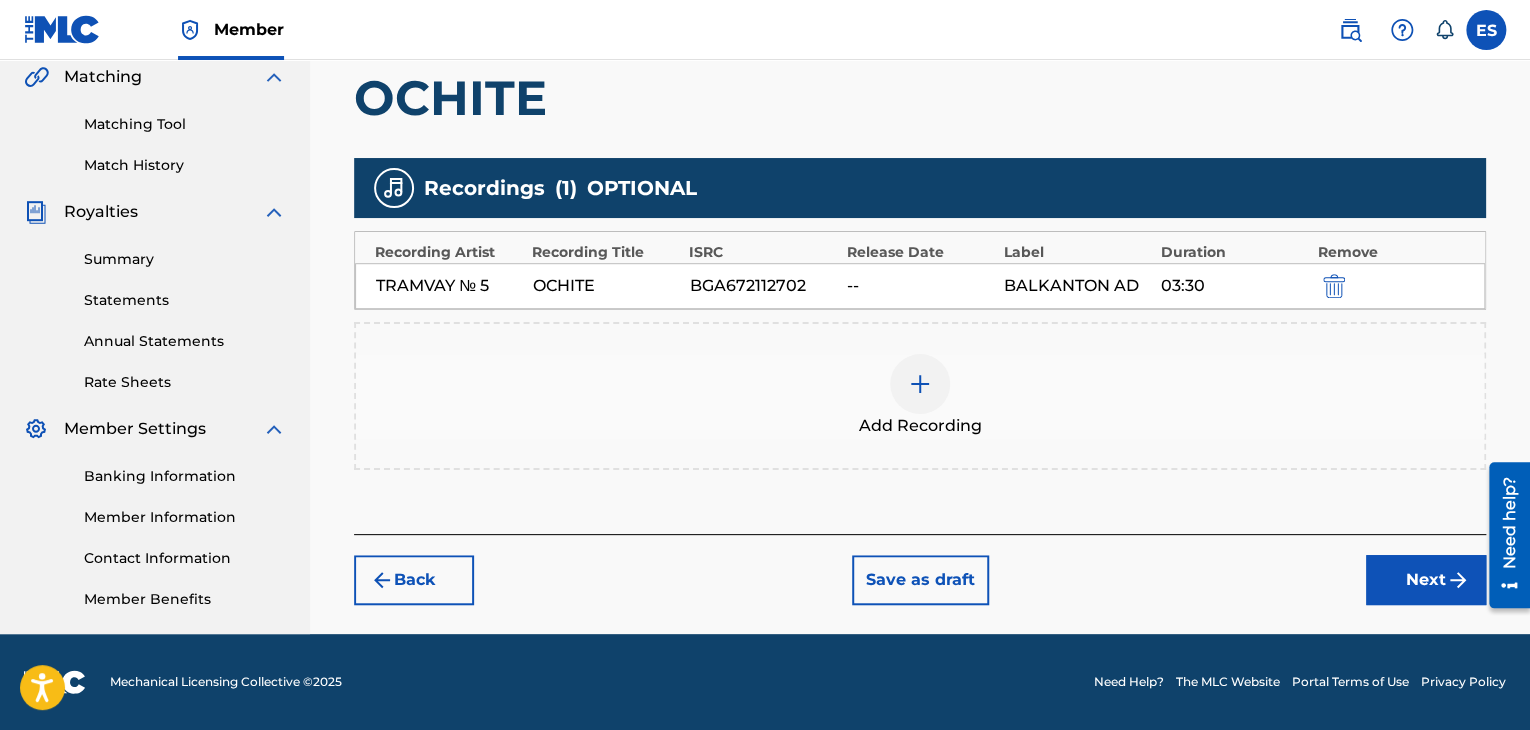 click on "Next" at bounding box center [1426, 580] 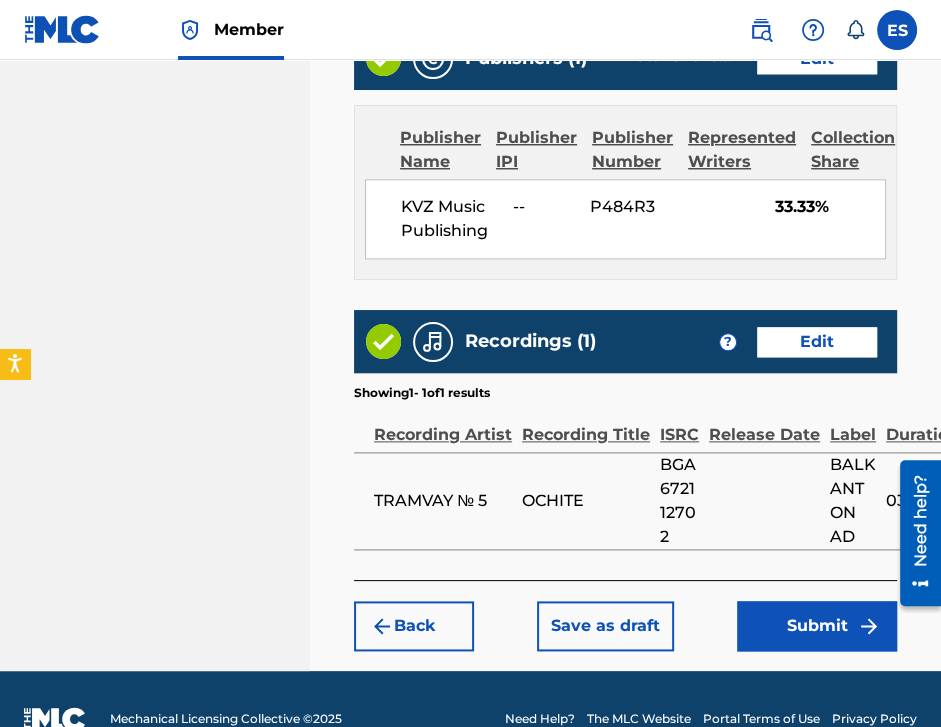 scroll, scrollTop: 1396, scrollLeft: 0, axis: vertical 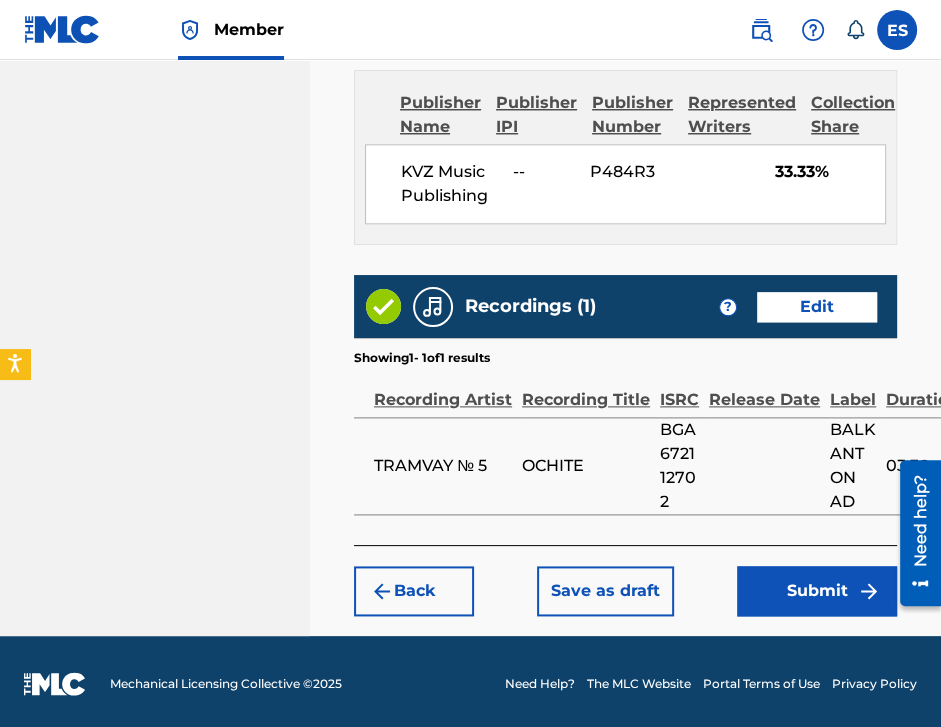 click on "Submit" at bounding box center (817, 591) 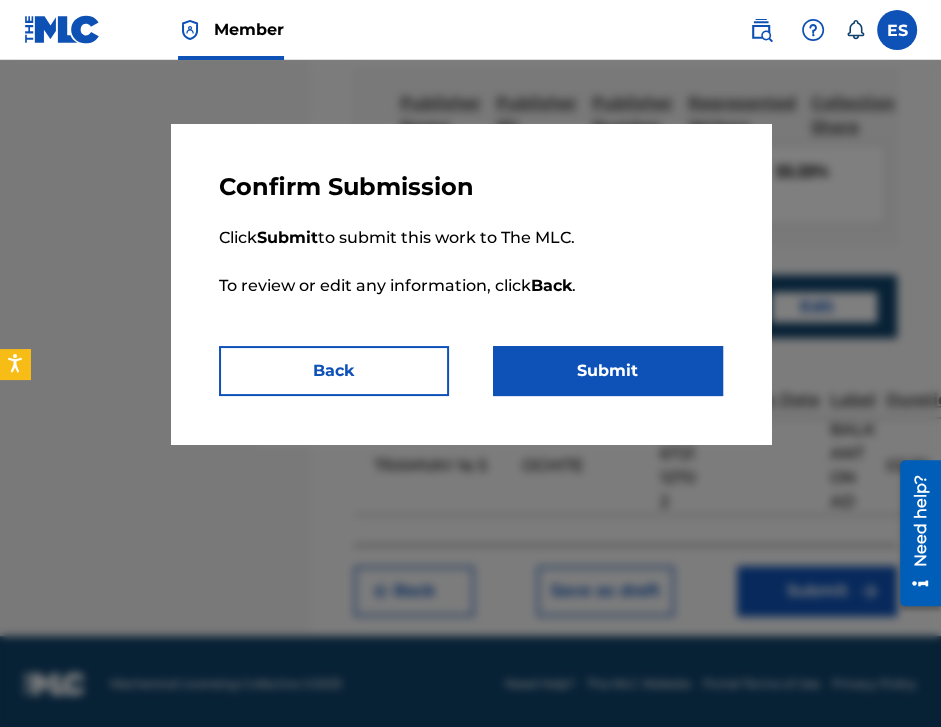 click on "Submit" at bounding box center [608, 371] 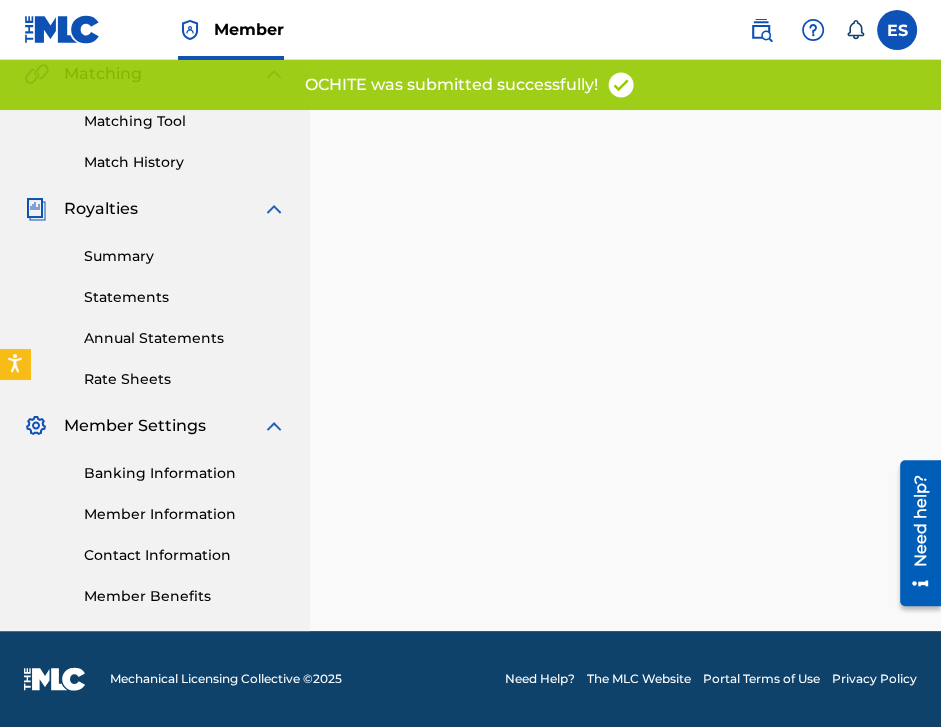 scroll, scrollTop: 0, scrollLeft: 0, axis: both 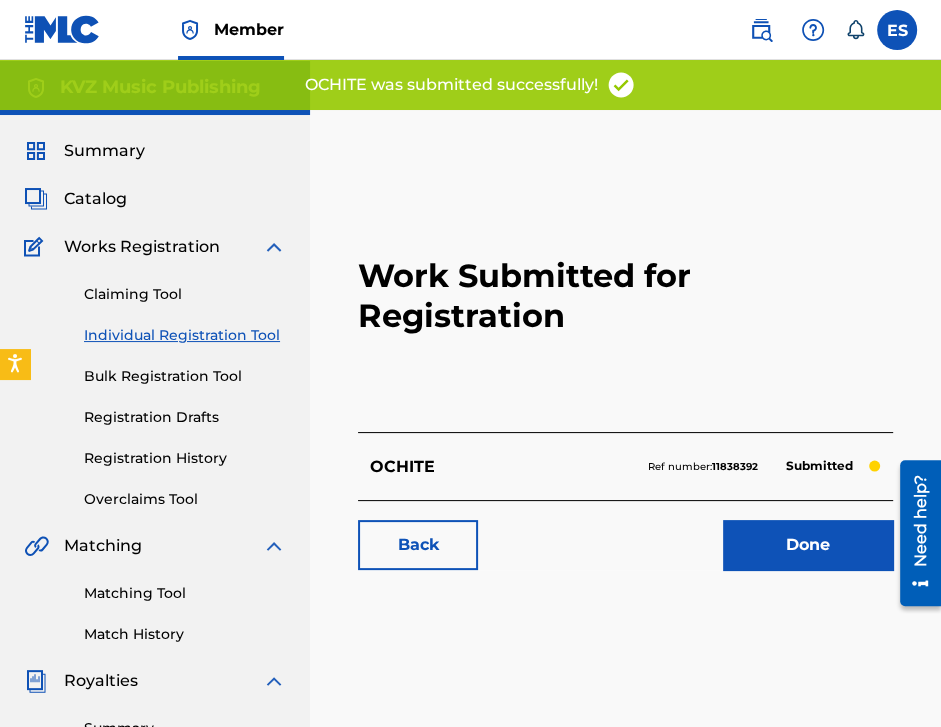 click on "Individual Registration Tool" at bounding box center [185, 335] 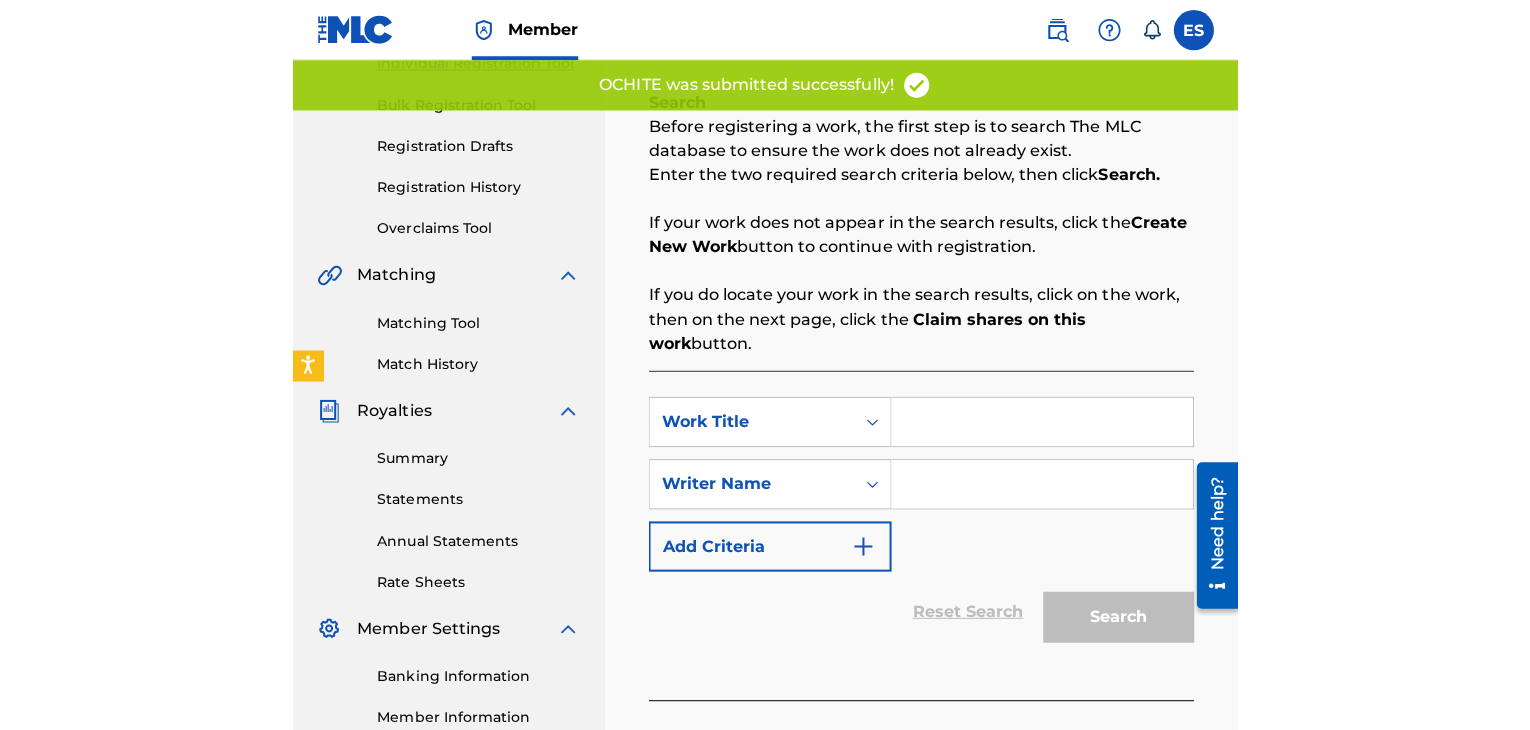 scroll, scrollTop: 400, scrollLeft: 0, axis: vertical 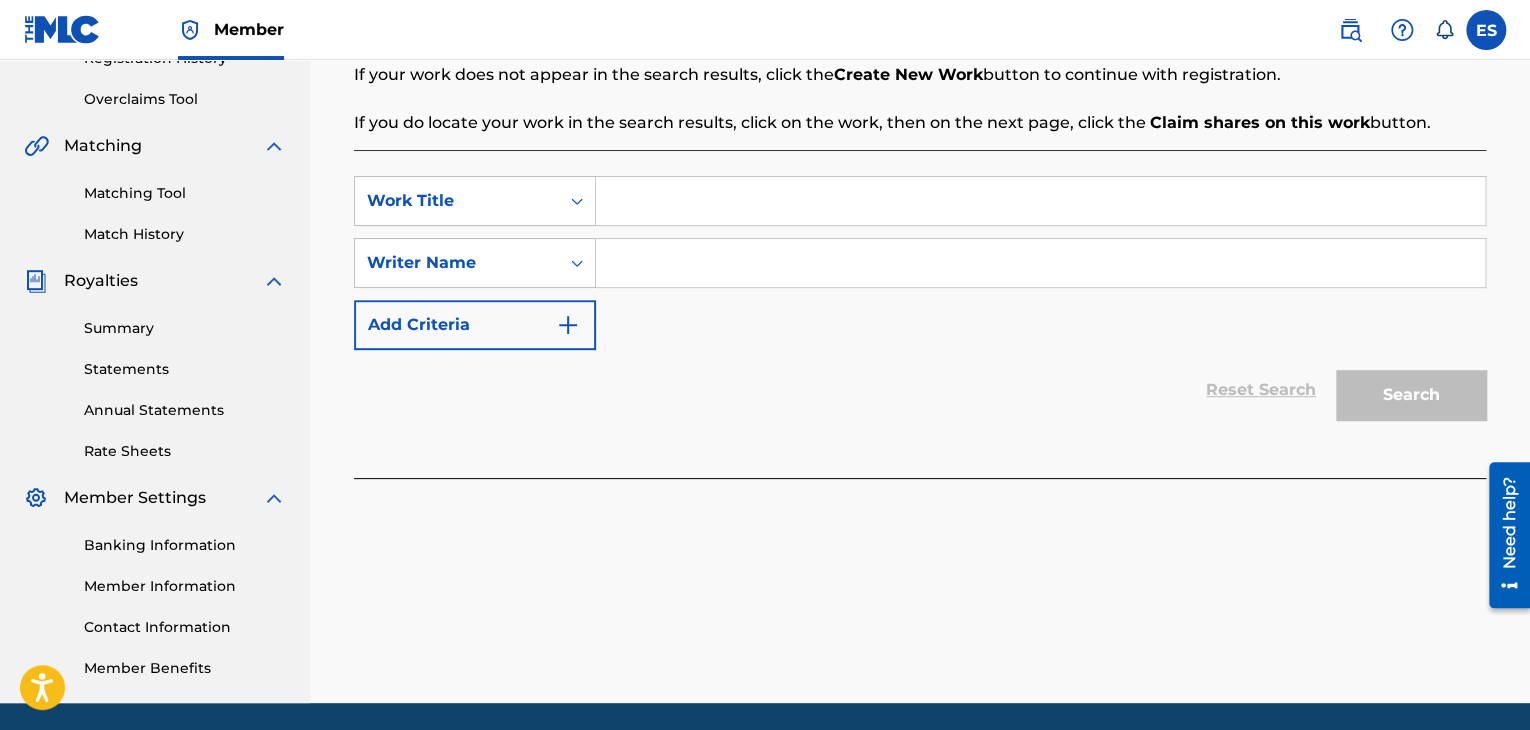 click at bounding box center [1040, 201] 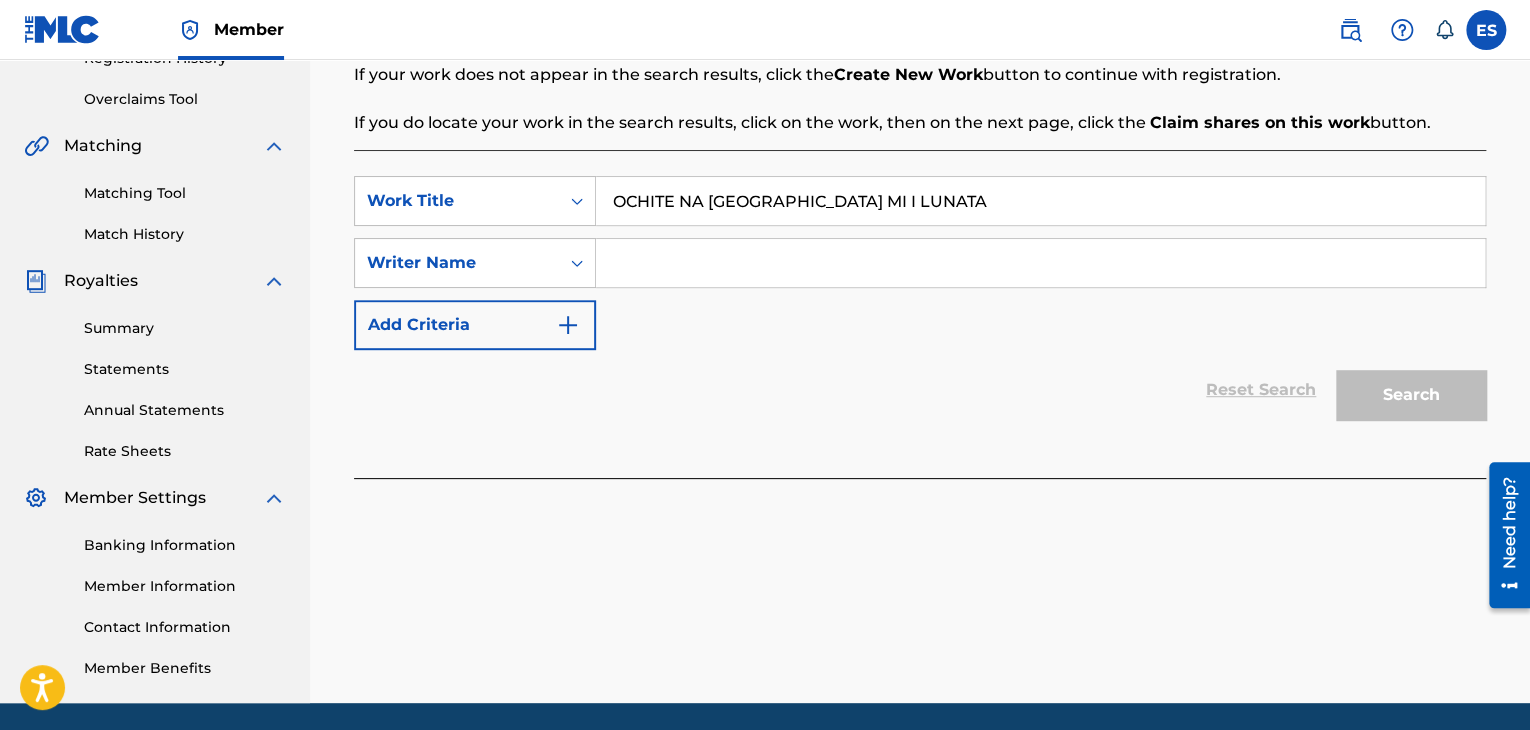 click on "OCHITE NA [GEOGRAPHIC_DATA] MI I LUNATA" at bounding box center (1040, 201) 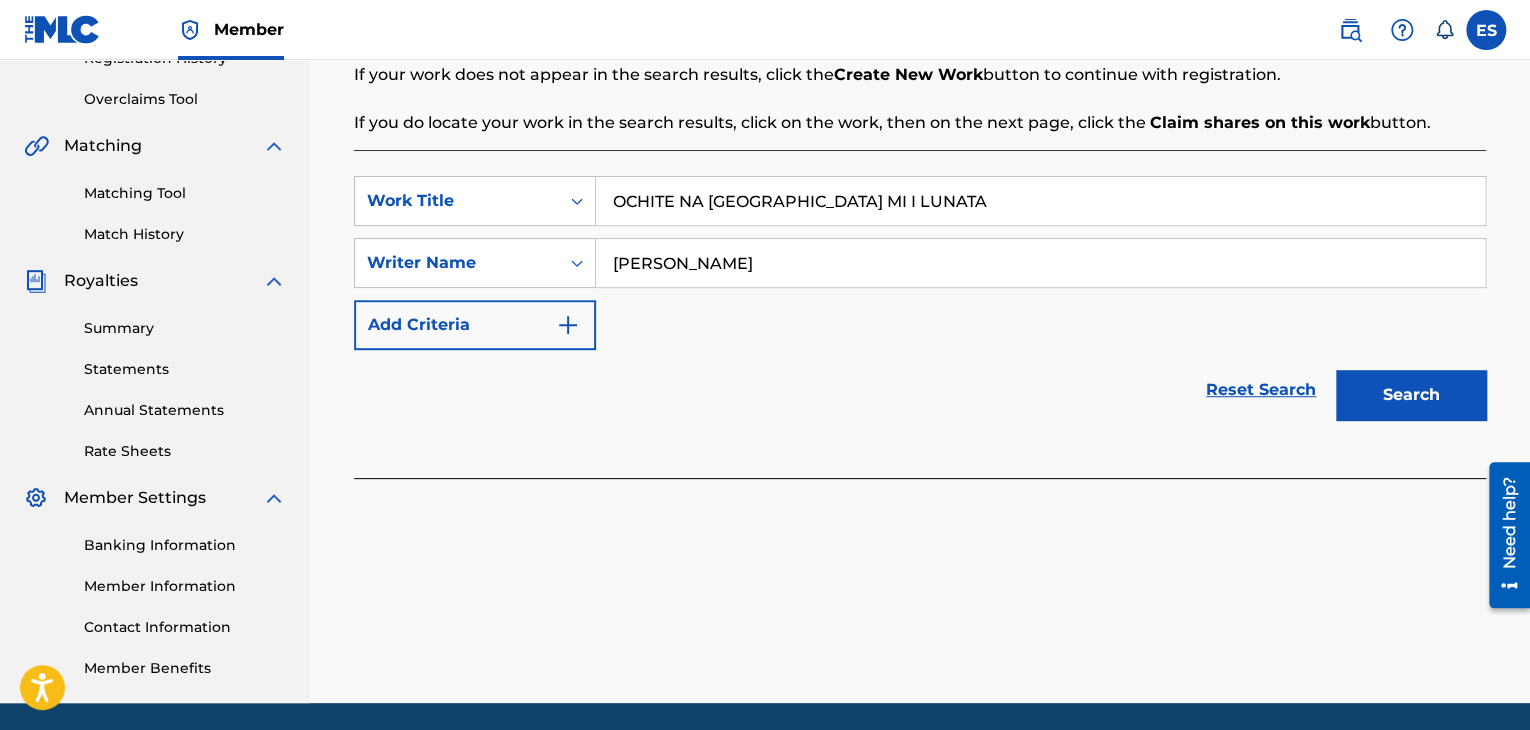 click on "Search" at bounding box center (1411, 395) 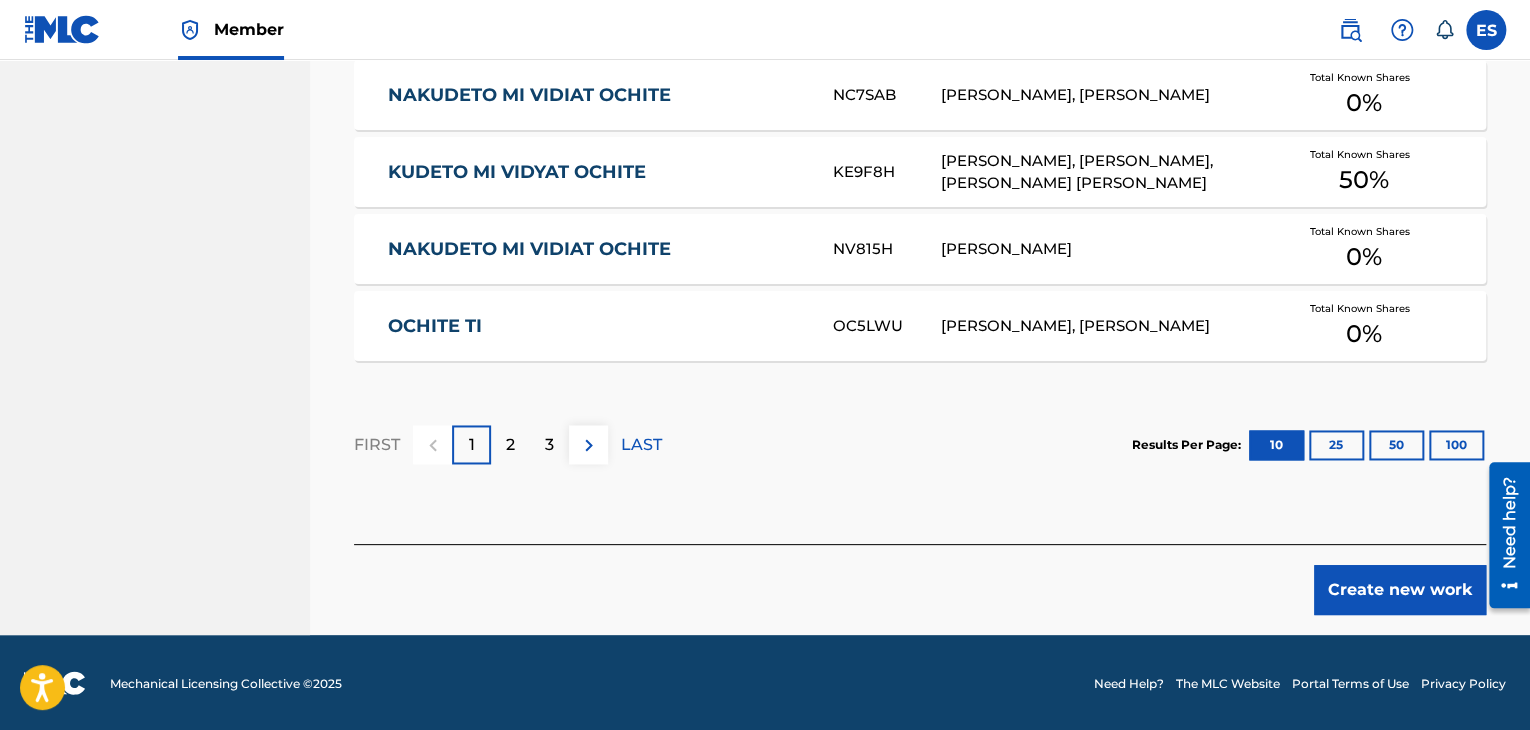 click on "Create new work" at bounding box center [1400, 590] 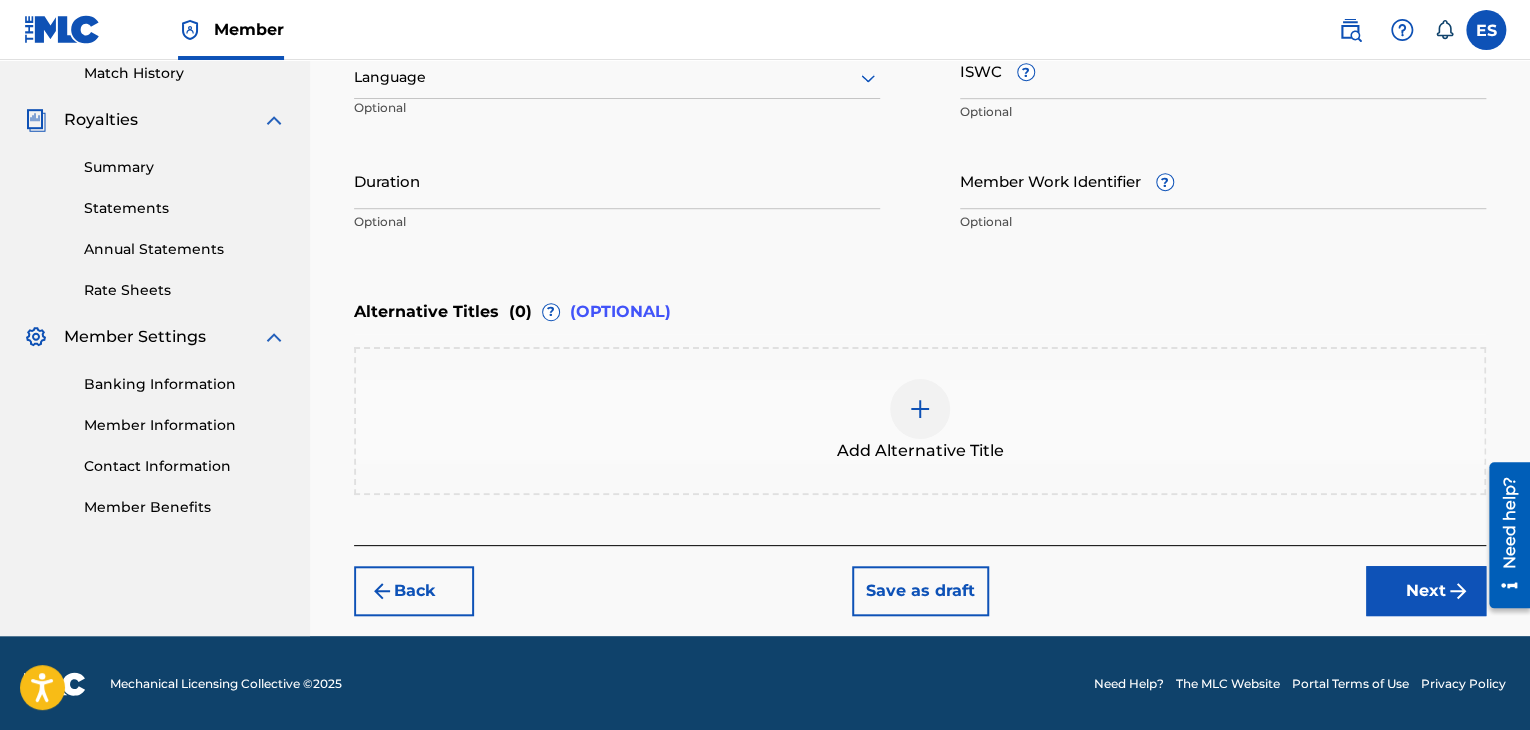click at bounding box center [617, 77] 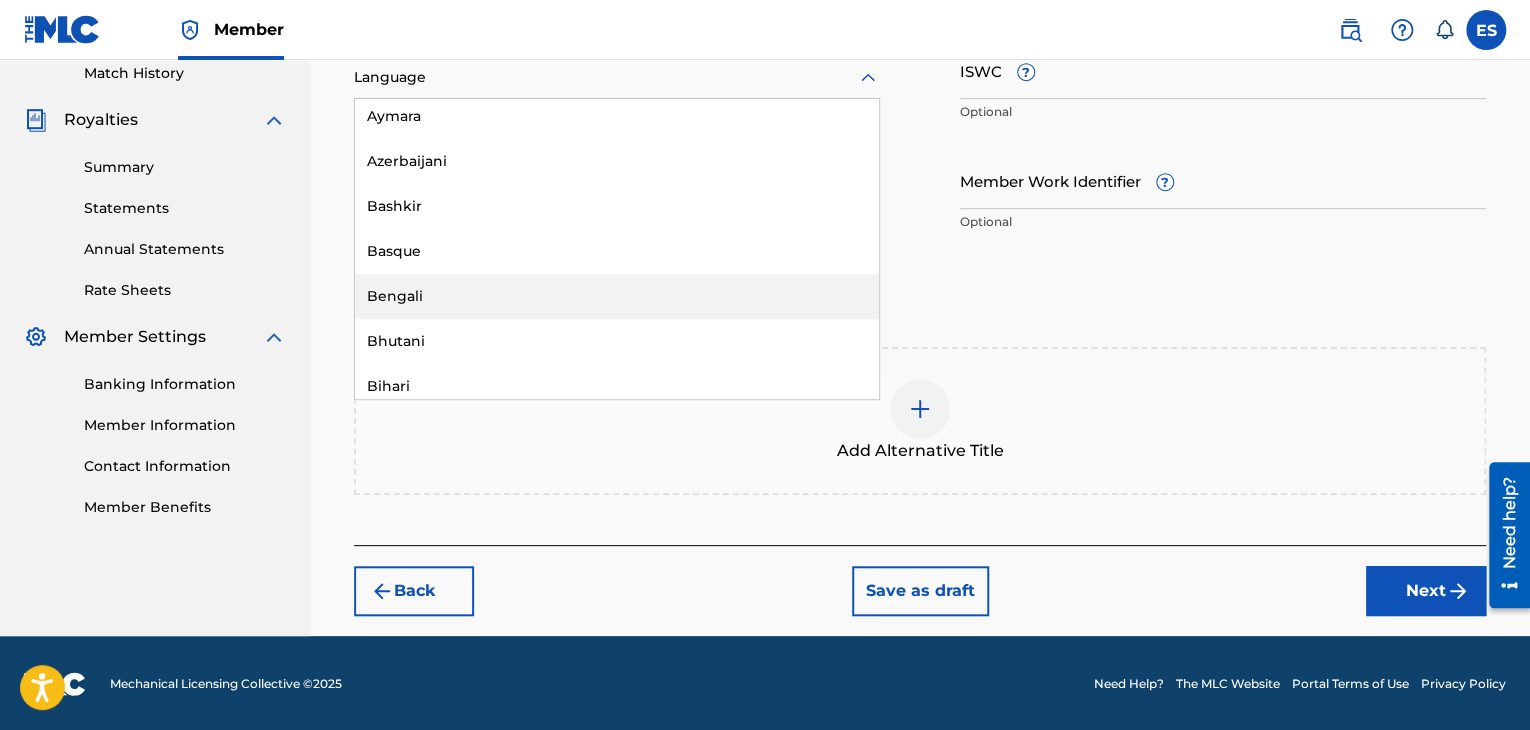 scroll, scrollTop: 700, scrollLeft: 0, axis: vertical 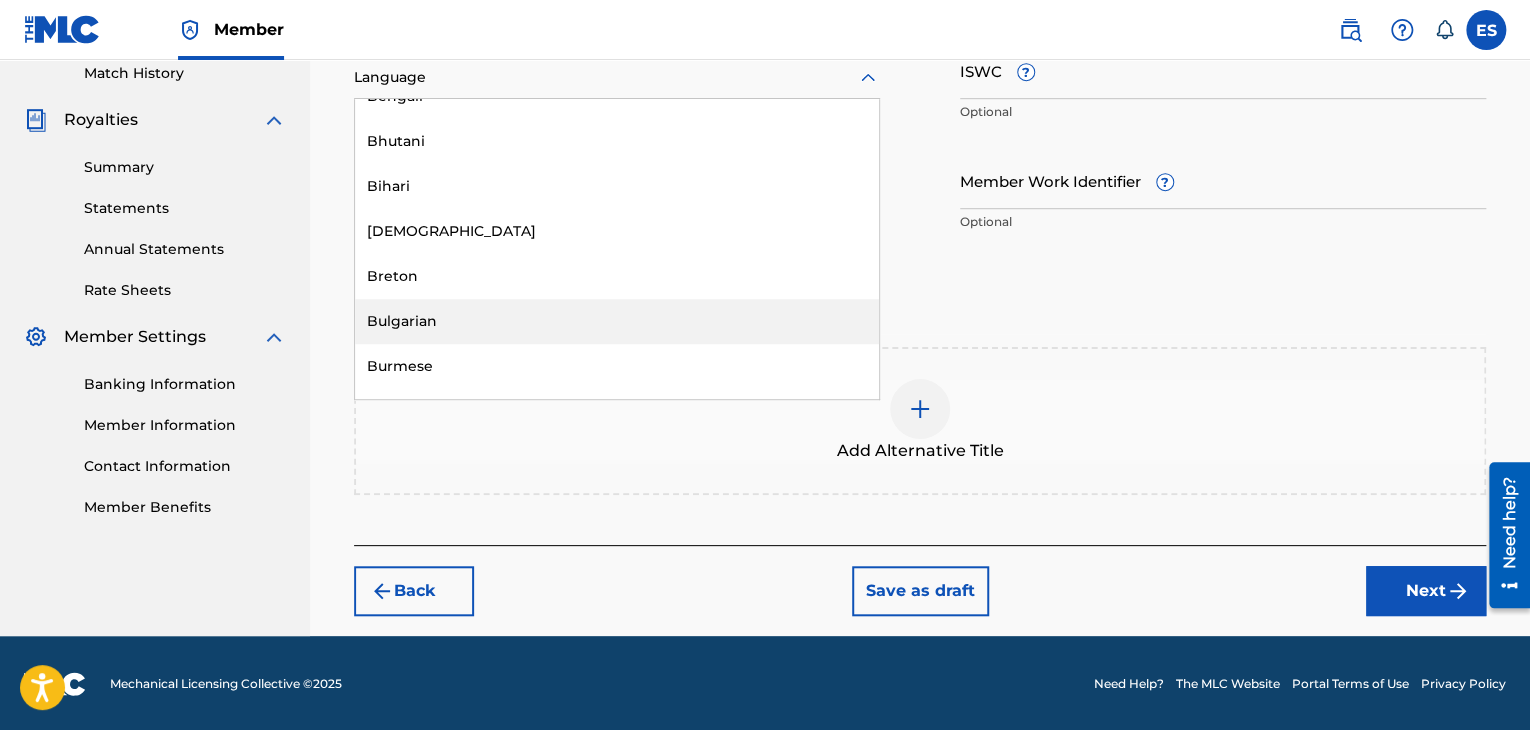 click on "Bulgarian" at bounding box center [617, 321] 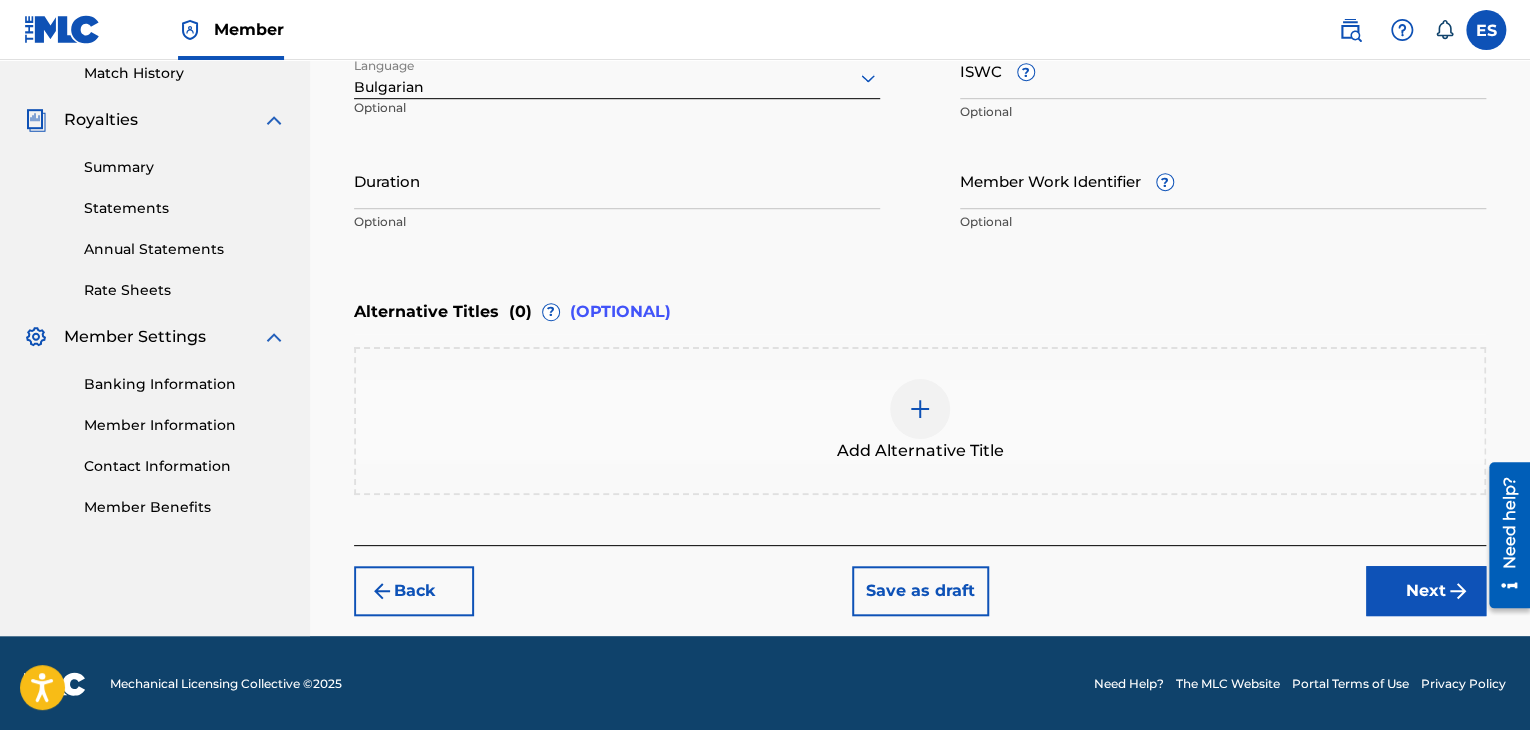click on "ISWC   ?" at bounding box center (1223, 70) 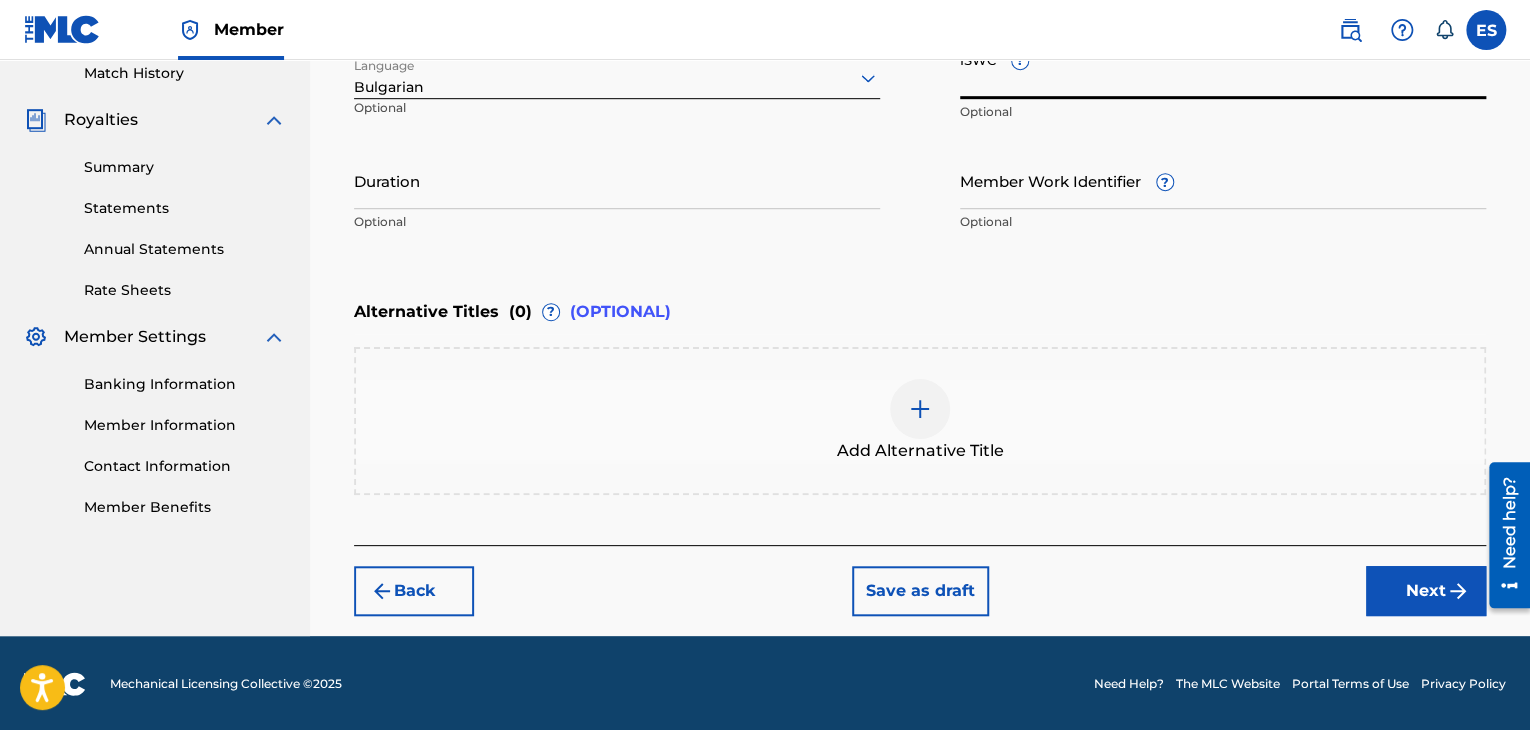 paste on "T9152806774" 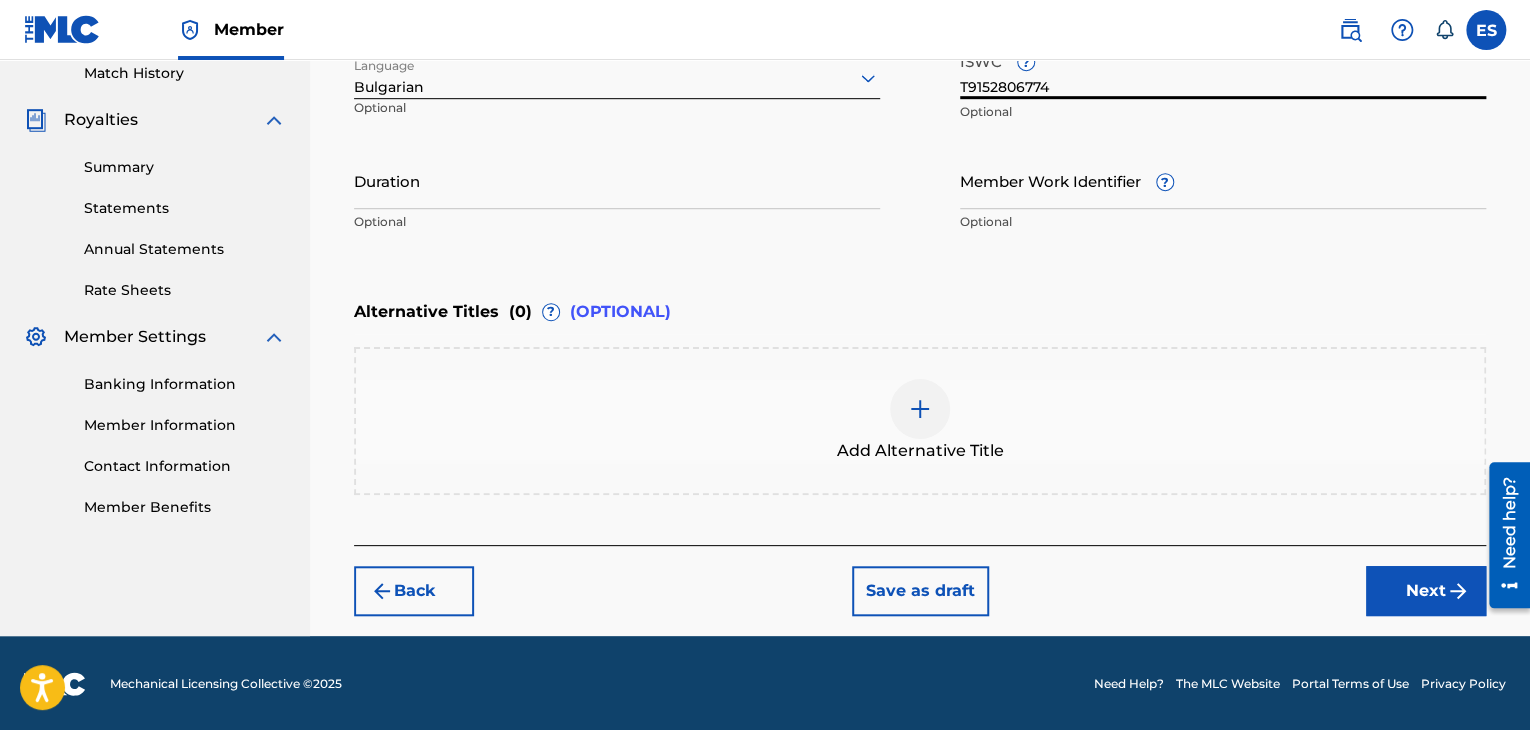 type on "T9152806774" 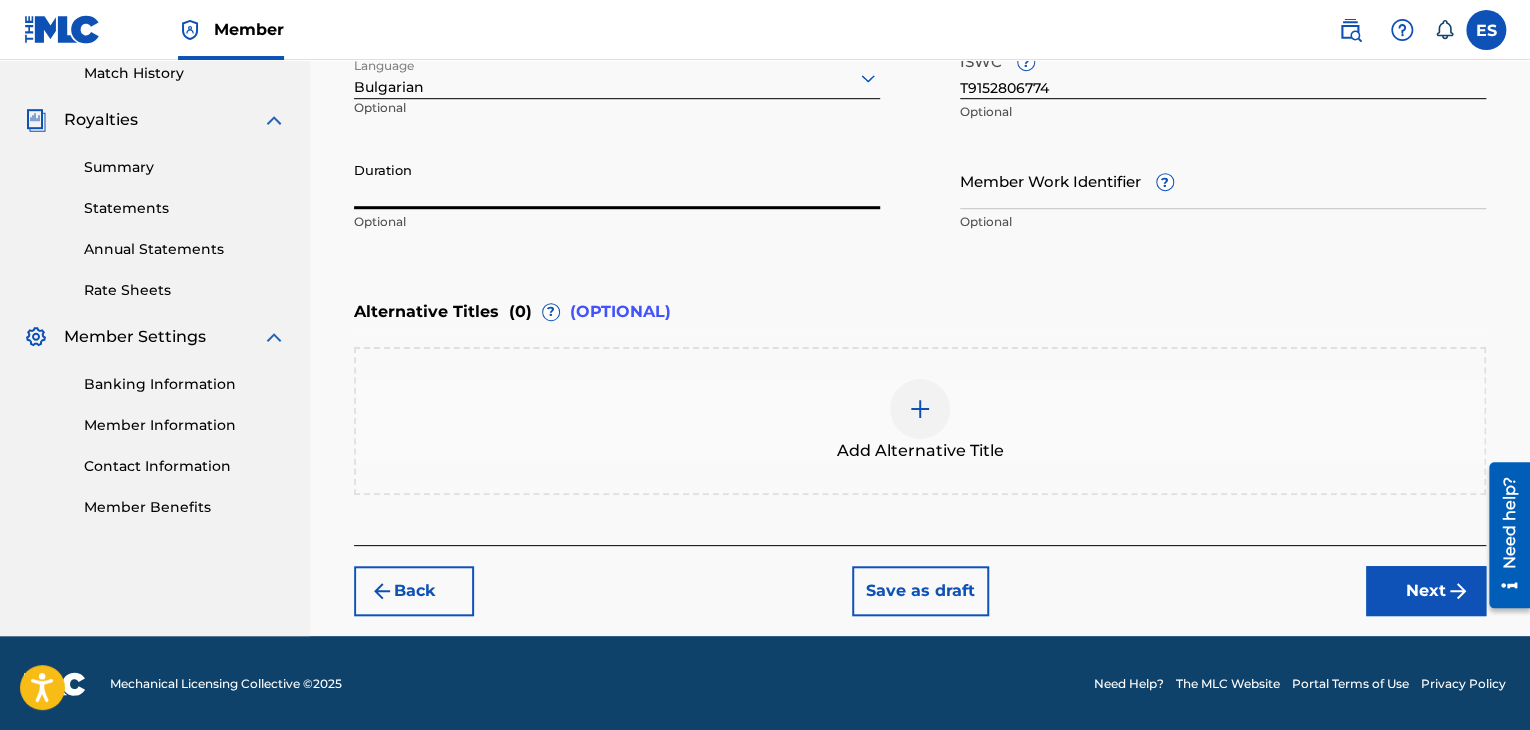 click on "Duration" at bounding box center [617, 180] 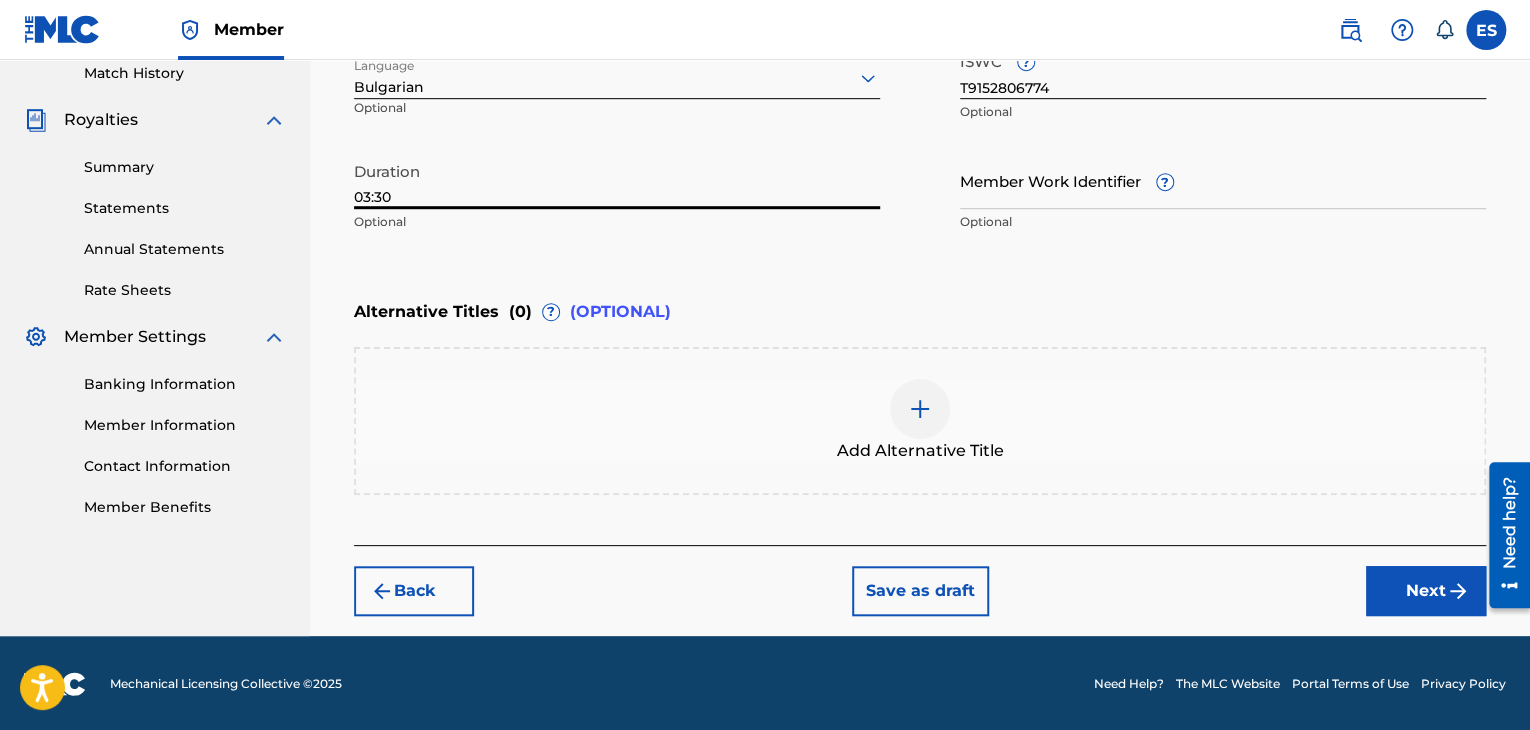 type on "03:30" 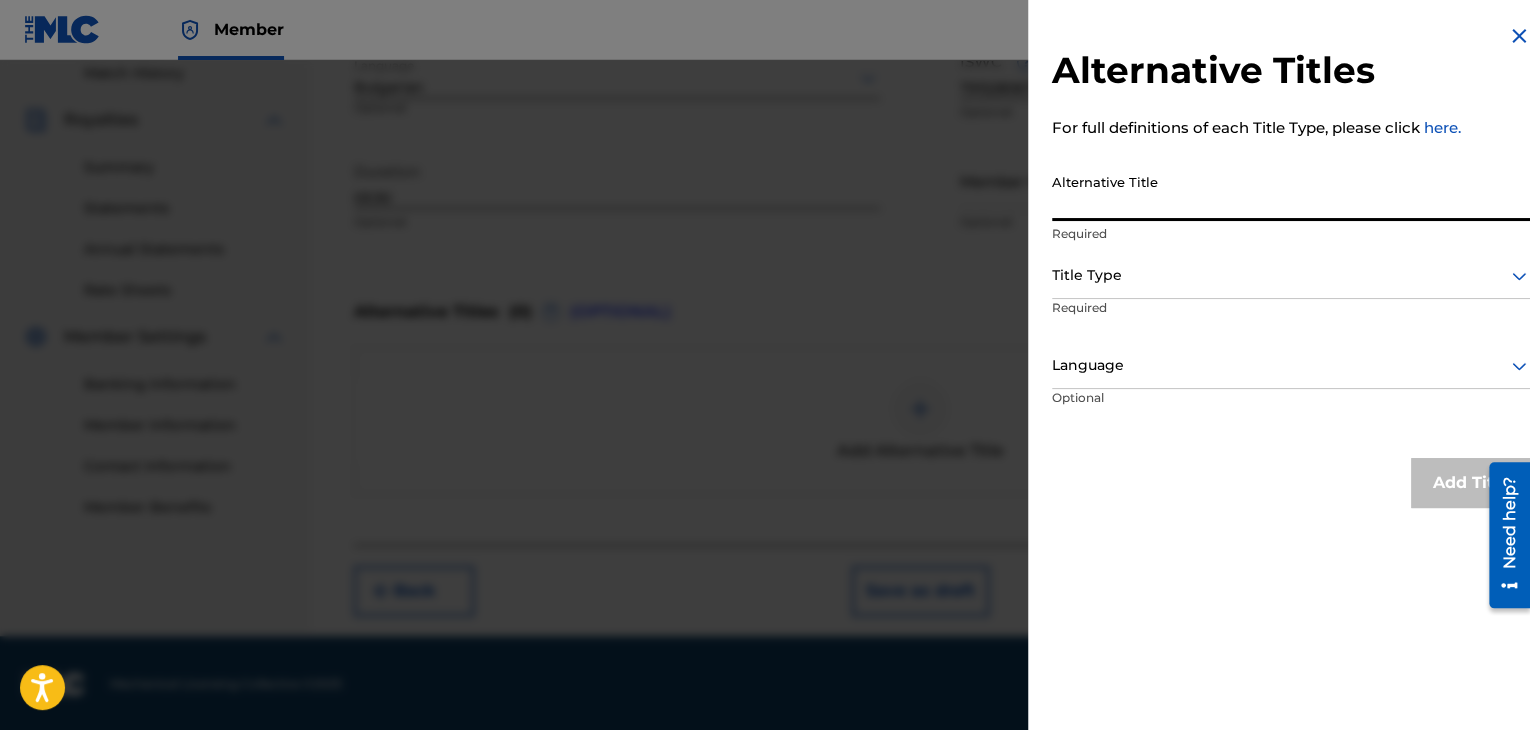 click on "Alternative Title" at bounding box center (1291, 192) 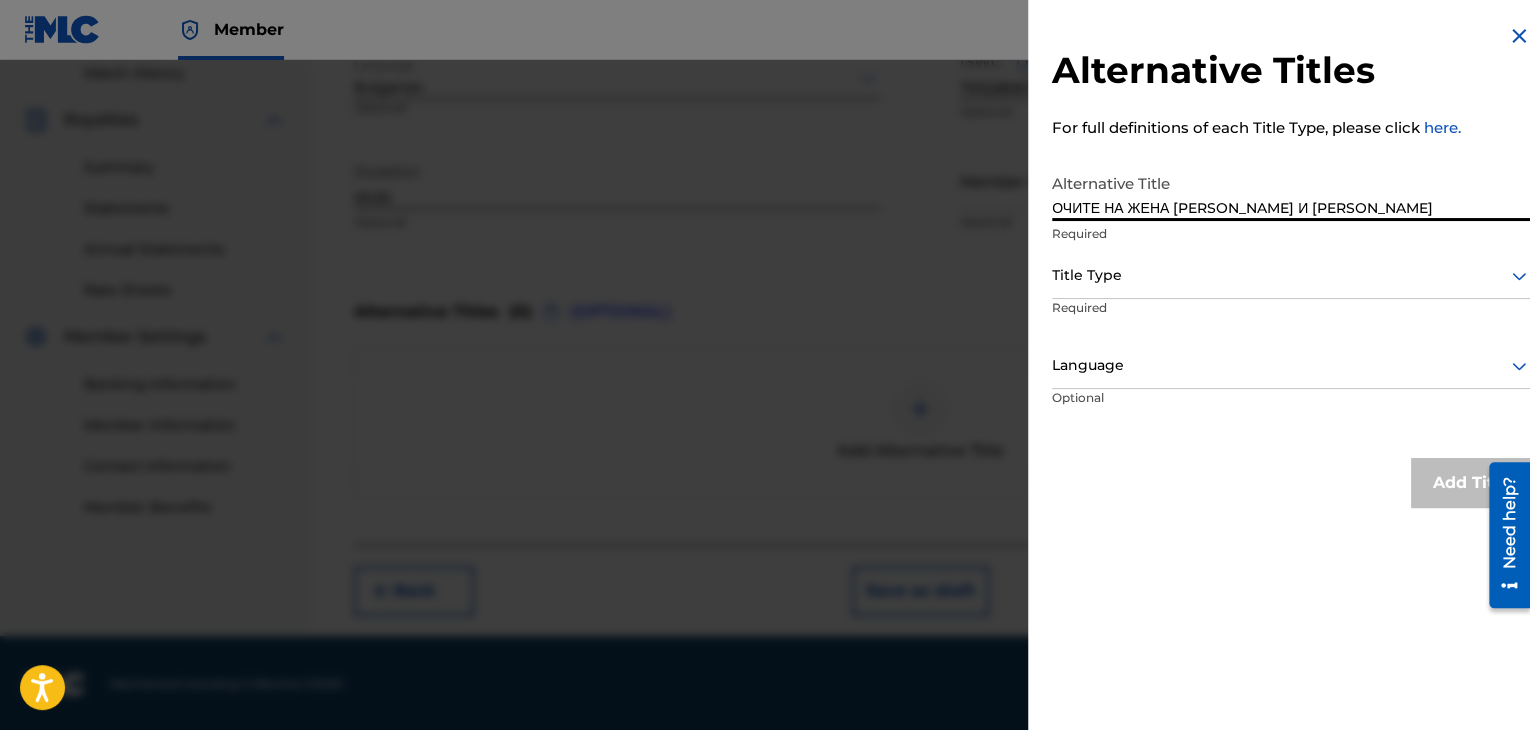type on "ОЧИТЕ НА ЖЕНА [PERSON_NAME] И [PERSON_NAME]" 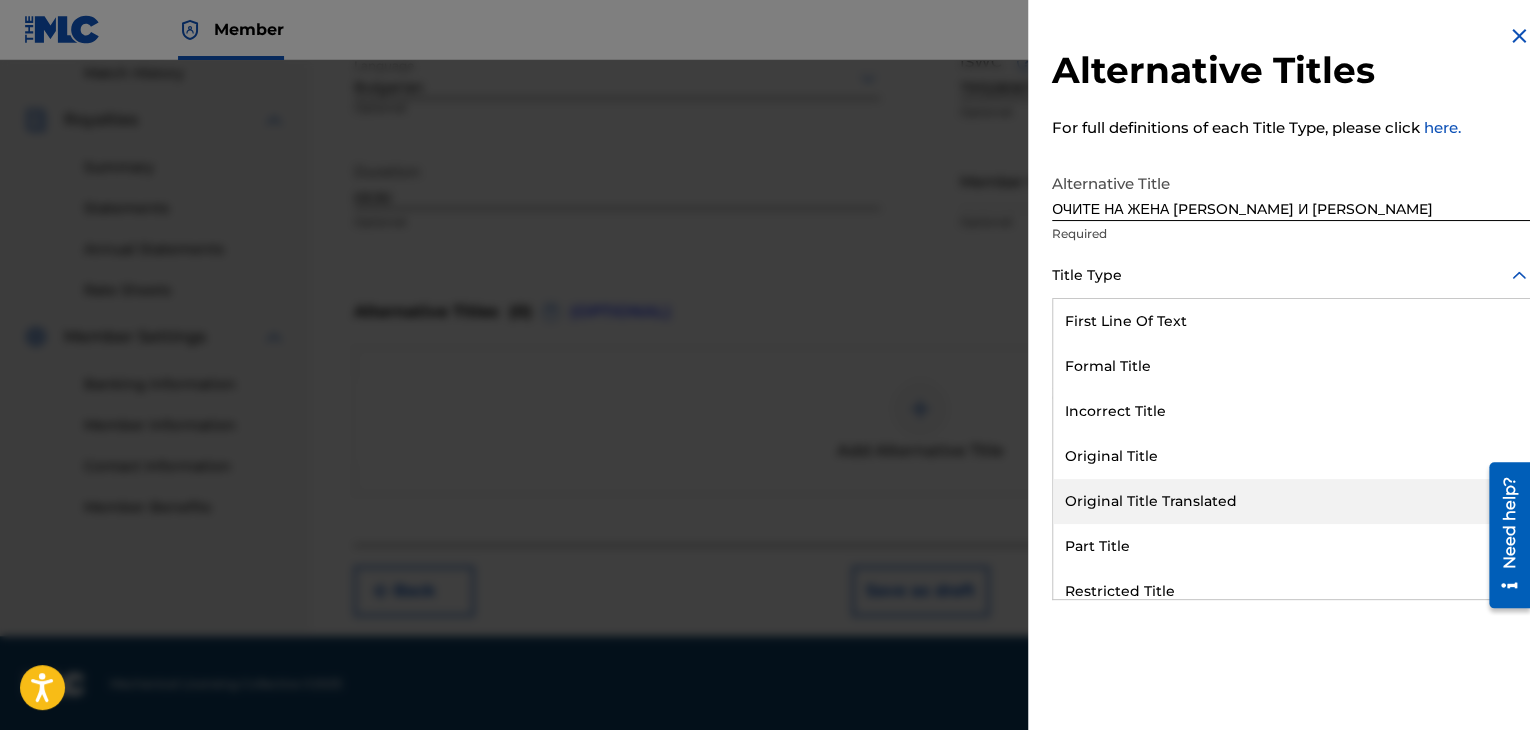 click on "Original Title Translated" at bounding box center [1291, 501] 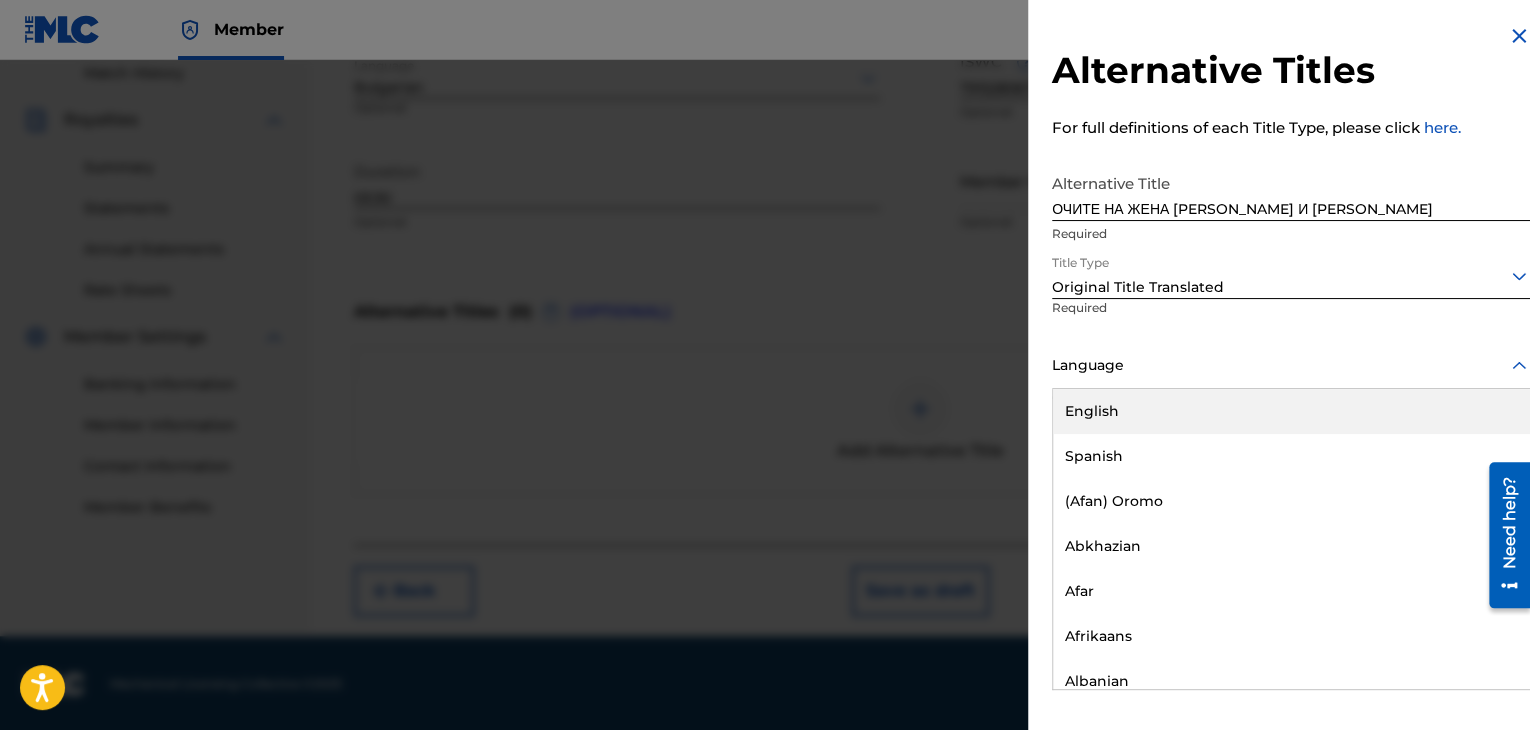 drag, startPoint x: 1097, startPoint y: 371, endPoint x: 1101, endPoint y: 392, distance: 21.377558 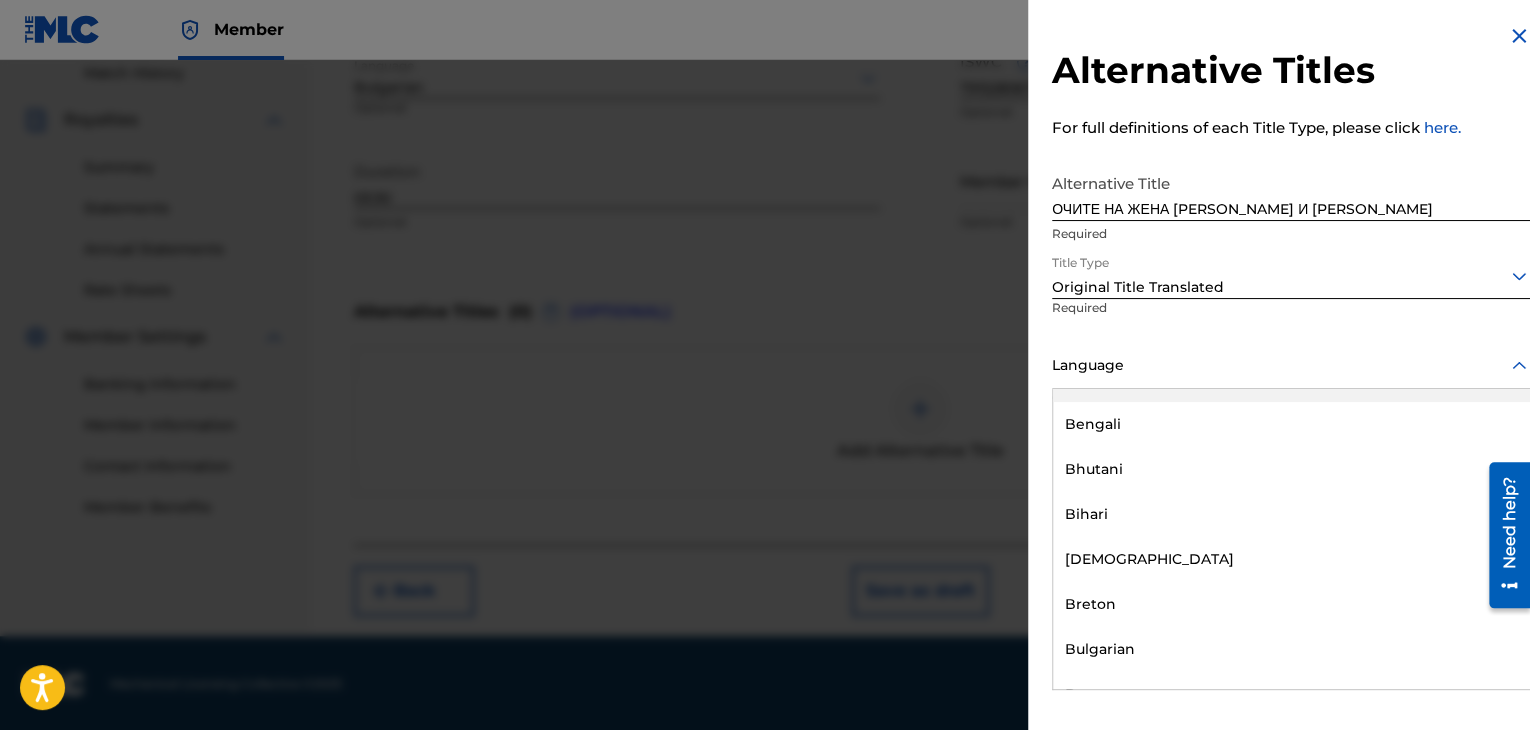 scroll, scrollTop: 800, scrollLeft: 0, axis: vertical 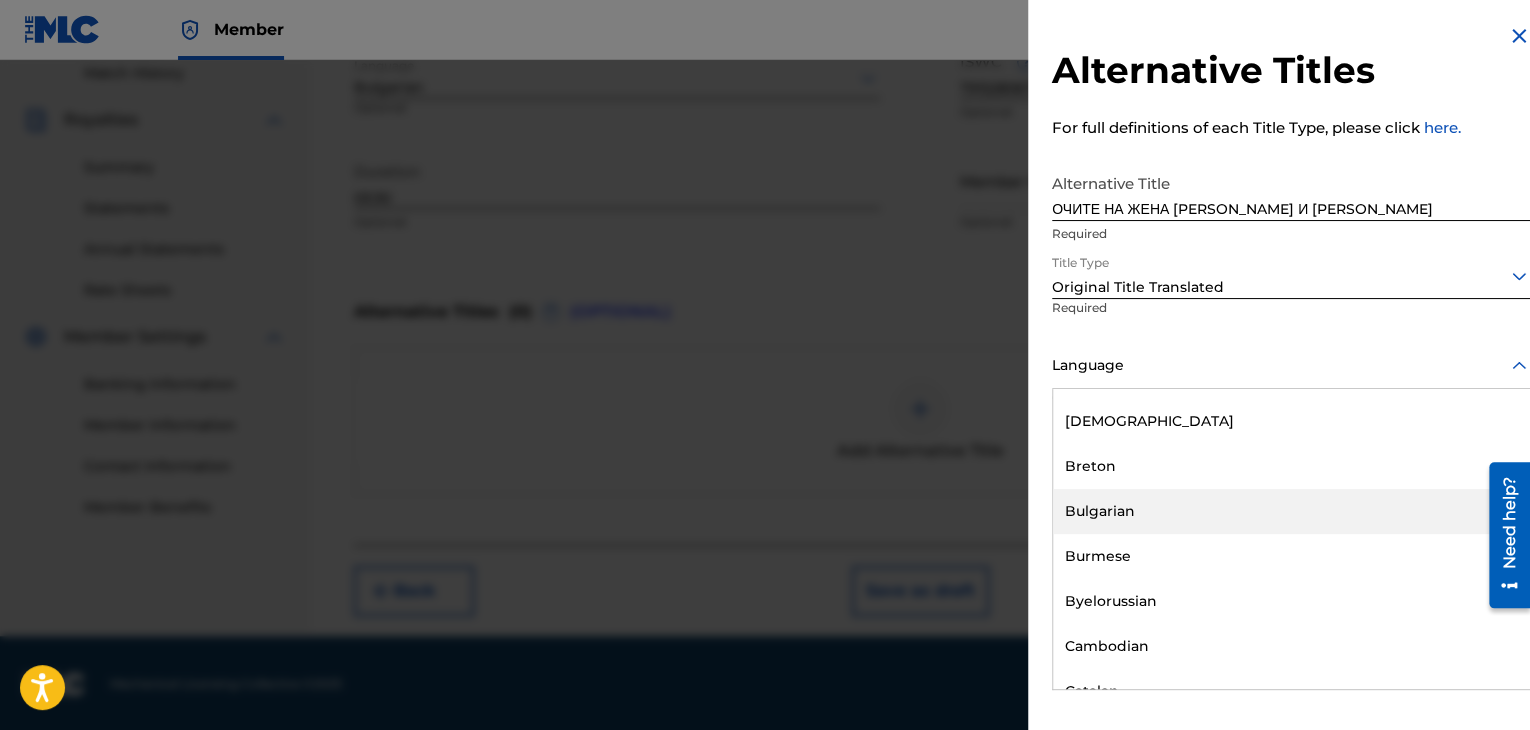 click on "Bulgarian" at bounding box center (1291, 511) 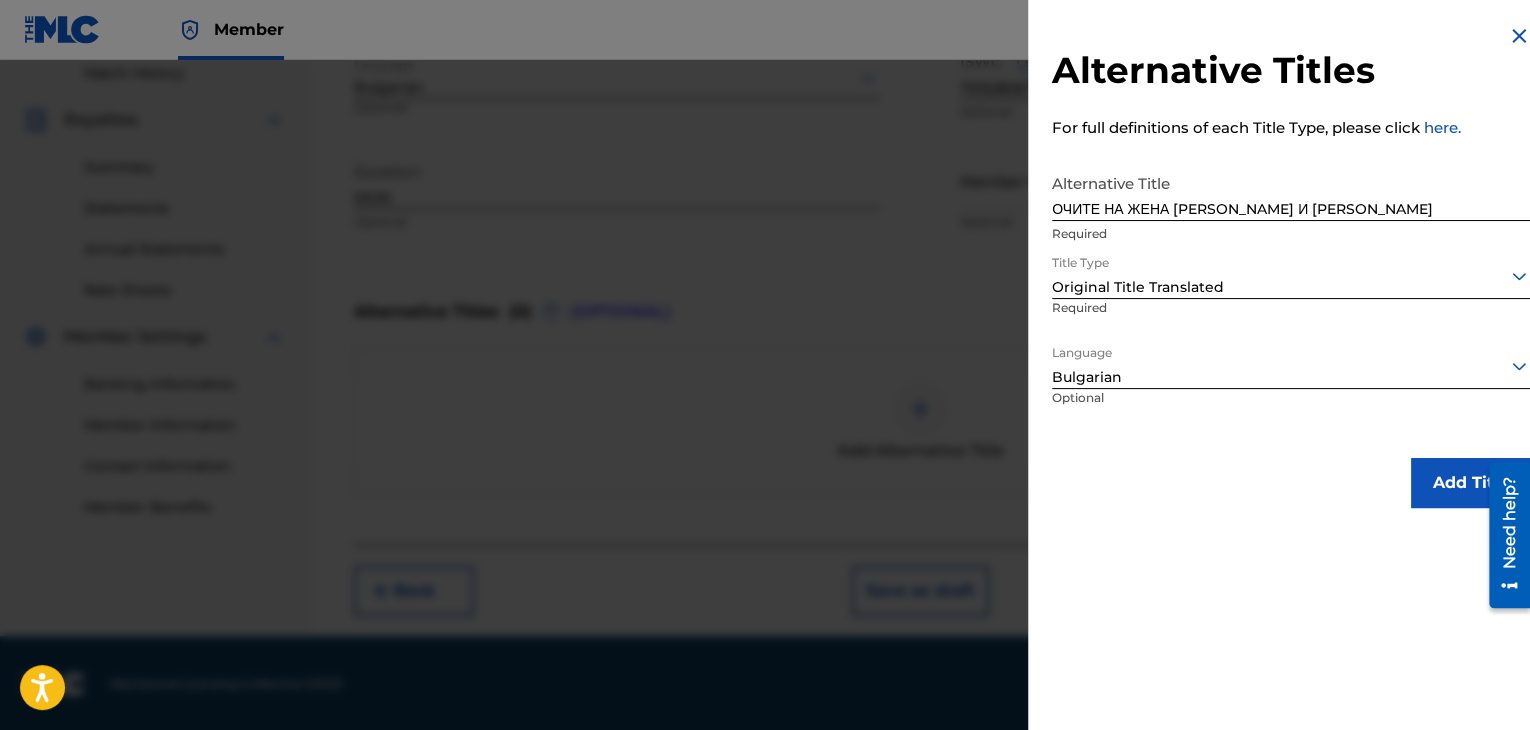click on "Add Title" at bounding box center [1471, 483] 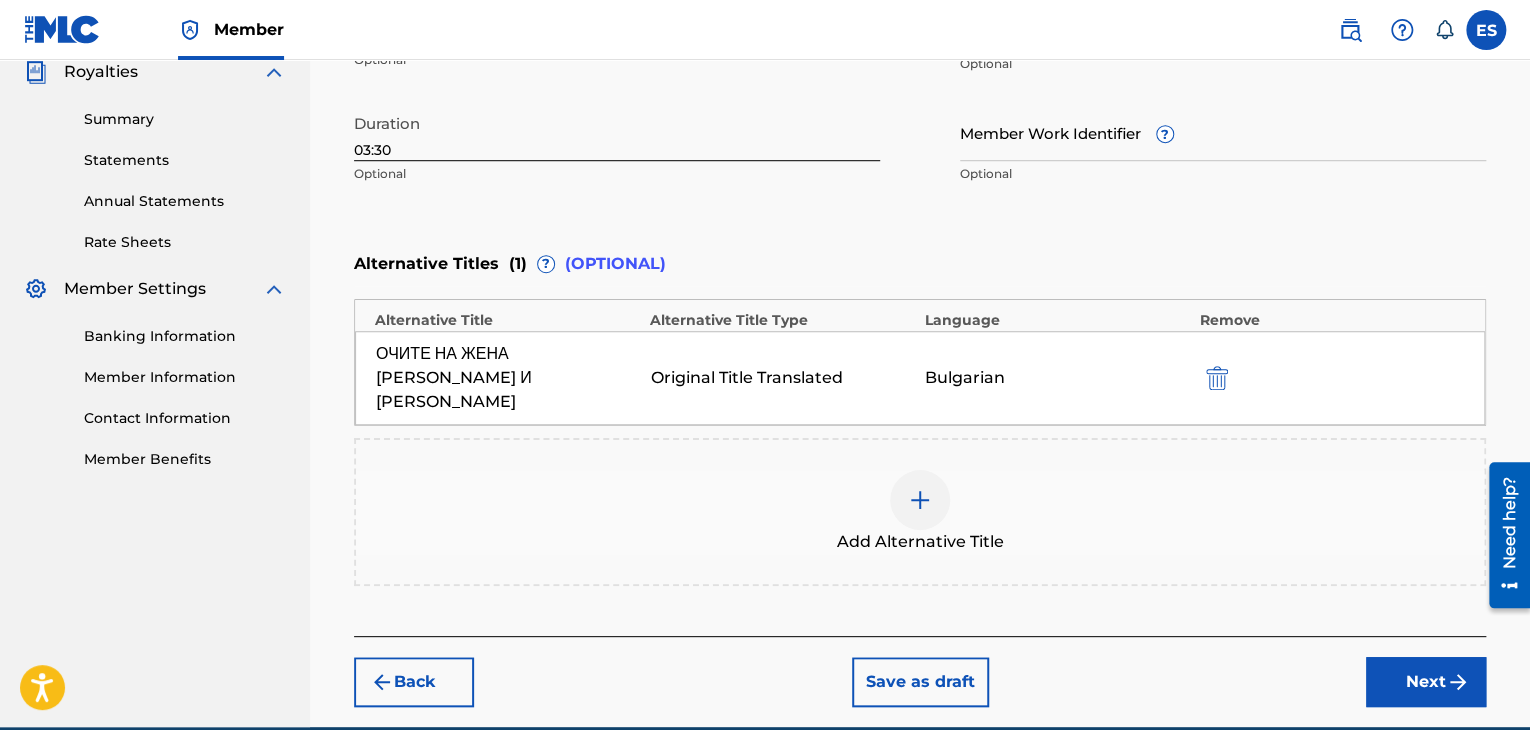 scroll, scrollTop: 676, scrollLeft: 0, axis: vertical 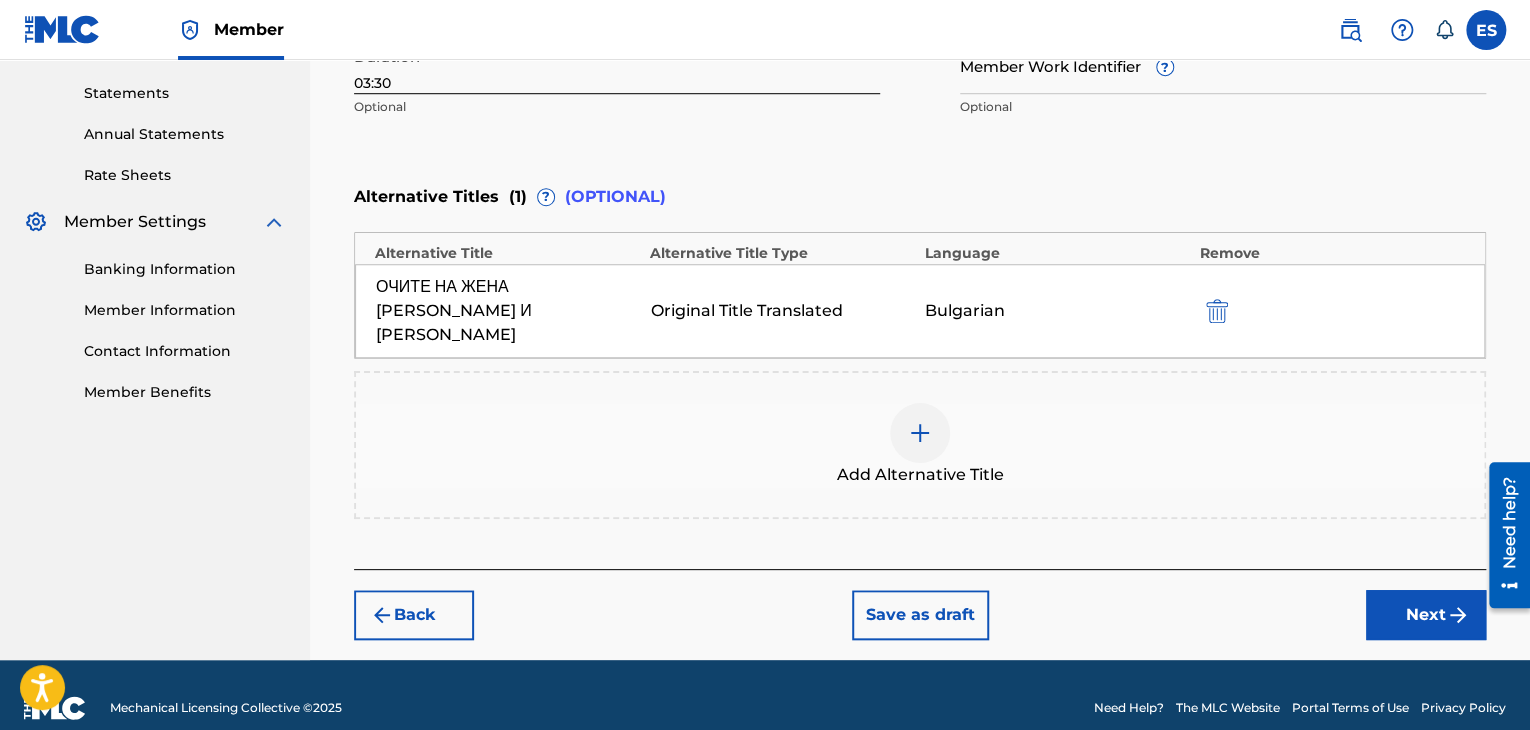 click on "Next" at bounding box center (1426, 615) 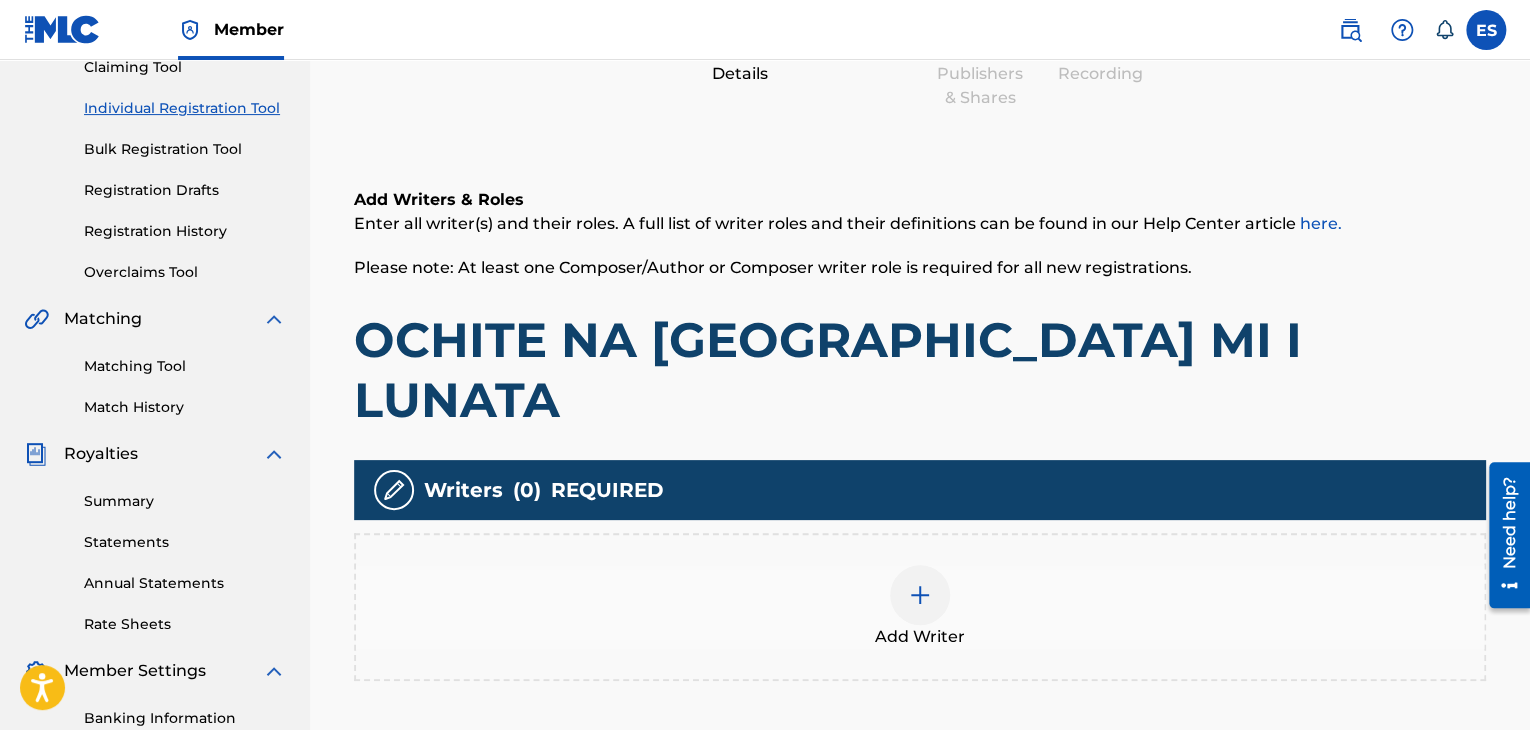 scroll, scrollTop: 391, scrollLeft: 0, axis: vertical 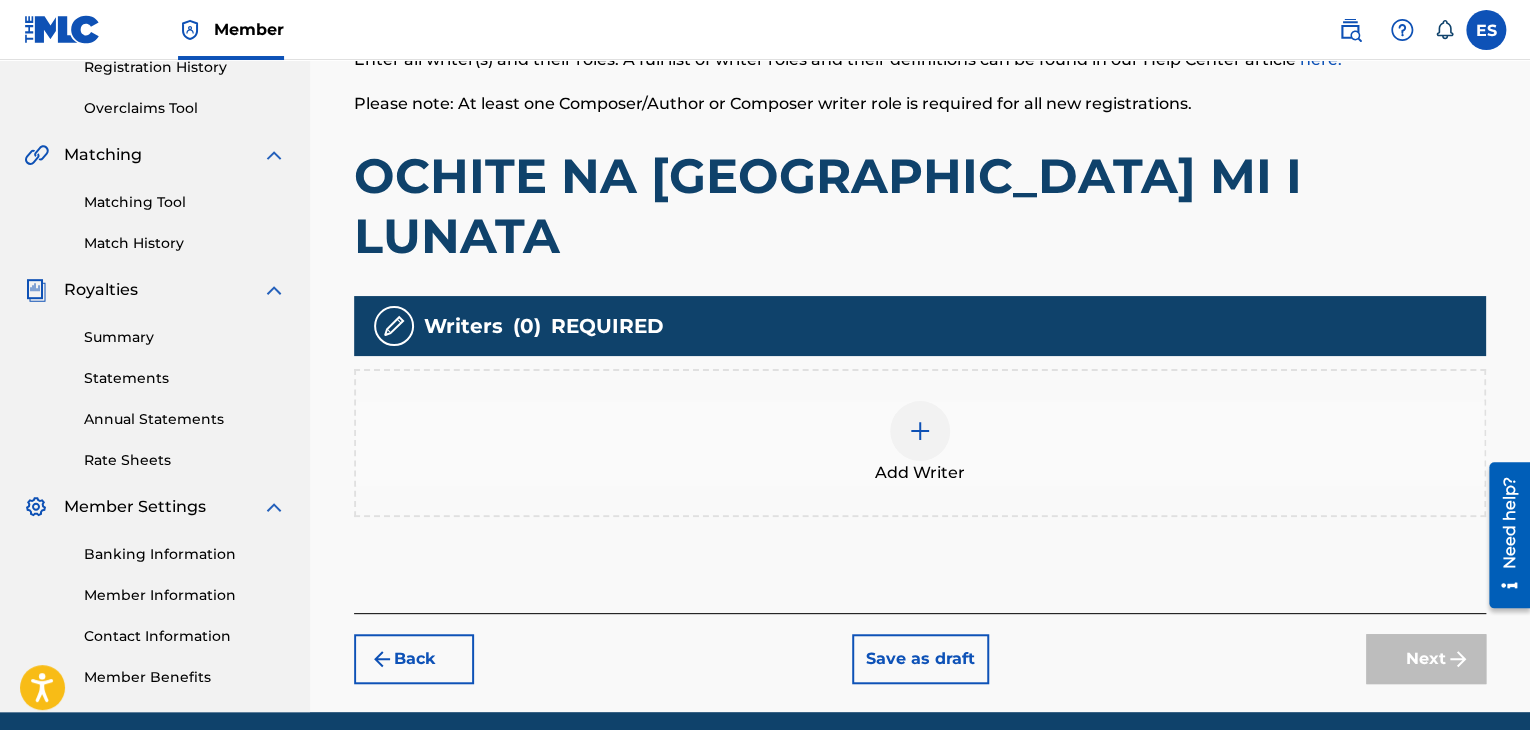 click at bounding box center [920, 431] 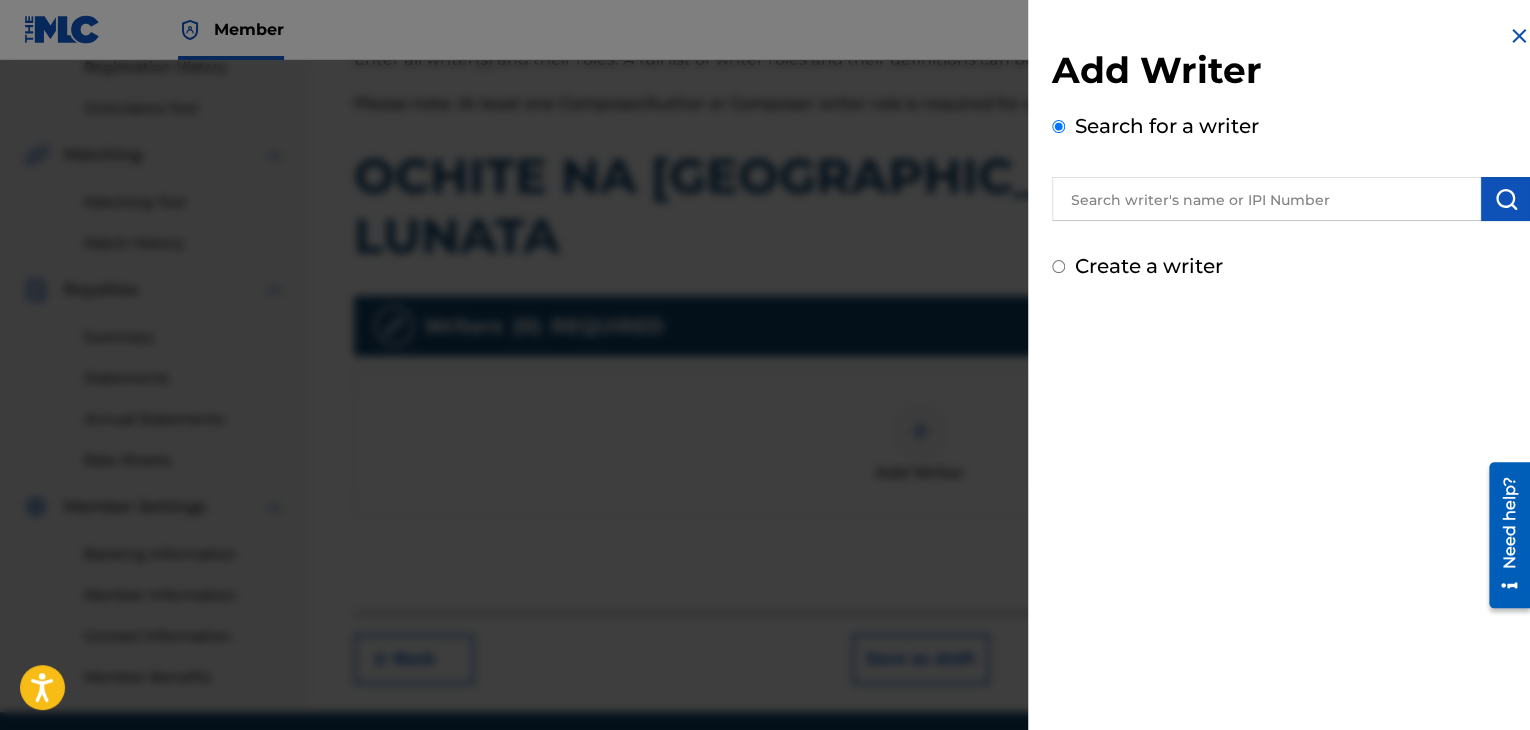 click at bounding box center [1266, 199] 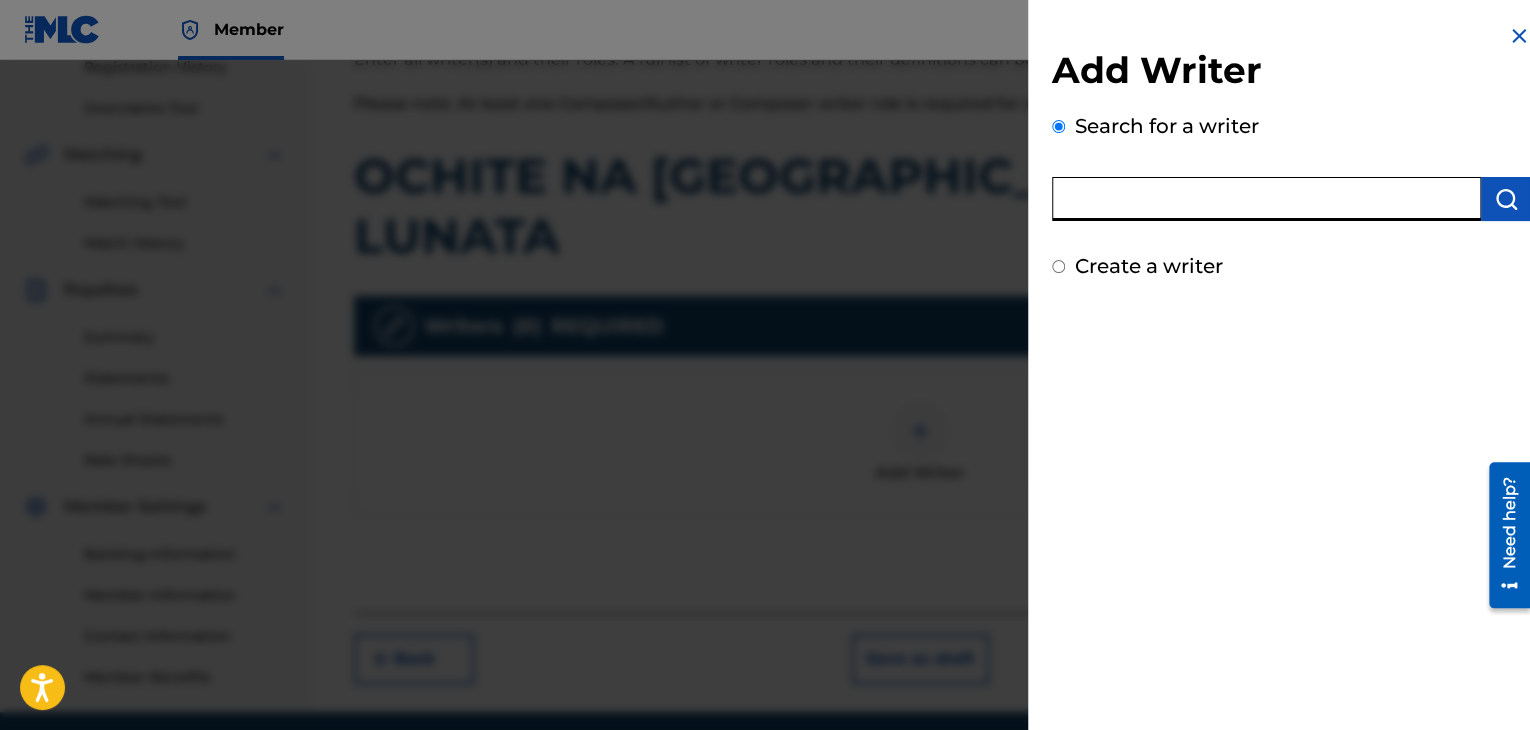 paste on "00121387005" 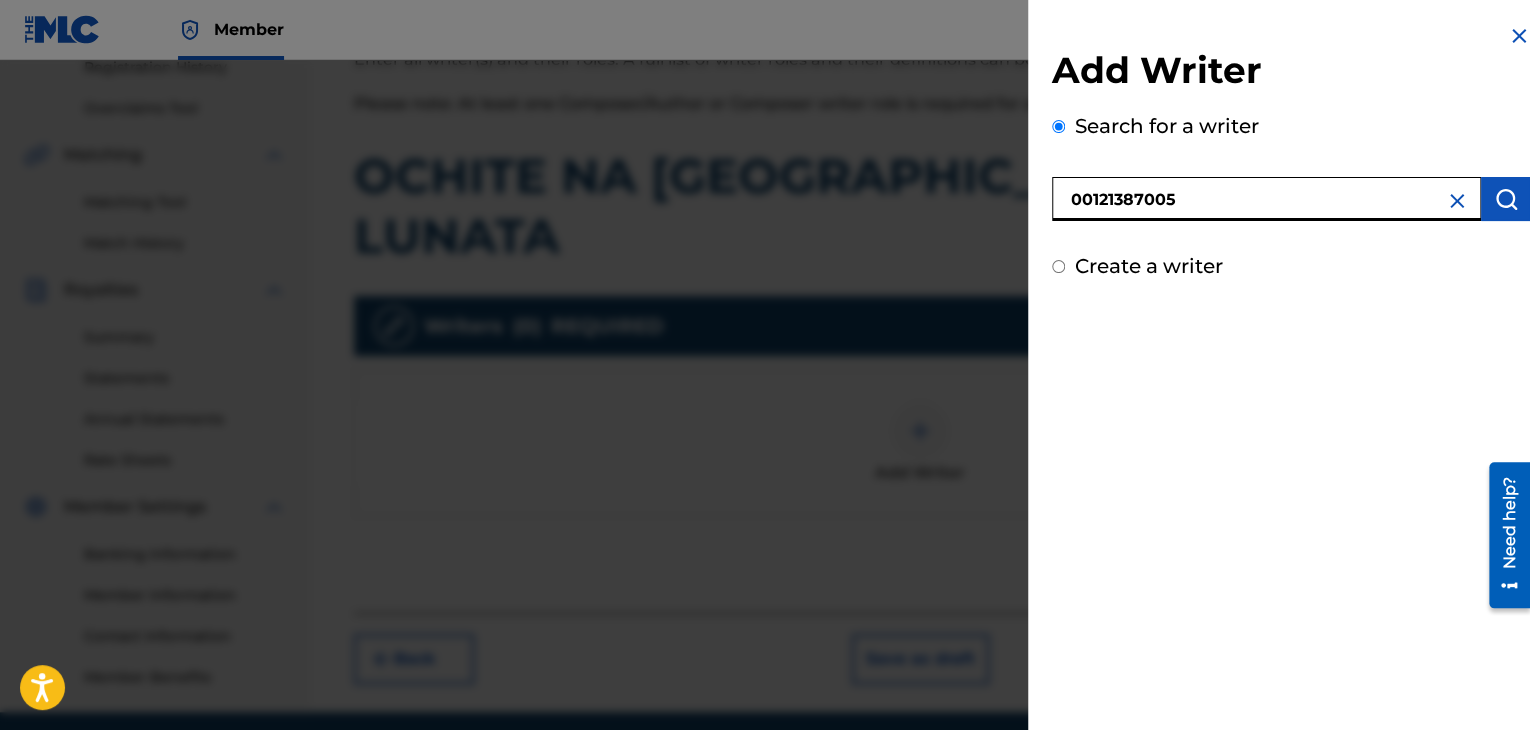 type on "00121387005" 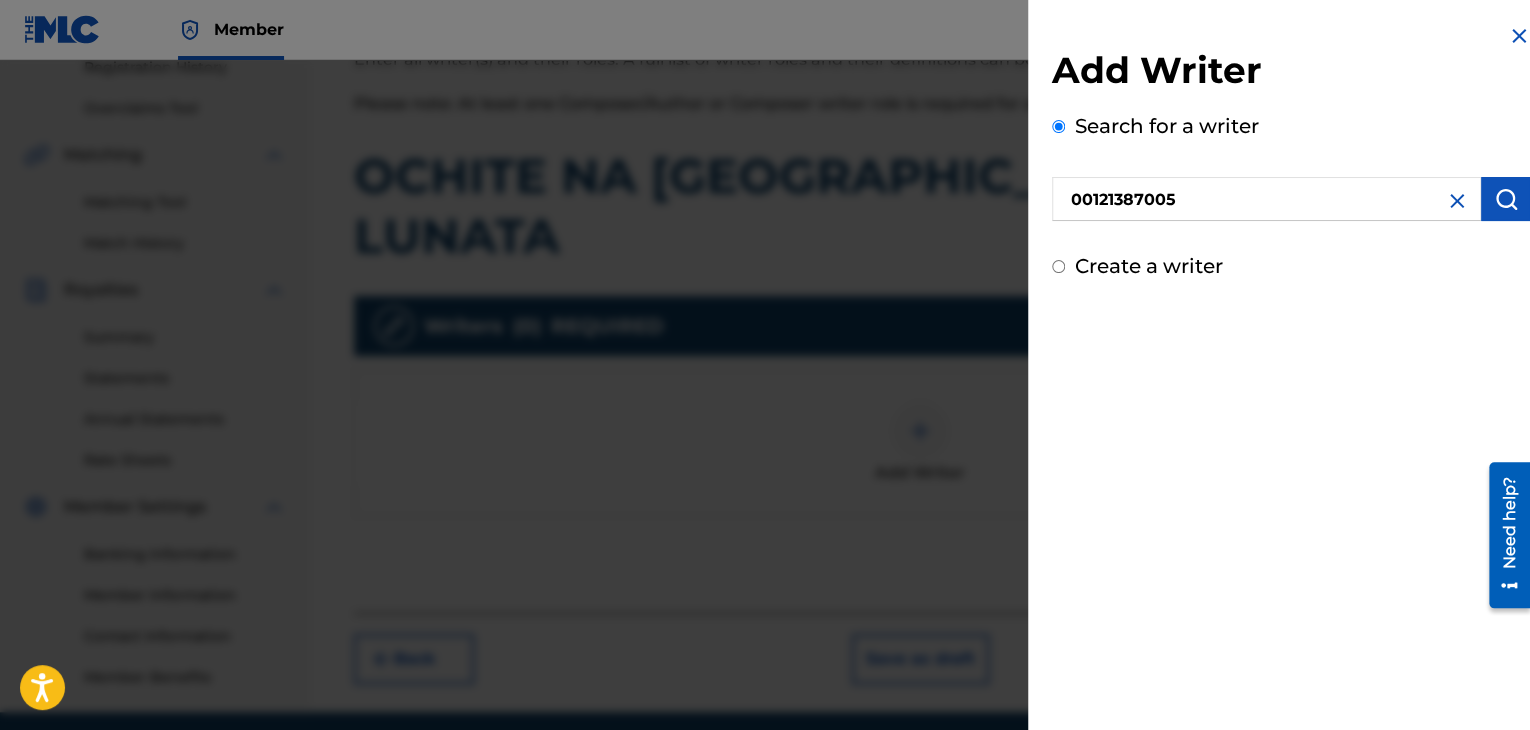 click at bounding box center [1506, 199] 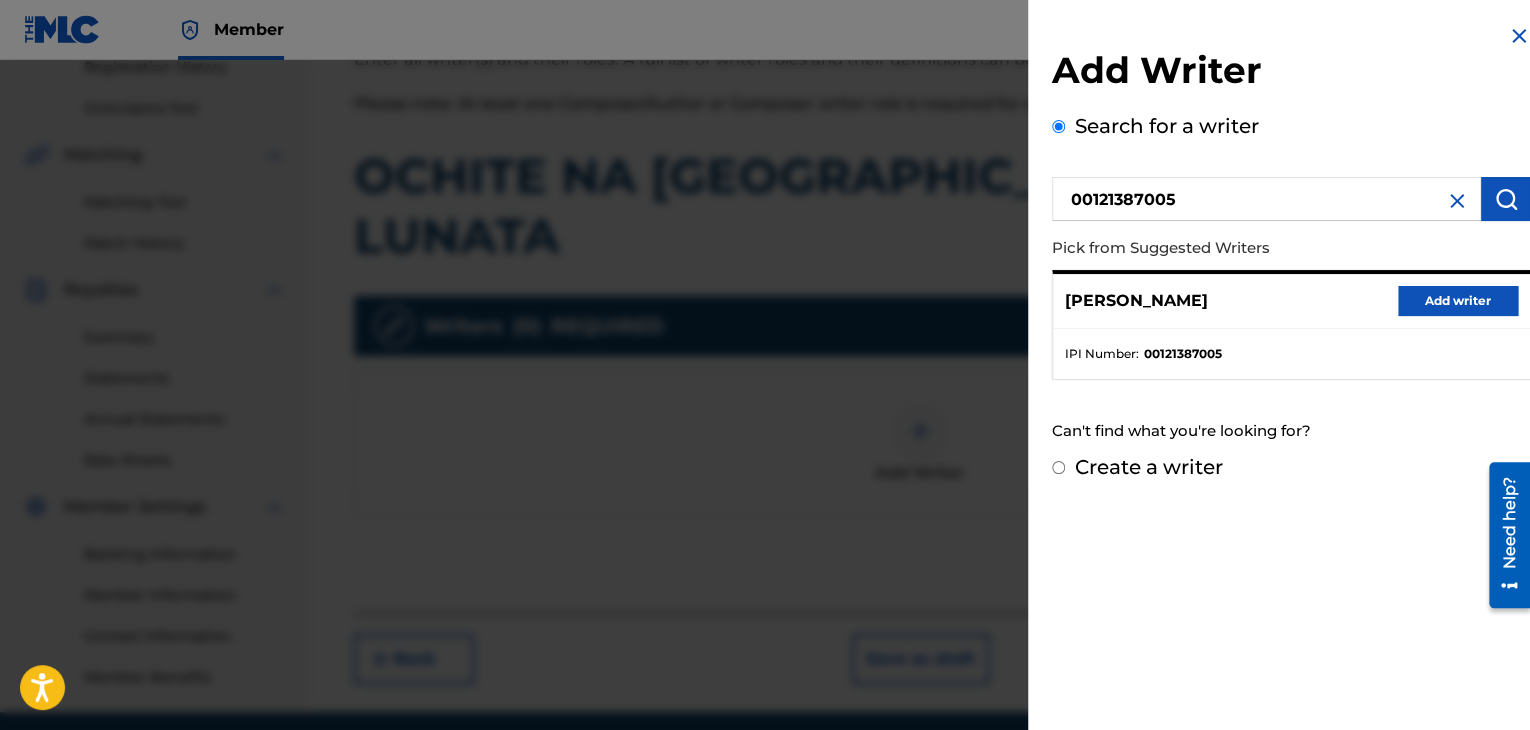 click on "[PERSON_NAME] Add writer" at bounding box center [1291, 301] 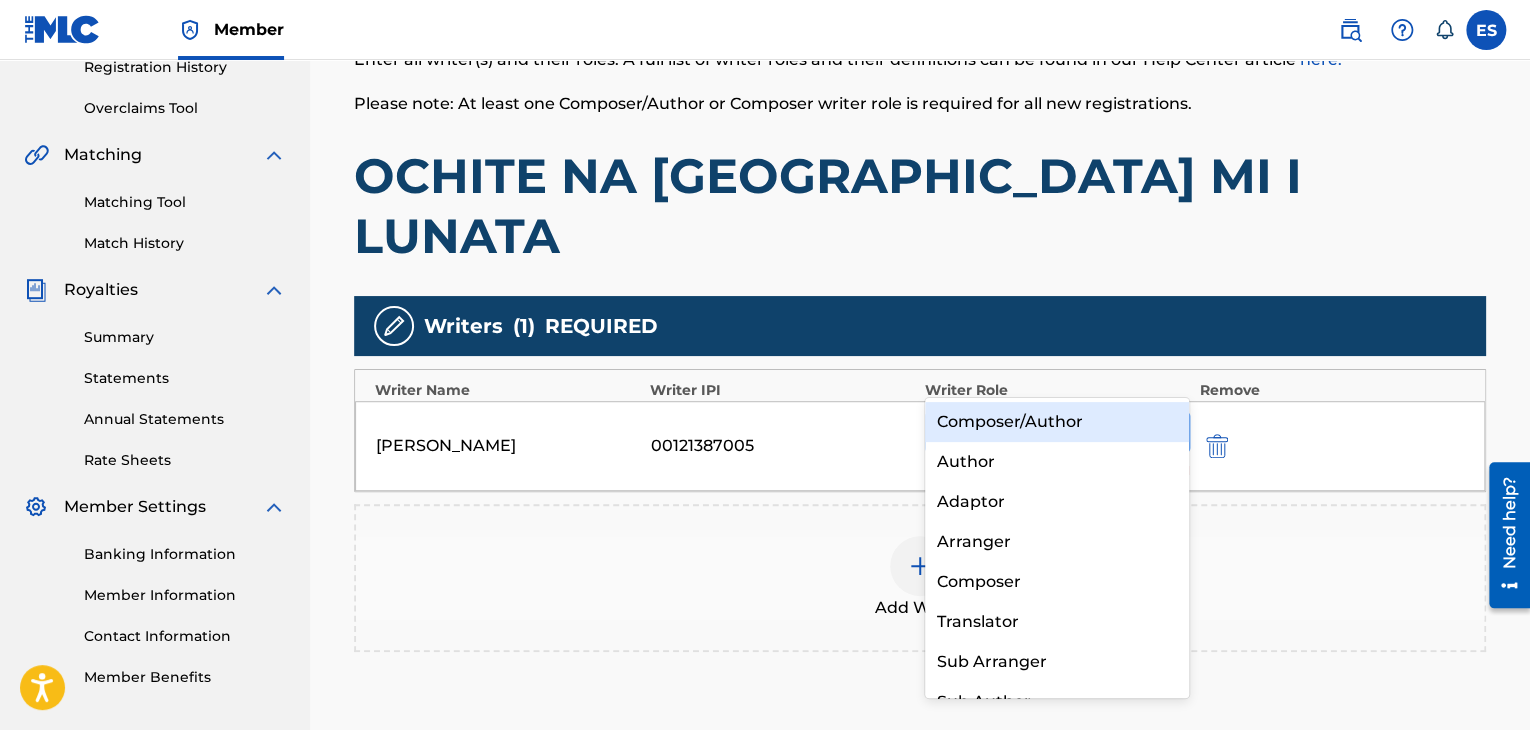 click at bounding box center (1039, 432) 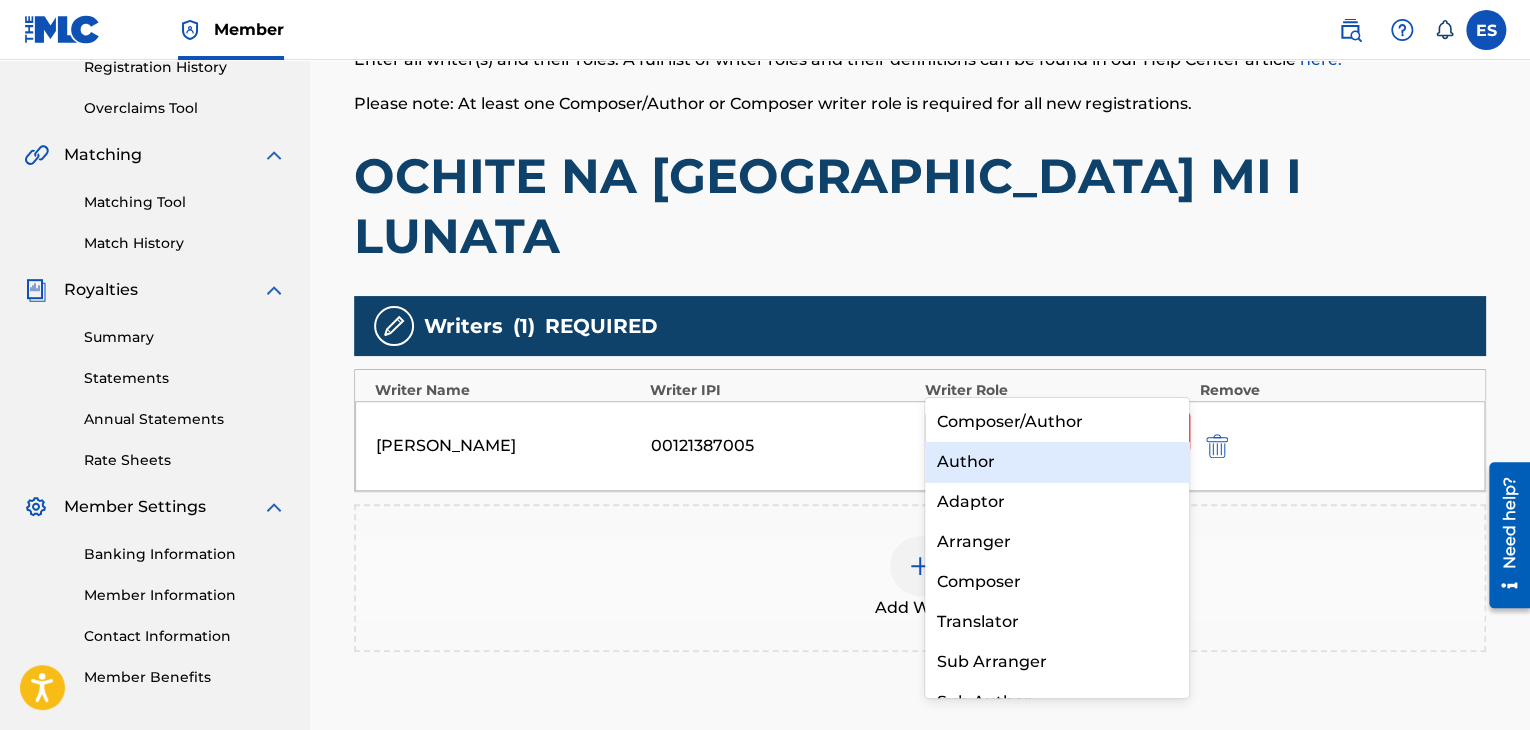 click on "Author" at bounding box center [1057, 462] 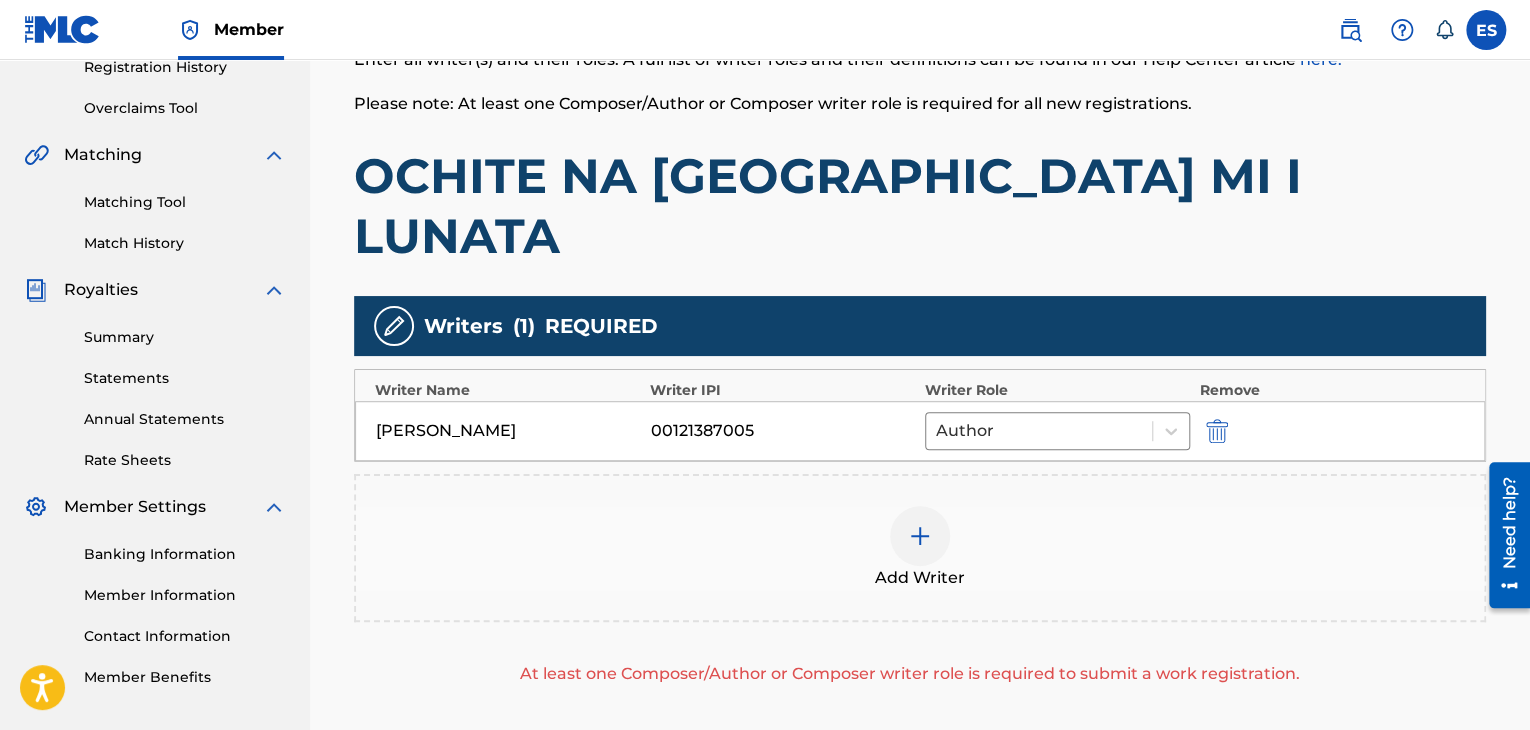 click at bounding box center (920, 536) 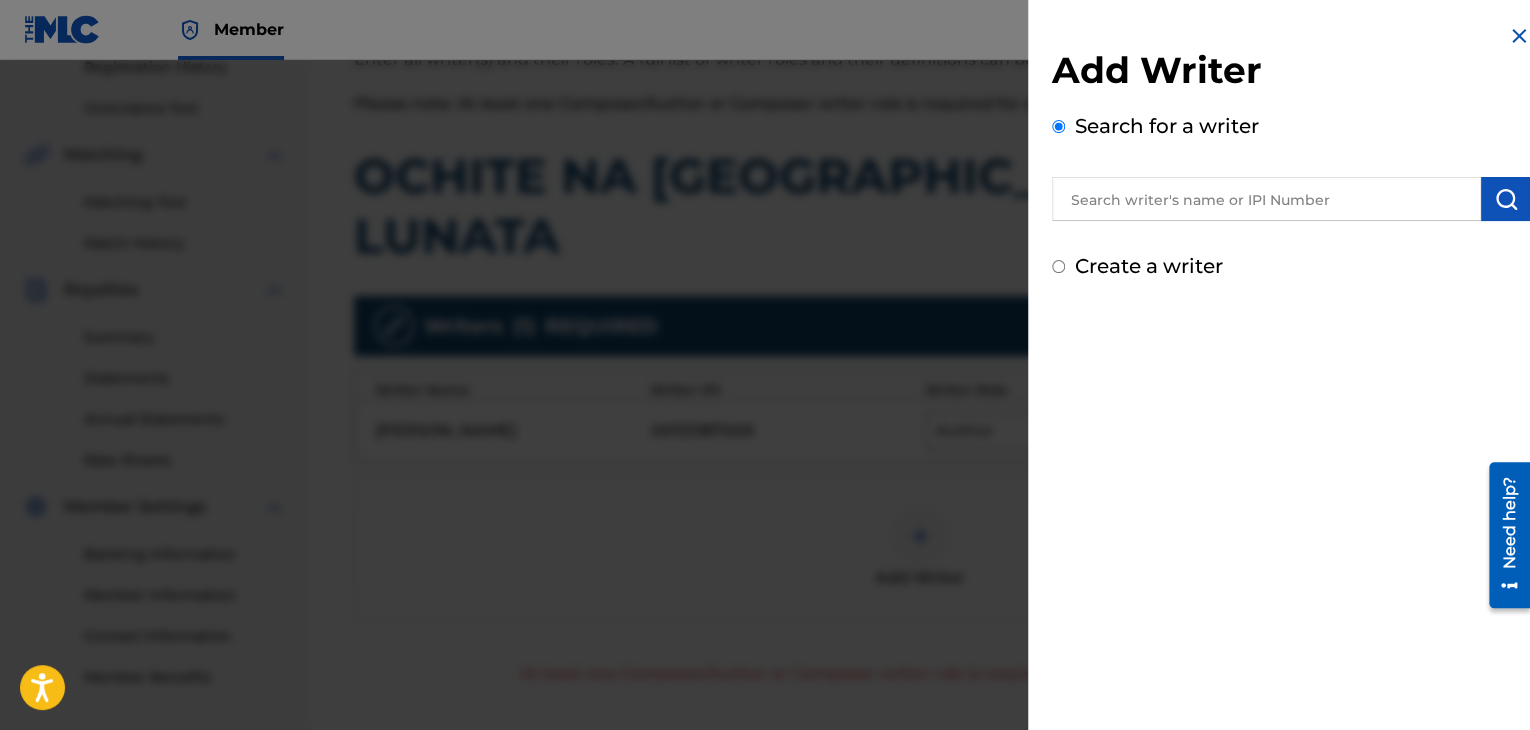 click on "Search for a writer" at bounding box center (1291, 166) 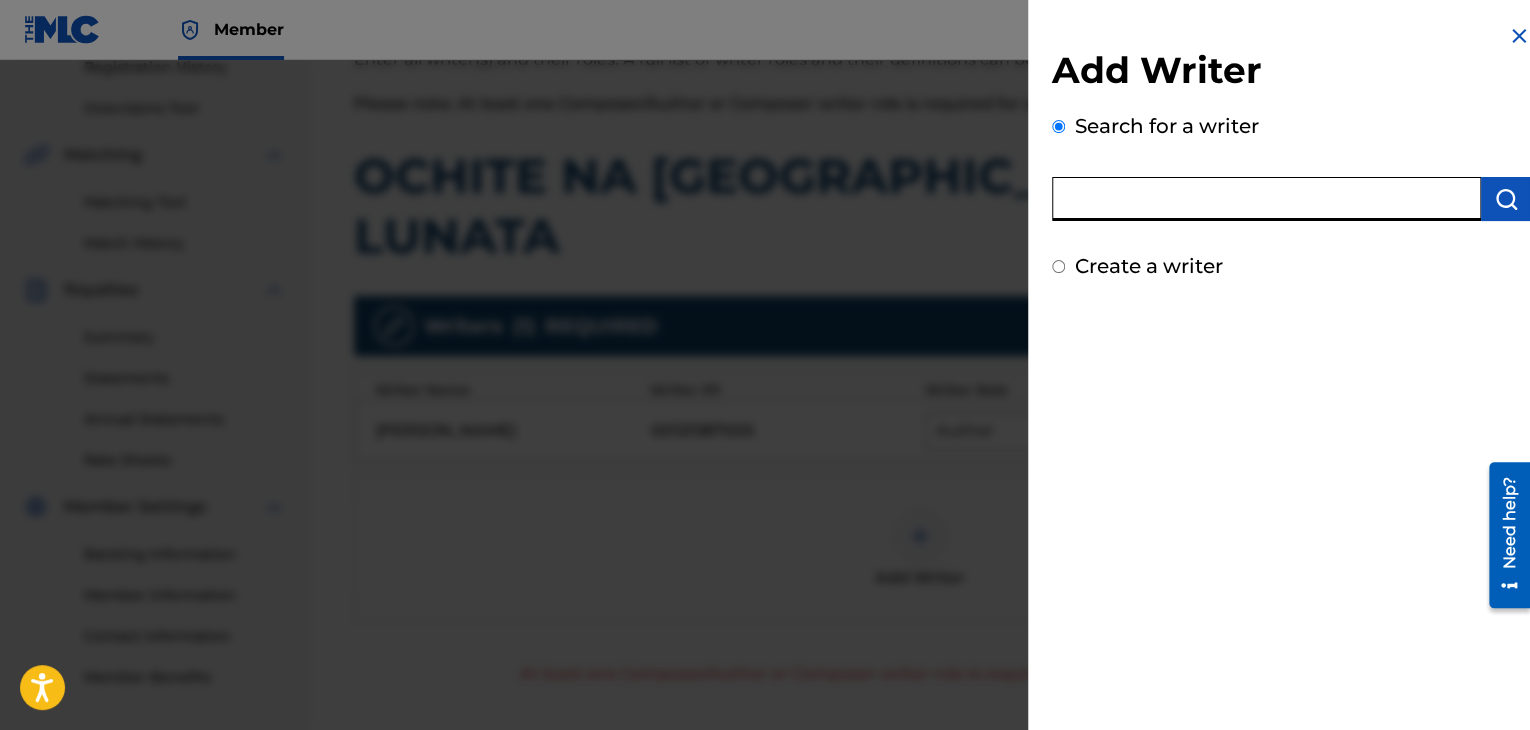 click at bounding box center [1266, 199] 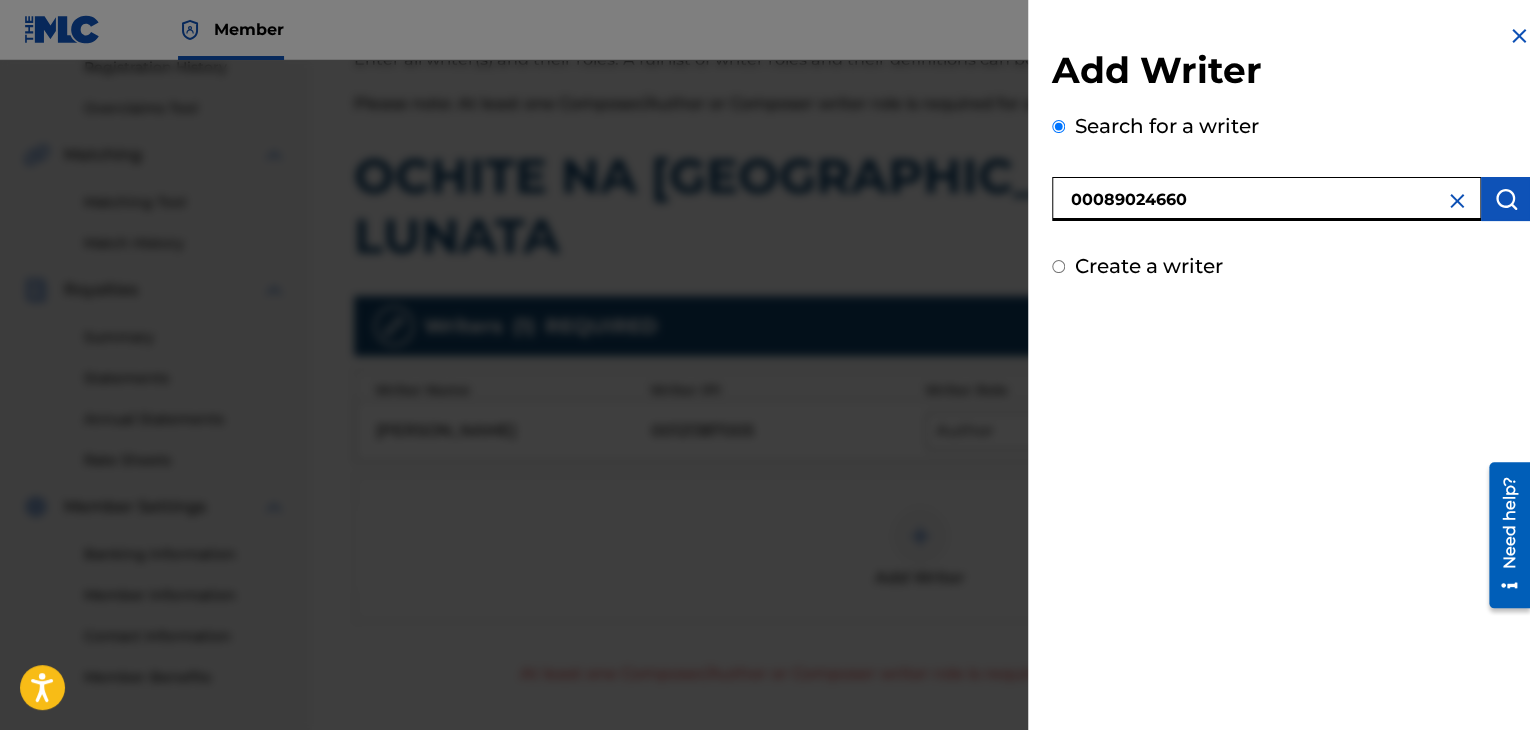 type on "00089024660" 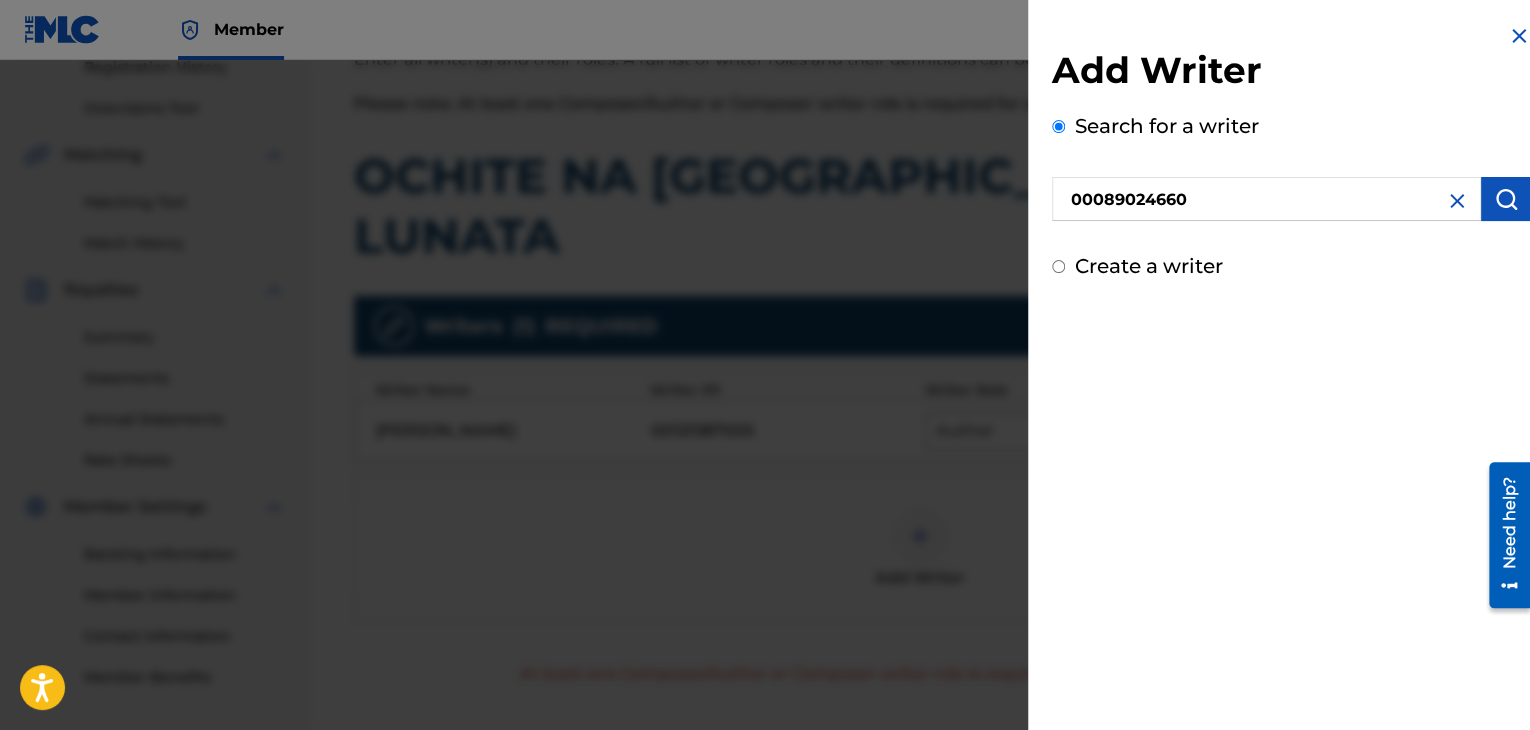 click at bounding box center [1506, 199] 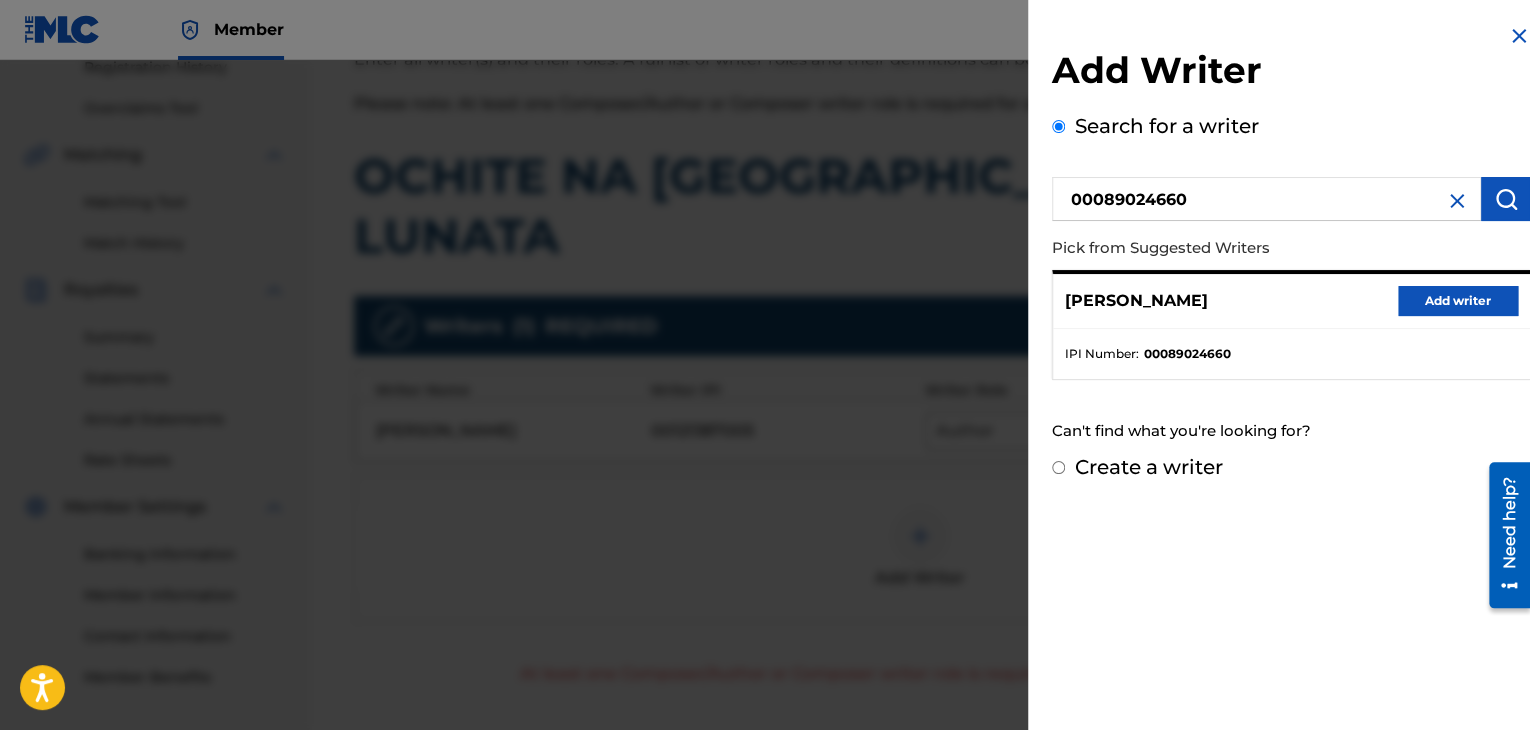 click on "Add writer" at bounding box center (1458, 301) 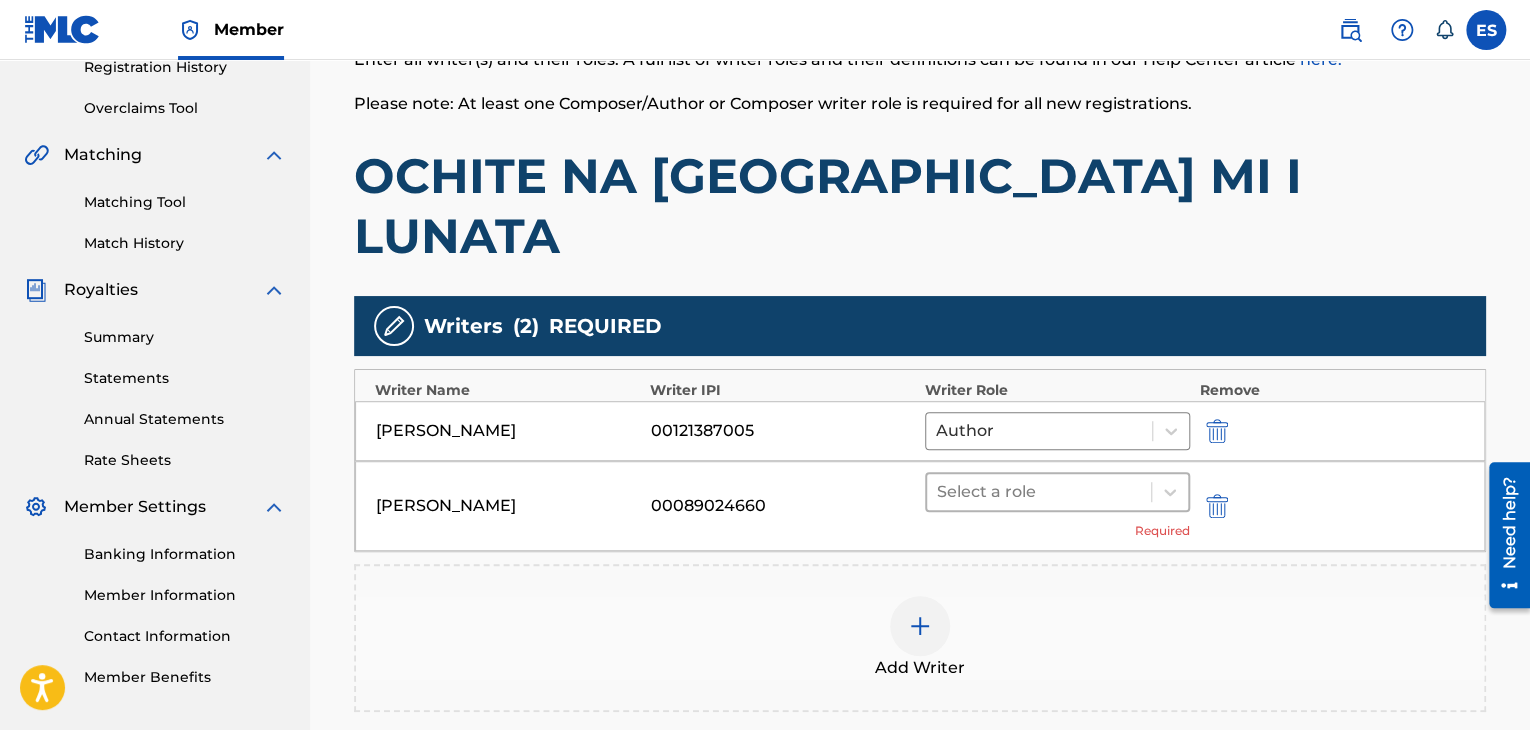 click at bounding box center [1039, 492] 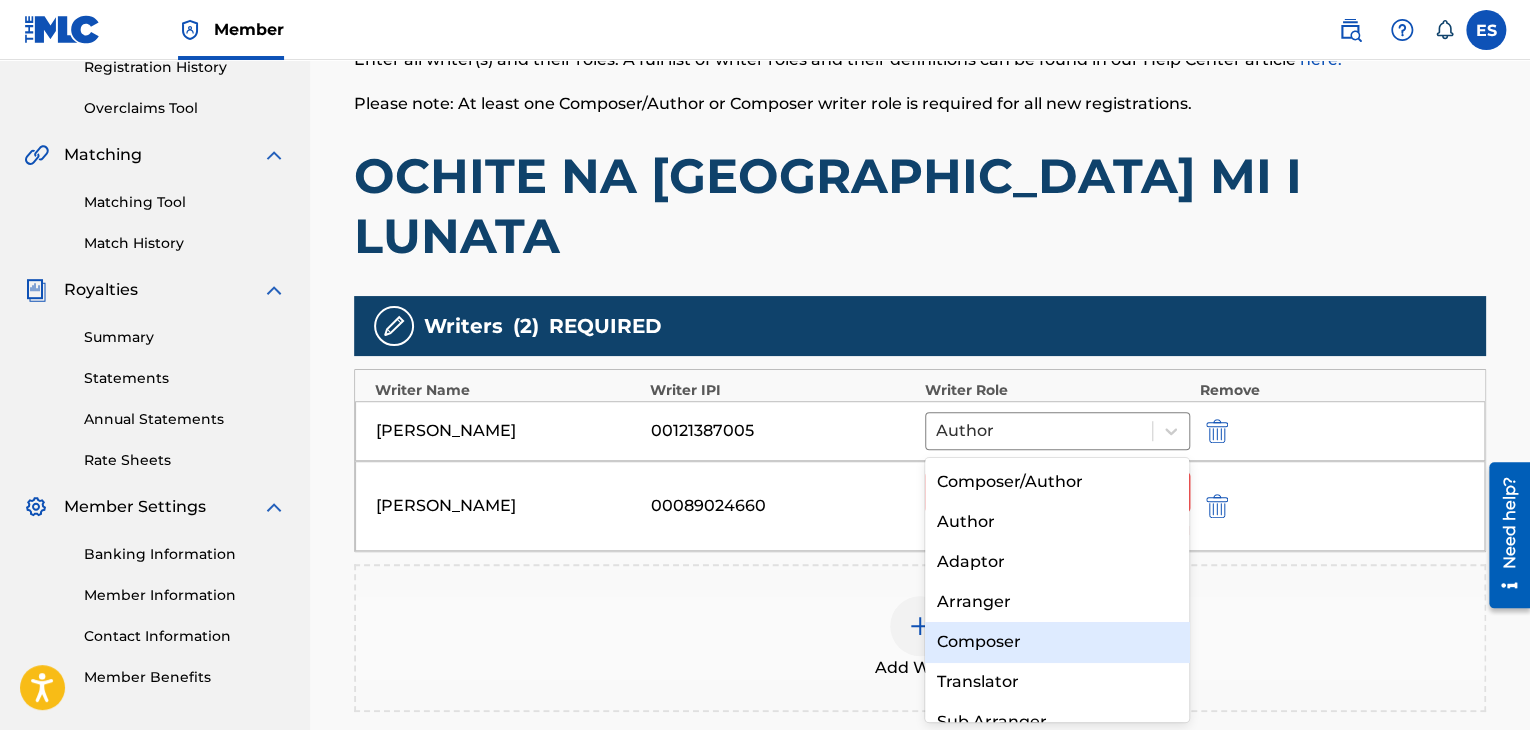 click on "Composer" at bounding box center [1057, 642] 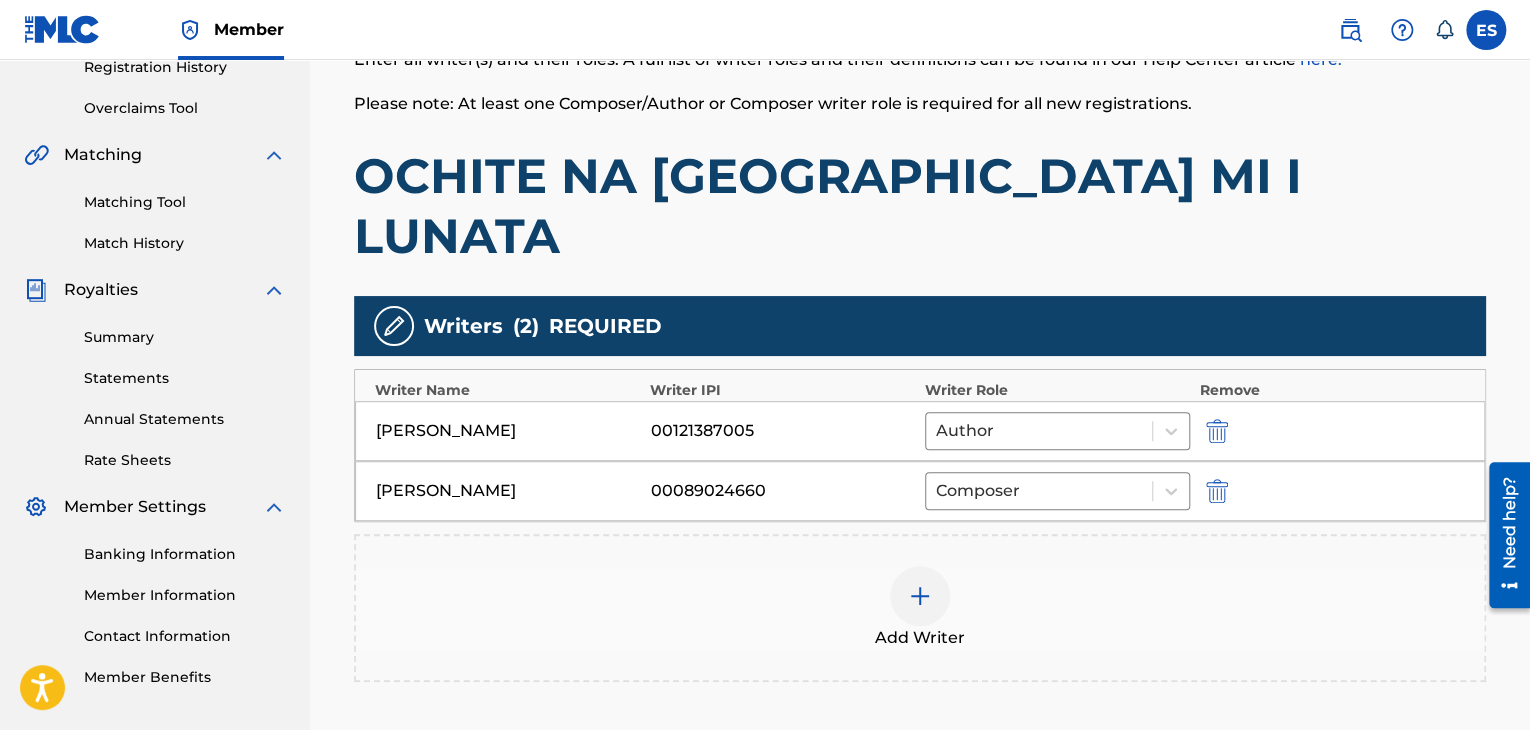 click at bounding box center (920, 596) 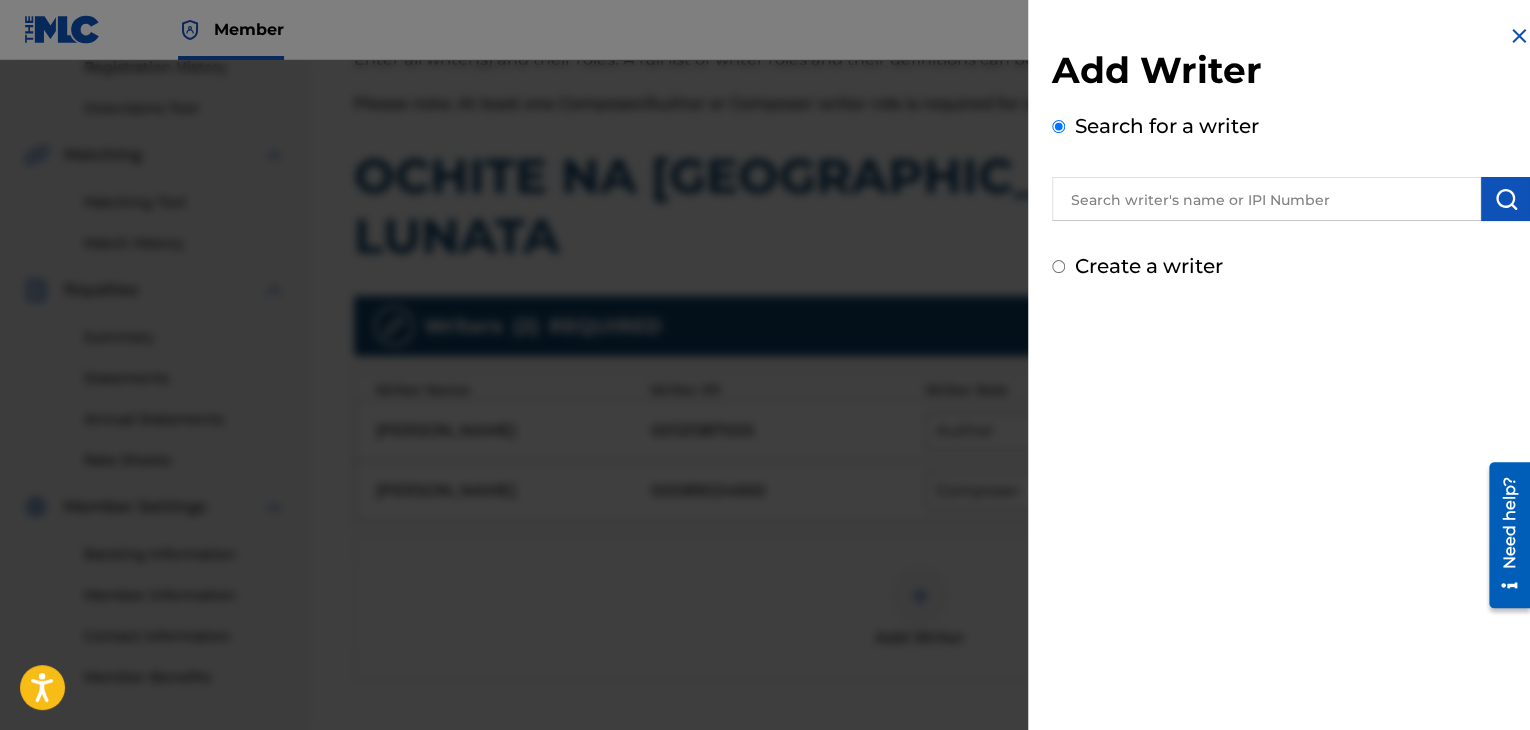 click at bounding box center [1266, 199] 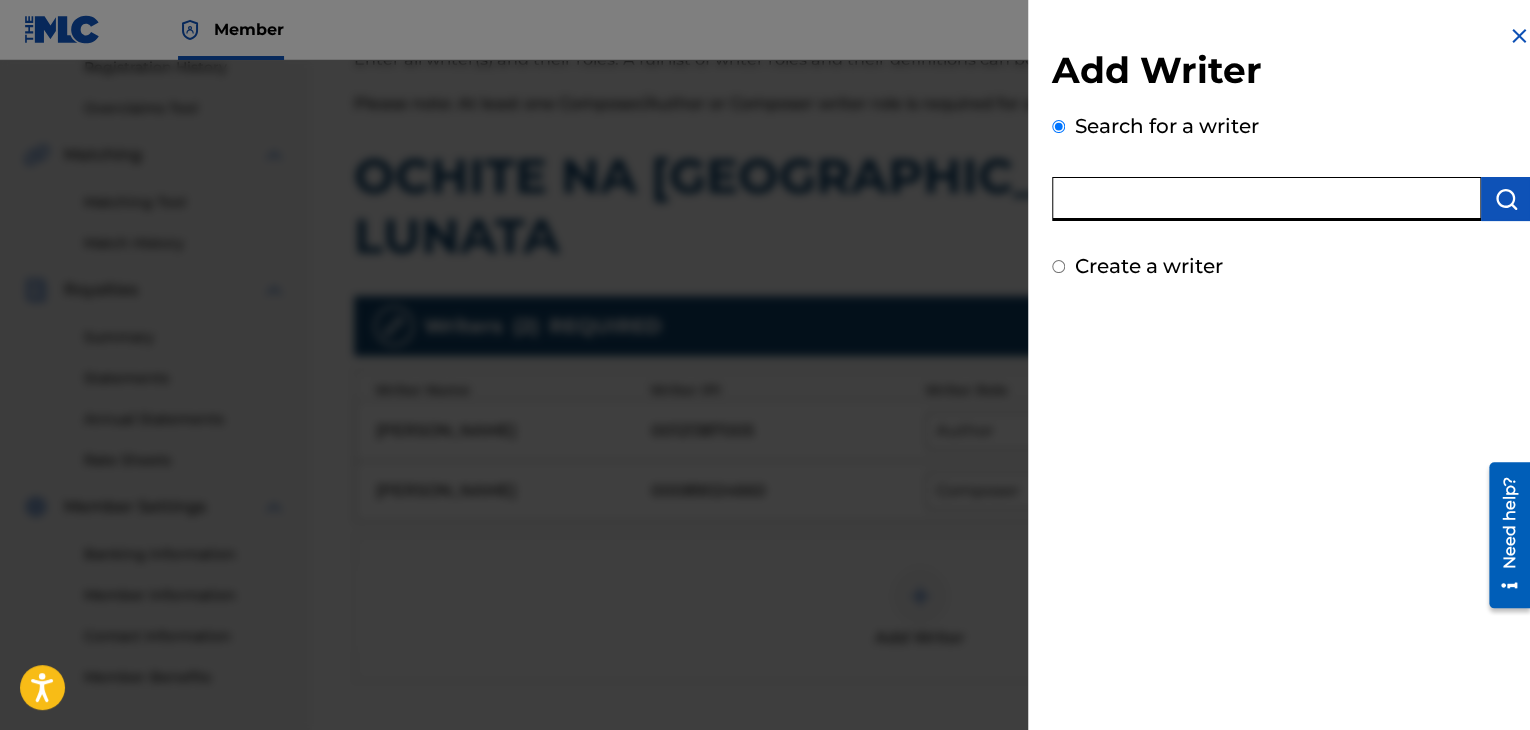 paste on "00212715404" 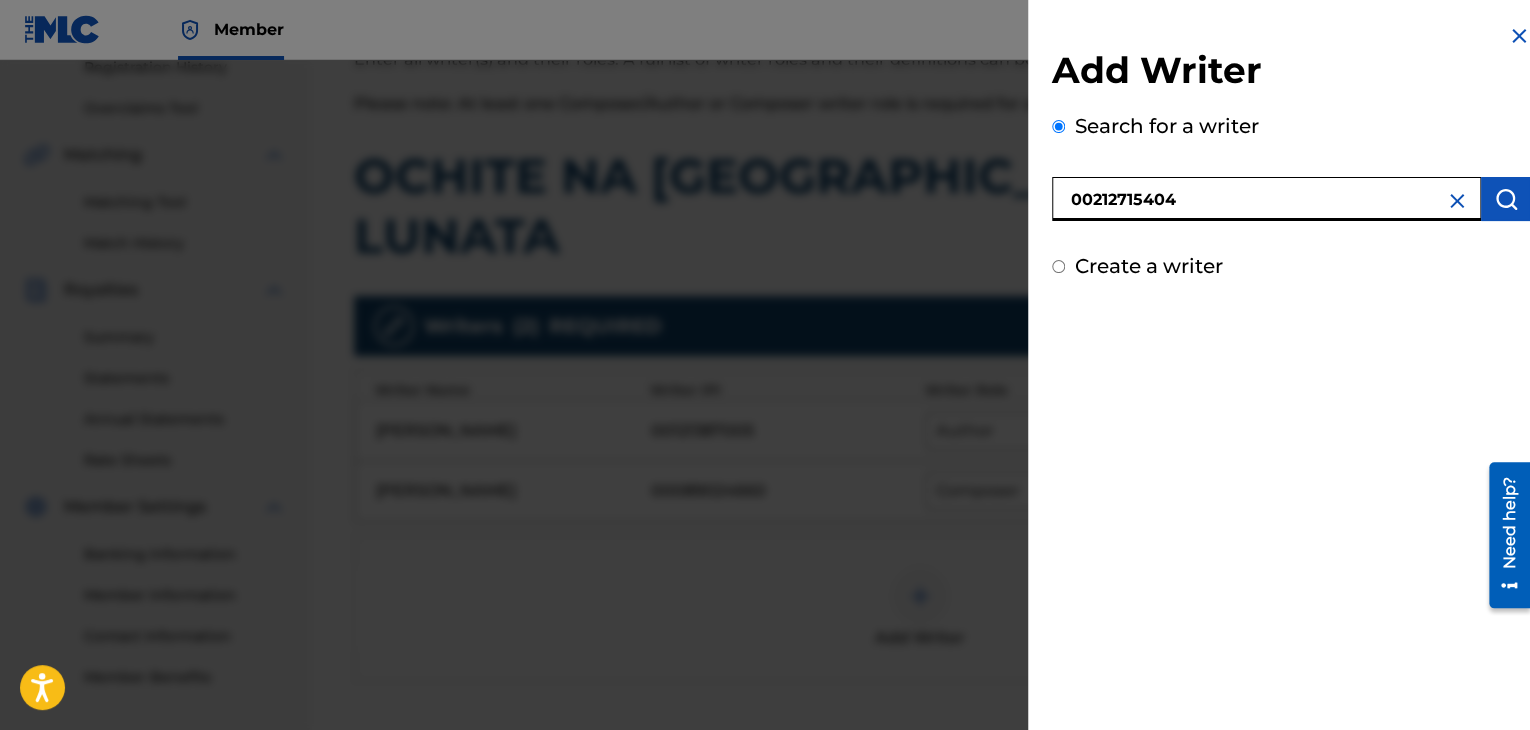 type on "00212715404" 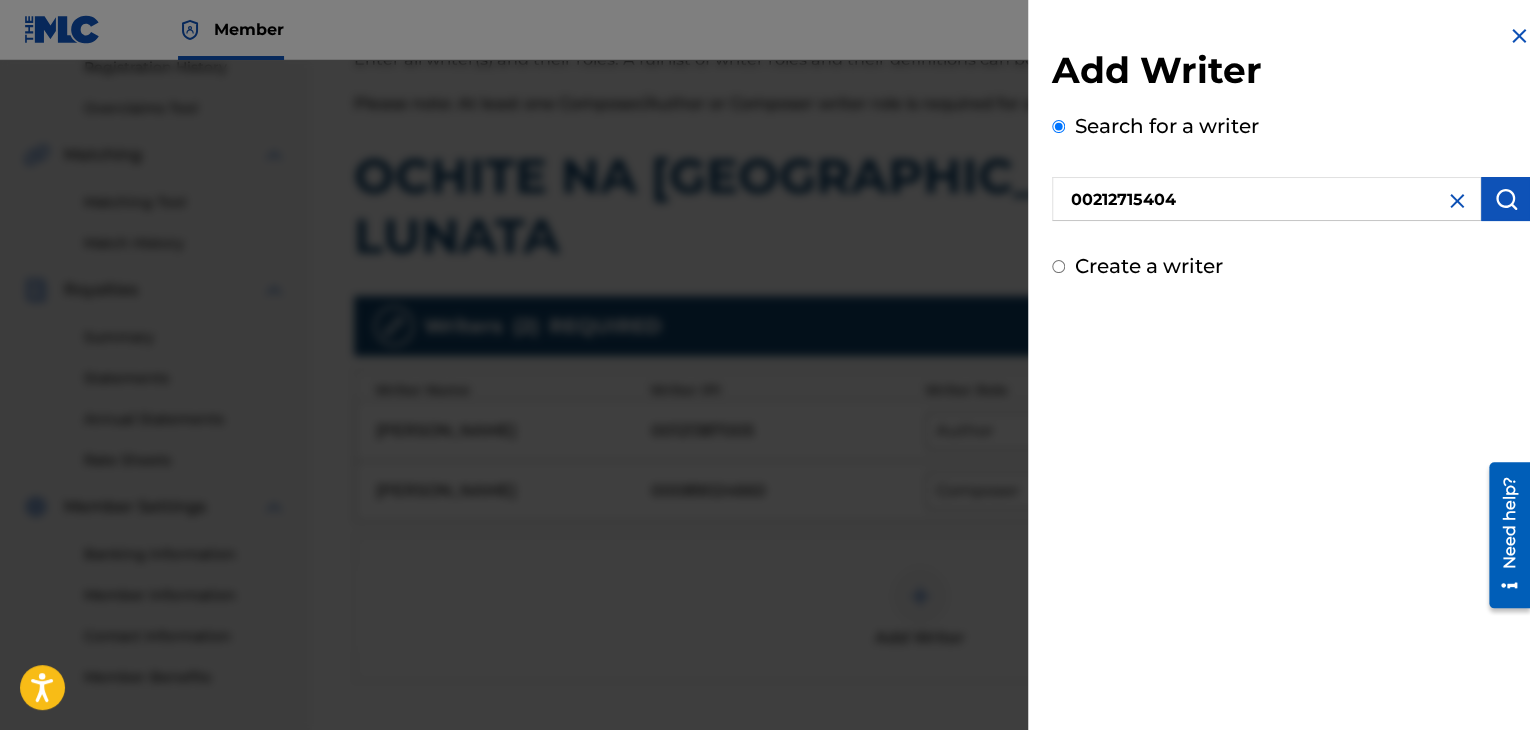 click at bounding box center (1506, 199) 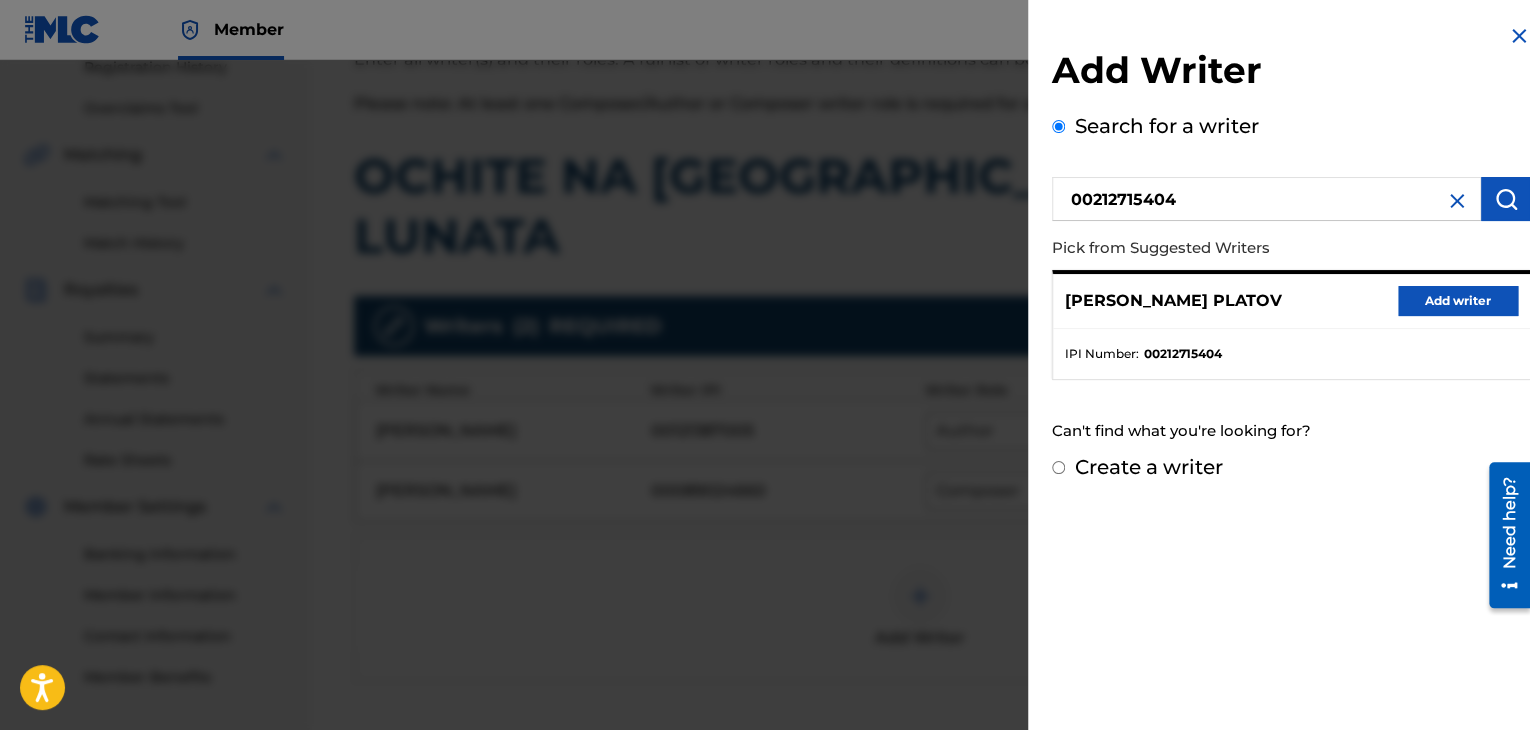 click on "Add writer" at bounding box center [1458, 301] 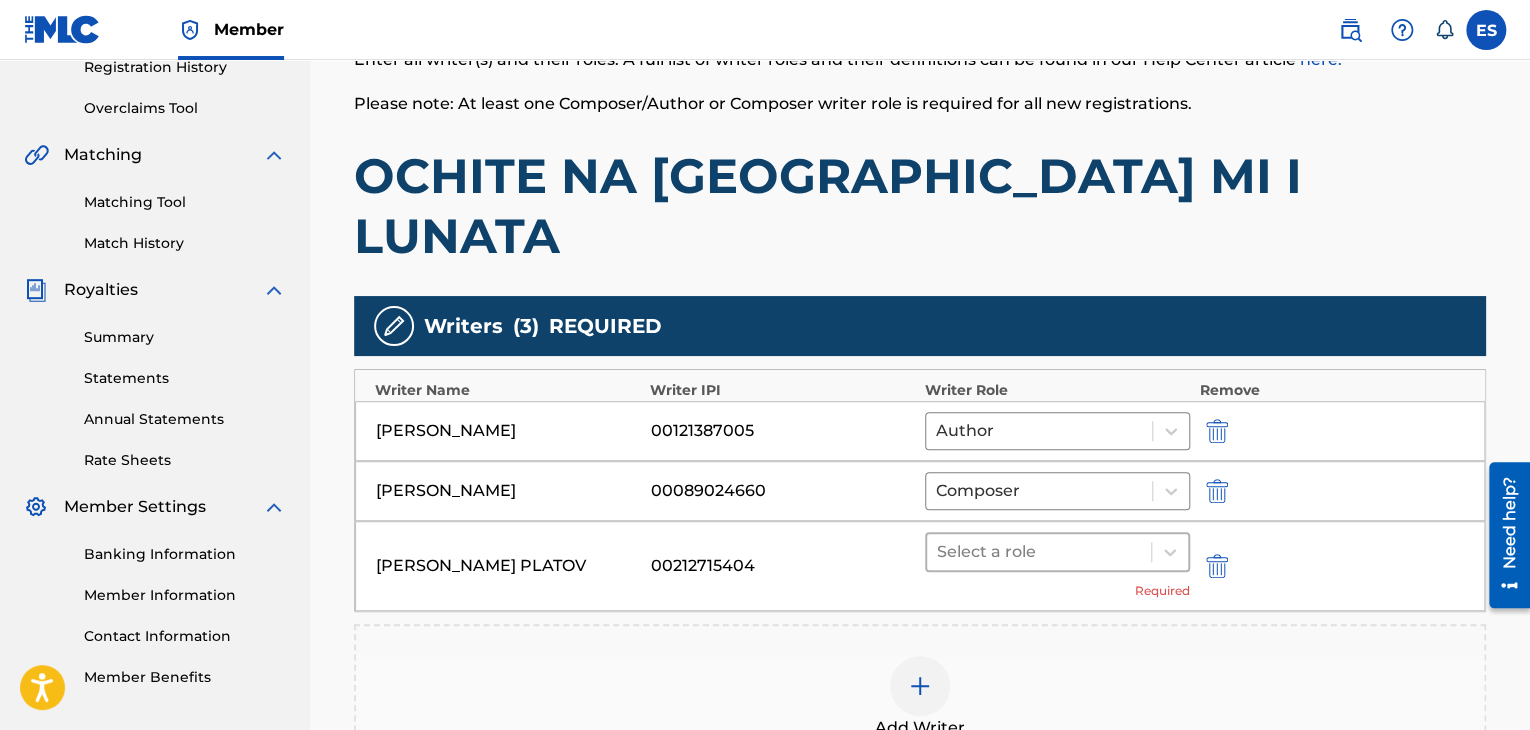 click at bounding box center (1039, 552) 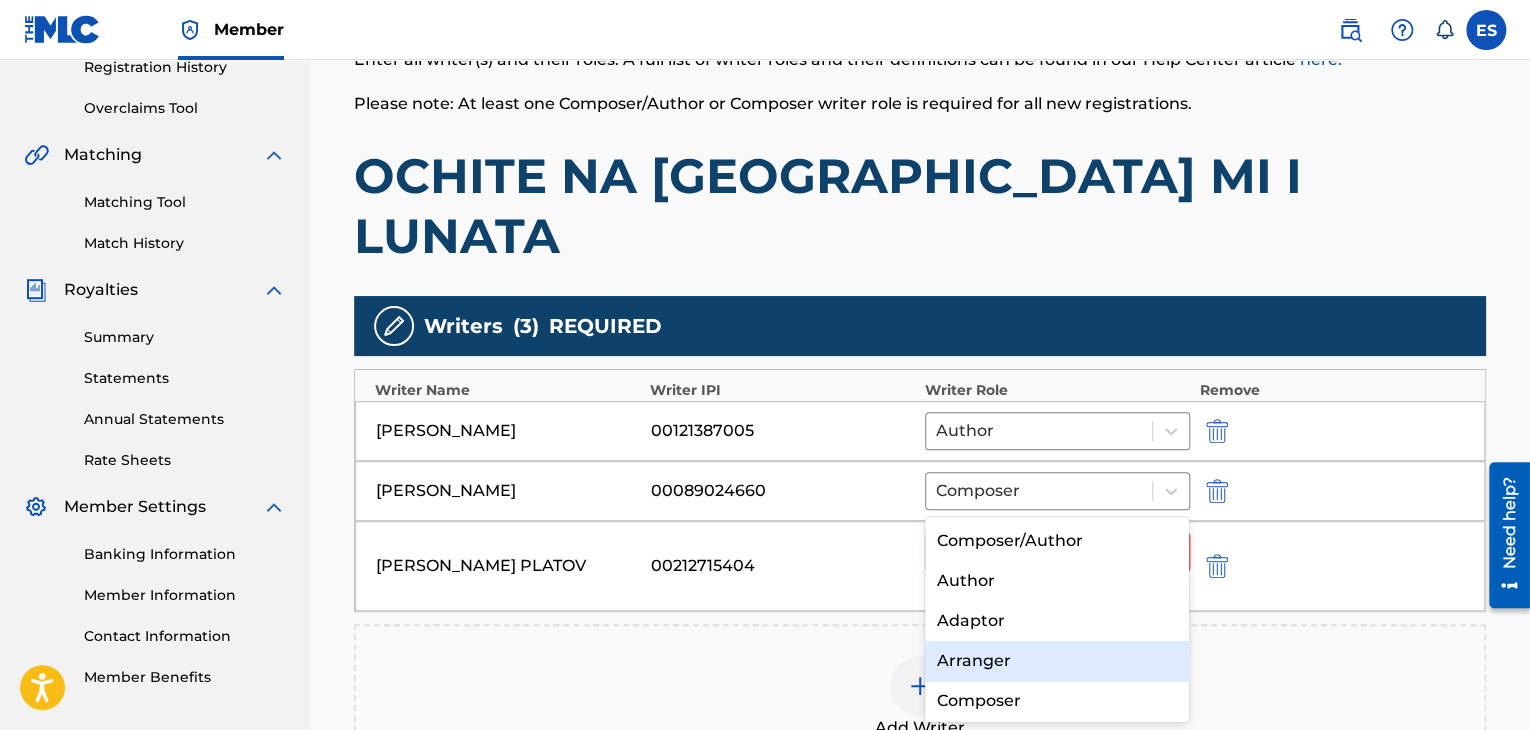 click on "Arranger" at bounding box center (1057, 661) 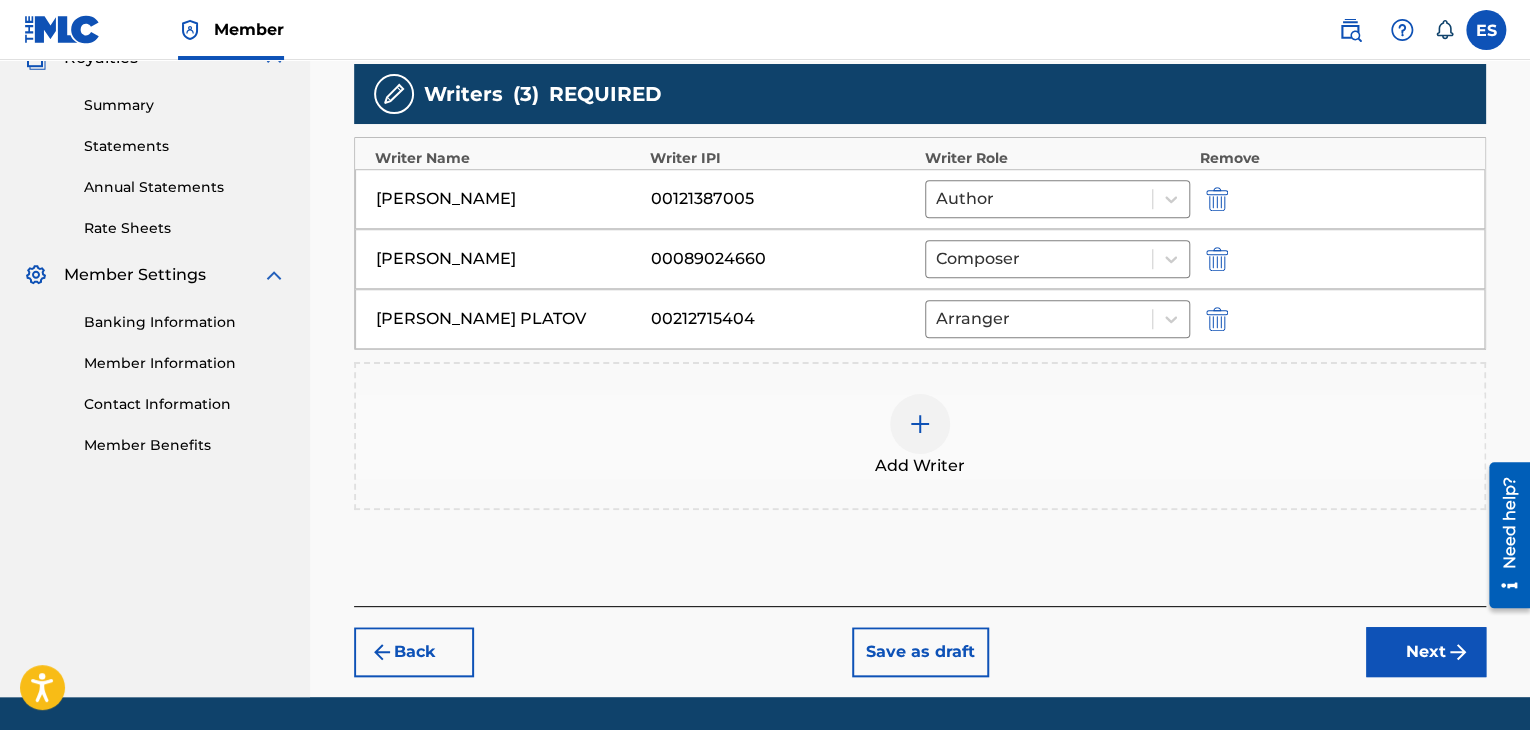 scroll, scrollTop: 624, scrollLeft: 0, axis: vertical 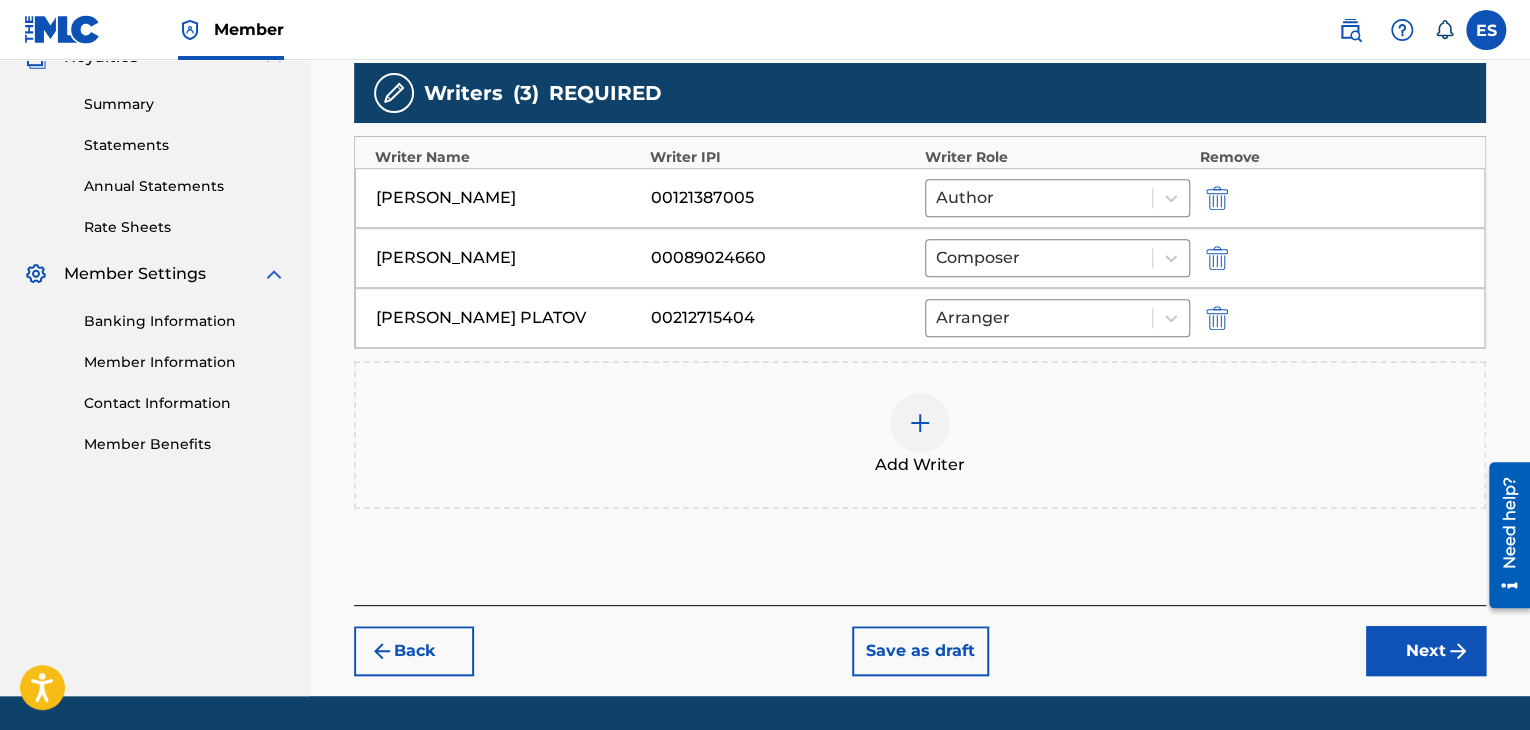 click on "Next" at bounding box center (1426, 651) 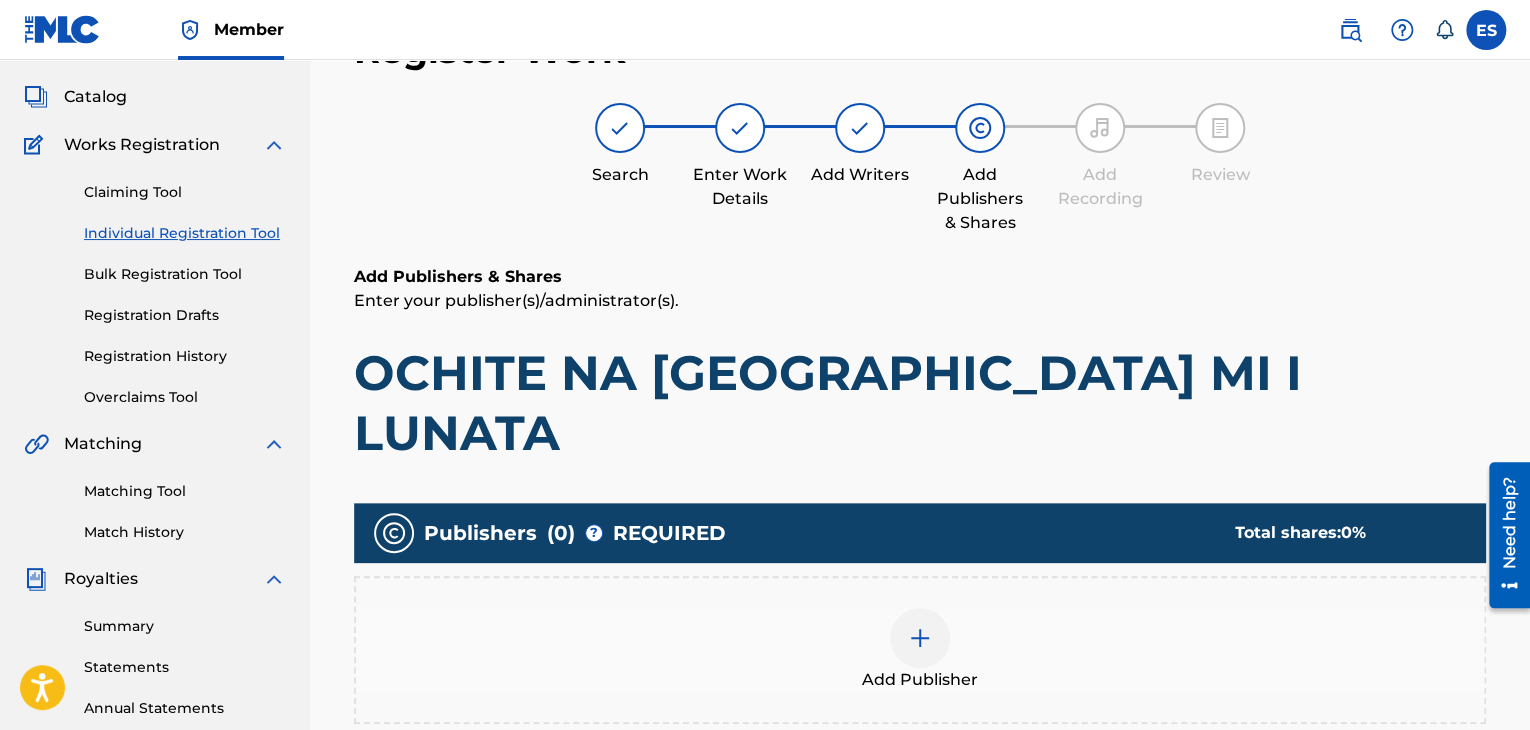 scroll, scrollTop: 469, scrollLeft: 0, axis: vertical 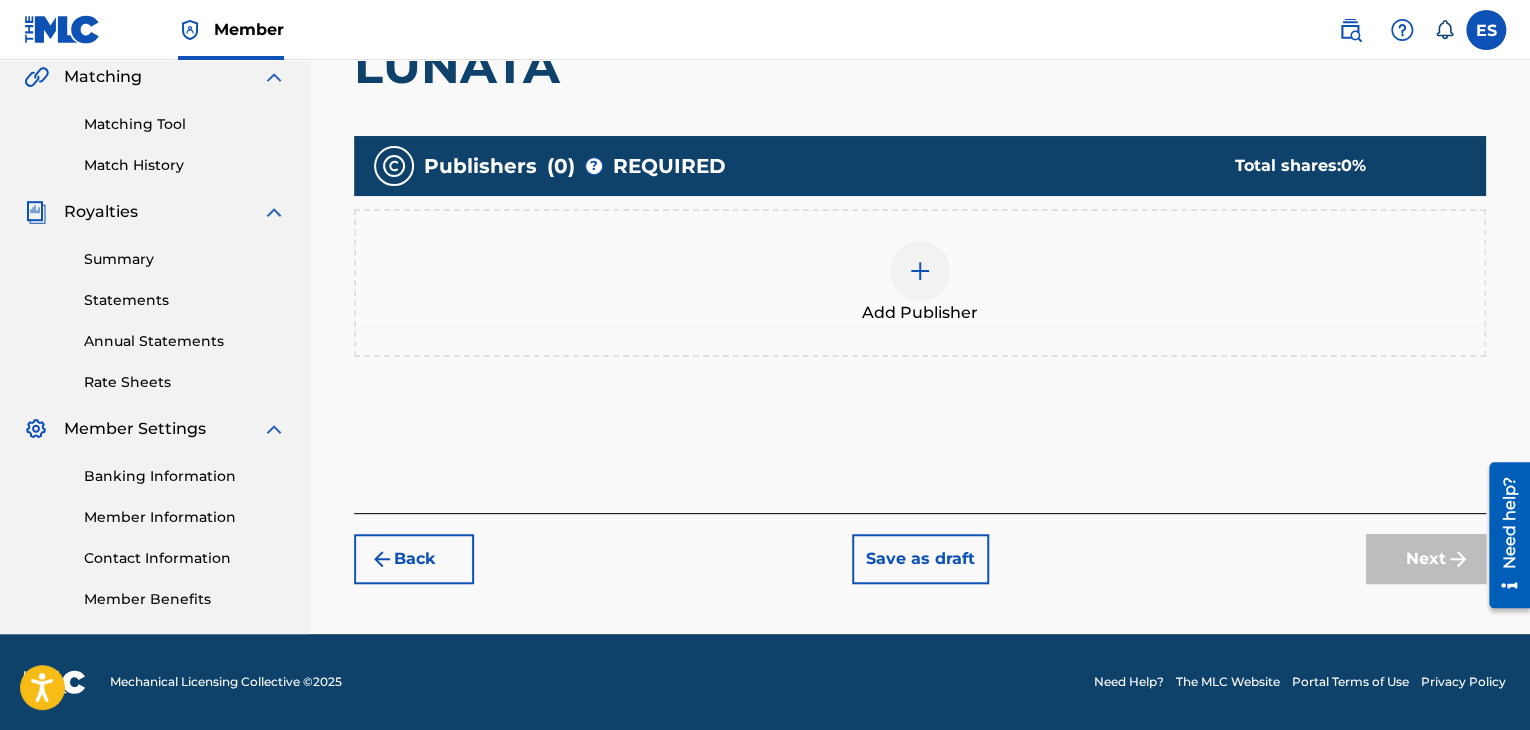click at bounding box center (920, 271) 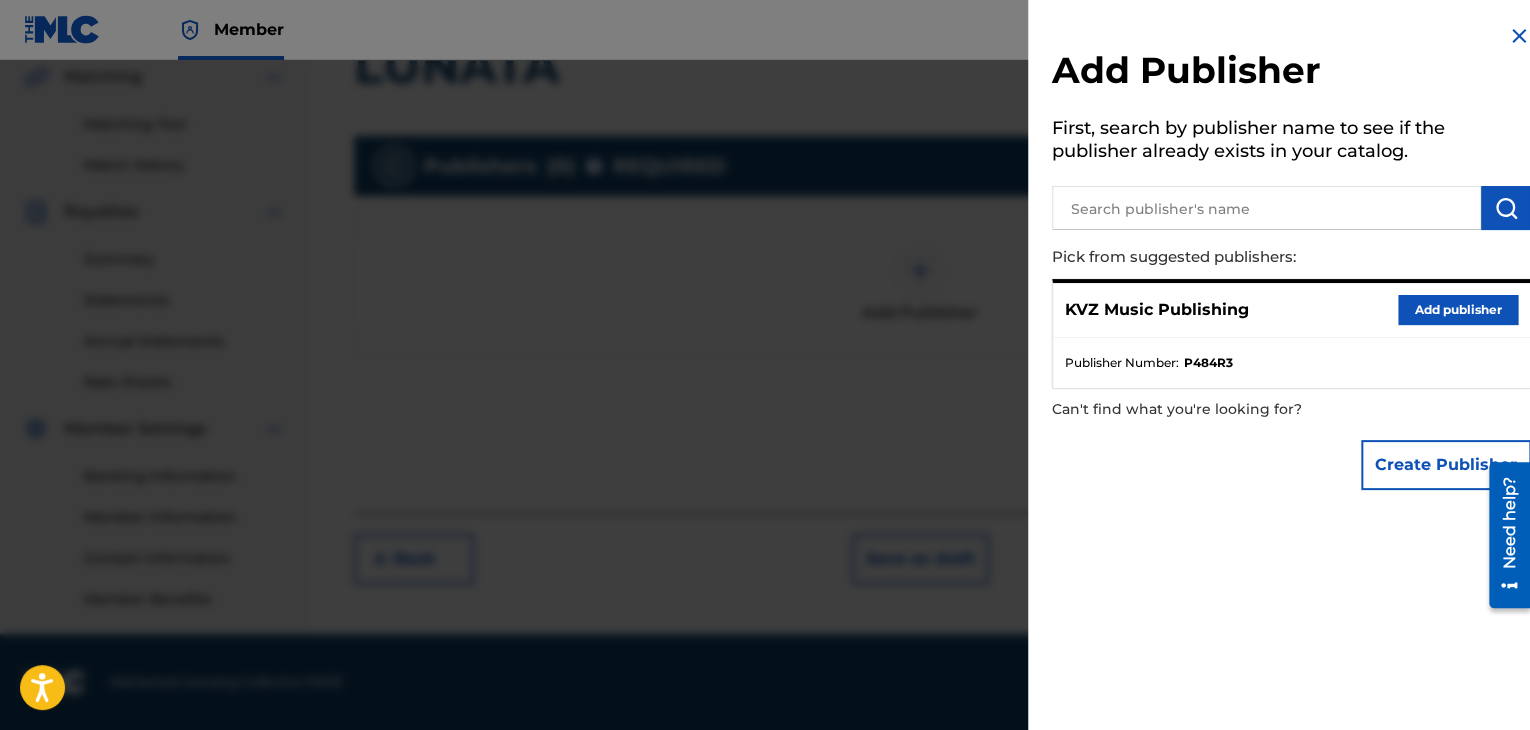 drag, startPoint x: 1444, startPoint y: 311, endPoint x: 1408, endPoint y: 309, distance: 36.05551 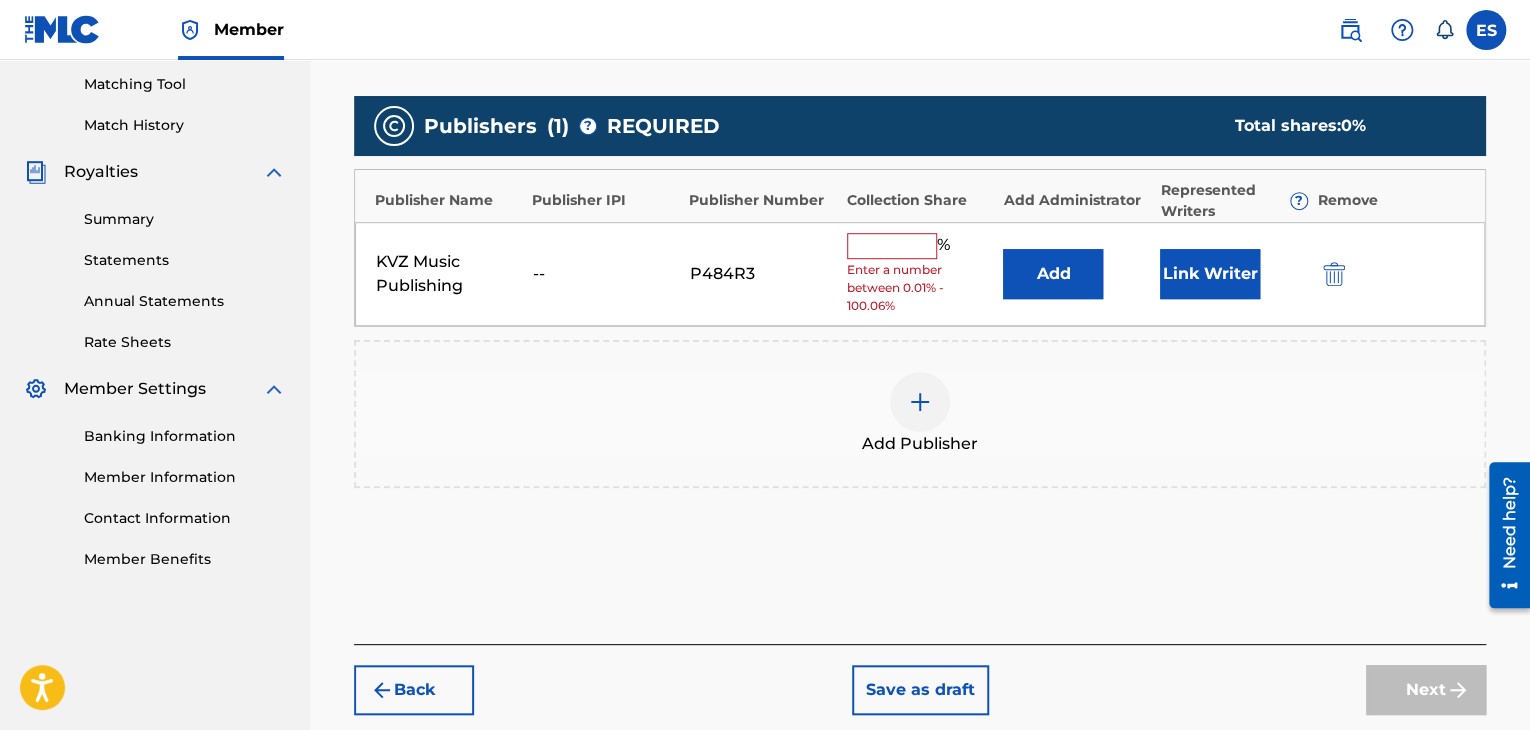 scroll, scrollTop: 548, scrollLeft: 0, axis: vertical 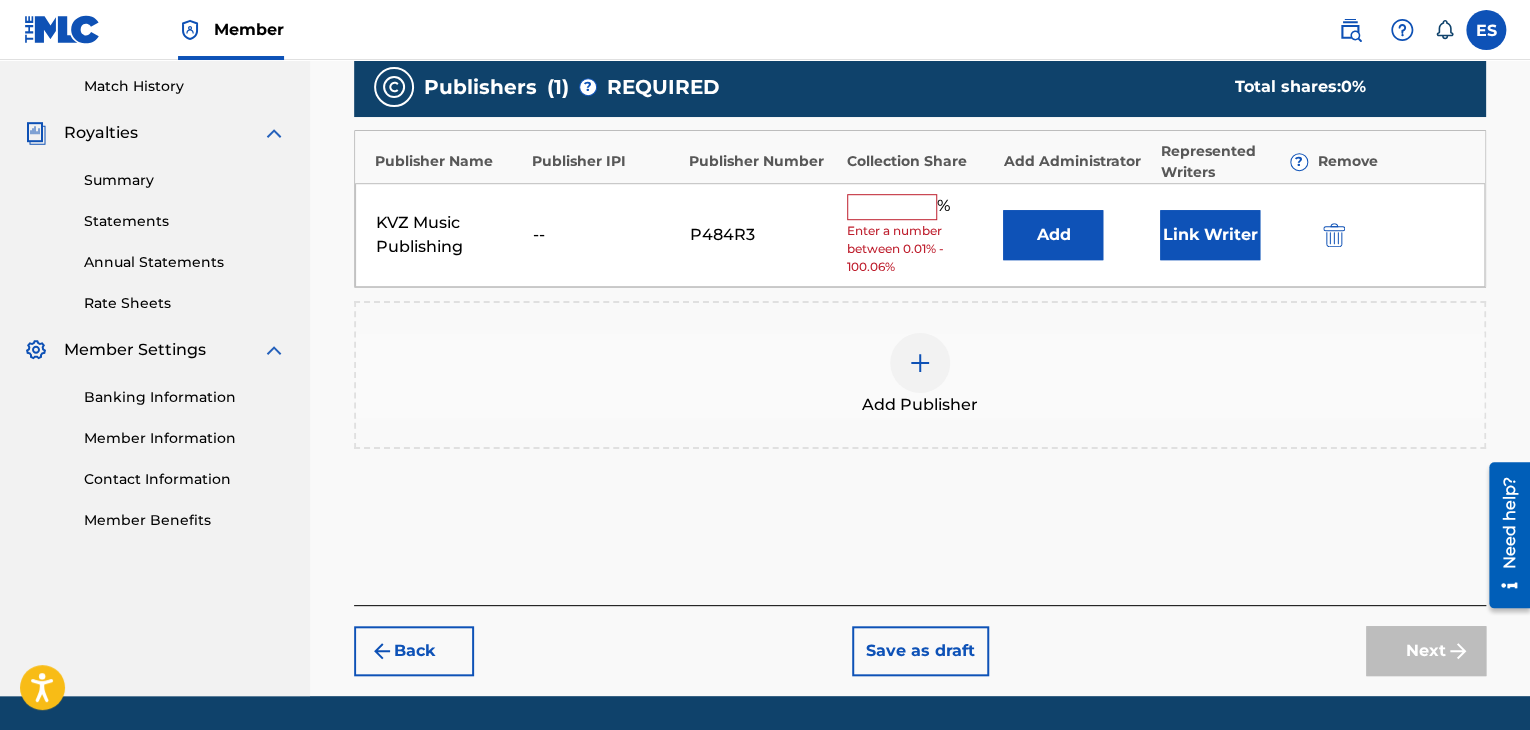 click at bounding box center [892, 207] 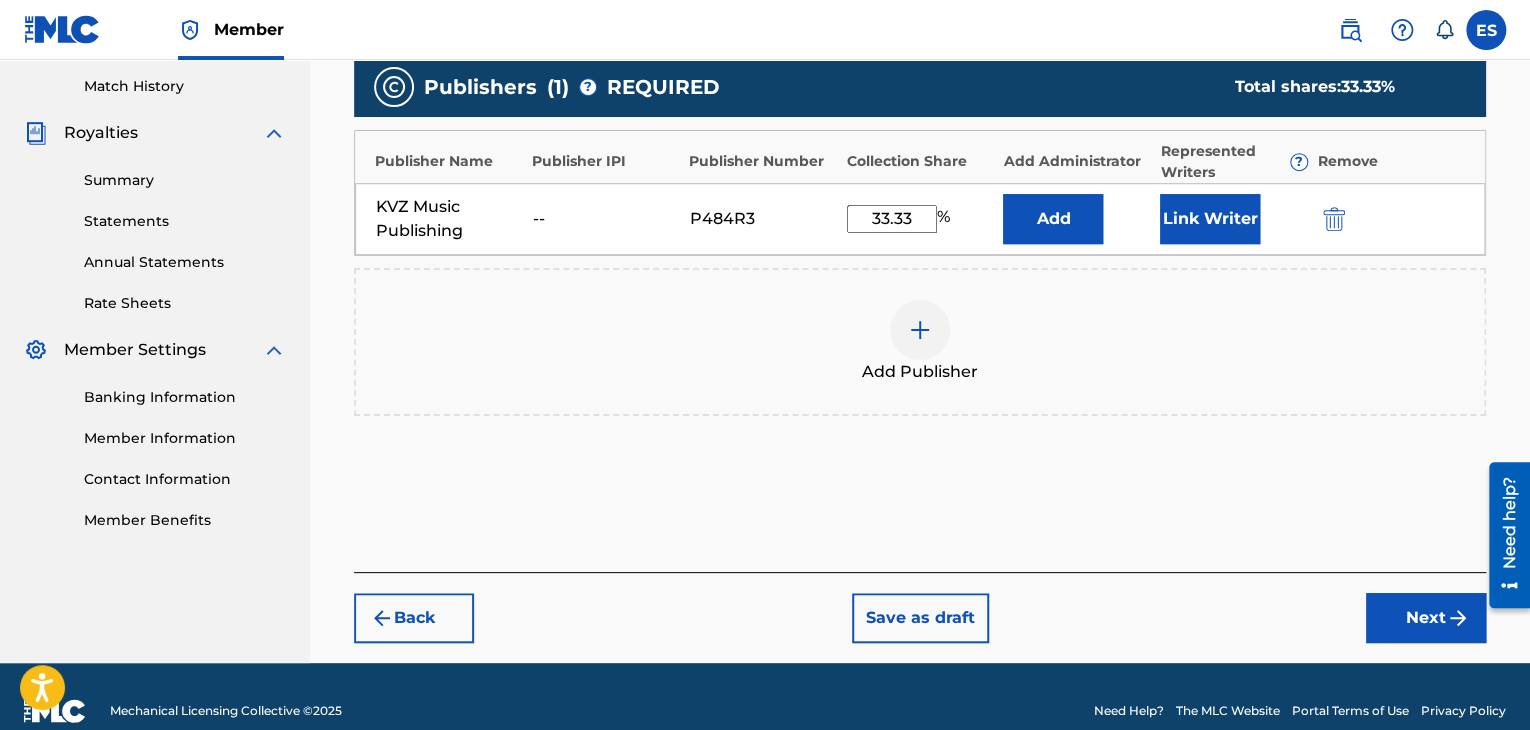 scroll, scrollTop: 516, scrollLeft: 0, axis: vertical 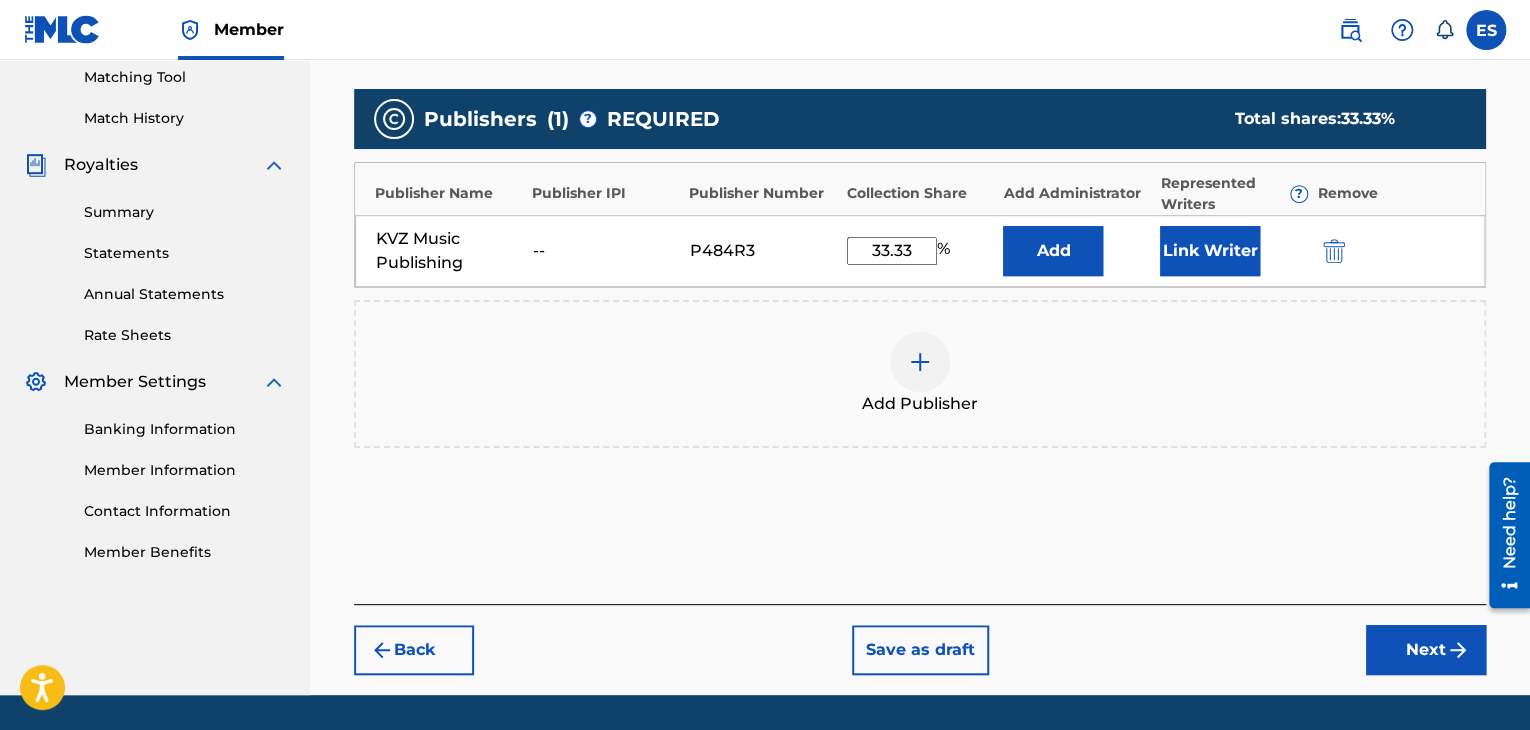 click on "Next" at bounding box center [1426, 650] 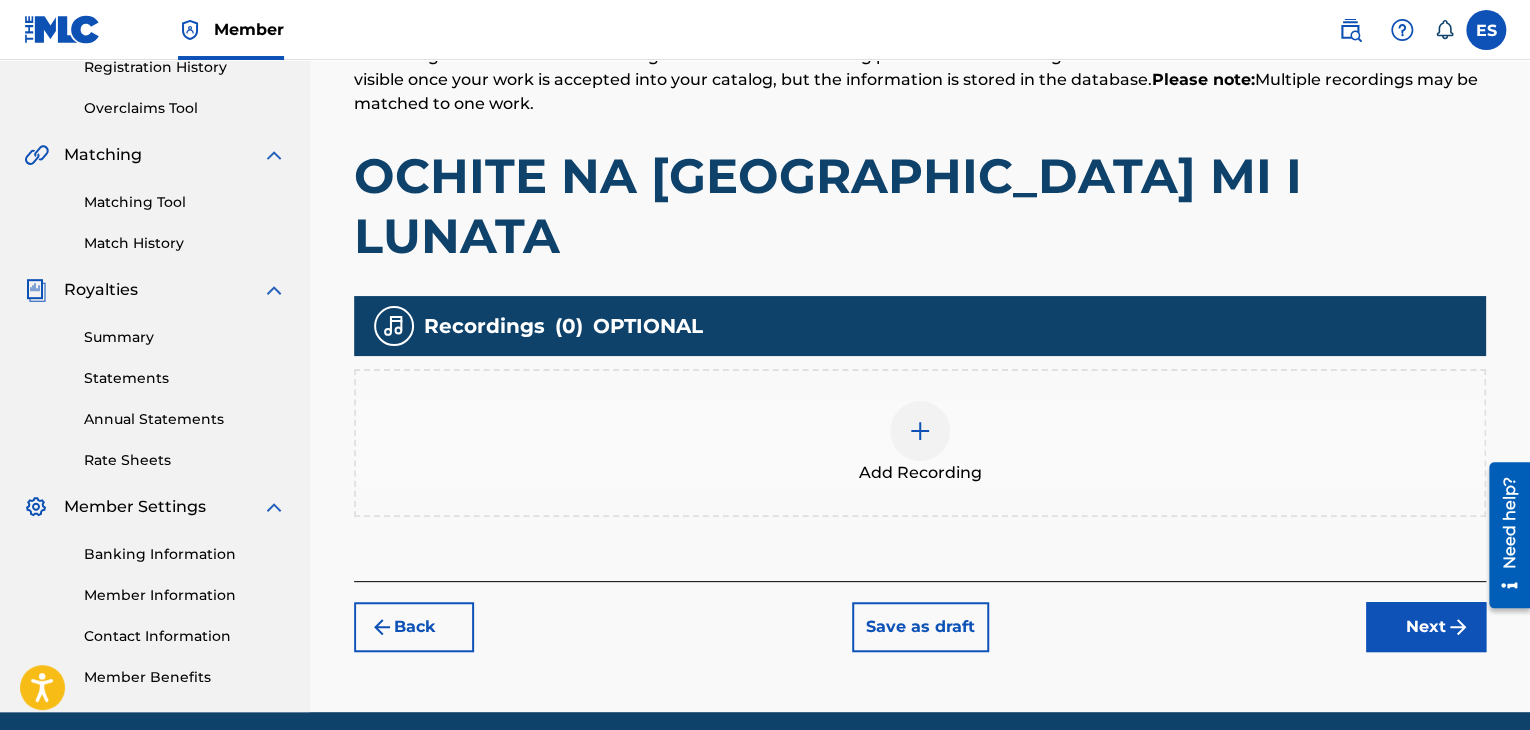 scroll, scrollTop: 469, scrollLeft: 0, axis: vertical 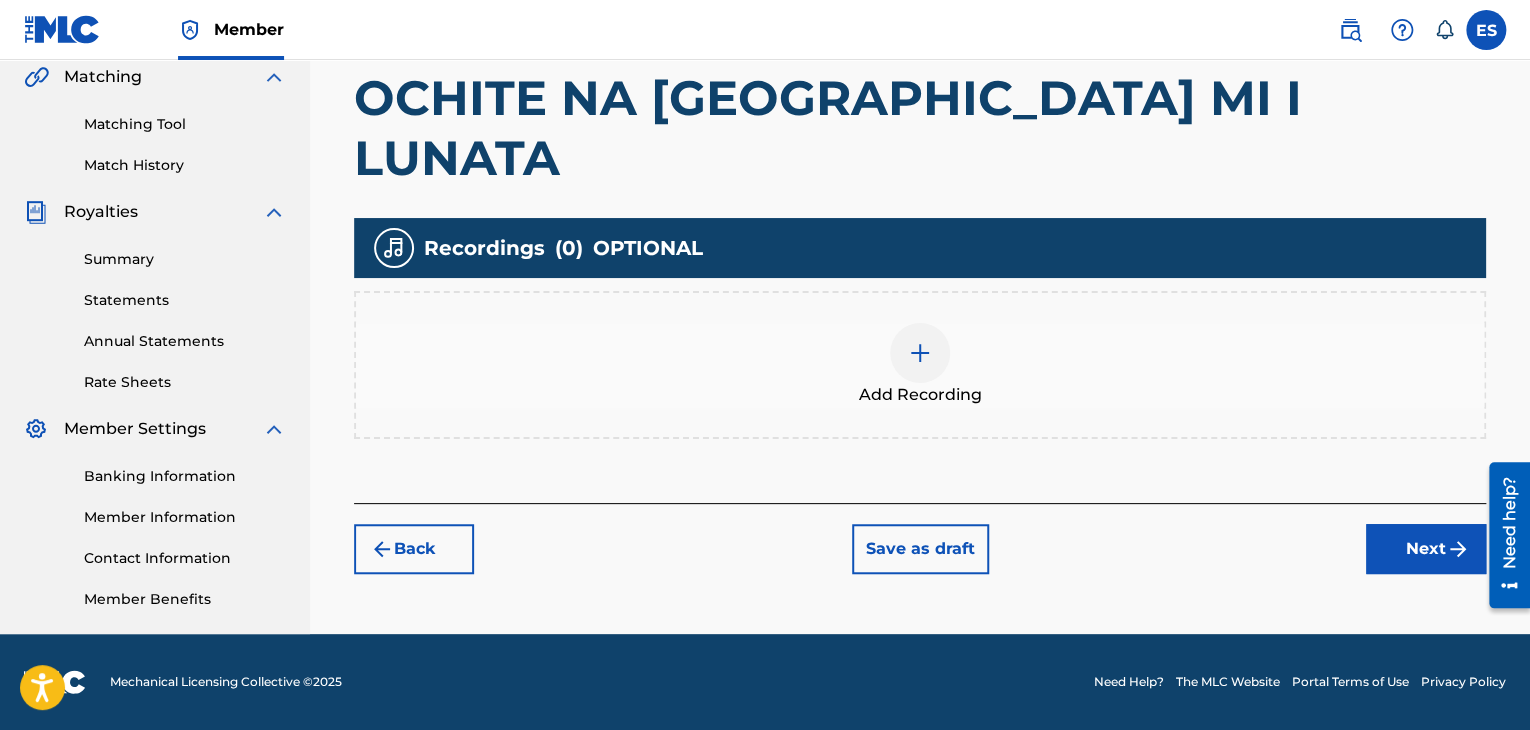 click at bounding box center [920, 353] 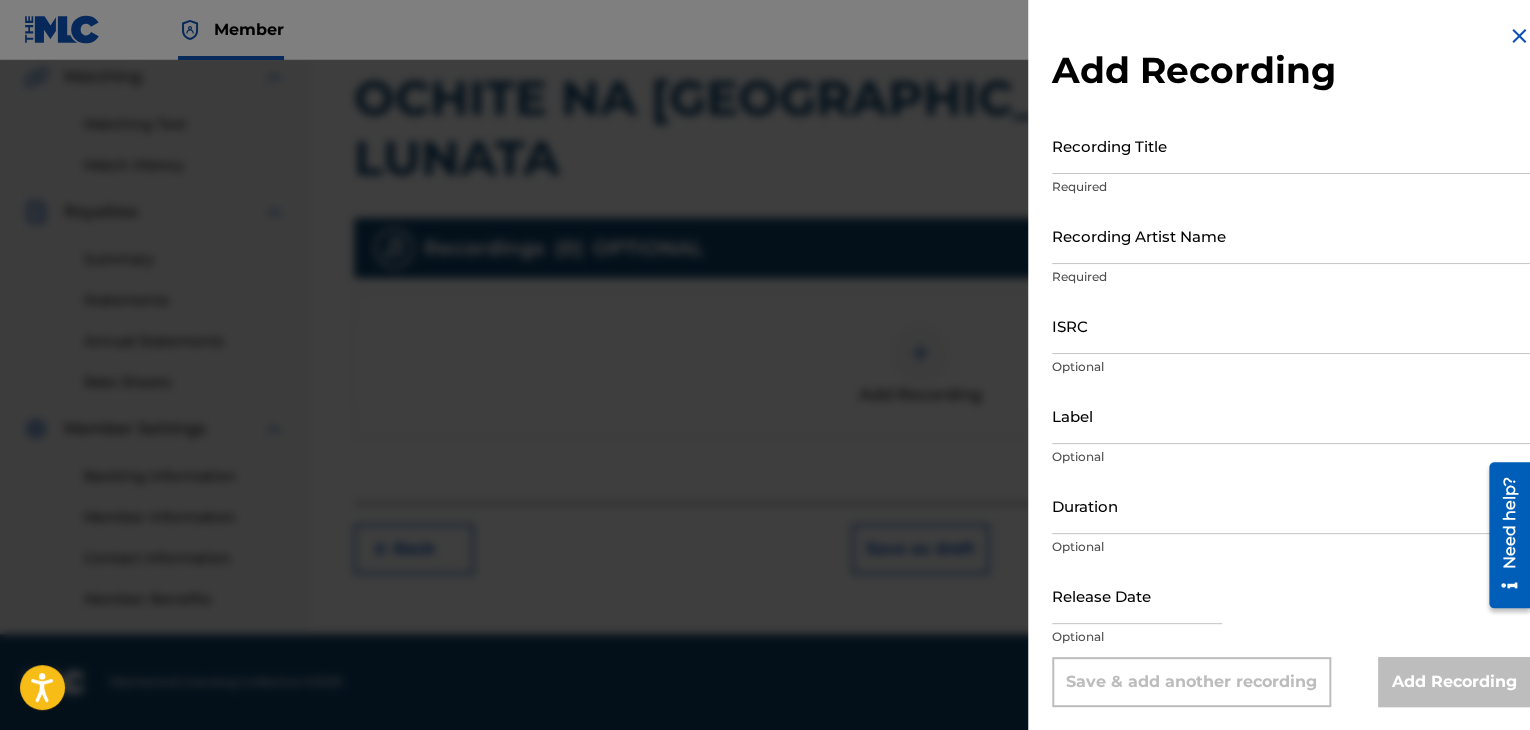 click on "Recording Title" at bounding box center [1291, 145] 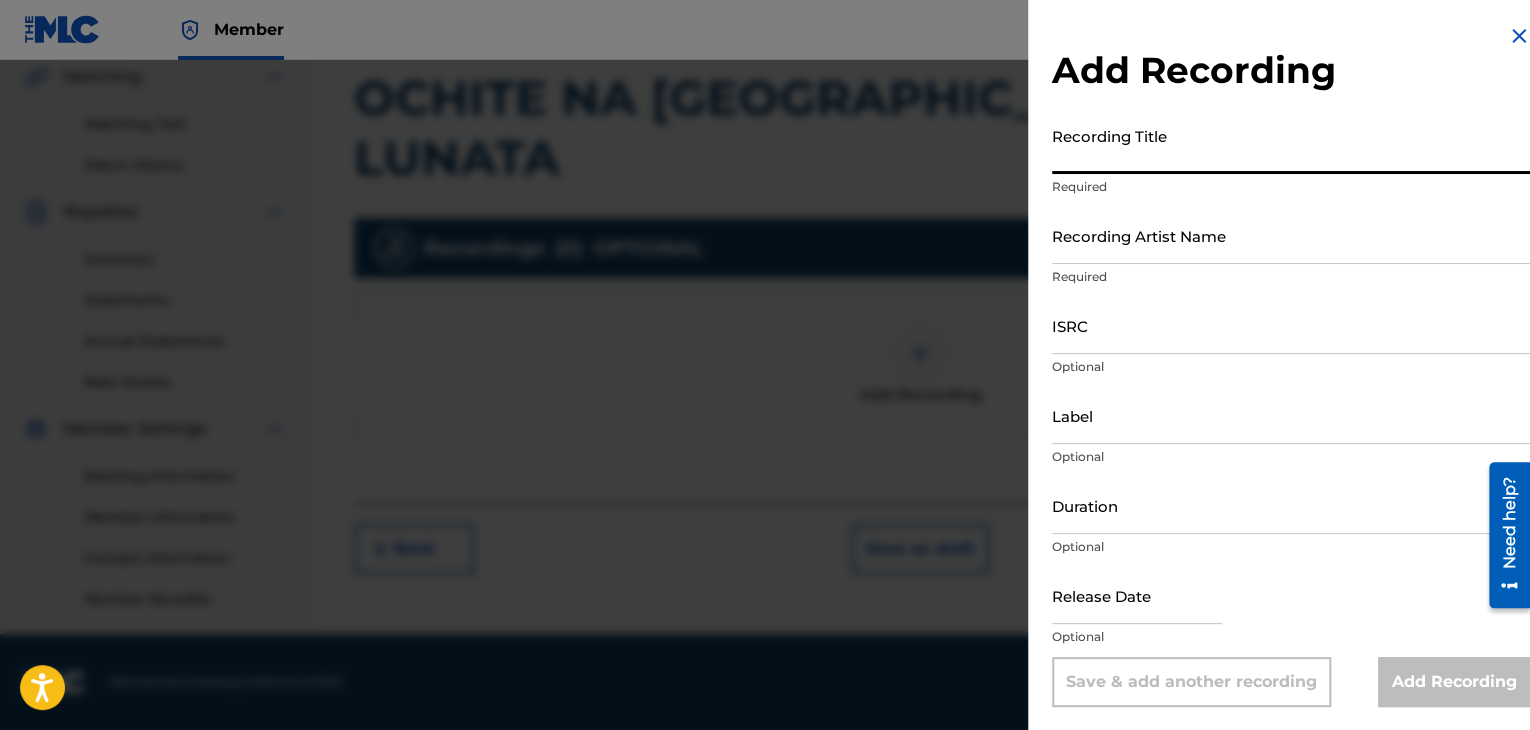 paste on "OCHITE NA [GEOGRAPHIC_DATA] MI I LUNATA" 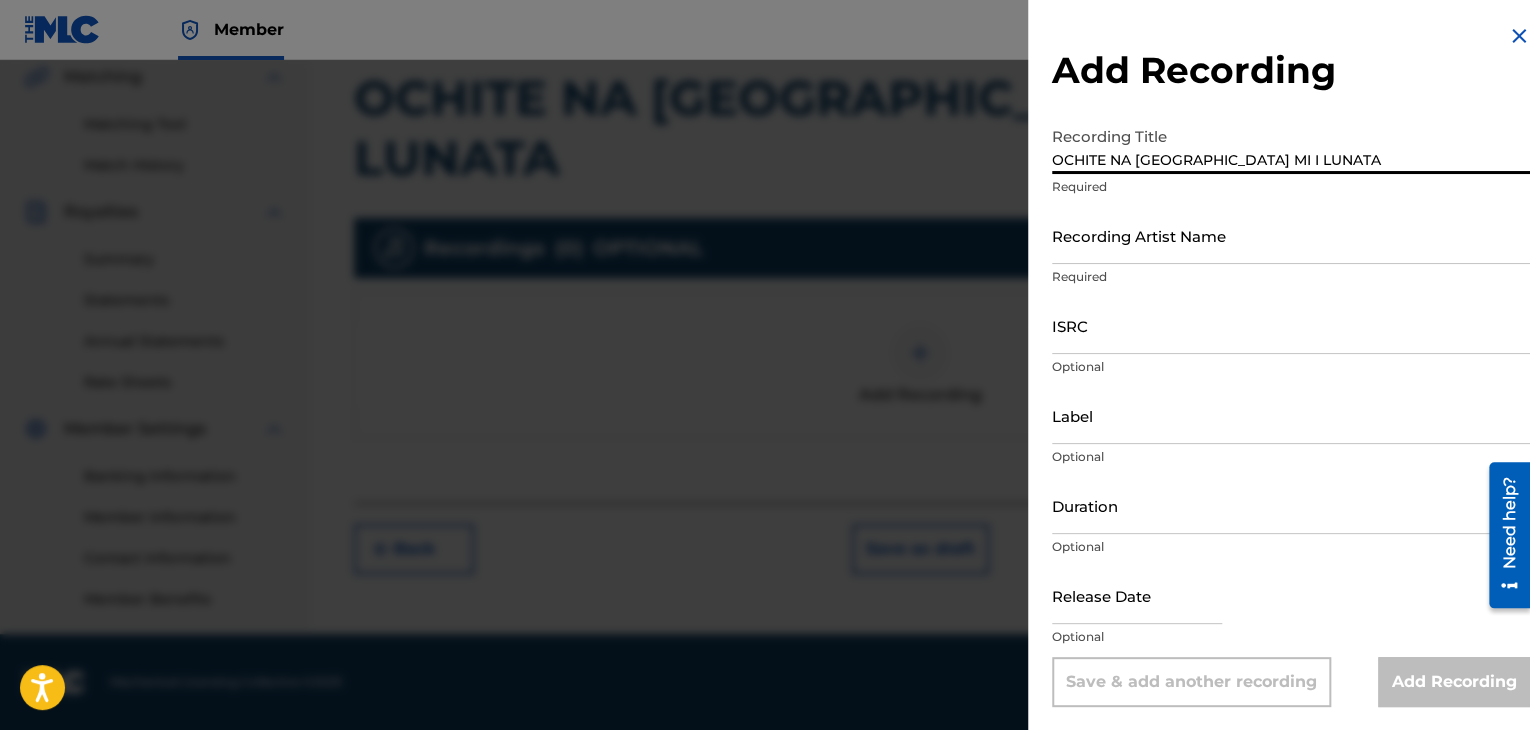 click on "OCHITE NA [GEOGRAPHIC_DATA] MI I LUNATA" at bounding box center [1291, 145] 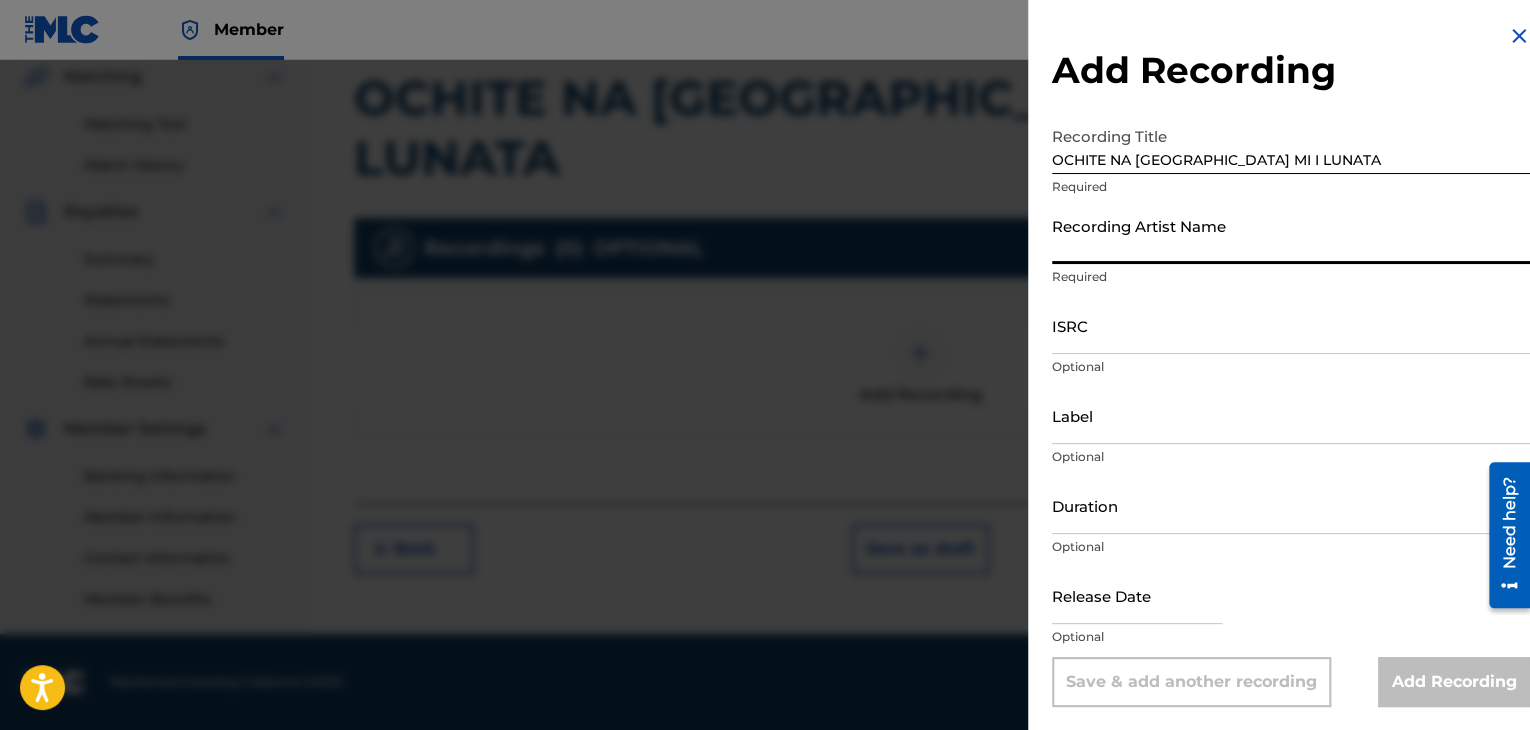 paste on "[PERSON_NAME]" 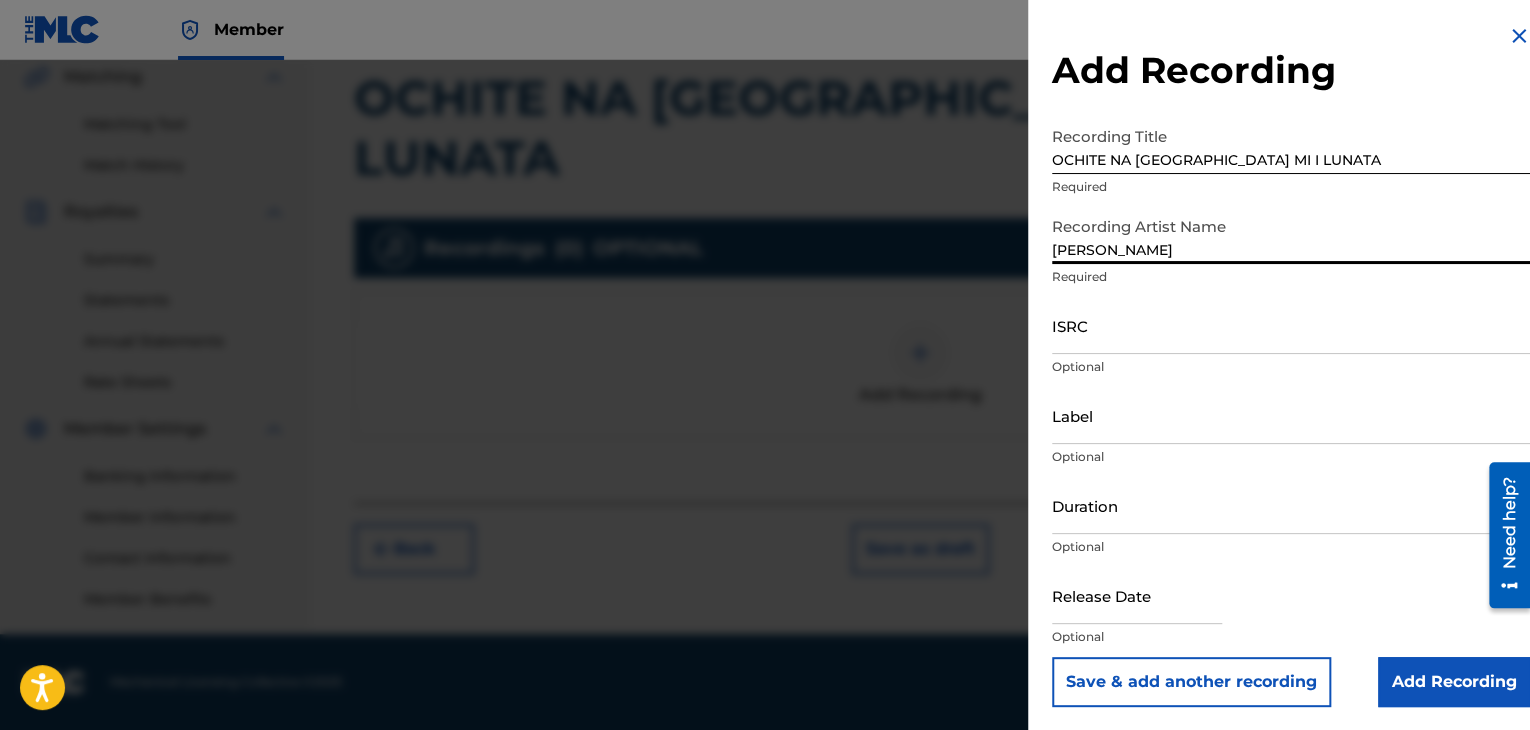 click on "[PERSON_NAME]" at bounding box center [1291, 235] 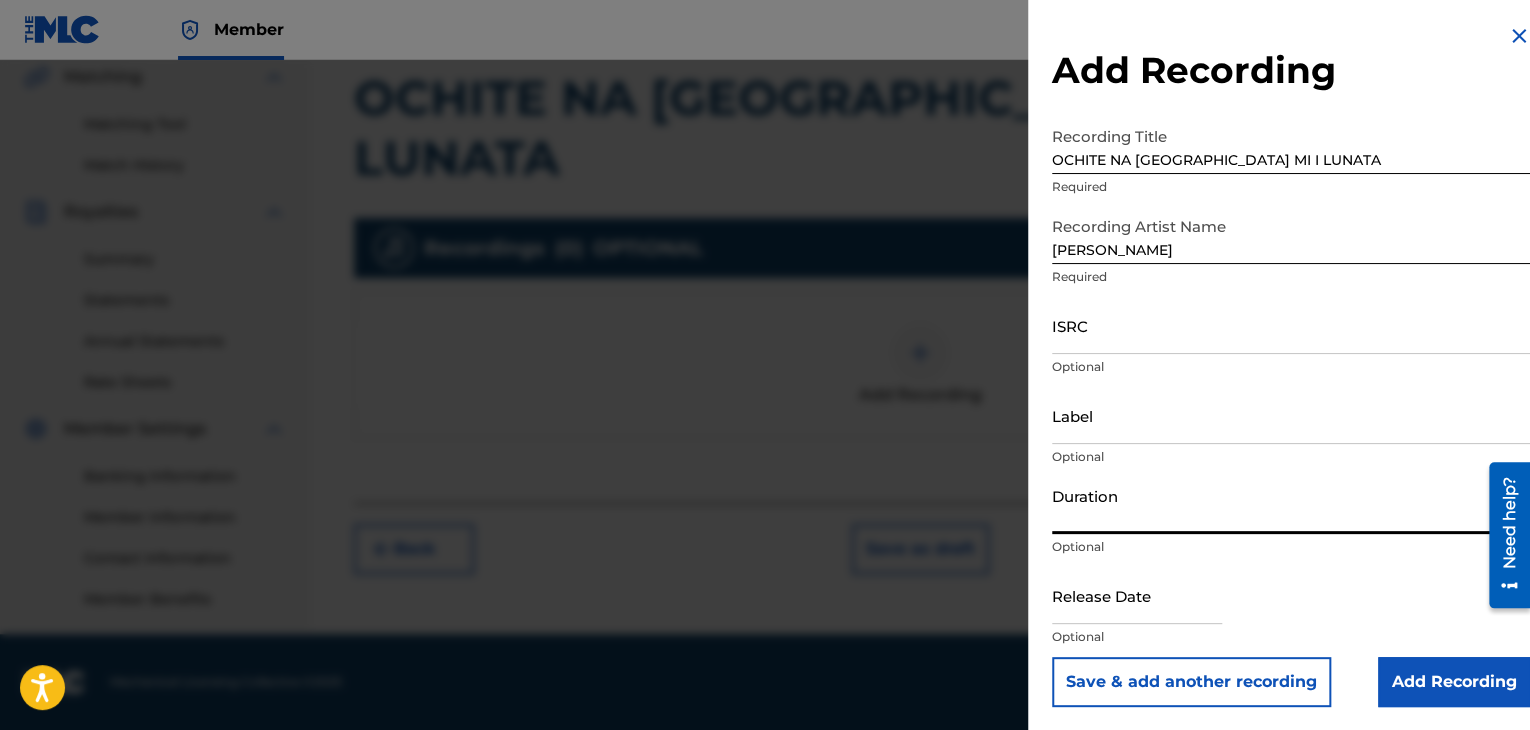 click on "Duration" at bounding box center (1291, 505) 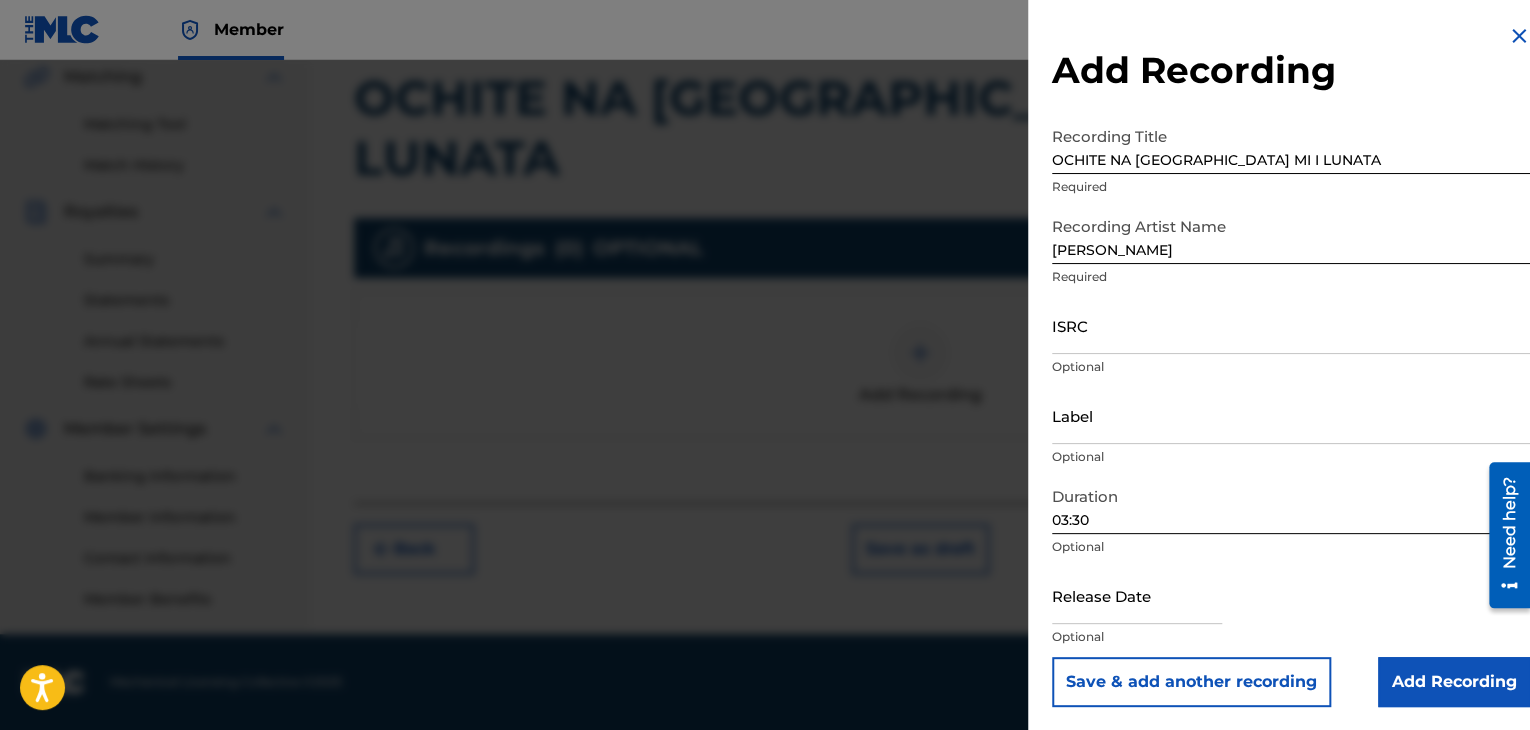 click on "Add Recording" at bounding box center [1454, 682] 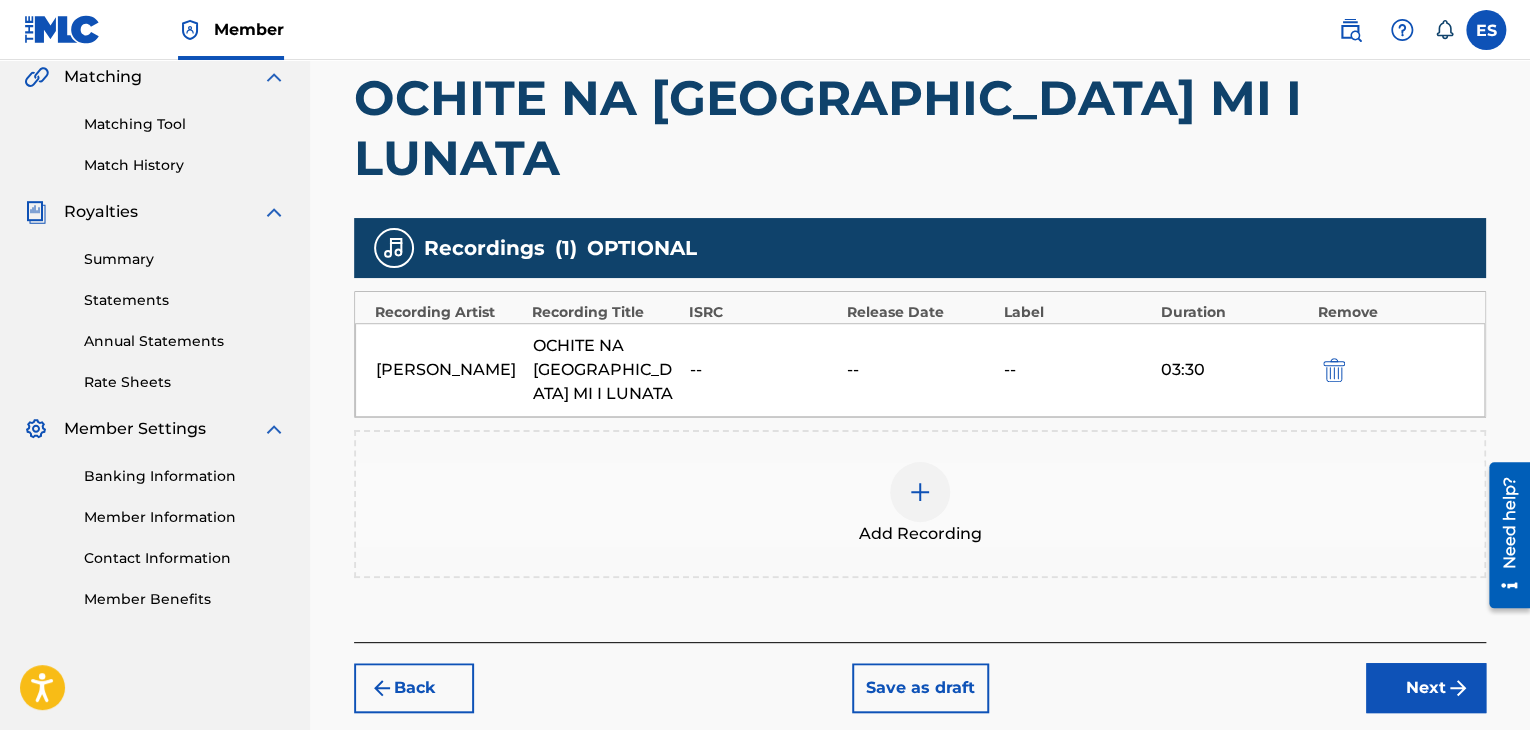 click on "Next" at bounding box center [1426, 688] 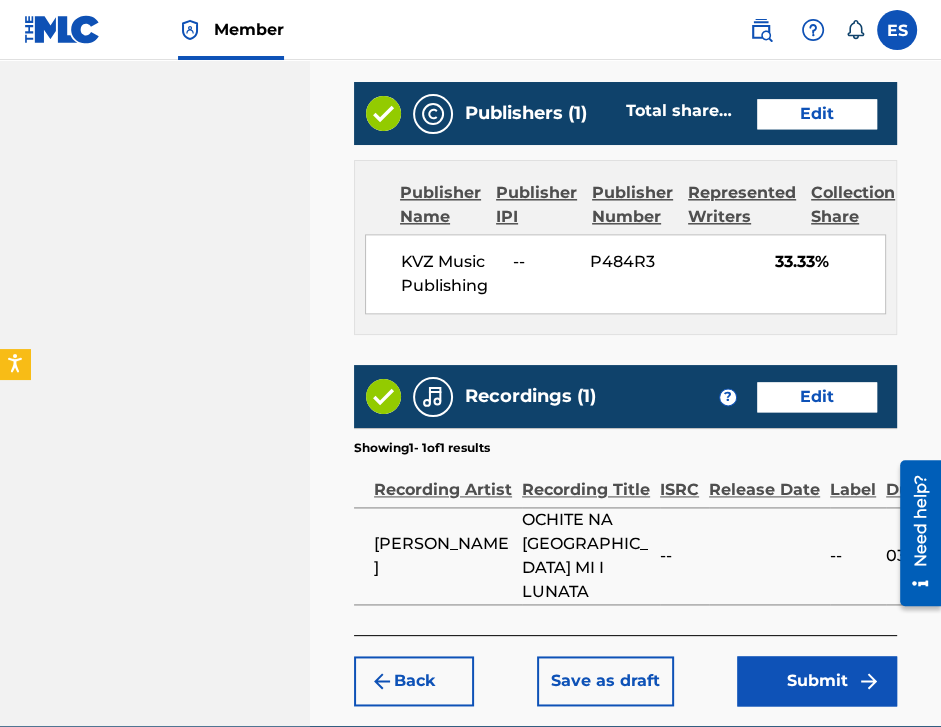 scroll, scrollTop: 1471, scrollLeft: 0, axis: vertical 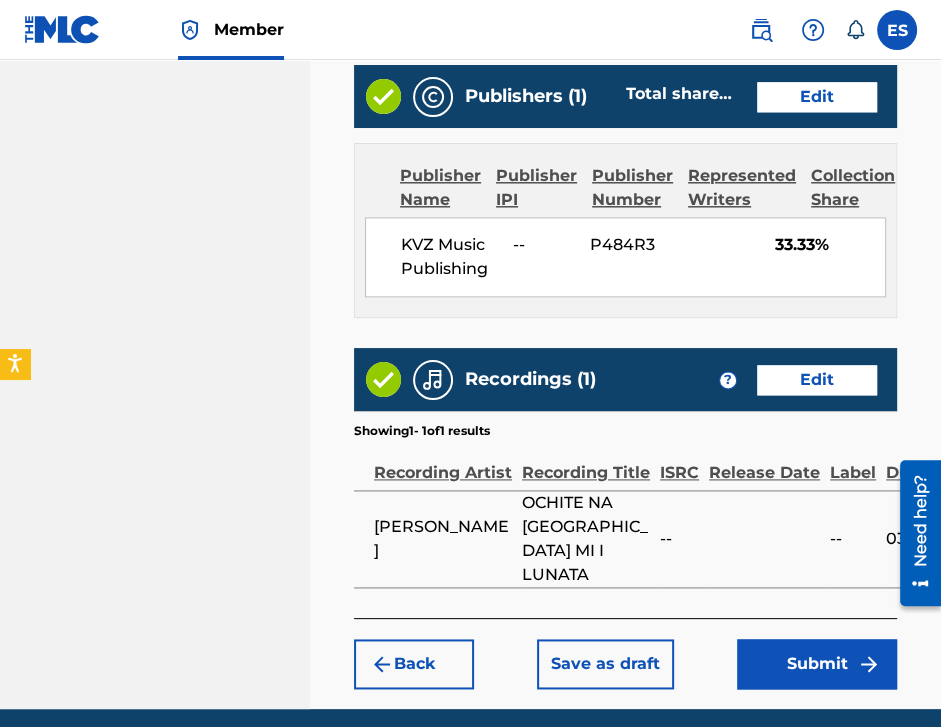 click on "Submit" at bounding box center [817, 664] 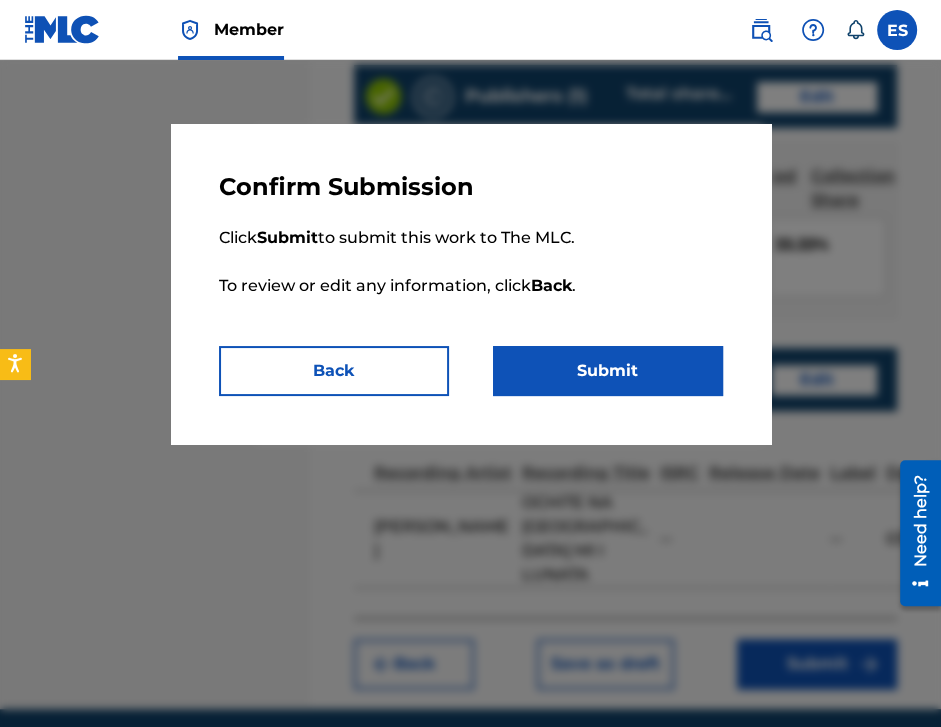 click on "Submit" at bounding box center (608, 371) 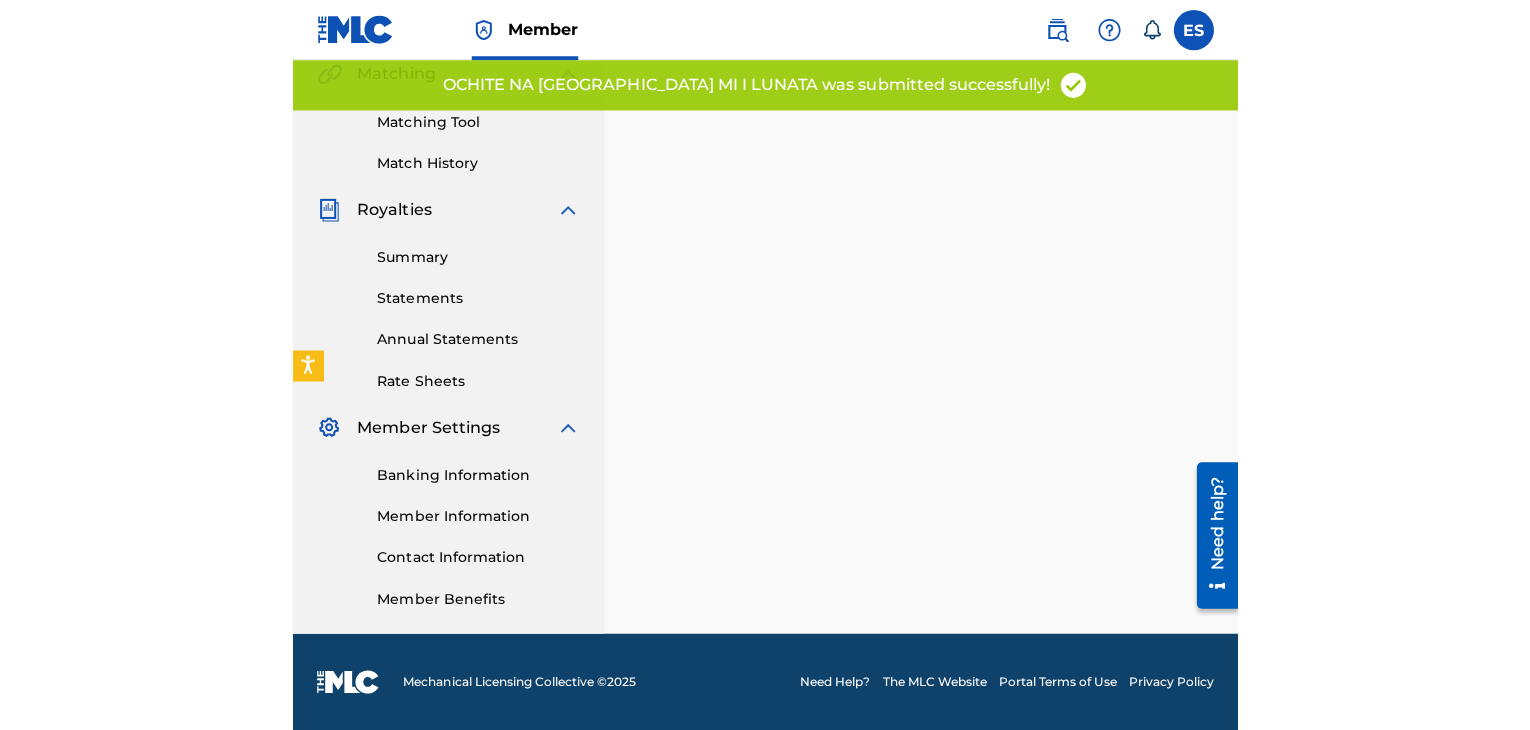 scroll, scrollTop: 0, scrollLeft: 0, axis: both 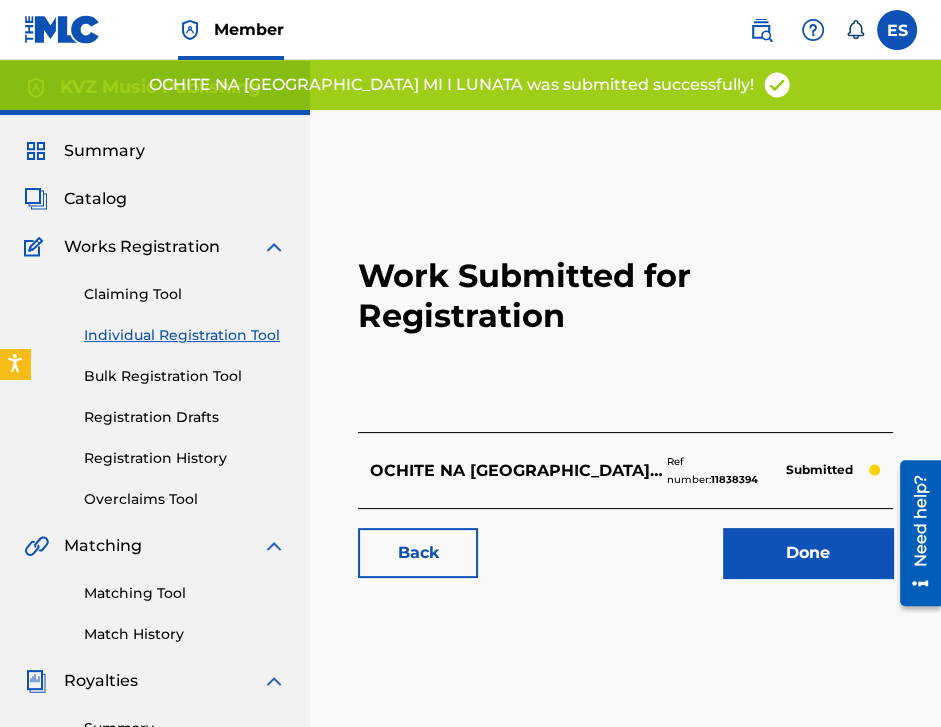 click on "Individual Registration Tool" at bounding box center (185, 335) 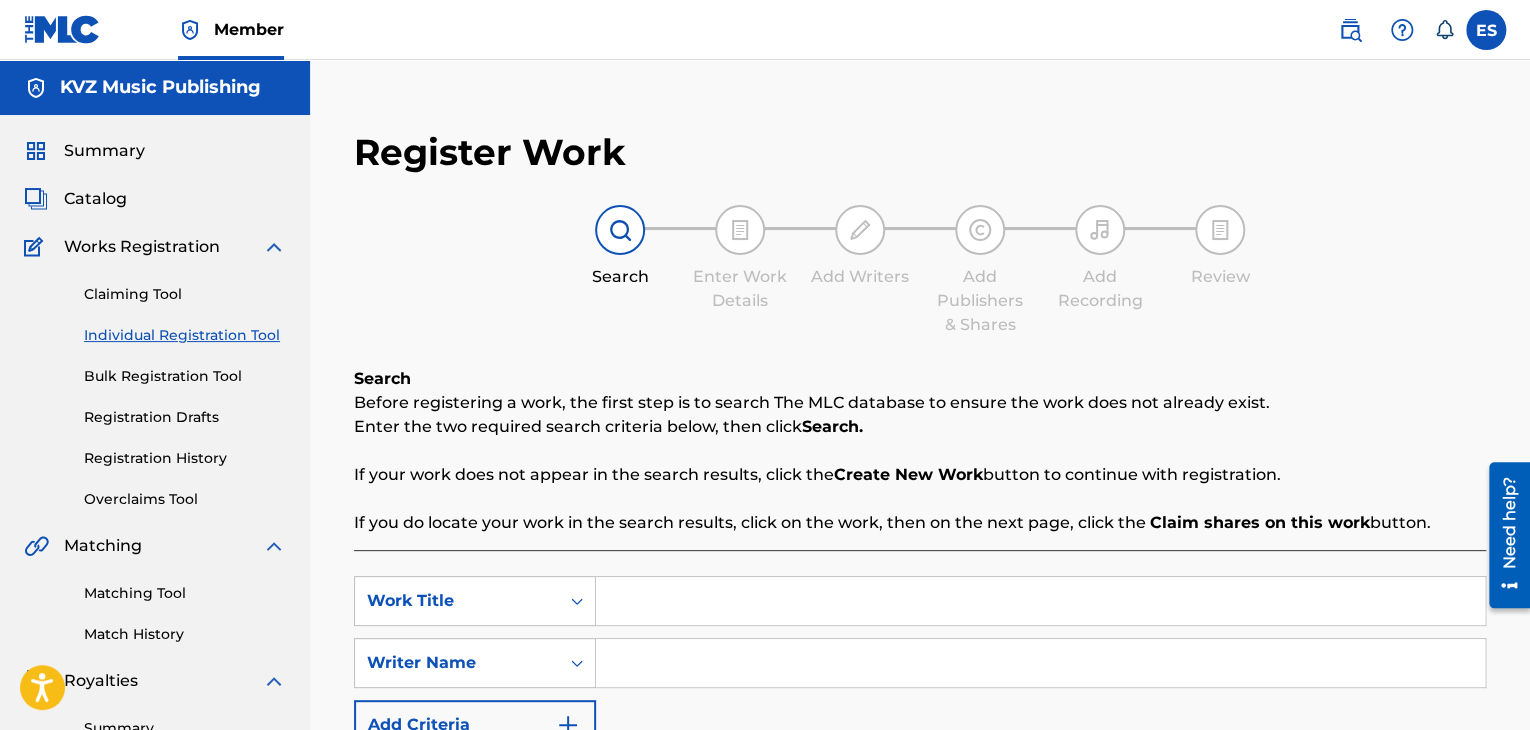 click on "Individual Registration Tool" at bounding box center (185, 335) 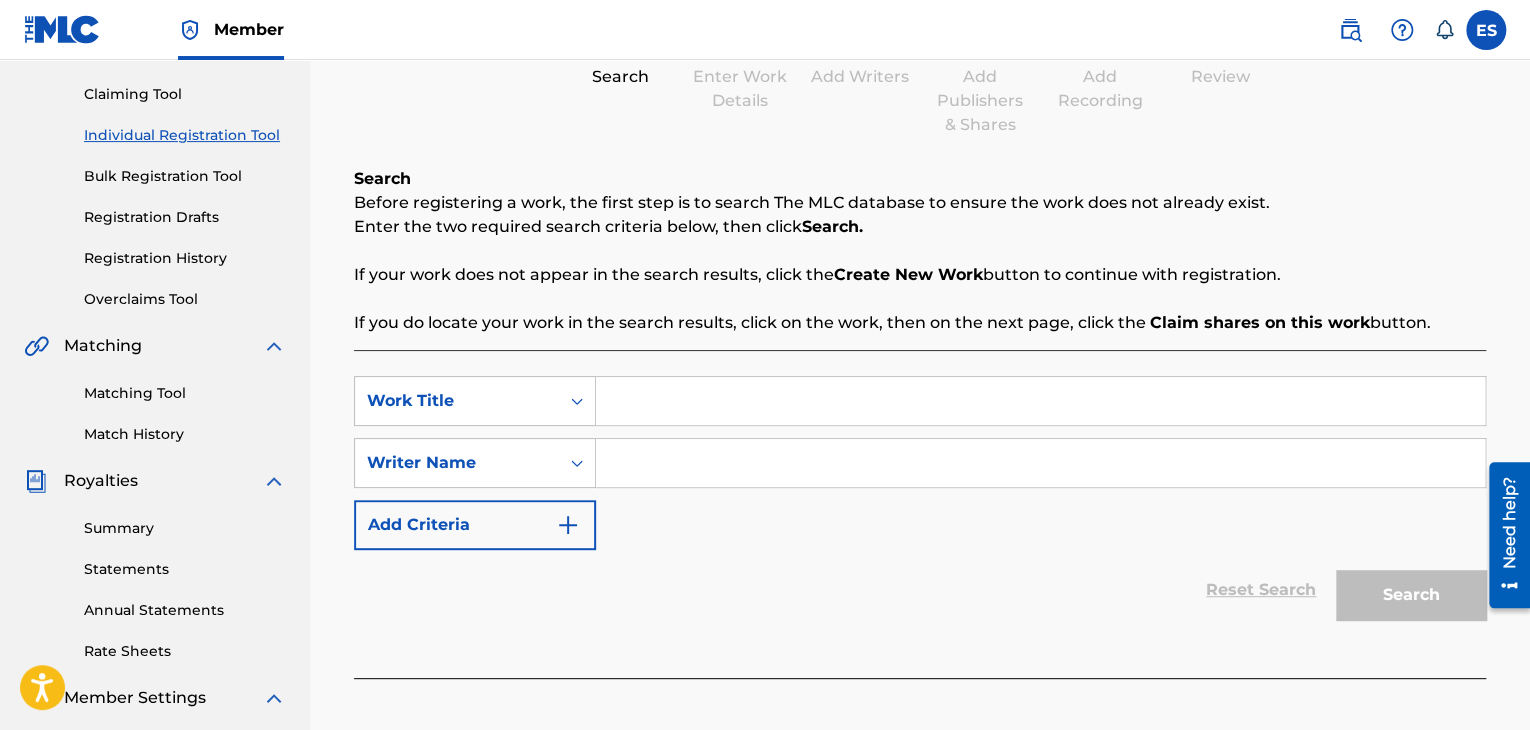 click at bounding box center (1040, 401) 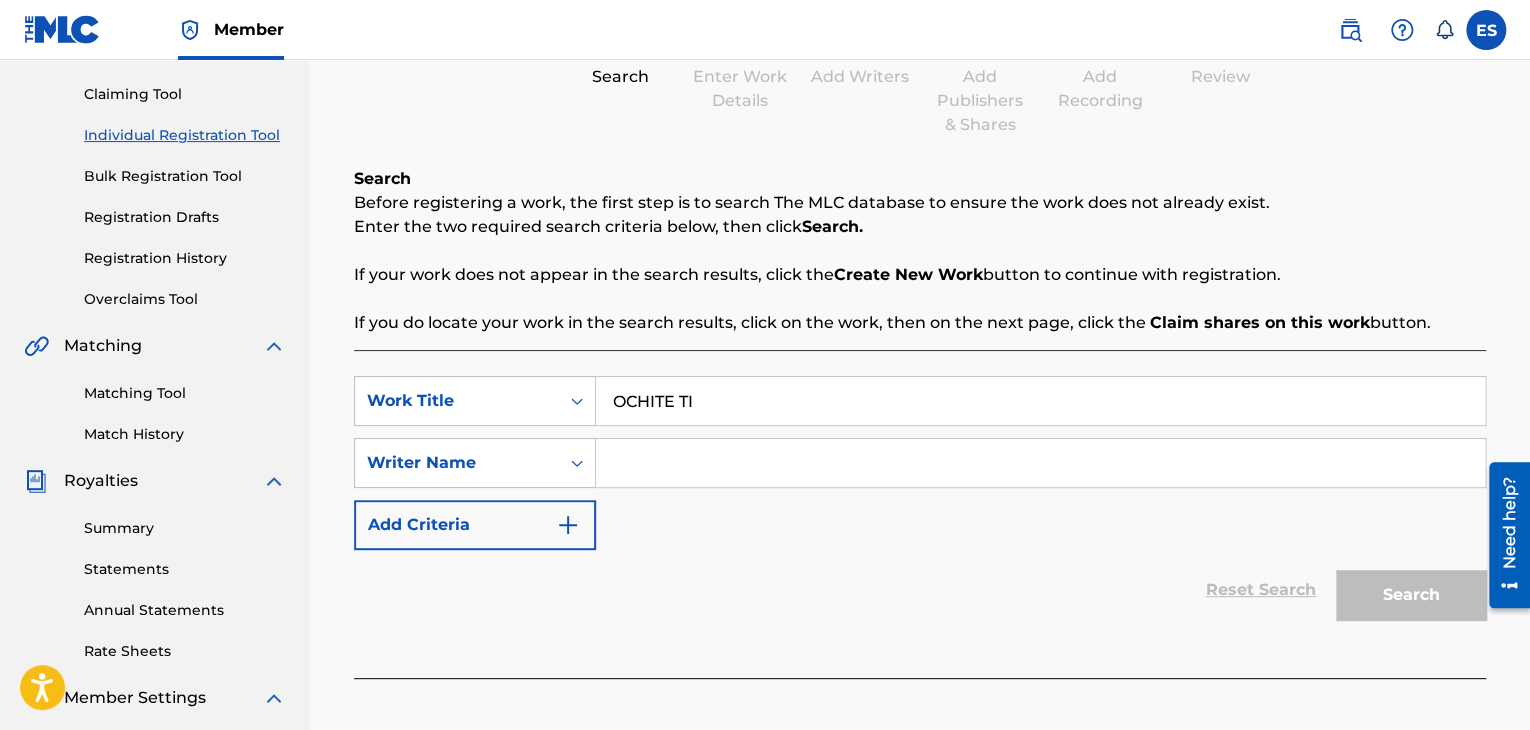 type on "OCHITE TI" 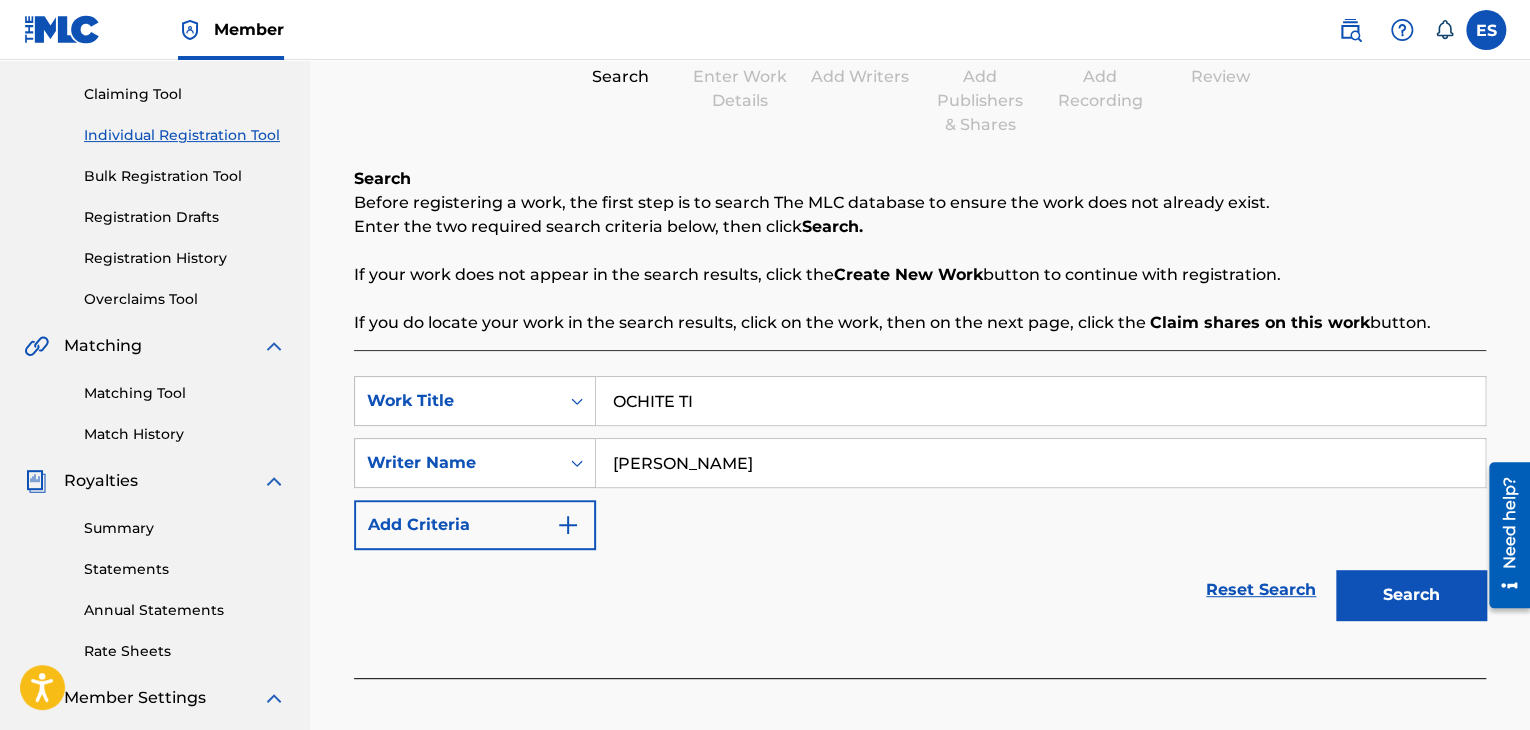 click on "OCHITE TI" at bounding box center [1040, 401] 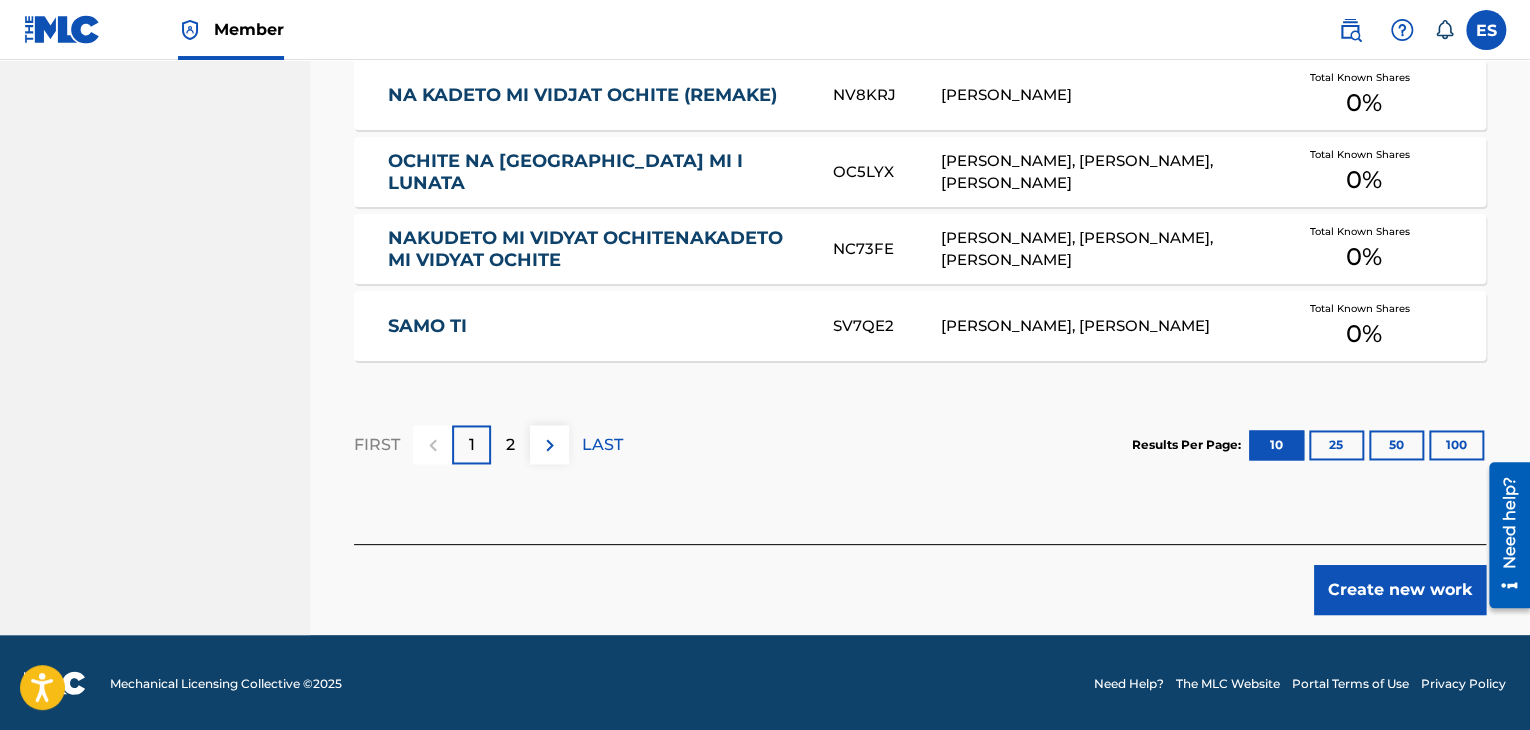 click on "Create new work" at bounding box center [1400, 590] 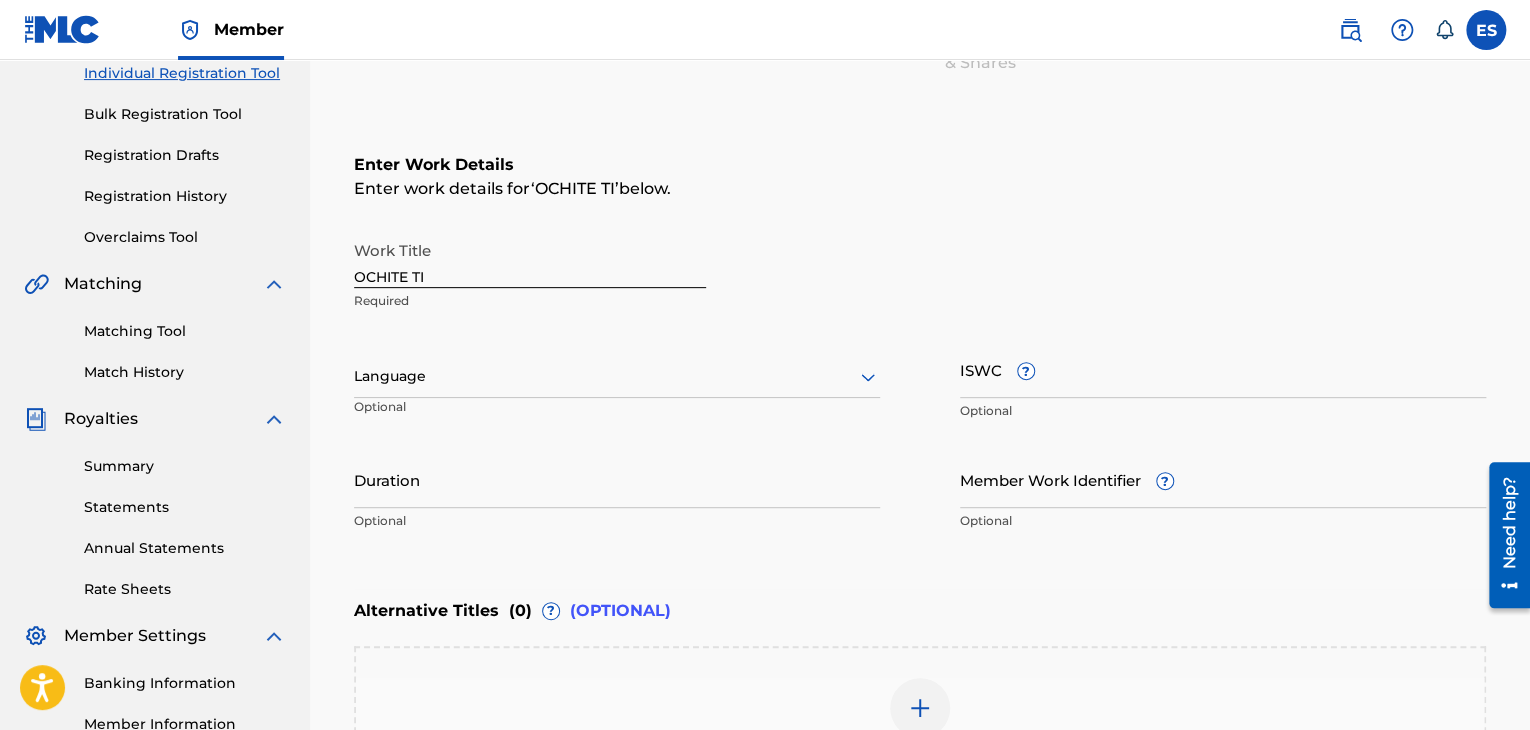 scroll, scrollTop: 261, scrollLeft: 0, axis: vertical 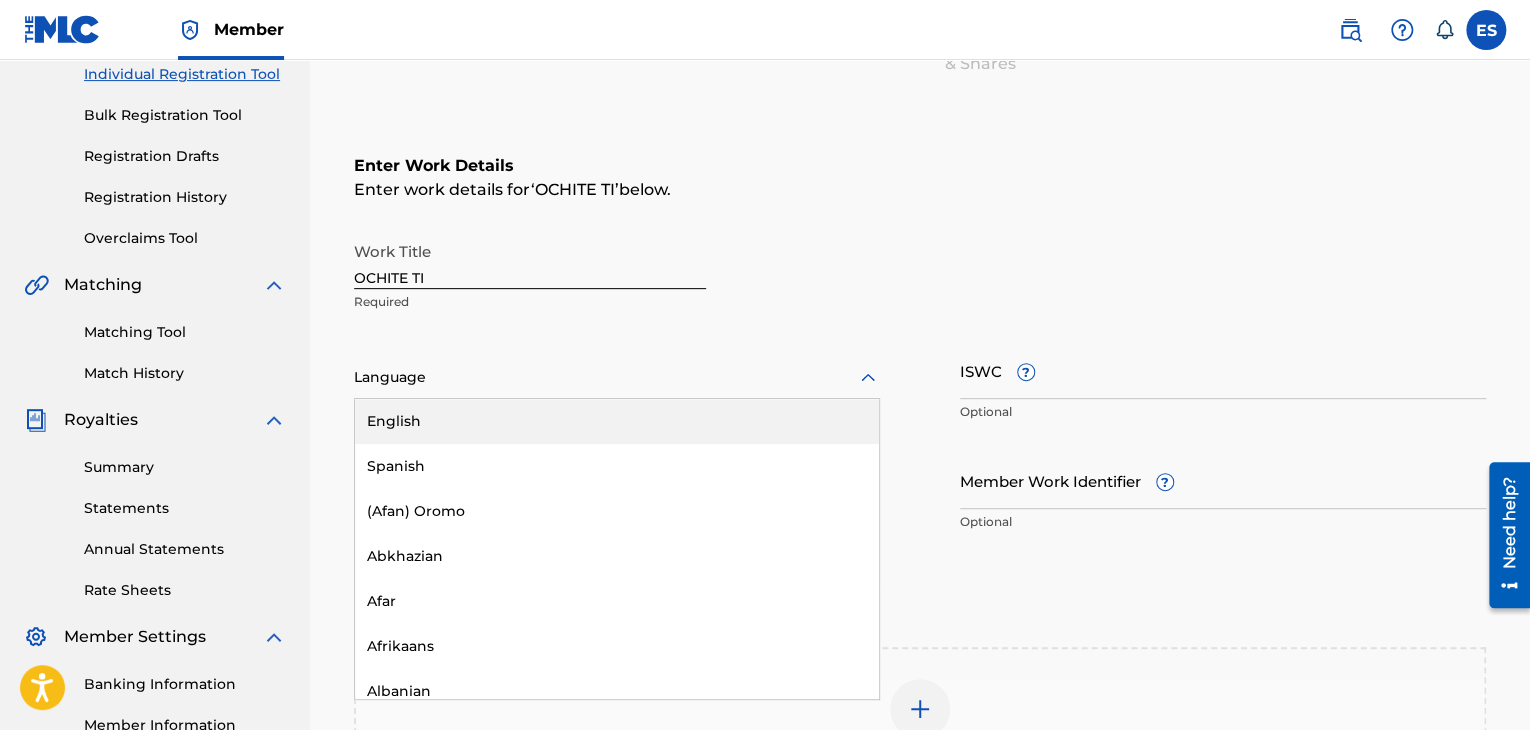 click on "Language" at bounding box center (617, 378) 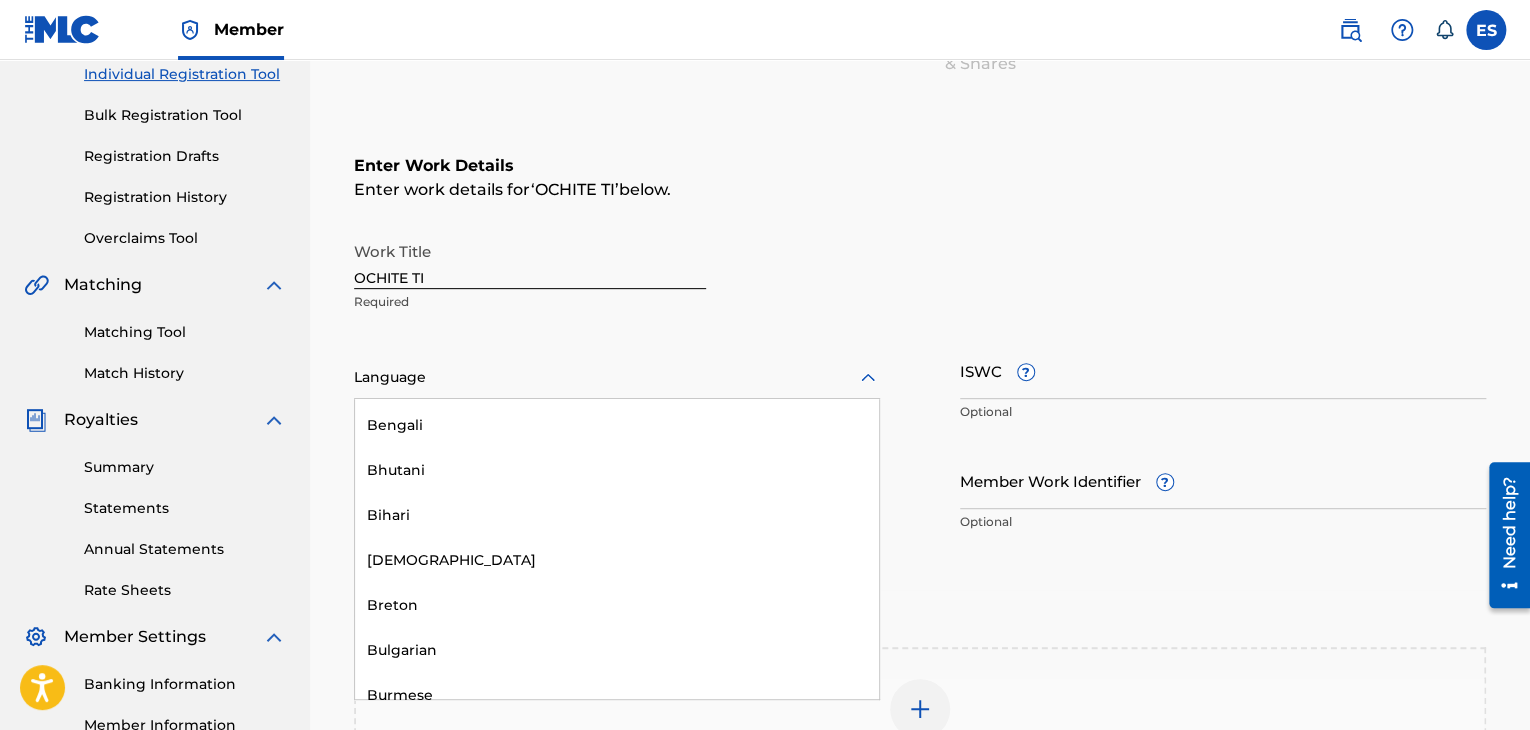 scroll, scrollTop: 700, scrollLeft: 0, axis: vertical 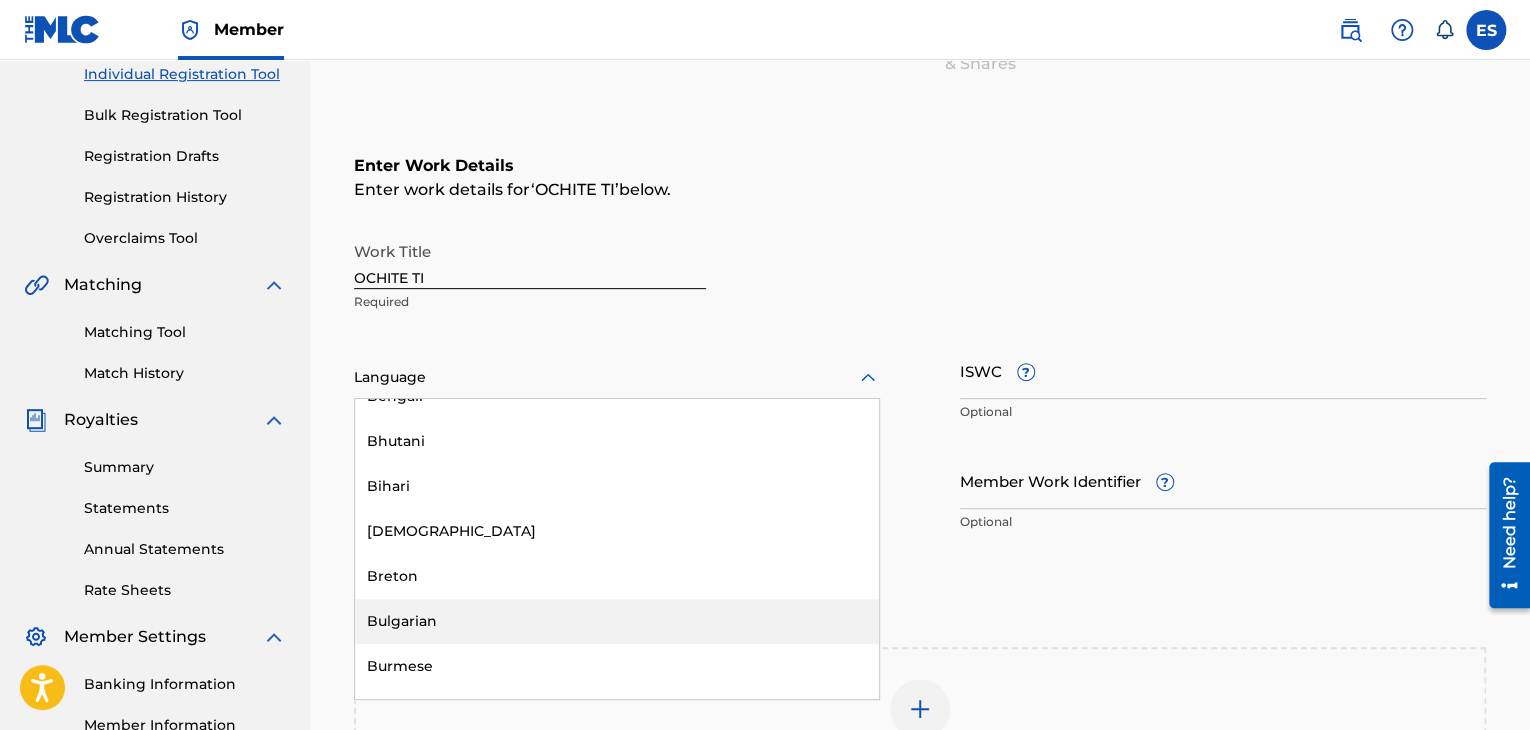 click on "Bulgarian" at bounding box center (617, 621) 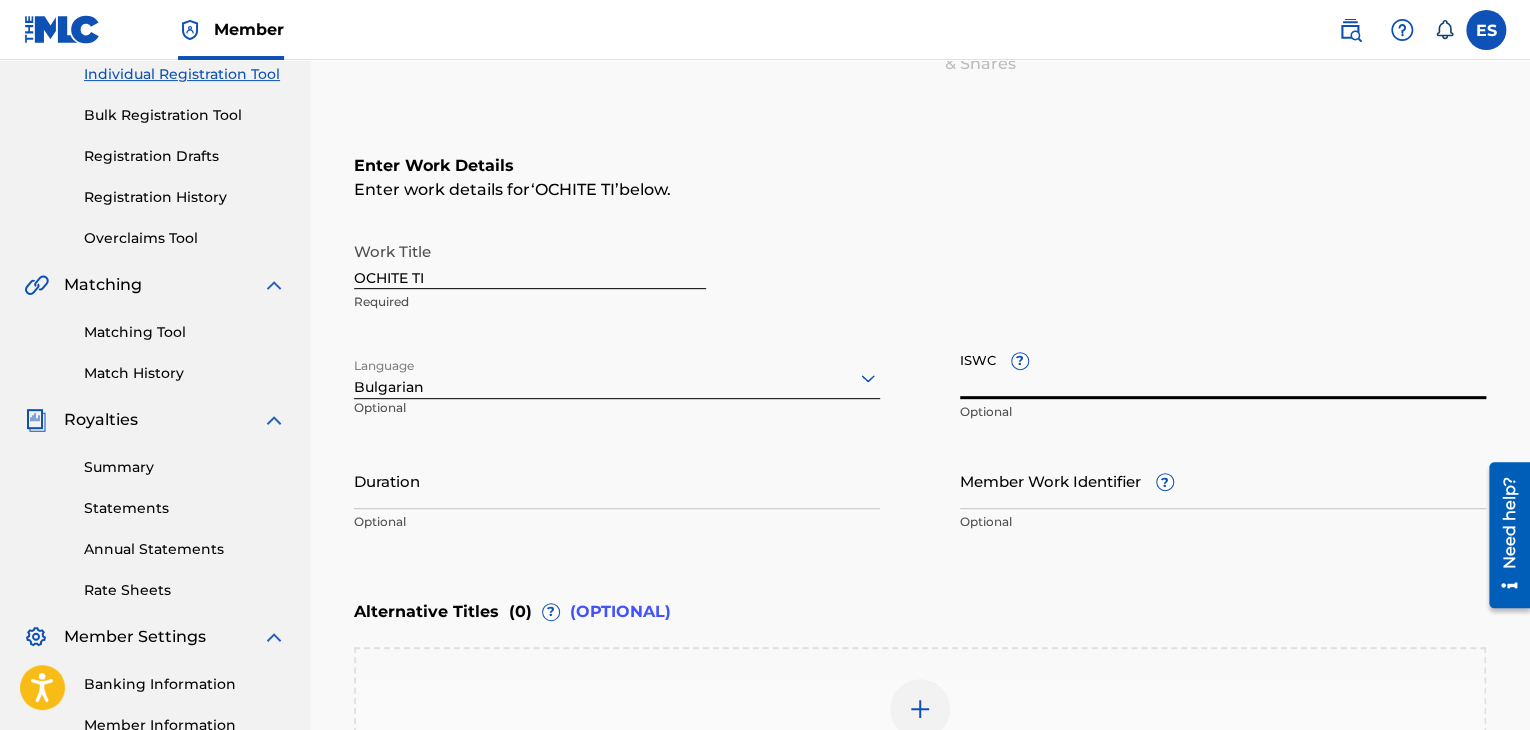 click on "ISWC   ?" at bounding box center [1223, 370] 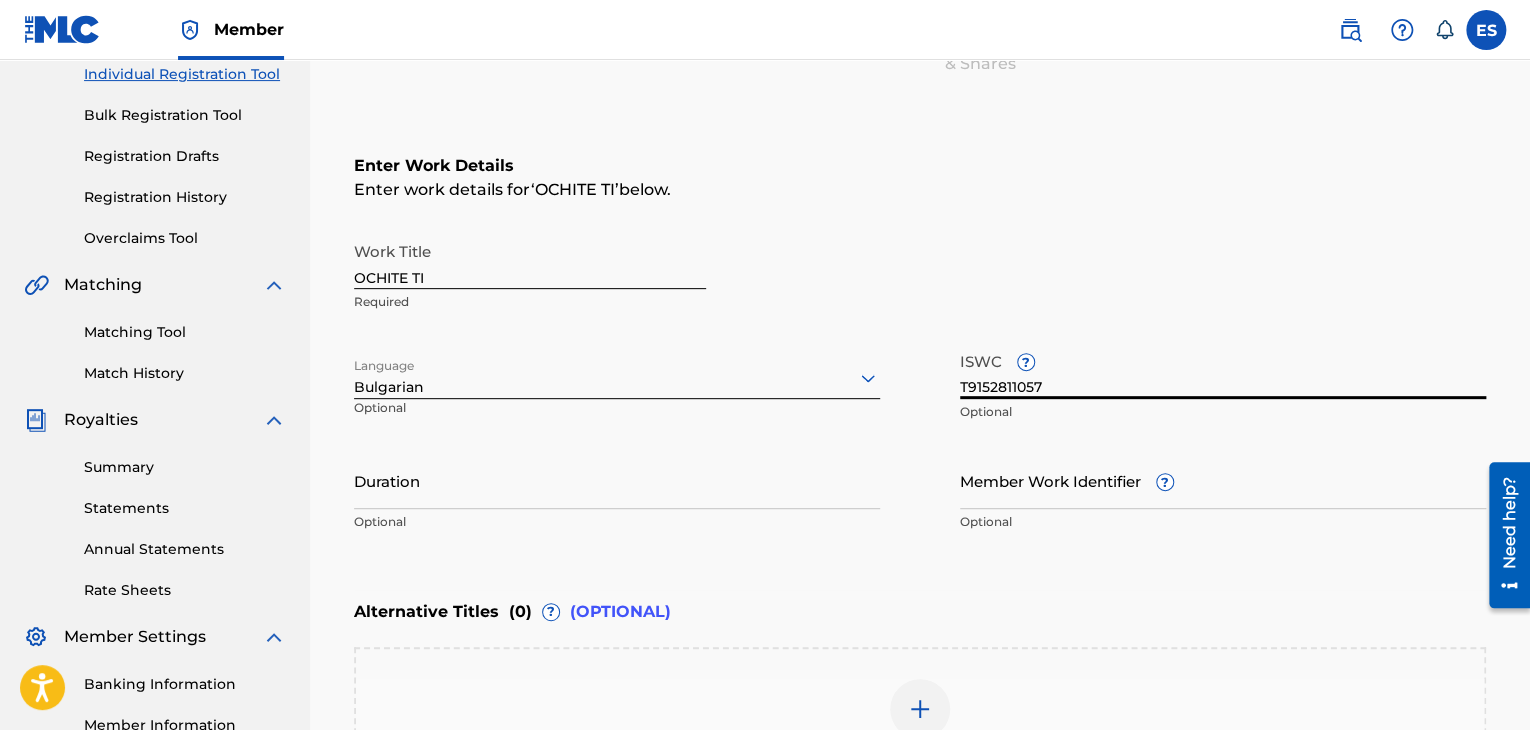 type on "T9152811057" 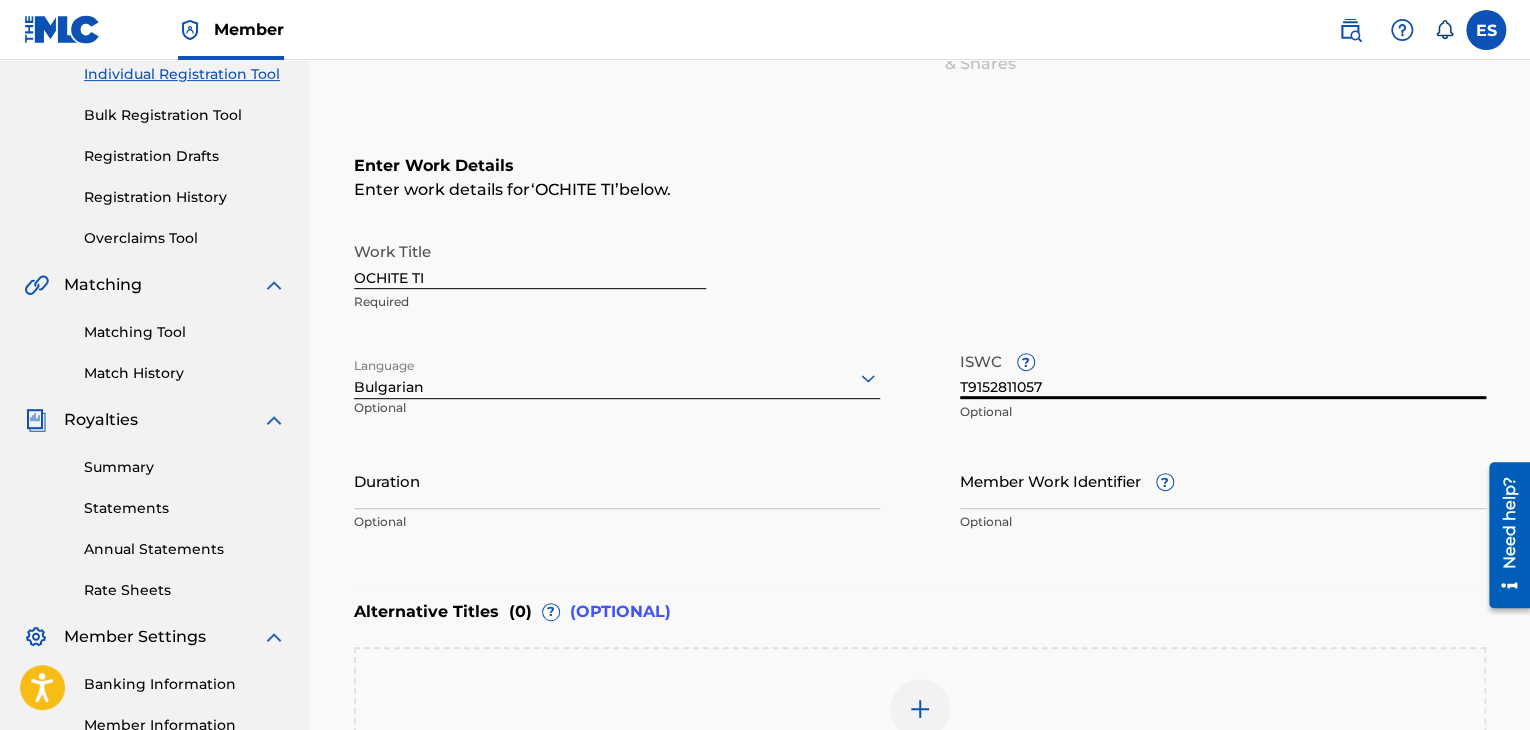 drag, startPoint x: 624, startPoint y: 478, endPoint x: 611, endPoint y: 455, distance: 26.41969 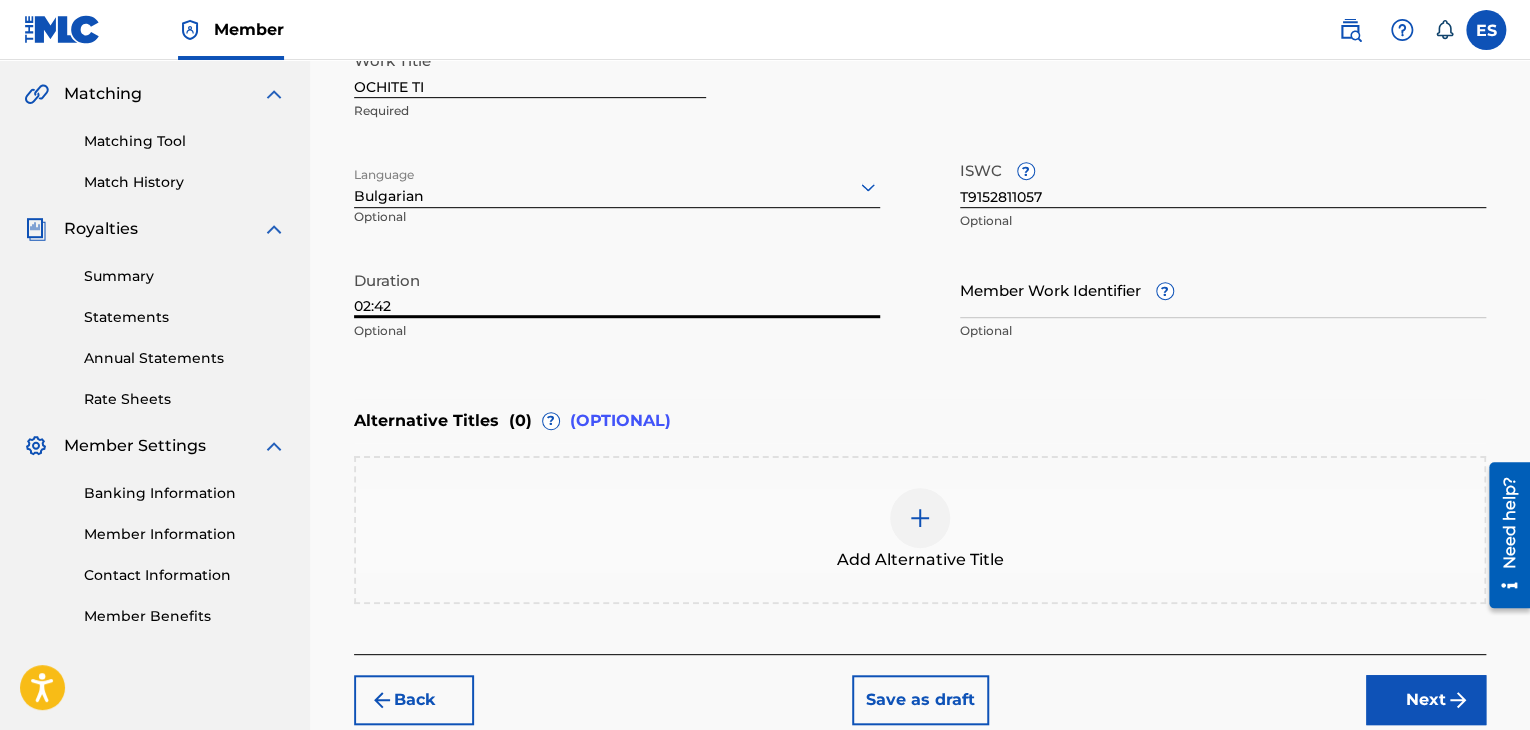 scroll, scrollTop: 561, scrollLeft: 0, axis: vertical 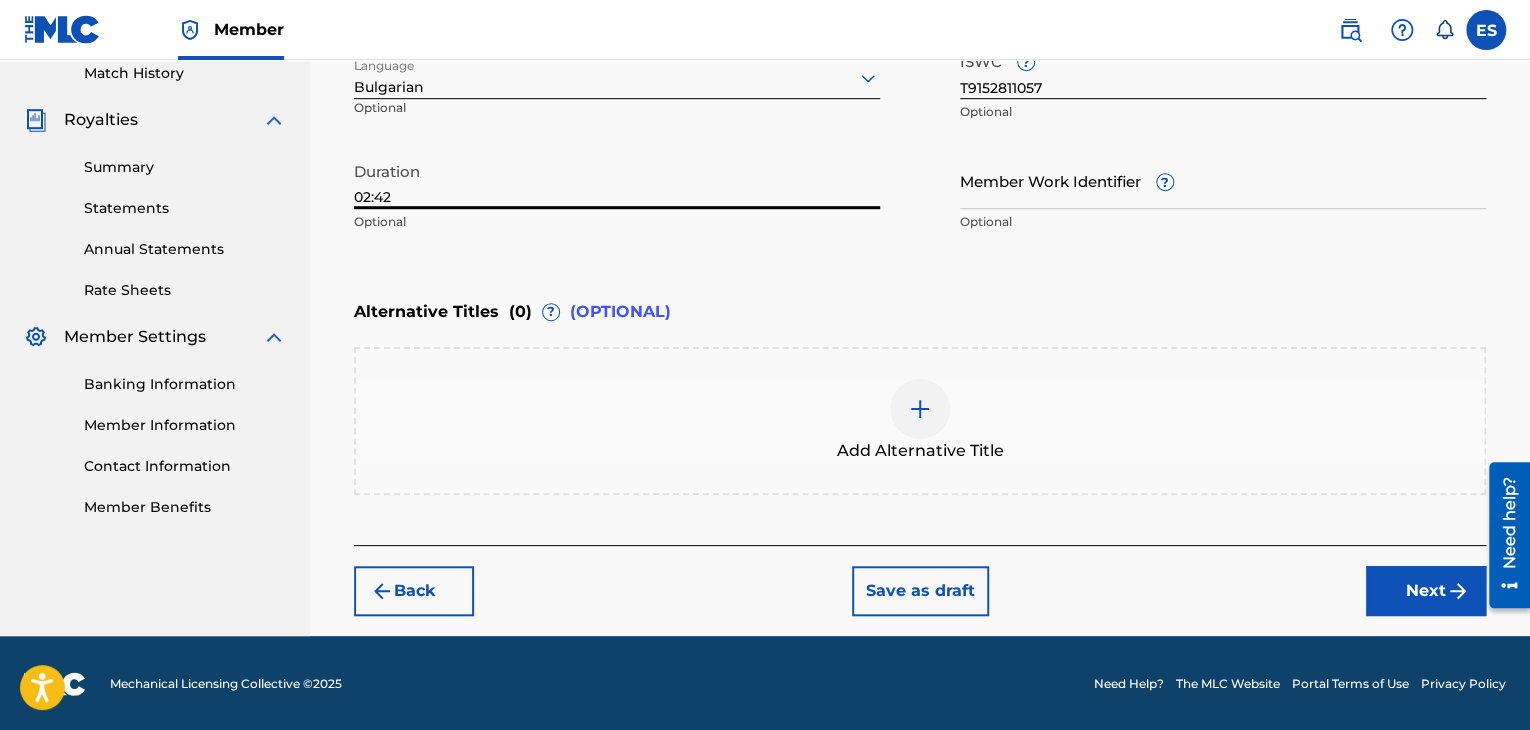 type on "02:42" 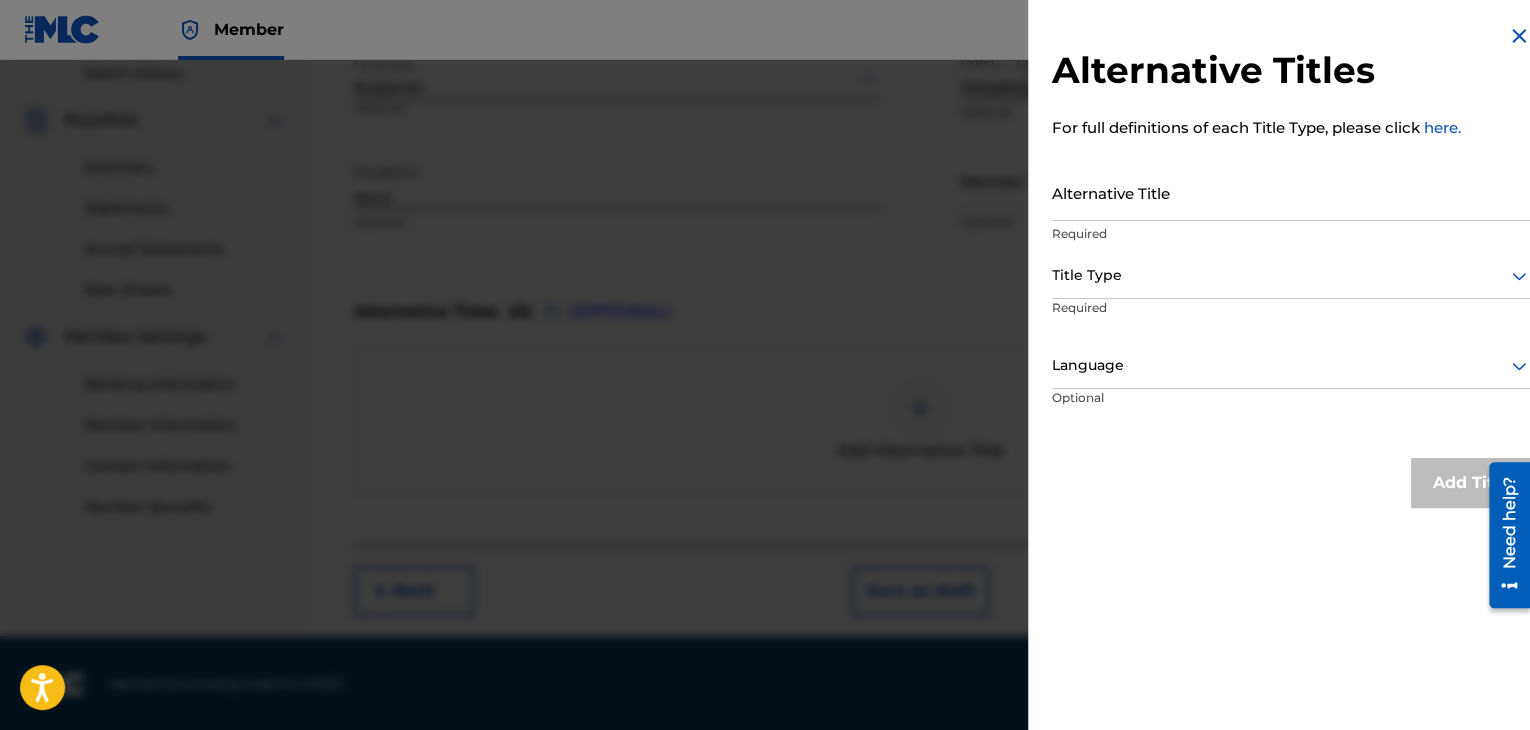 click on "Alternative Title" at bounding box center (1291, 192) 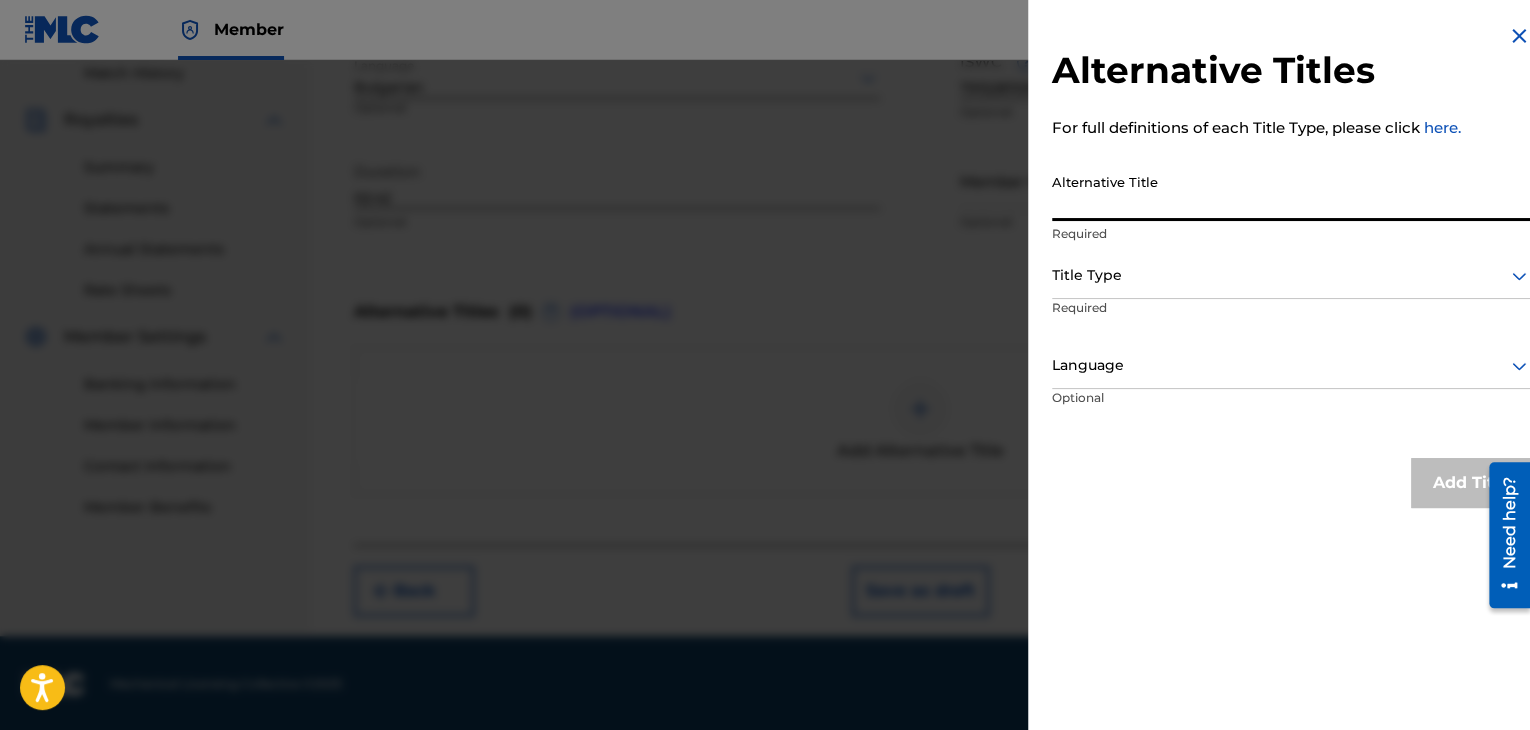 paste on "ОЧИТЕ ТИ" 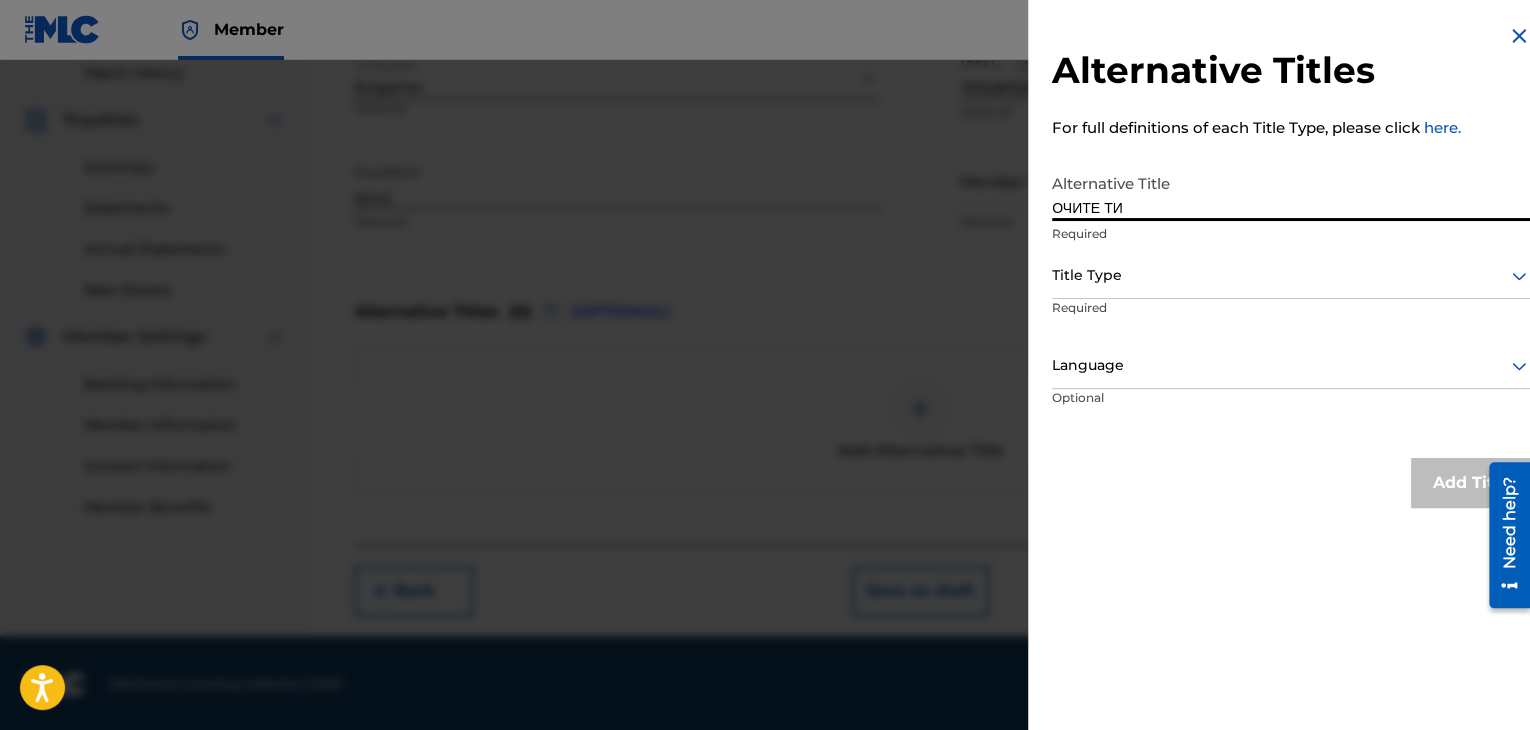 type on "ОЧИТЕ ТИ" 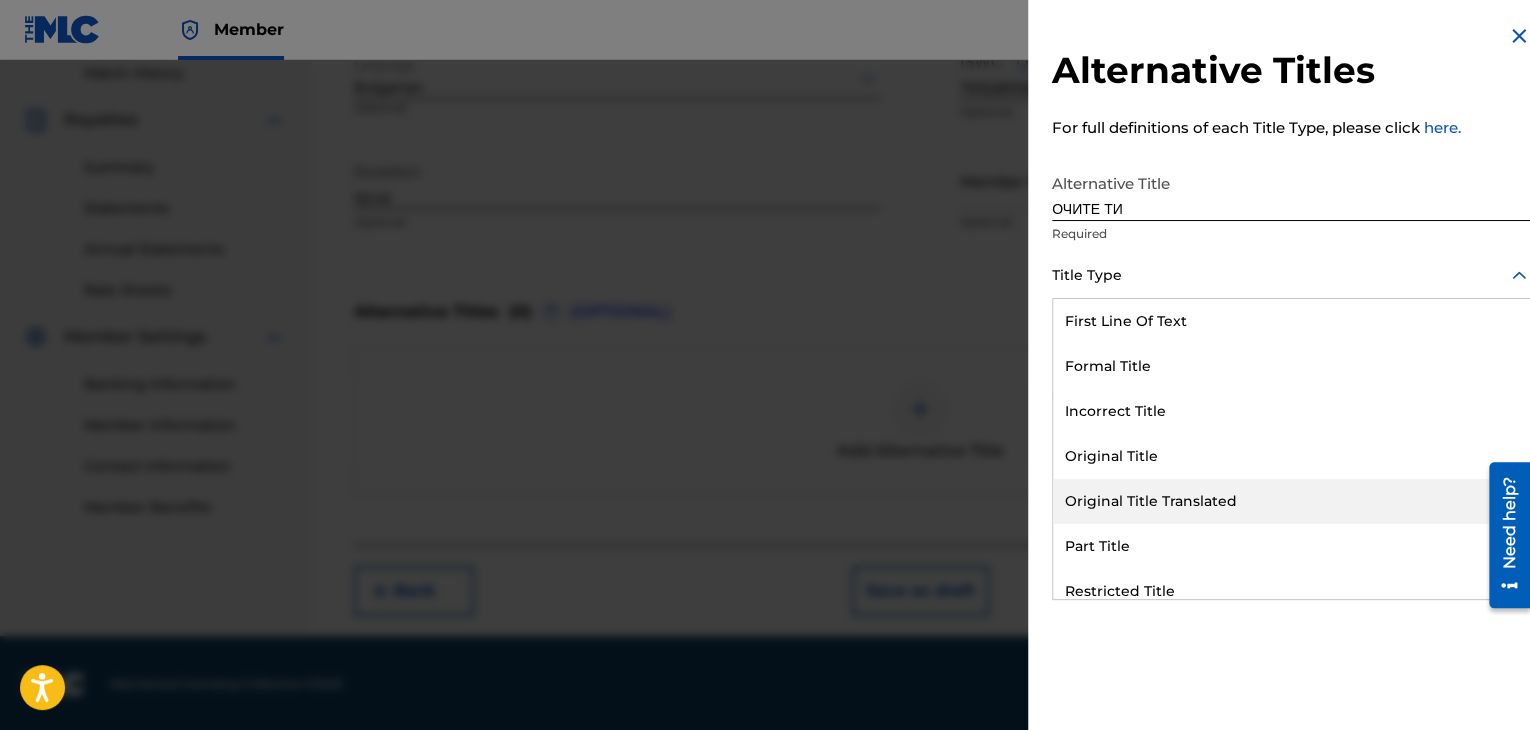 click on "Original Title Translated" at bounding box center [1291, 501] 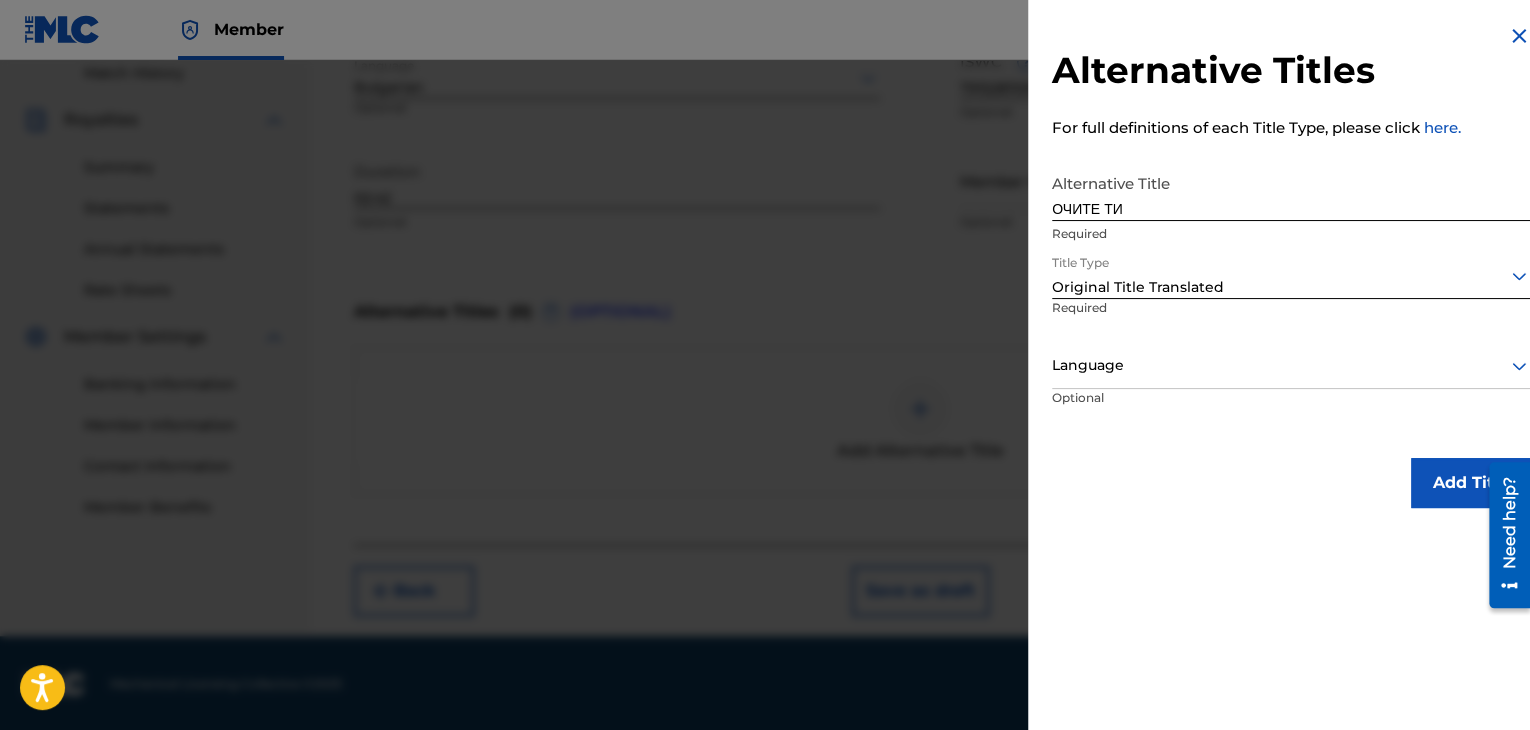 click at bounding box center [1291, 365] 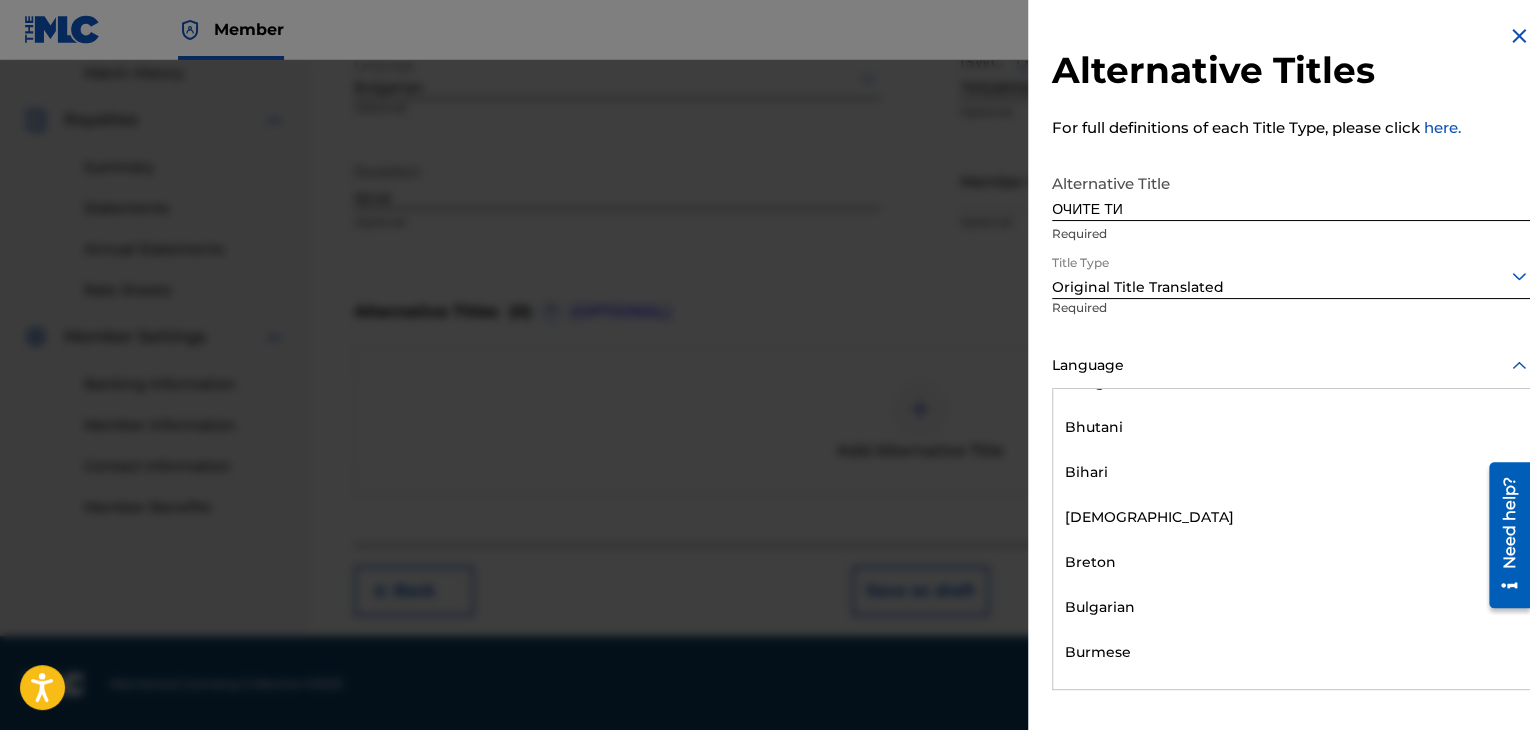 scroll, scrollTop: 800, scrollLeft: 0, axis: vertical 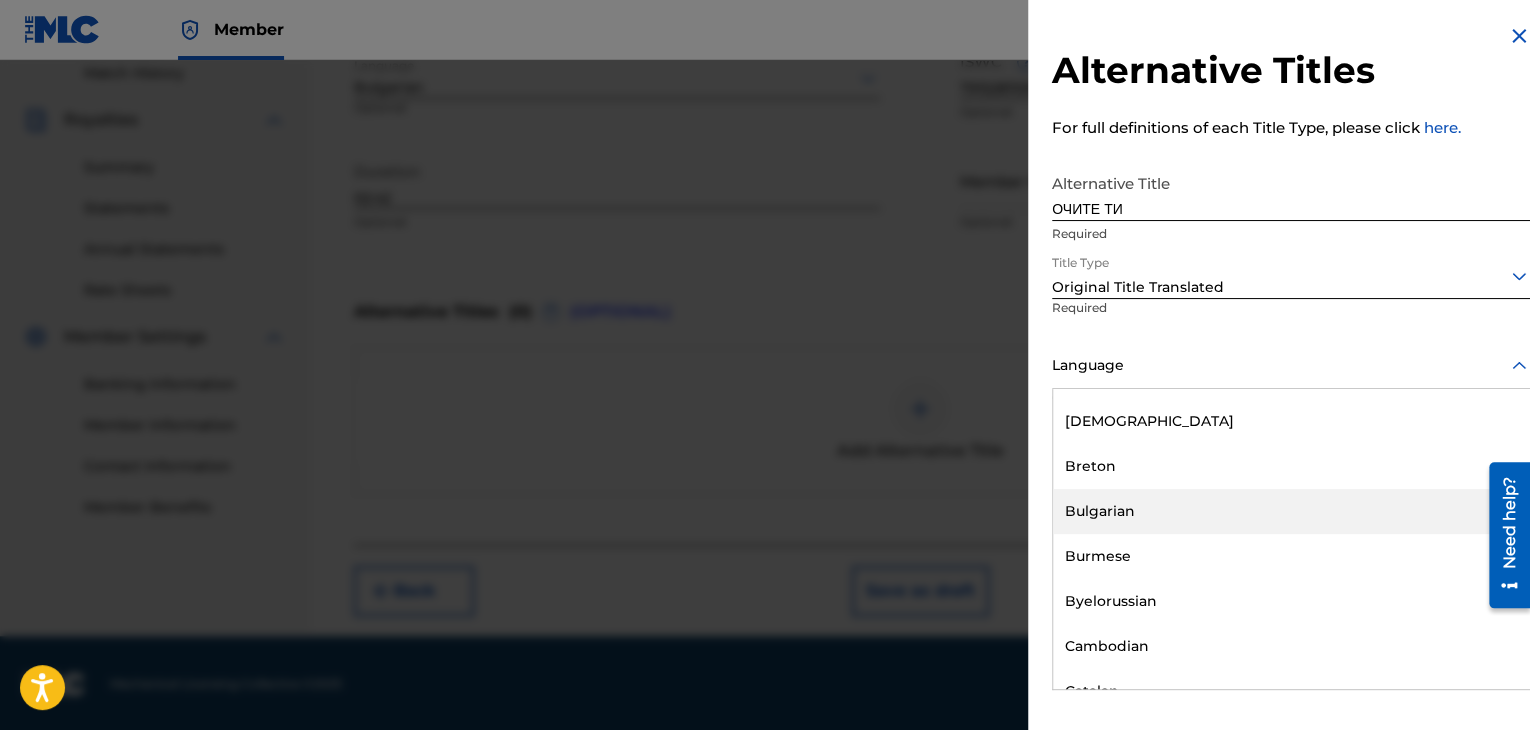 click on "Bulgarian" at bounding box center [1291, 511] 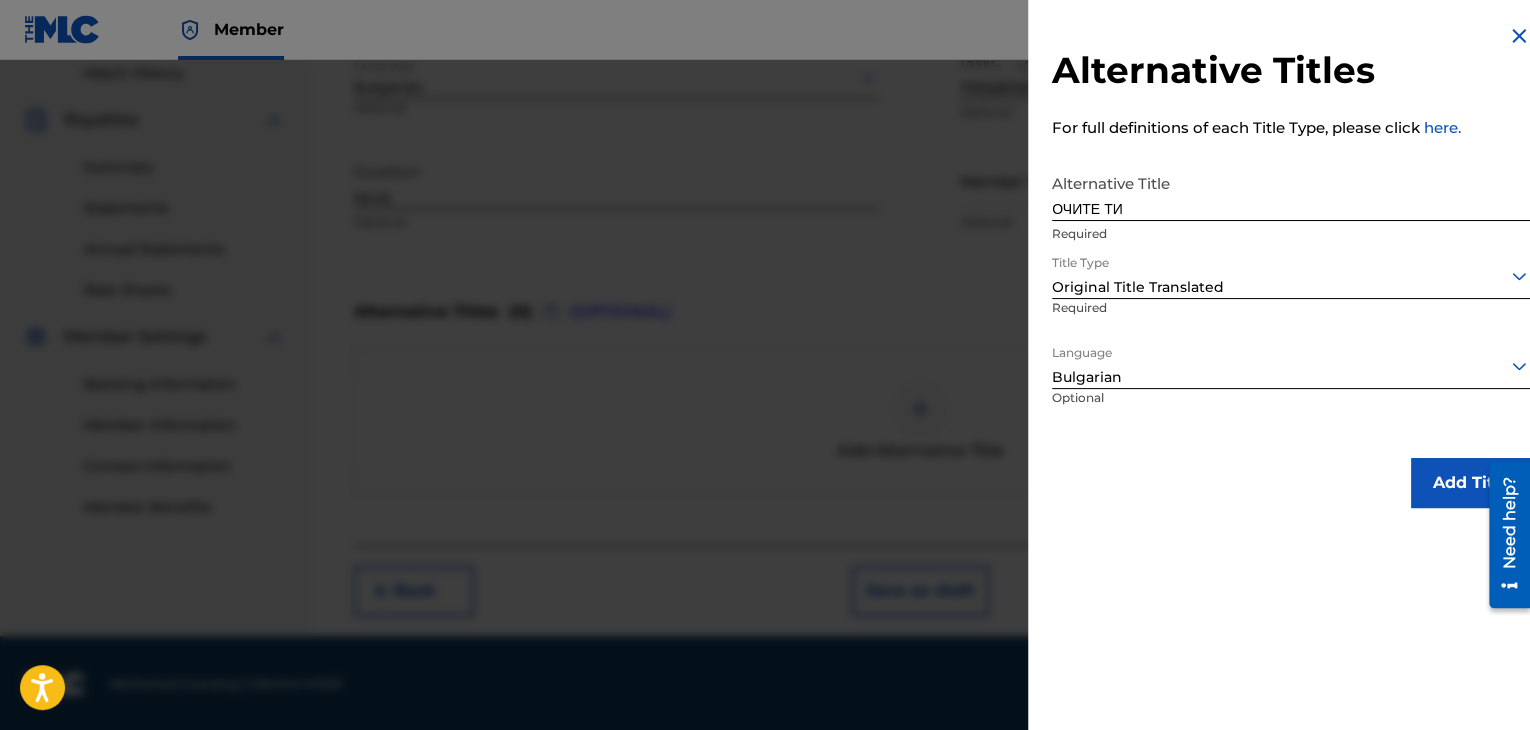 click on "Add Title" at bounding box center [1471, 483] 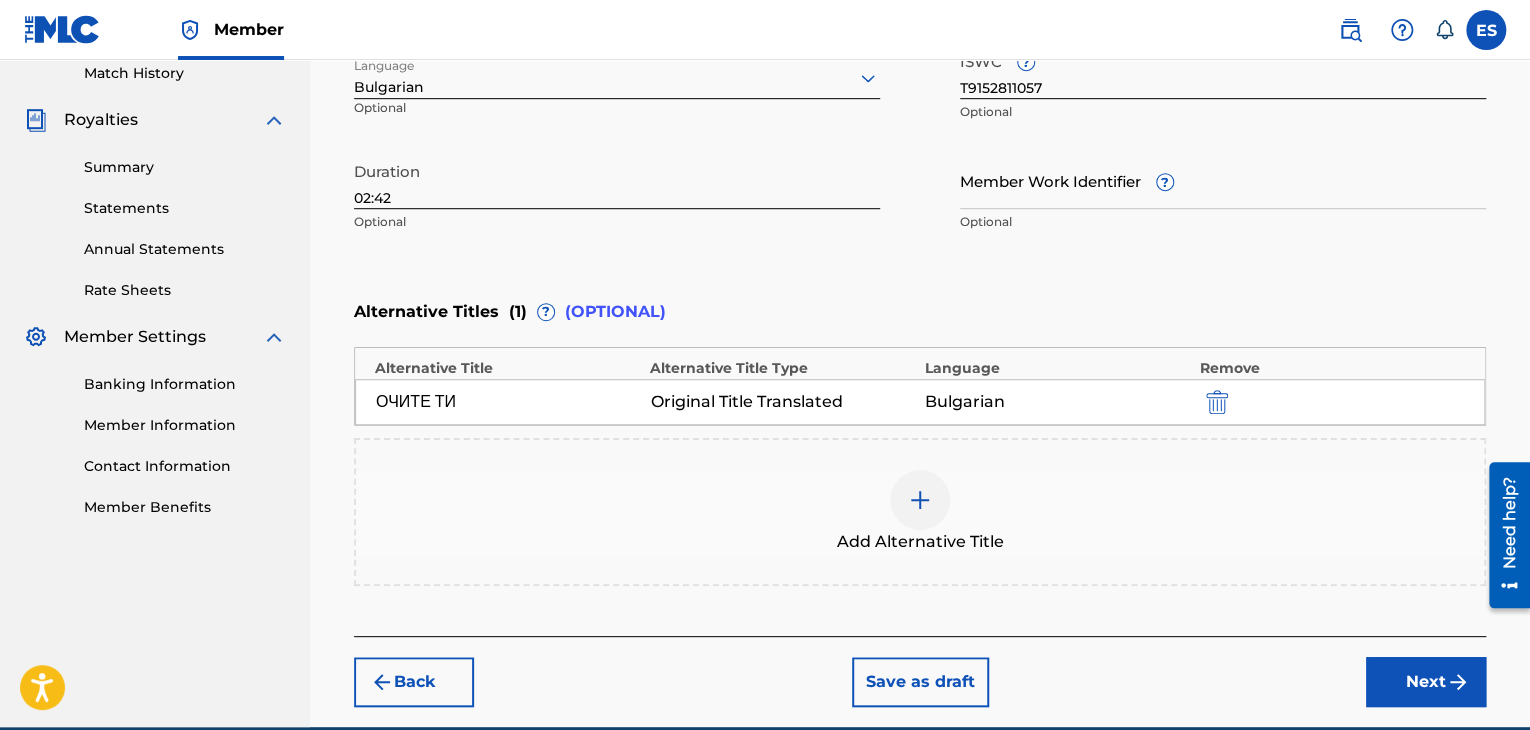 click on "Next" at bounding box center [1426, 682] 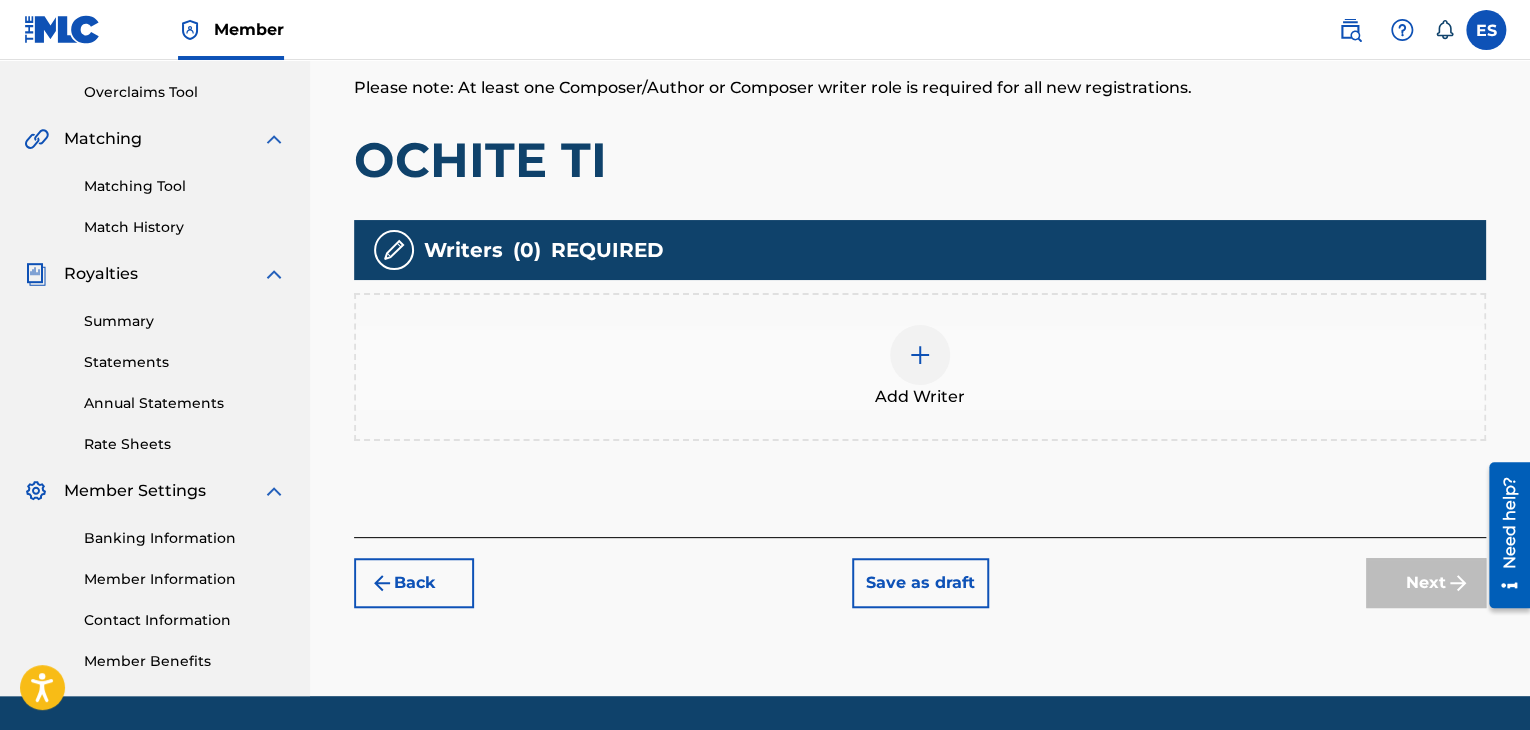 scroll, scrollTop: 469, scrollLeft: 0, axis: vertical 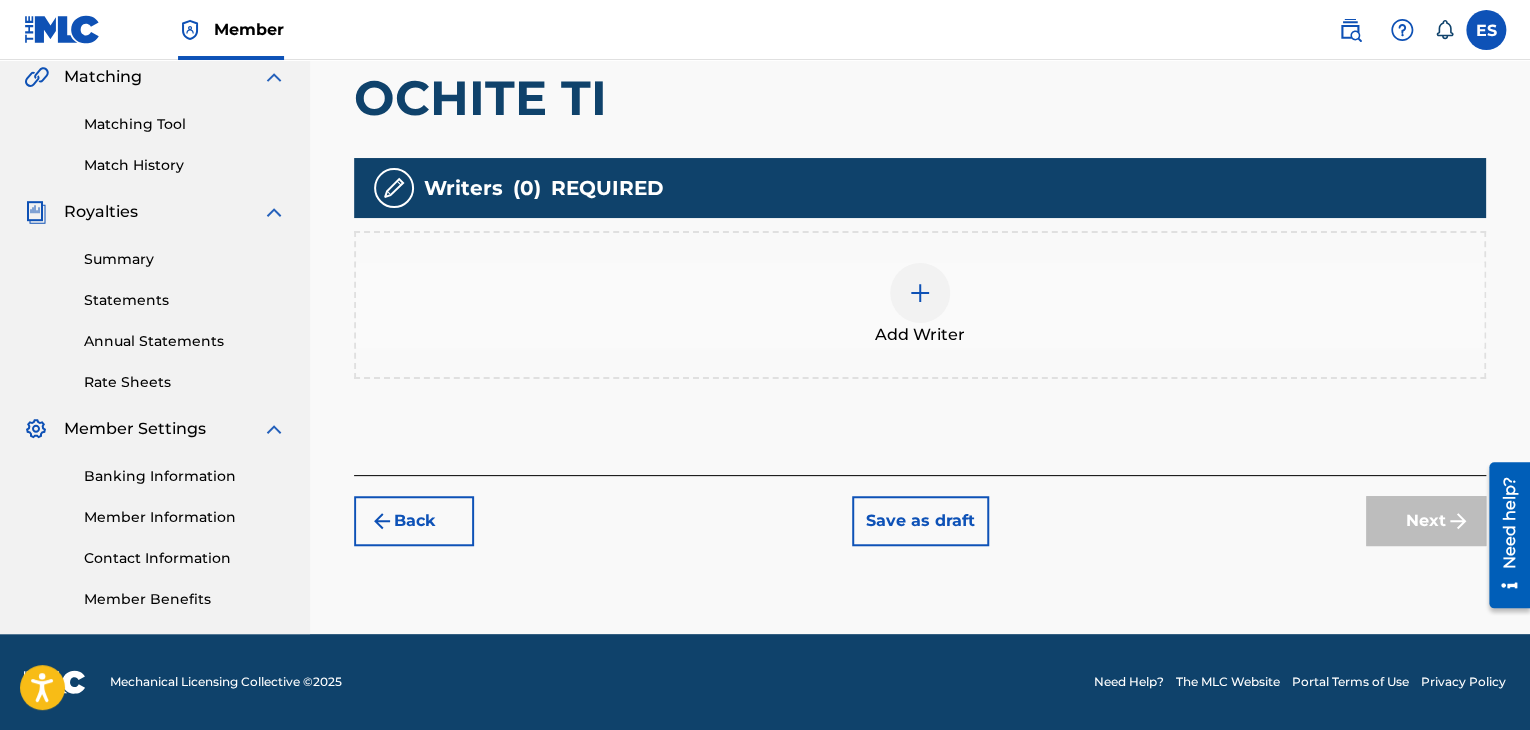 click on "Add Writer" at bounding box center (920, 335) 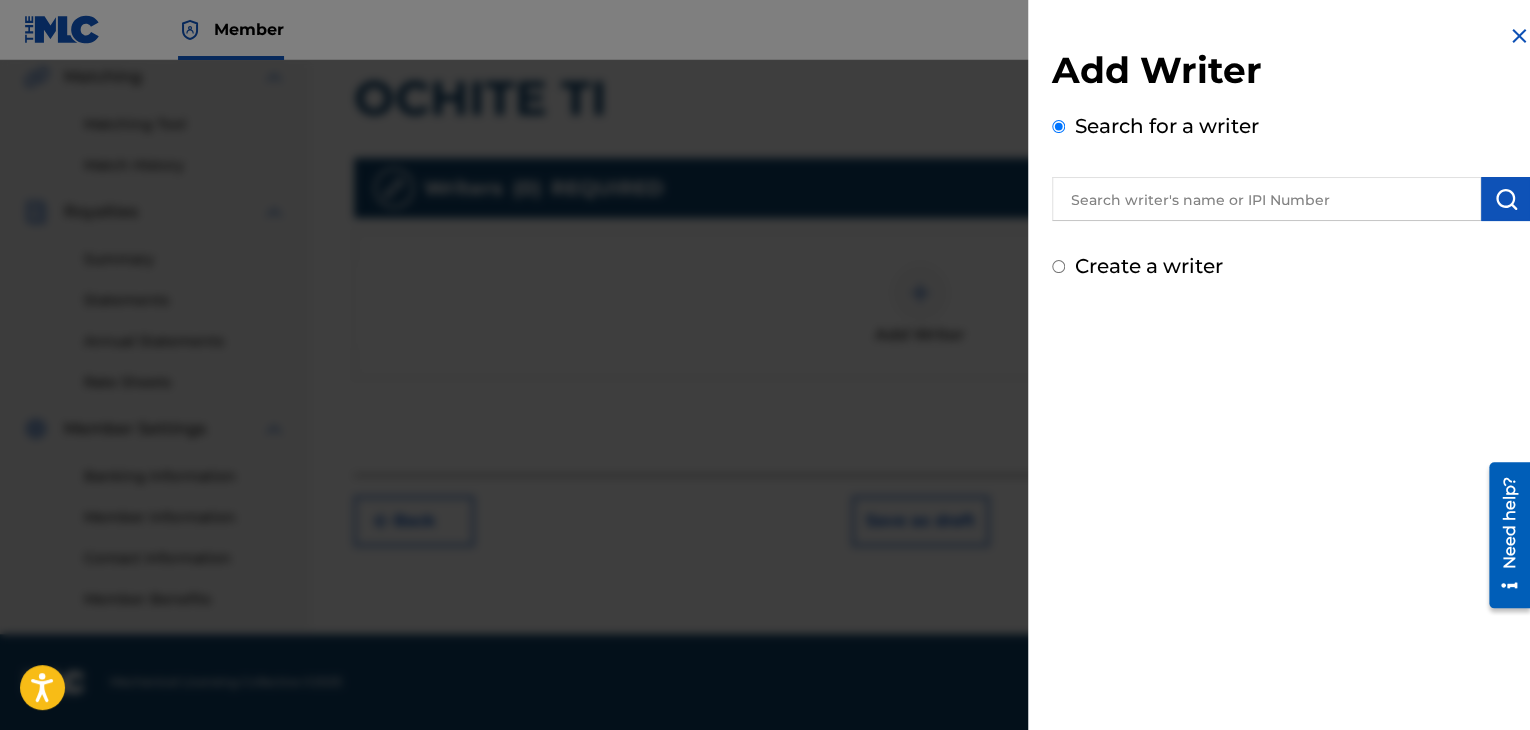 click at bounding box center (1266, 199) 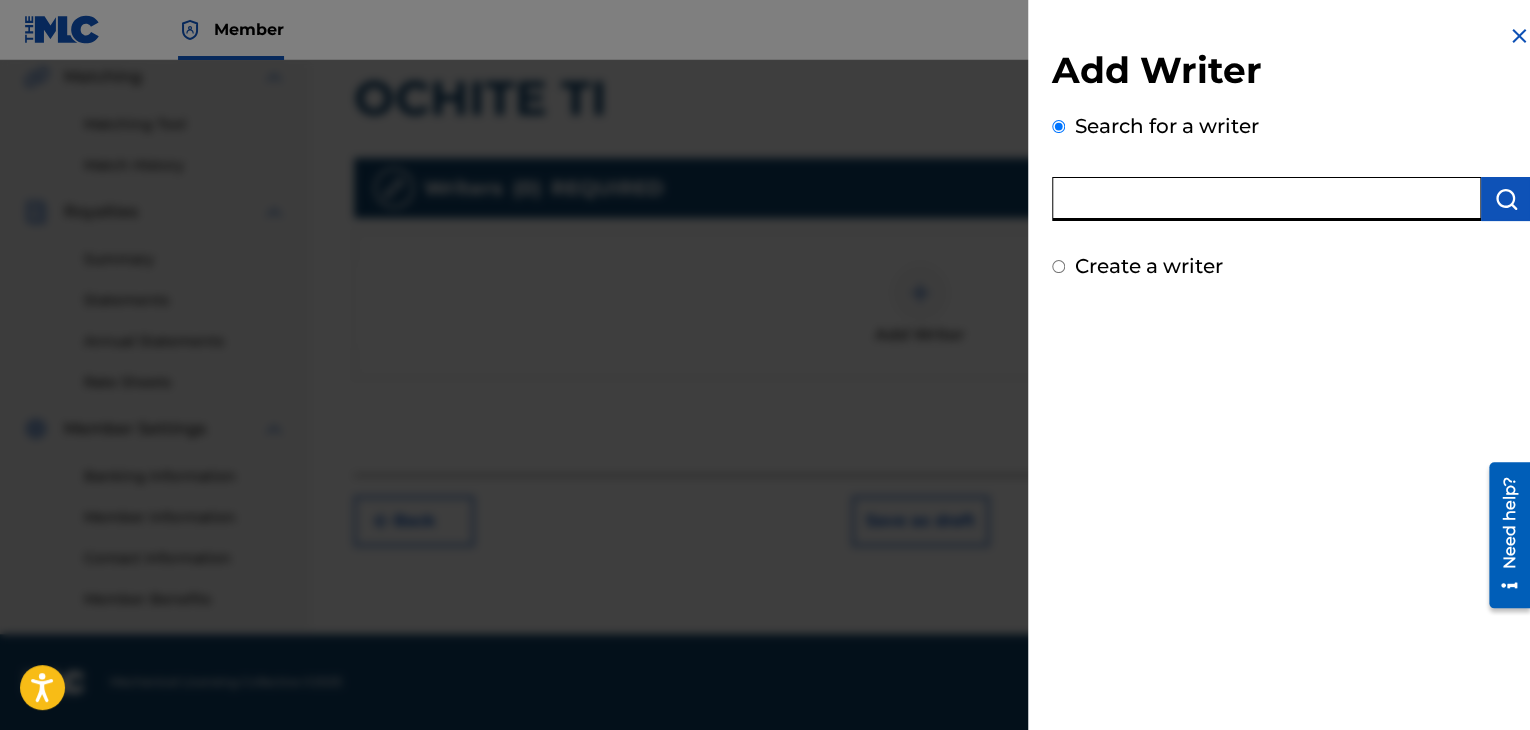 paste on "00088958107" 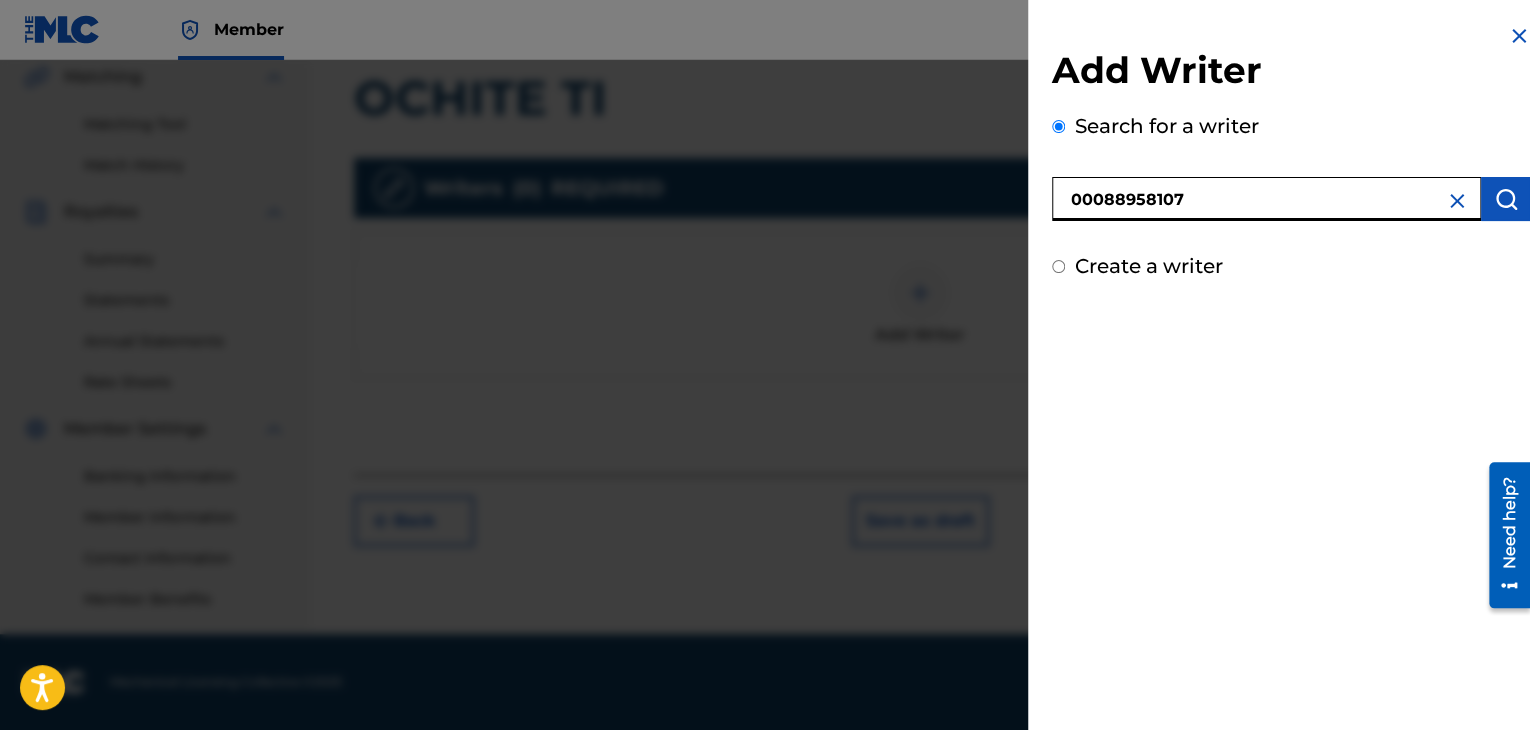 type on "00088958107" 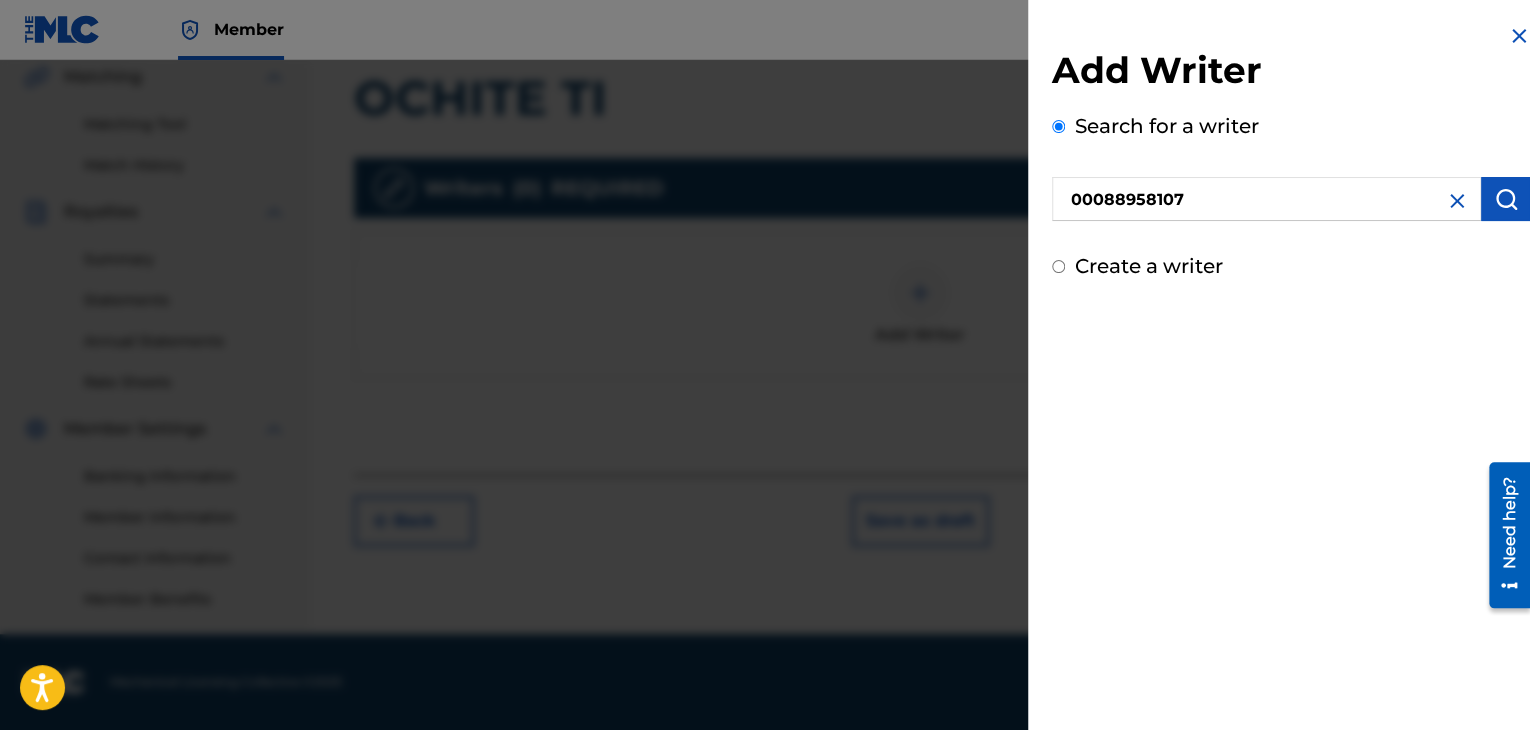 click at bounding box center (1506, 199) 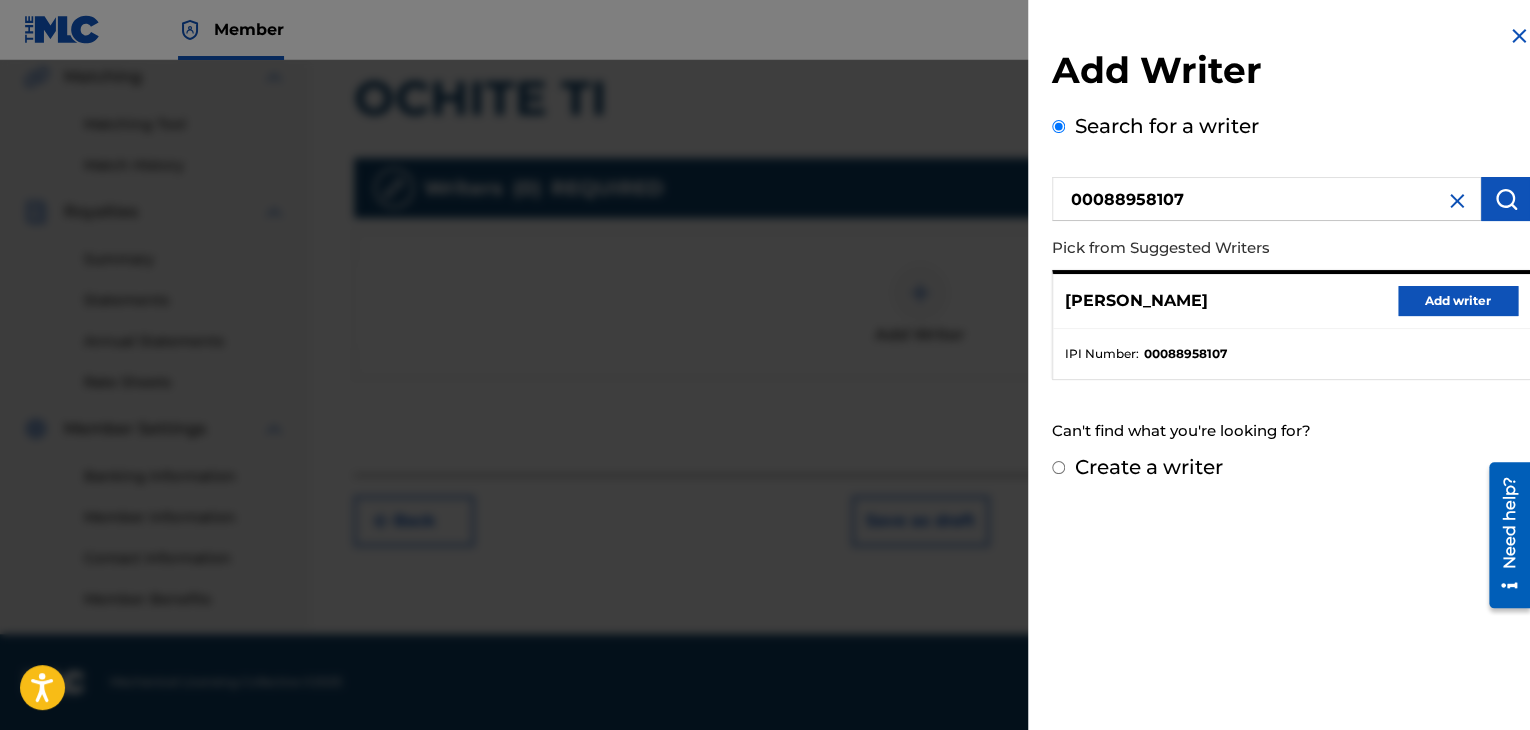 click on "Add writer" at bounding box center (1458, 301) 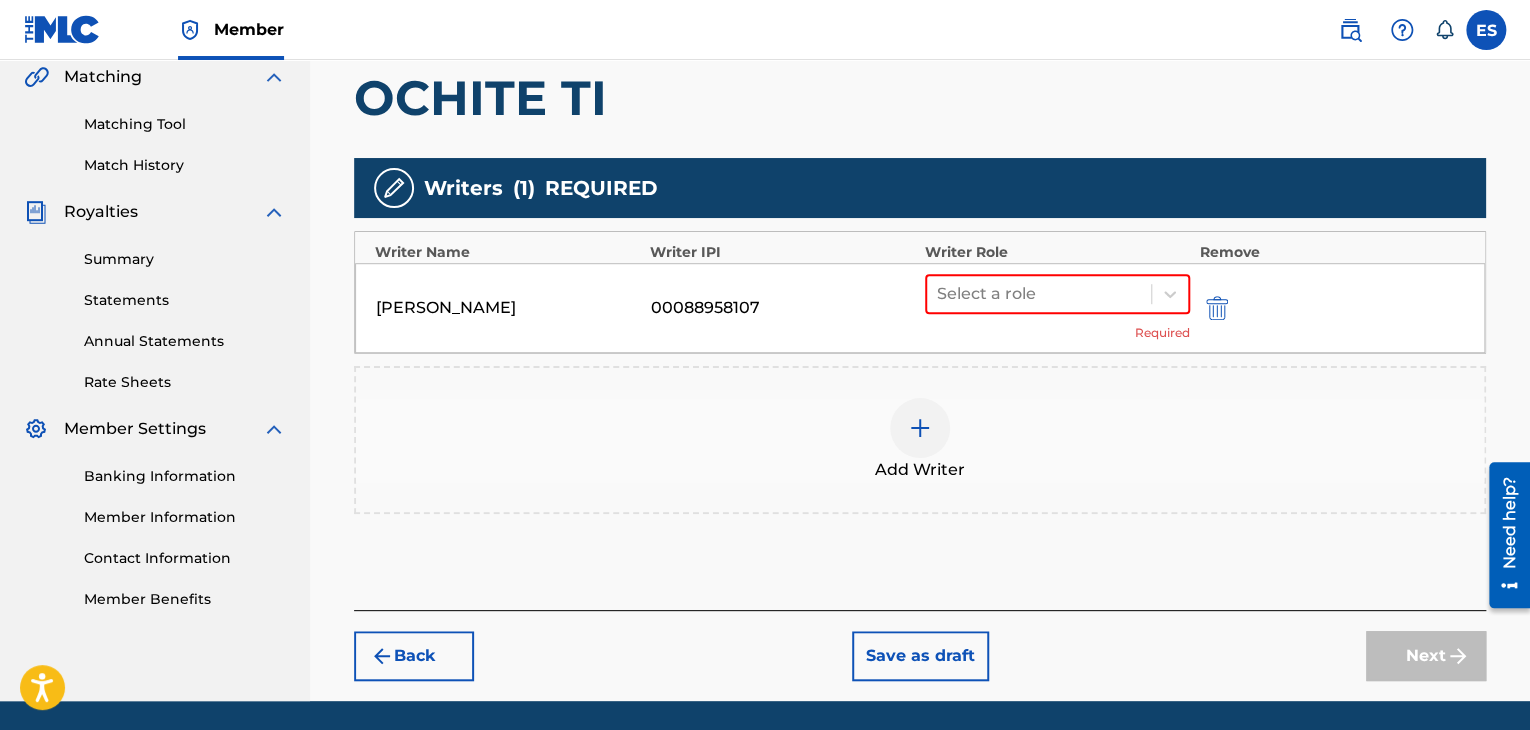 click on "Select a role Required" at bounding box center [1057, 308] 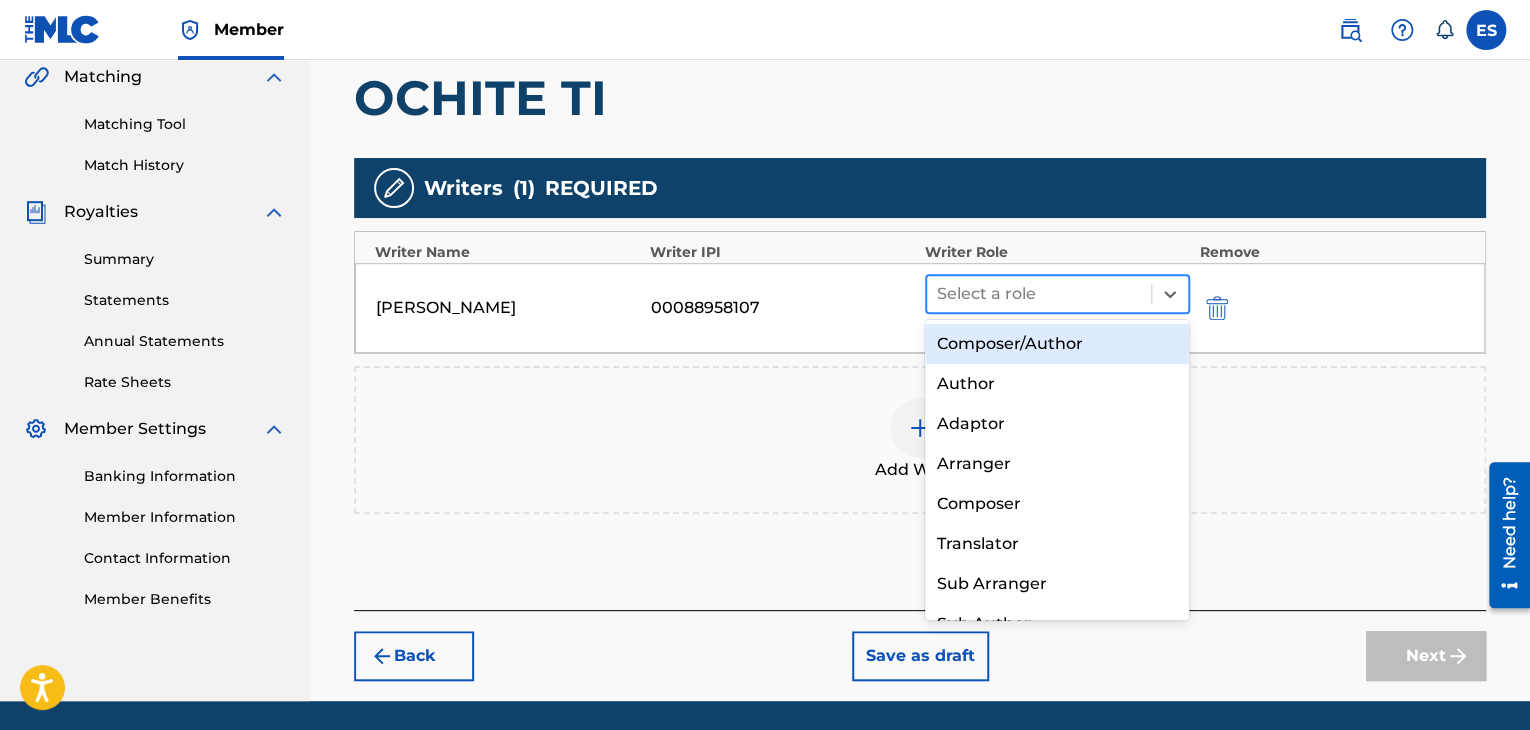 click at bounding box center [1039, 294] 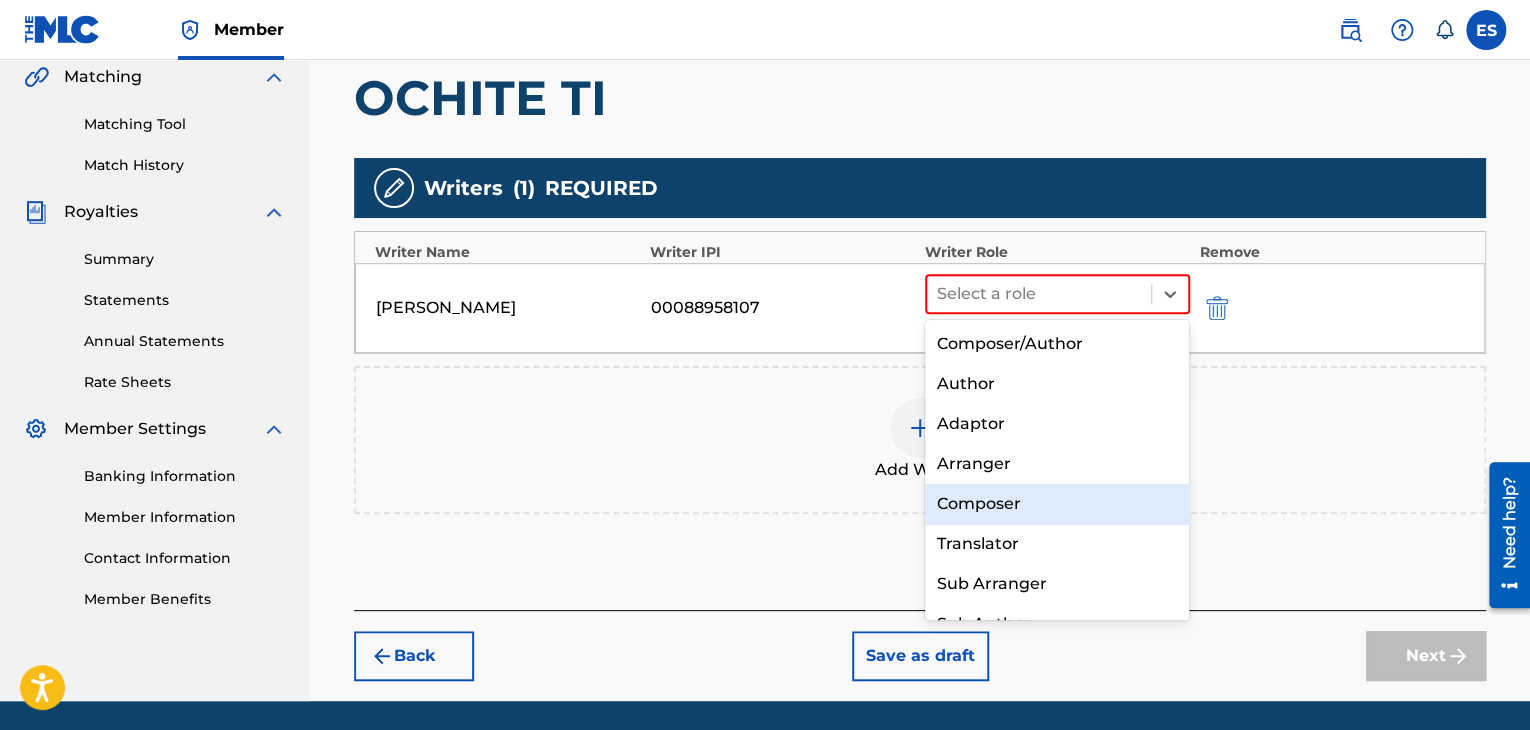 click on "Composer" at bounding box center [1057, 504] 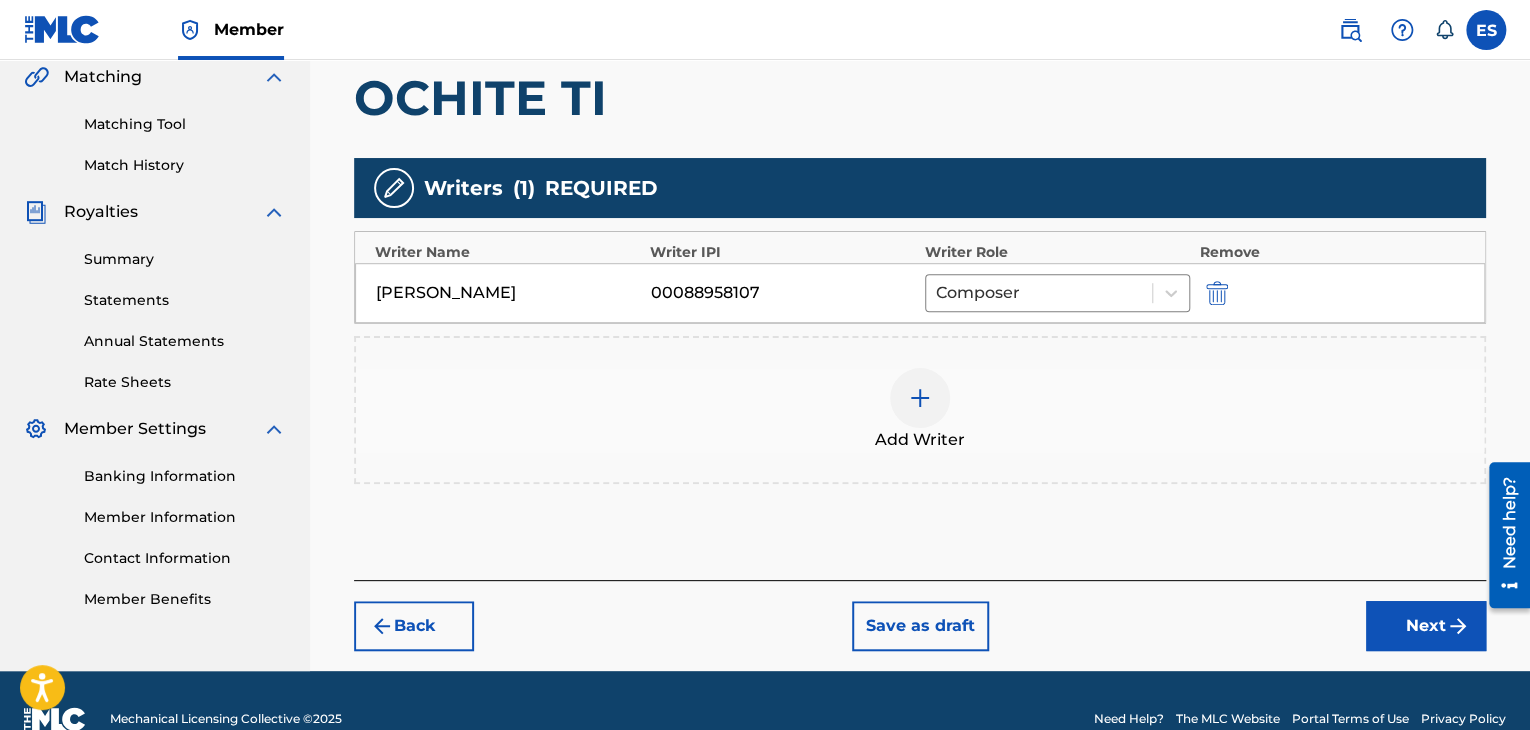 click on "Add Writer" at bounding box center [920, 440] 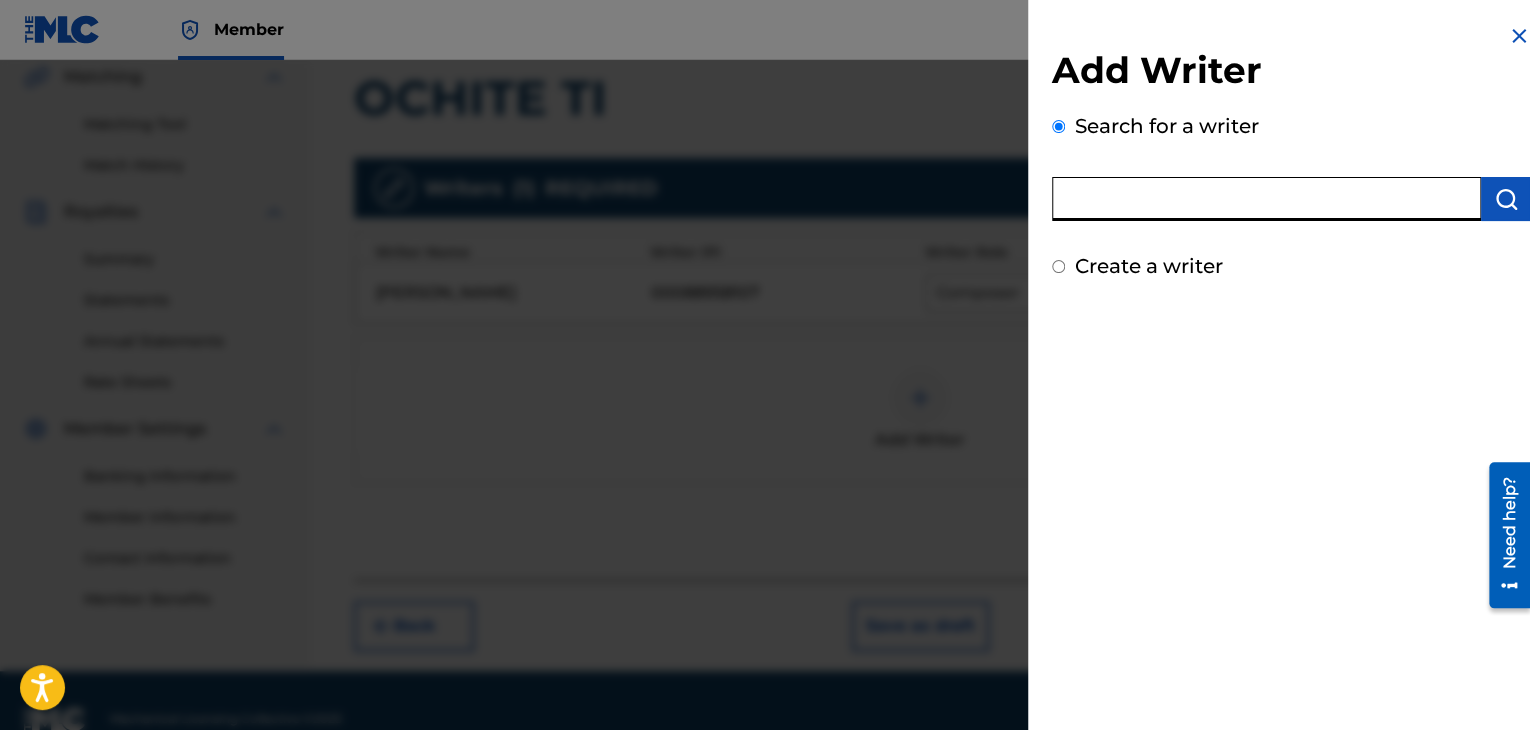 click at bounding box center [1266, 199] 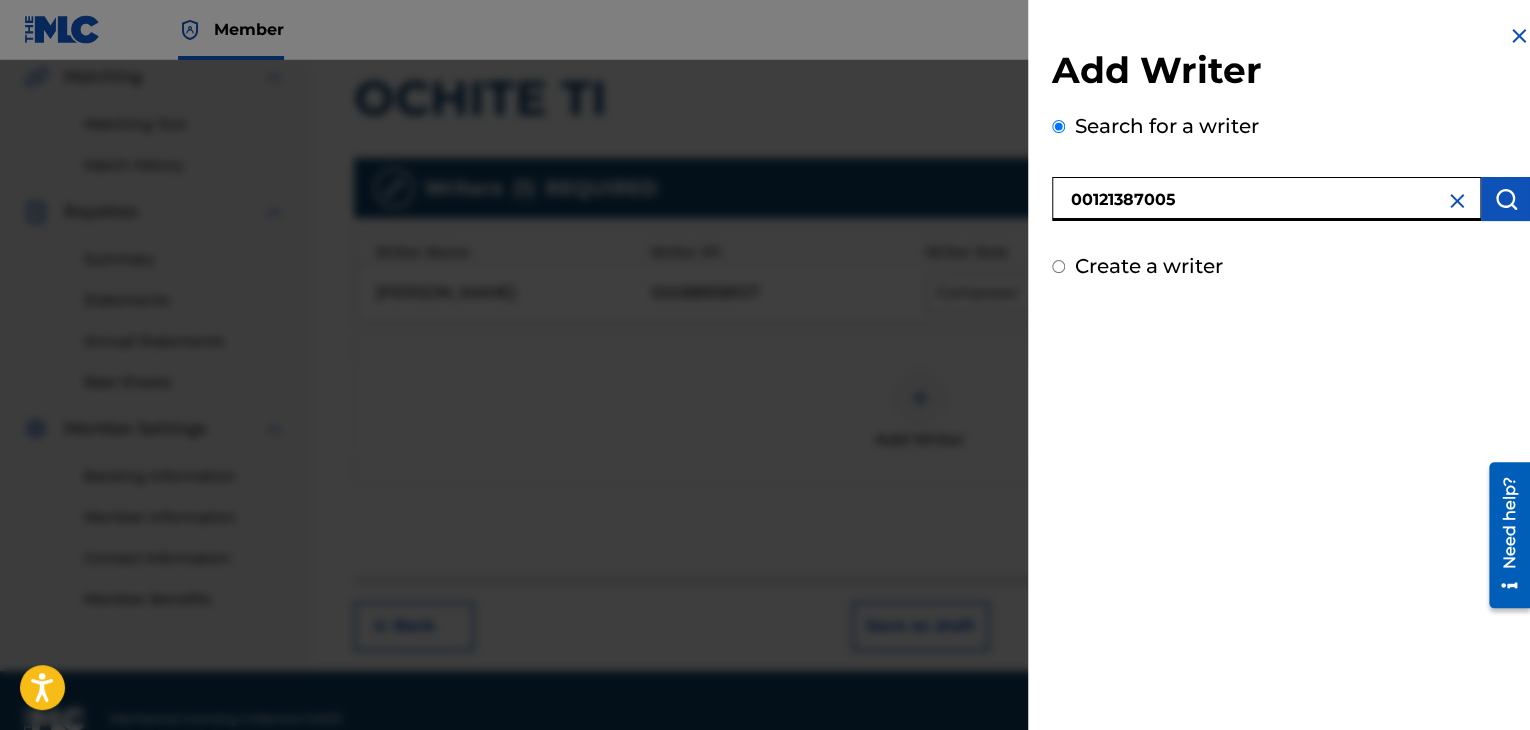 type on "00121387005" 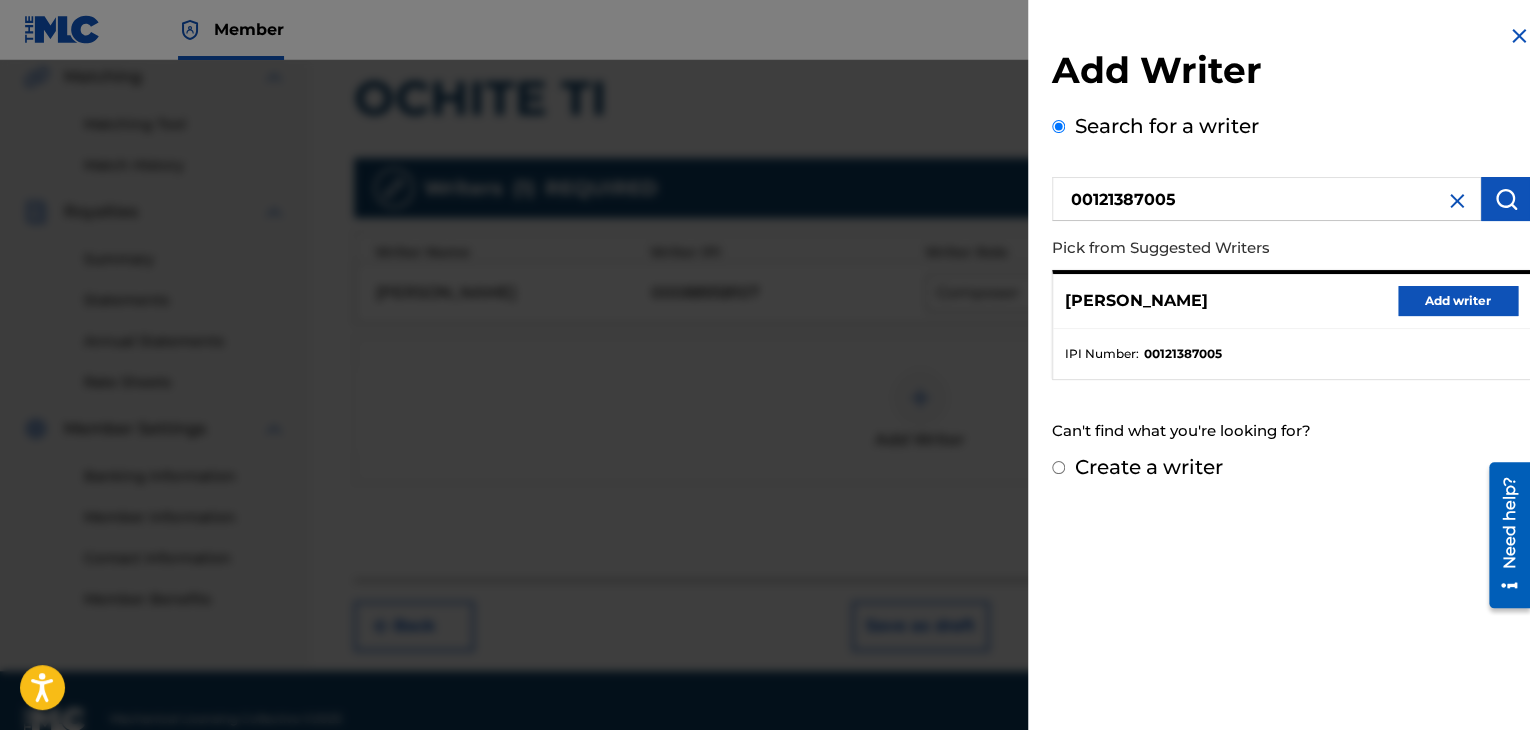 click on "Add writer" at bounding box center (1458, 301) 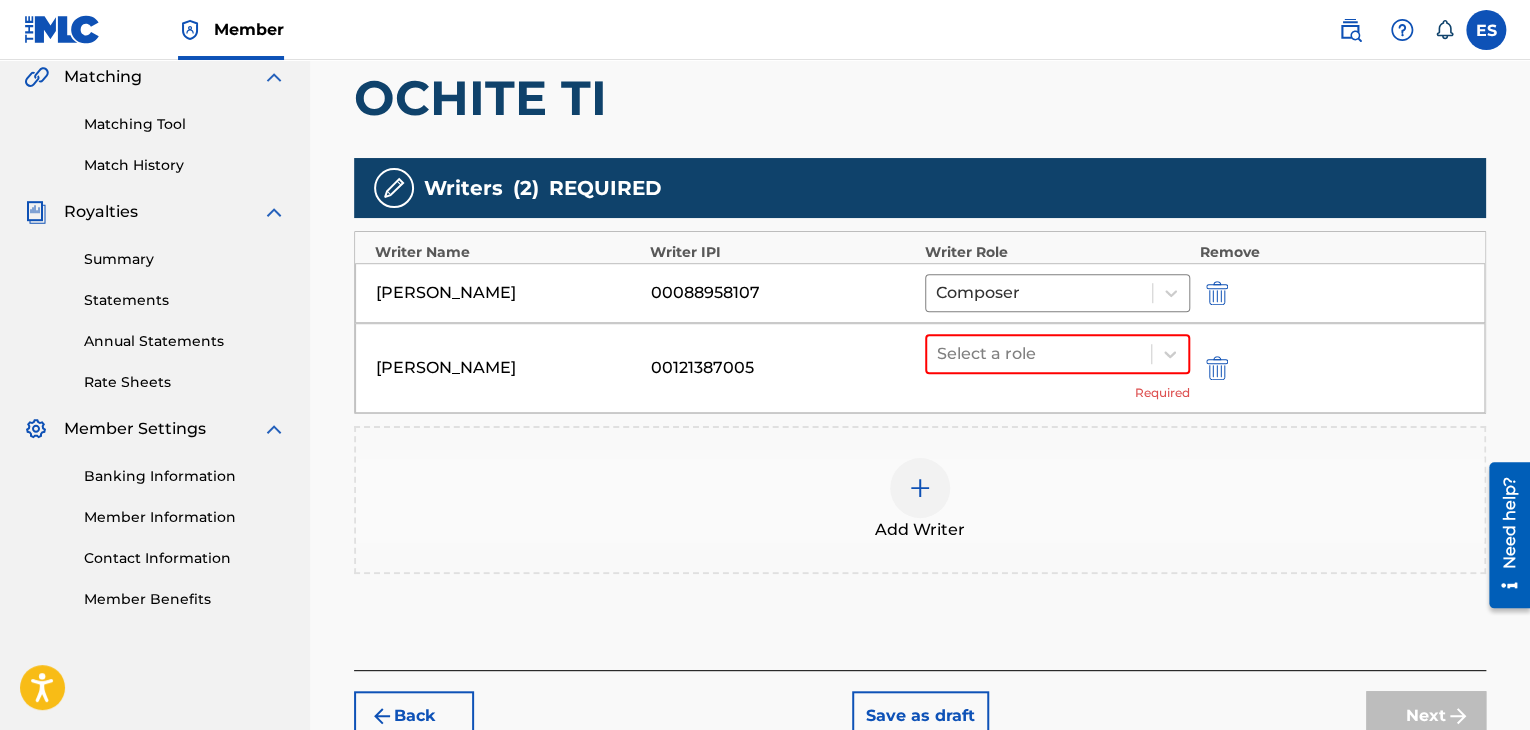click on "Select a role Required" at bounding box center [1057, 368] 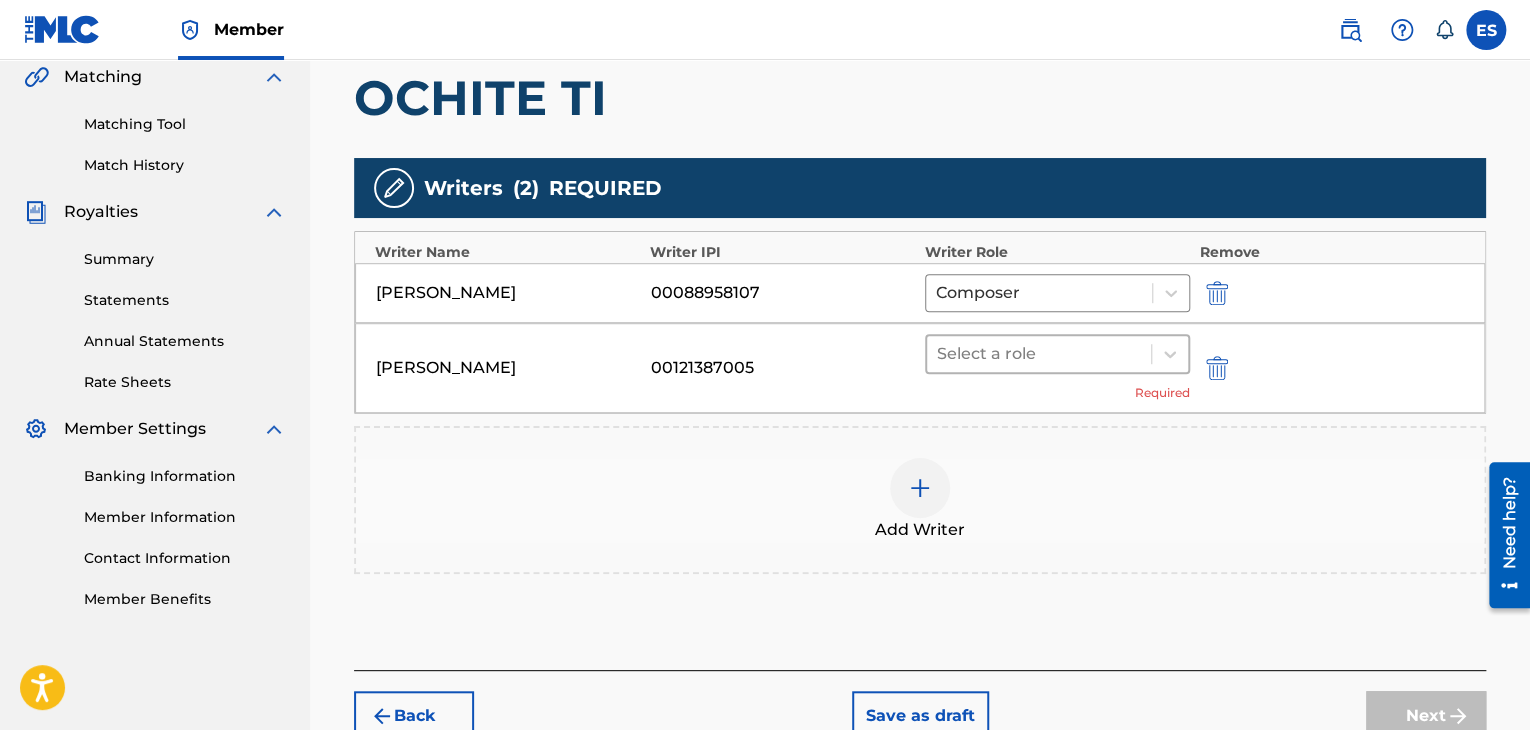 click at bounding box center [1039, 354] 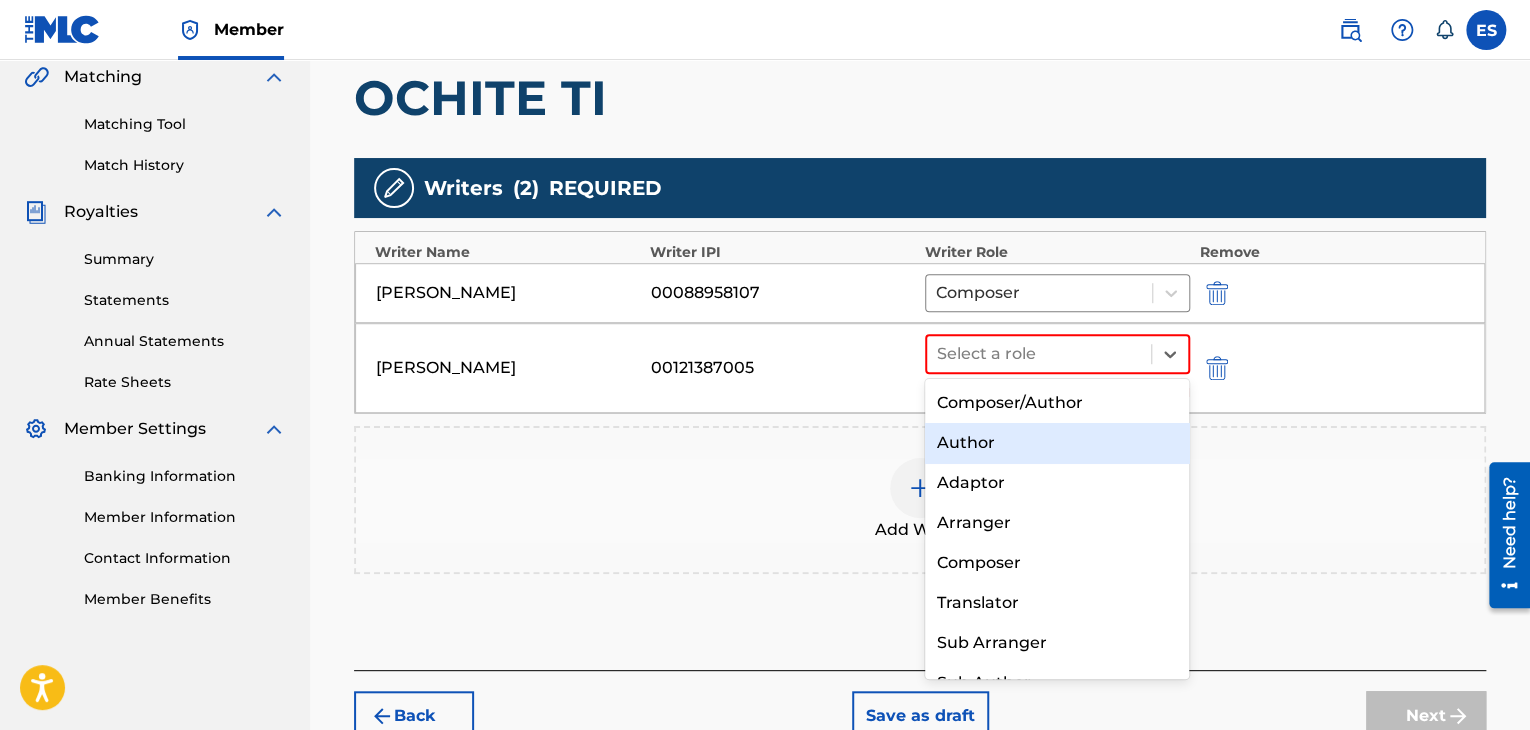 click on "Author" at bounding box center [1057, 443] 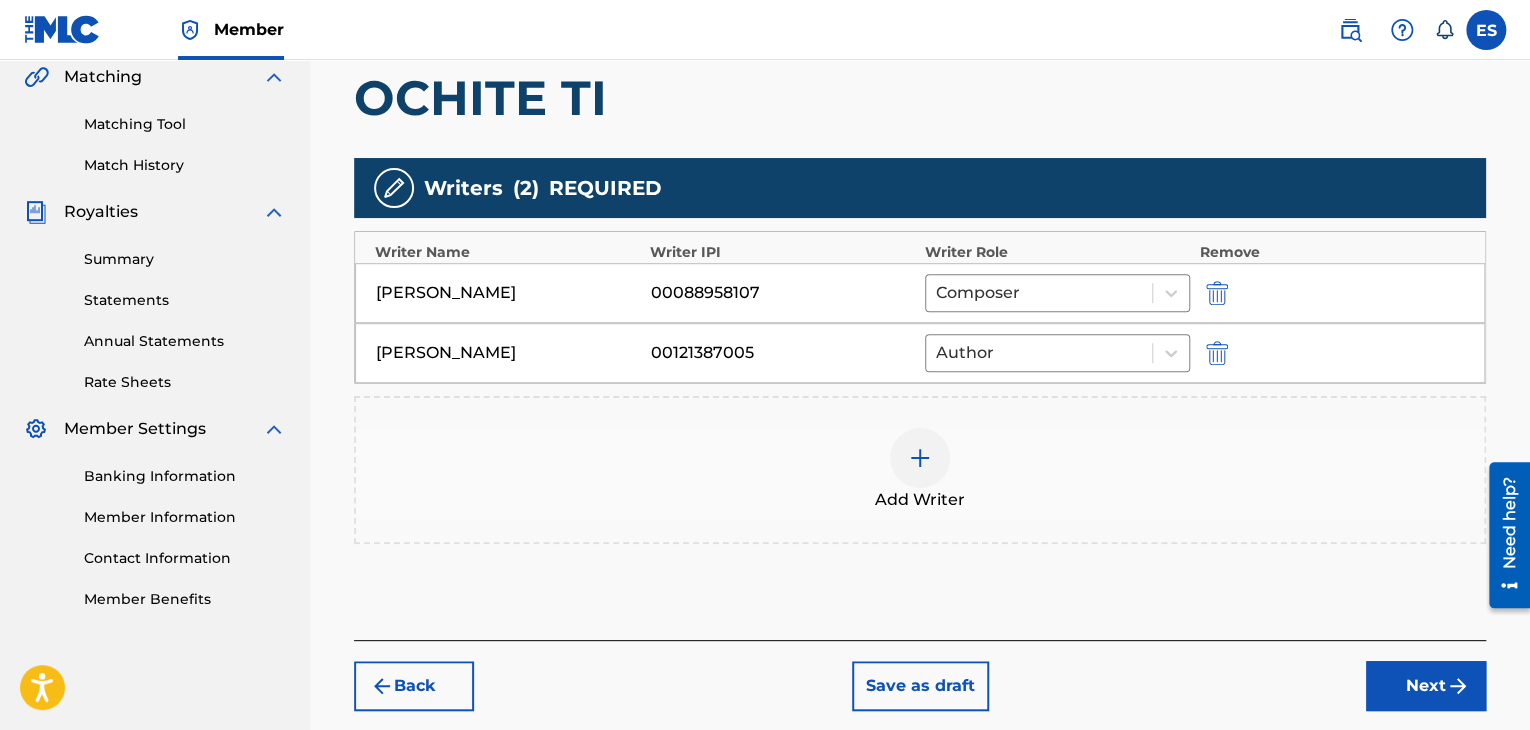 click on "Next" at bounding box center (1426, 686) 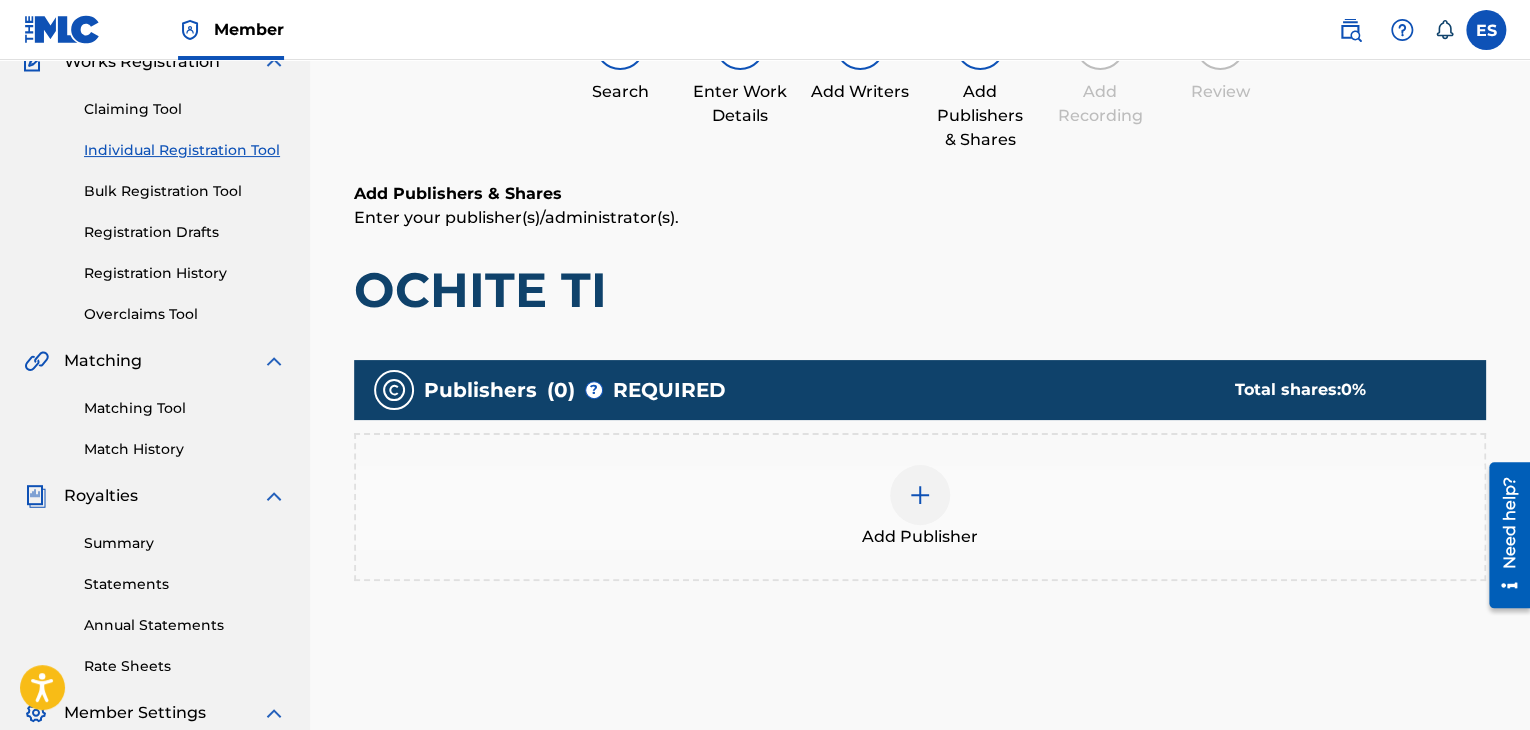 scroll, scrollTop: 190, scrollLeft: 0, axis: vertical 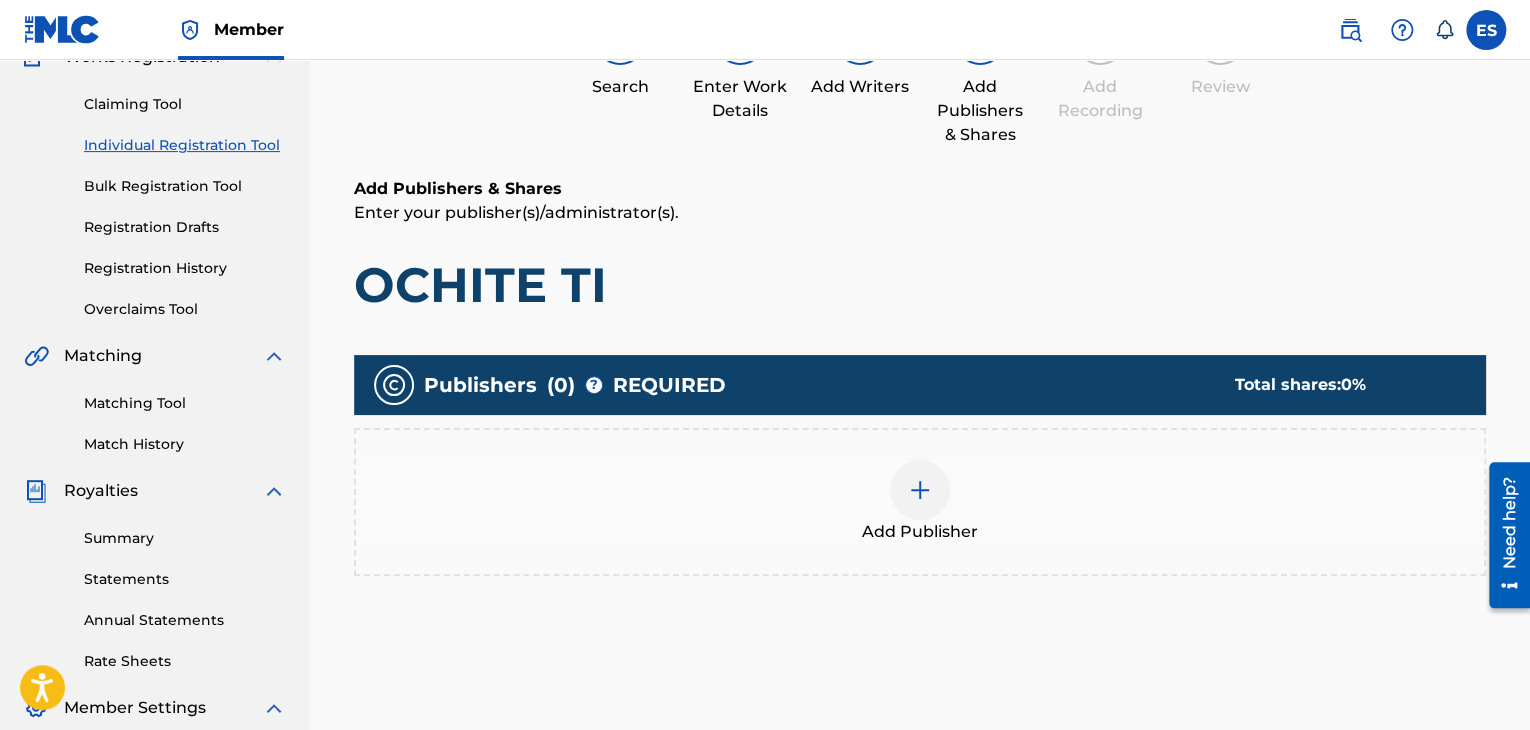 click at bounding box center (920, 490) 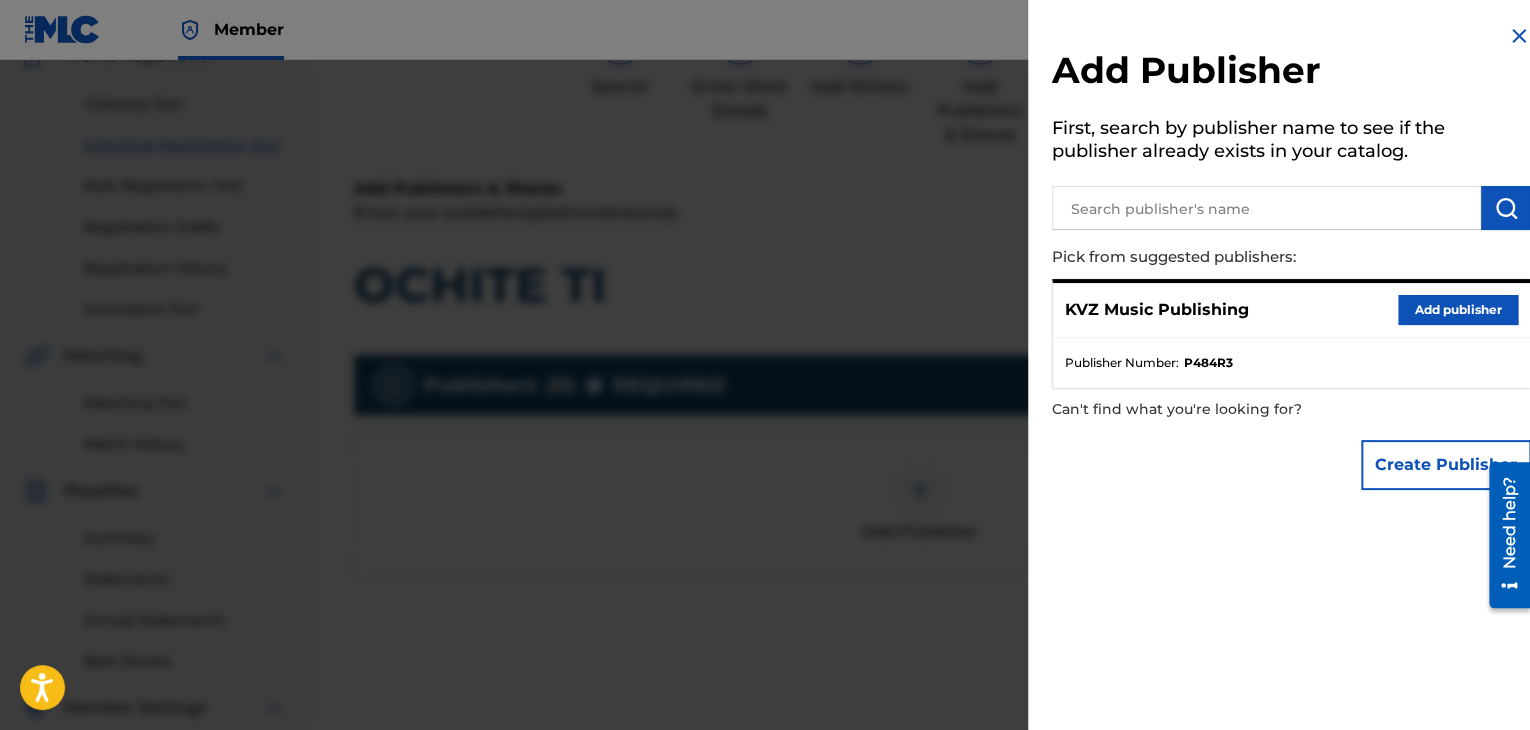click on "Add publisher" at bounding box center (1458, 310) 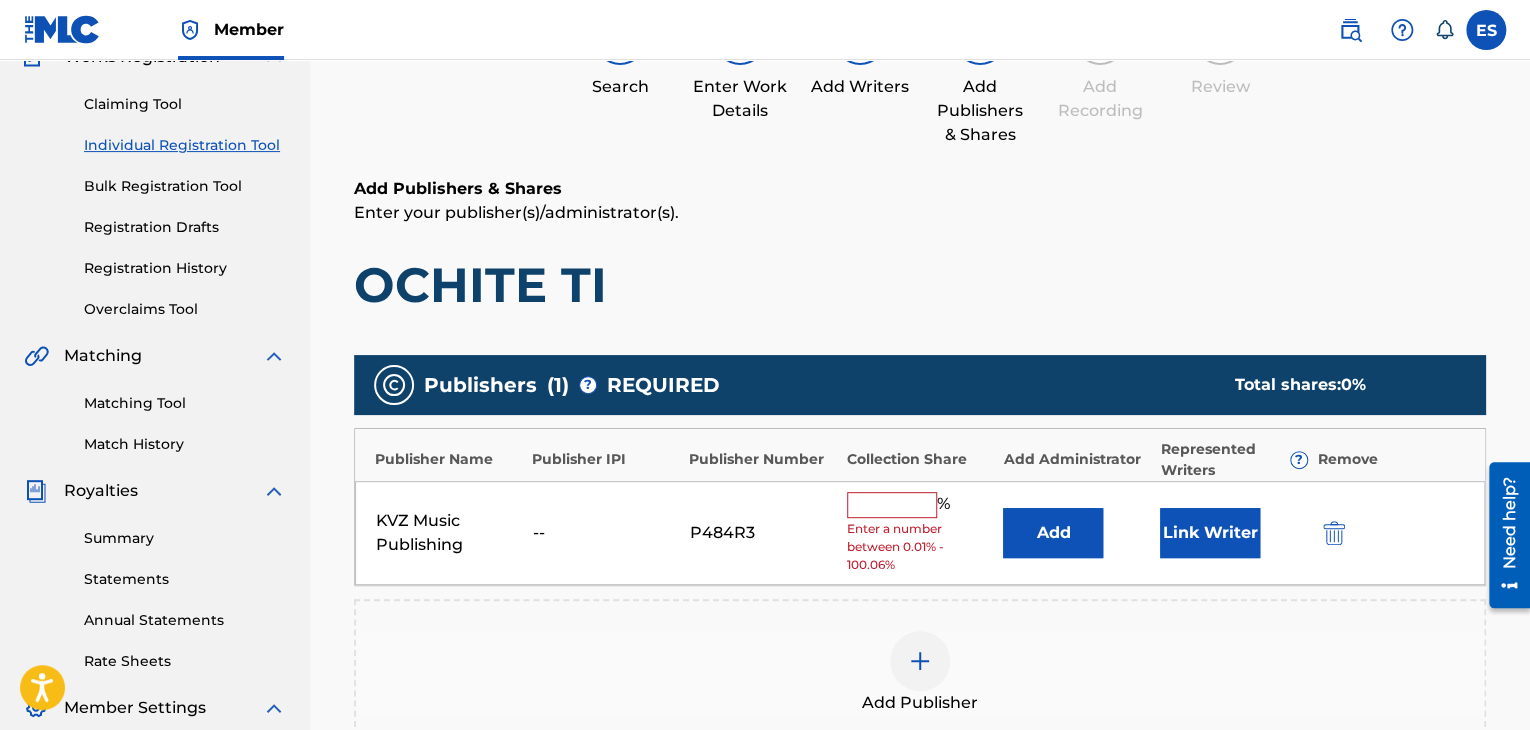 click at bounding box center [892, 505] 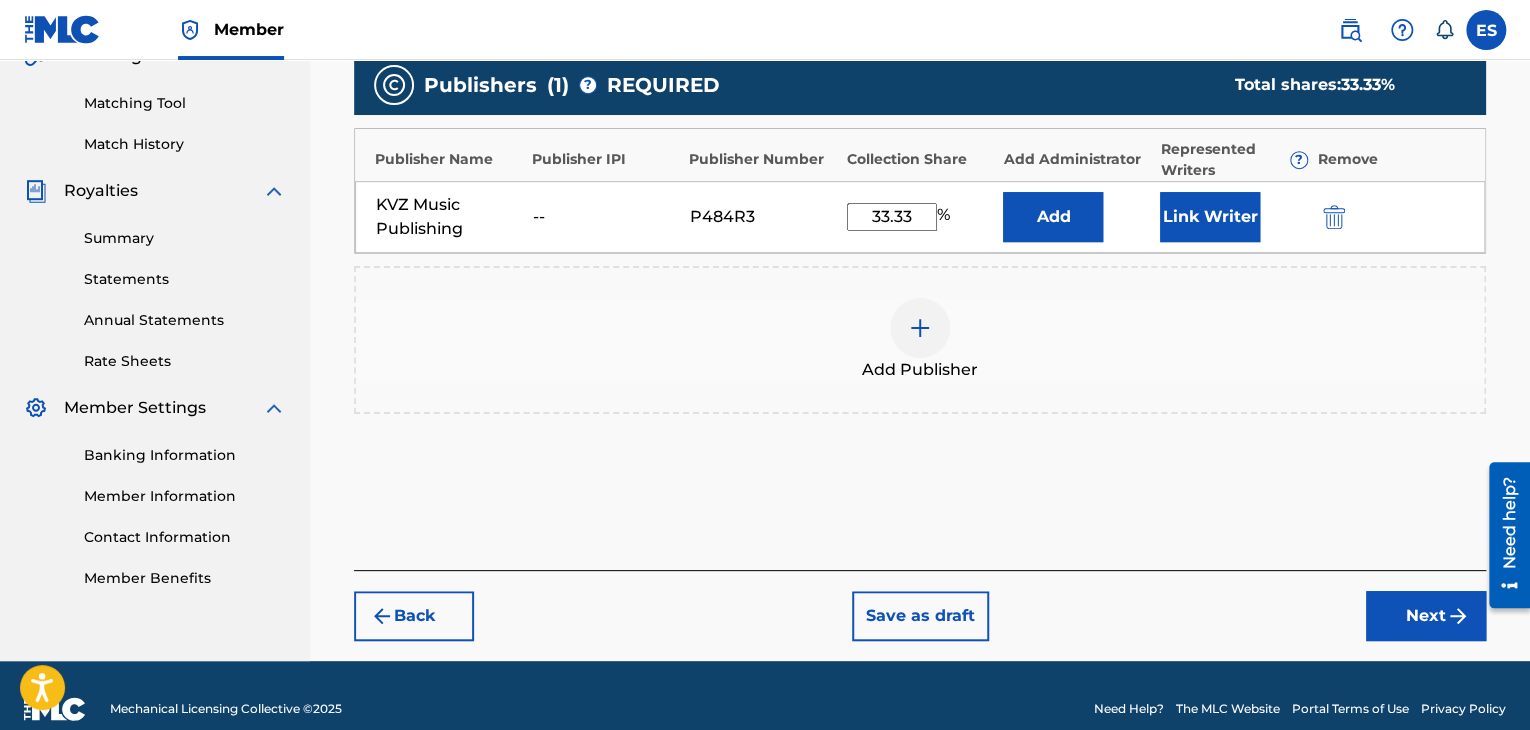 drag, startPoint x: 1388, startPoint y: 622, endPoint x: 1184, endPoint y: 530, distance: 223.78561 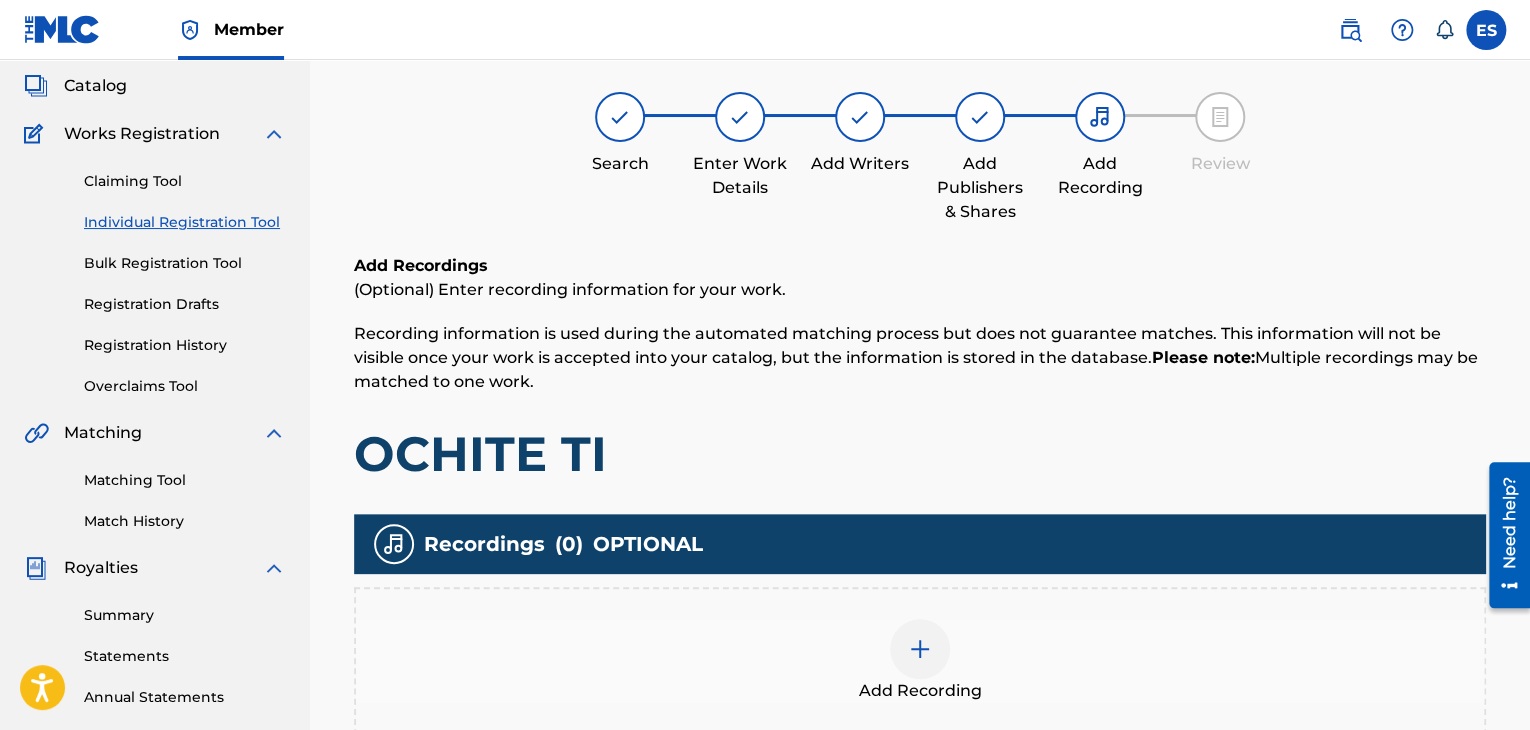 scroll, scrollTop: 90, scrollLeft: 0, axis: vertical 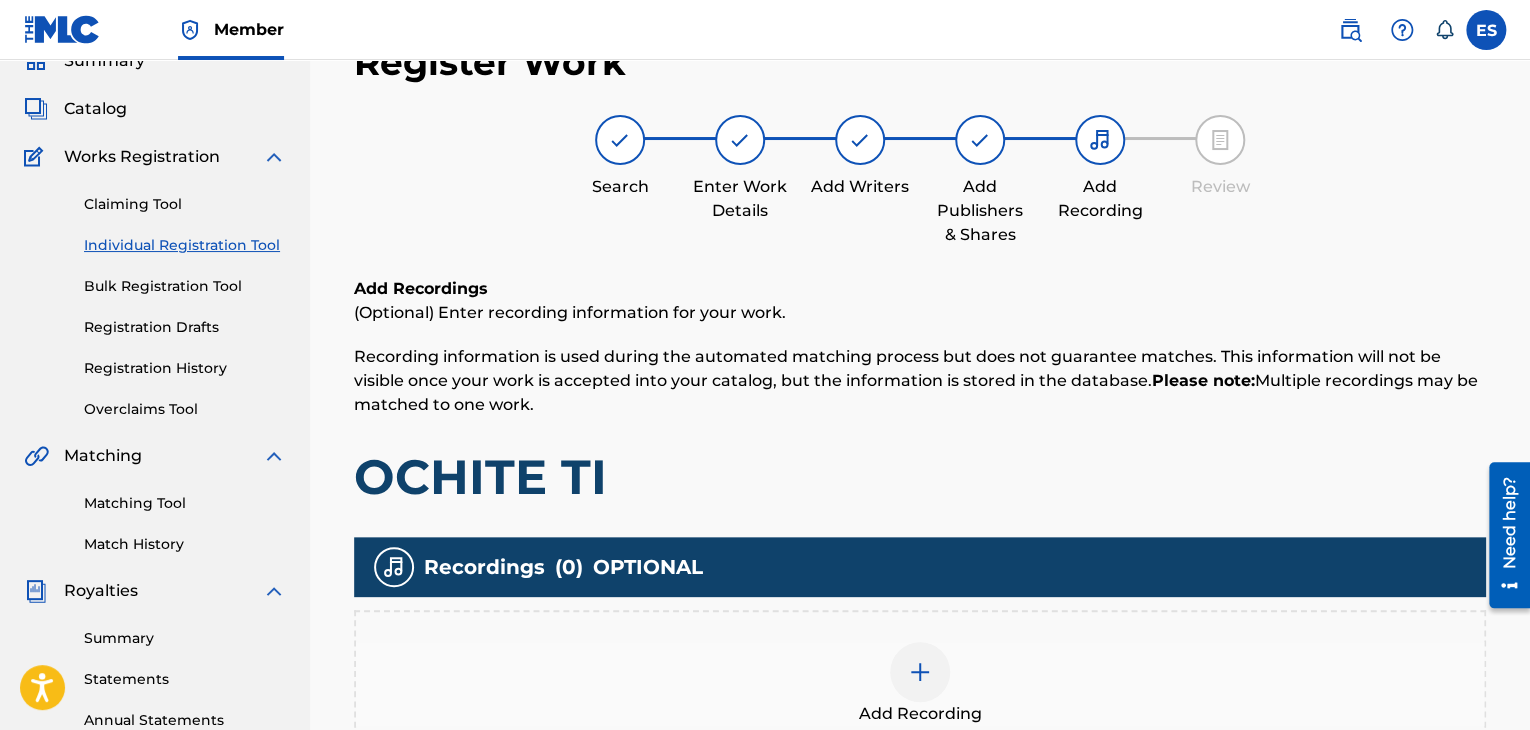 click at bounding box center (920, 672) 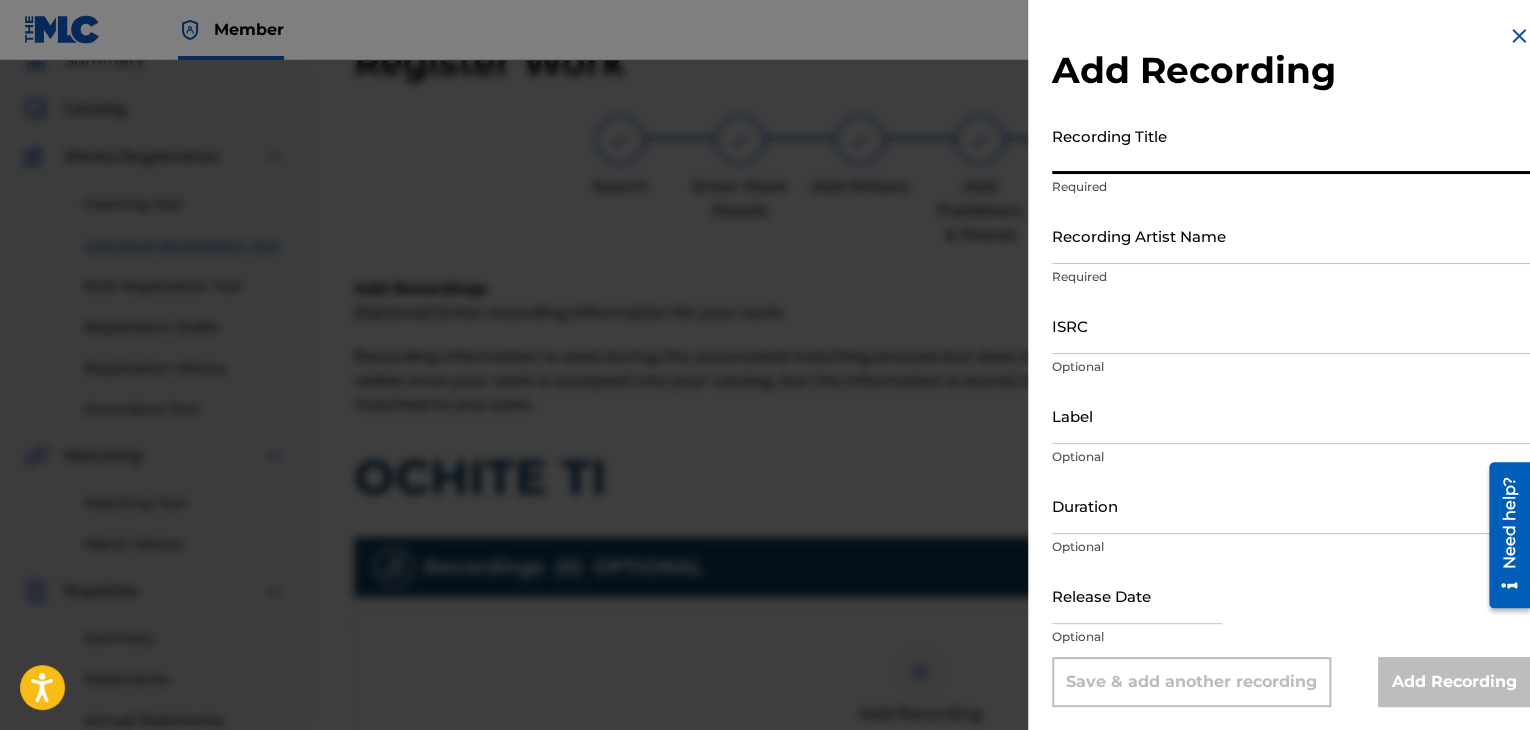 click on "Recording Title" at bounding box center [1291, 145] 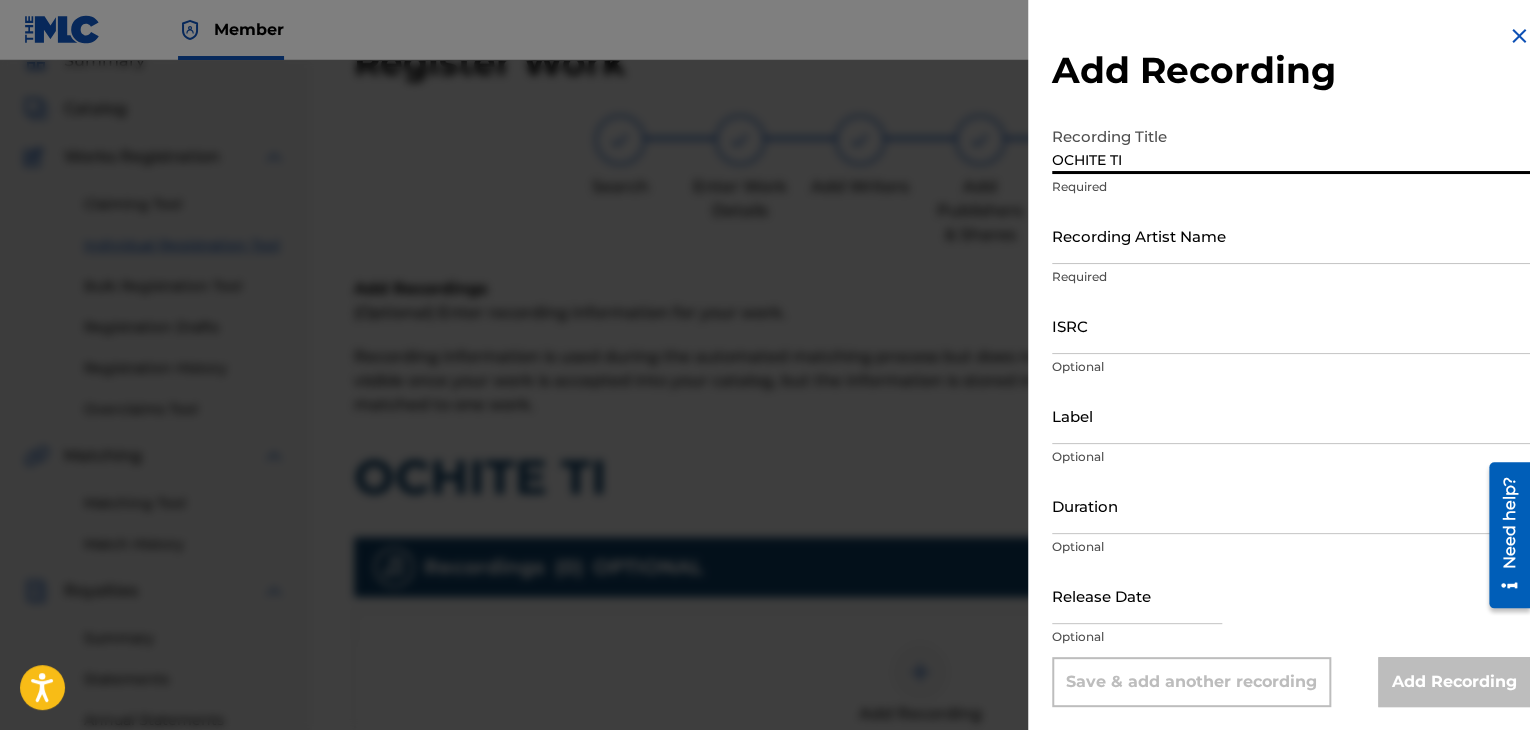 click on "OCHITE TI" at bounding box center (1291, 145) 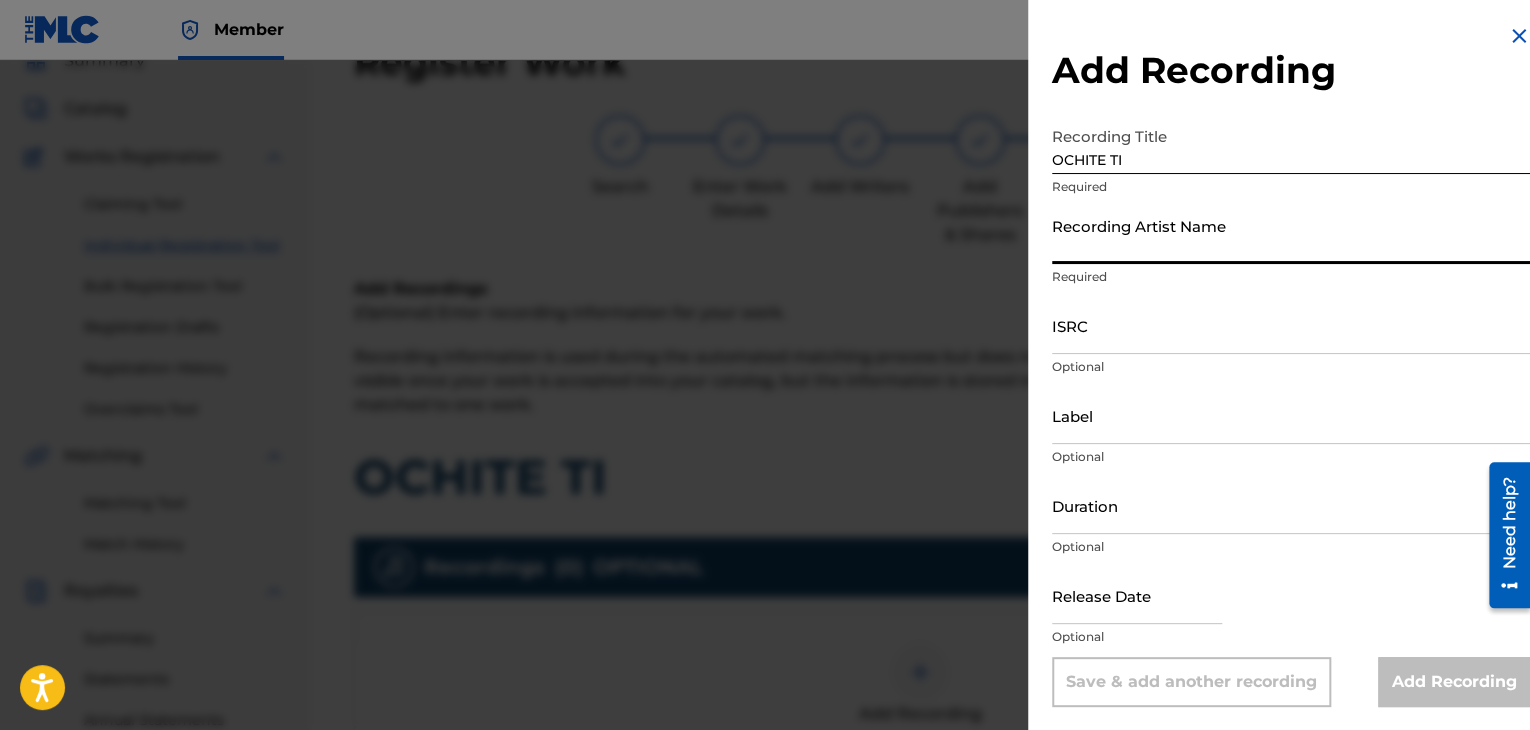 paste on "[PERSON_NAME]" 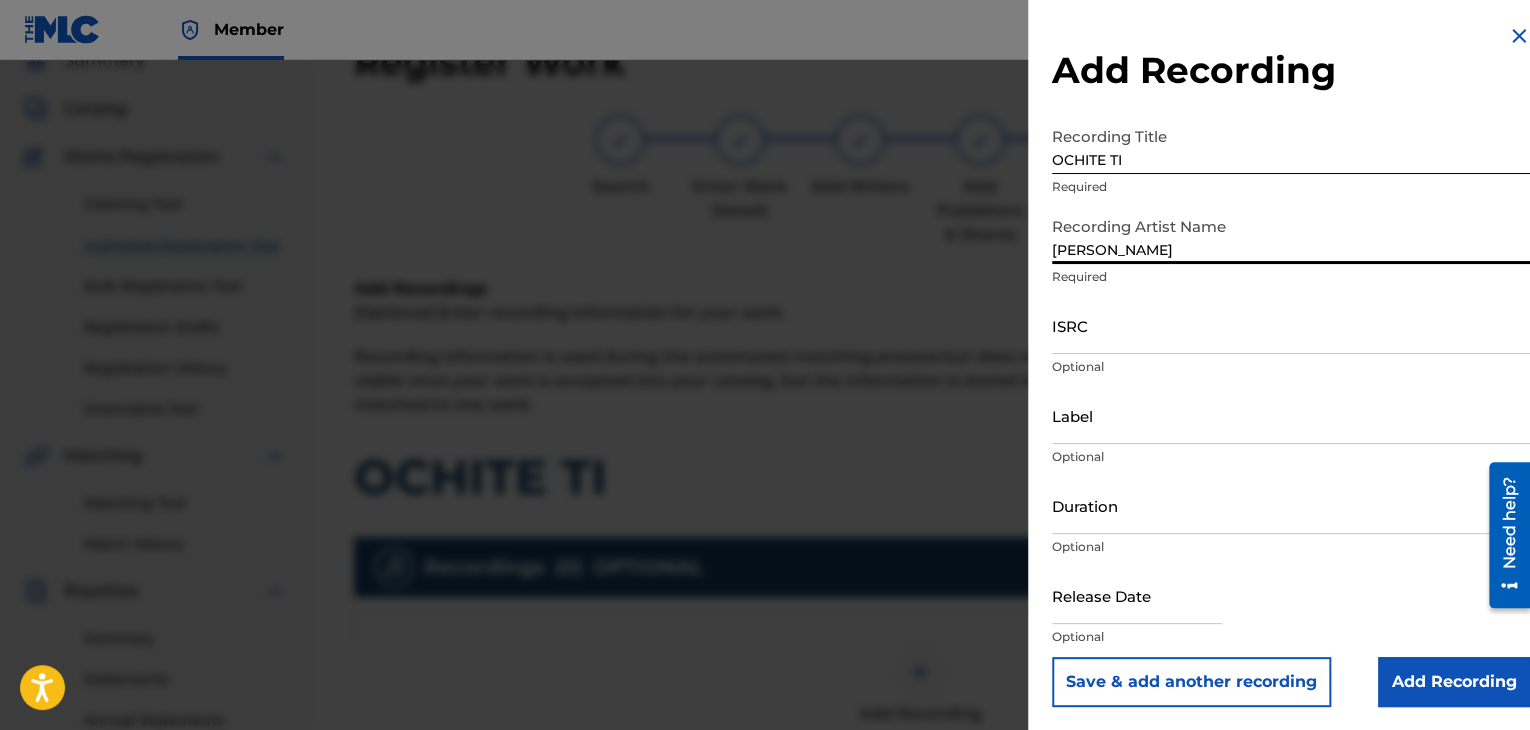 click on "[PERSON_NAME]" at bounding box center [1291, 235] 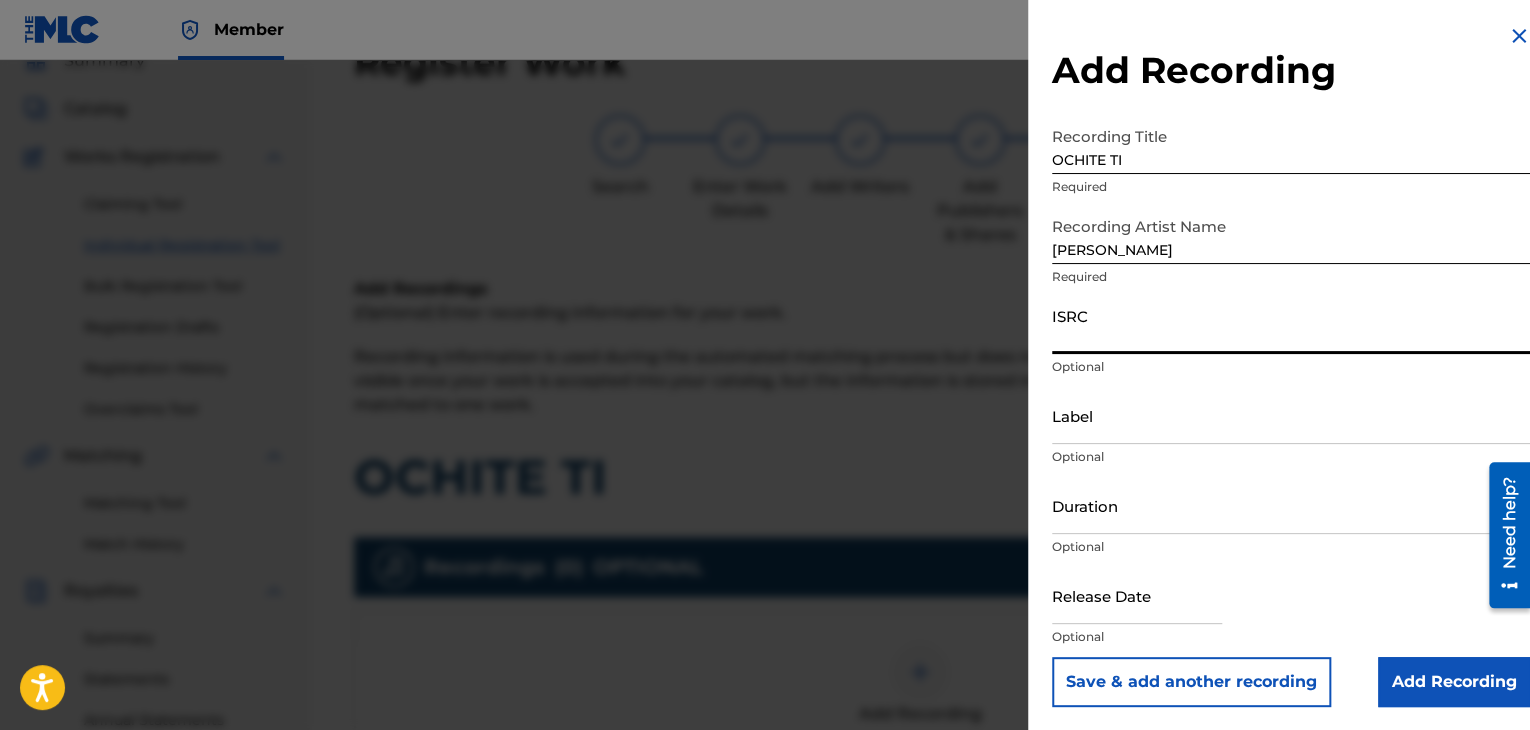 click on "ISRC" at bounding box center (1291, 325) 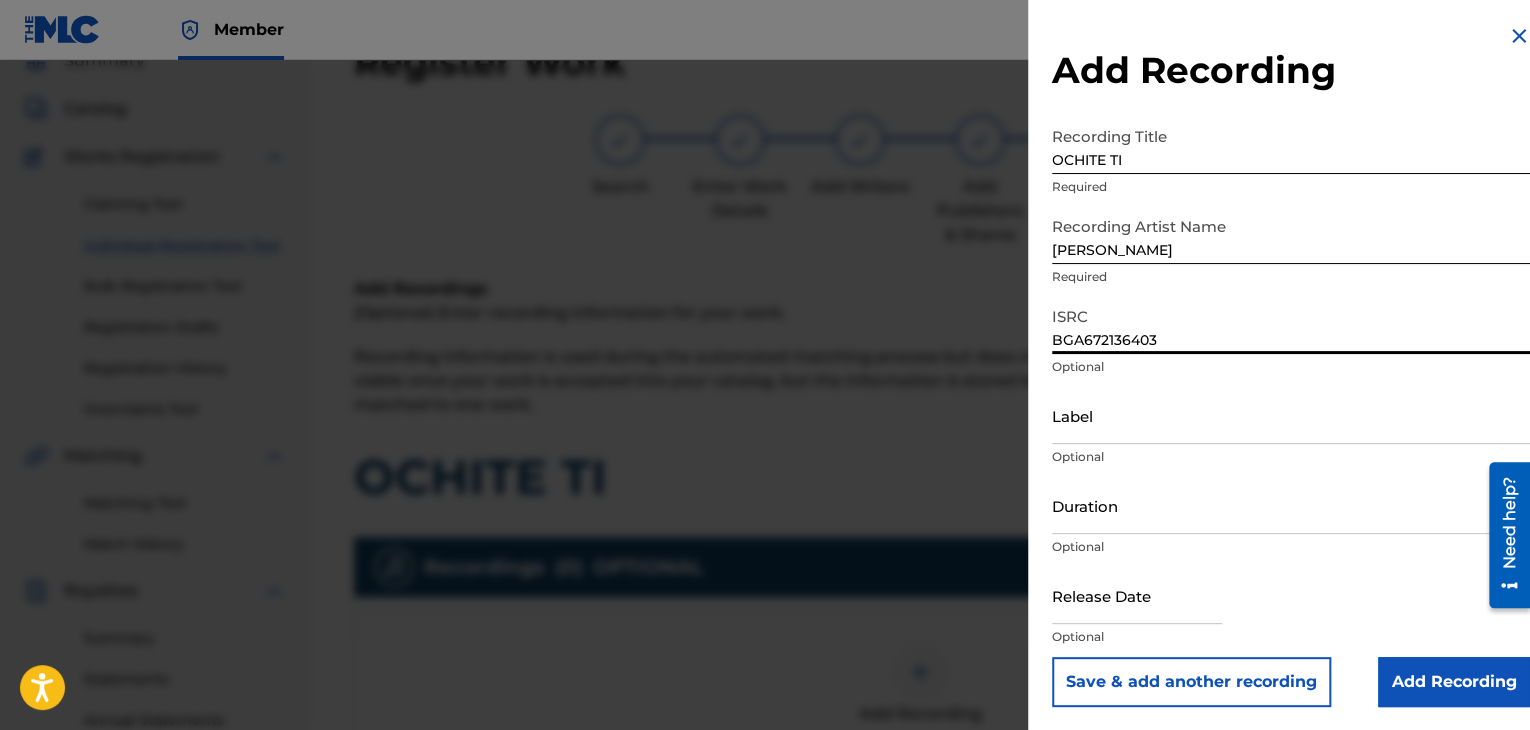 type on "BGA672136403" 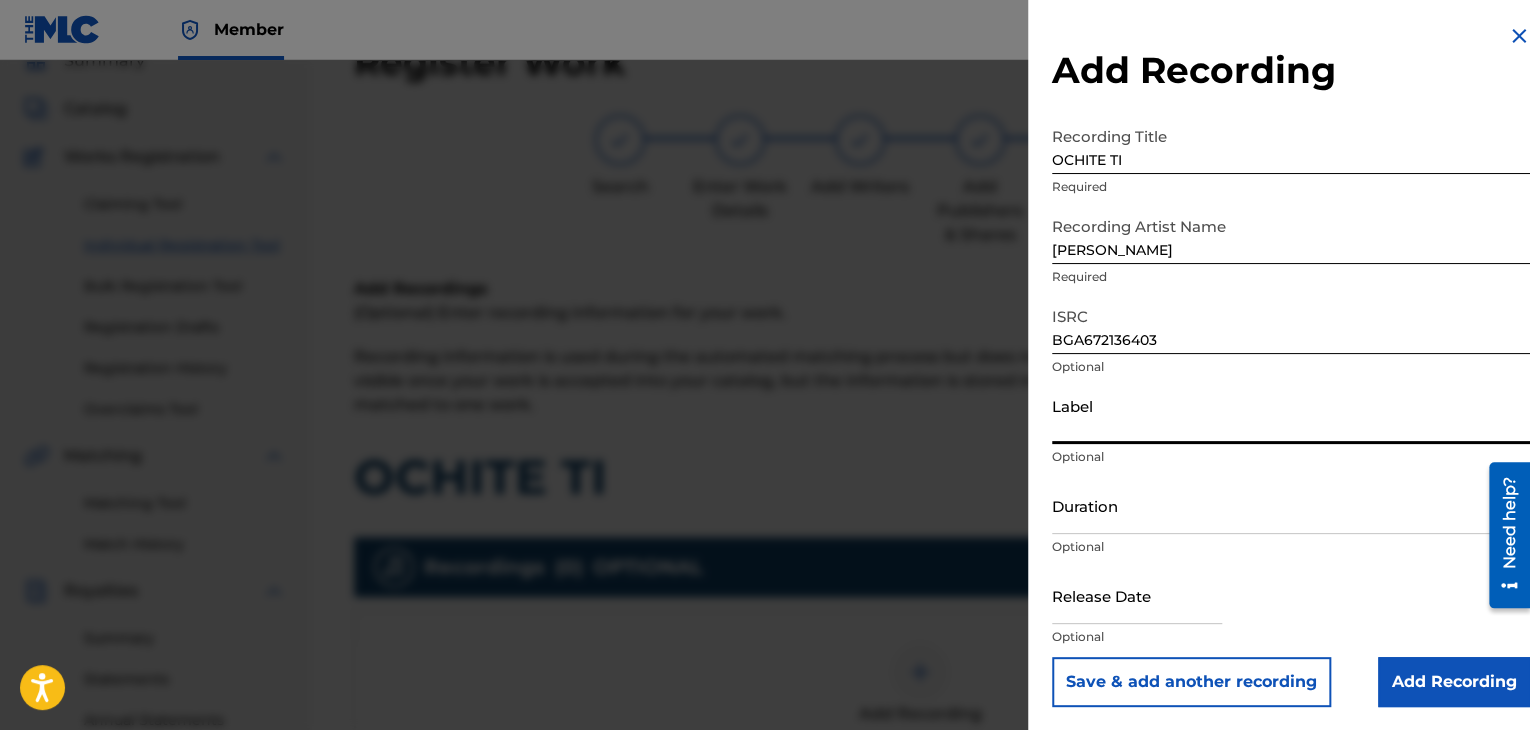 type on "BALKANTON AD" 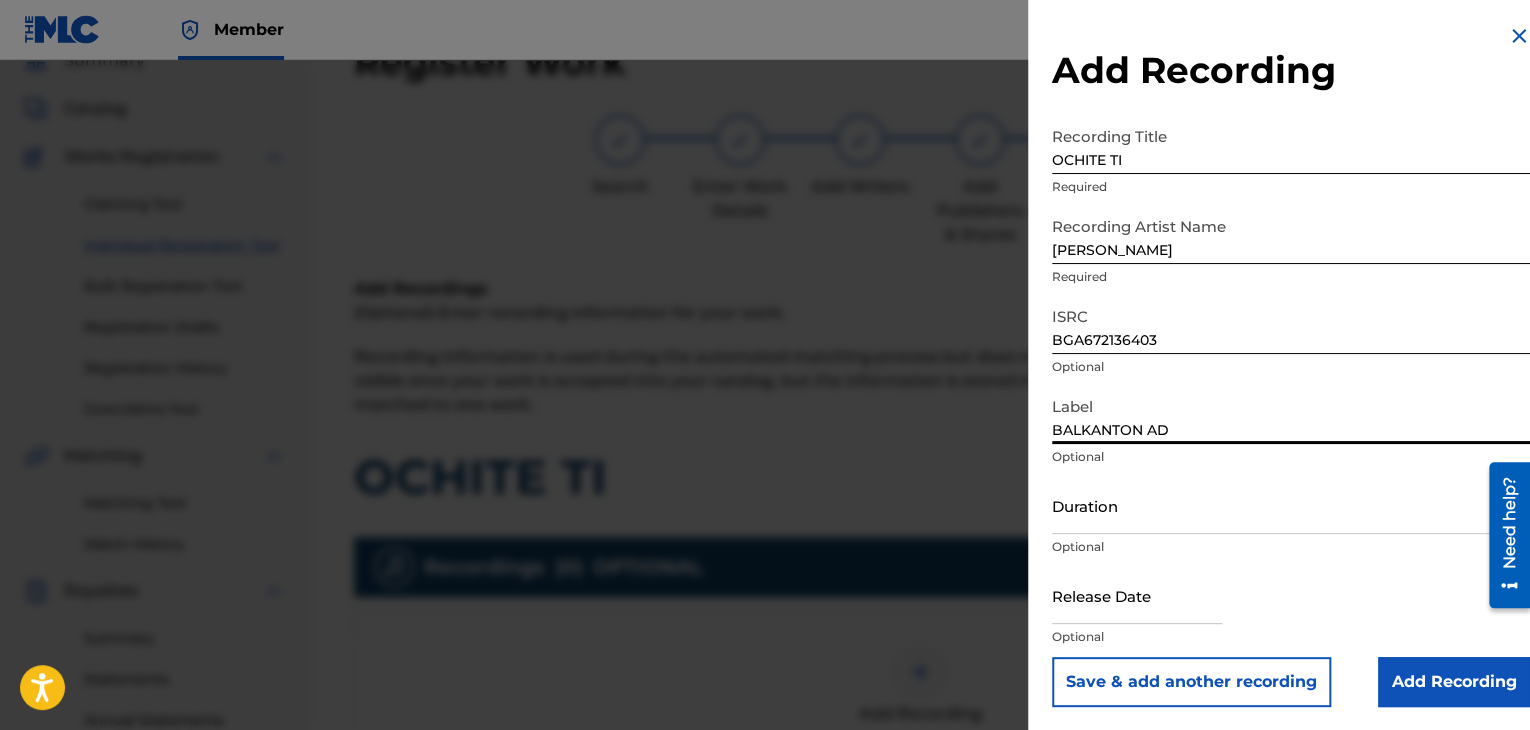 drag, startPoint x: 1080, startPoint y: 529, endPoint x: 1088, endPoint y: 518, distance: 13.601471 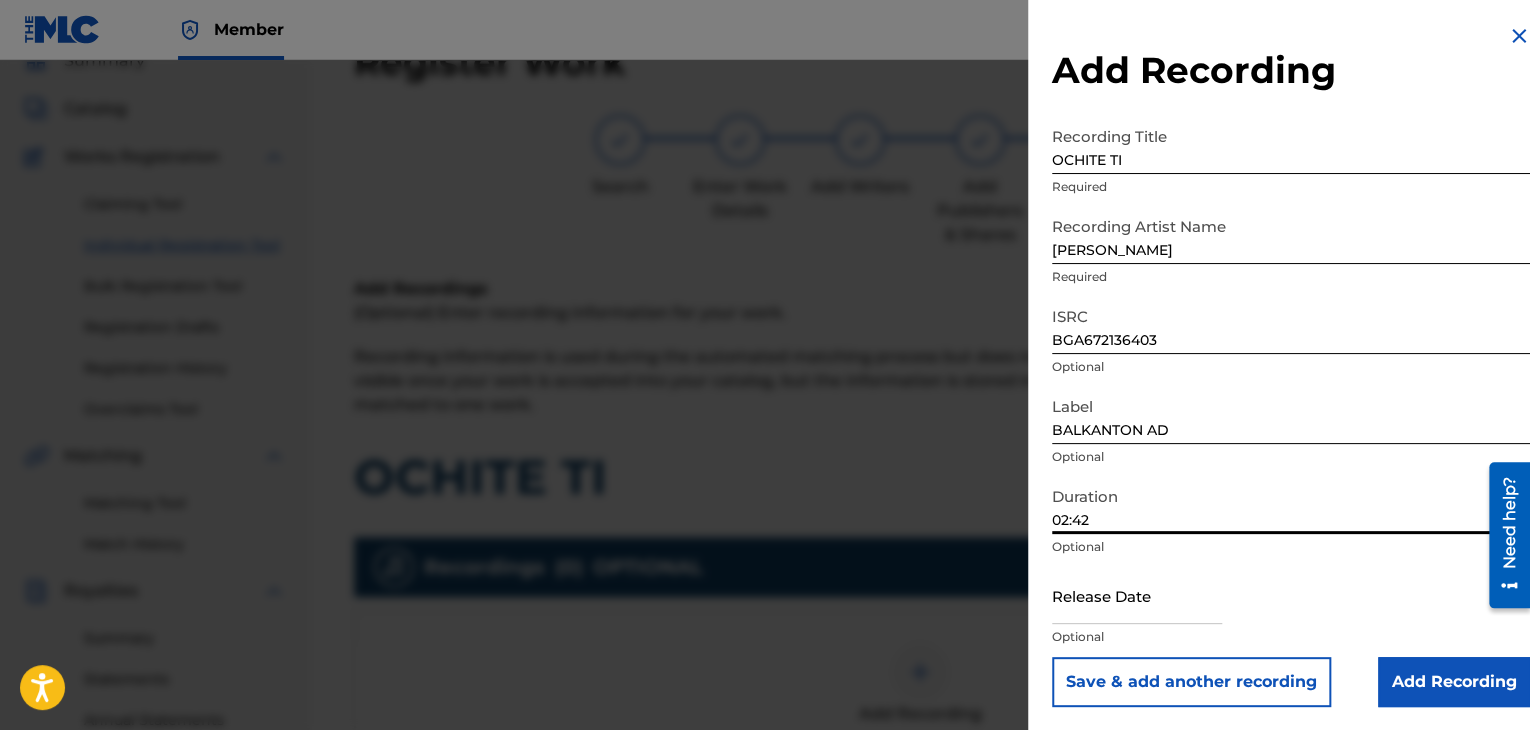 type on "02:42" 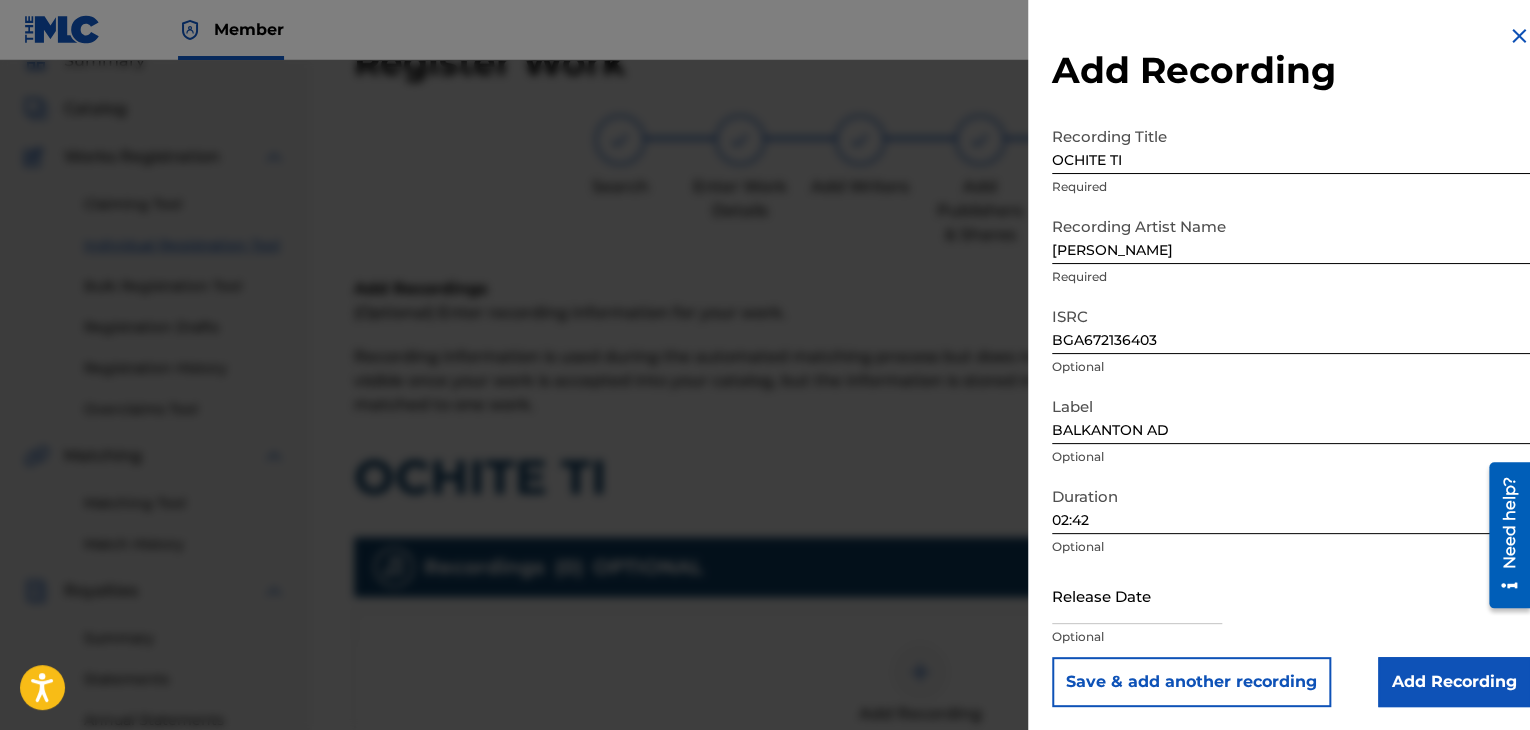 click on "Add Recording" at bounding box center [1454, 682] 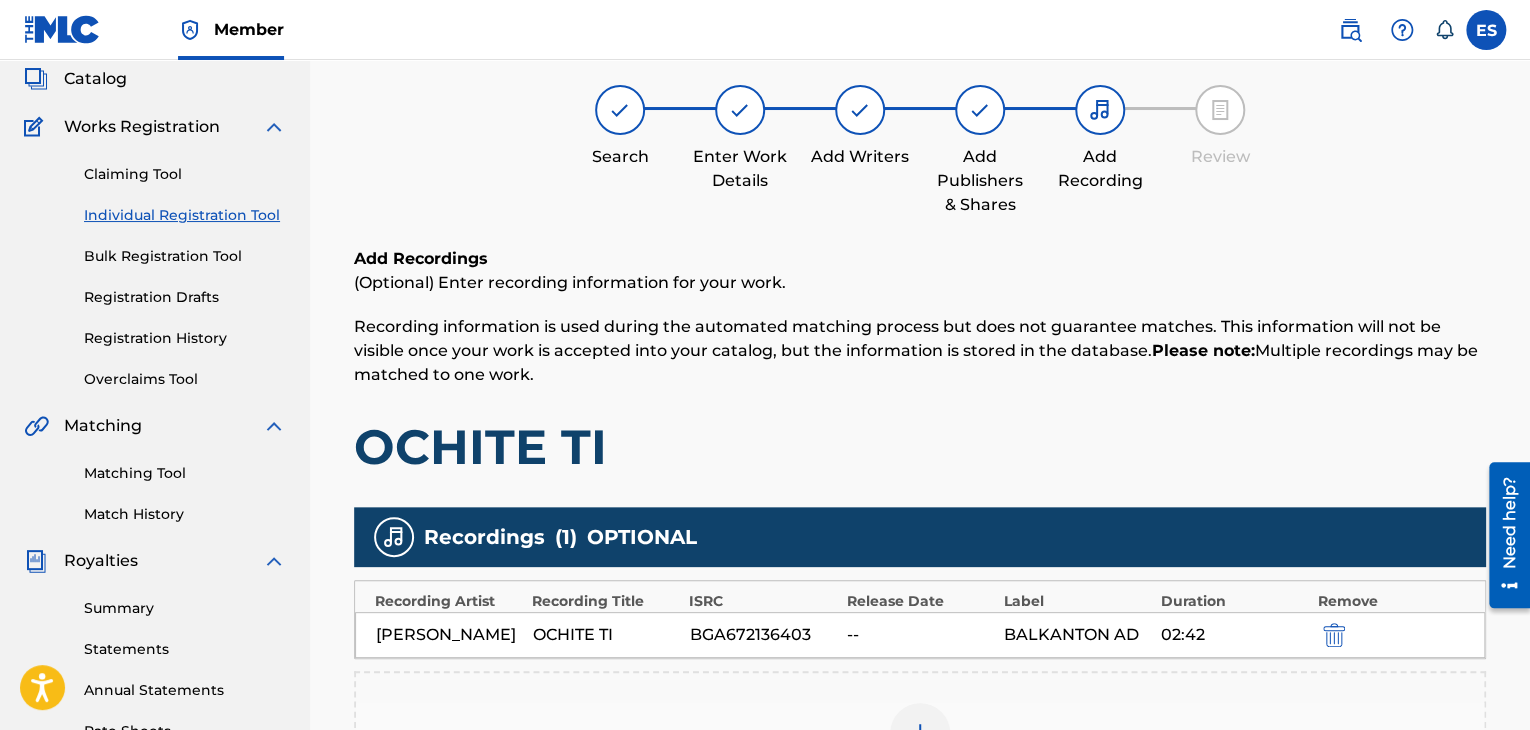 scroll, scrollTop: 200, scrollLeft: 0, axis: vertical 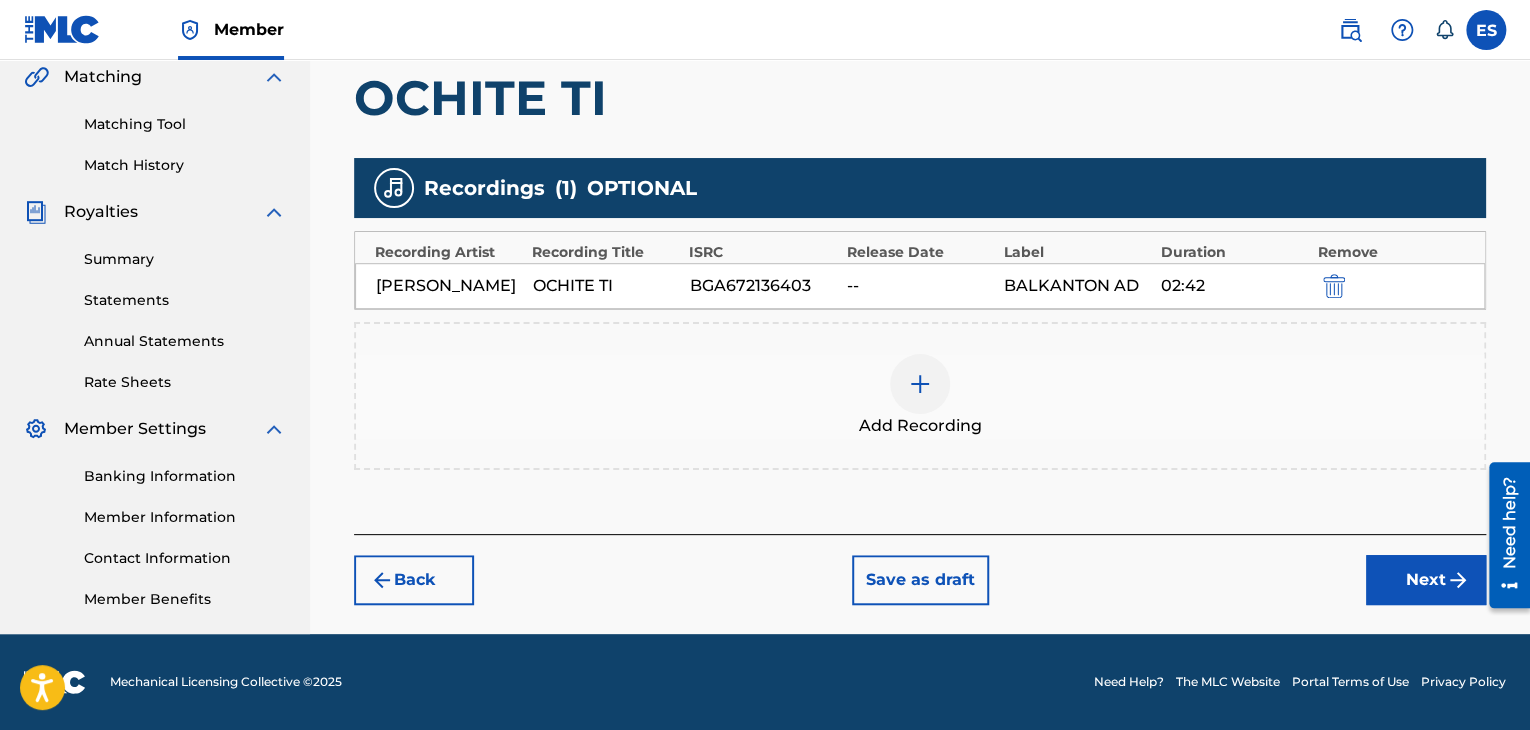 click on "Next" at bounding box center (1426, 580) 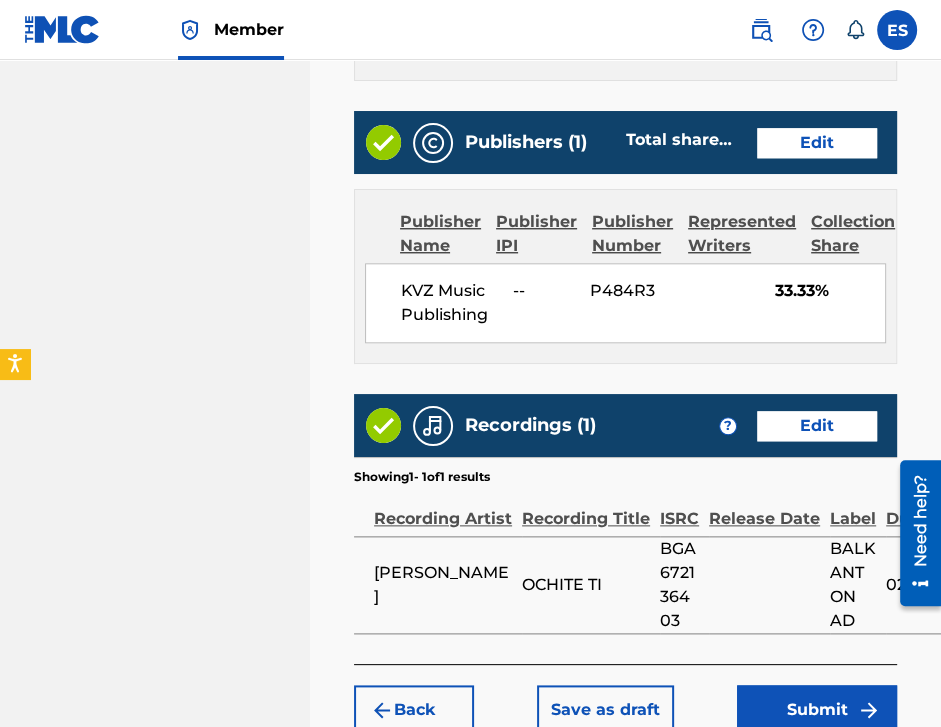 scroll, scrollTop: 1344, scrollLeft: 0, axis: vertical 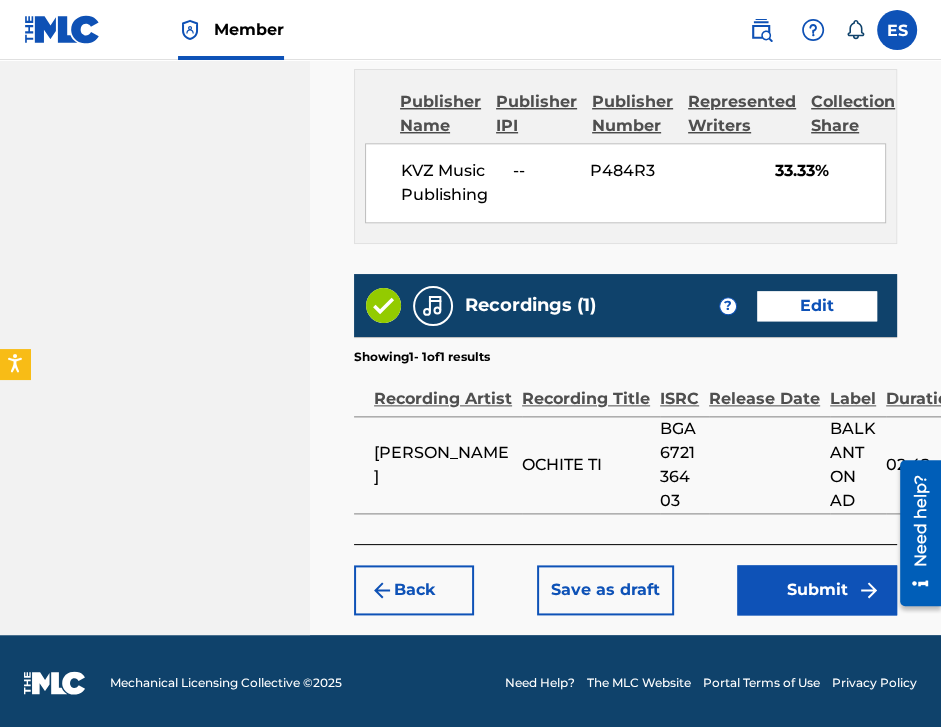 click at bounding box center [869, 590] 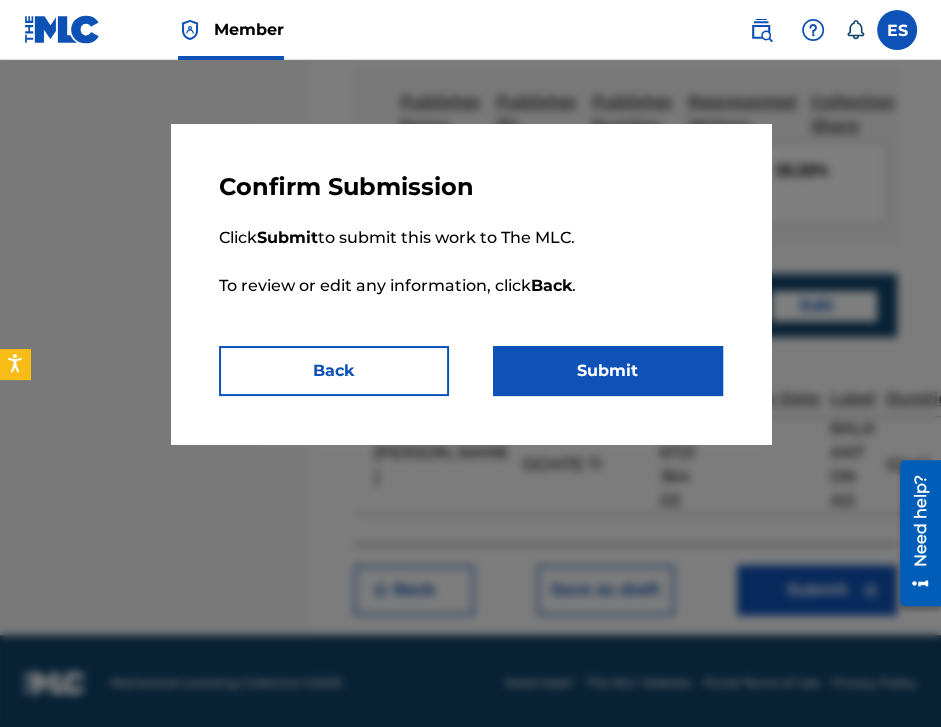 click on "Submit" at bounding box center (608, 371) 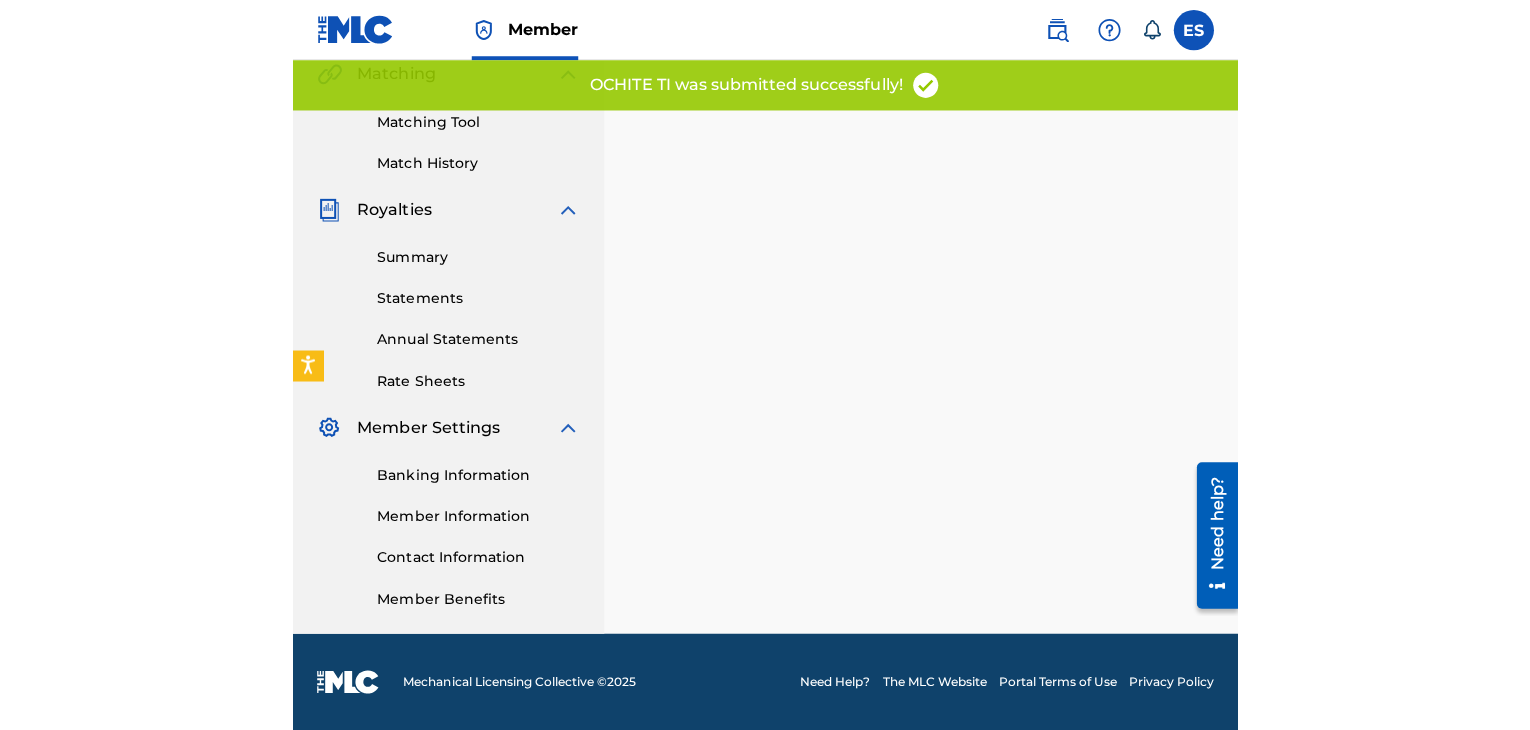 scroll, scrollTop: 0, scrollLeft: 0, axis: both 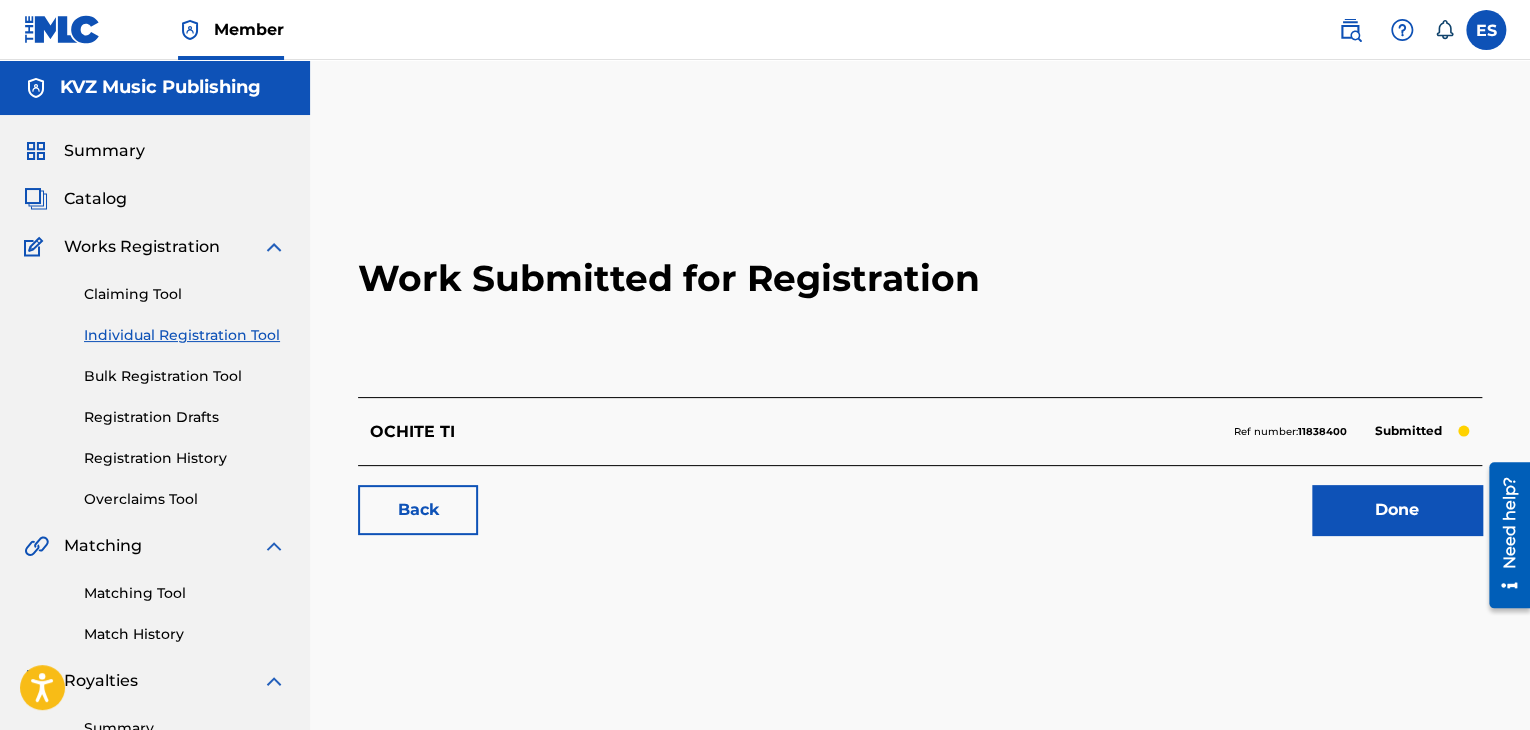 click on "Individual Registration Tool" at bounding box center [185, 335] 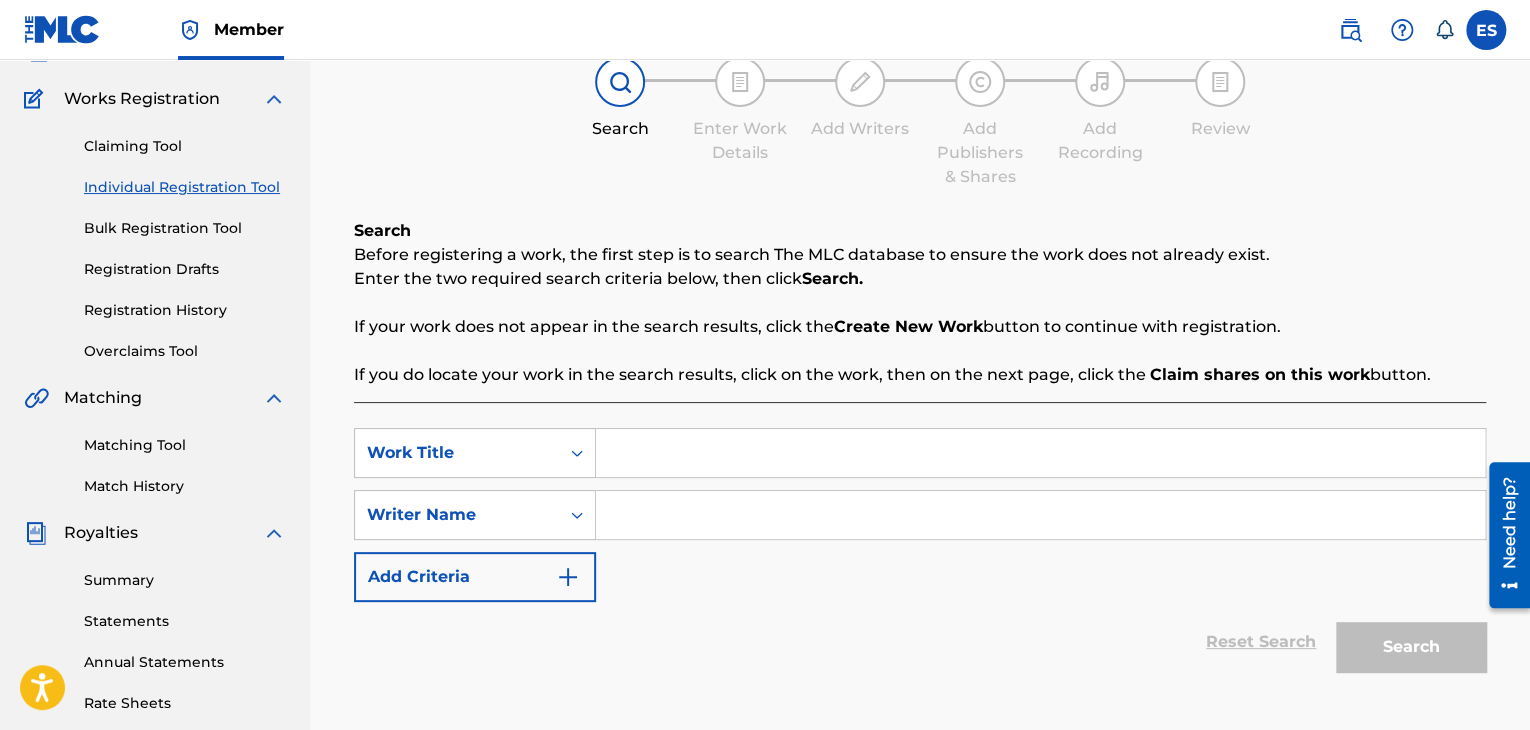 scroll, scrollTop: 200, scrollLeft: 0, axis: vertical 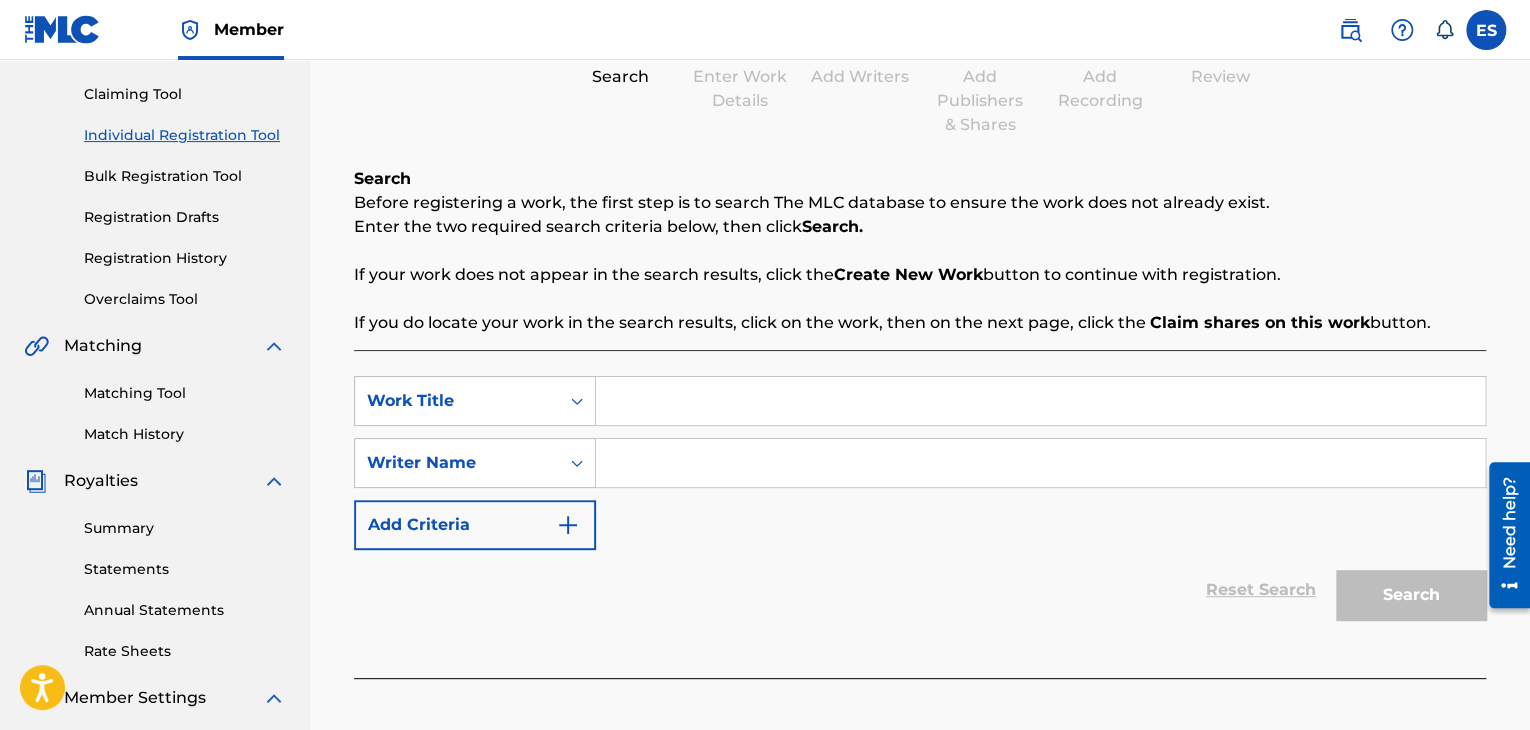 click on "SearchWithCriteria554eeaba-dd19-4112-90a5-242bab697459 Work Title SearchWithCriteria8a4a6cce-3ab6-4a61-aecb-740f5b9f5770 Writer Name Add Criteria Reset Search Search" at bounding box center [920, 514] 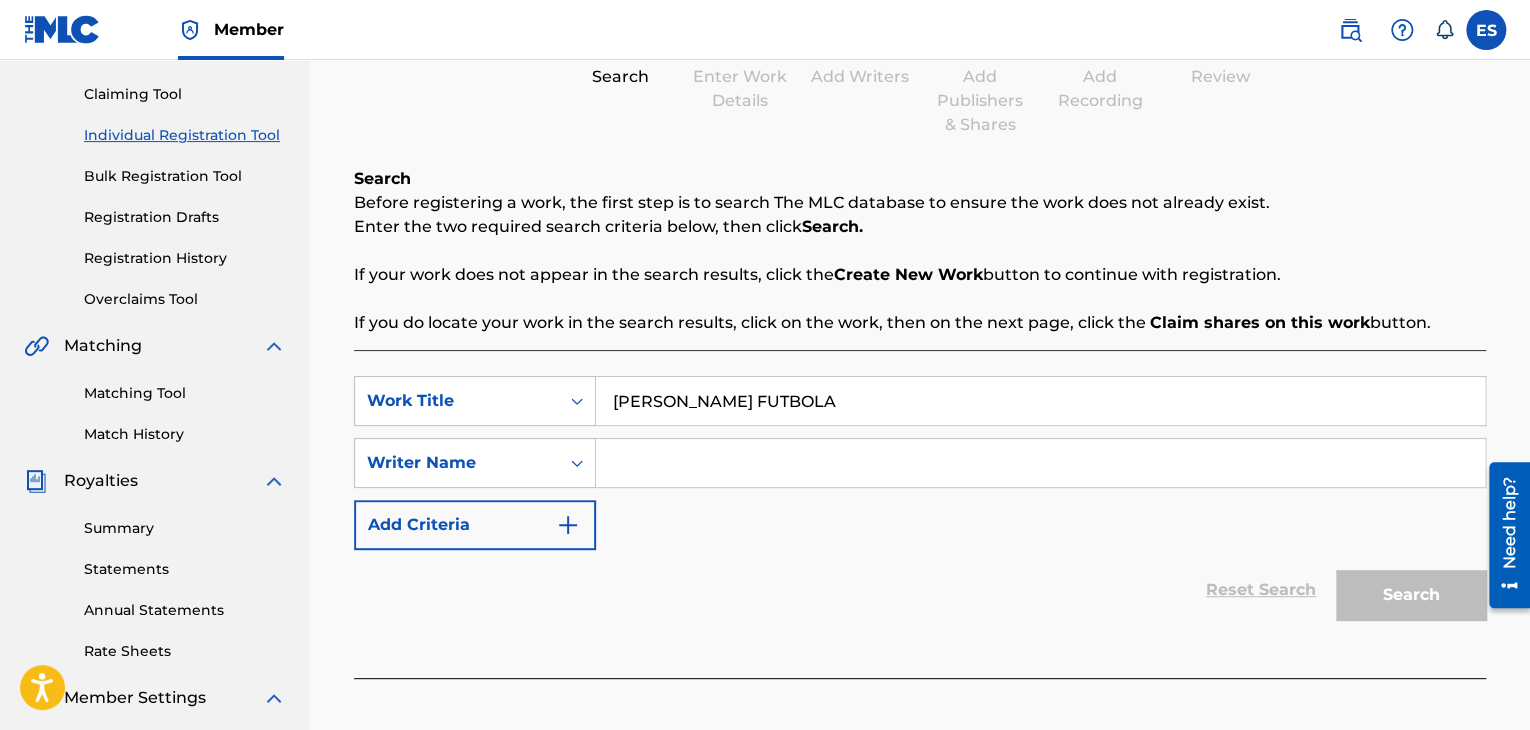 click on "[PERSON_NAME] FUTBOLA" at bounding box center [1040, 401] 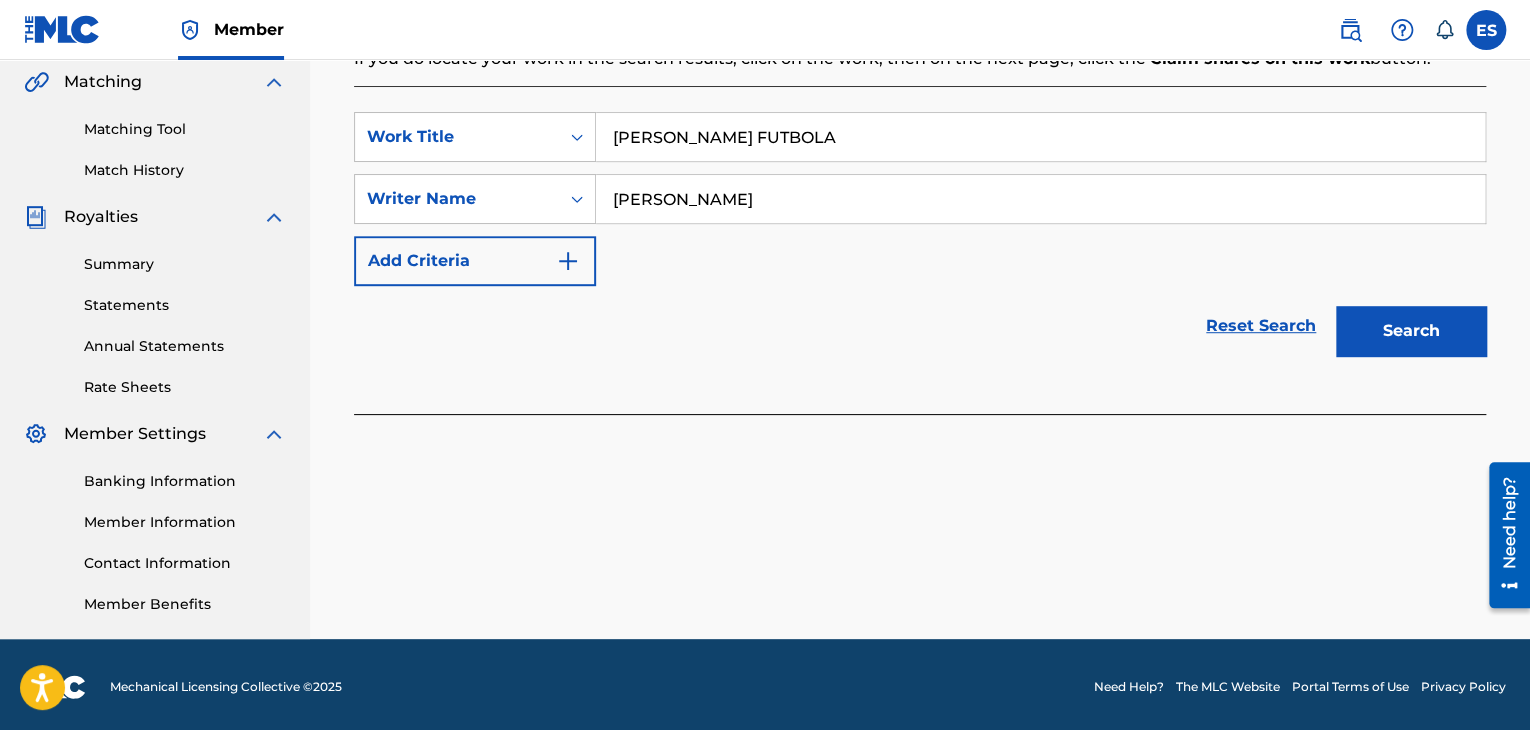 scroll, scrollTop: 469, scrollLeft: 0, axis: vertical 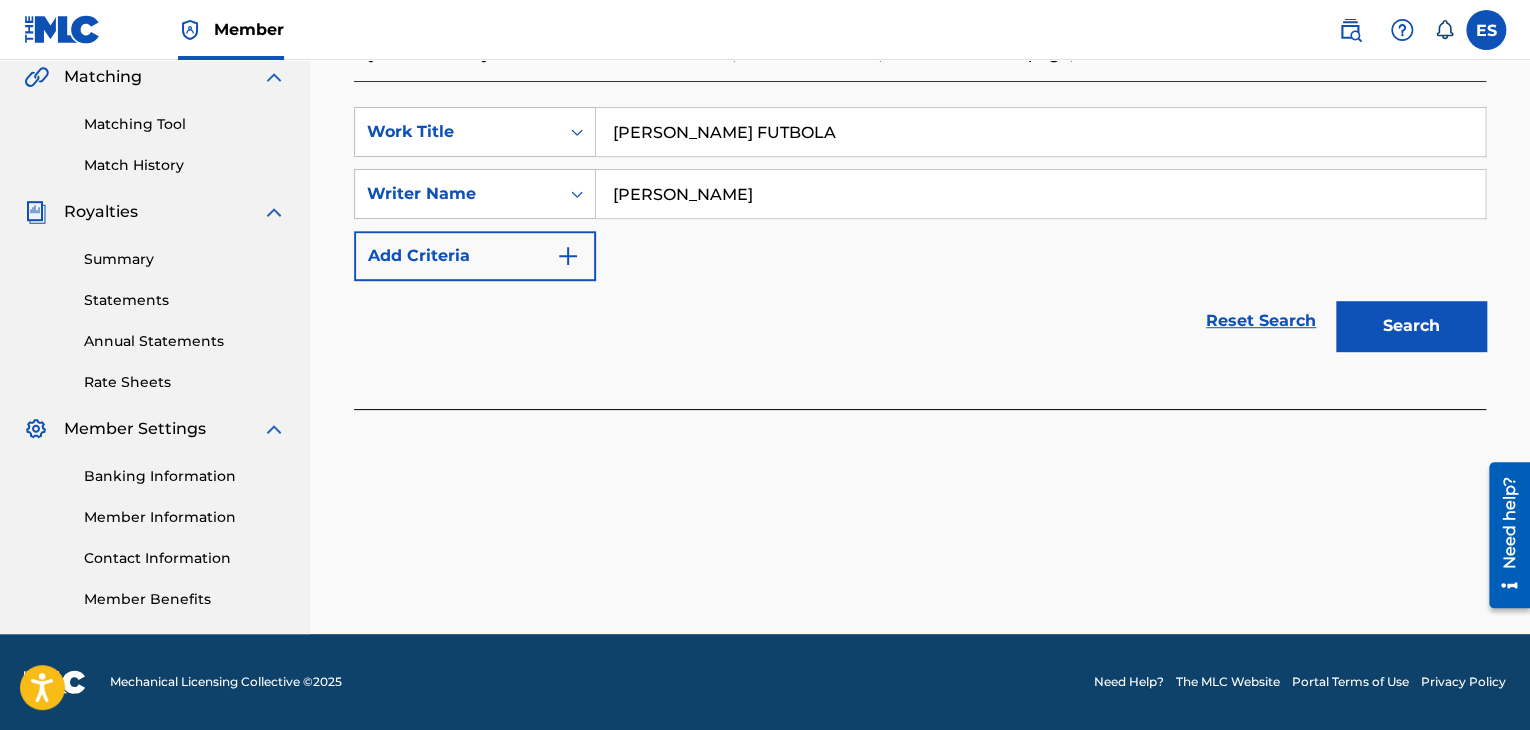 click on "Search" at bounding box center (1411, 326) 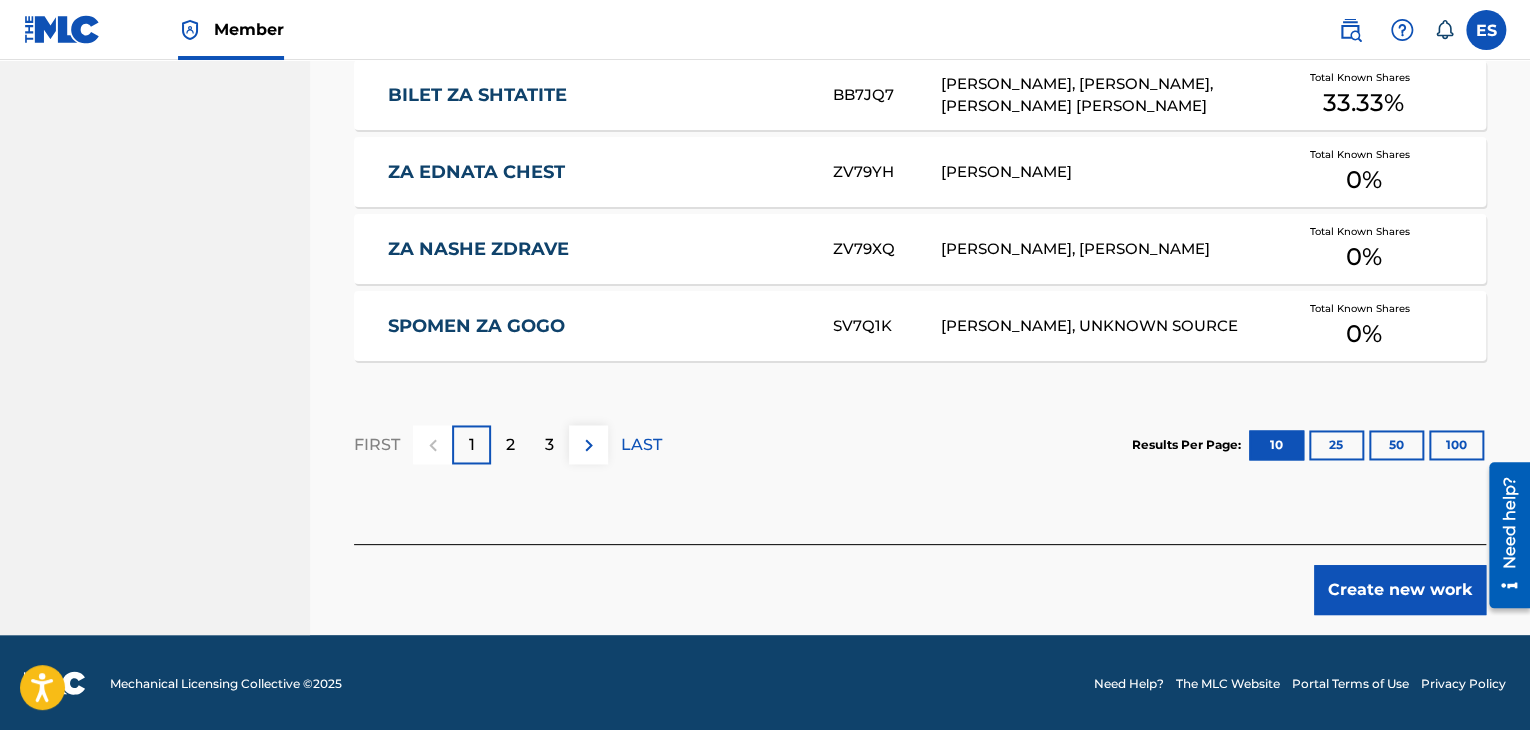 click on "Create new work" at bounding box center [1400, 590] 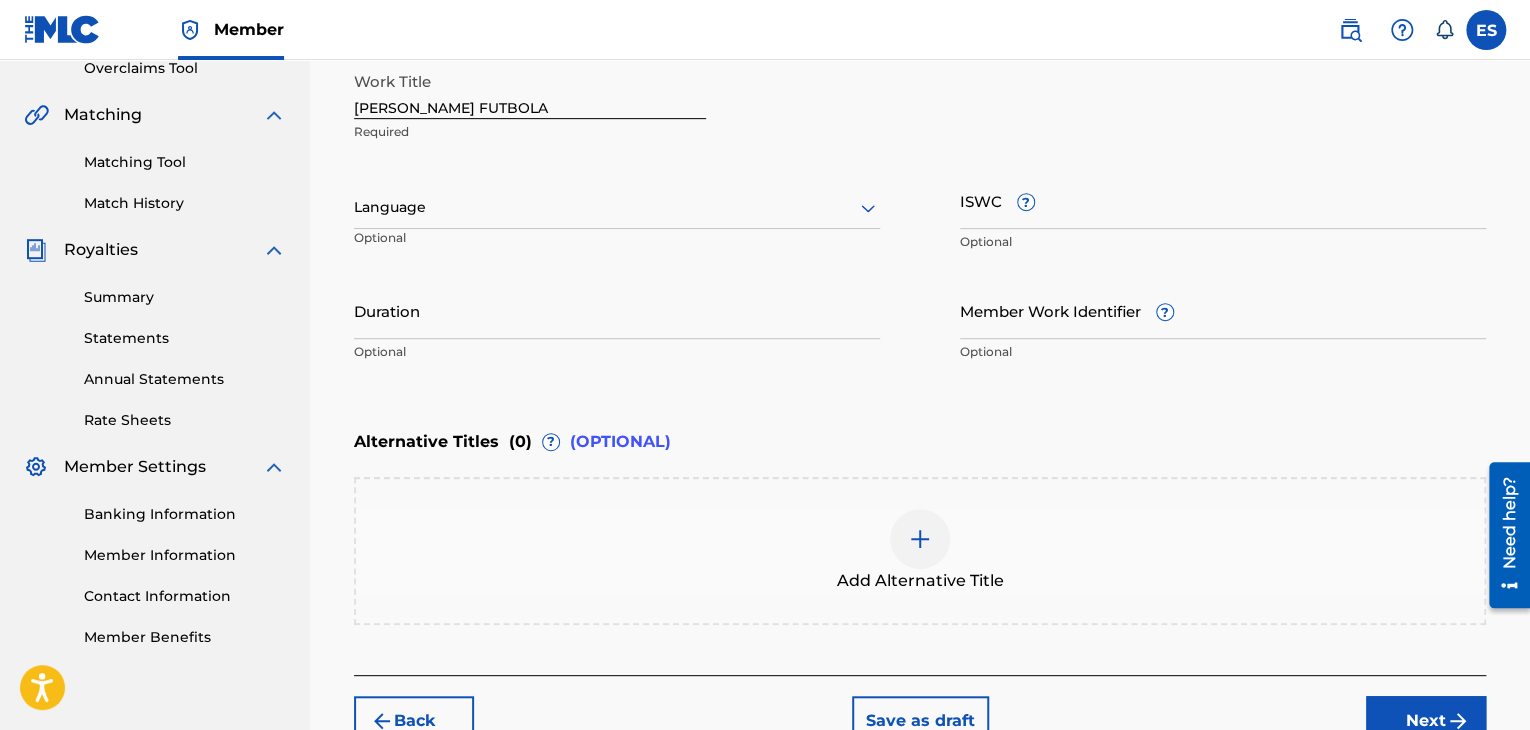 scroll, scrollTop: 361, scrollLeft: 0, axis: vertical 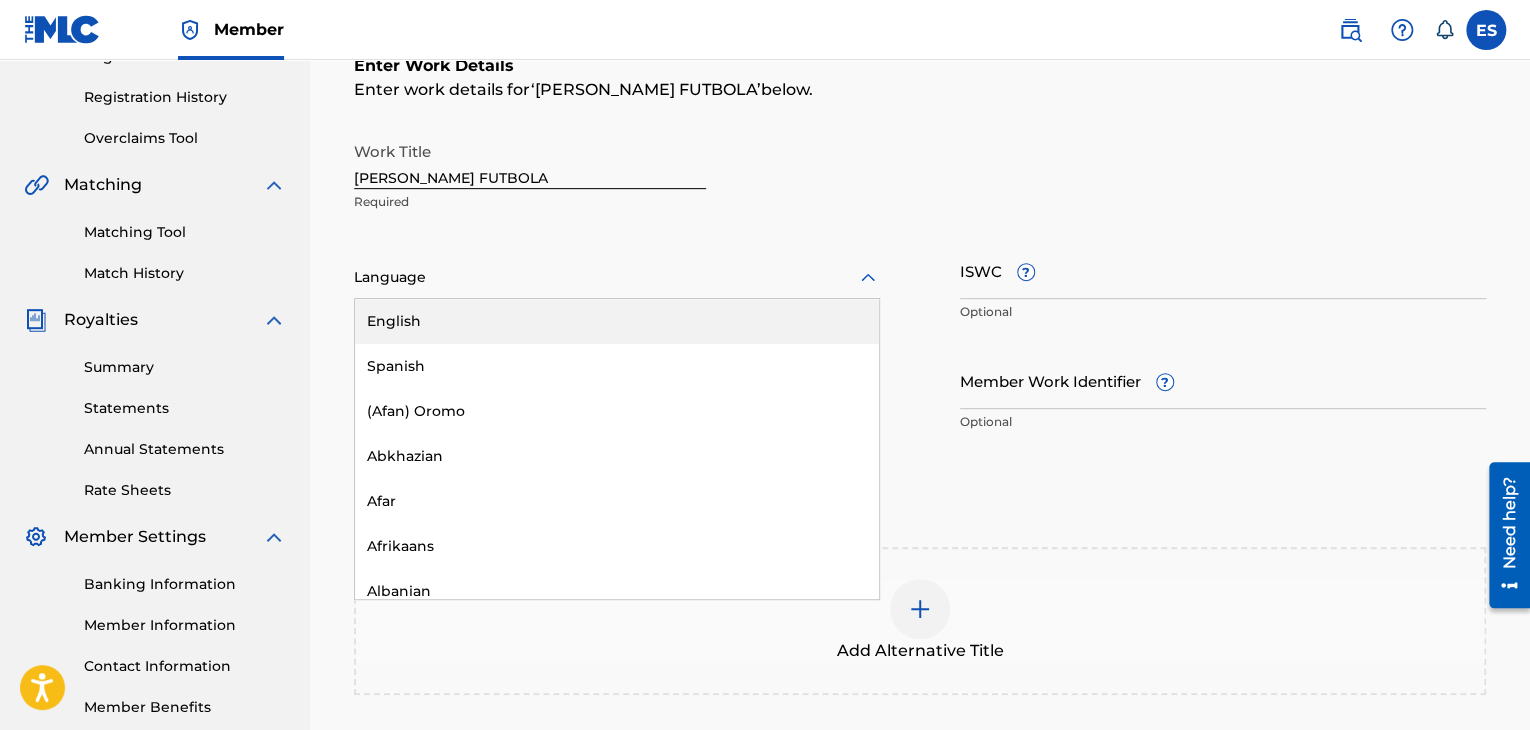 click at bounding box center (617, 277) 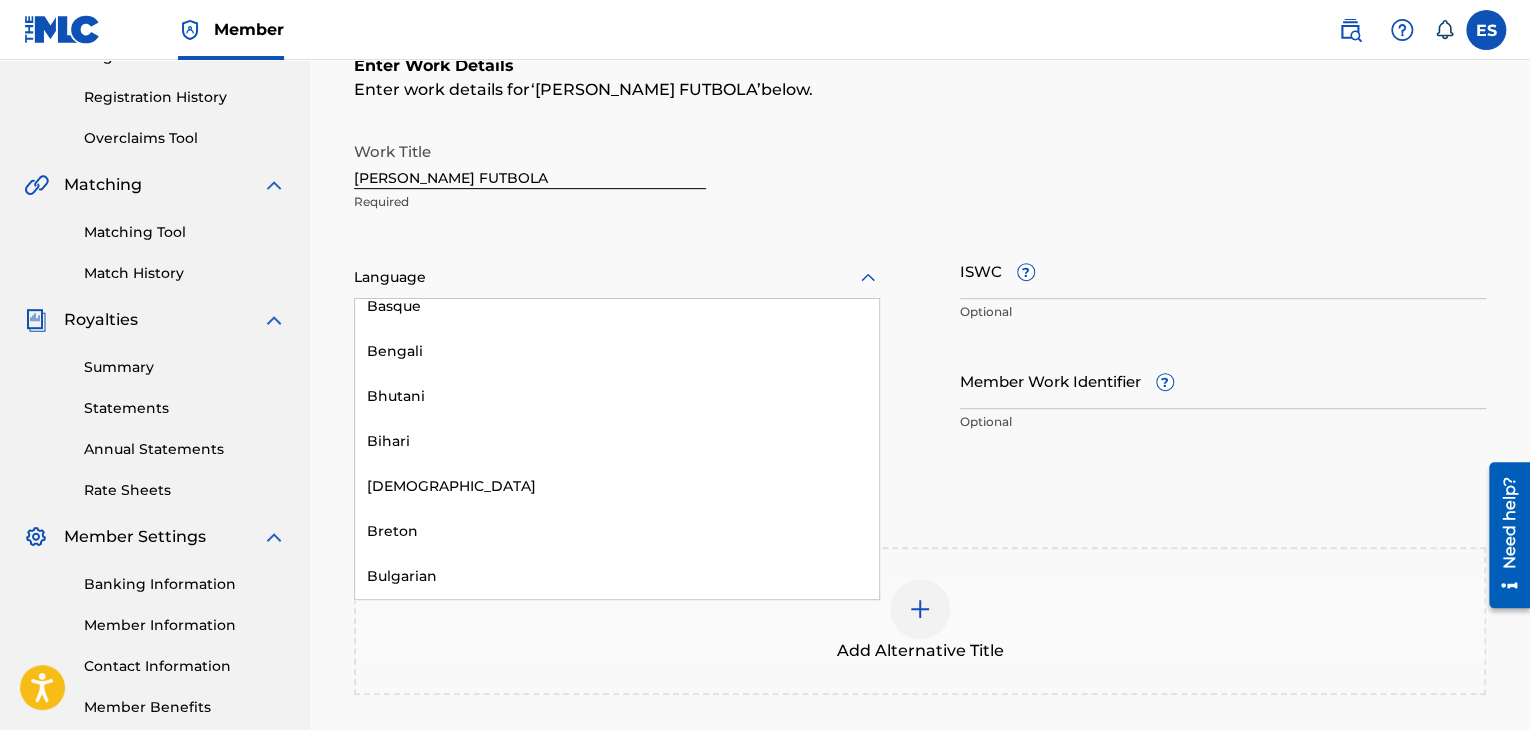 scroll, scrollTop: 700, scrollLeft: 0, axis: vertical 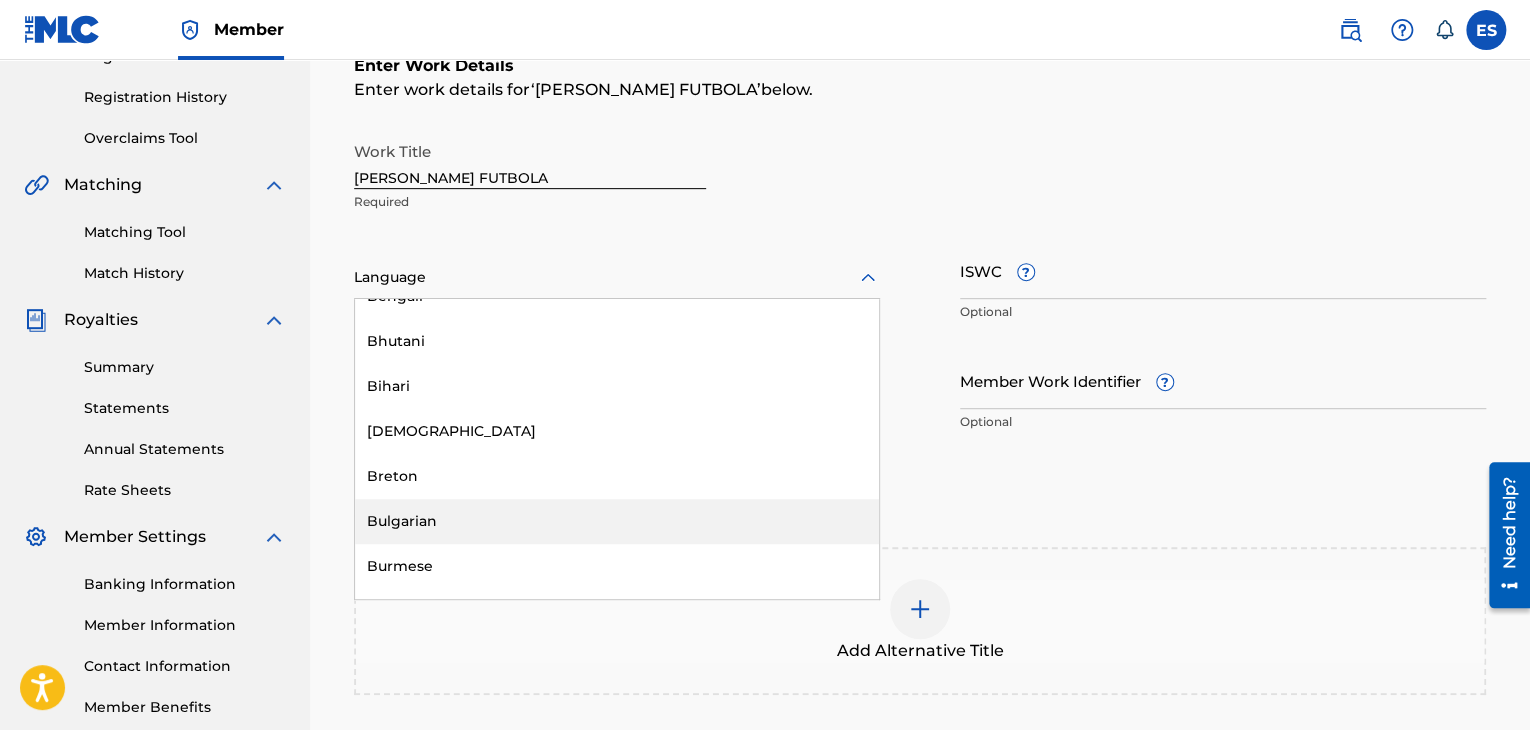 click on "Bulgarian" at bounding box center [617, 521] 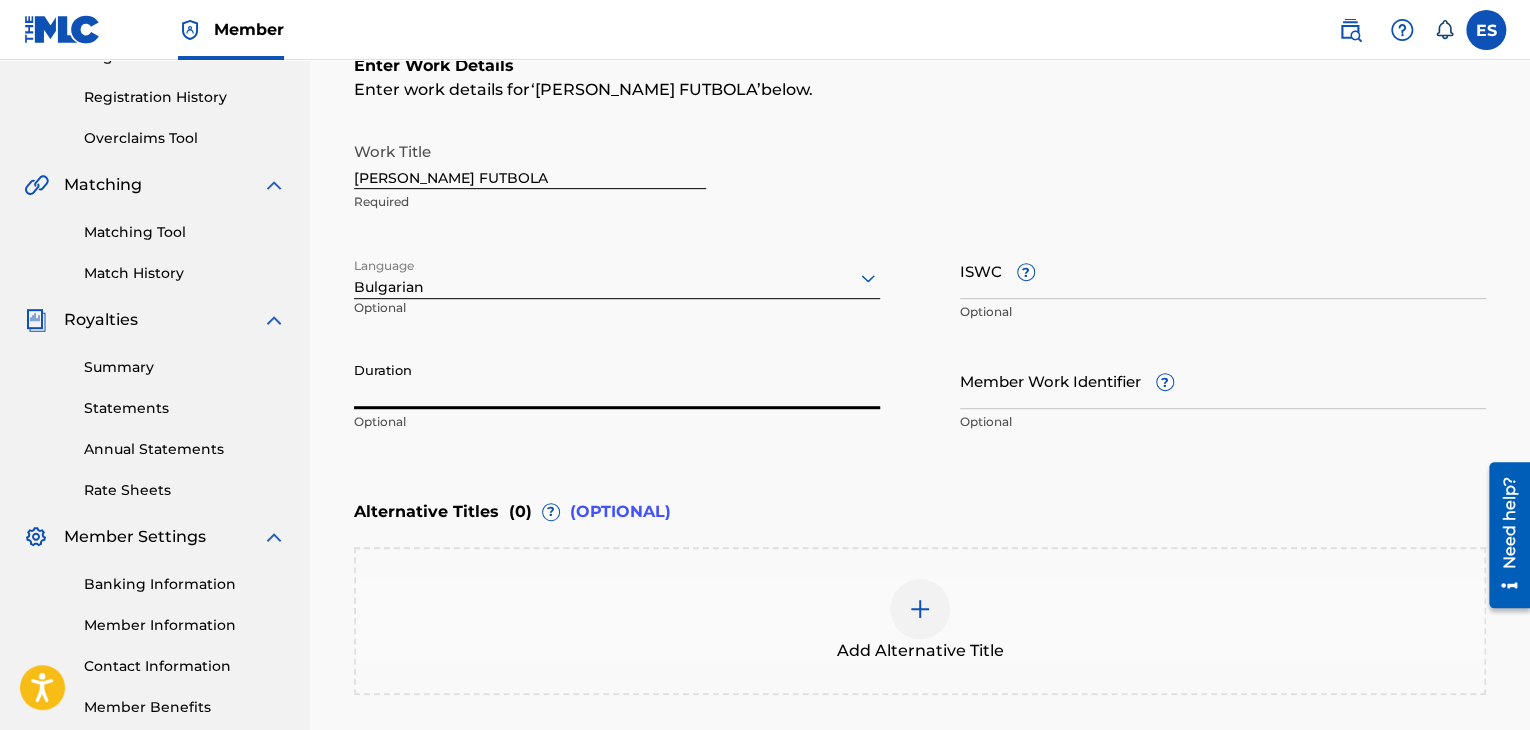 click on "Duration" at bounding box center (617, 380) 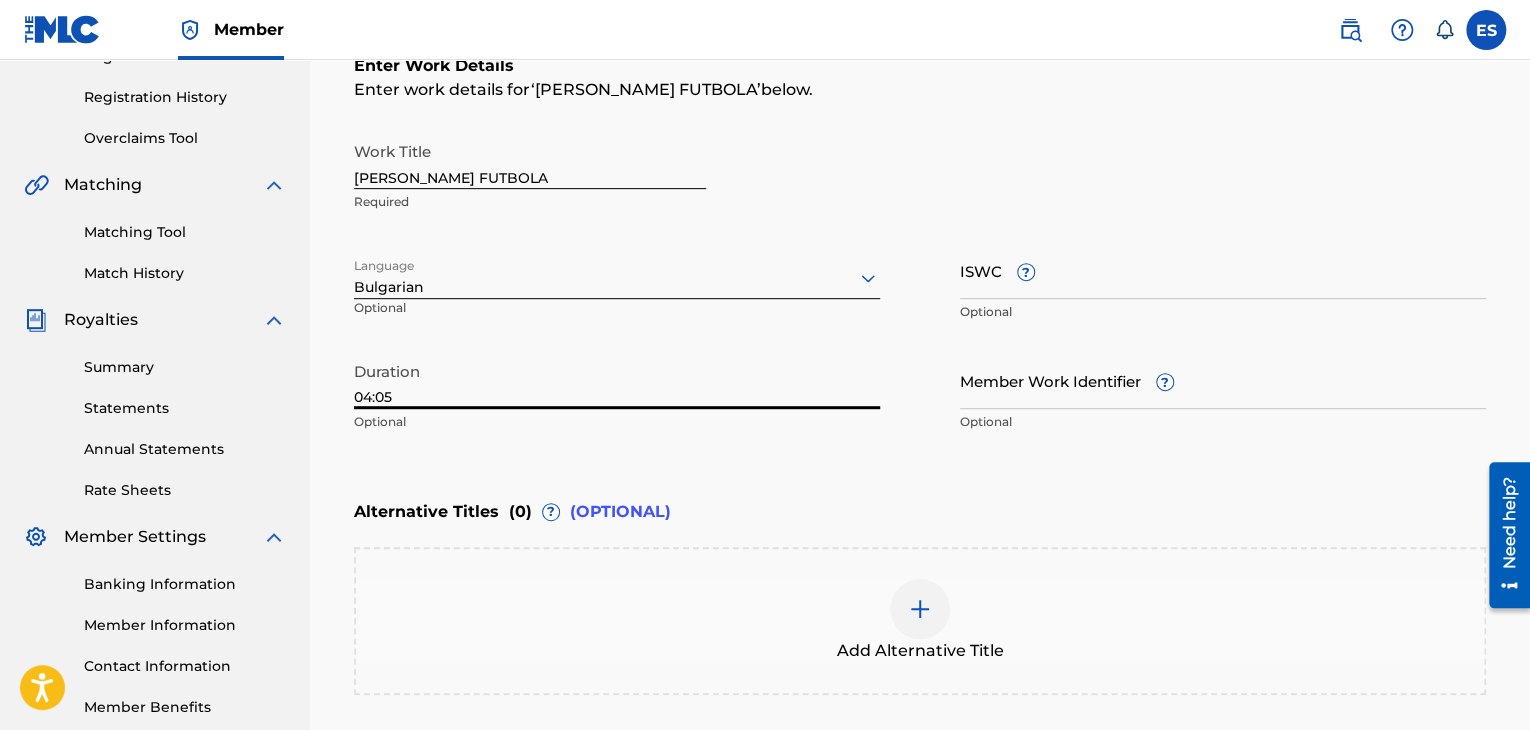 type on "04:05" 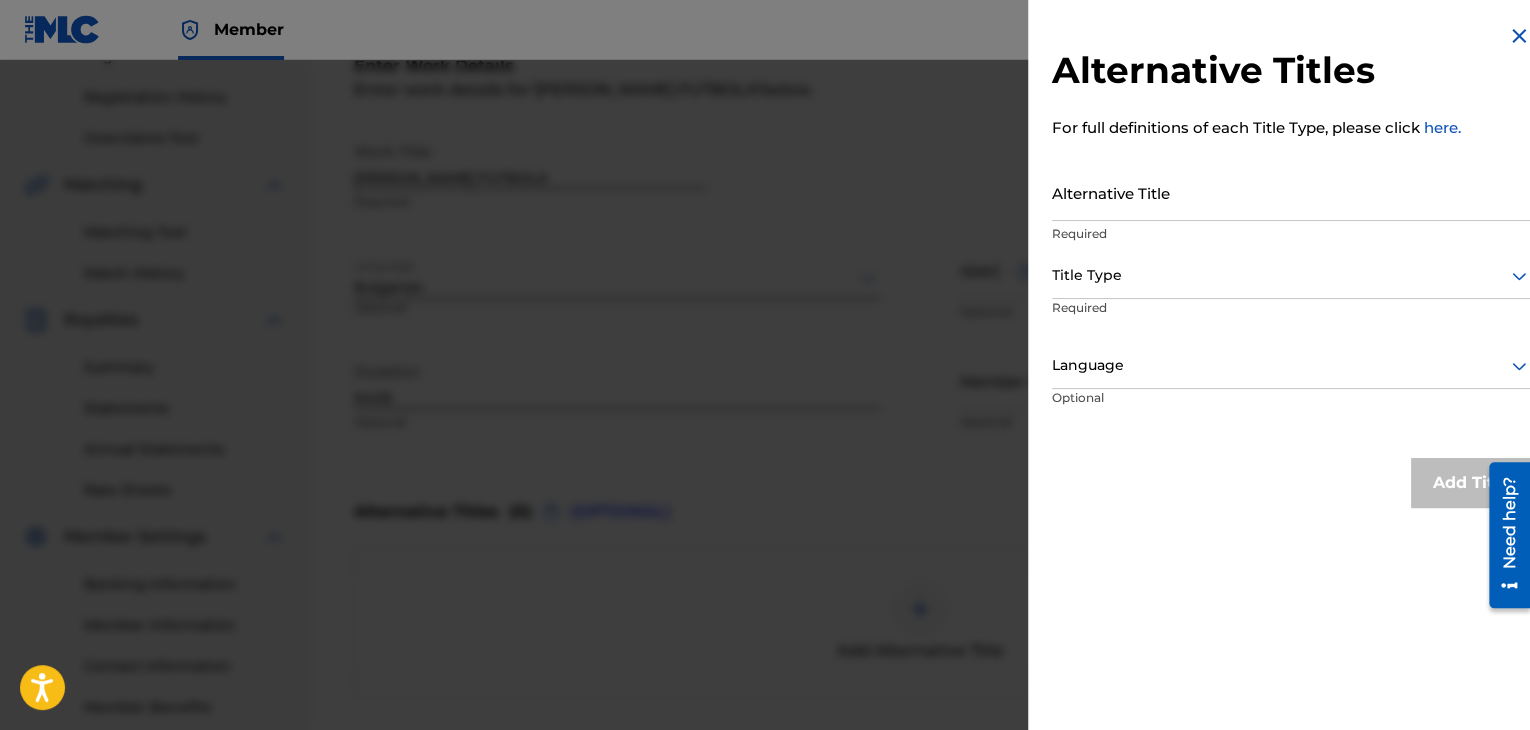 click on "Alternative Title" at bounding box center [1291, 192] 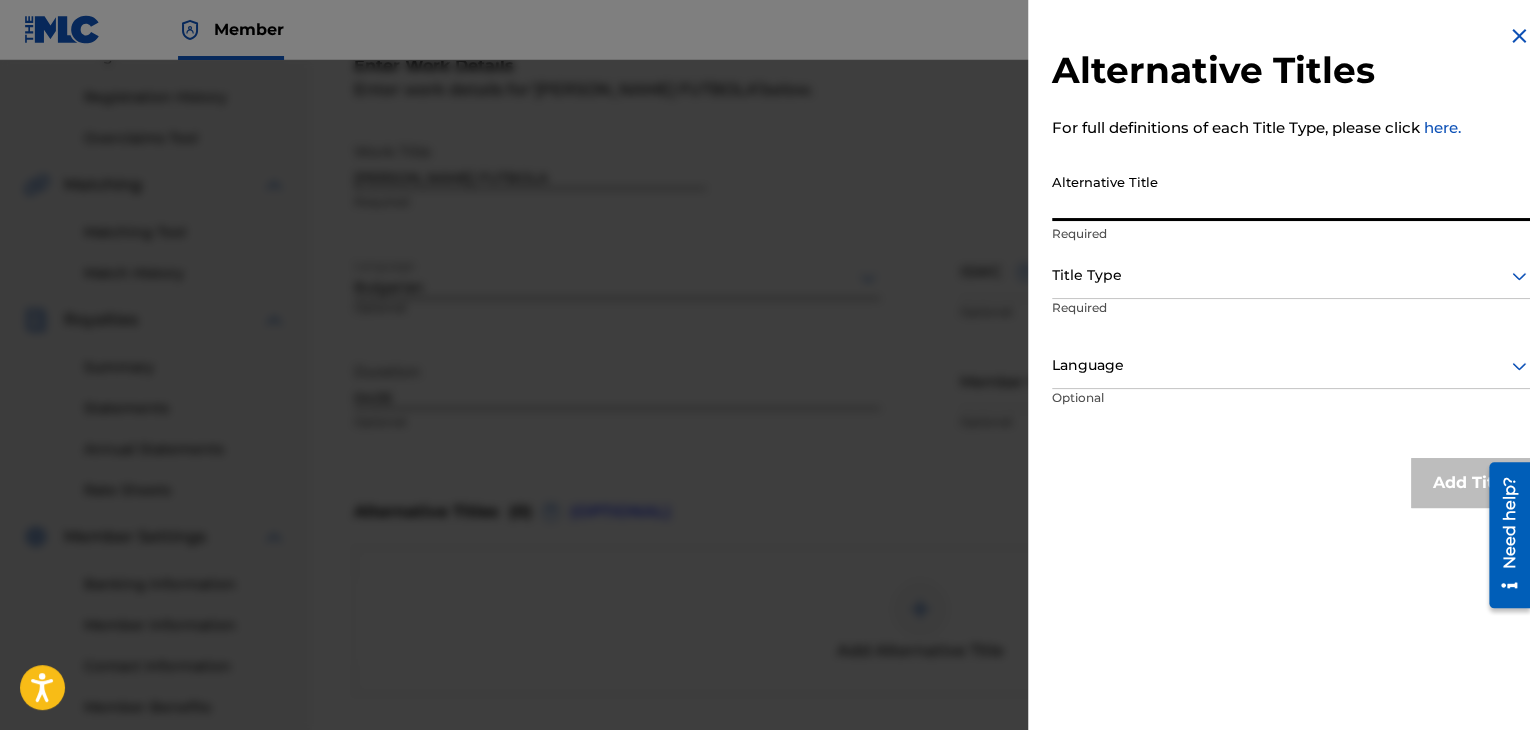 paste on "ОДА ЗА ФУТБОЛА" 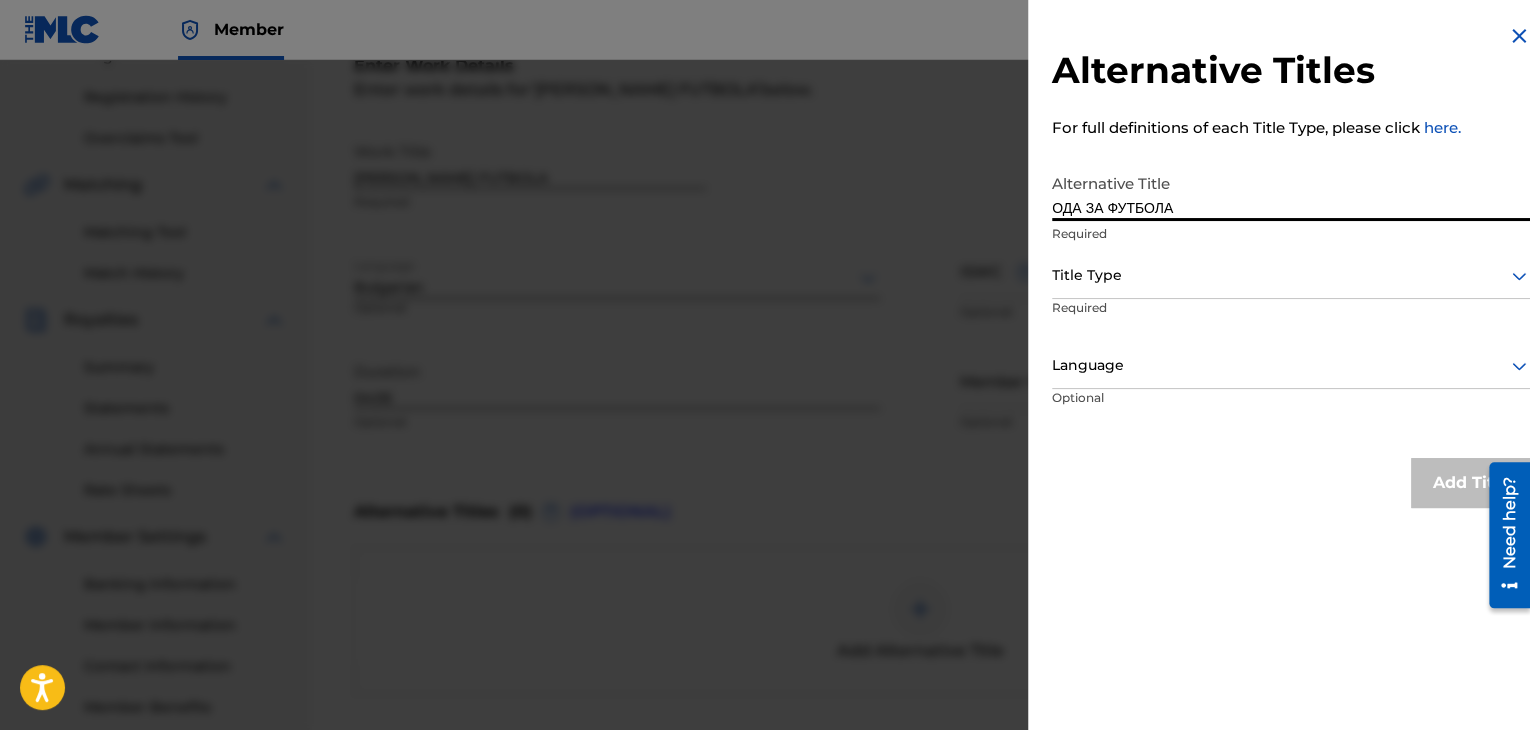 click on "ОДА ЗА ФУТБОЛА" at bounding box center [1291, 192] 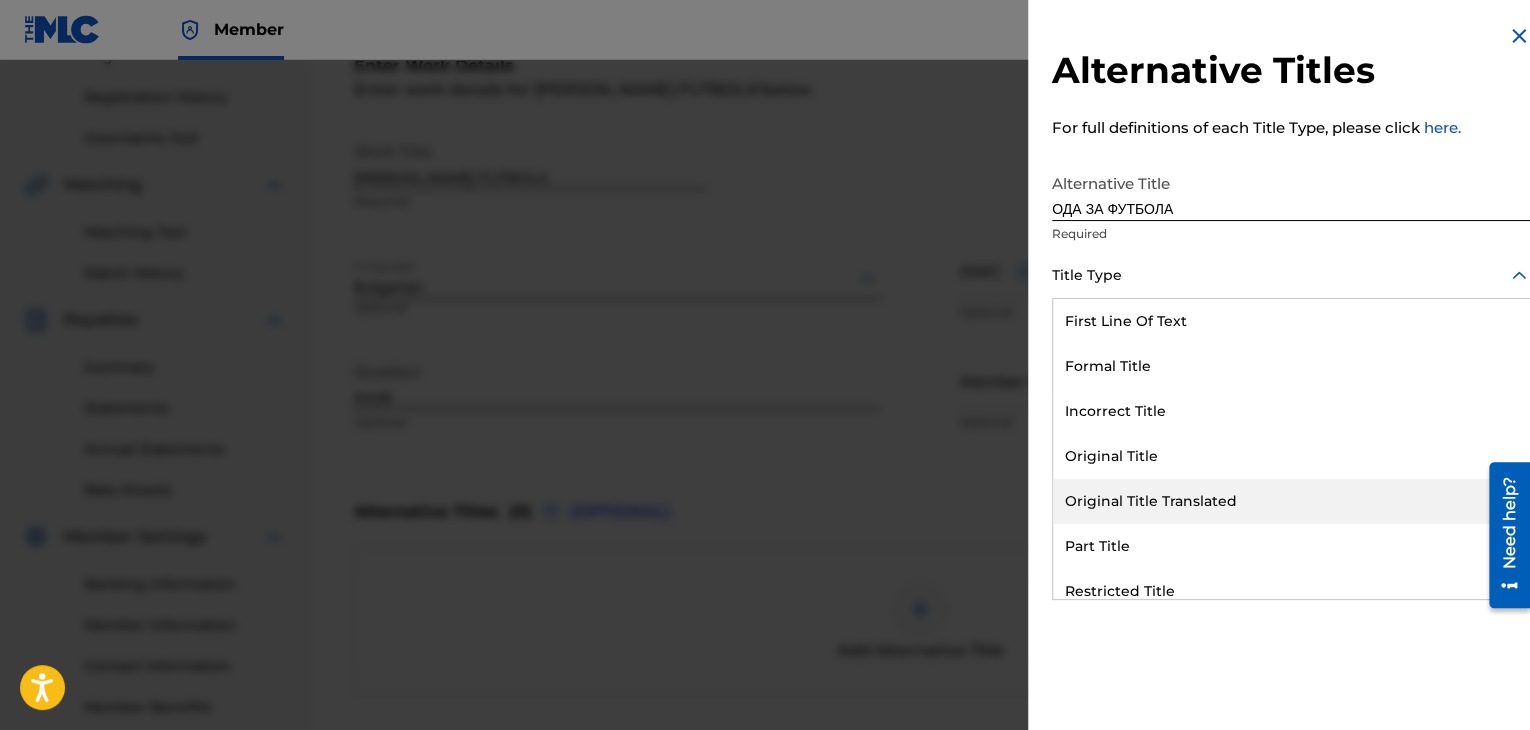 click on "Original Title Translated" at bounding box center (1291, 501) 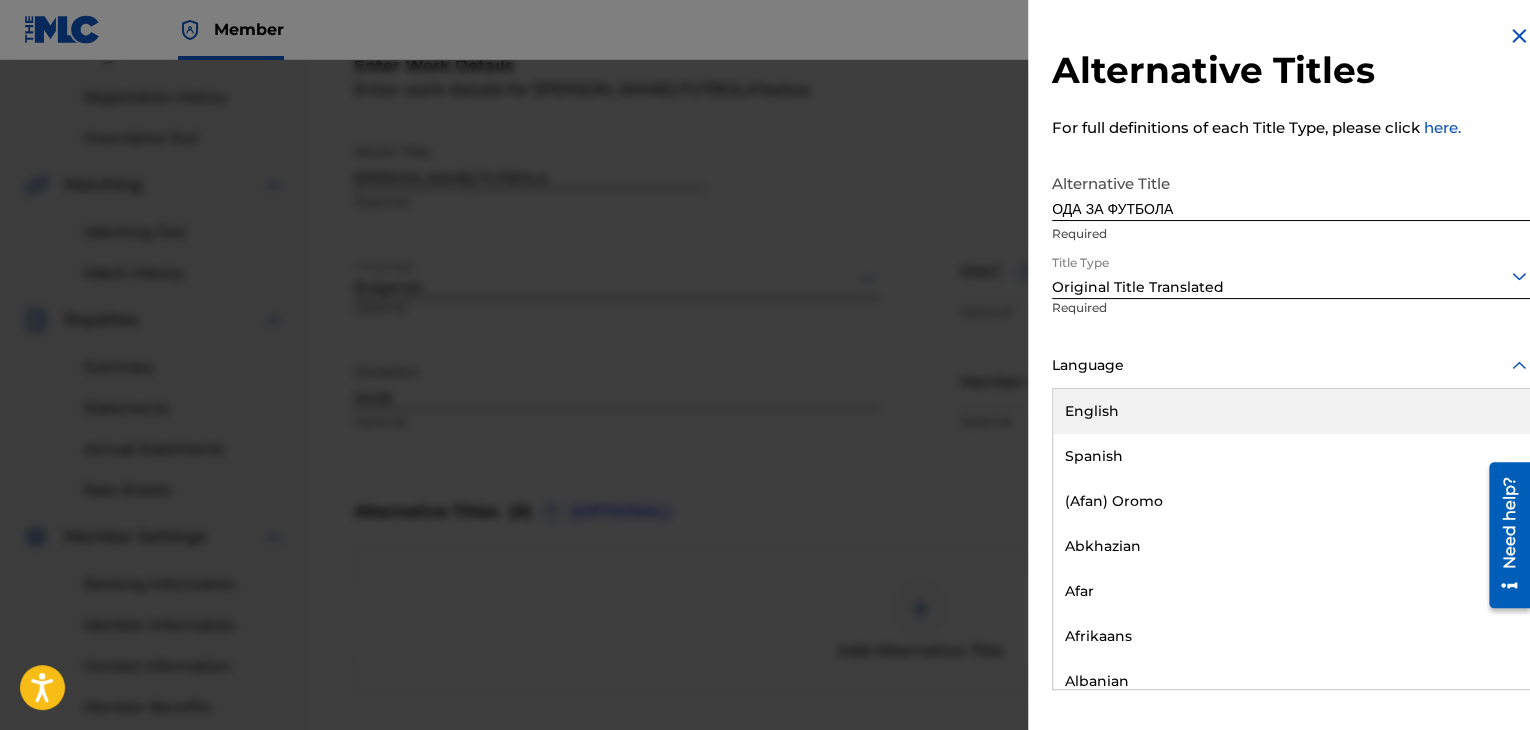 click at bounding box center [1291, 365] 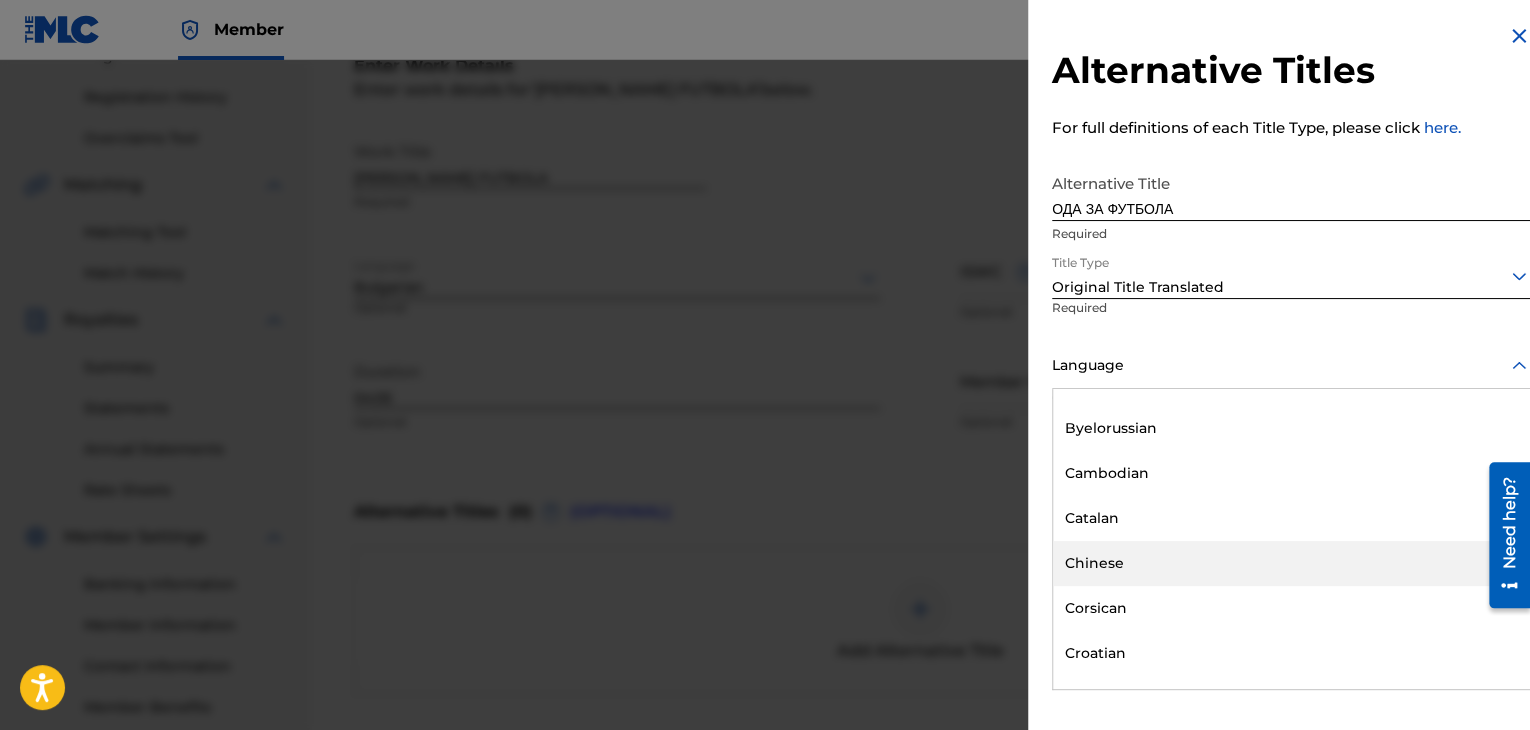 scroll, scrollTop: 900, scrollLeft: 0, axis: vertical 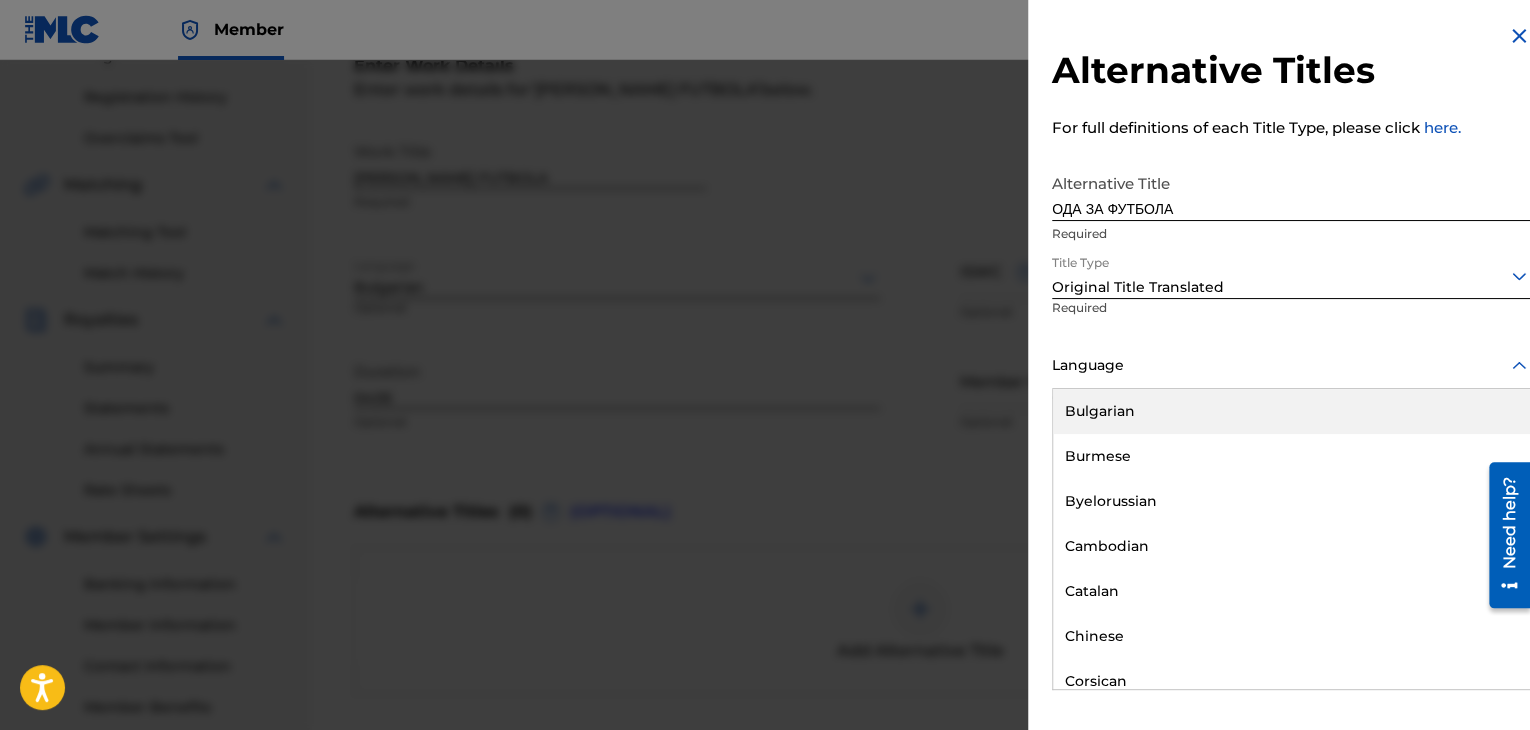 click on "Bulgarian" at bounding box center (1291, 411) 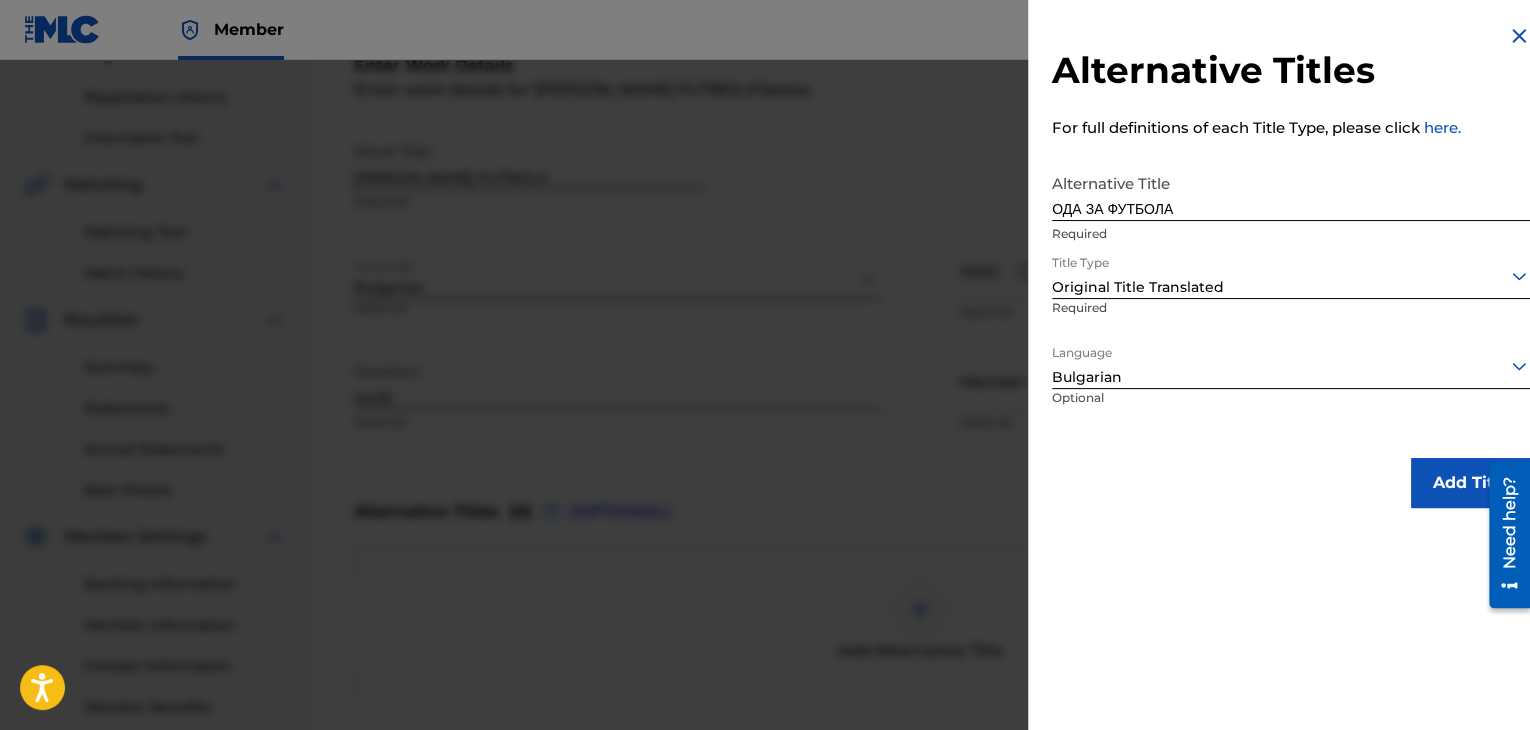 click on "Add Title" at bounding box center (1471, 483) 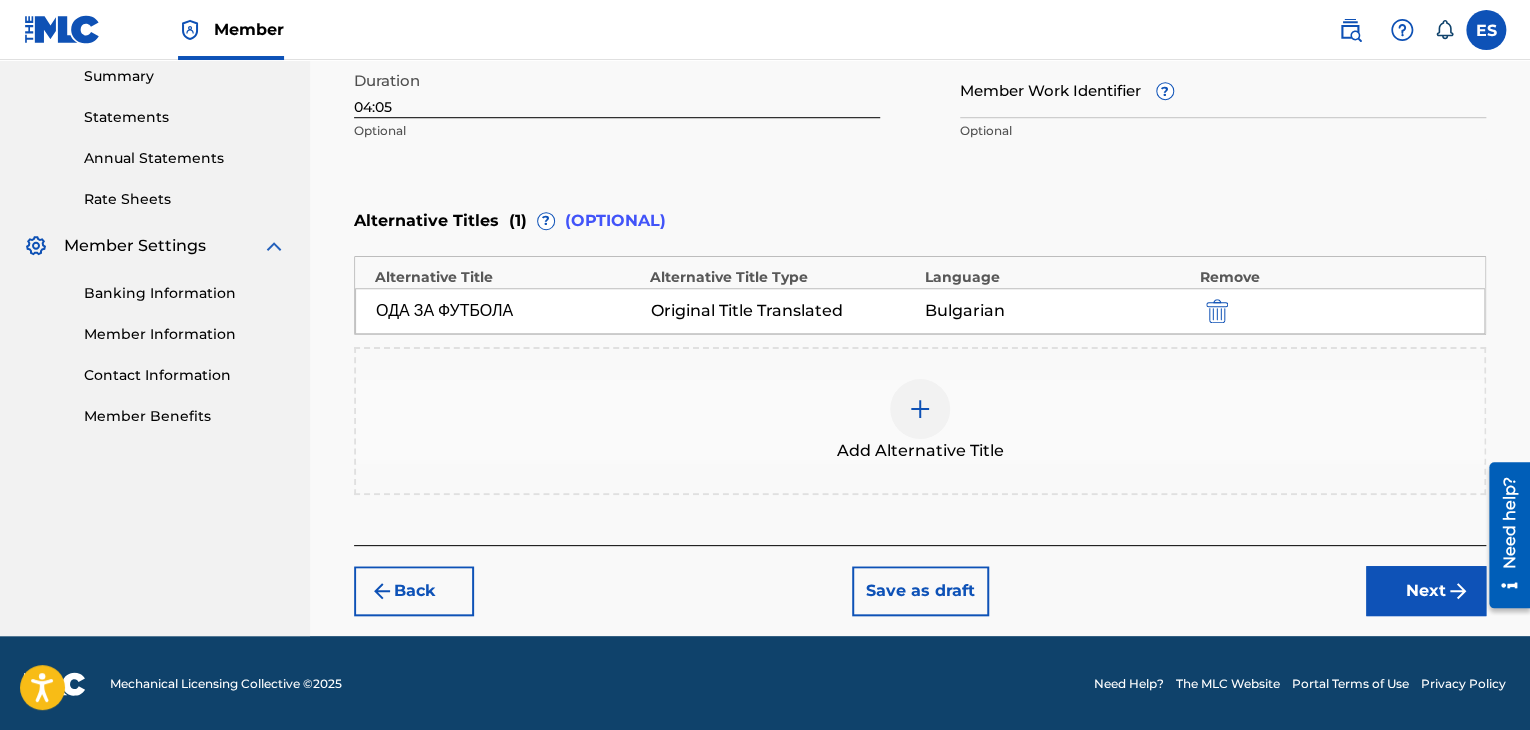click on "Next" at bounding box center (1426, 591) 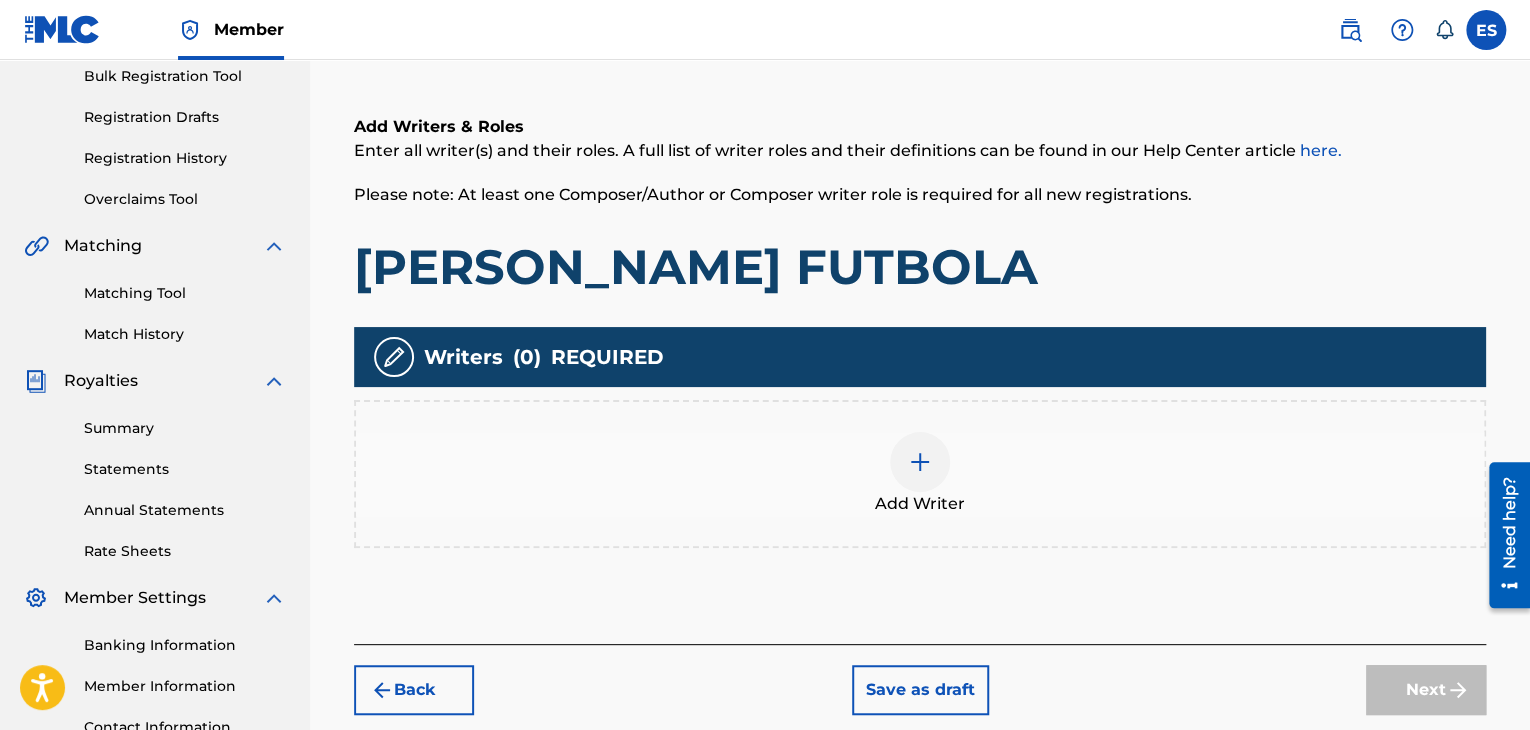 scroll, scrollTop: 469, scrollLeft: 0, axis: vertical 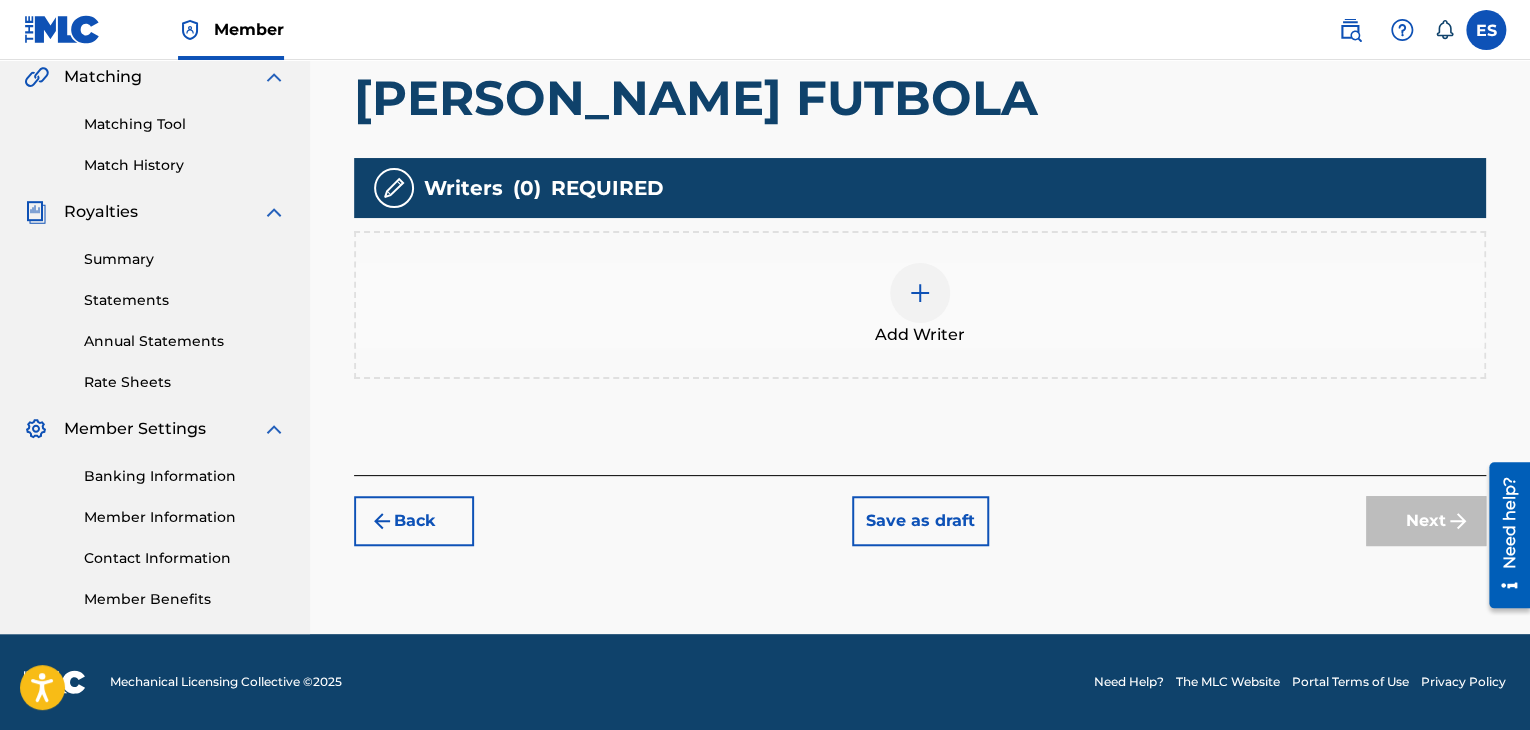 click at bounding box center (920, 293) 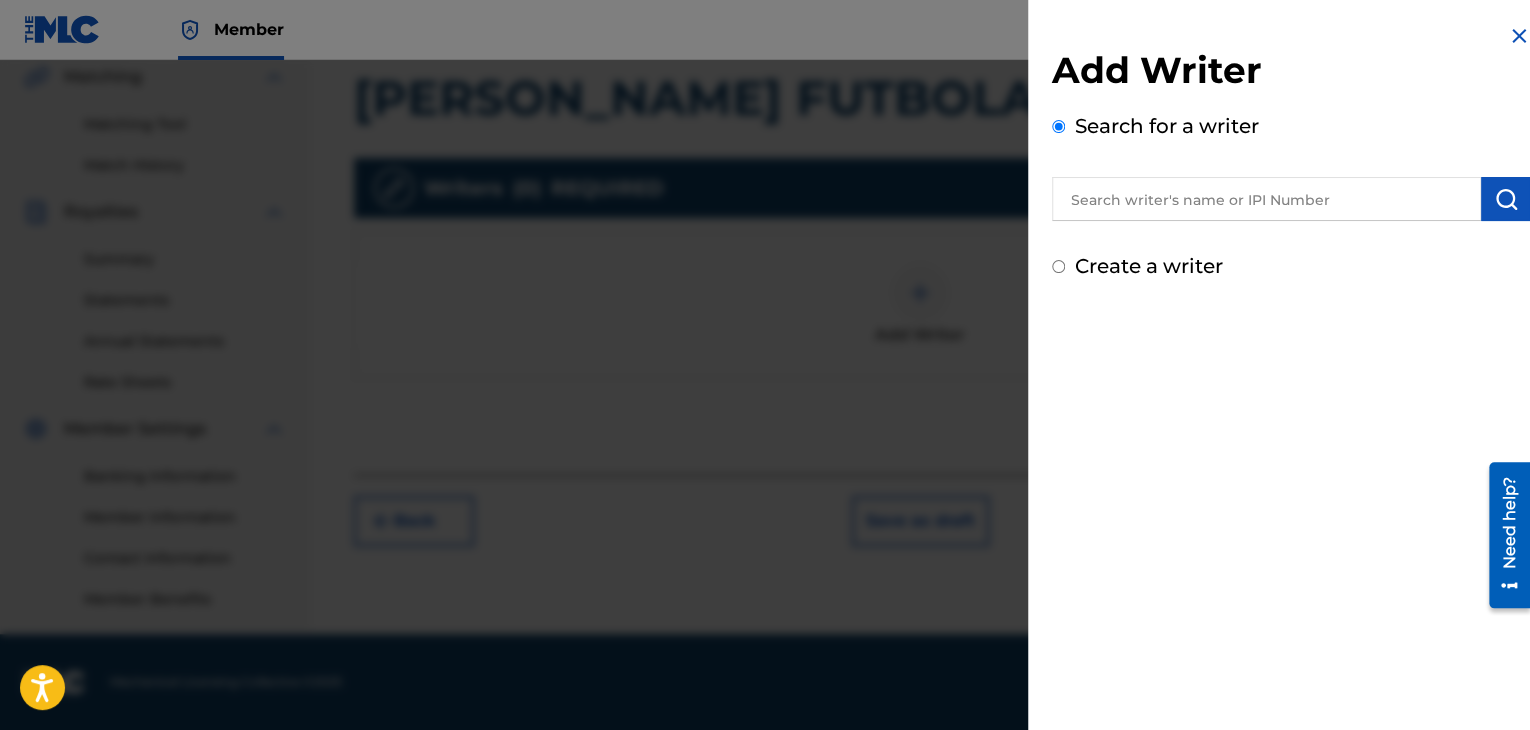 click at bounding box center [1266, 199] 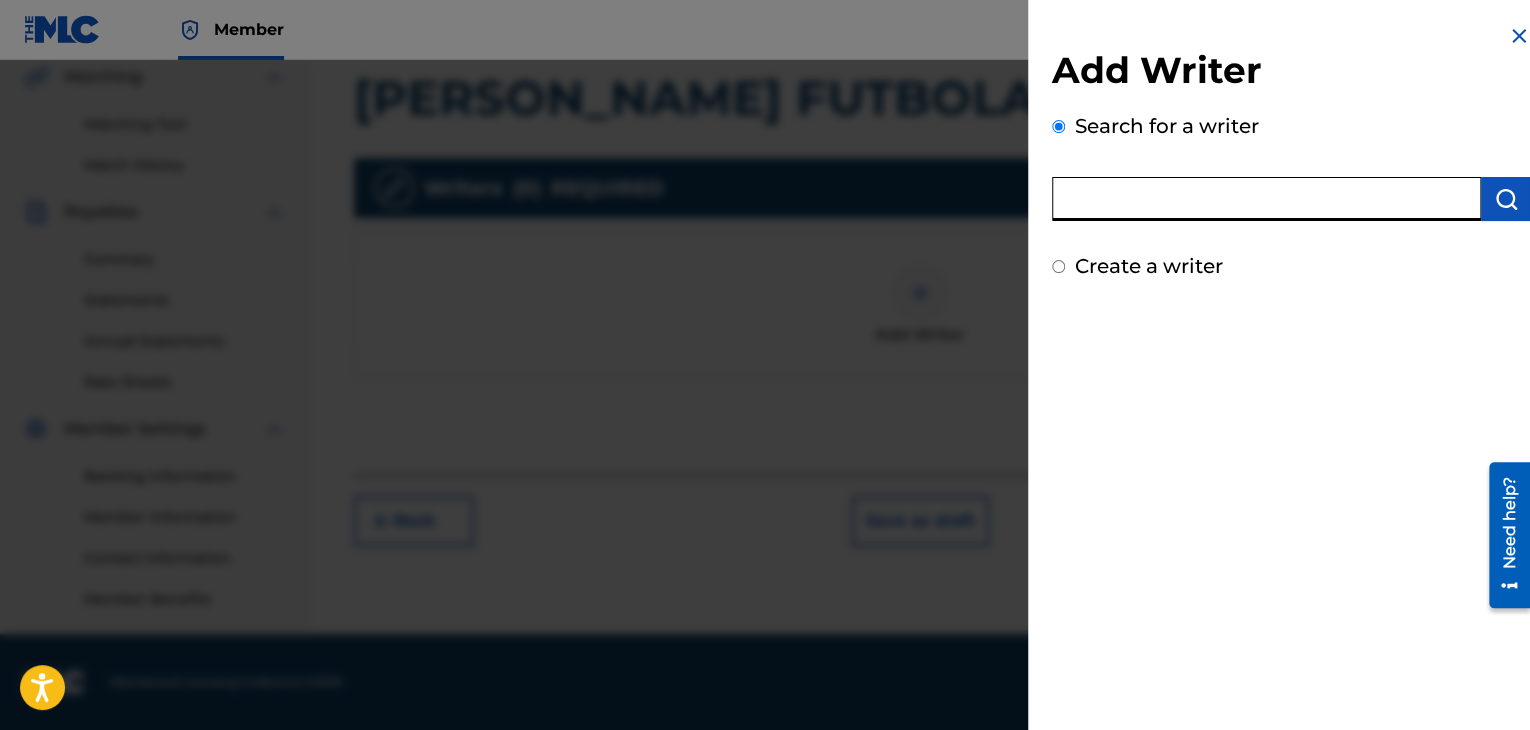 paste on "00121387005" 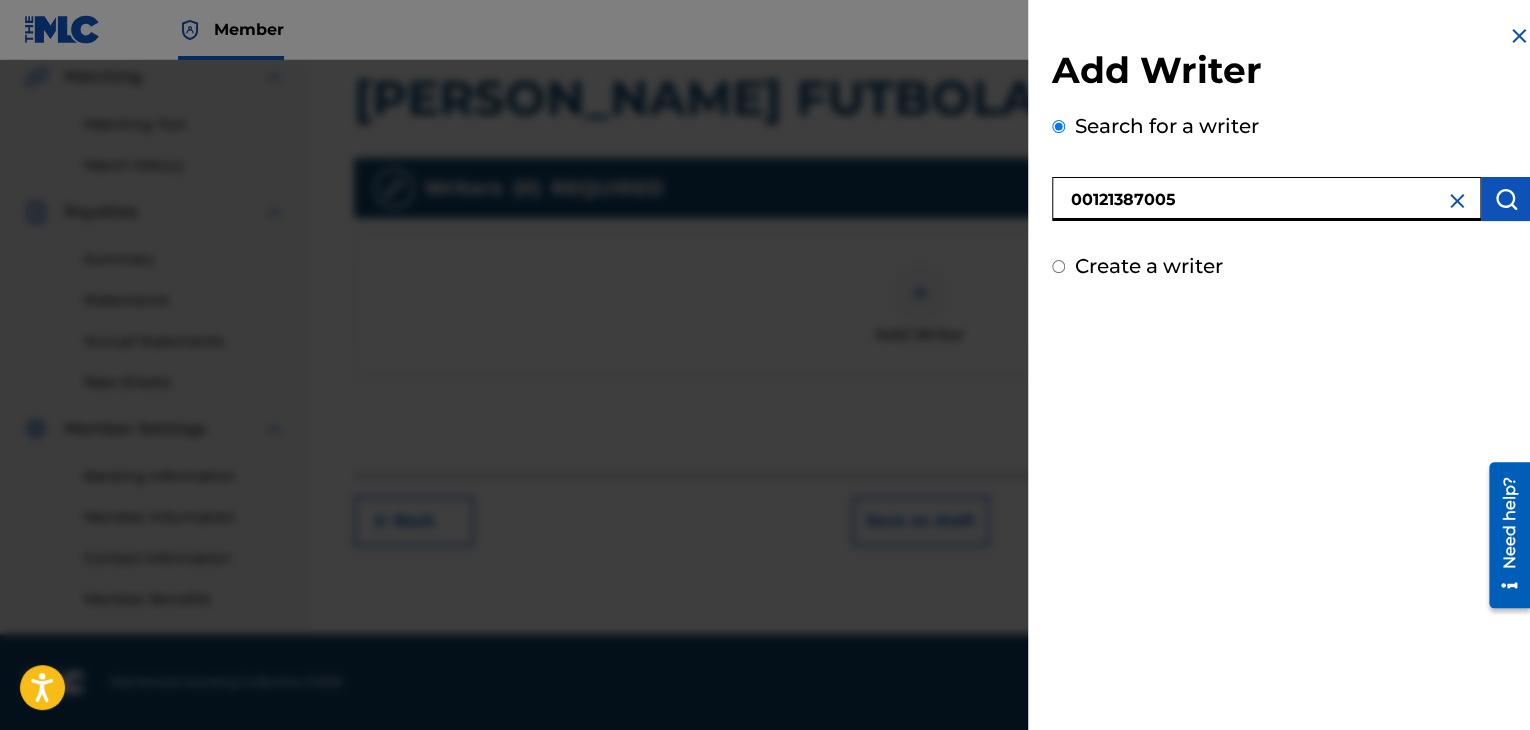 type on "00121387005" 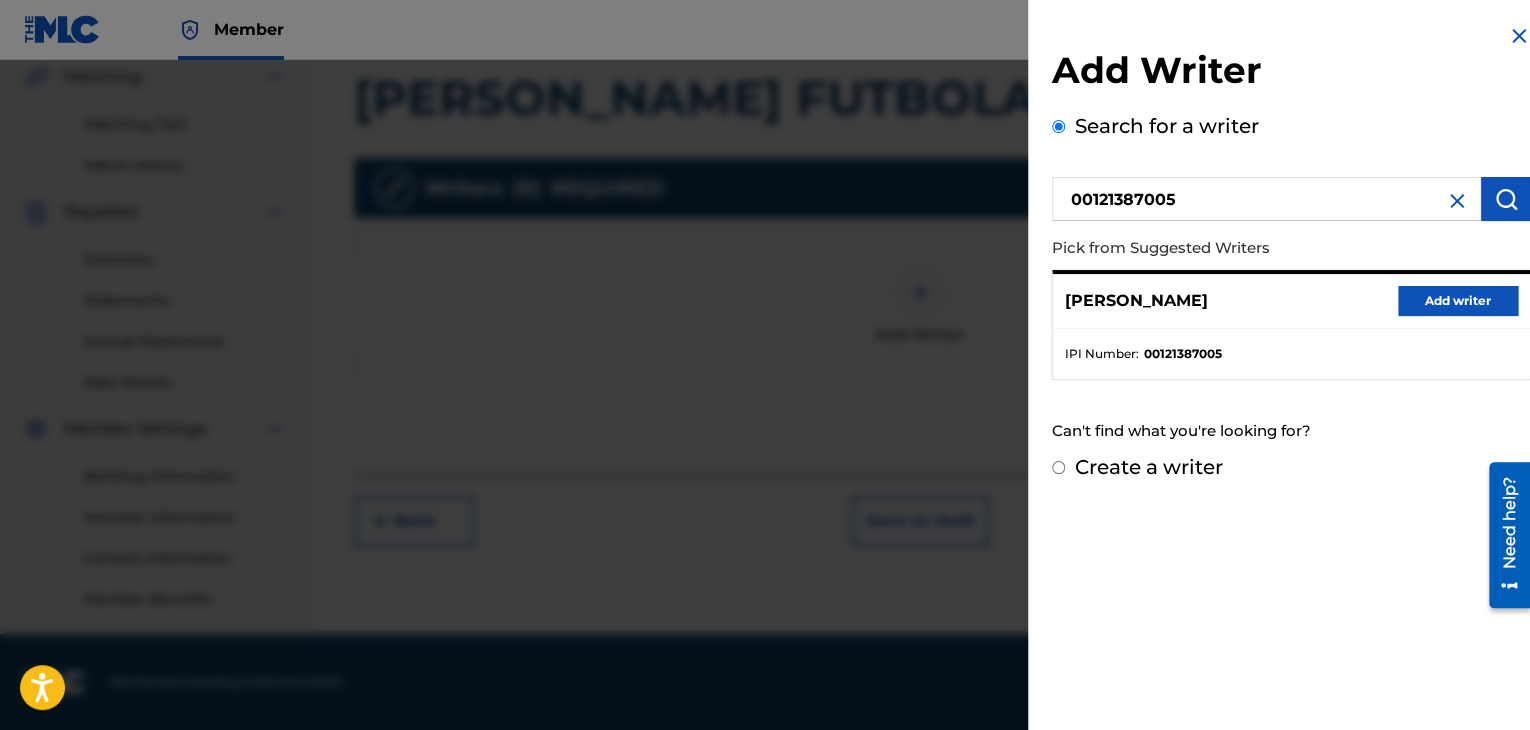 click on "Add writer" at bounding box center (1458, 301) 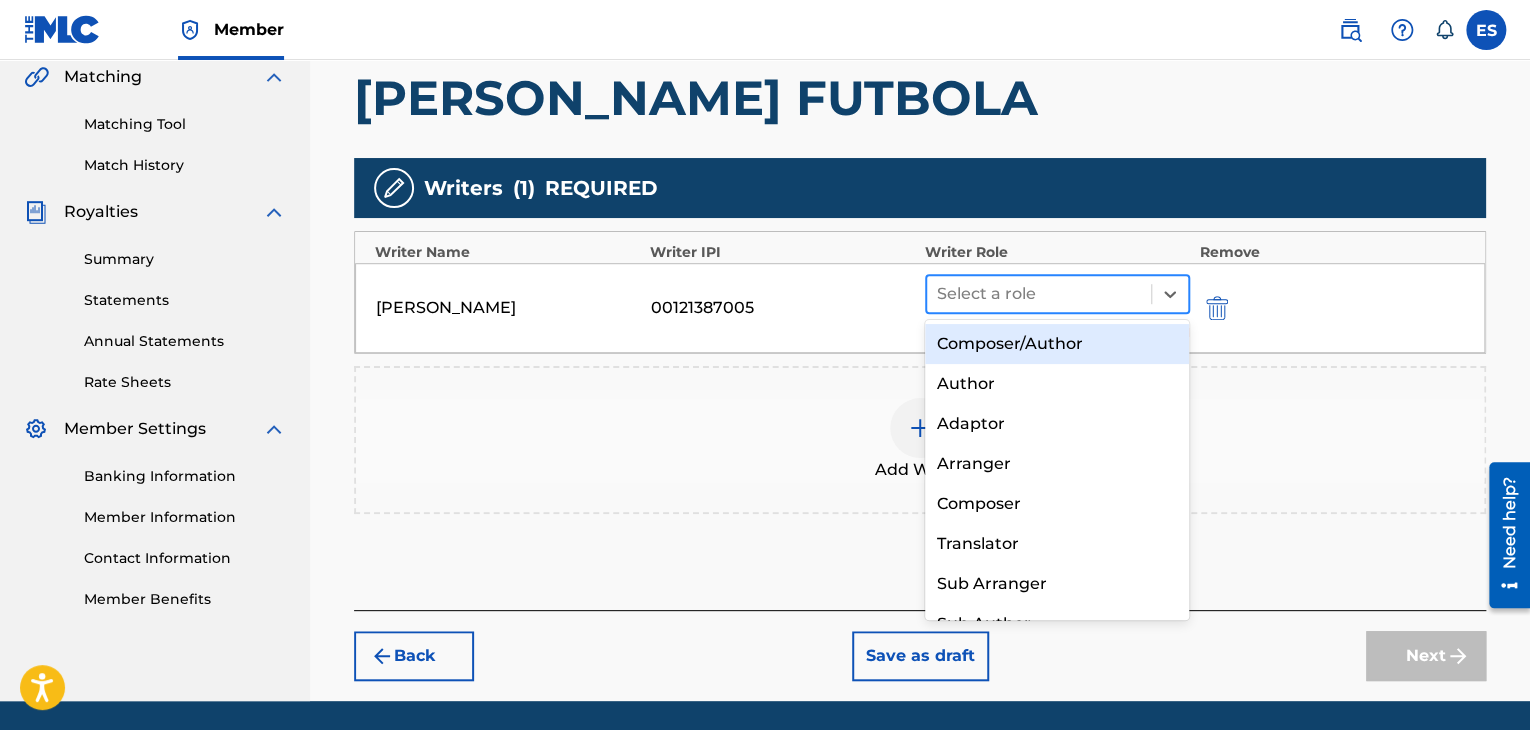 drag, startPoint x: 1052, startPoint y: 291, endPoint x: 1045, endPoint y: 305, distance: 15.652476 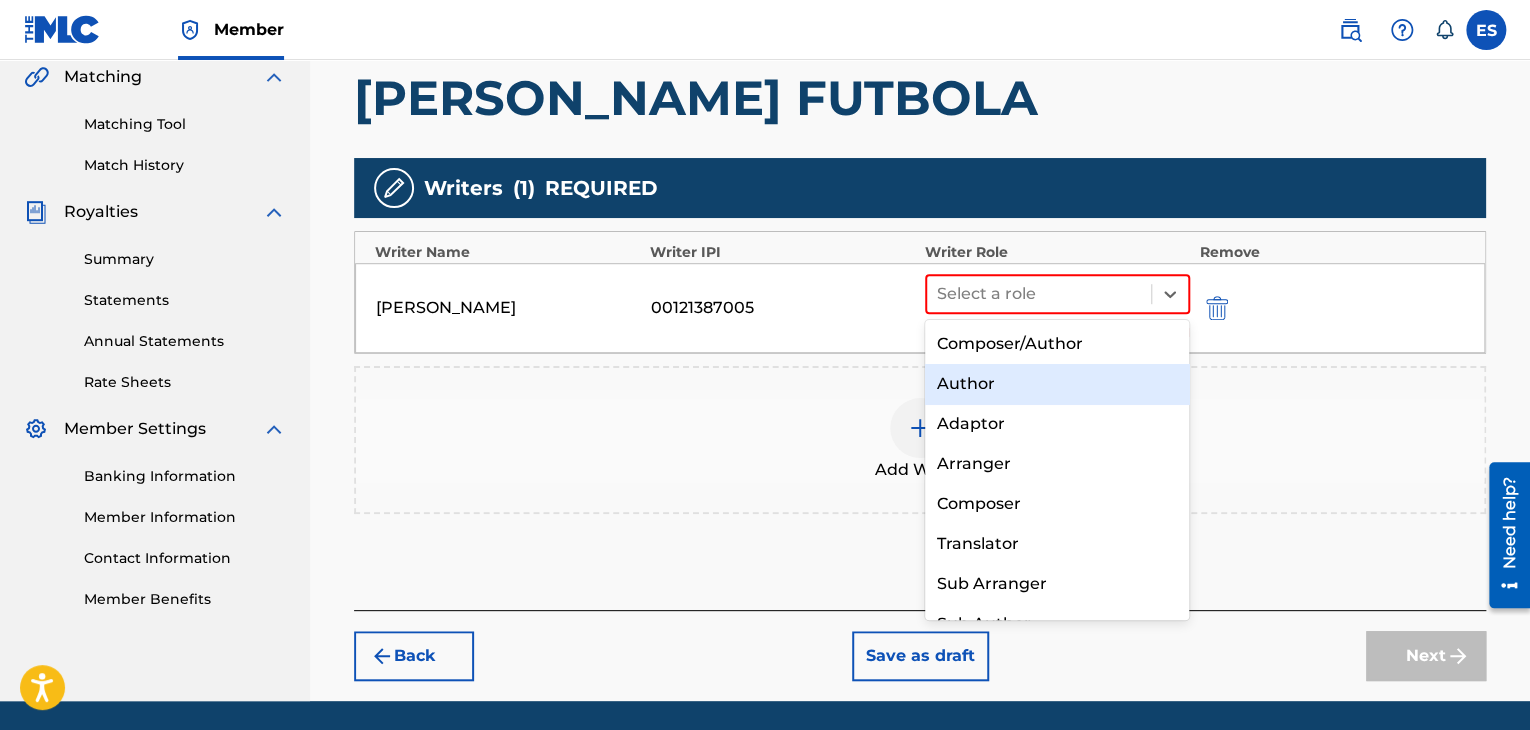 click on "Author" at bounding box center [1057, 384] 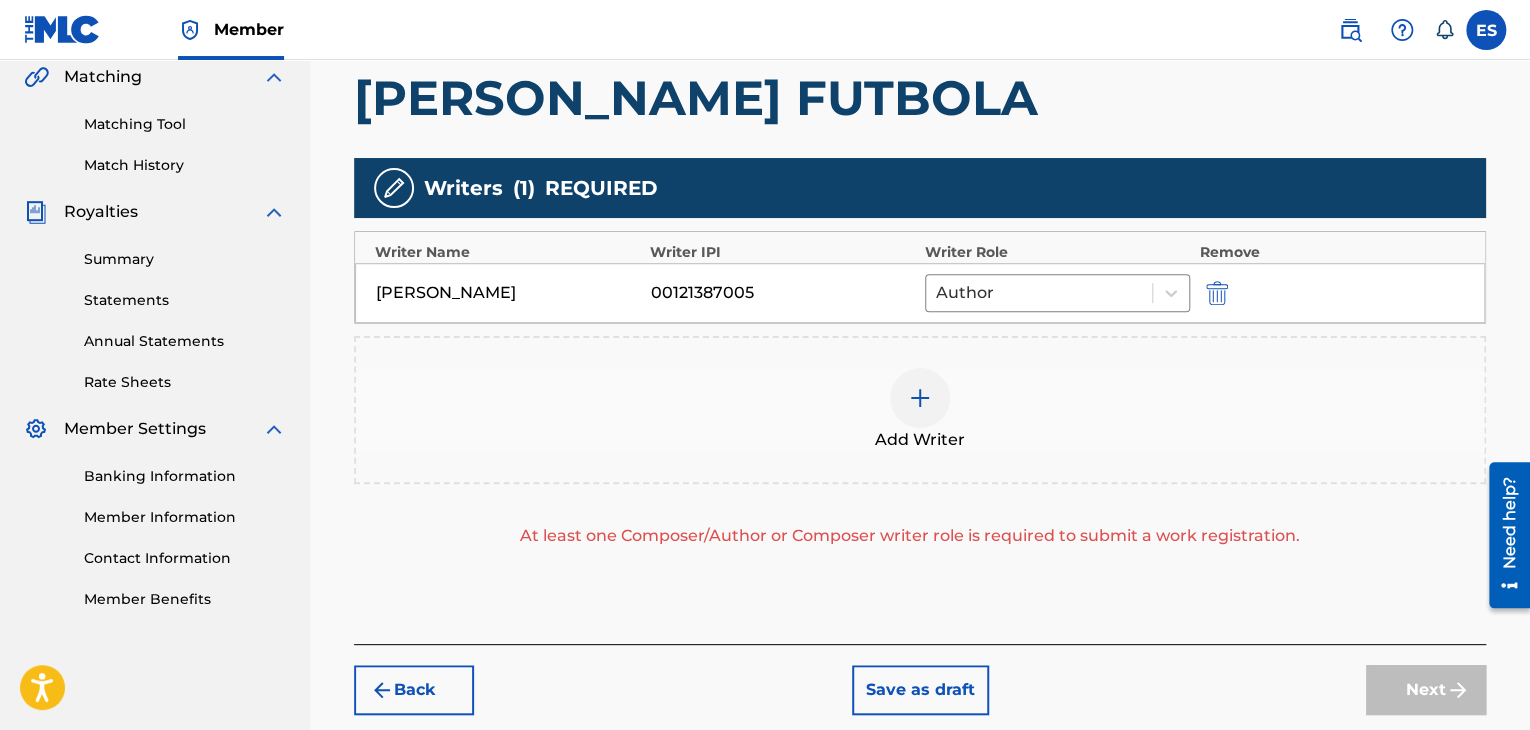 click at bounding box center [920, 398] 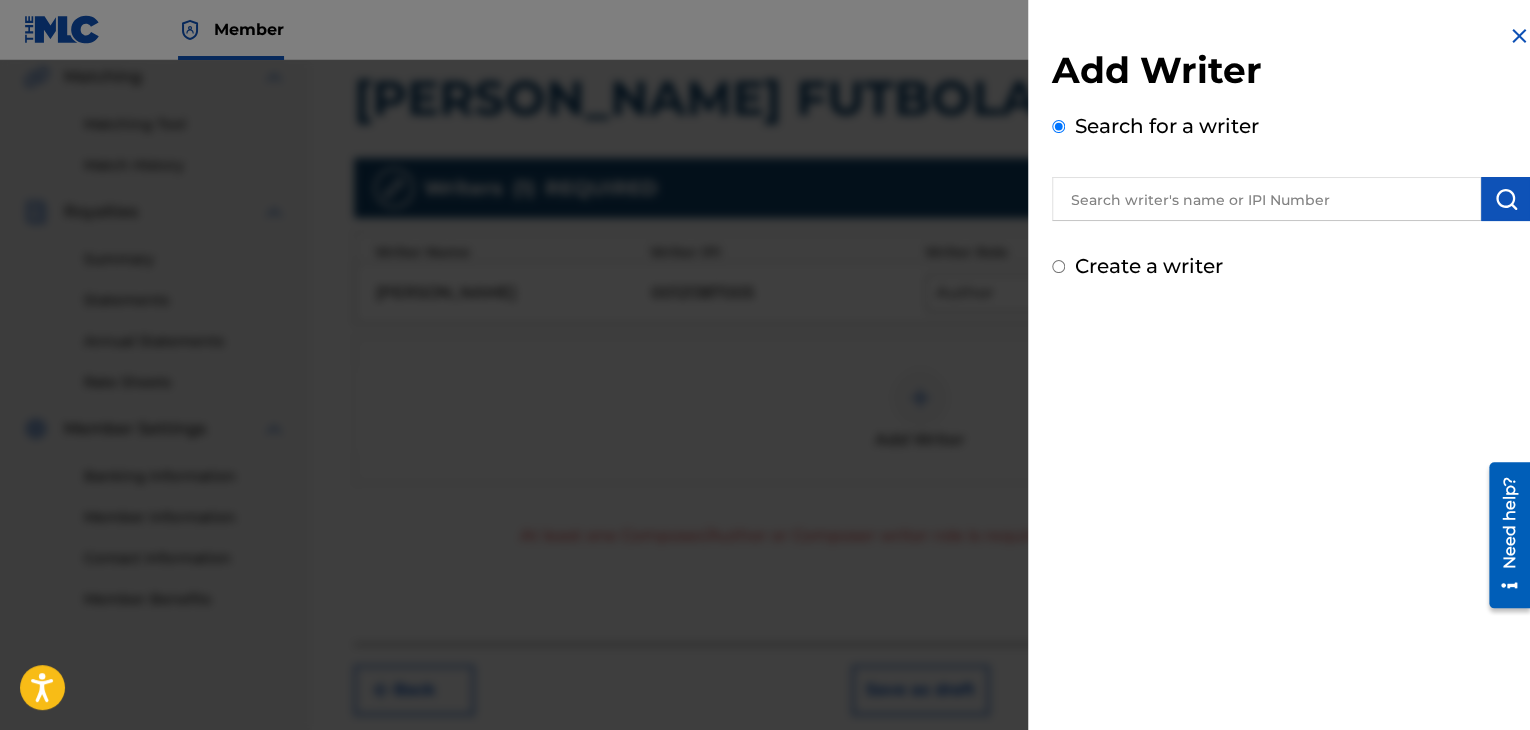 click at bounding box center [1266, 199] 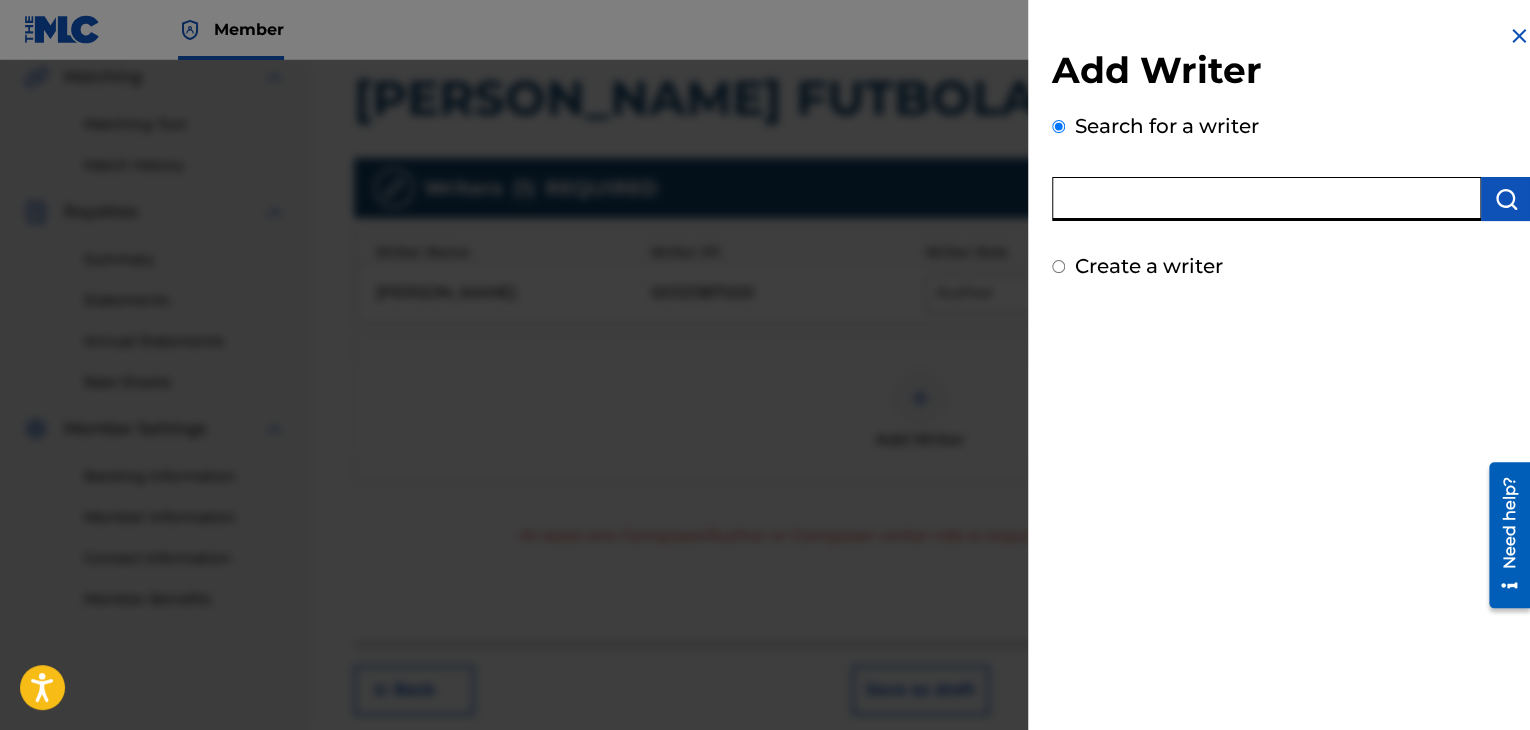 paste on "[PERSON_NAME]" 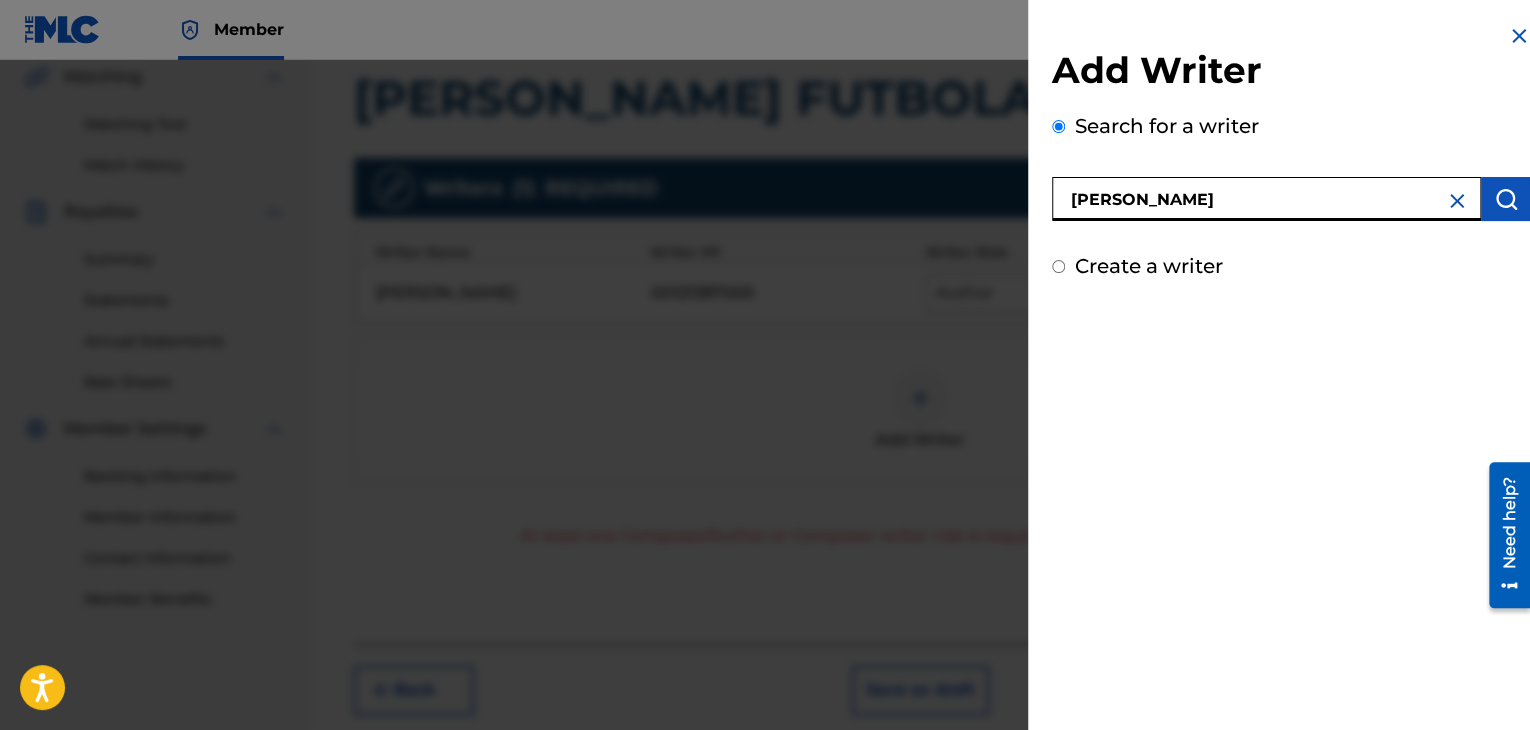 type on "[PERSON_NAME]" 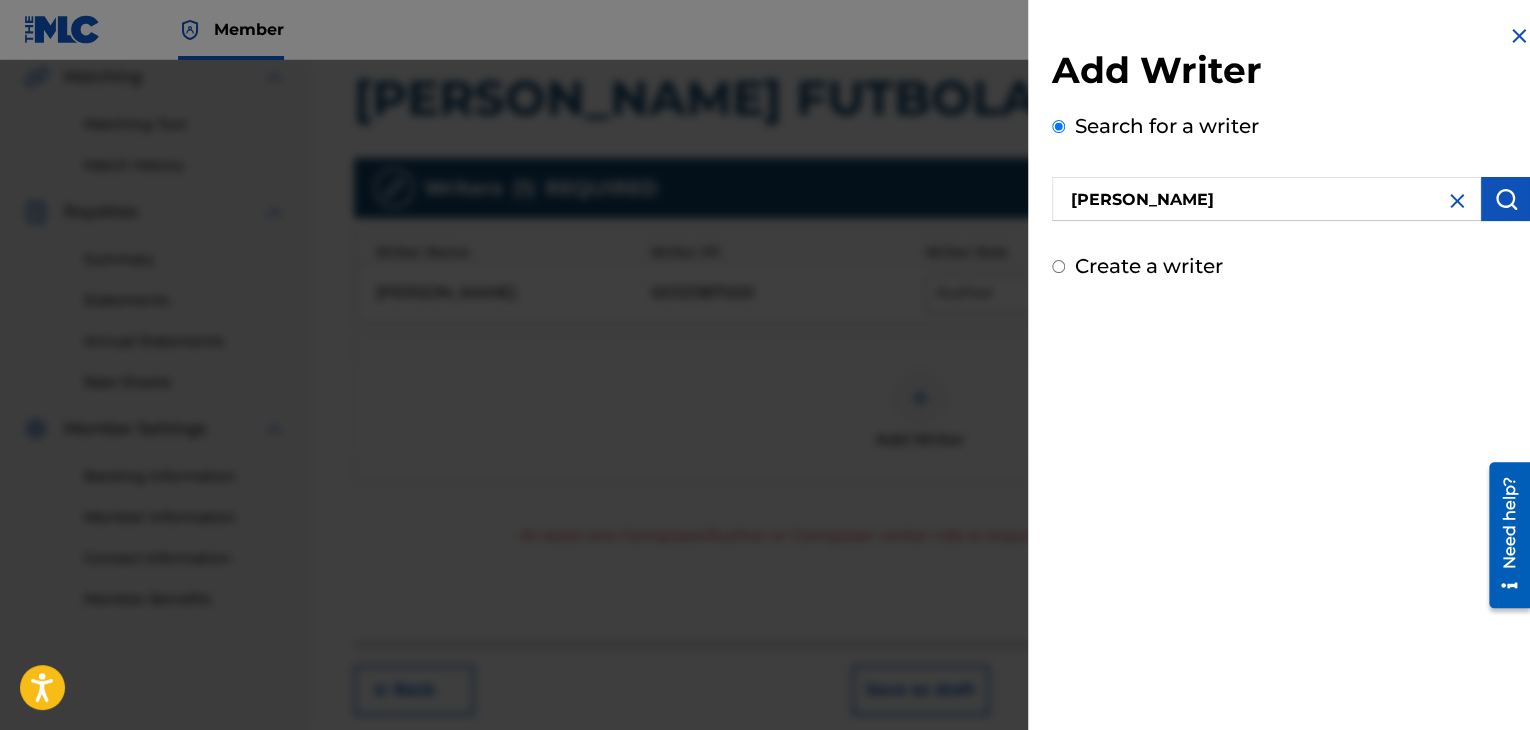 click at bounding box center (1457, 201) 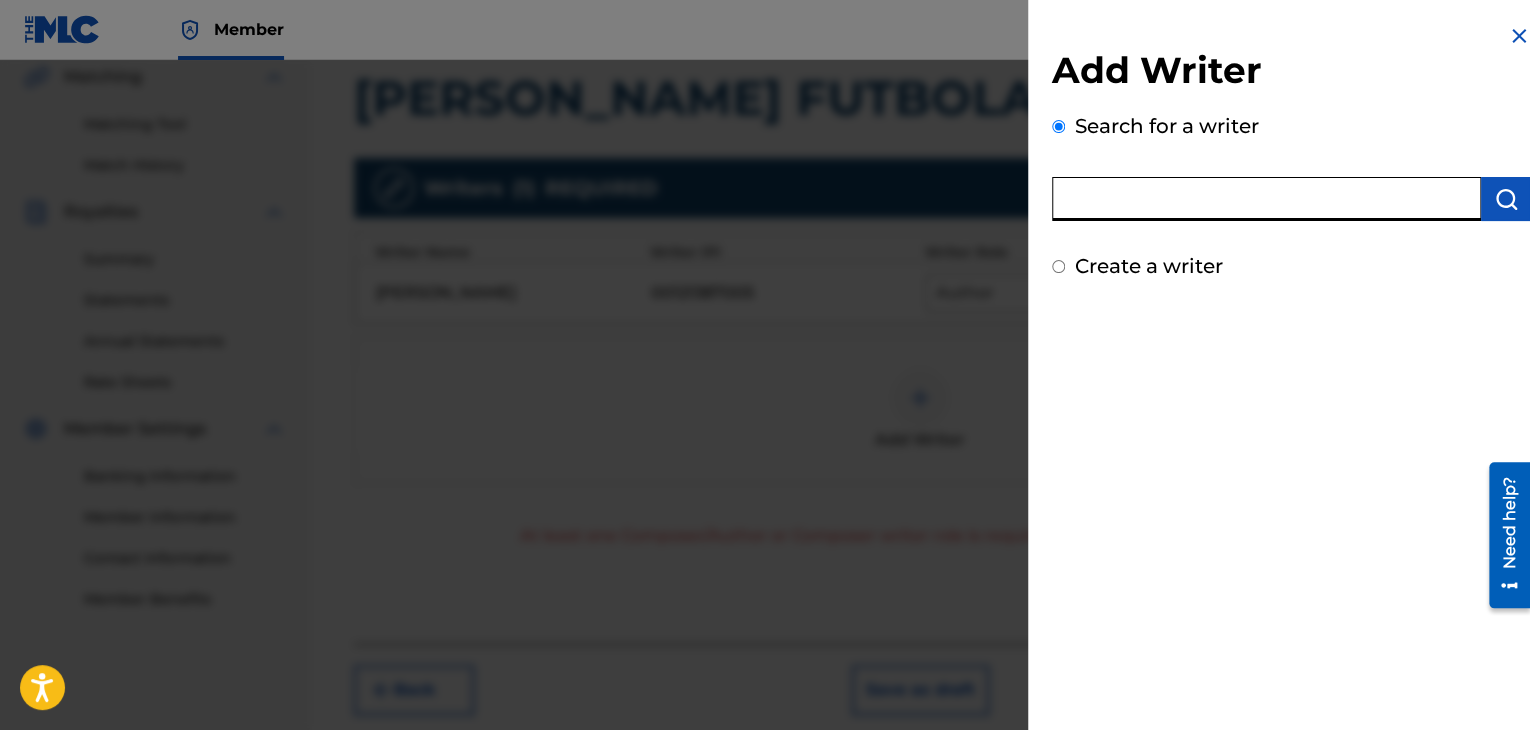 paste on "[PERSON_NAME]" 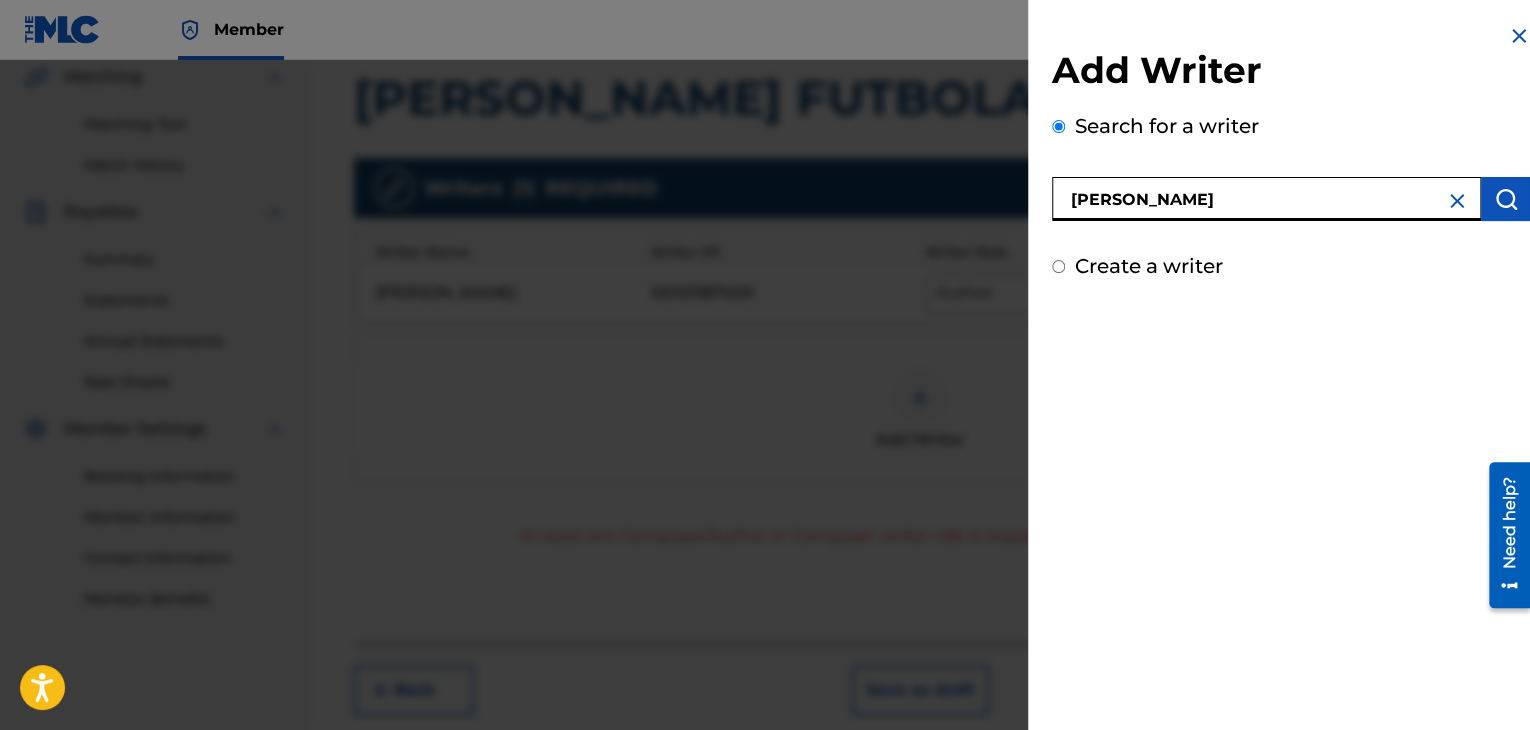 type on "[PERSON_NAME]" 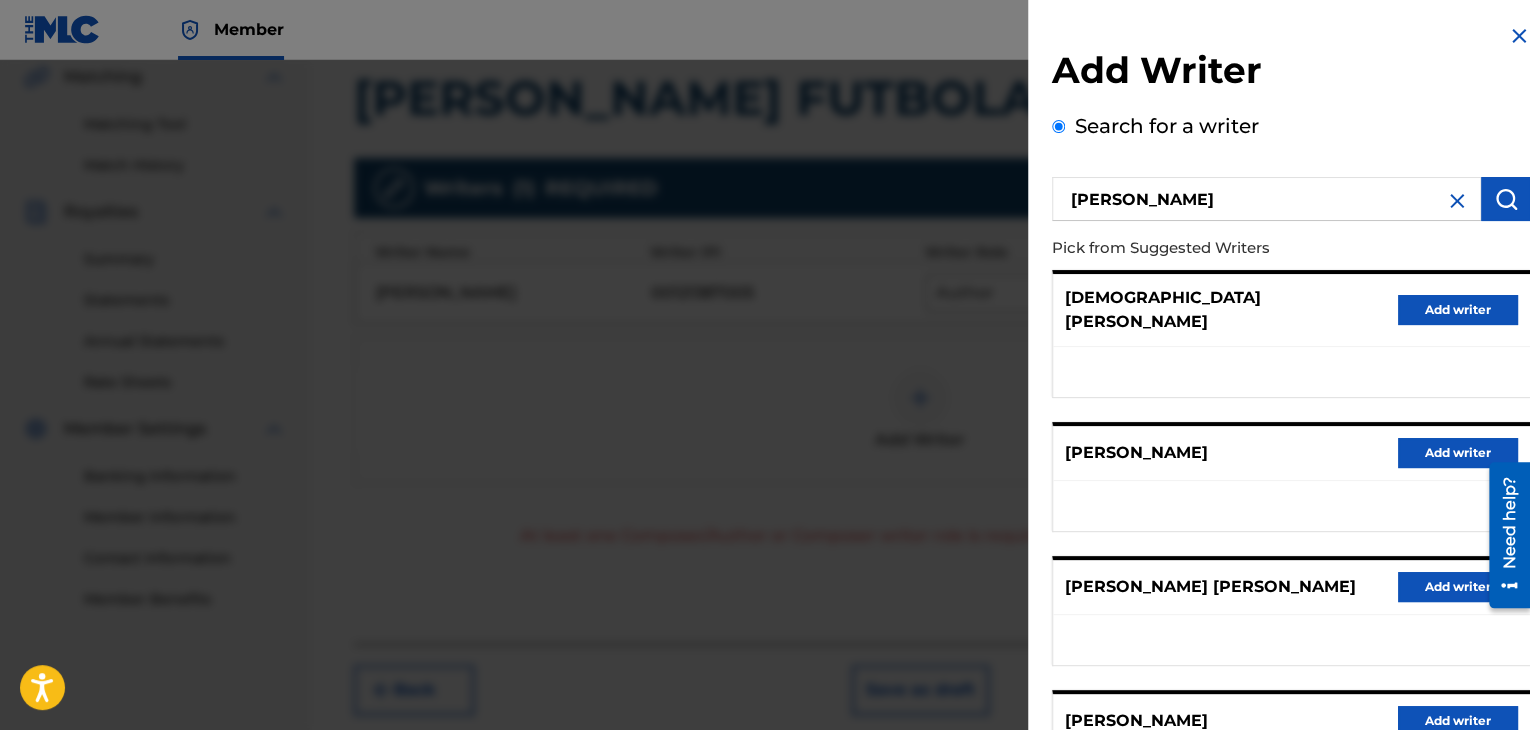 click on "Add writer" at bounding box center [1458, 453] 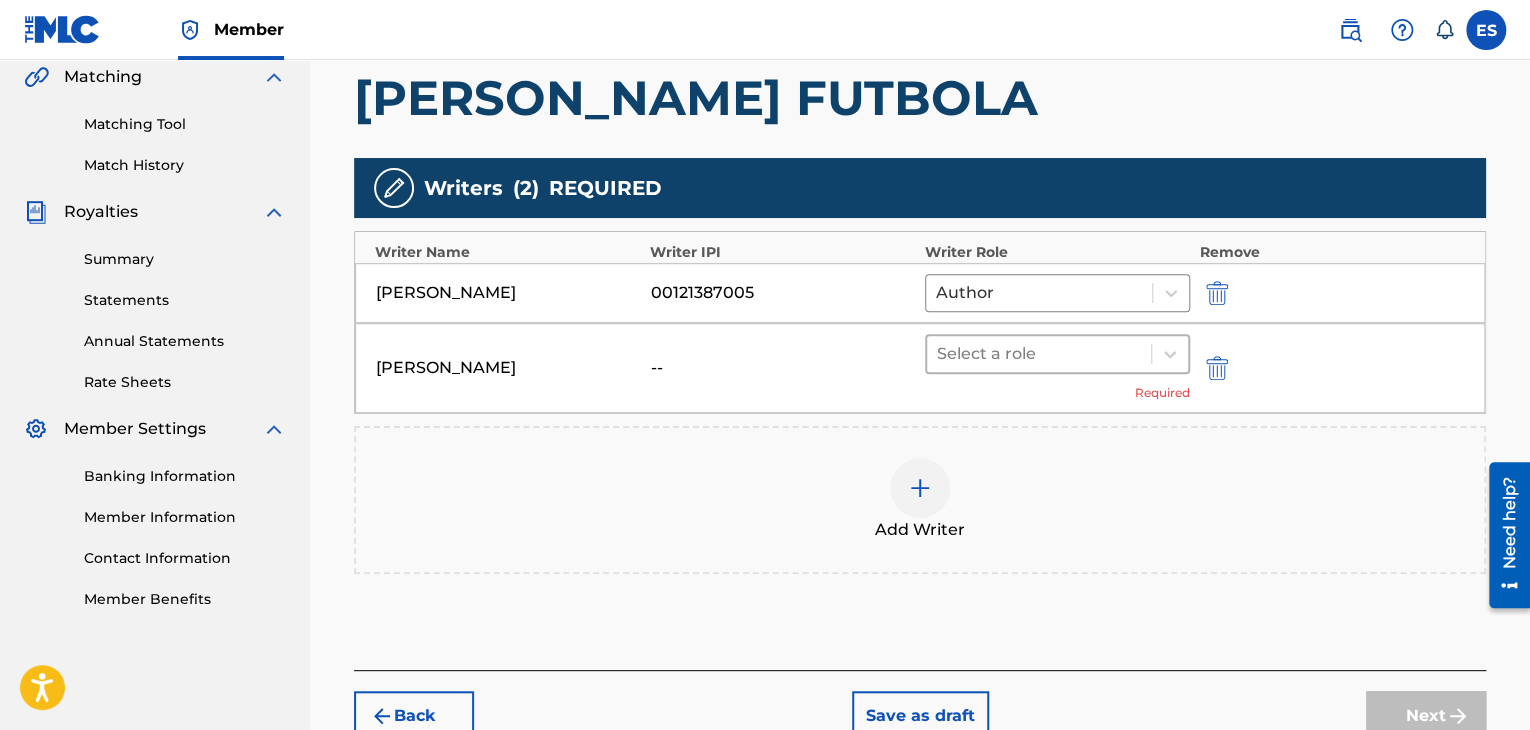 click at bounding box center [1039, 354] 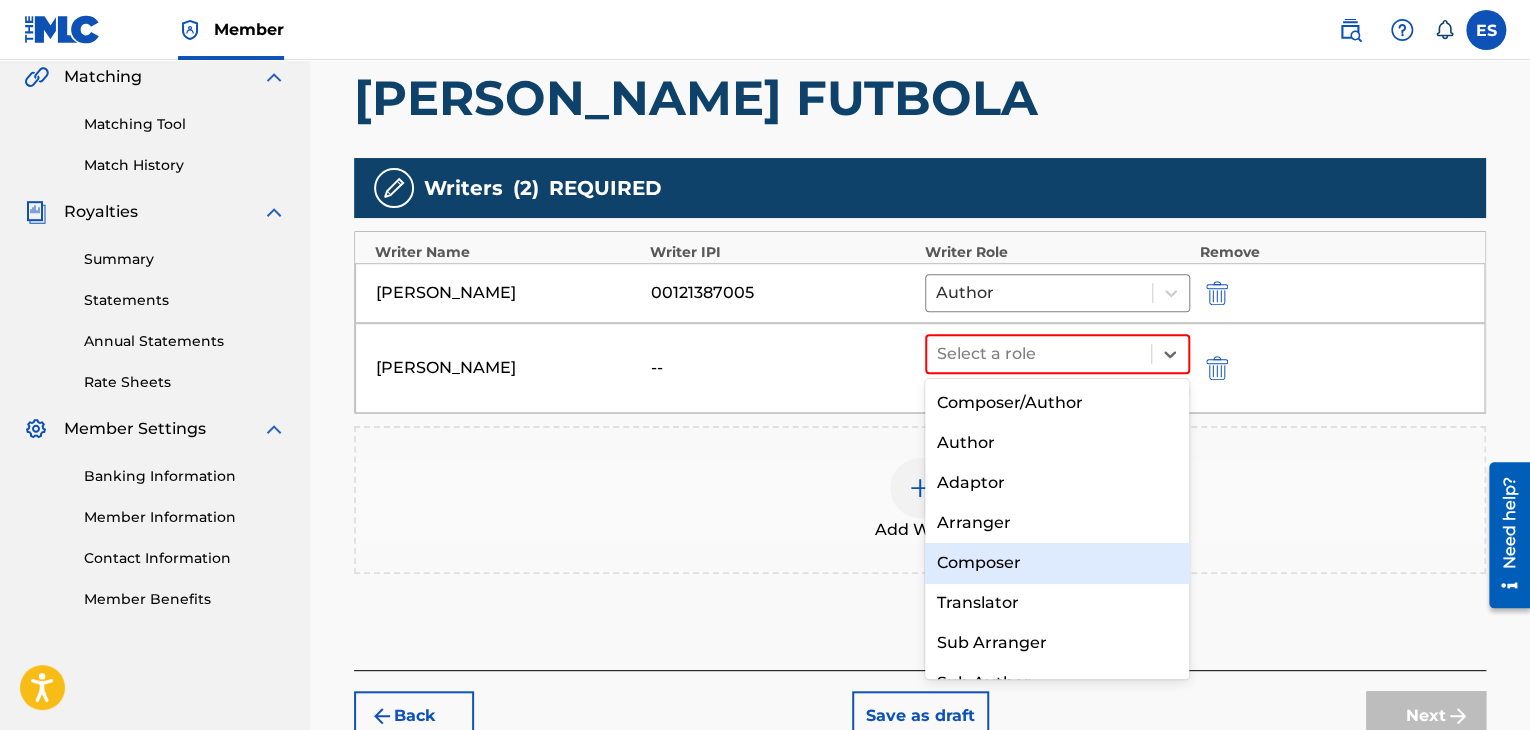 click on "Composer" at bounding box center (1057, 563) 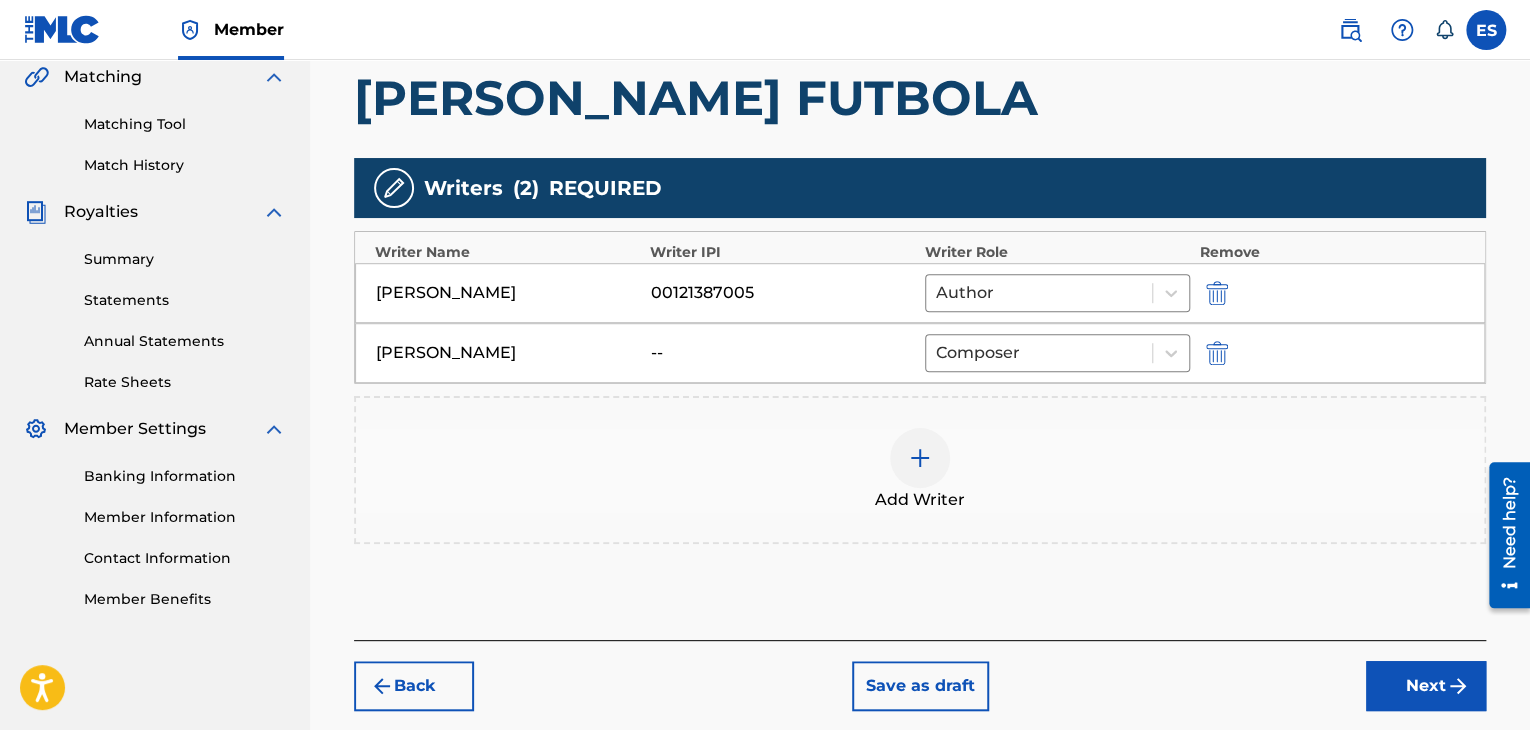 click on "Next" at bounding box center [1426, 686] 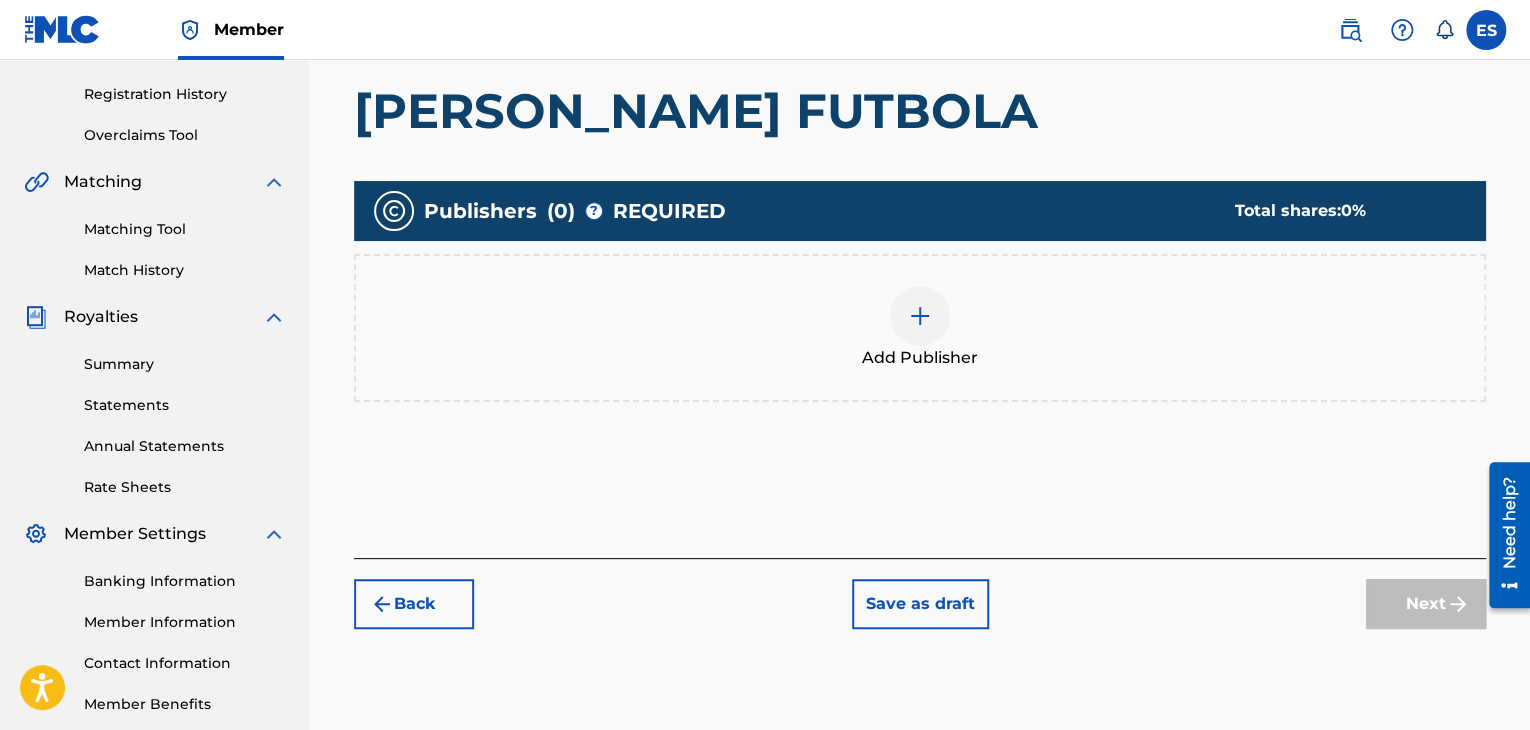 scroll, scrollTop: 390, scrollLeft: 0, axis: vertical 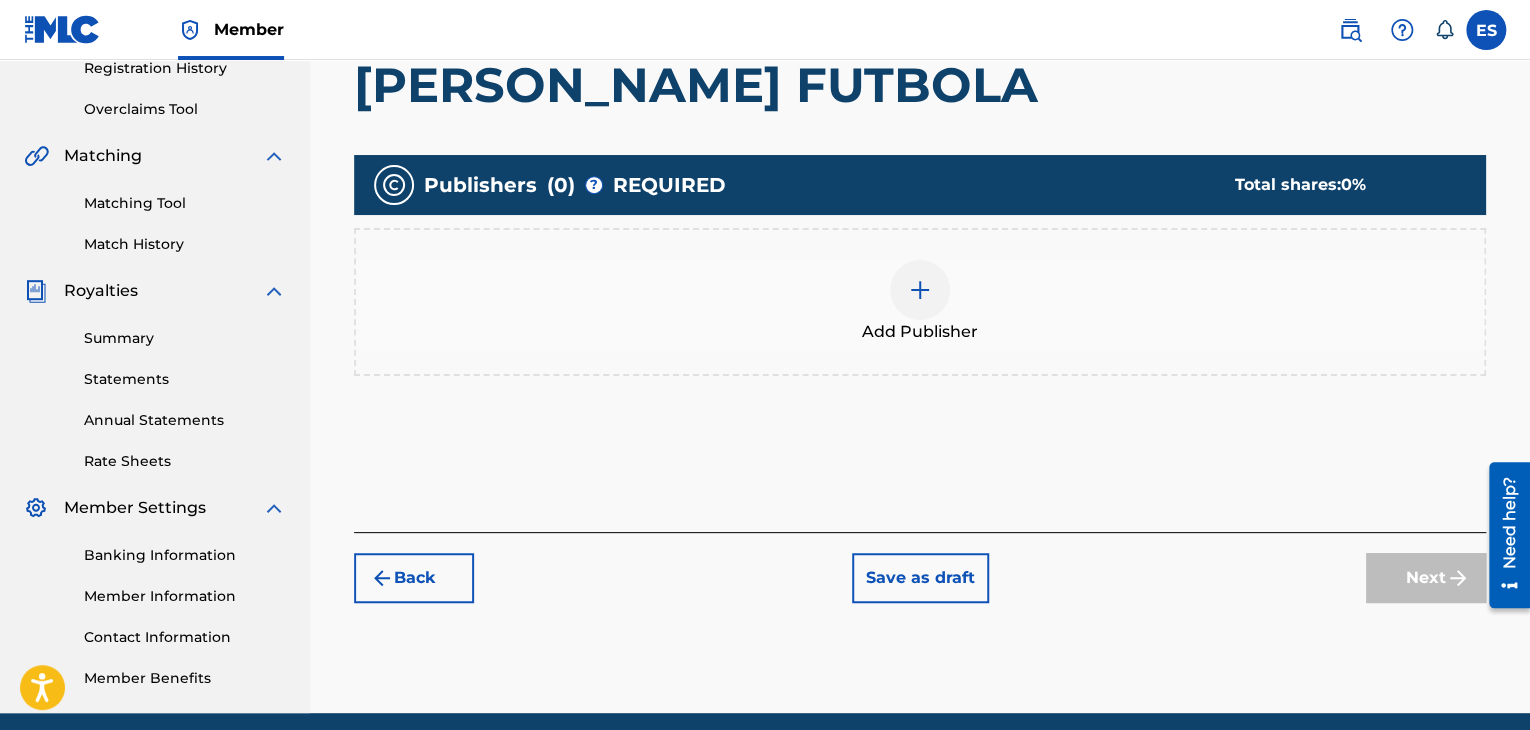 click at bounding box center [920, 290] 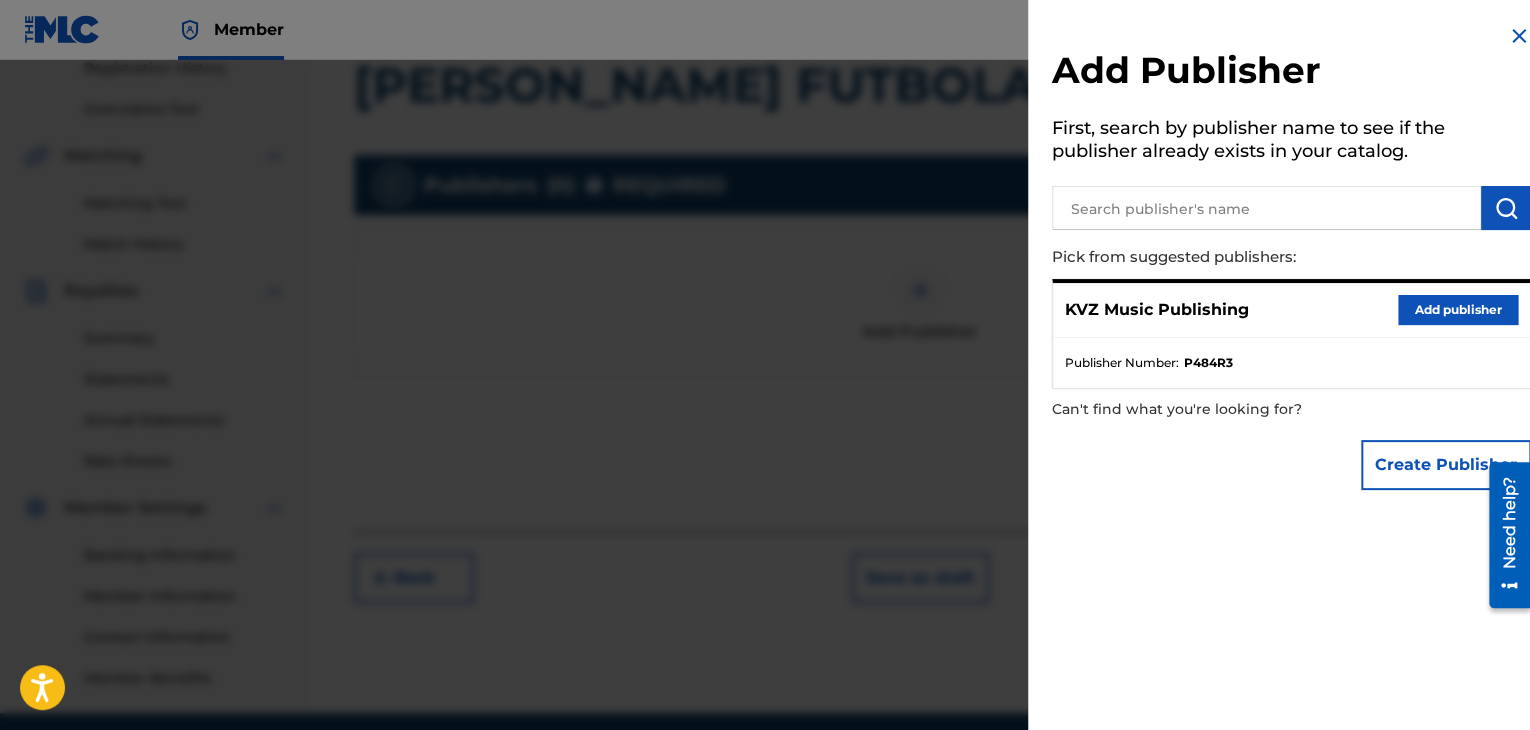 click on "Add publisher" at bounding box center (1458, 310) 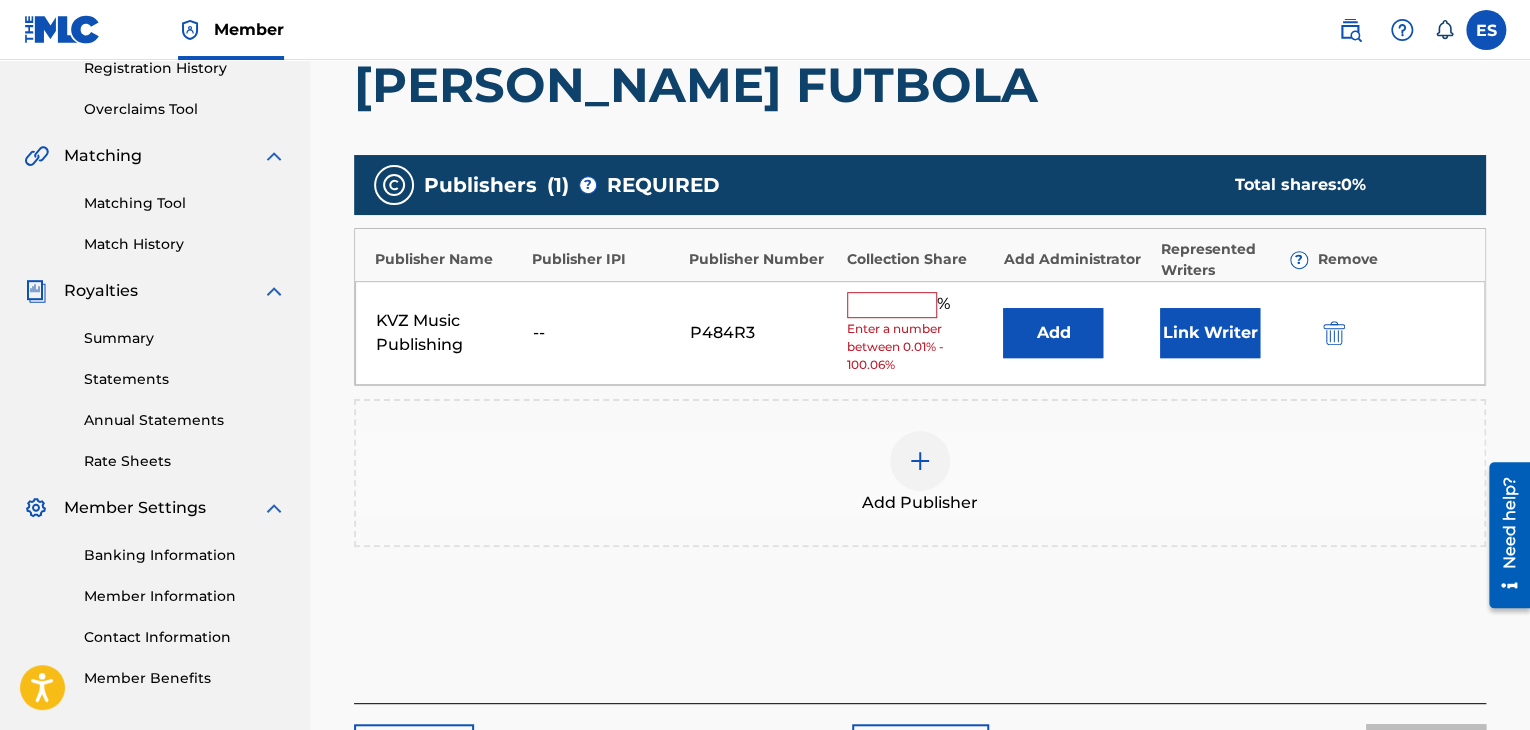 click at bounding box center [892, 305] 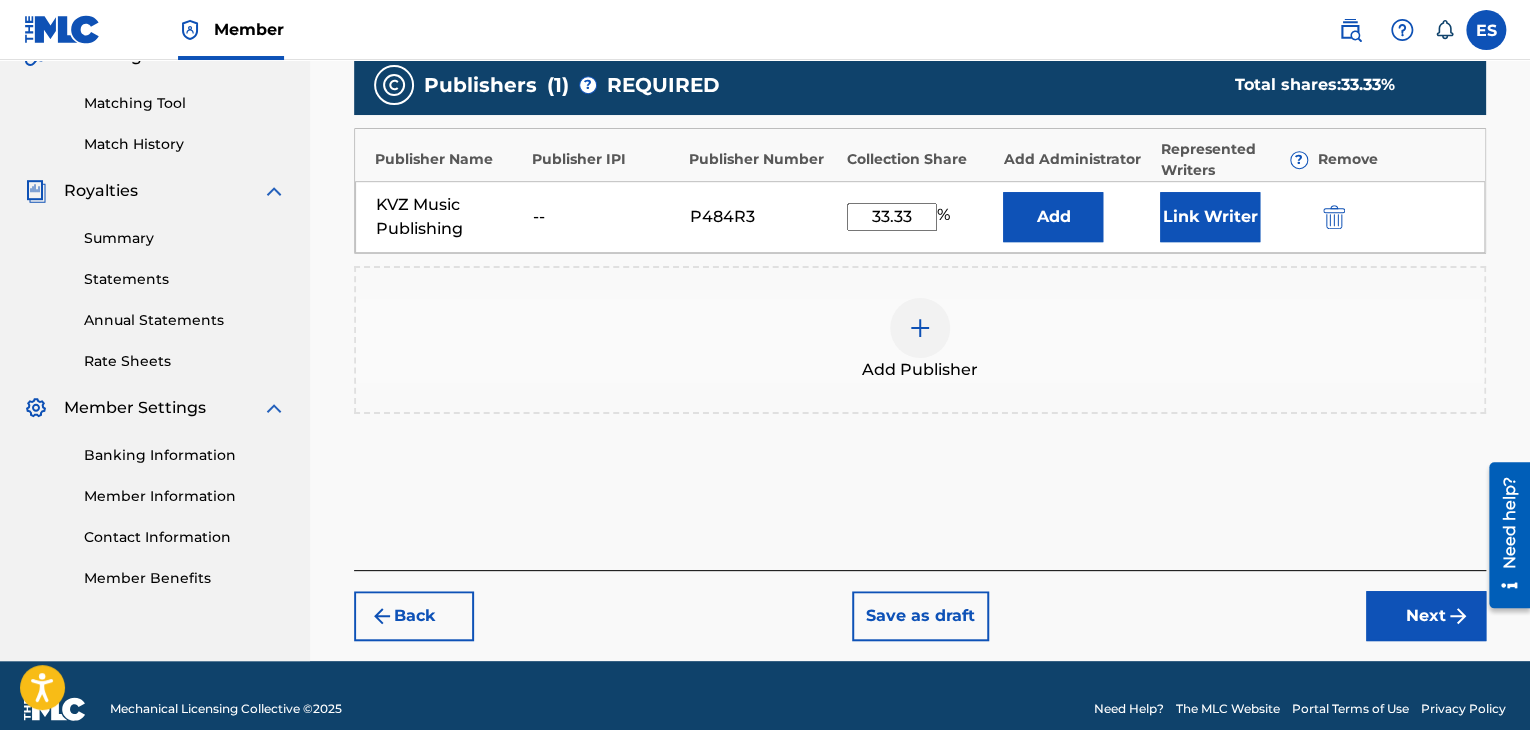 click on "Next" at bounding box center (1426, 616) 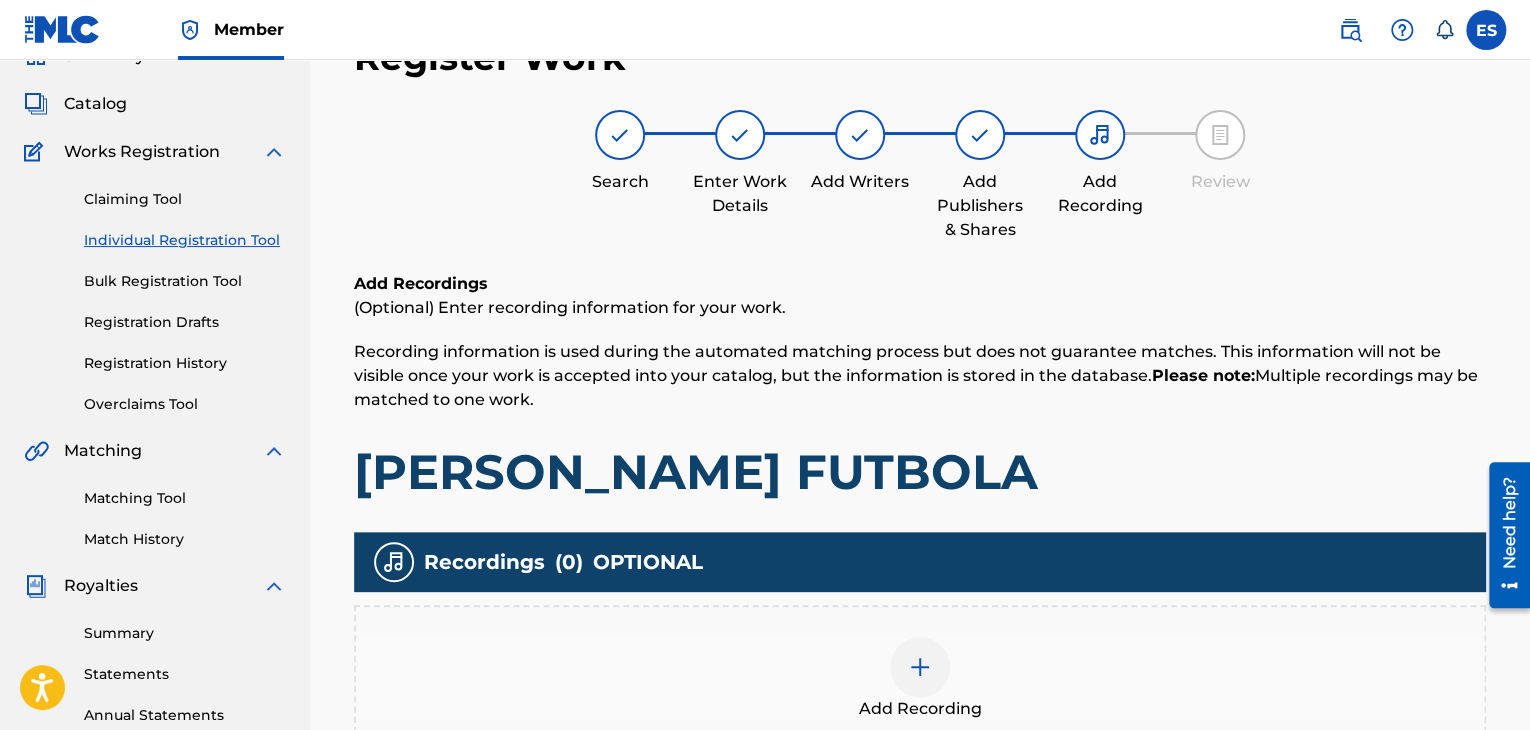 scroll, scrollTop: 469, scrollLeft: 0, axis: vertical 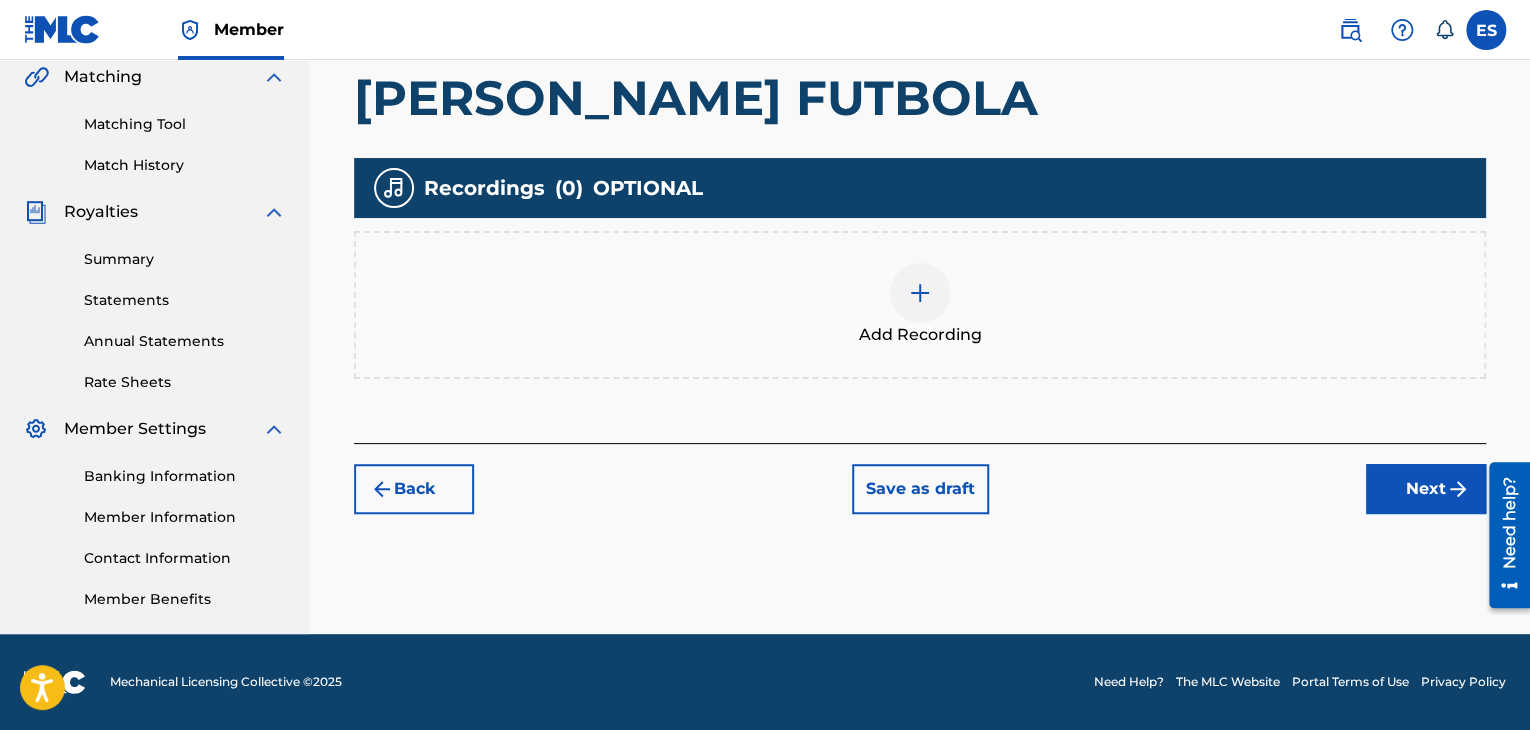 click on "Add Recording" at bounding box center (920, 335) 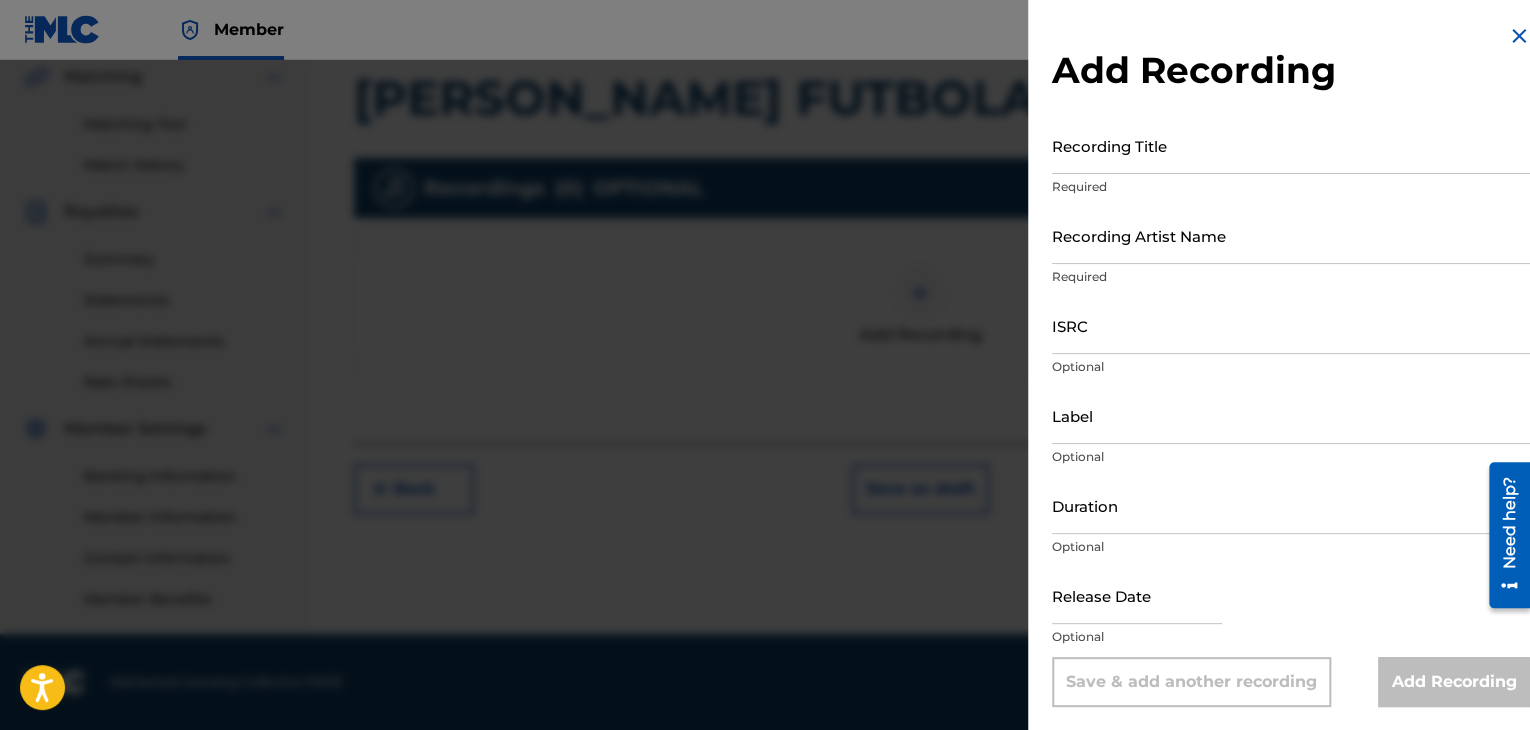 click on "Recording Title" at bounding box center [1291, 145] 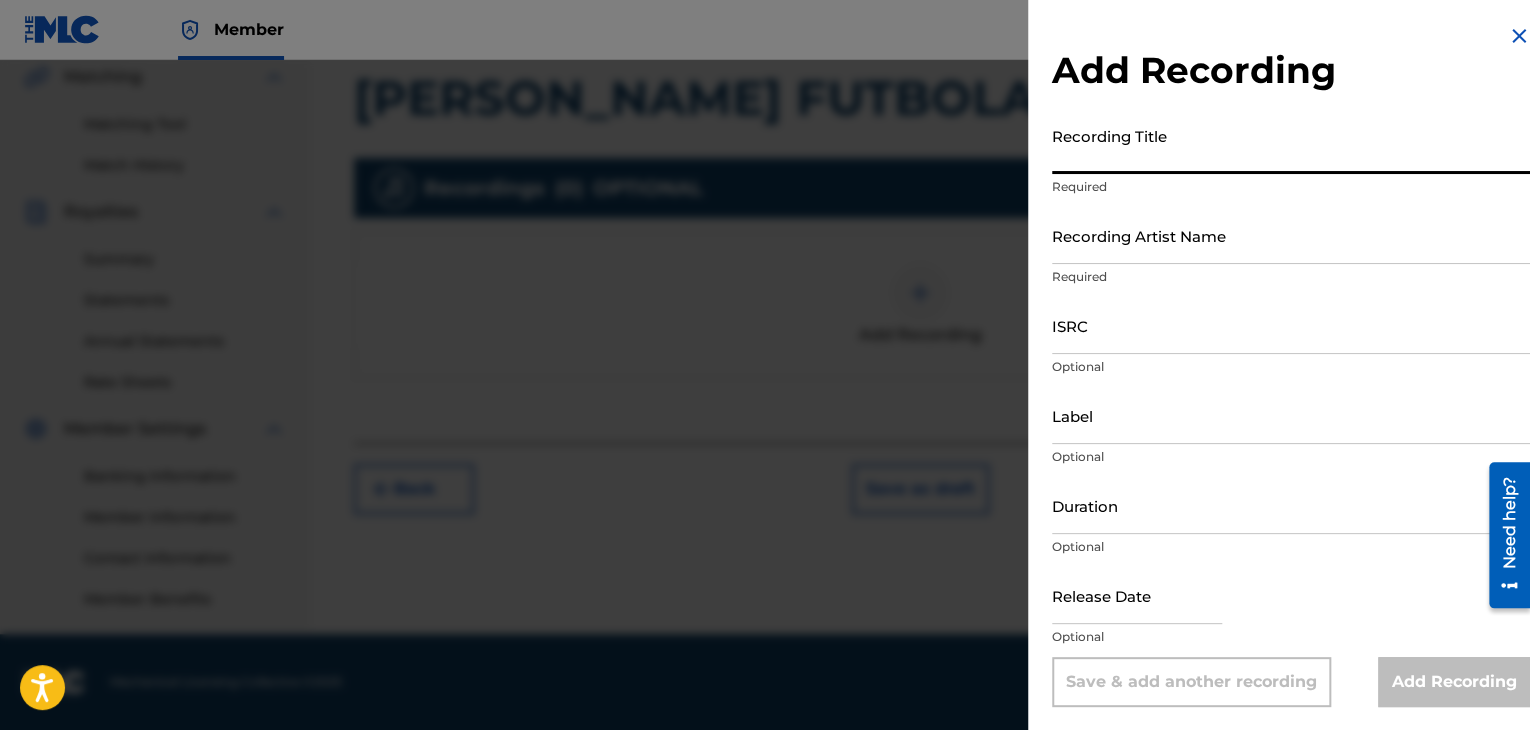 paste on "[PERSON_NAME] FUTBOLA" 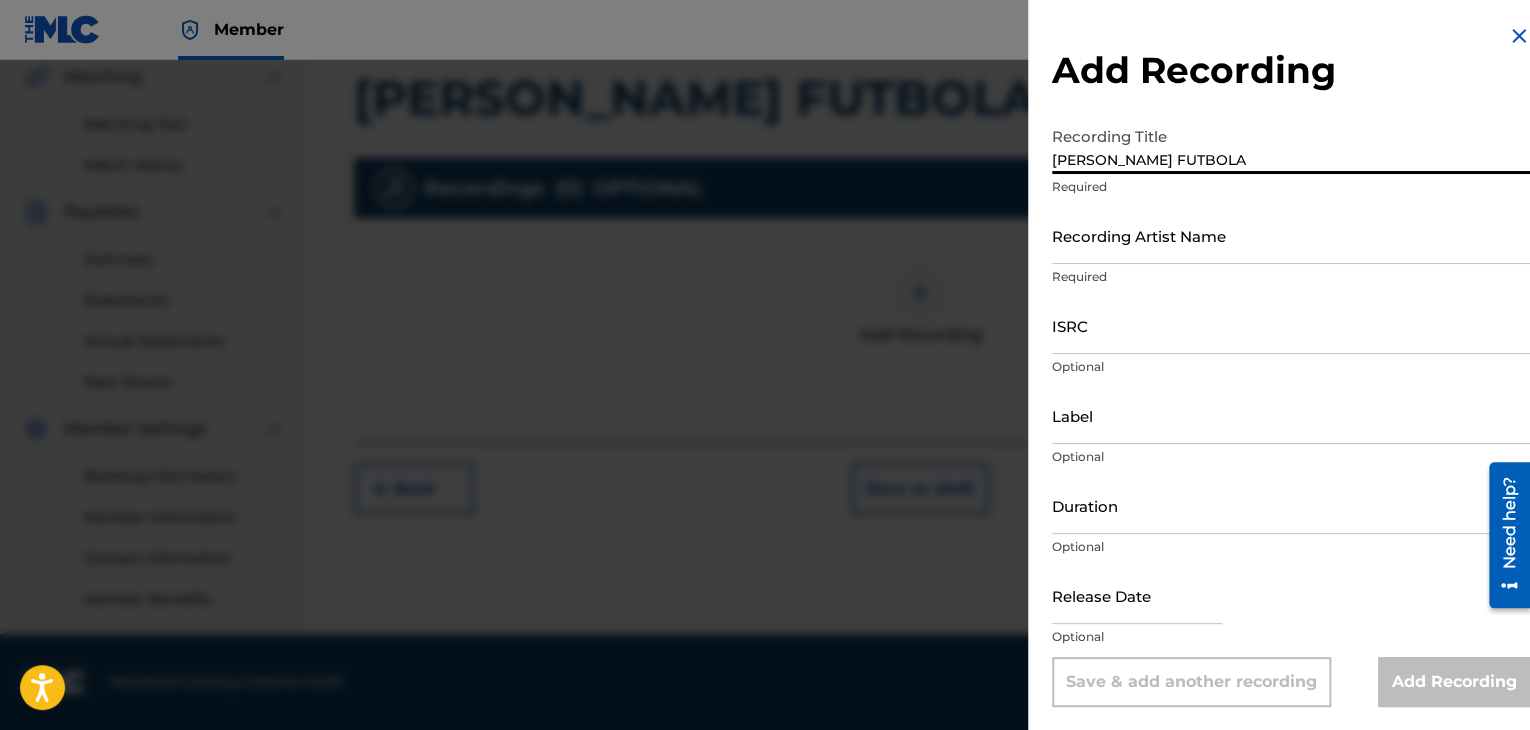 click on "[PERSON_NAME] FUTBOLA" at bounding box center (1291, 145) 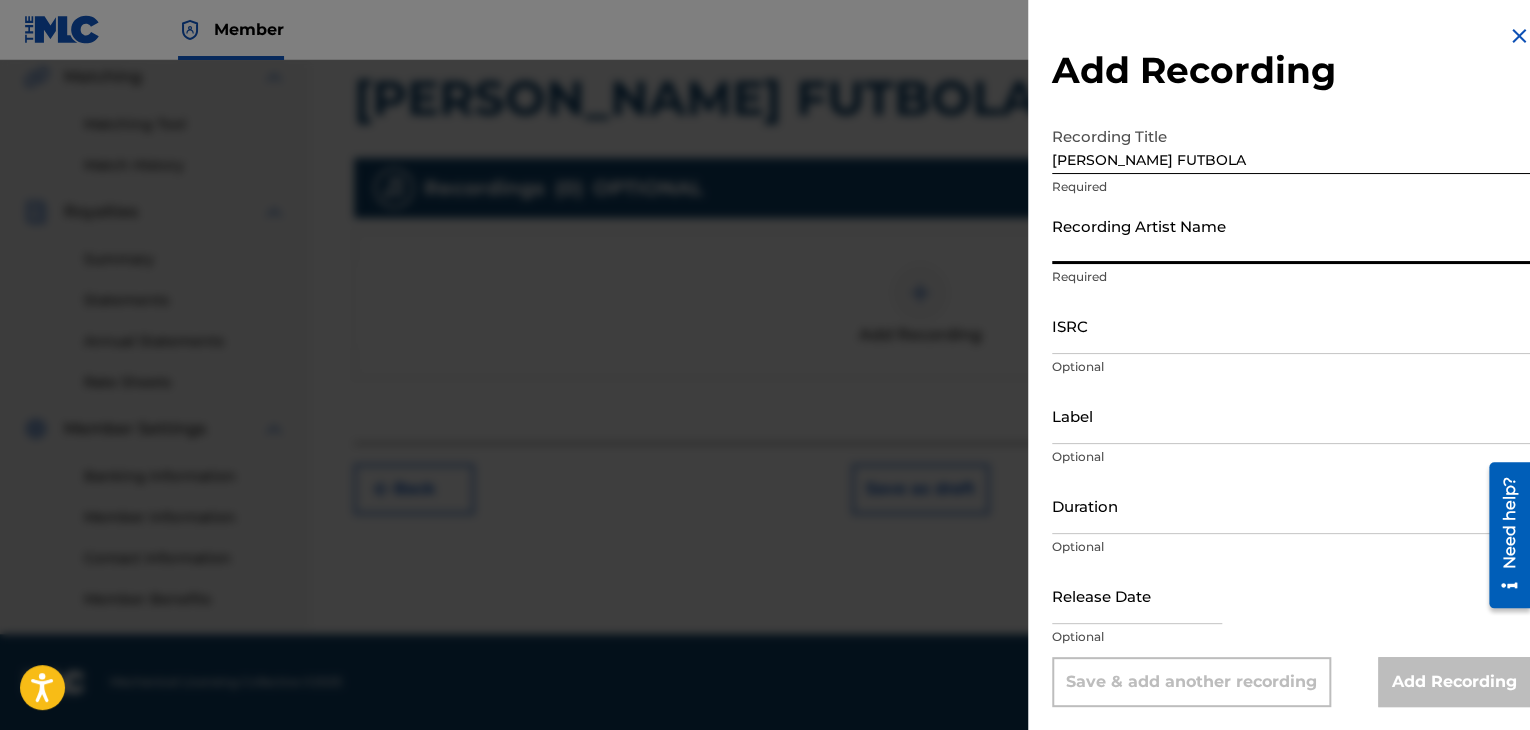paste on "[PERSON_NAME]" 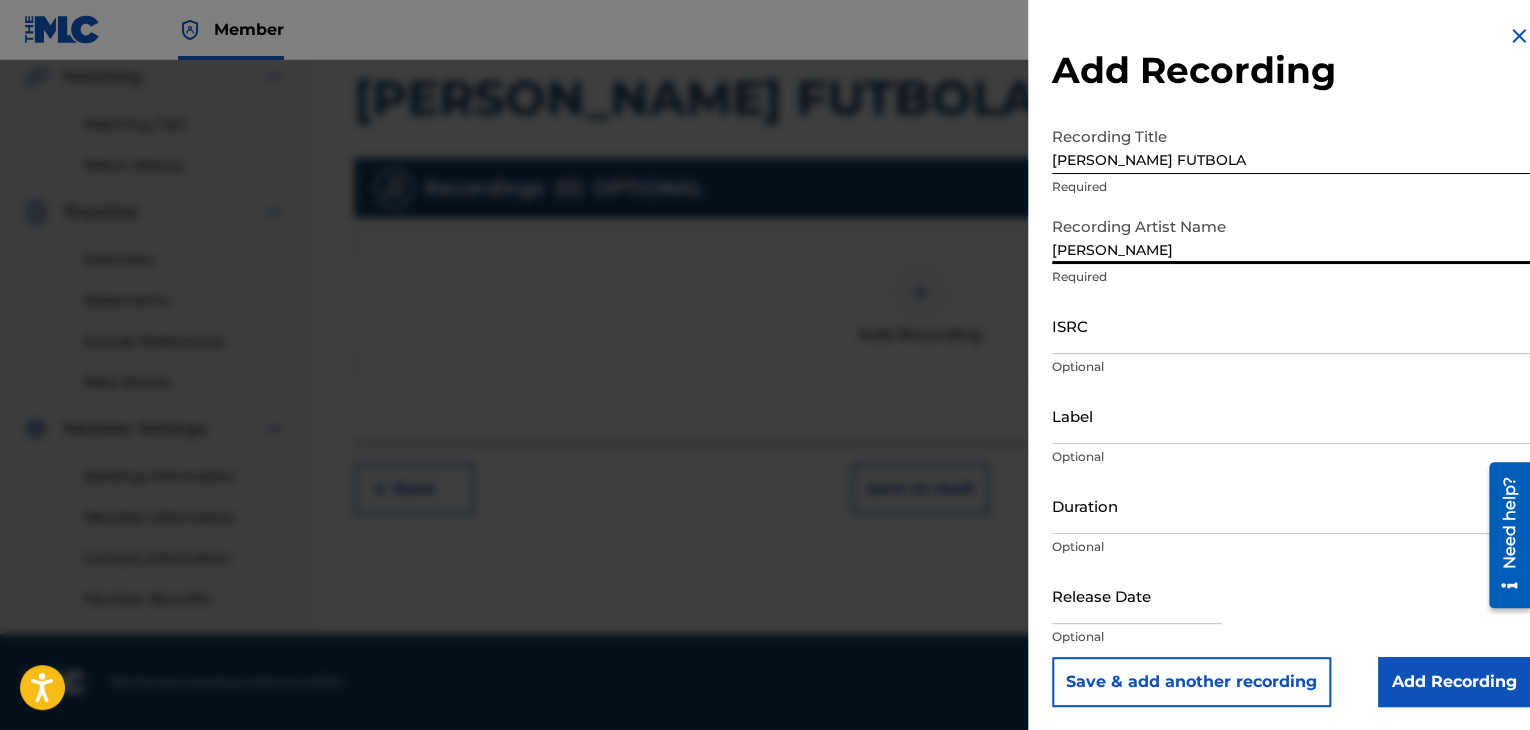 click on "[PERSON_NAME]" at bounding box center [1291, 235] 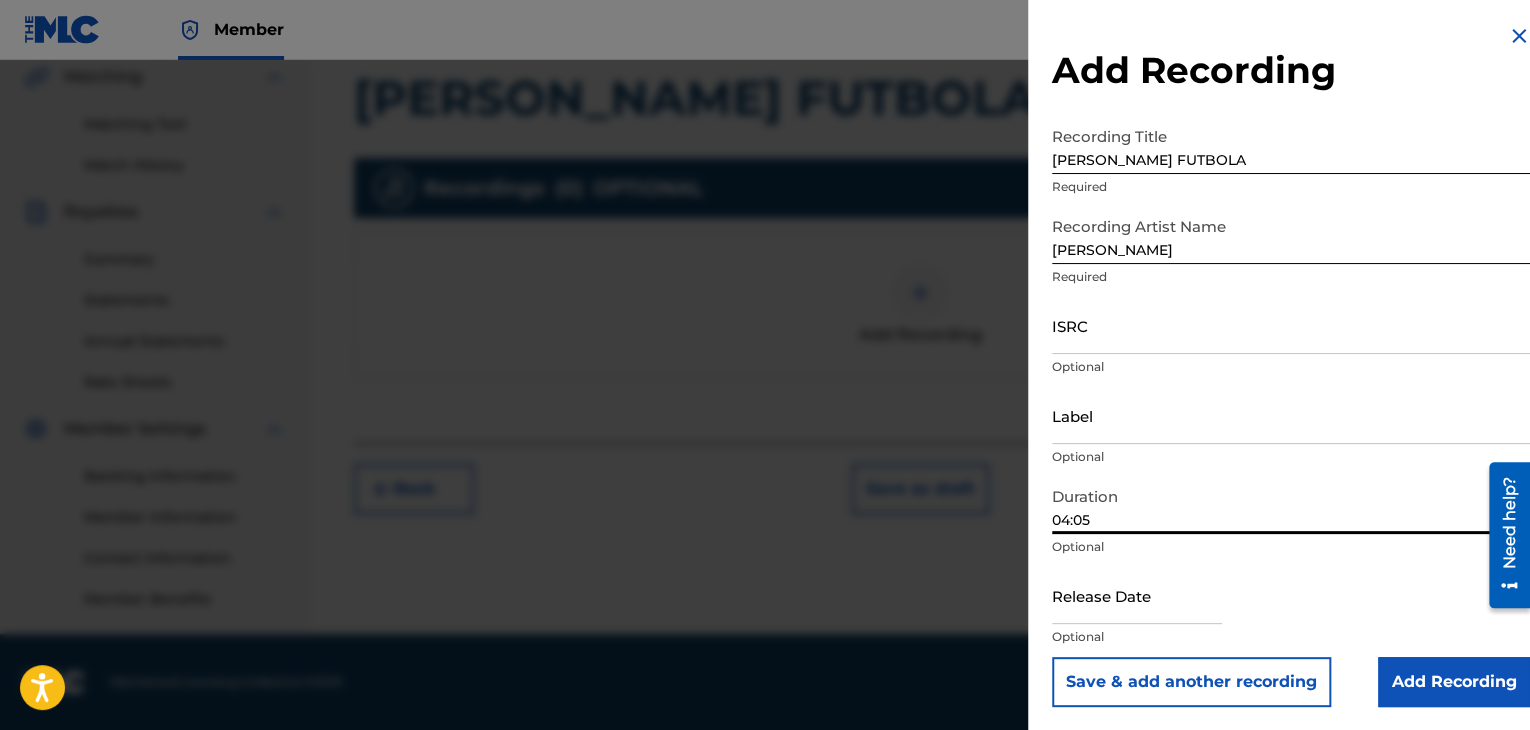type on "04:05" 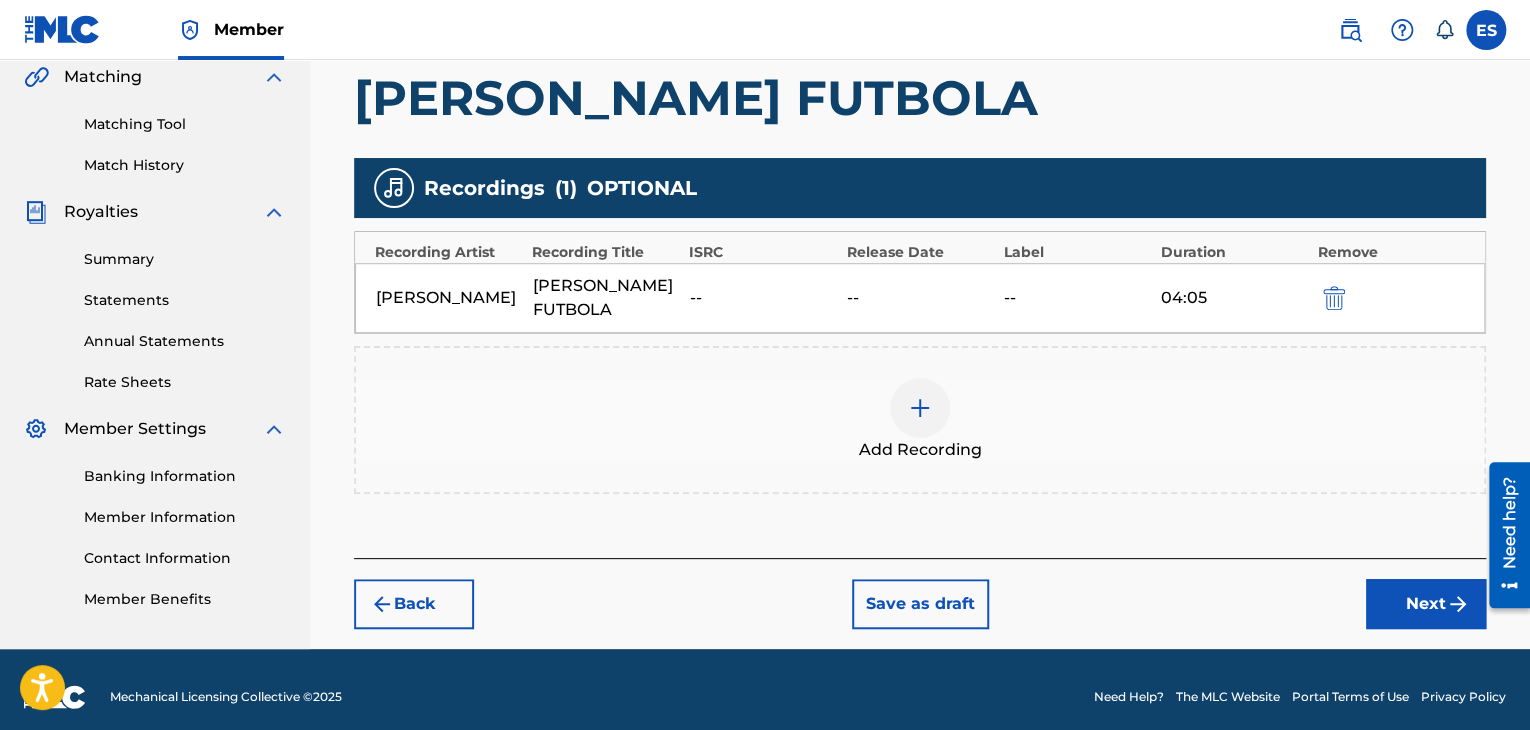click on "Next" at bounding box center [1426, 604] 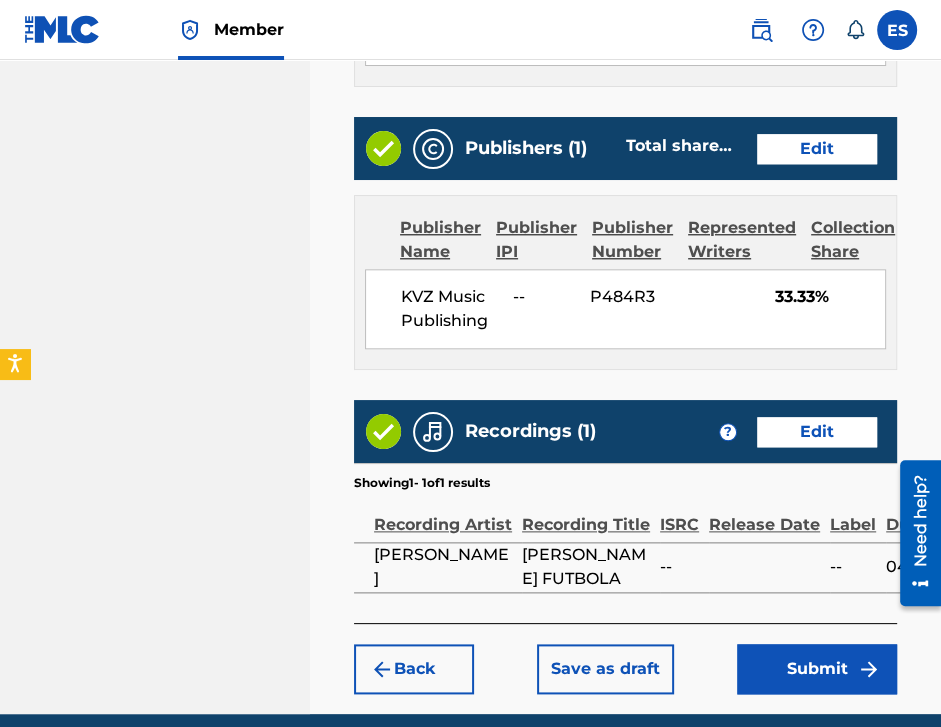 scroll, scrollTop: 1273, scrollLeft: 0, axis: vertical 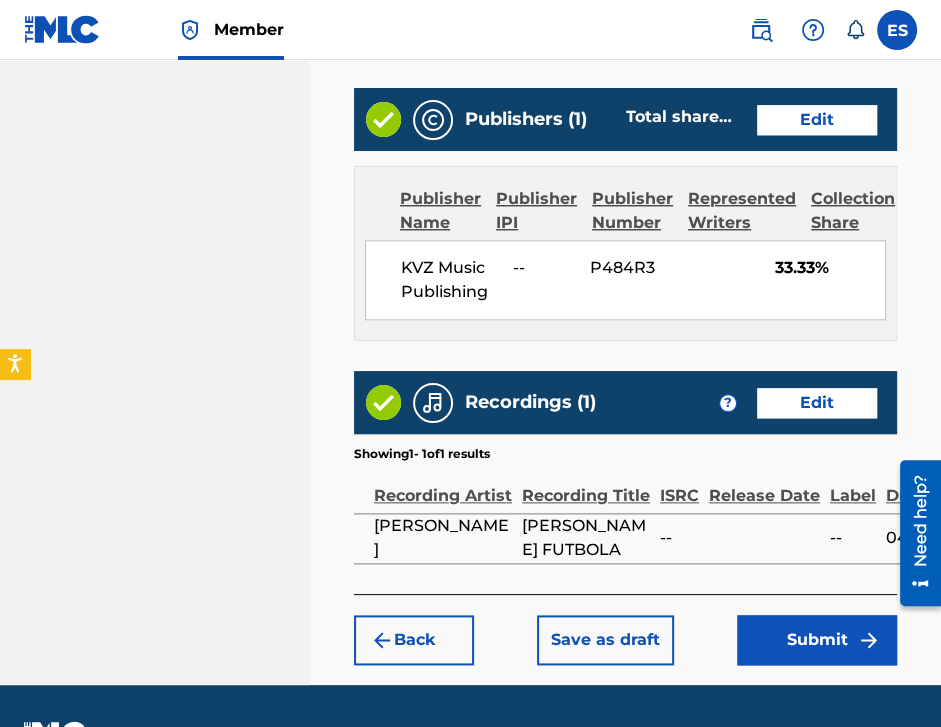 click on "Submit" at bounding box center [817, 640] 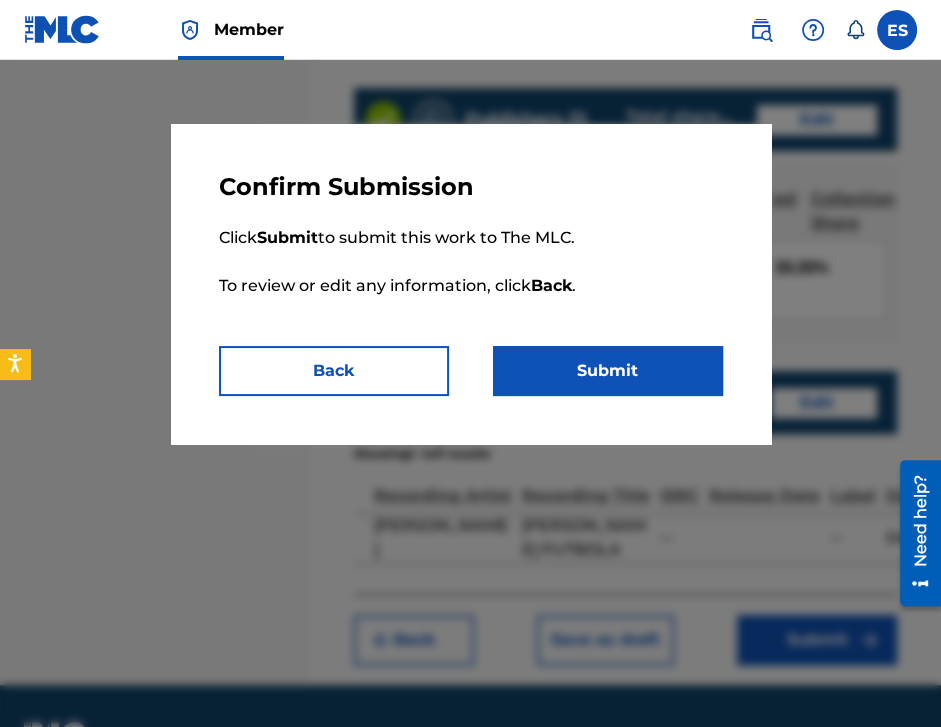 click on "Submit" at bounding box center [608, 371] 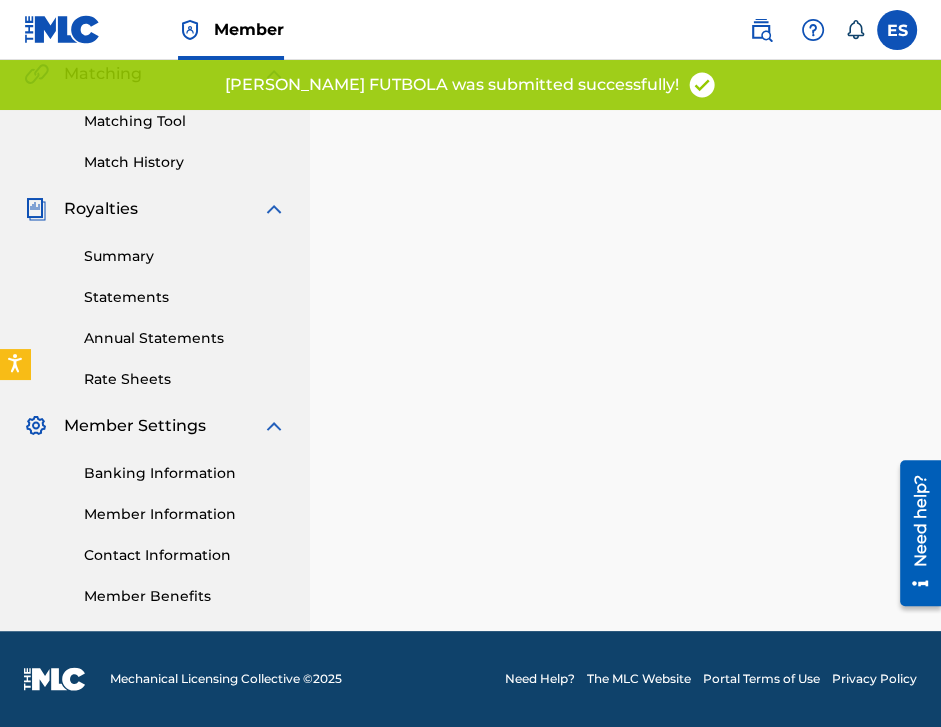 scroll, scrollTop: 0, scrollLeft: 0, axis: both 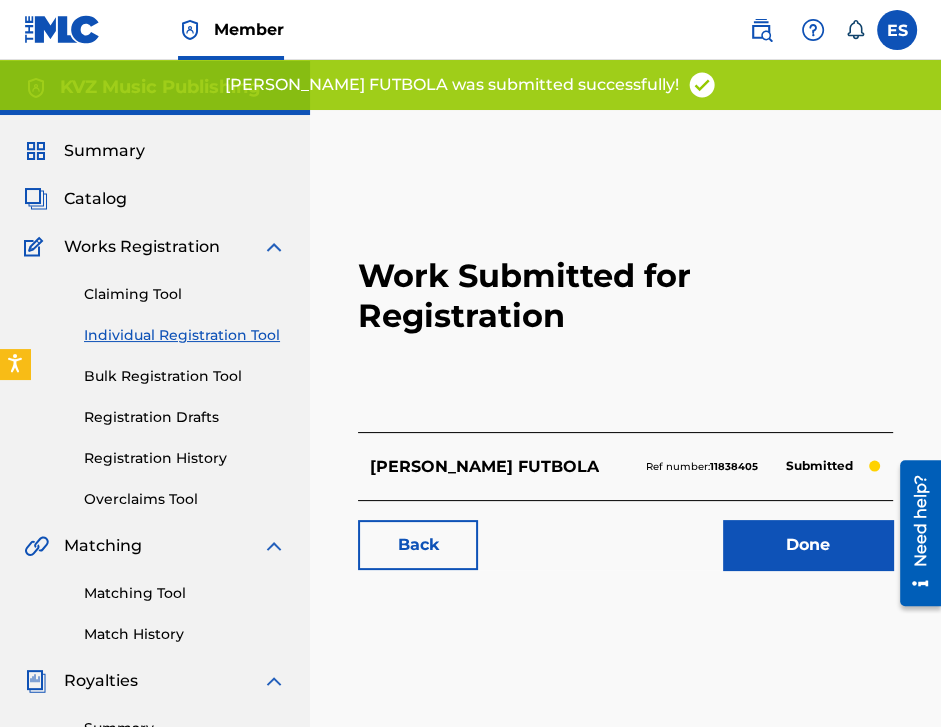 click on "Individual Registration Tool" at bounding box center (185, 335) 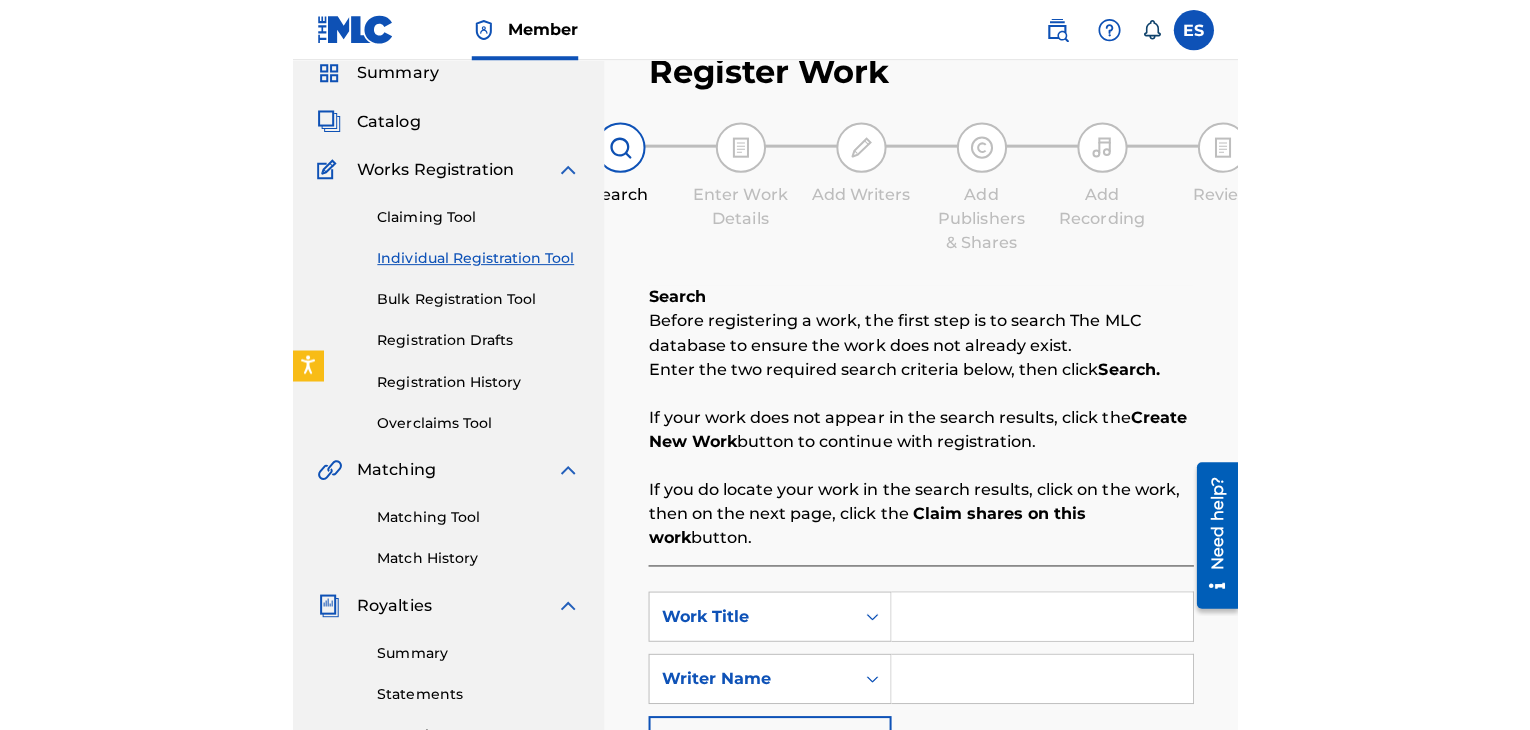 scroll, scrollTop: 100, scrollLeft: 0, axis: vertical 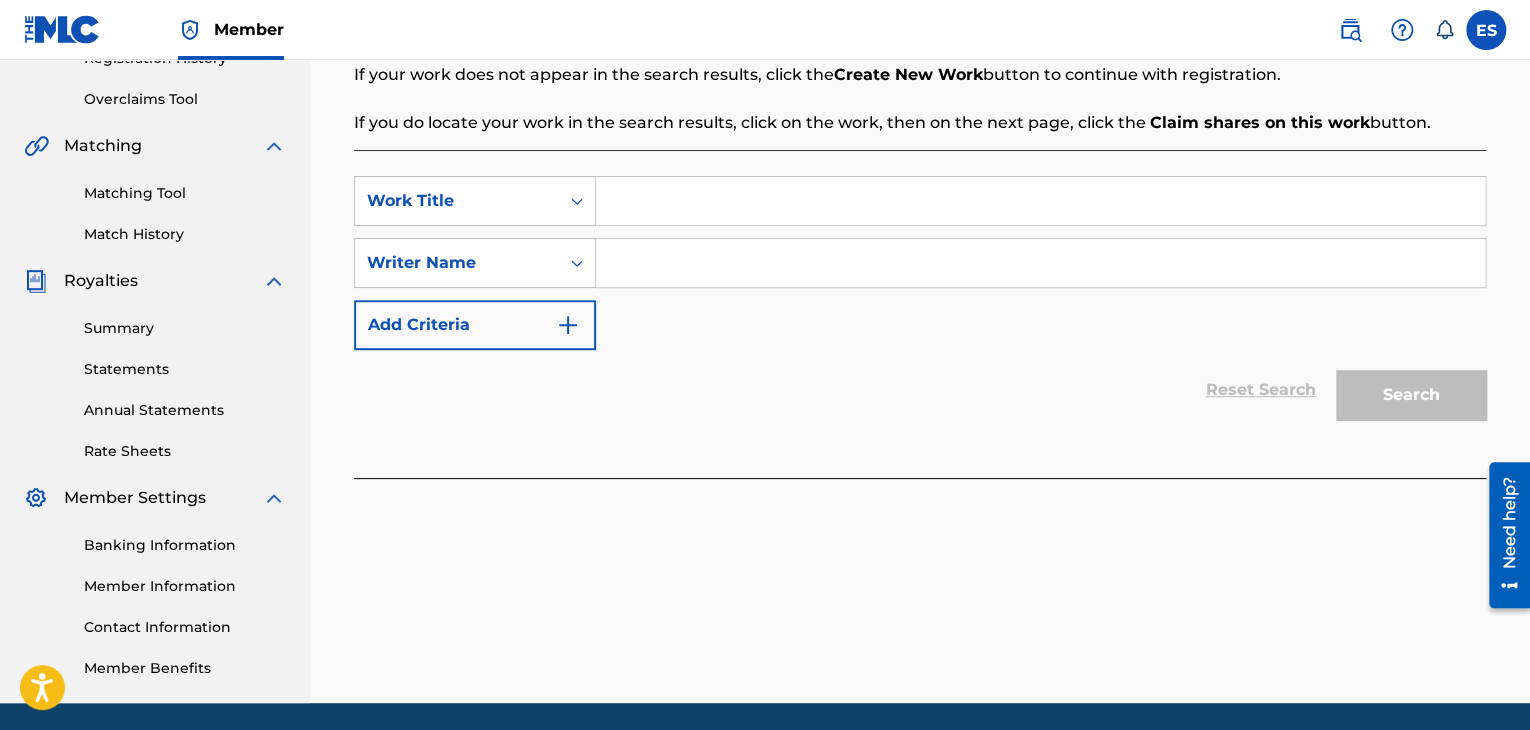 click at bounding box center (1040, 201) 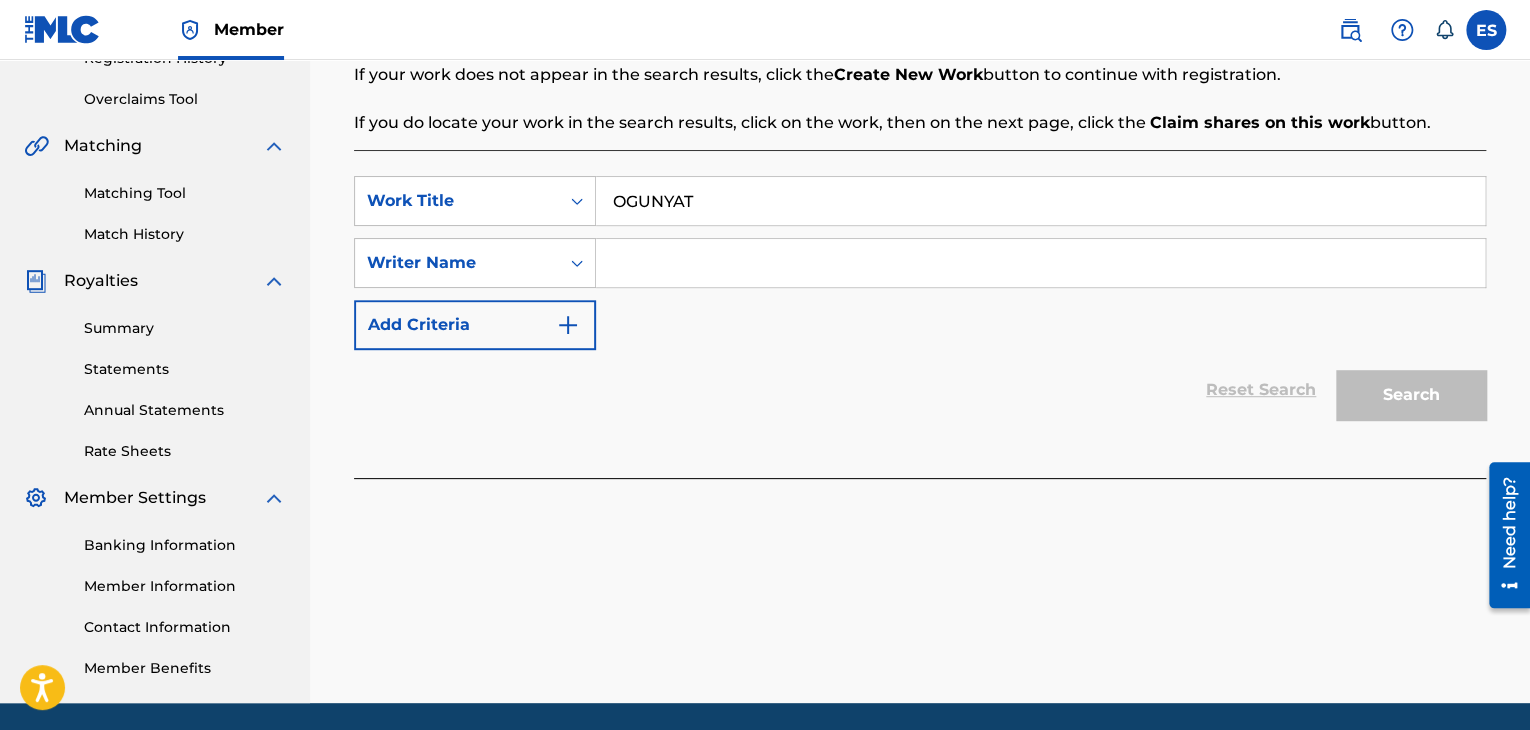 type on "OGUNYAT" 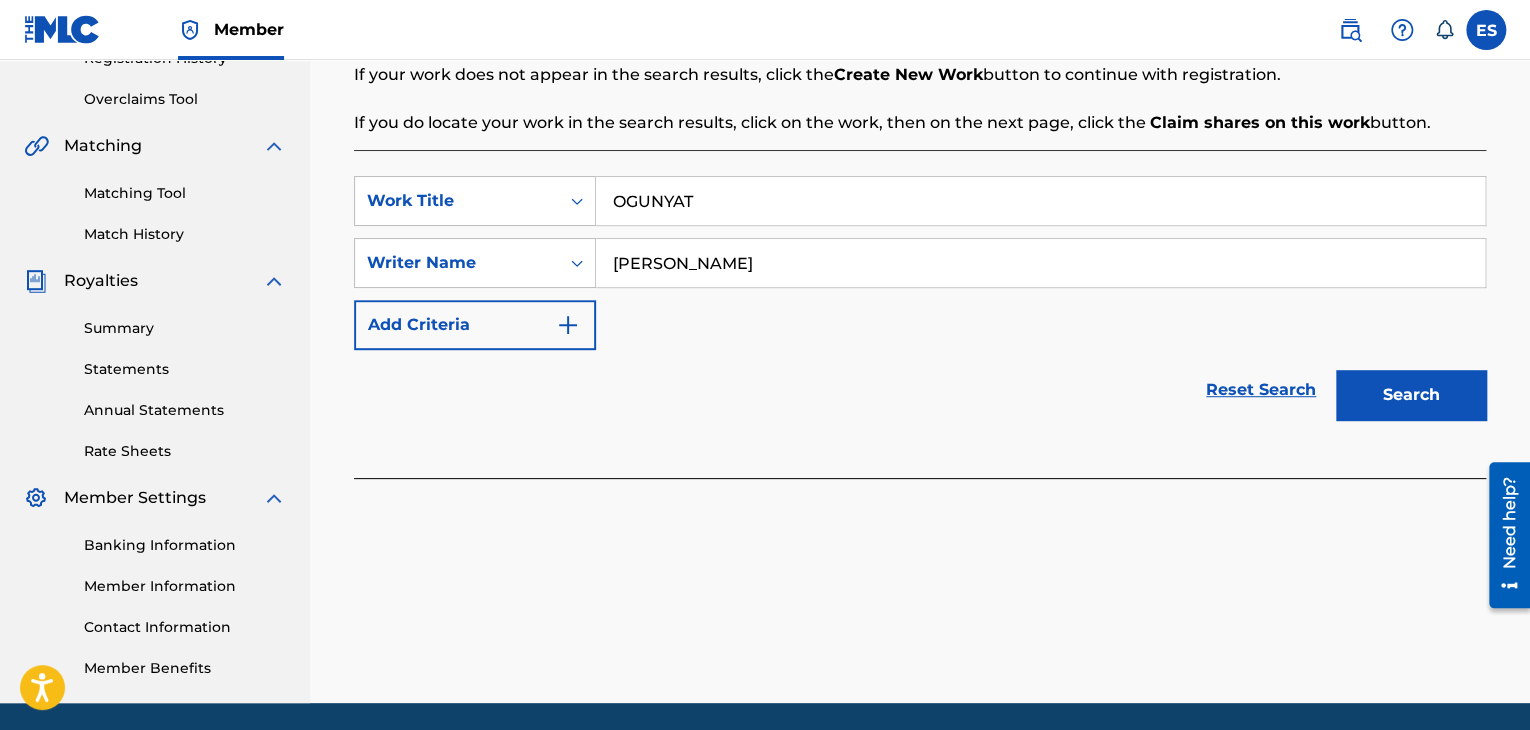 click on "Search" at bounding box center (1411, 395) 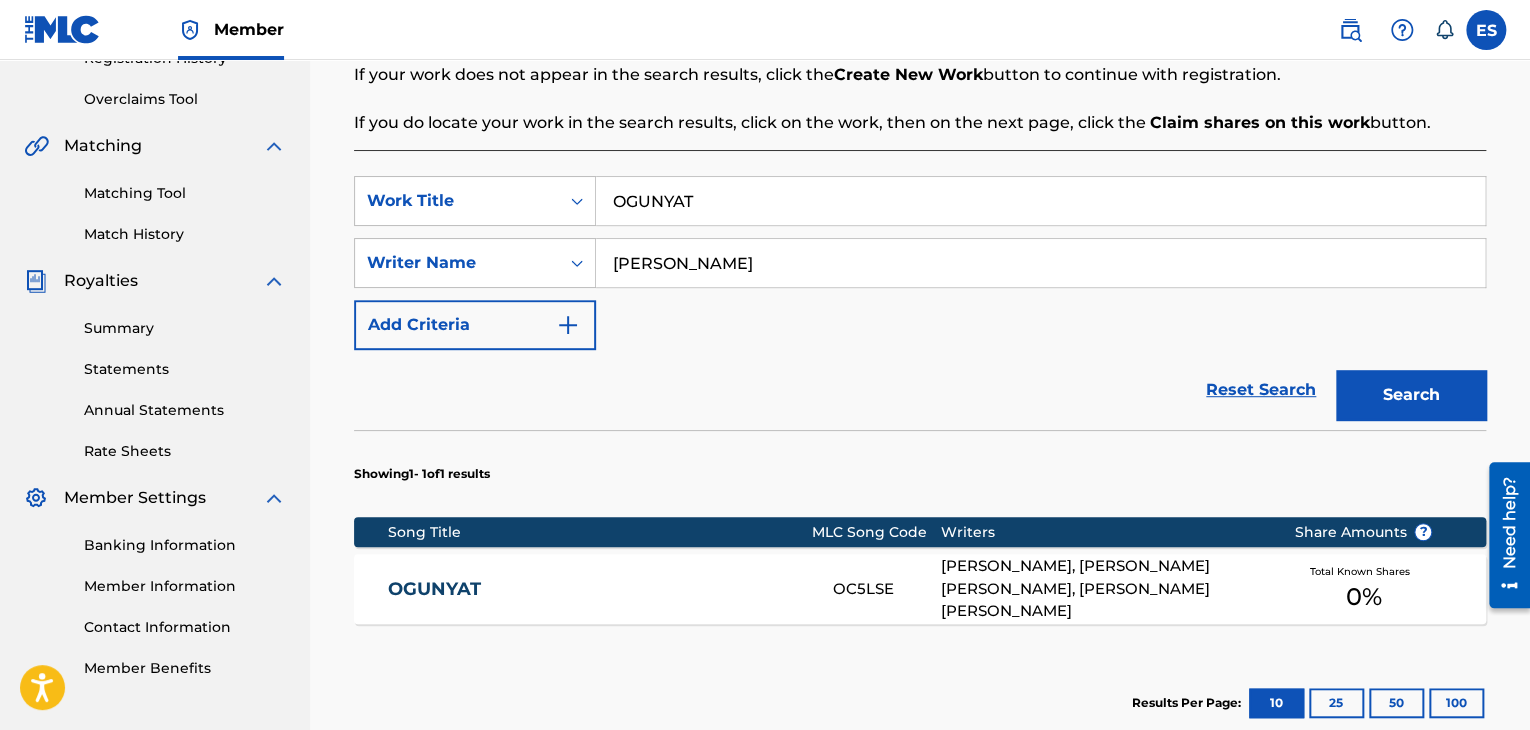 scroll, scrollTop: 500, scrollLeft: 0, axis: vertical 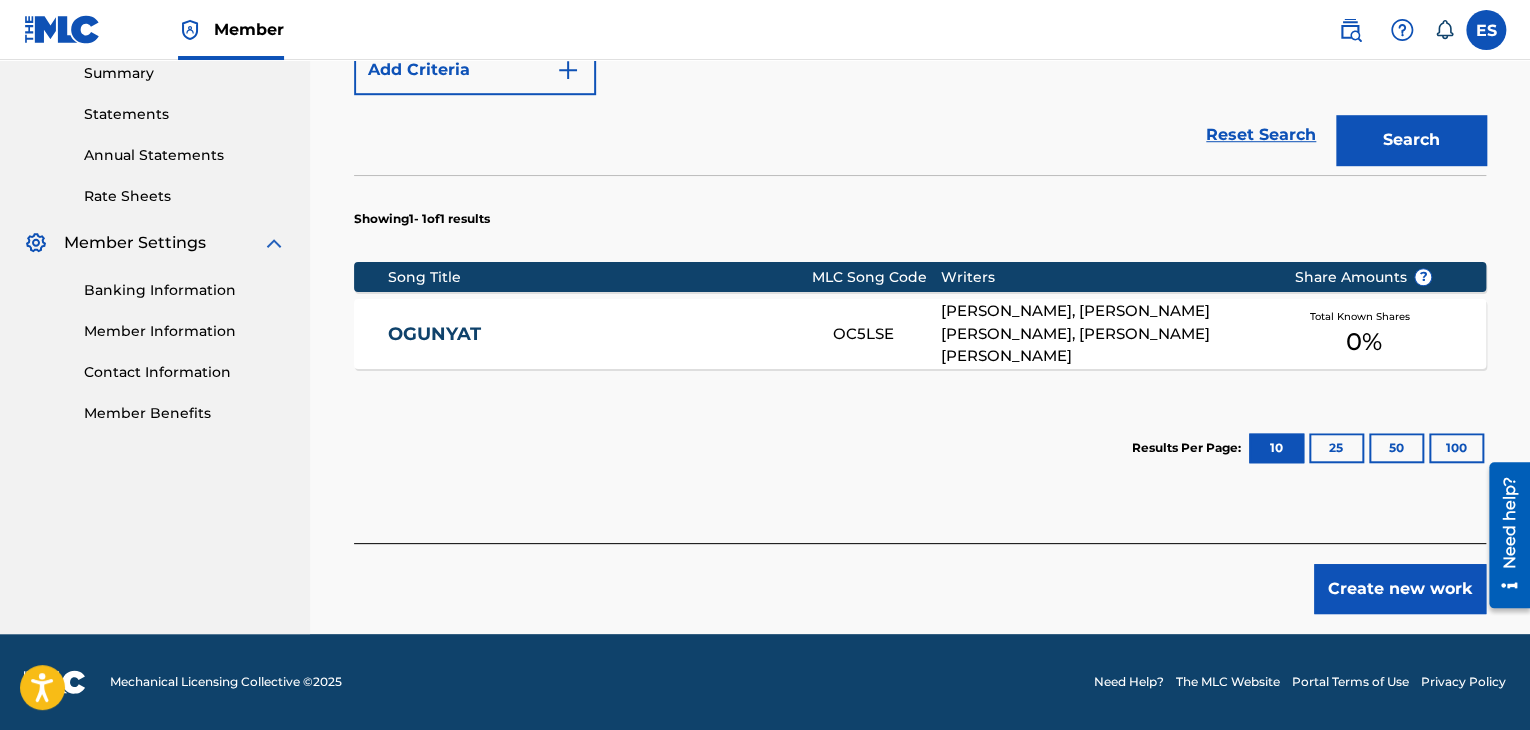 click on "Create new work" at bounding box center (1400, 589) 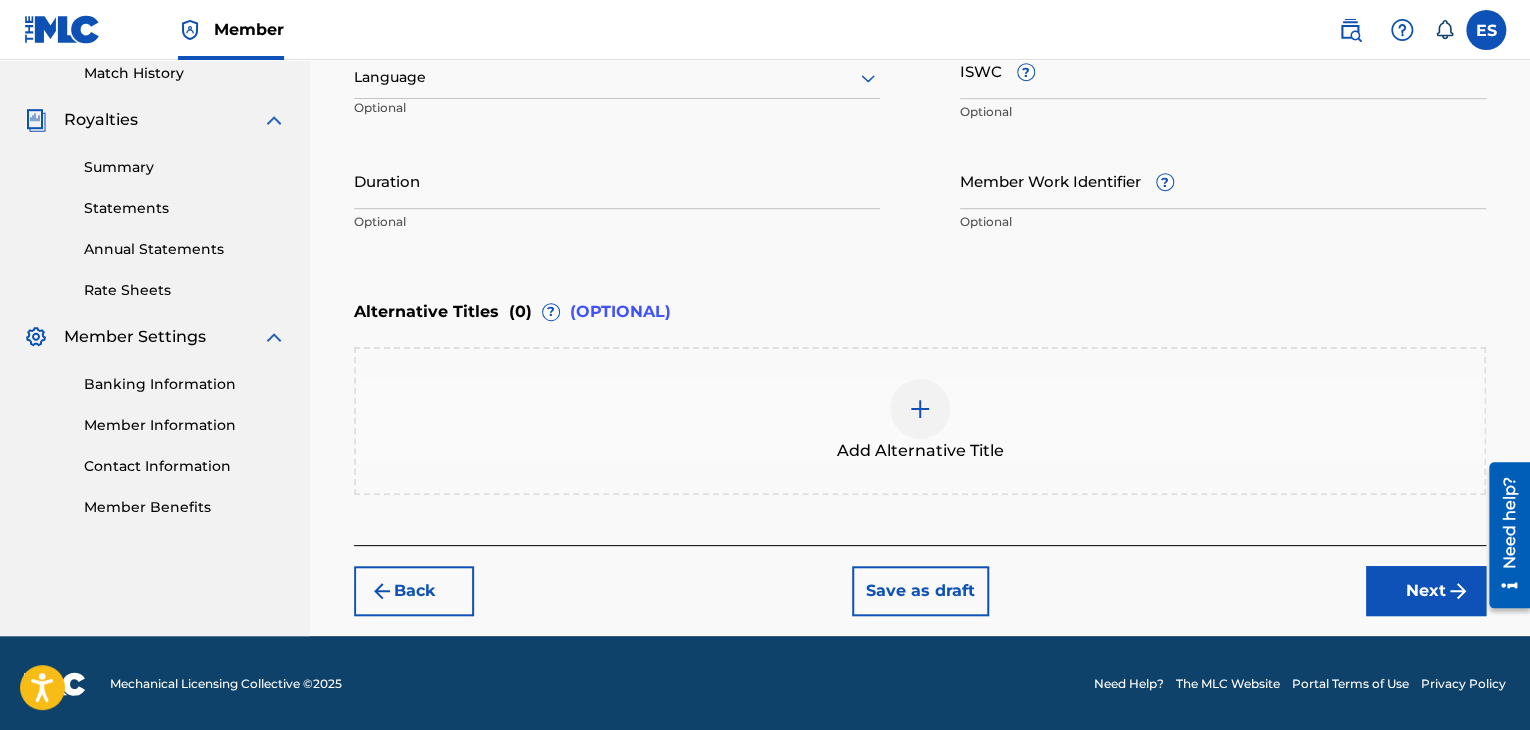 scroll, scrollTop: 461, scrollLeft: 0, axis: vertical 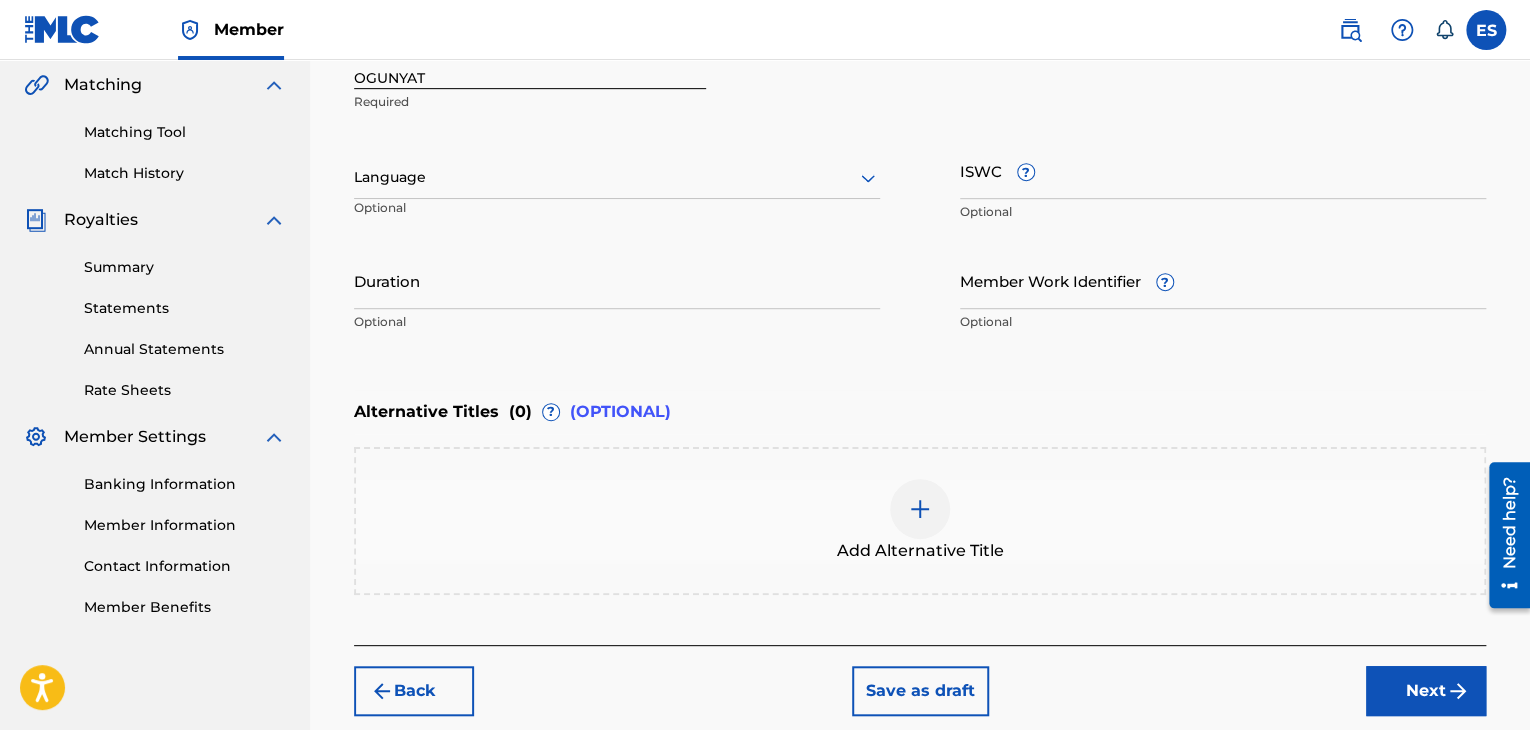 click on "Language" at bounding box center (617, 178) 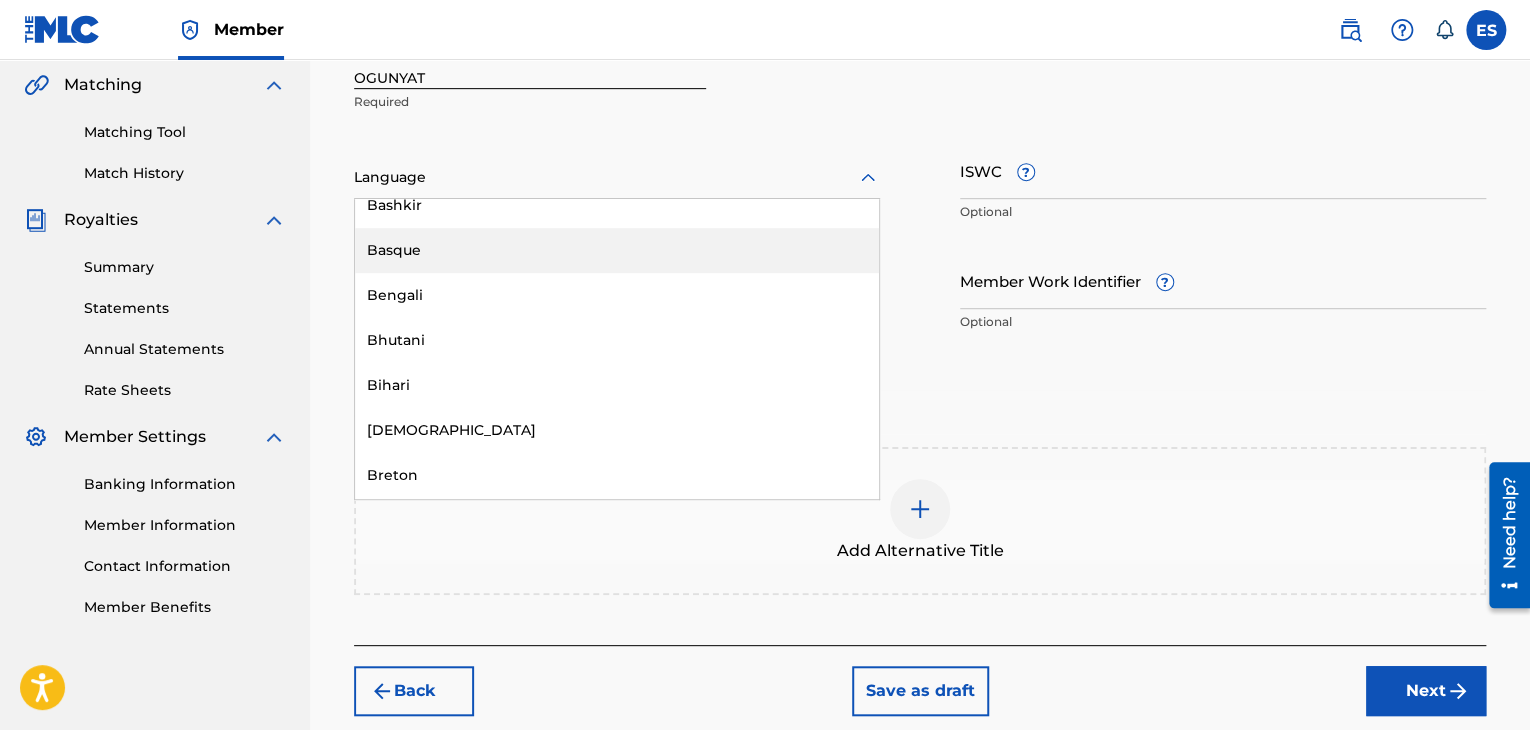 scroll, scrollTop: 700, scrollLeft: 0, axis: vertical 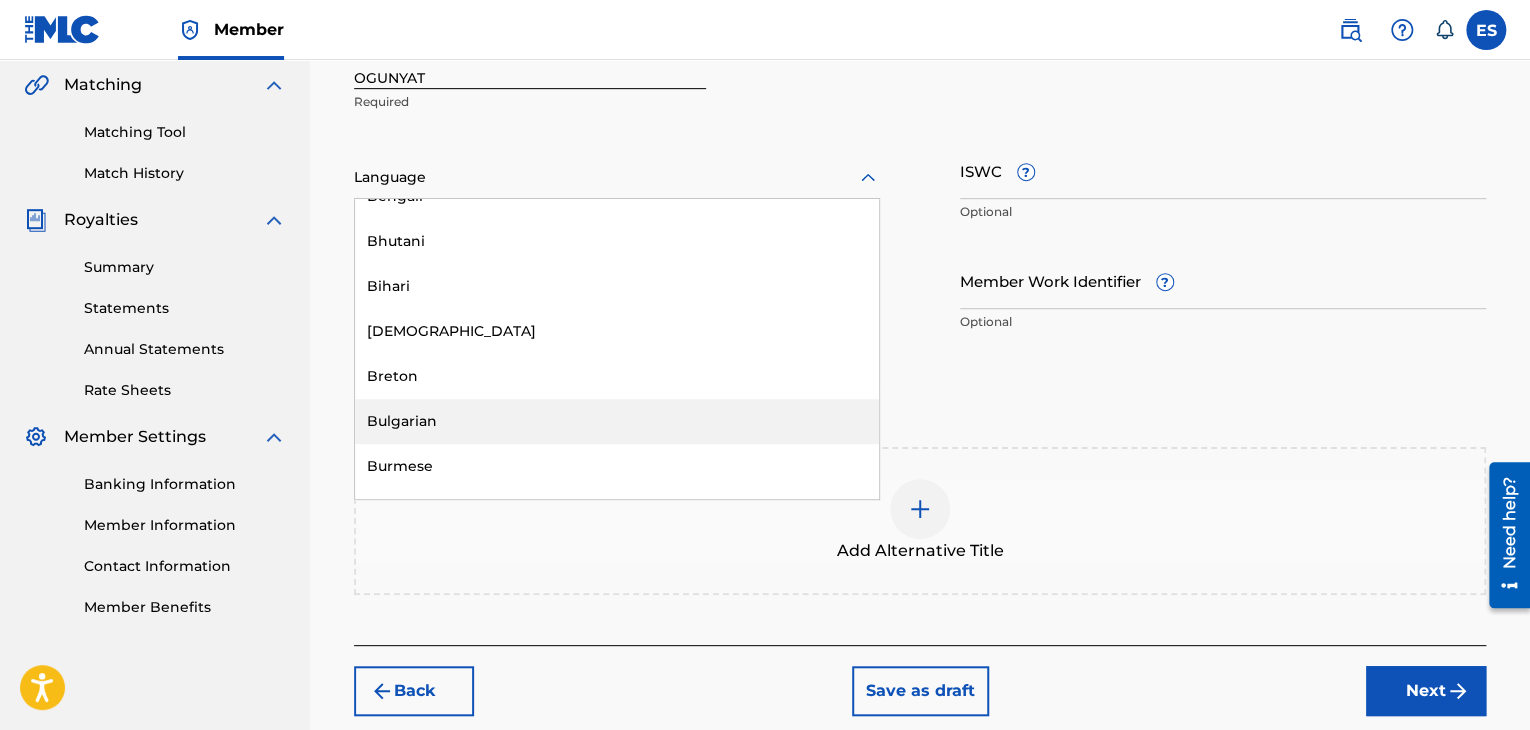 click on "Bulgarian" at bounding box center (617, 421) 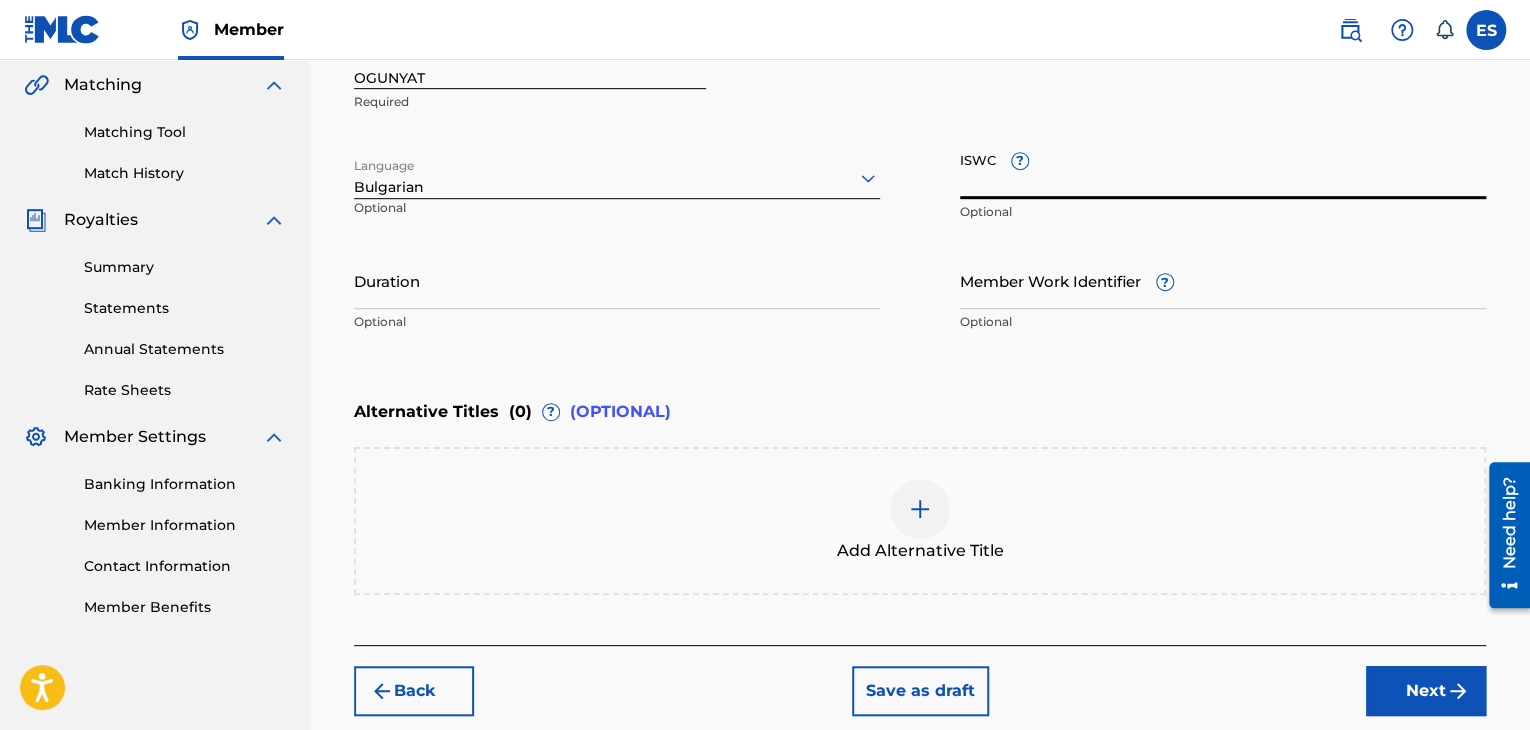click on "ISWC   ?" at bounding box center (1223, 170) 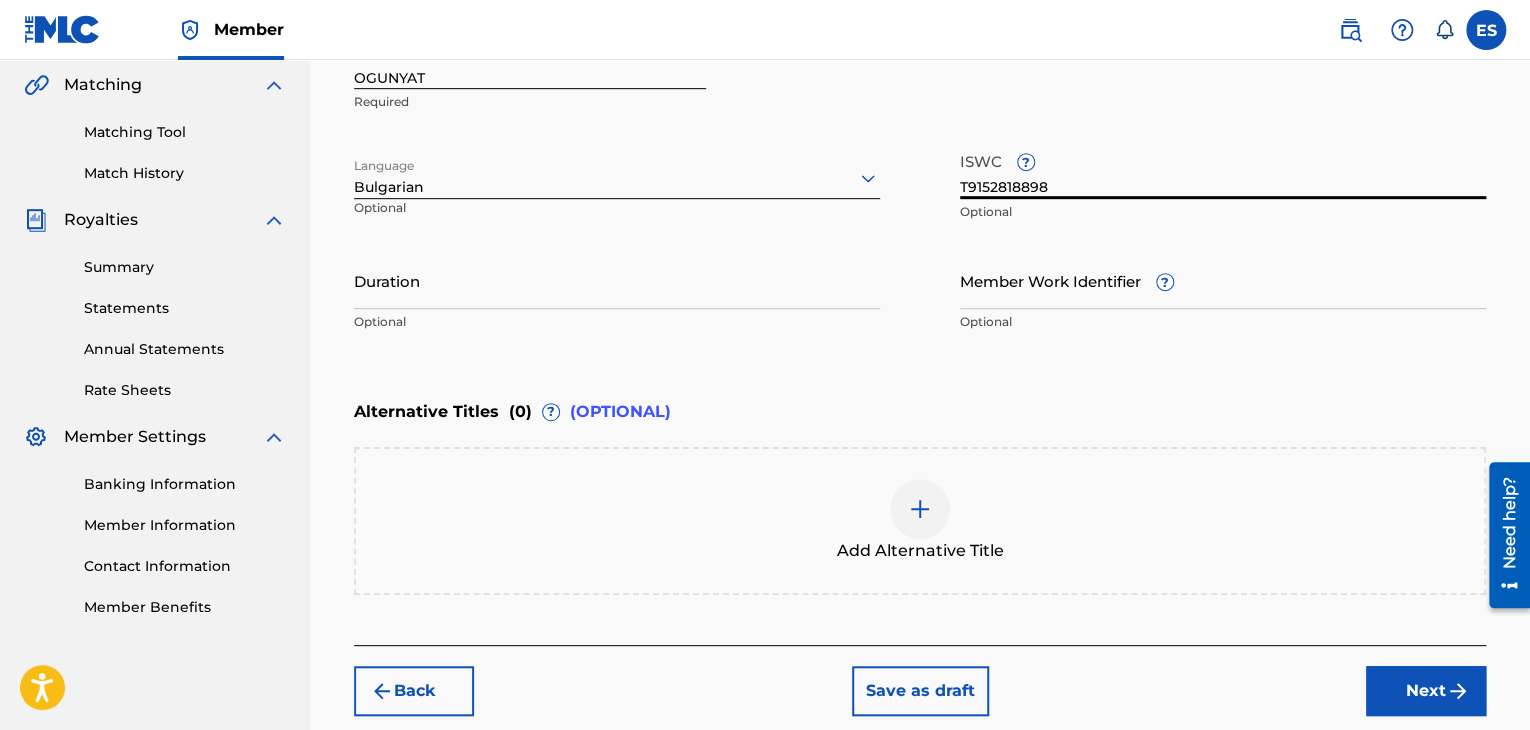 type on "T9152818898" 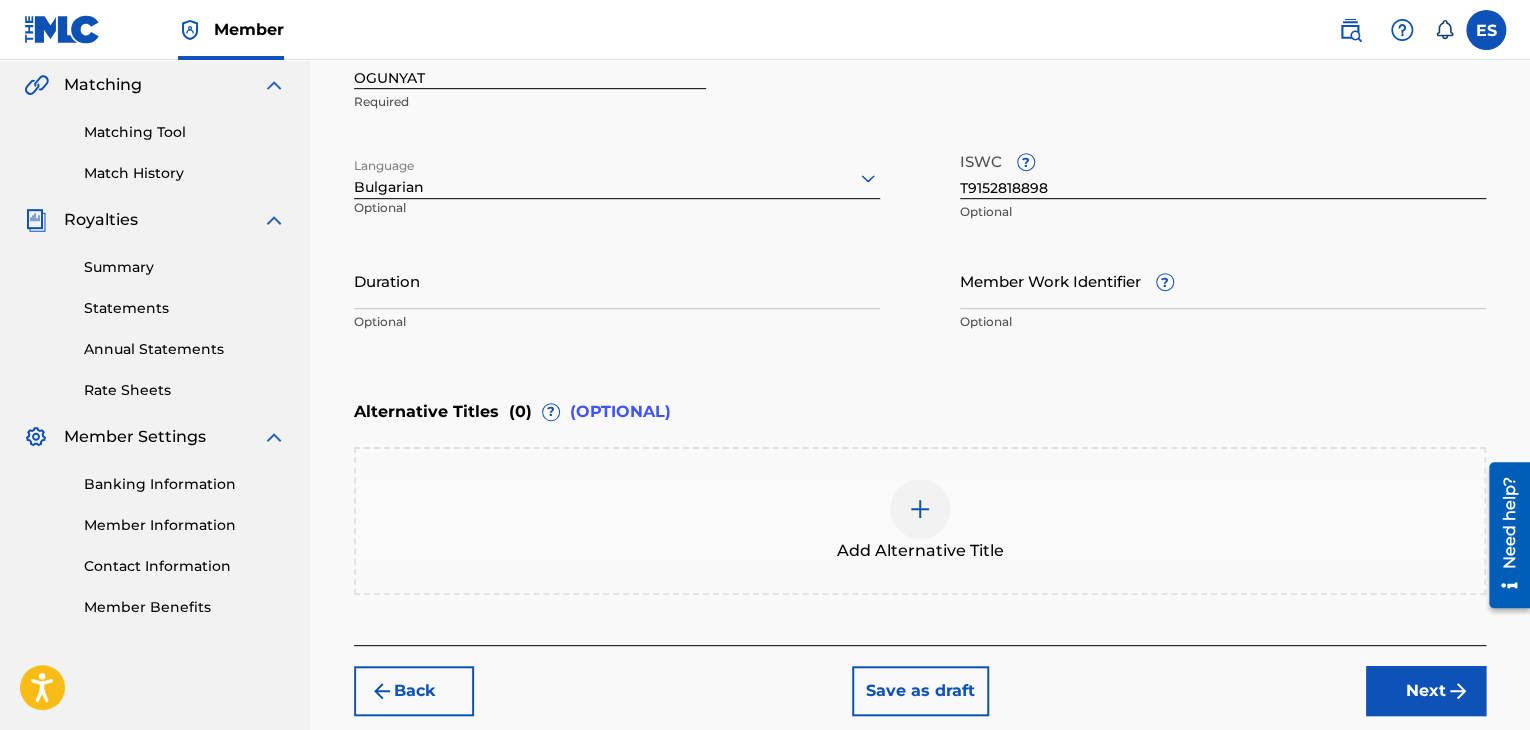 drag, startPoint x: 544, startPoint y: 286, endPoint x: 549, endPoint y: 273, distance: 13.928389 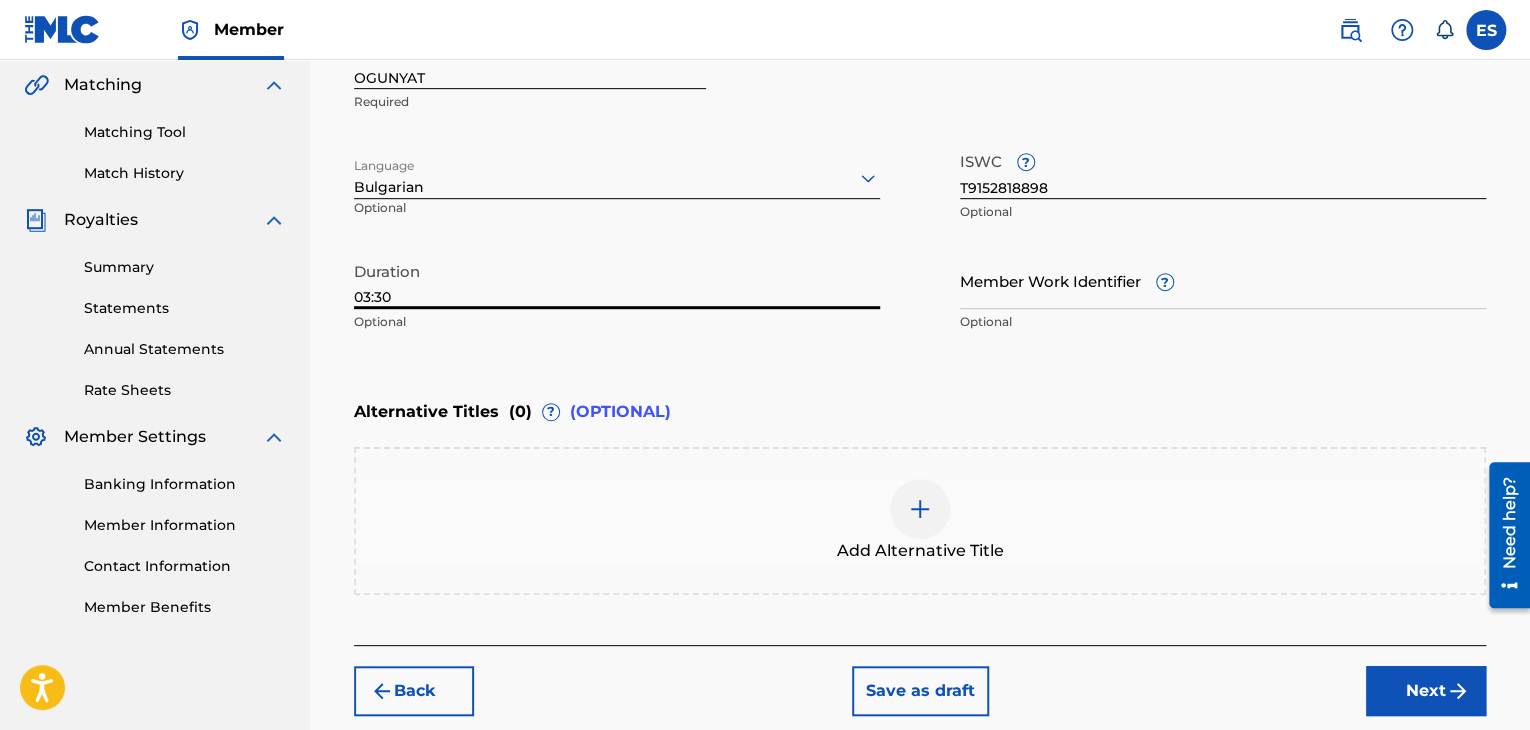 type on "03:30" 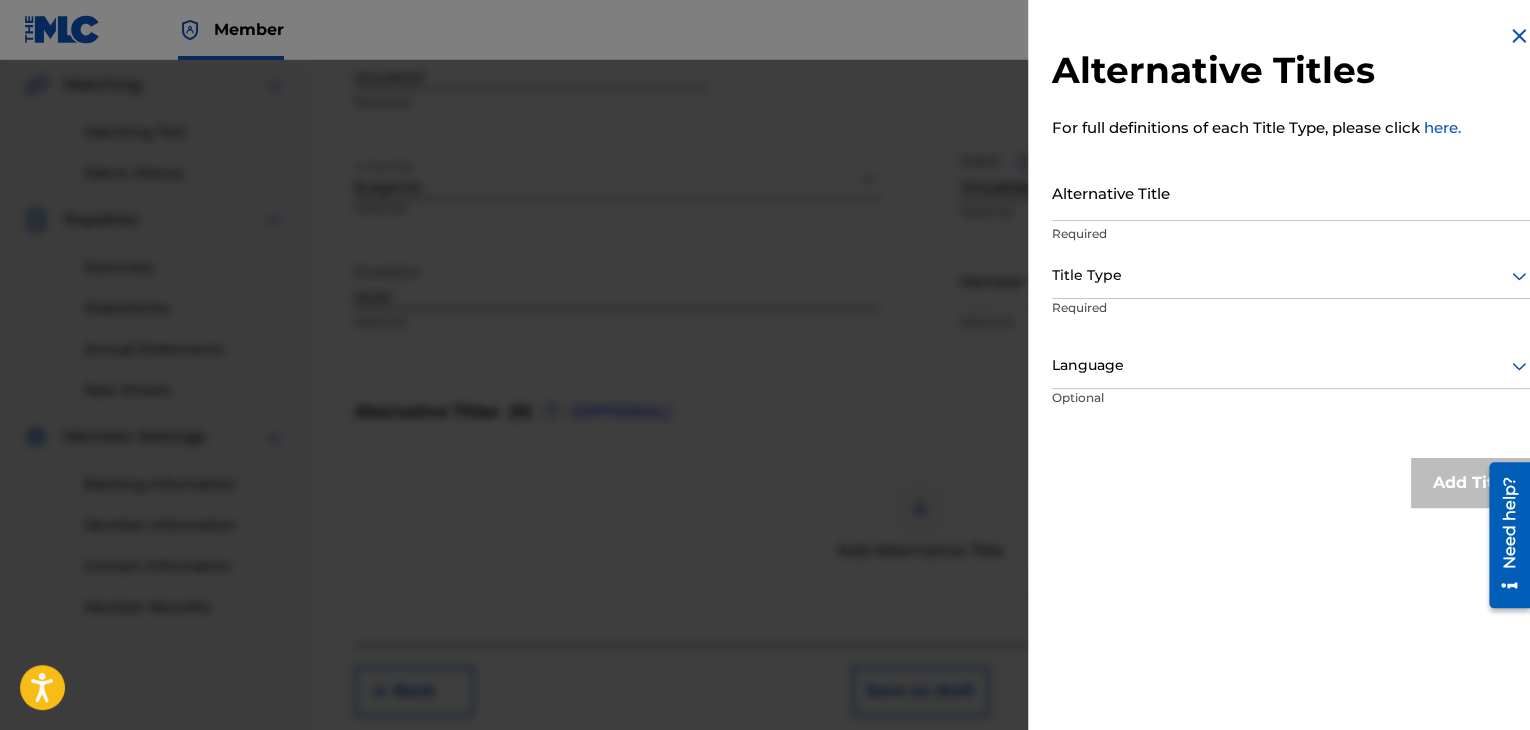 click on "Alternative Title" at bounding box center [1291, 192] 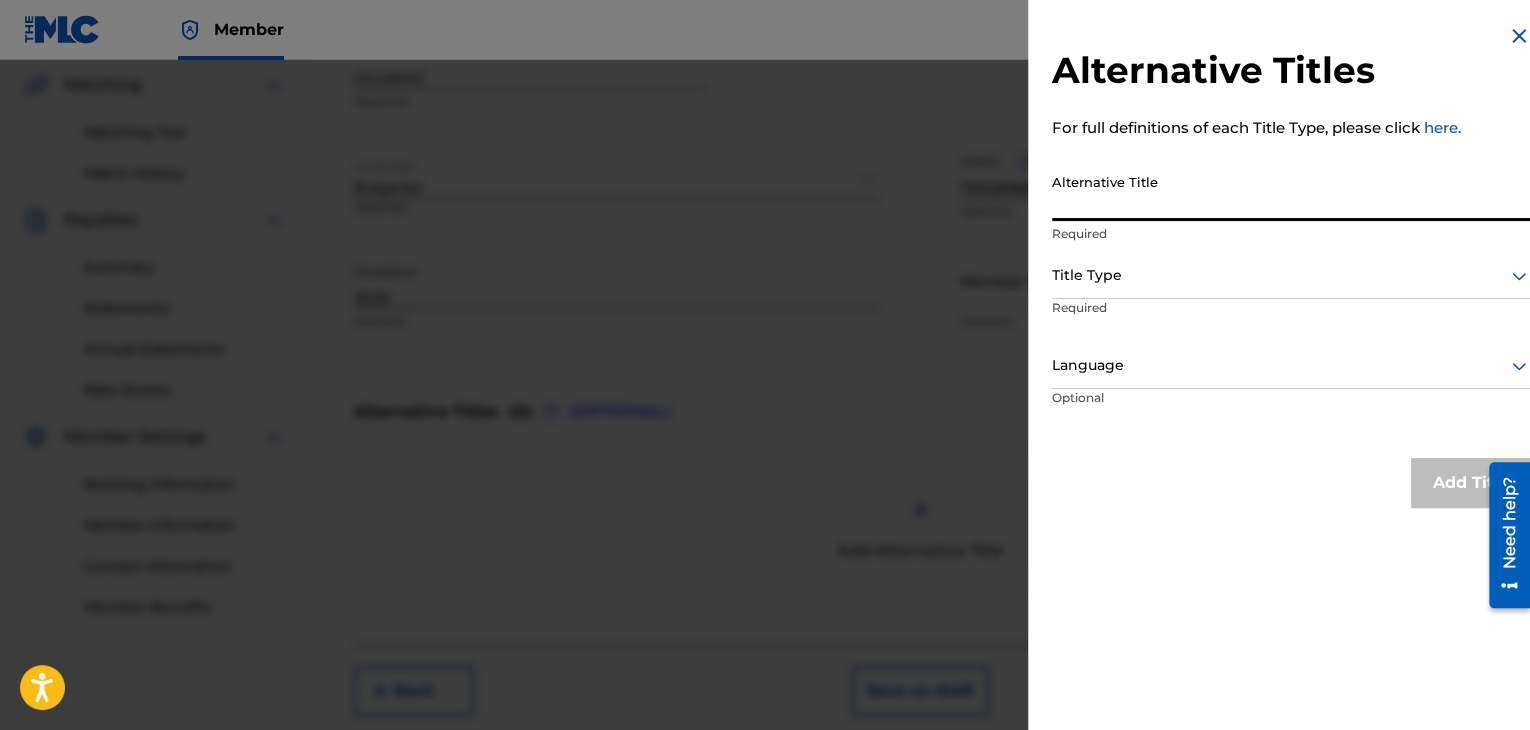 paste on "ОГЪНЯТ" 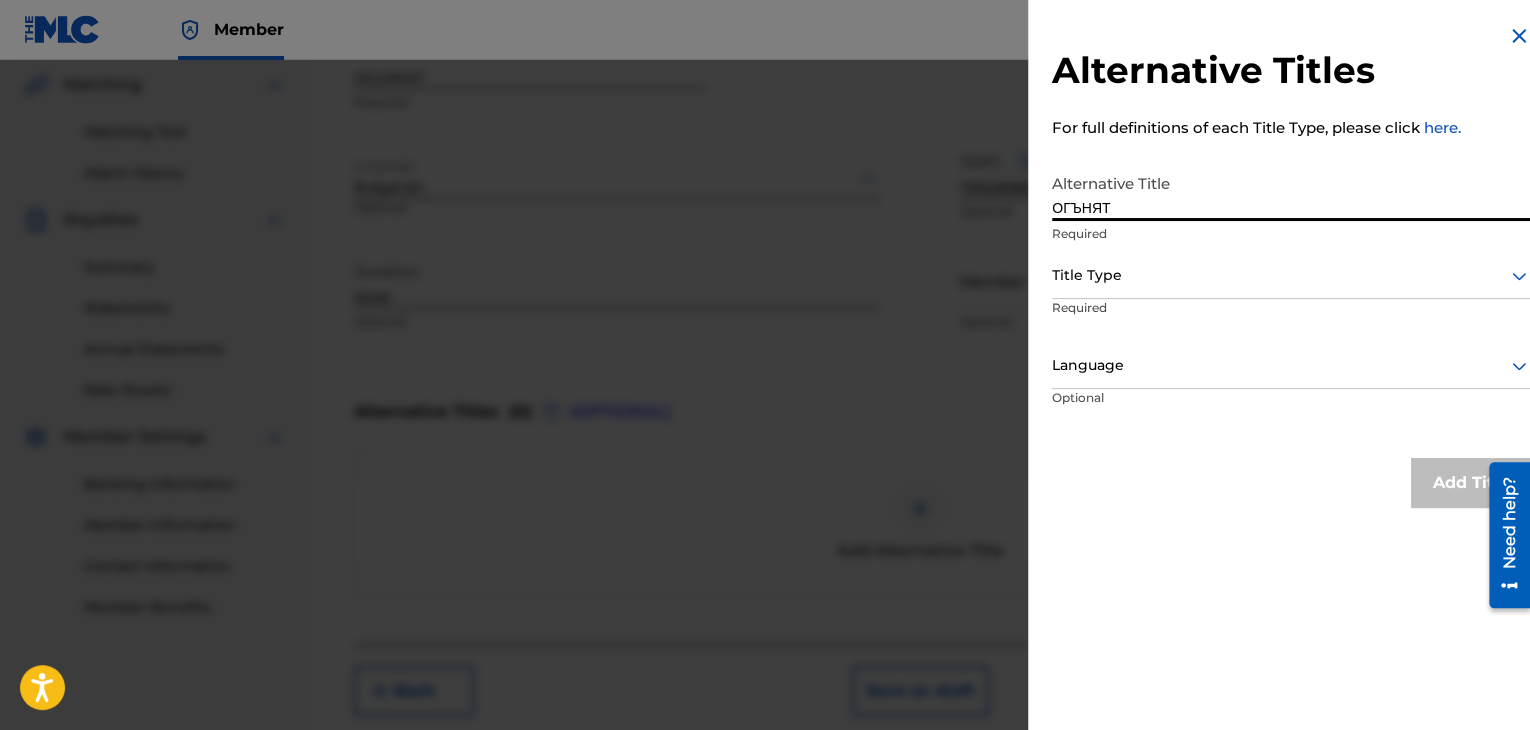 type on "ОГЪНЯТ" 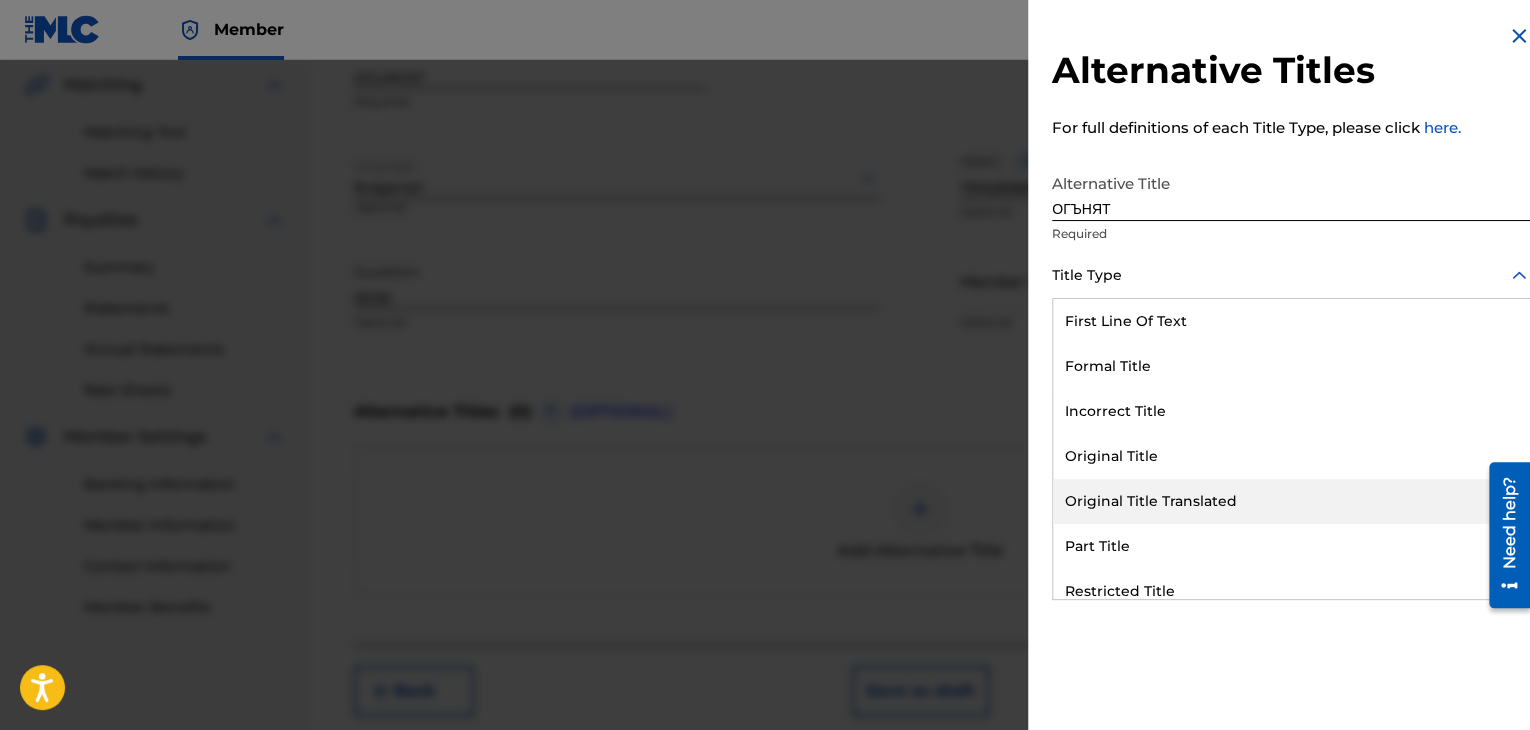 click on "Original Title Translated" at bounding box center (1291, 501) 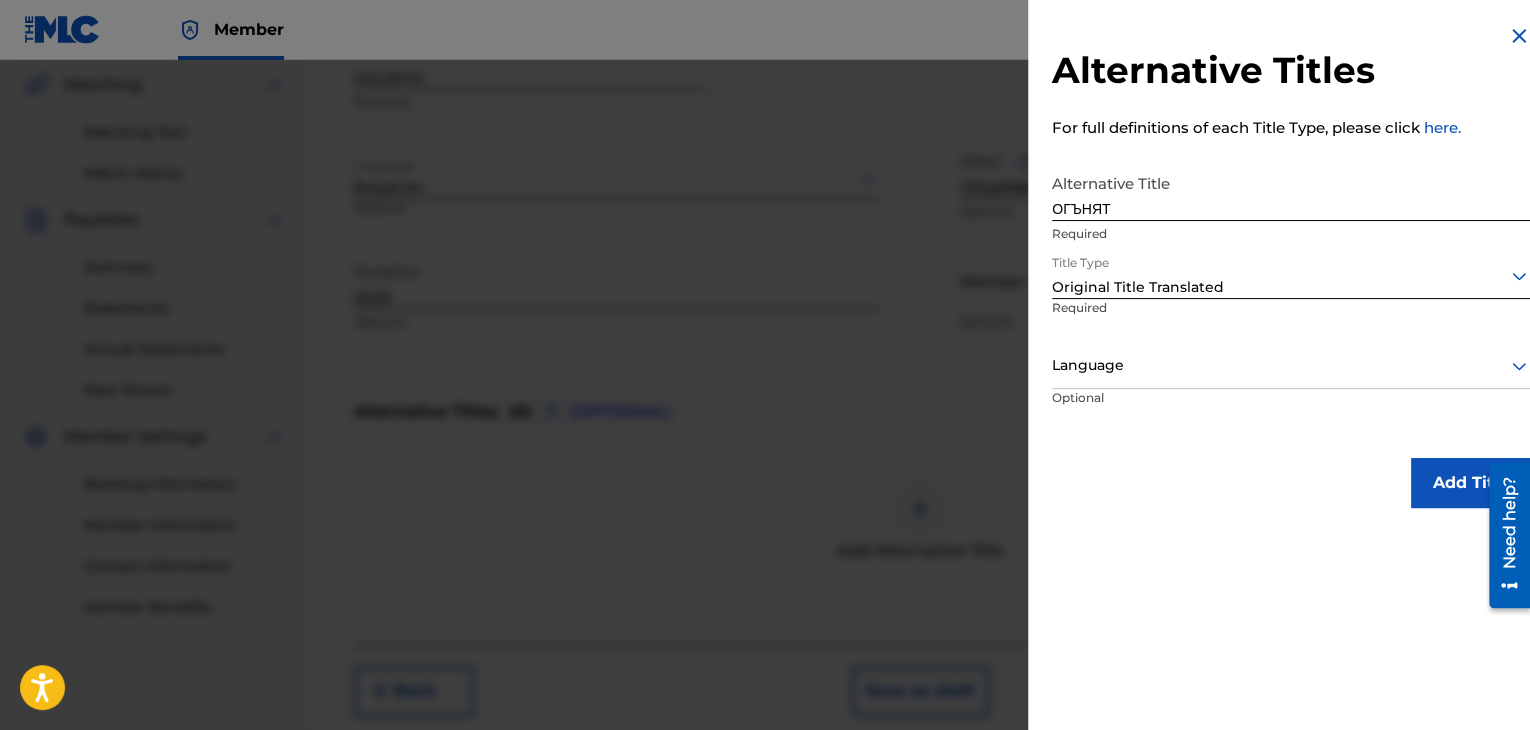 click on "Language" at bounding box center [1291, 366] 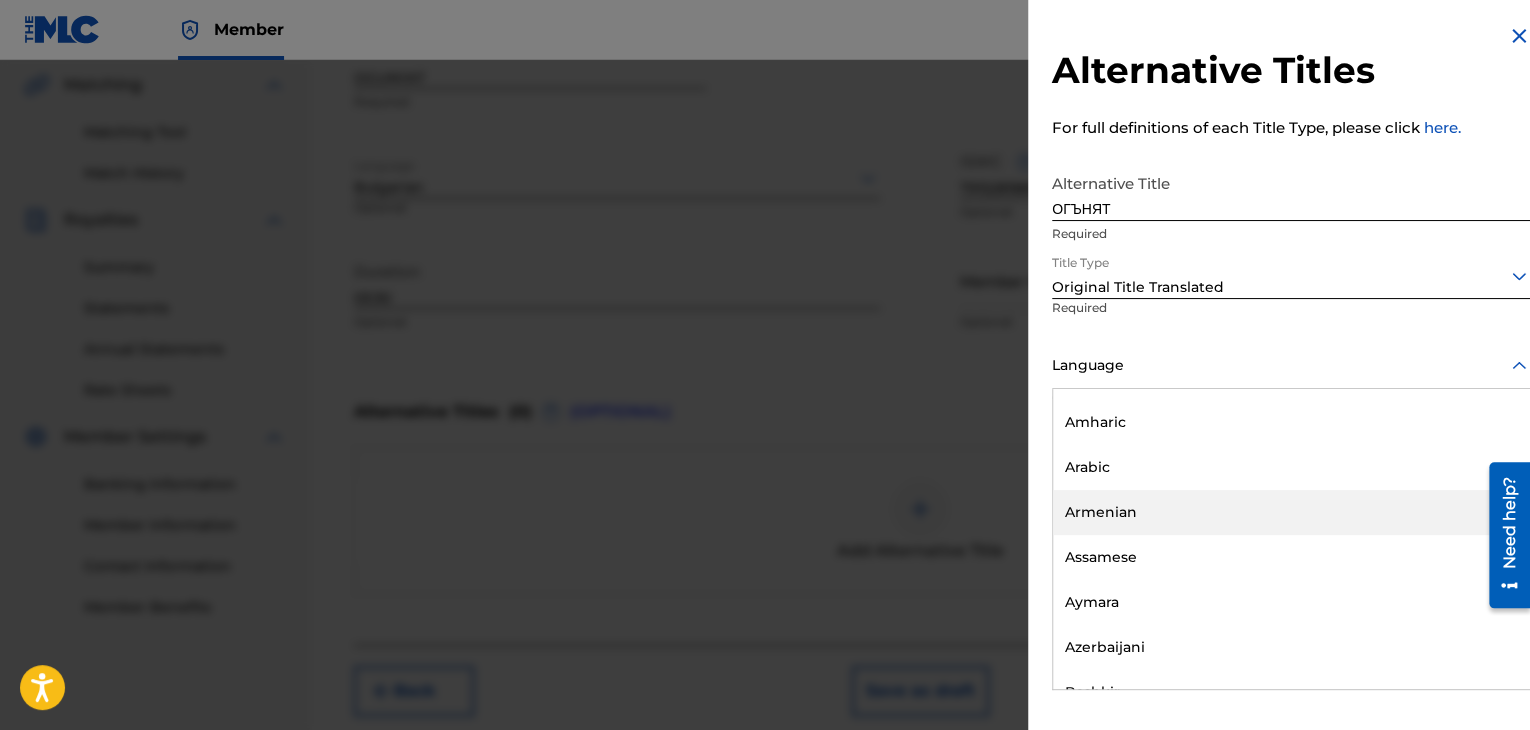 scroll, scrollTop: 700, scrollLeft: 0, axis: vertical 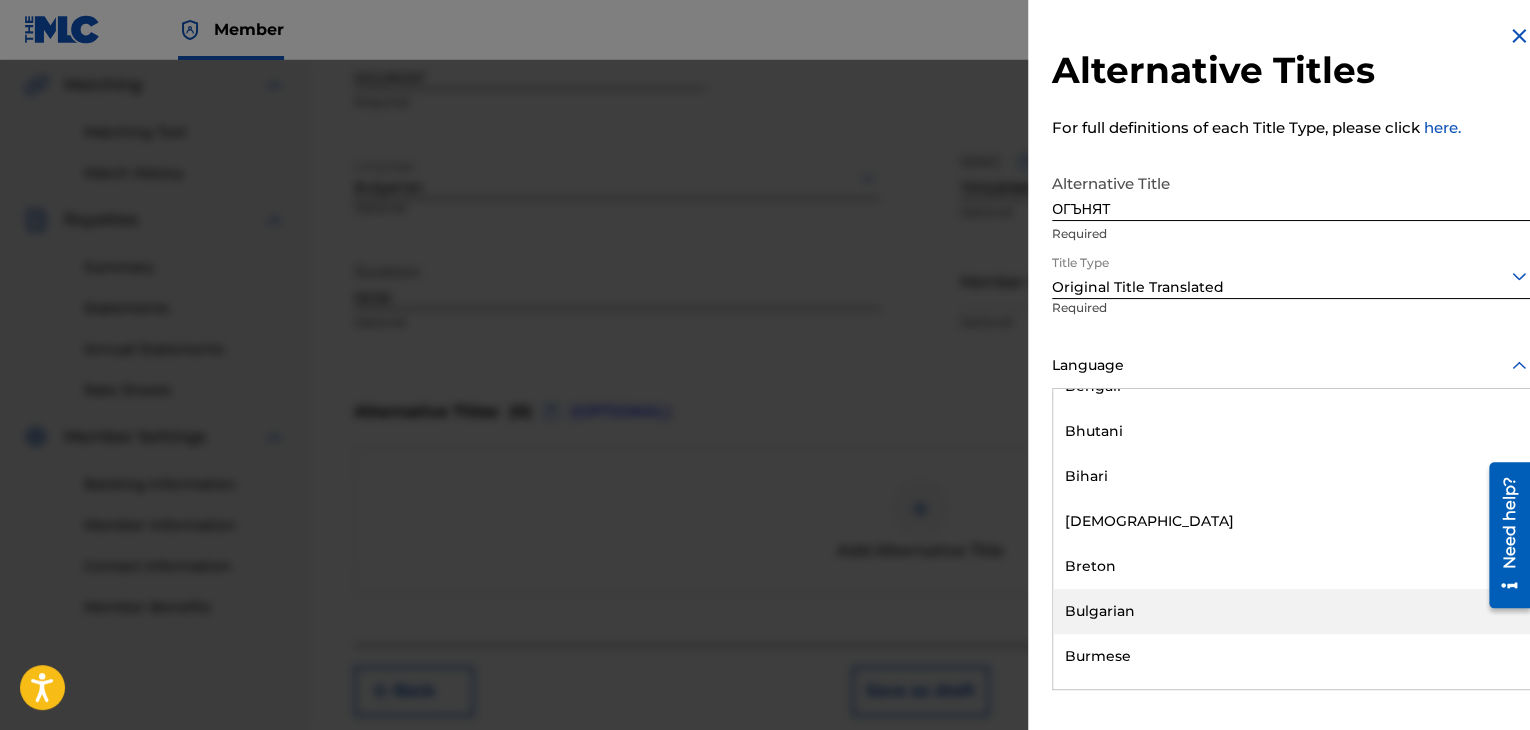click on "Bulgarian" at bounding box center [1291, 611] 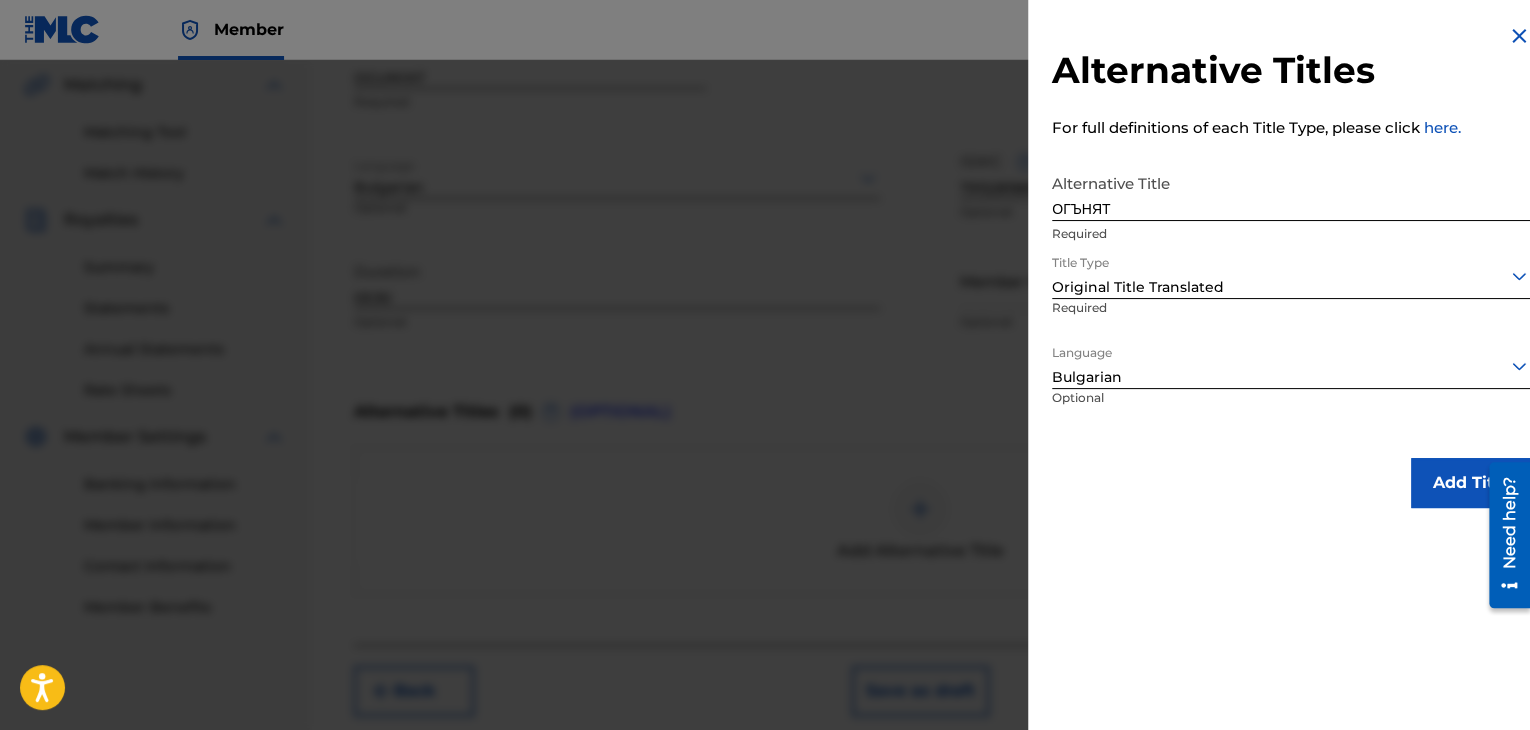 click on "Add Title" at bounding box center (1471, 483) 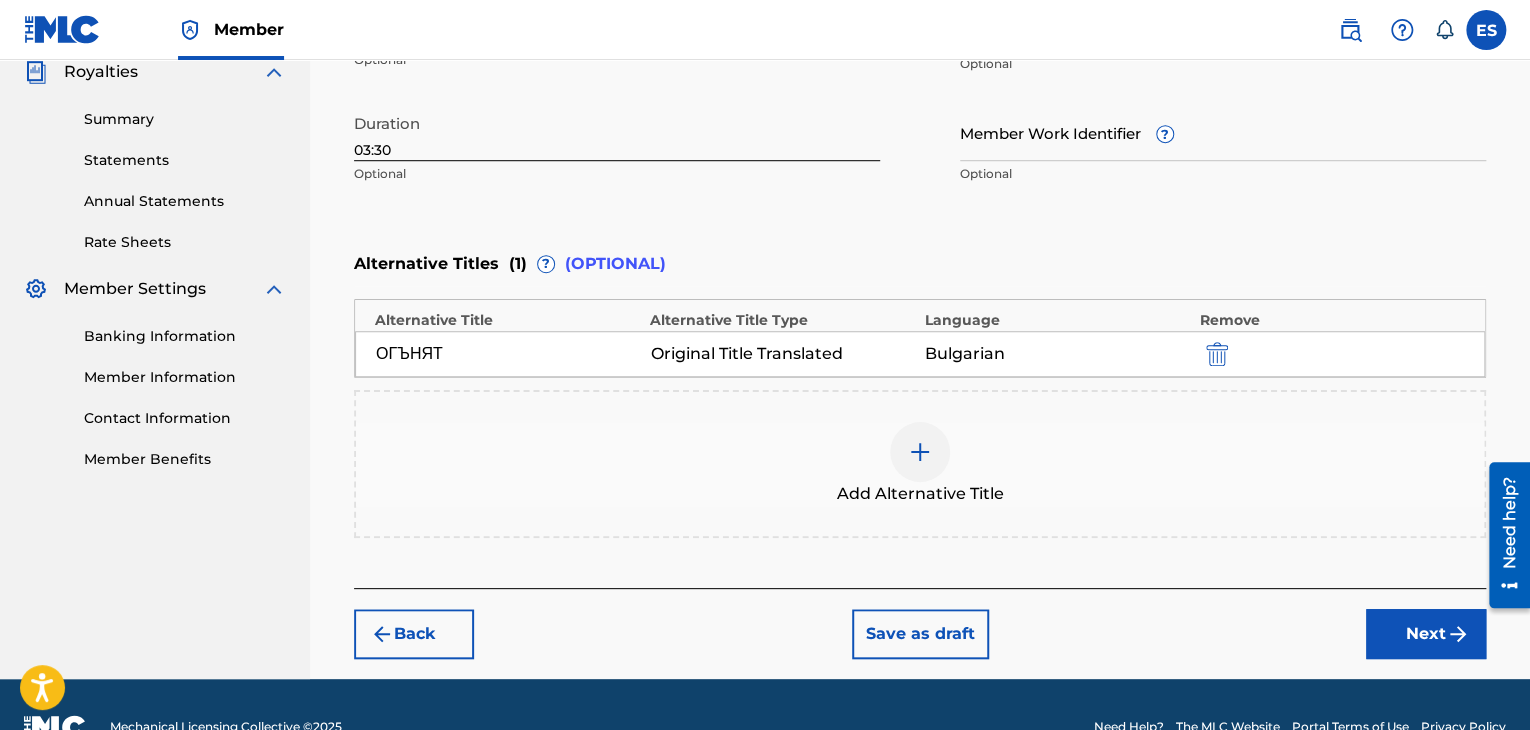 scroll, scrollTop: 652, scrollLeft: 0, axis: vertical 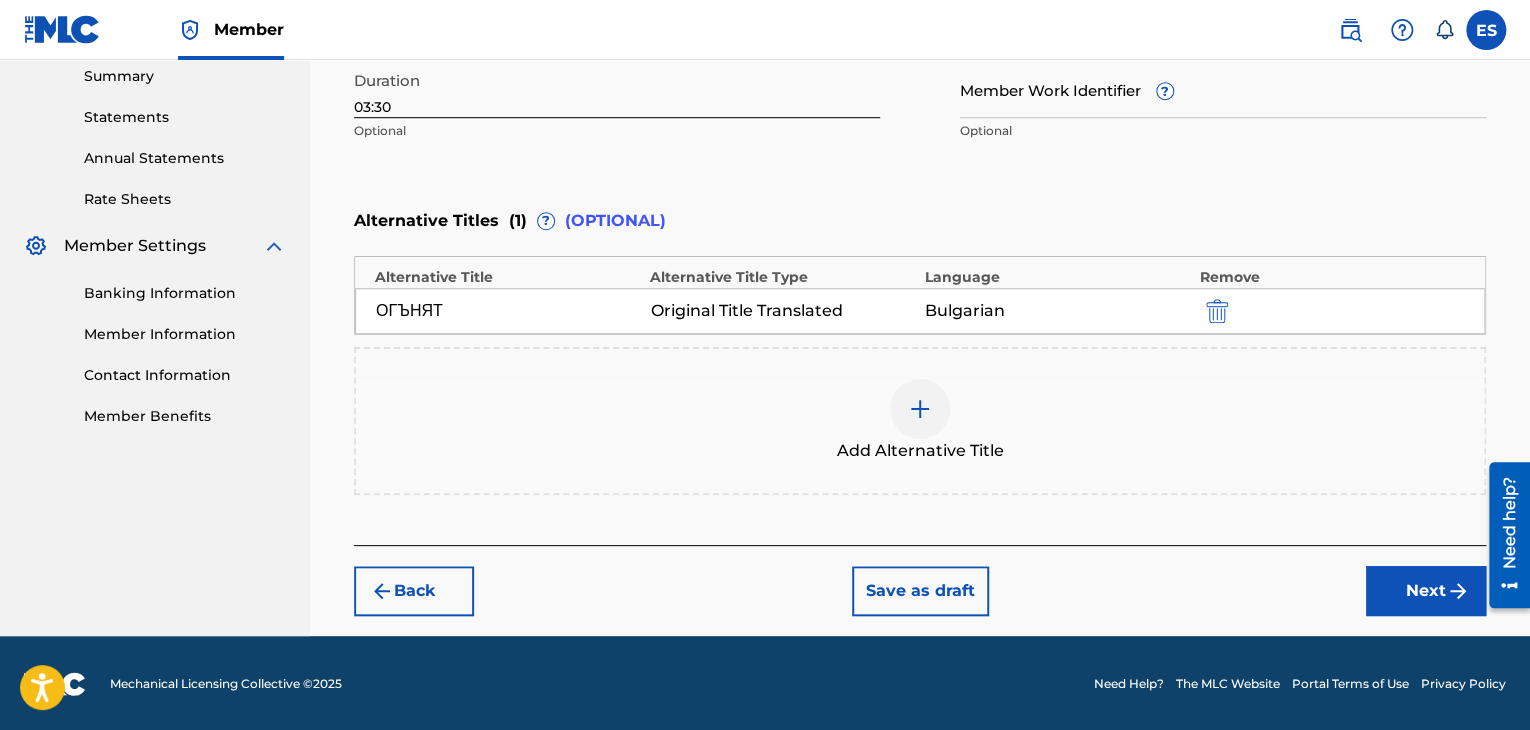 click on "Next" at bounding box center [1426, 591] 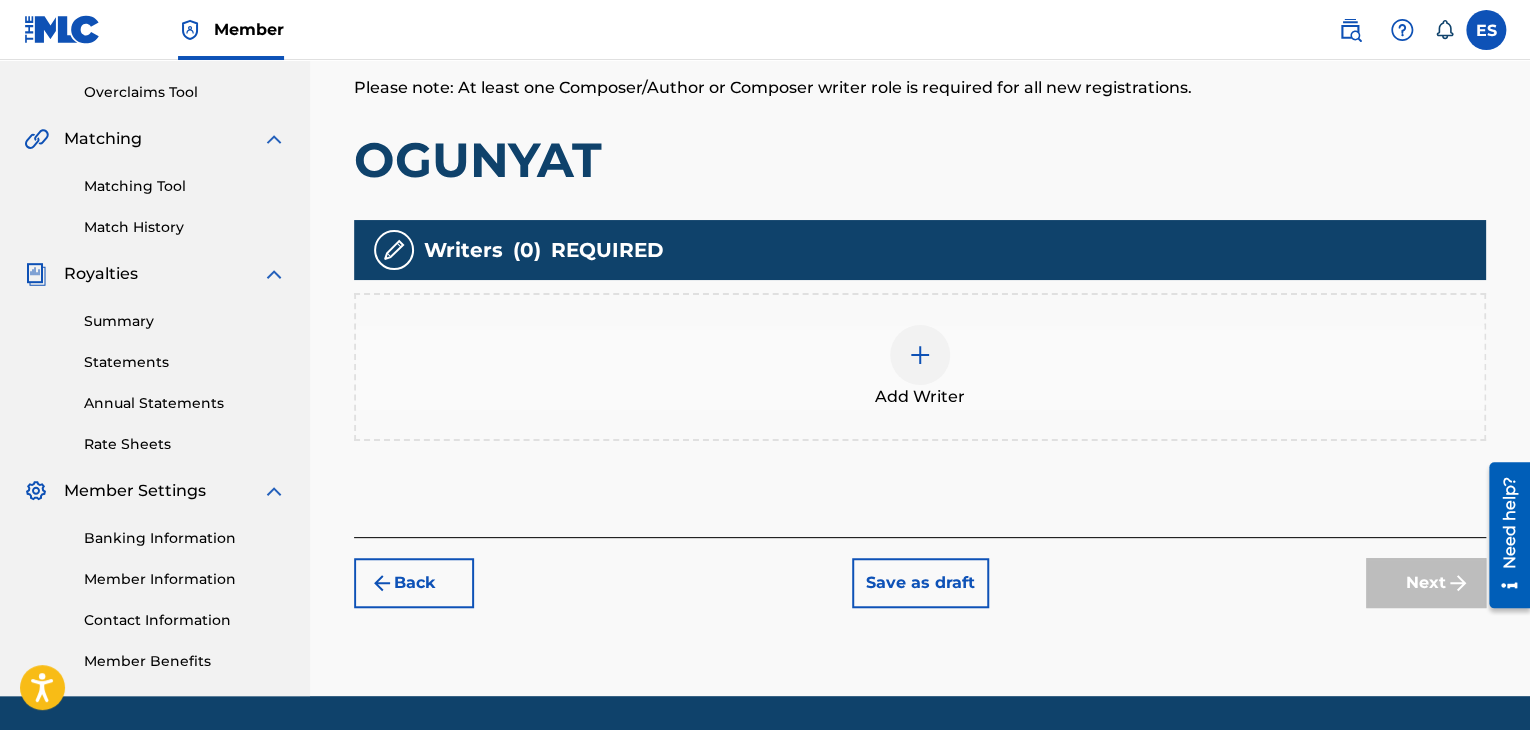 scroll, scrollTop: 469, scrollLeft: 0, axis: vertical 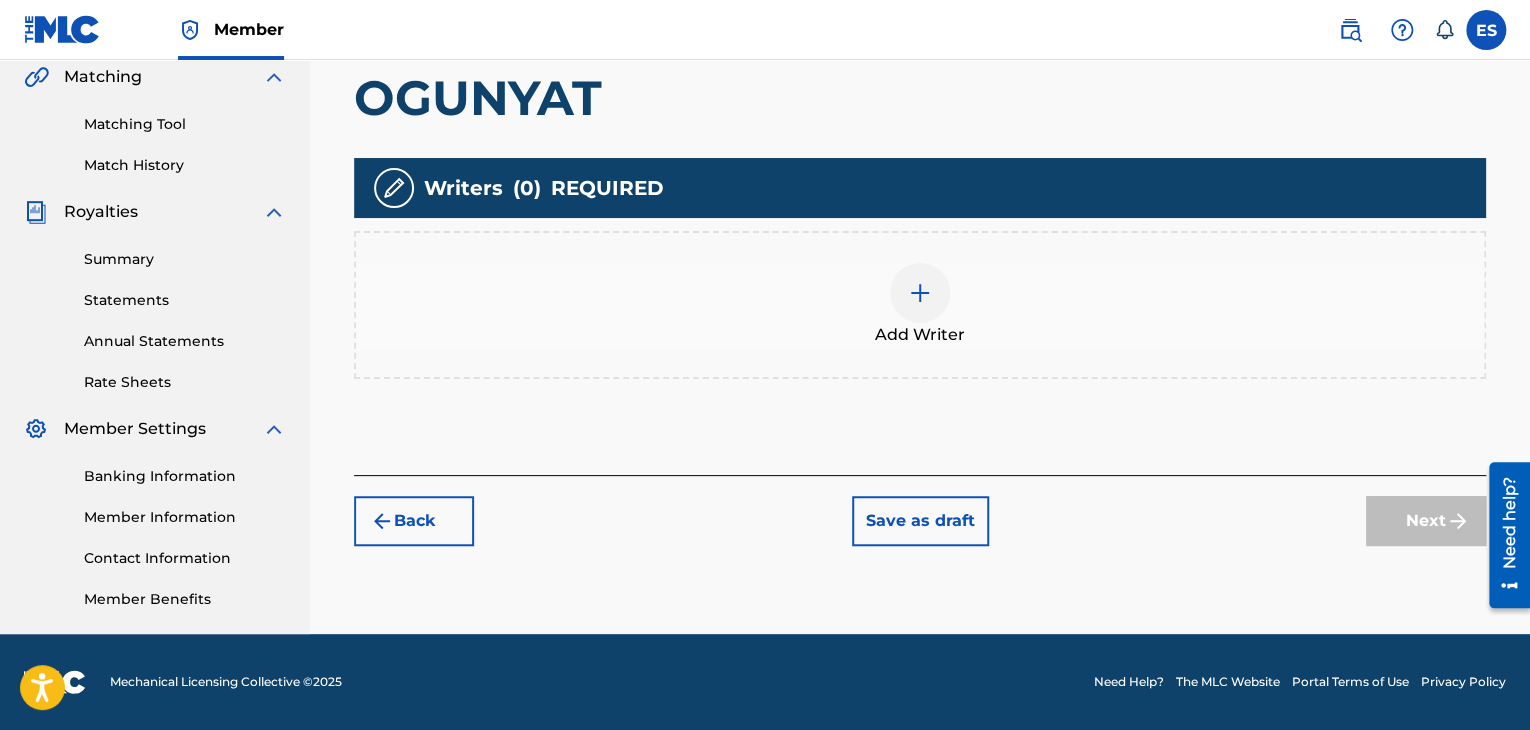 click at bounding box center (920, 293) 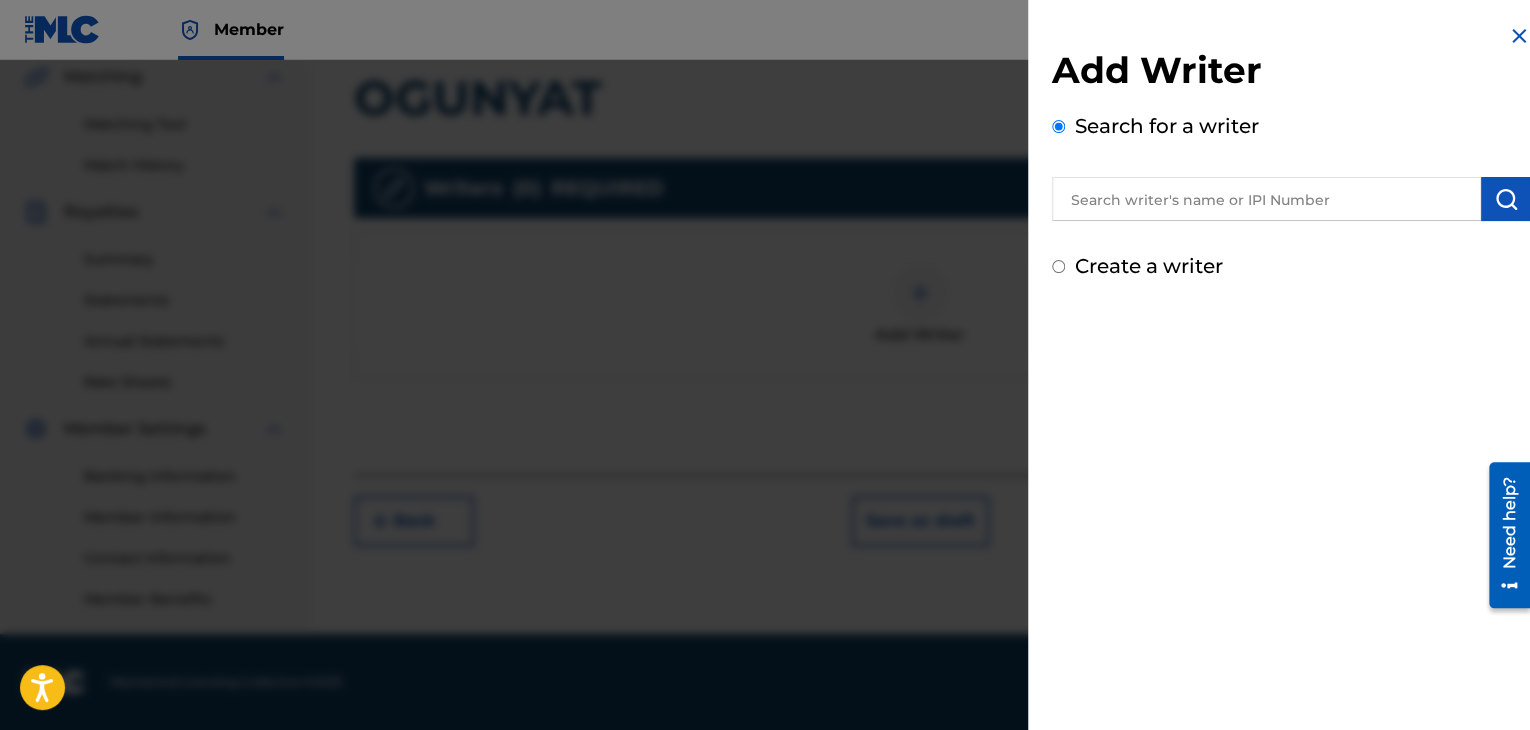 click at bounding box center [1519, 36] 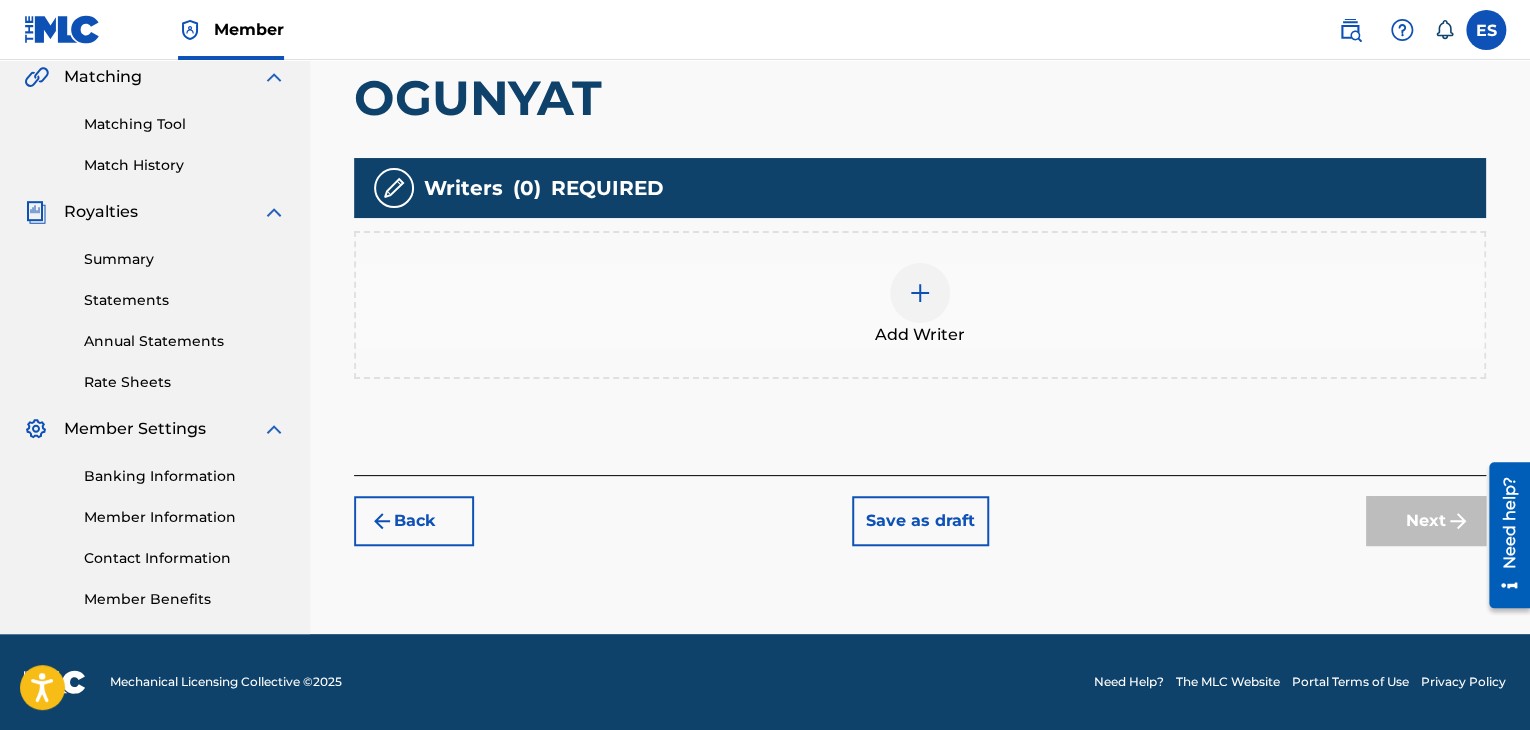click on "Back" at bounding box center (414, 521) 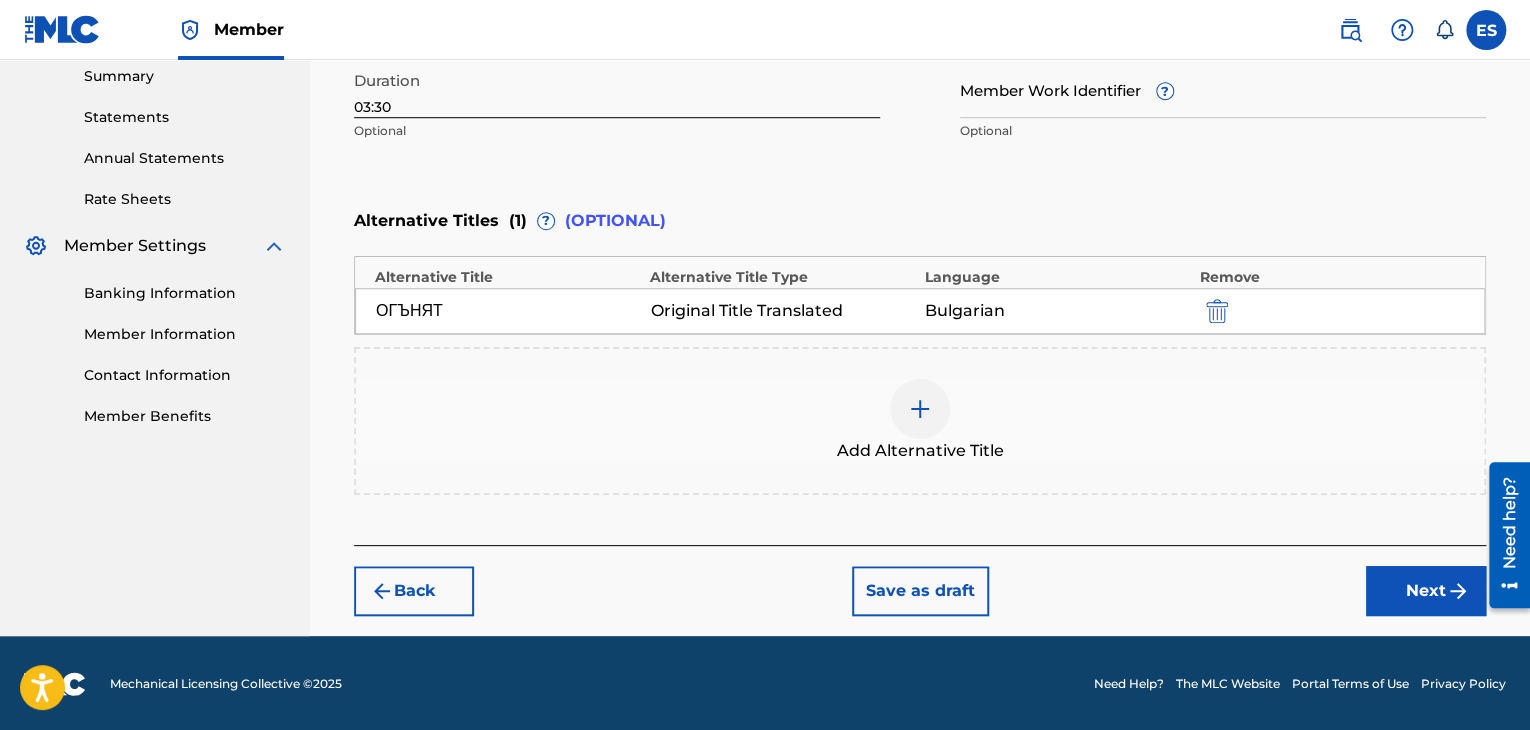 click on "Next" at bounding box center [1426, 591] 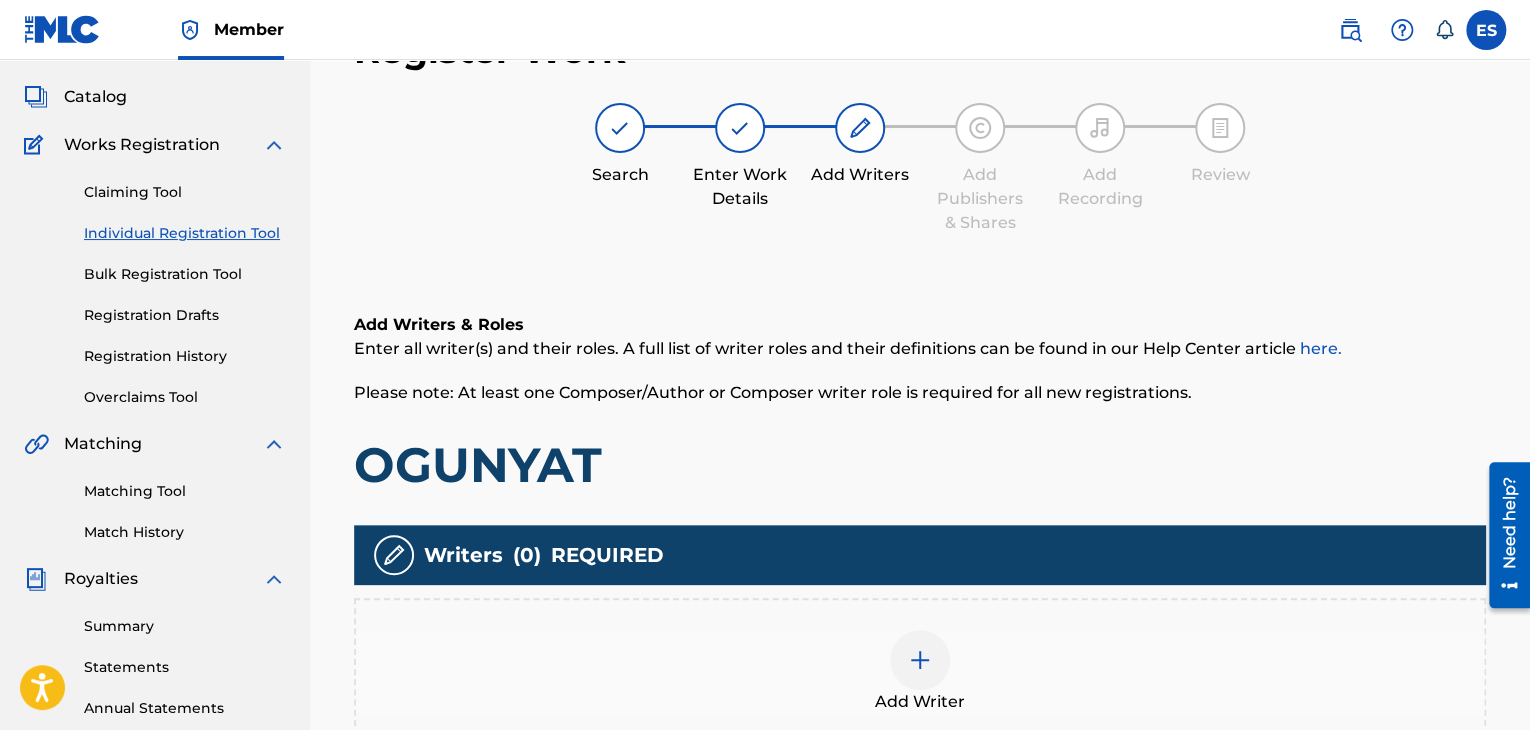 scroll, scrollTop: 469, scrollLeft: 0, axis: vertical 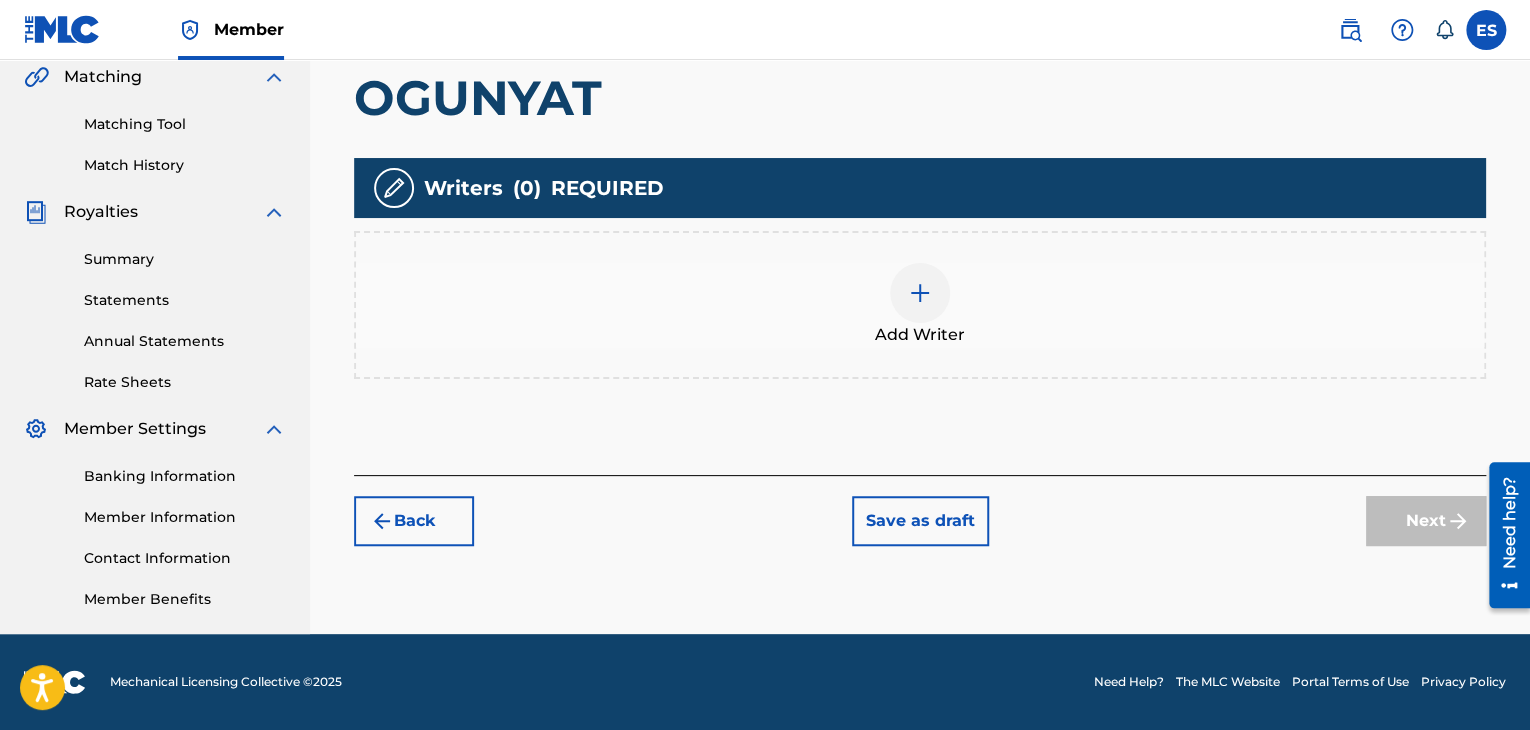 drag, startPoint x: 924, startPoint y: 293, endPoint x: 1012, endPoint y: 553, distance: 274.48862 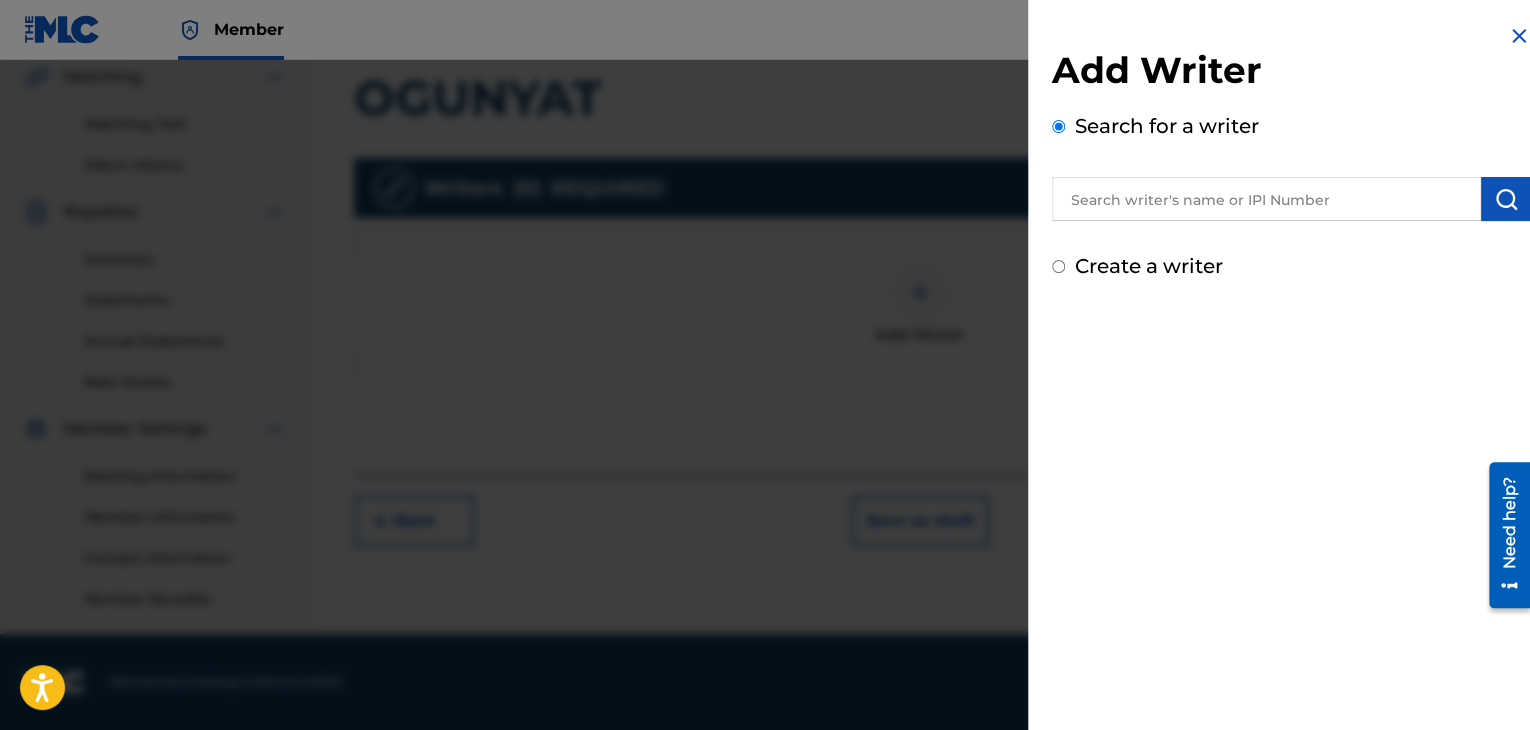 click at bounding box center [1266, 199] 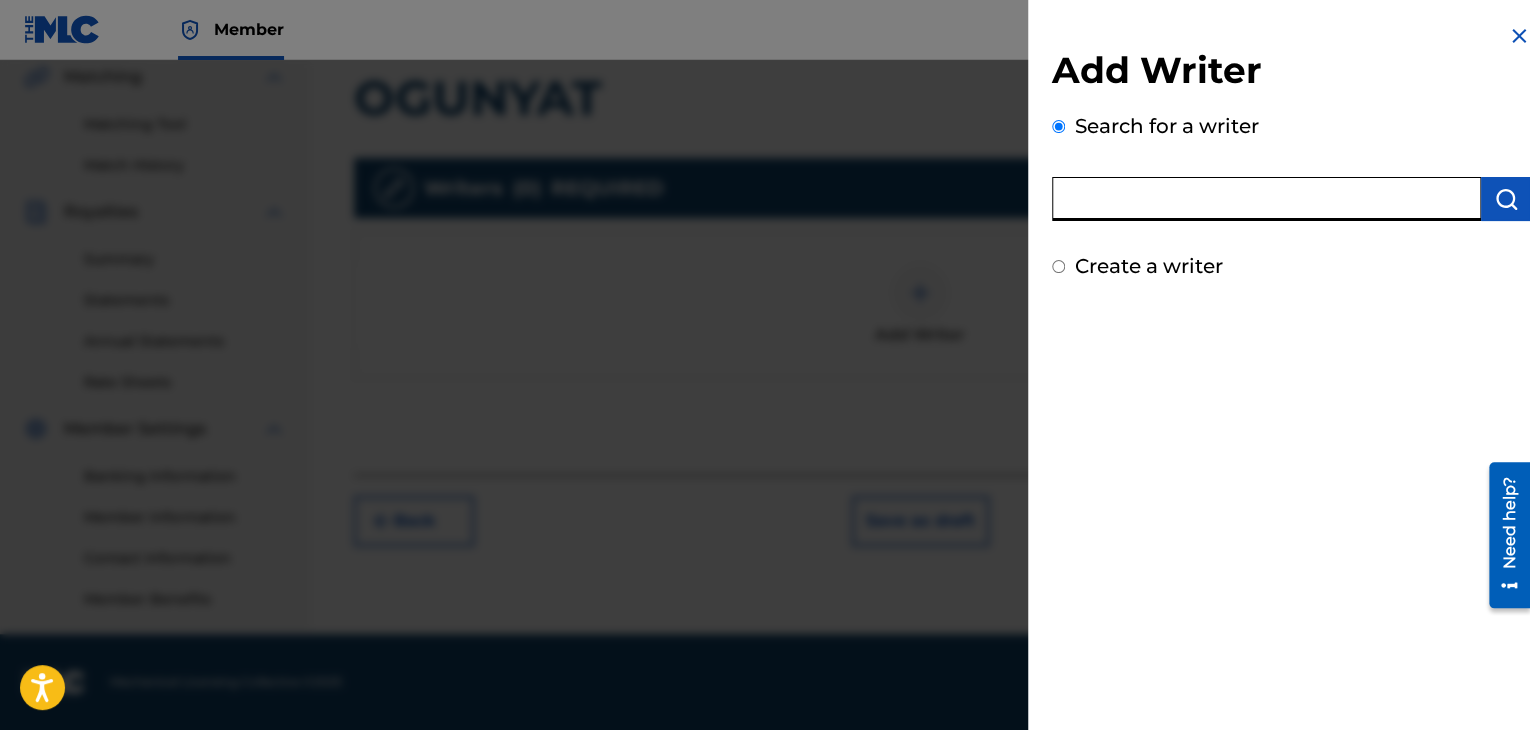 paste on "00121387005" 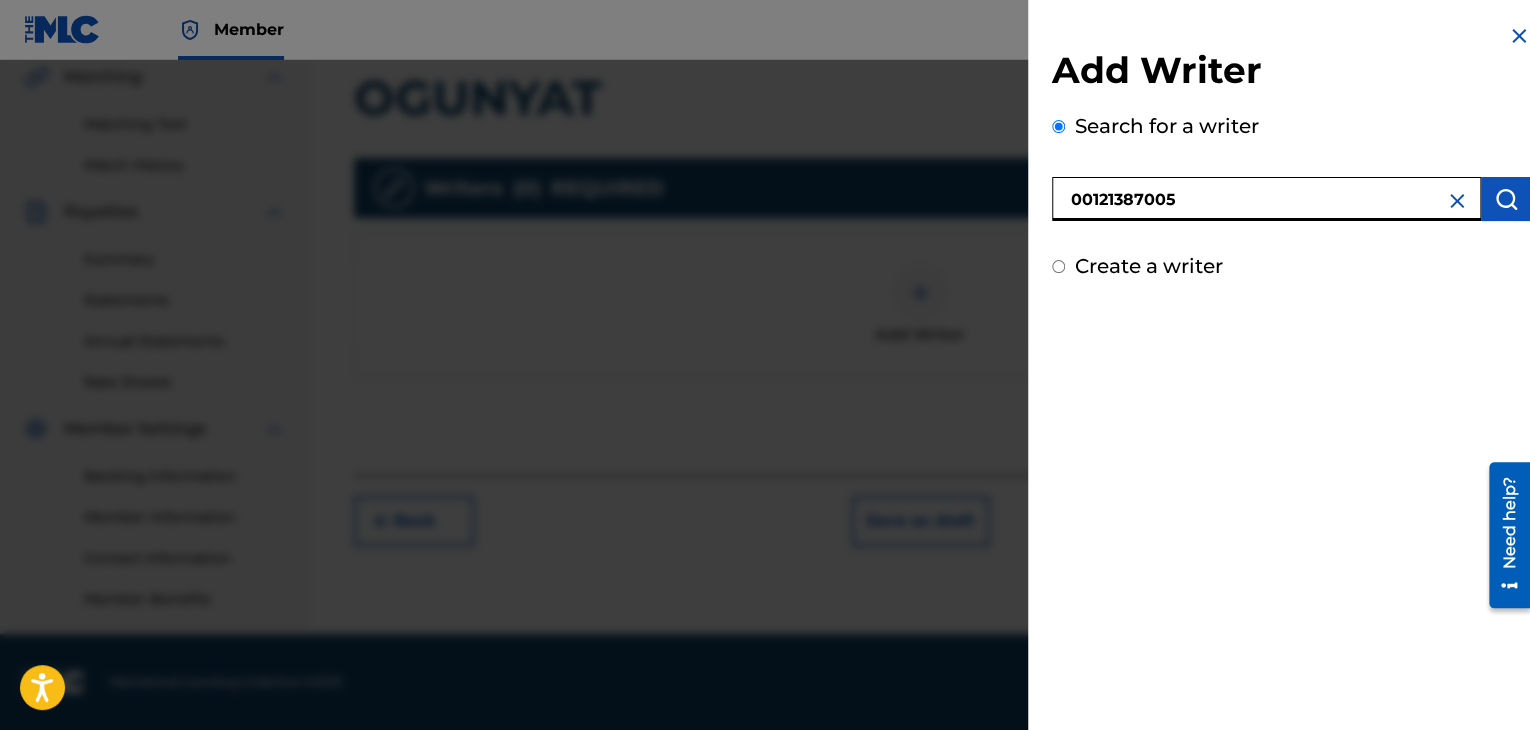type on "00121387005" 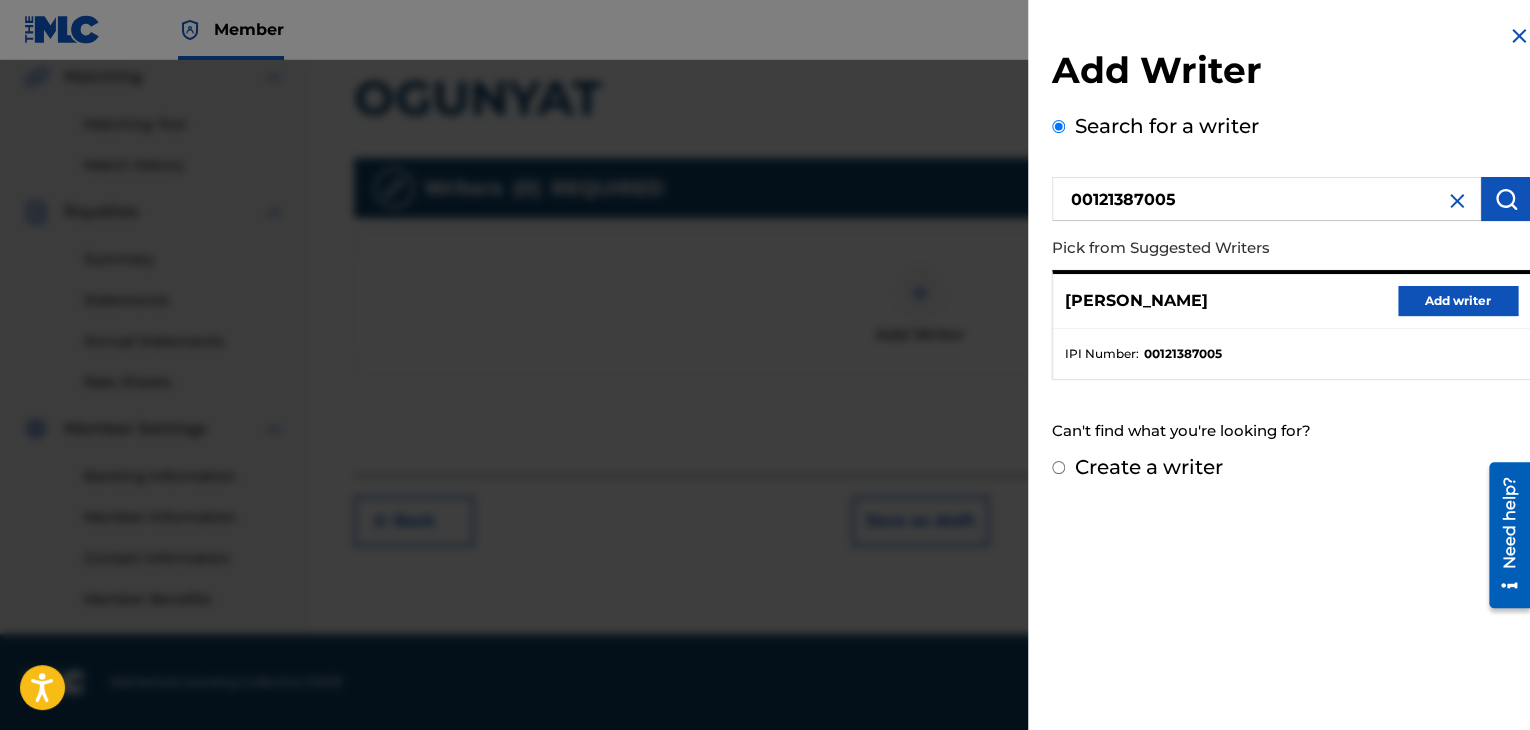 click on "Add writer" at bounding box center (1458, 301) 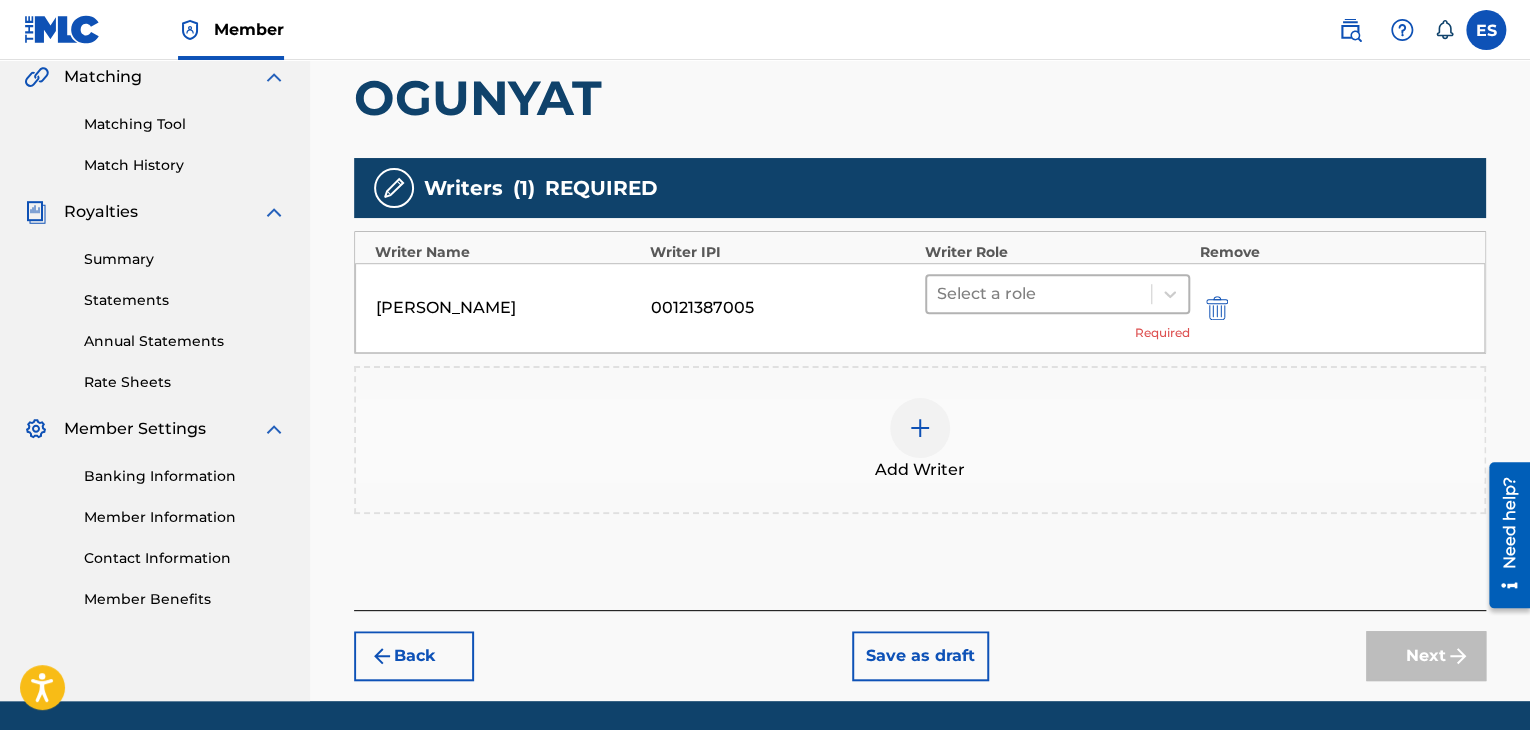 click at bounding box center (1039, 294) 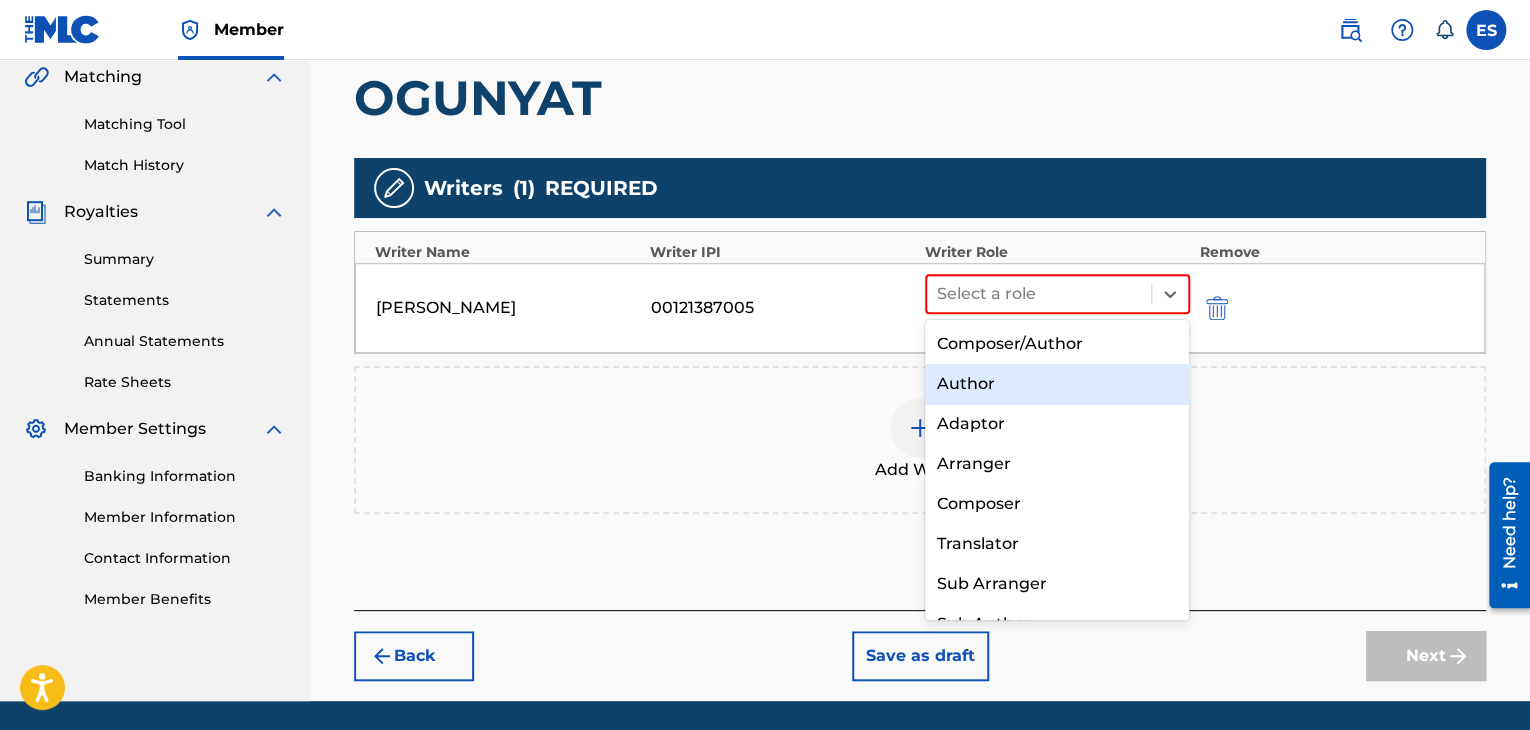 click on "Author" at bounding box center (1057, 384) 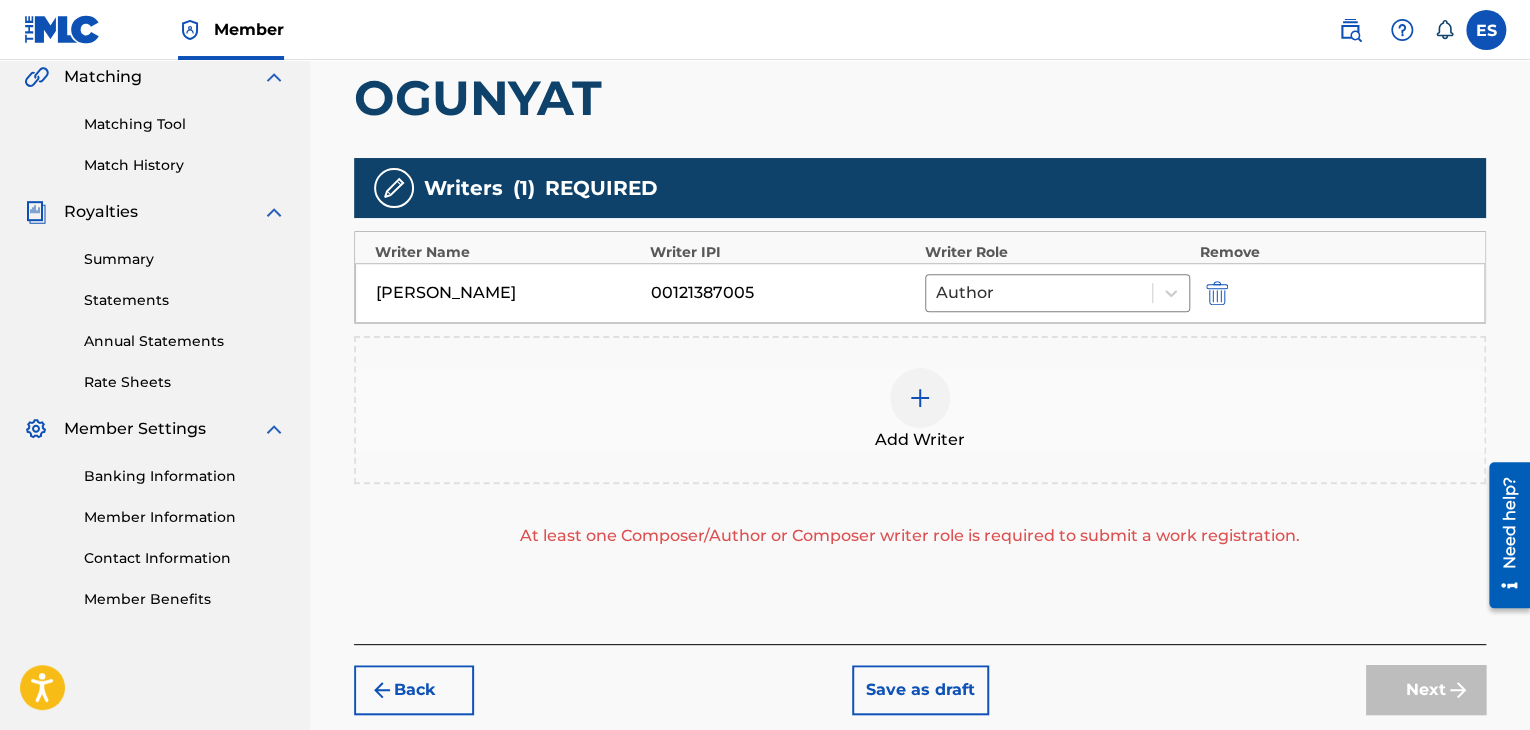 click at bounding box center [920, 398] 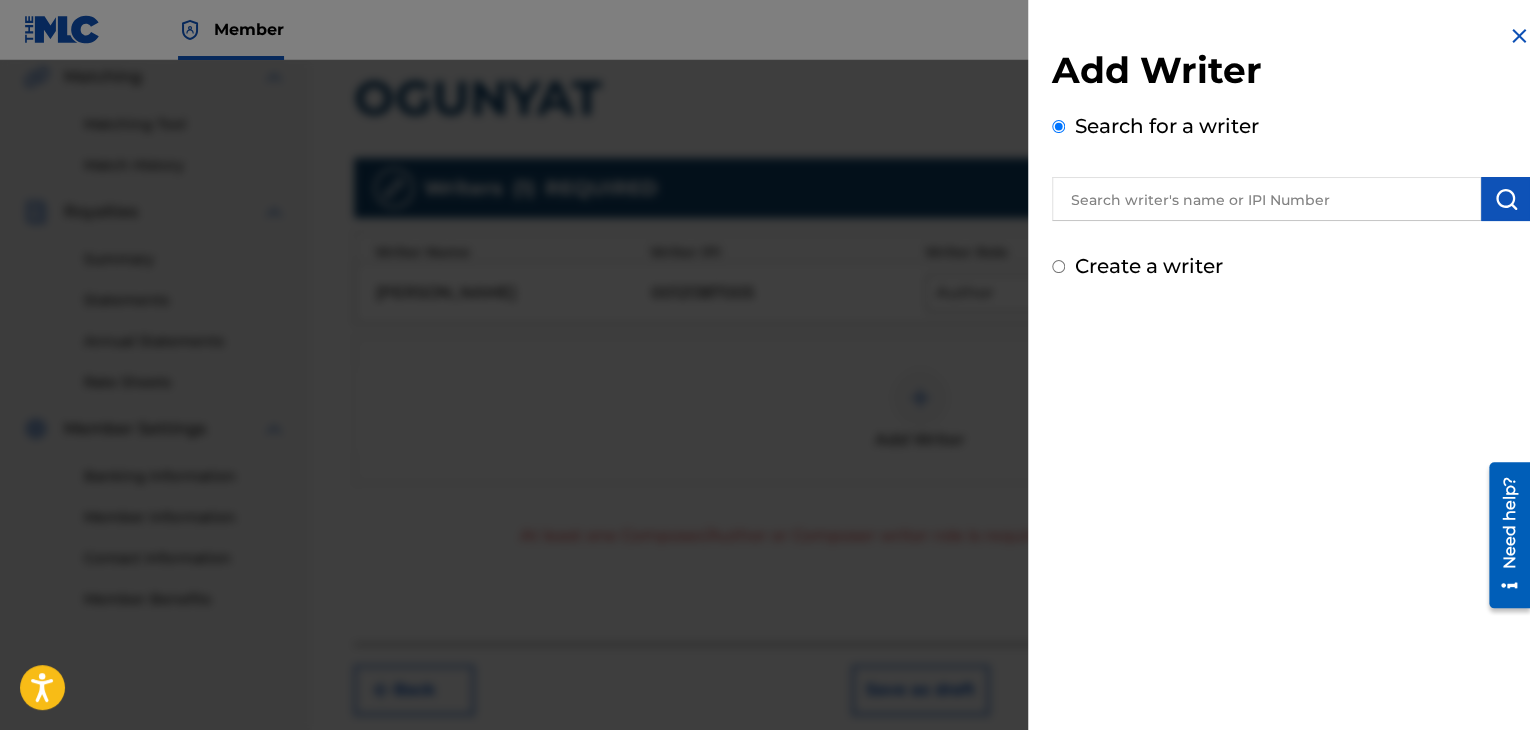 click at bounding box center [1266, 199] 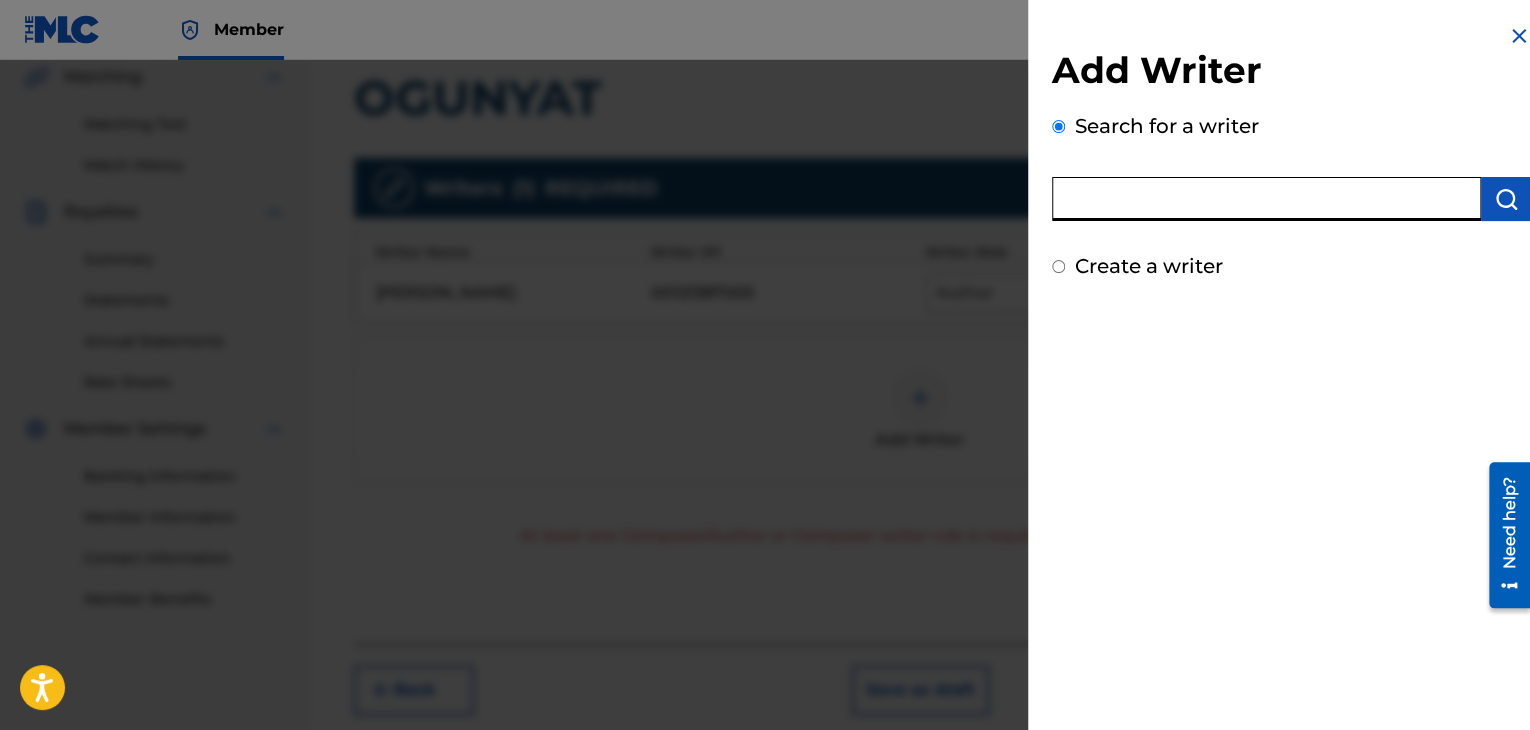 paste on "00089181052" 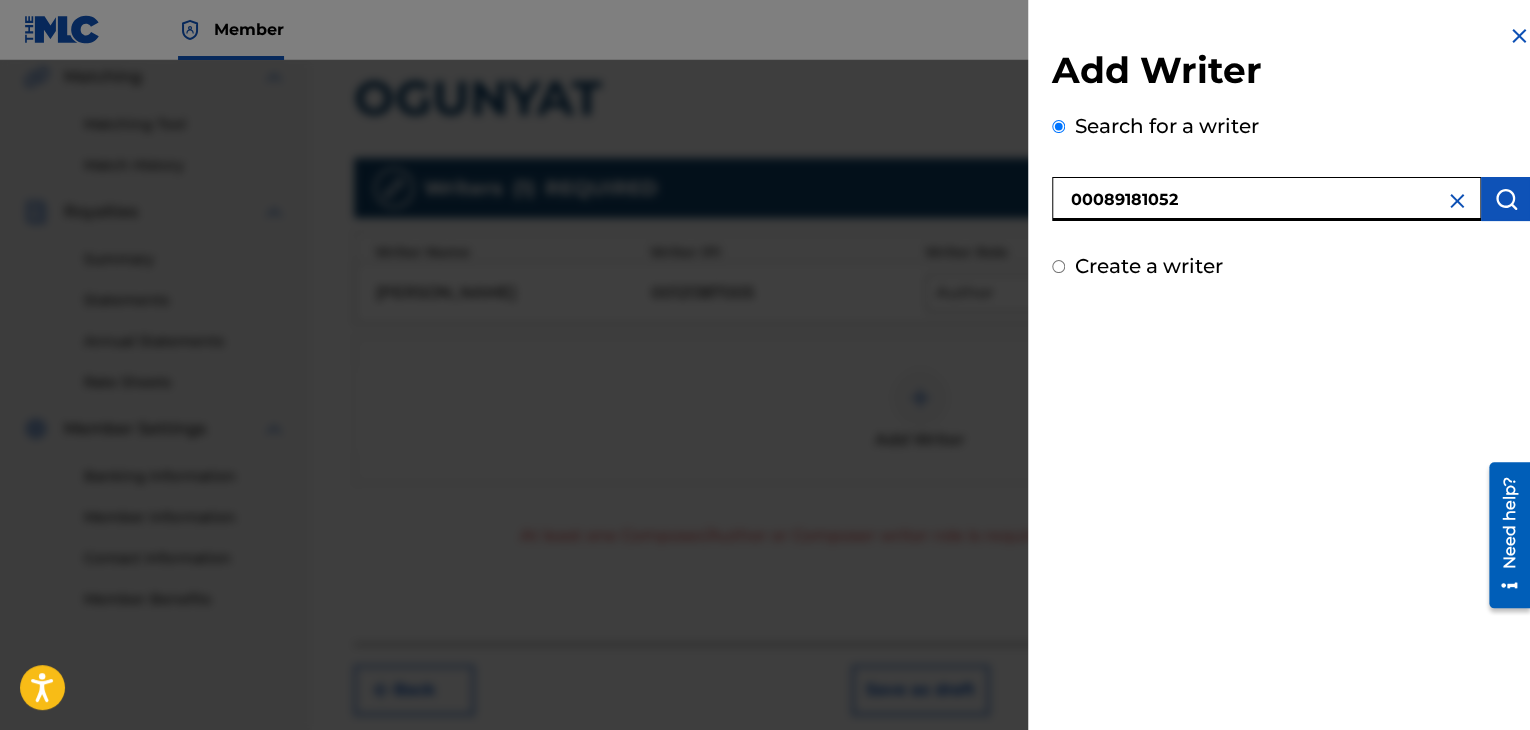 type on "00089181052" 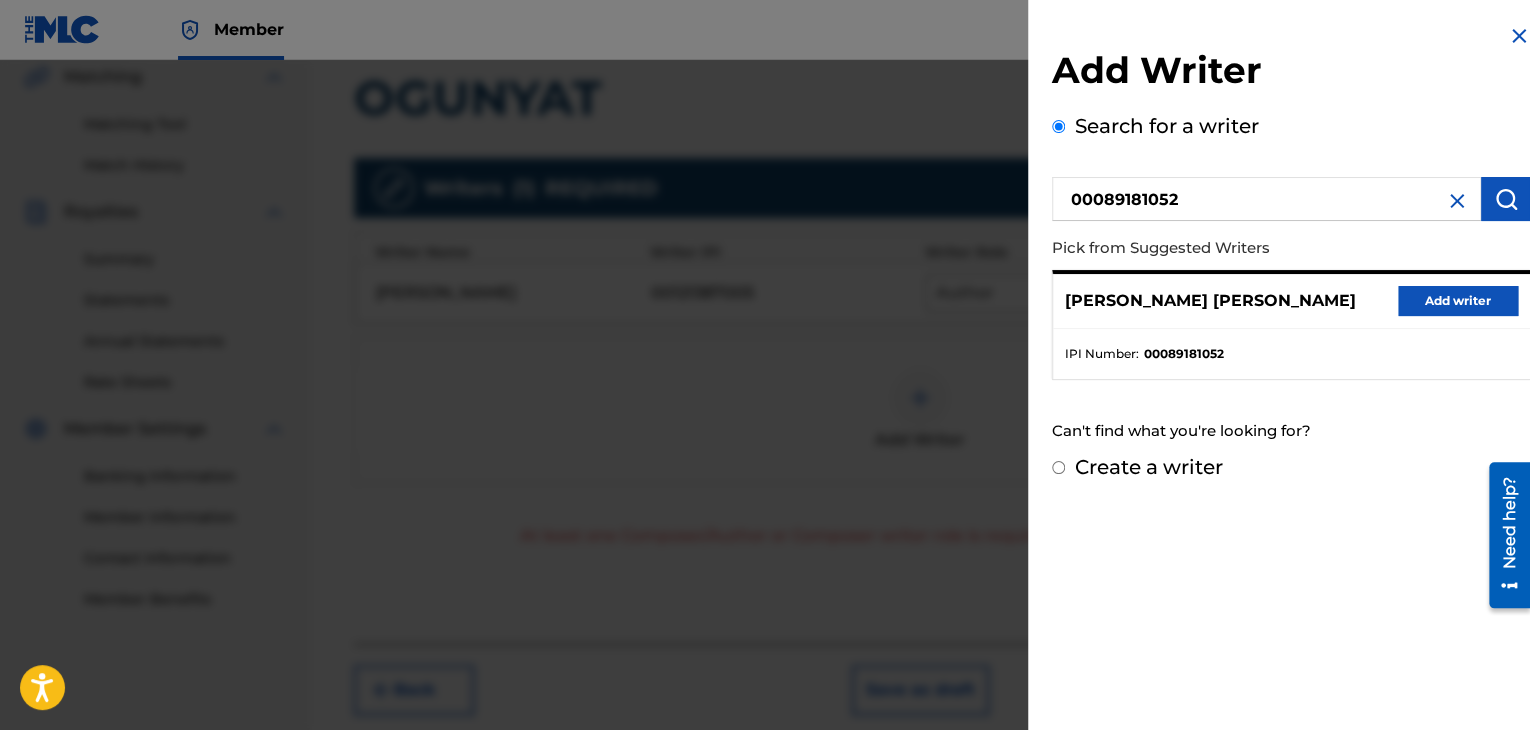 click on "Add writer" at bounding box center (1458, 301) 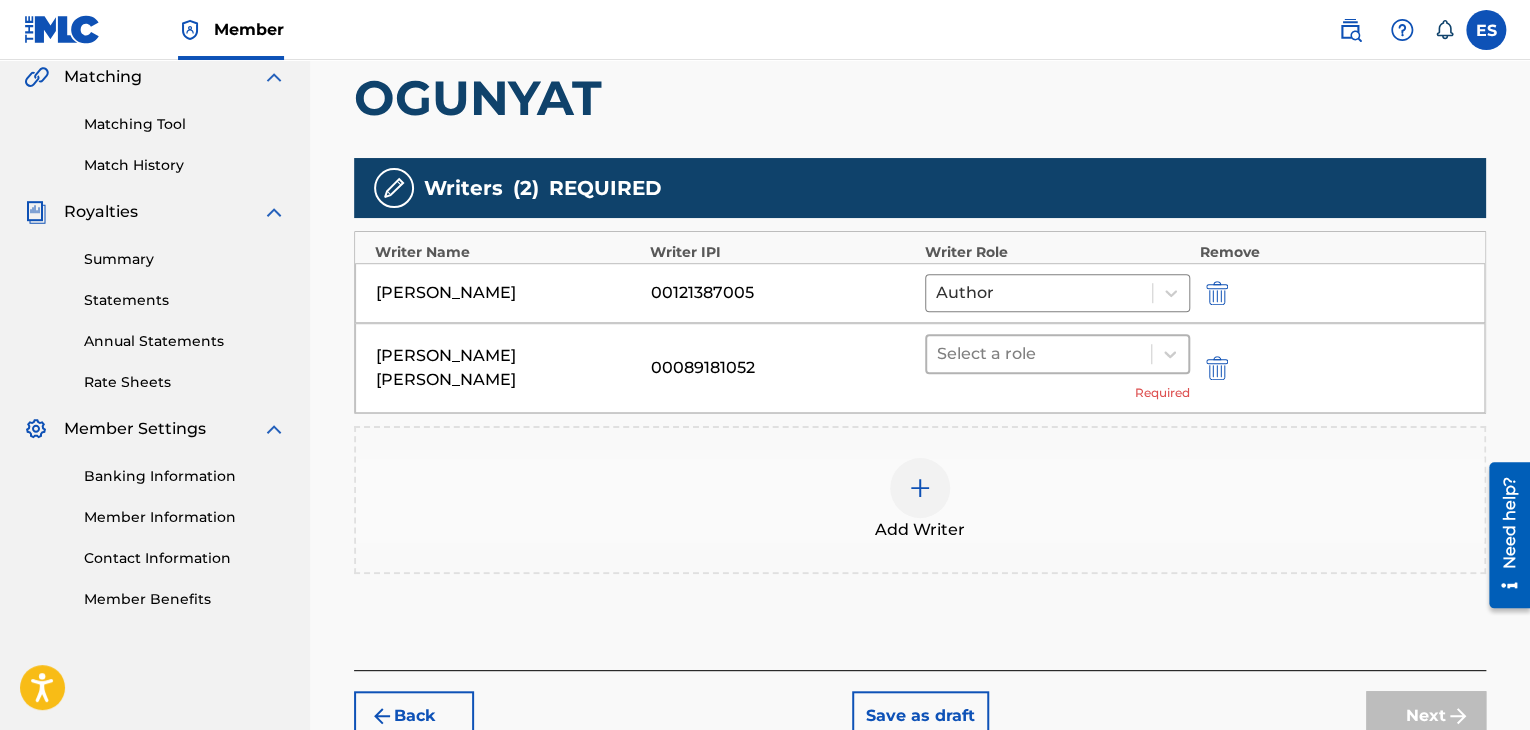 click at bounding box center [1039, 354] 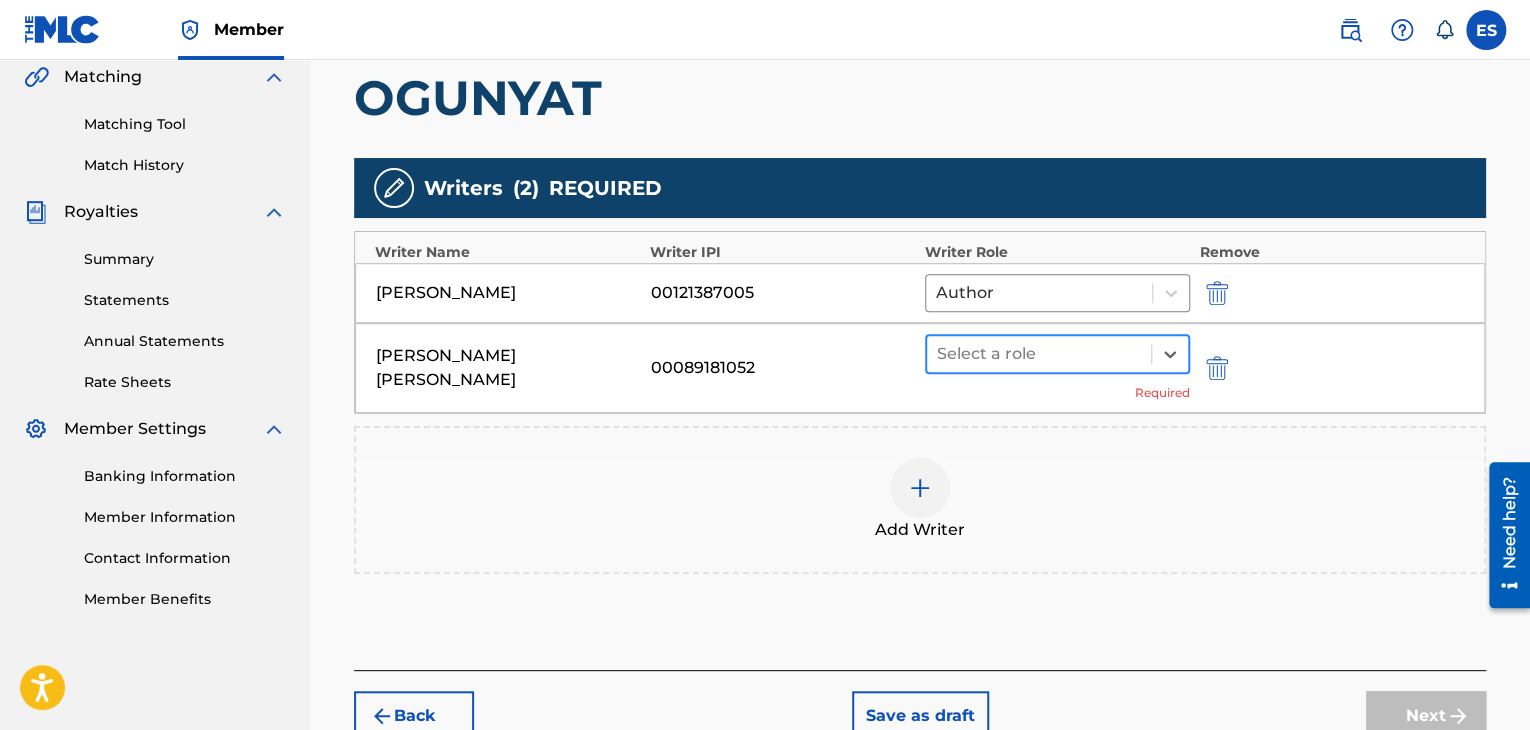 click at bounding box center [1039, 354] 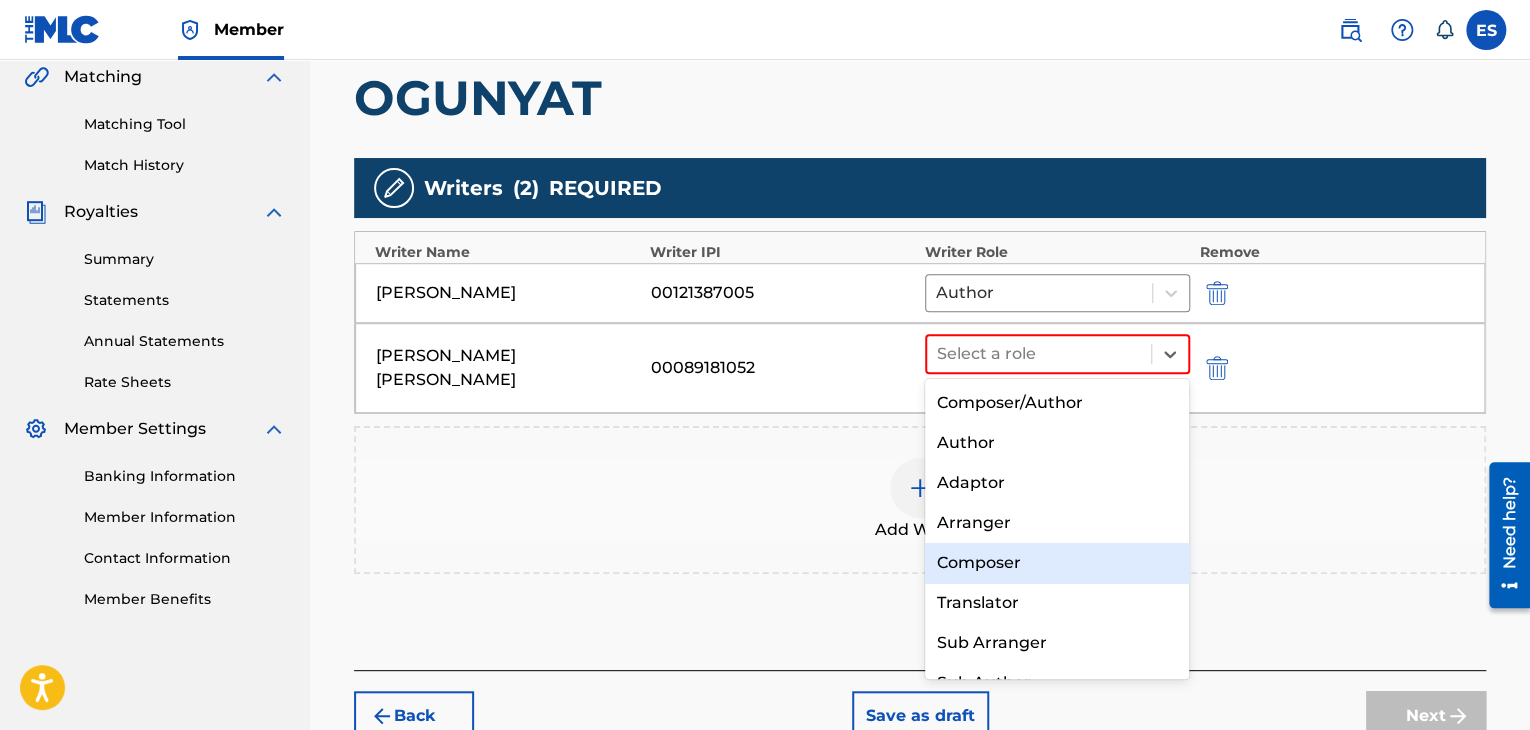 click on "Composer" at bounding box center [1057, 563] 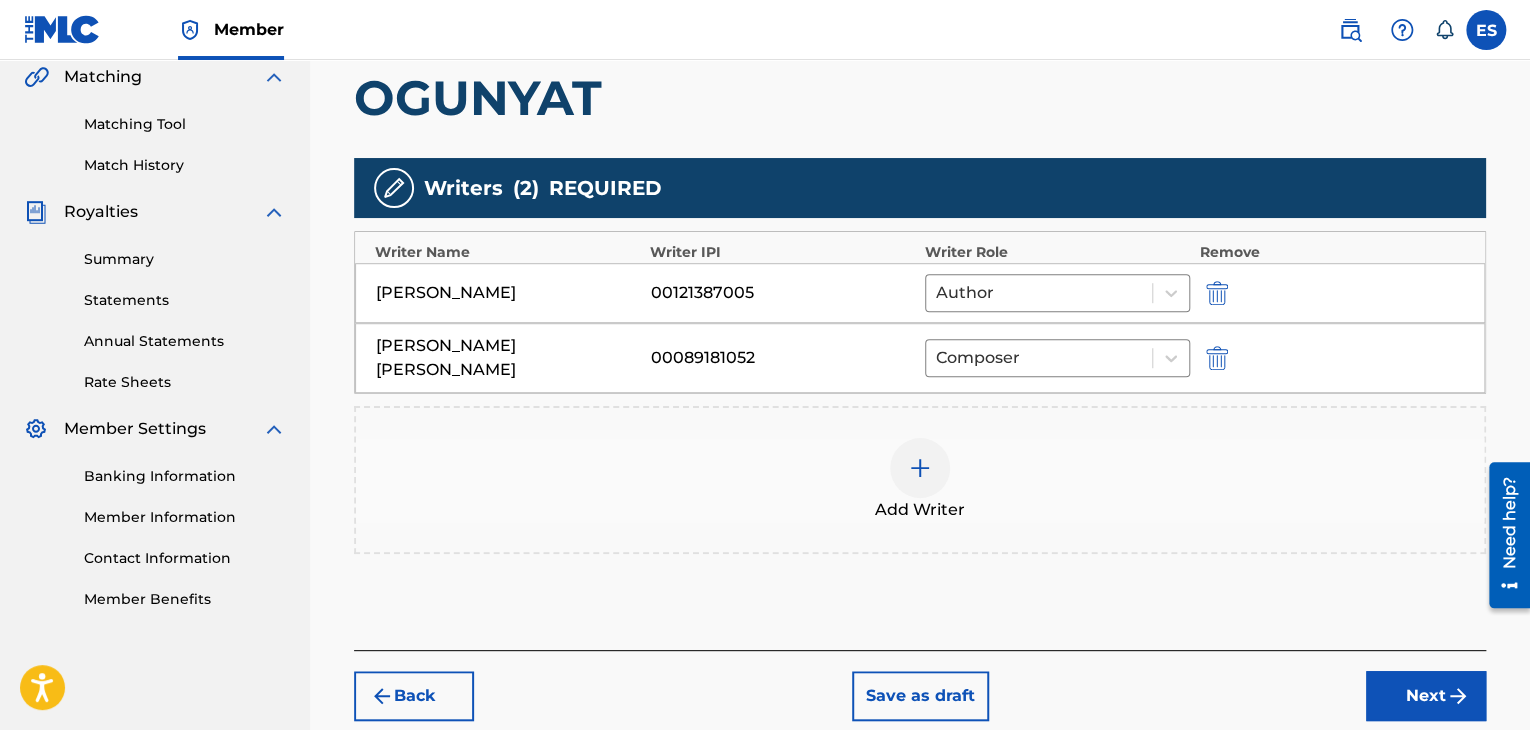 click at bounding box center (920, 468) 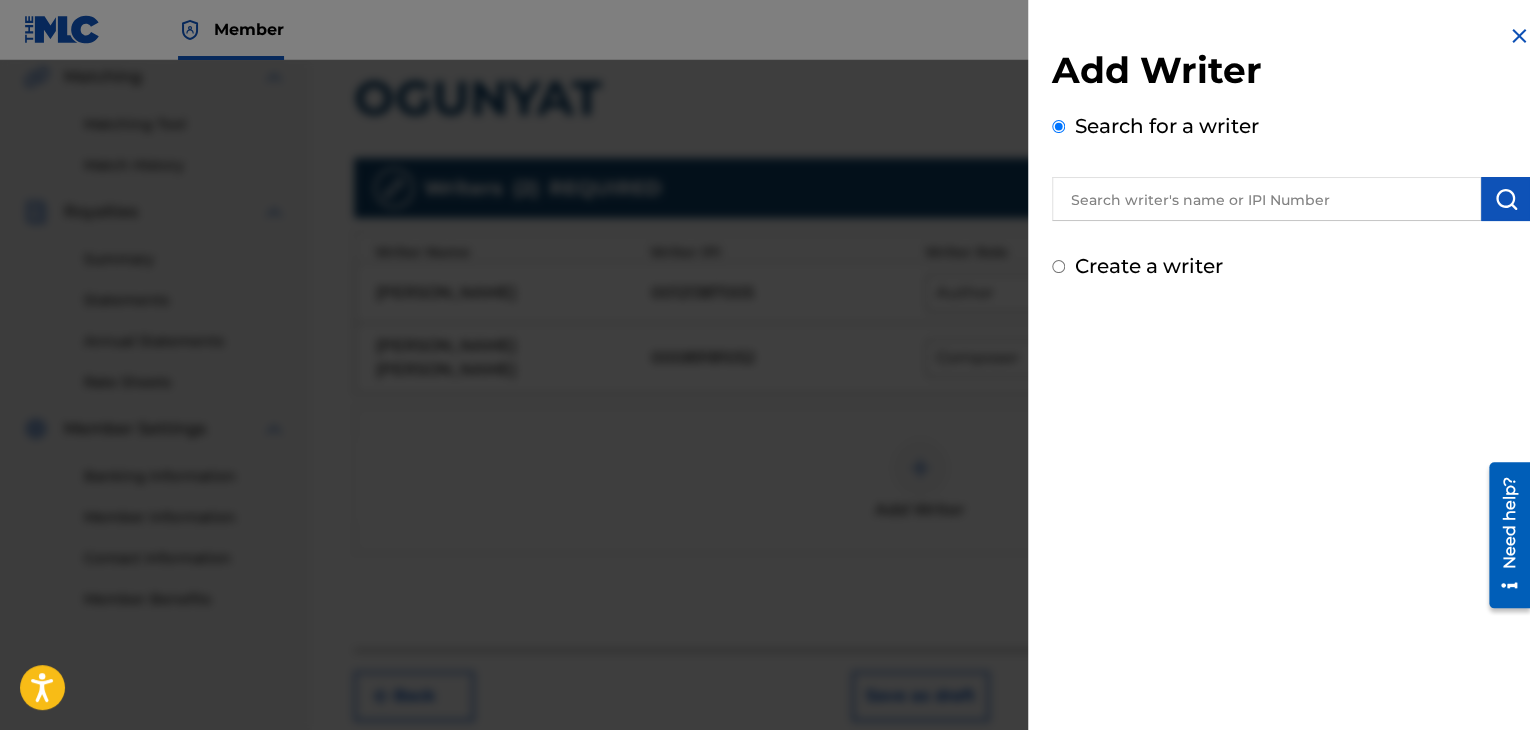 click at bounding box center [1266, 199] 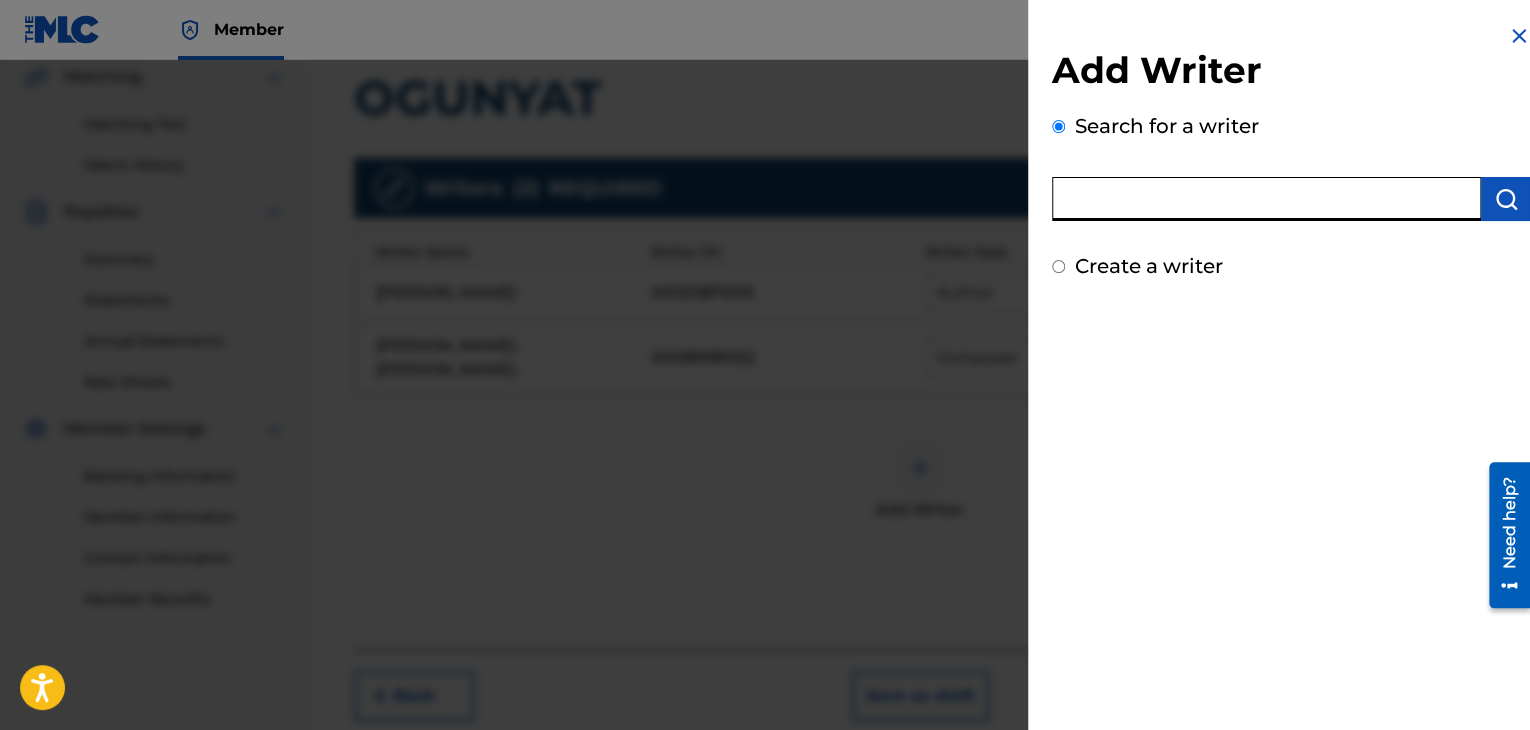 paste on "00295597403" 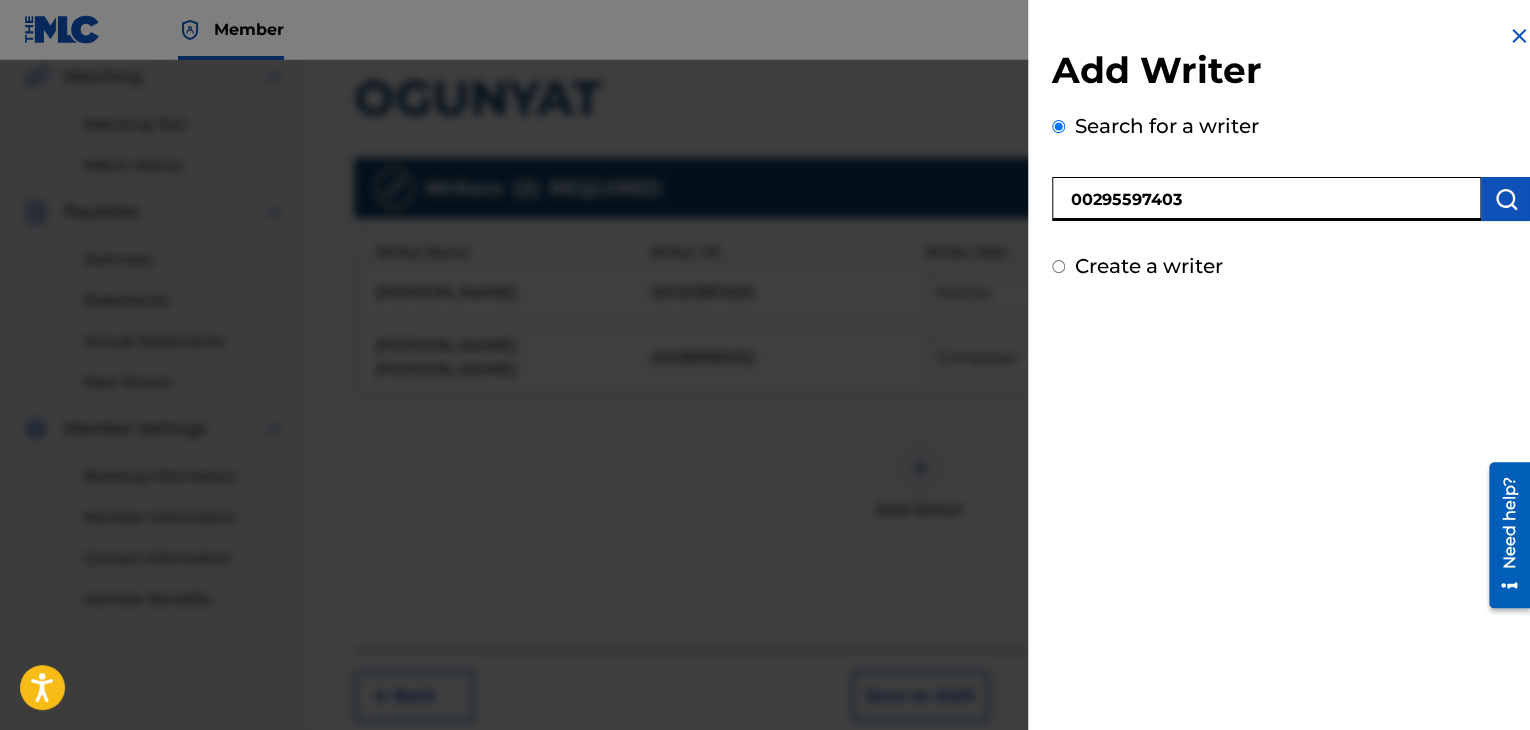 click on "Add Writer Search for a writer 00295597403 Create a writer" at bounding box center (1291, 372) 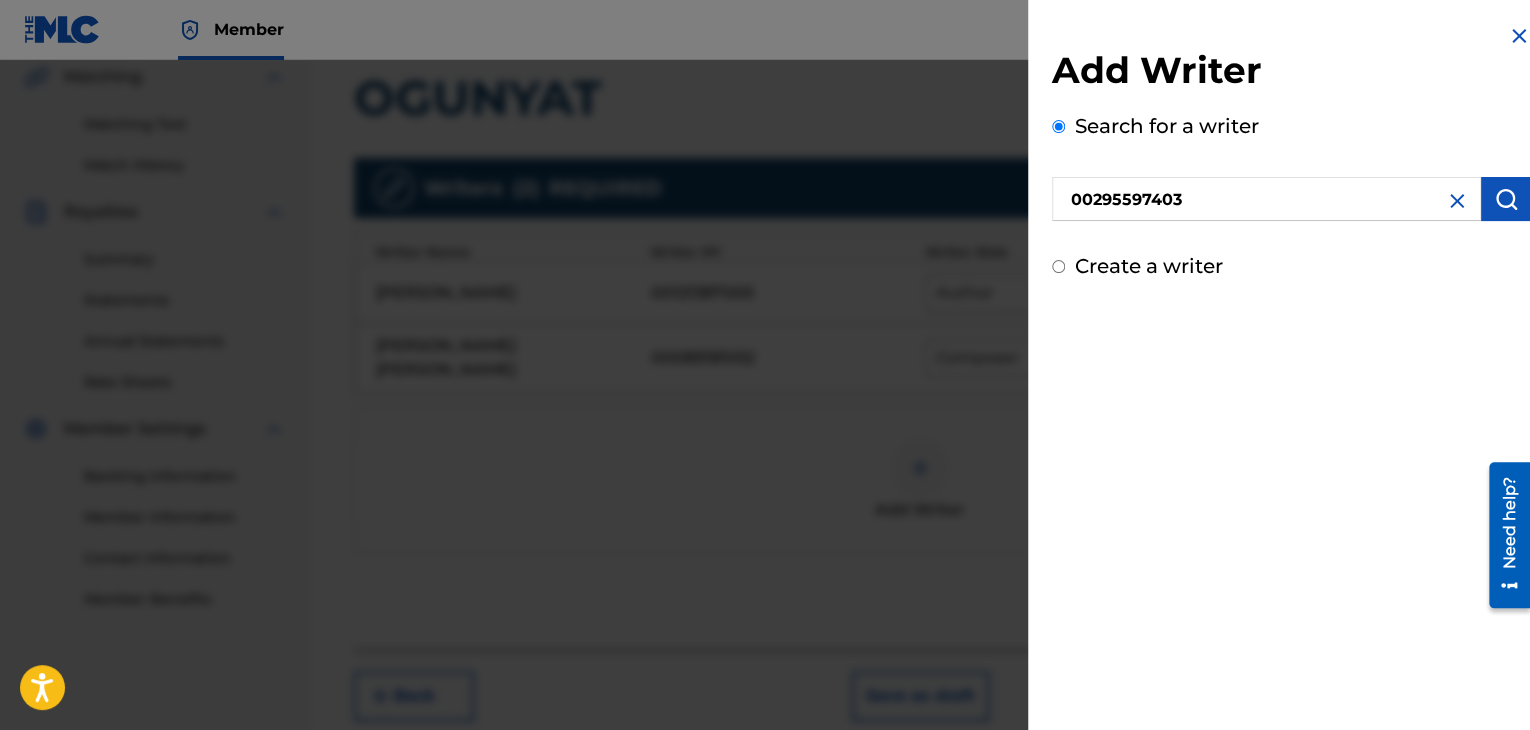 click at bounding box center [1506, 199] 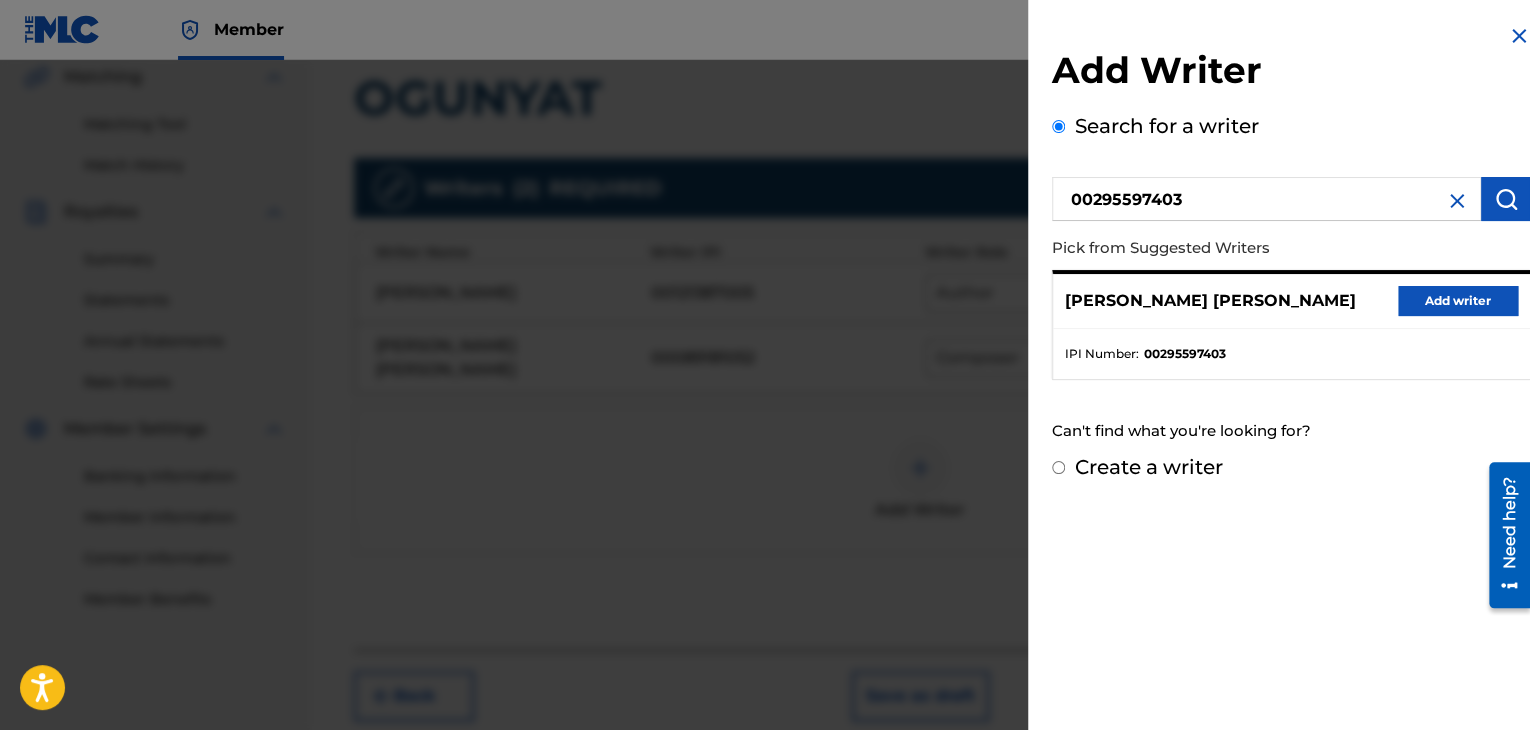 click on "Add writer" at bounding box center [1458, 301] 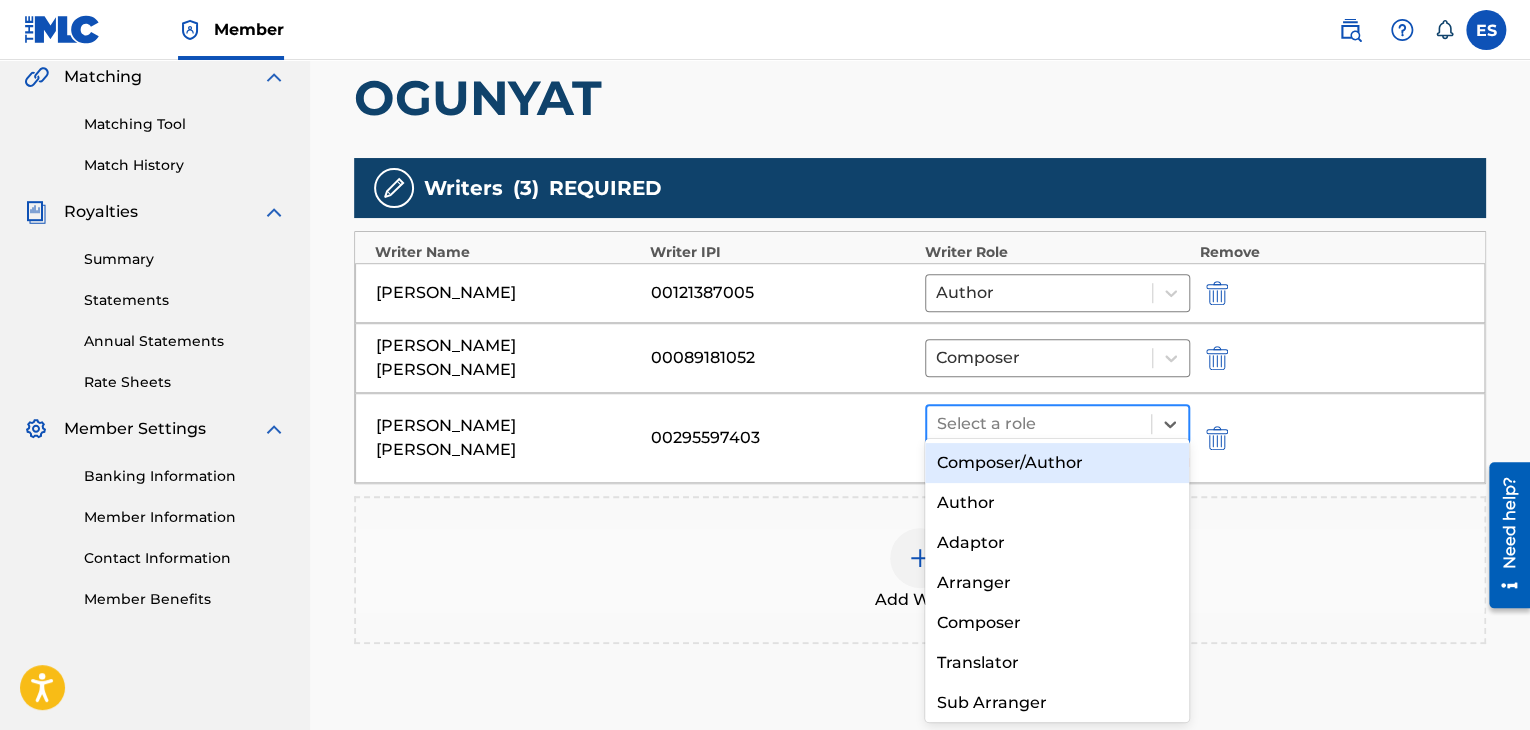 click at bounding box center [1039, 424] 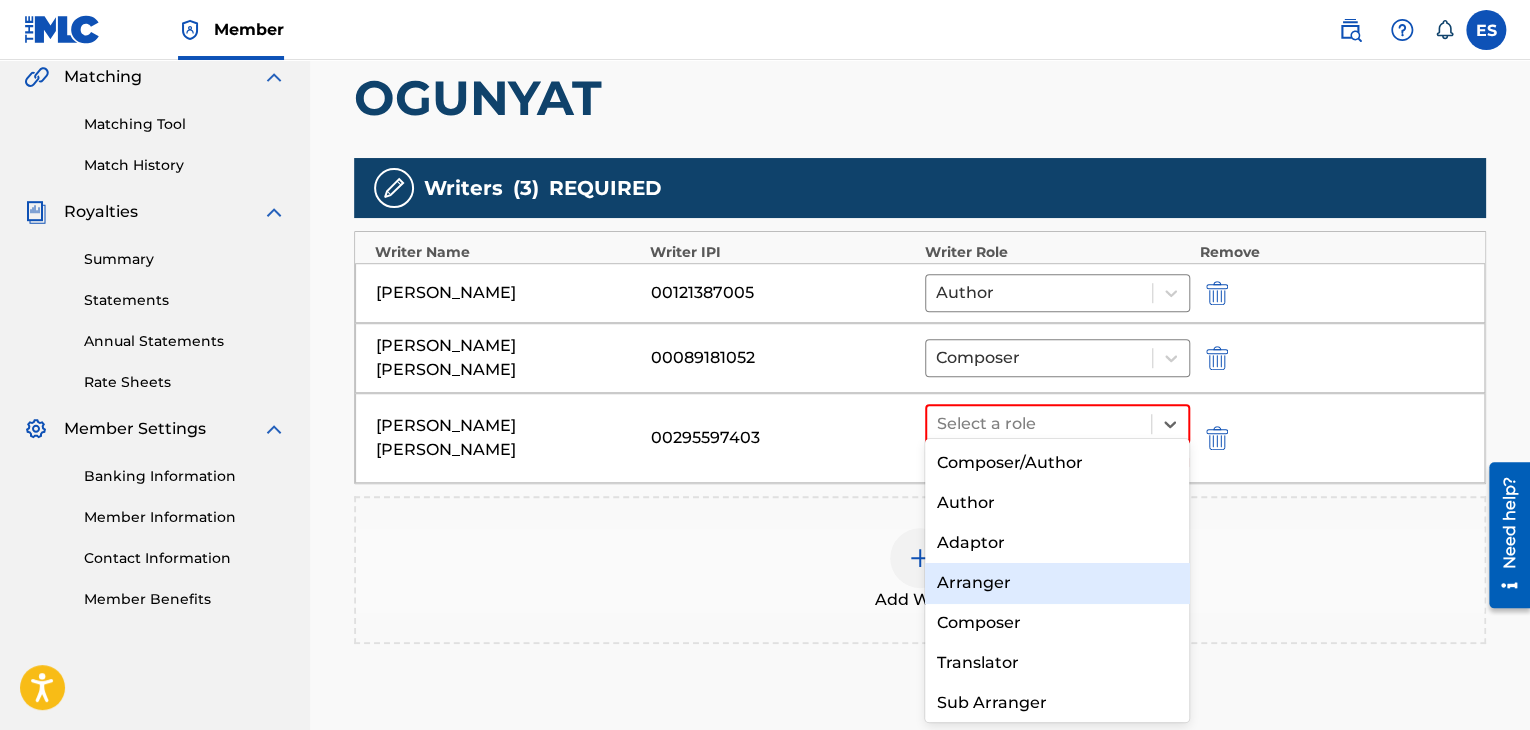 click on "Arranger" at bounding box center [1057, 583] 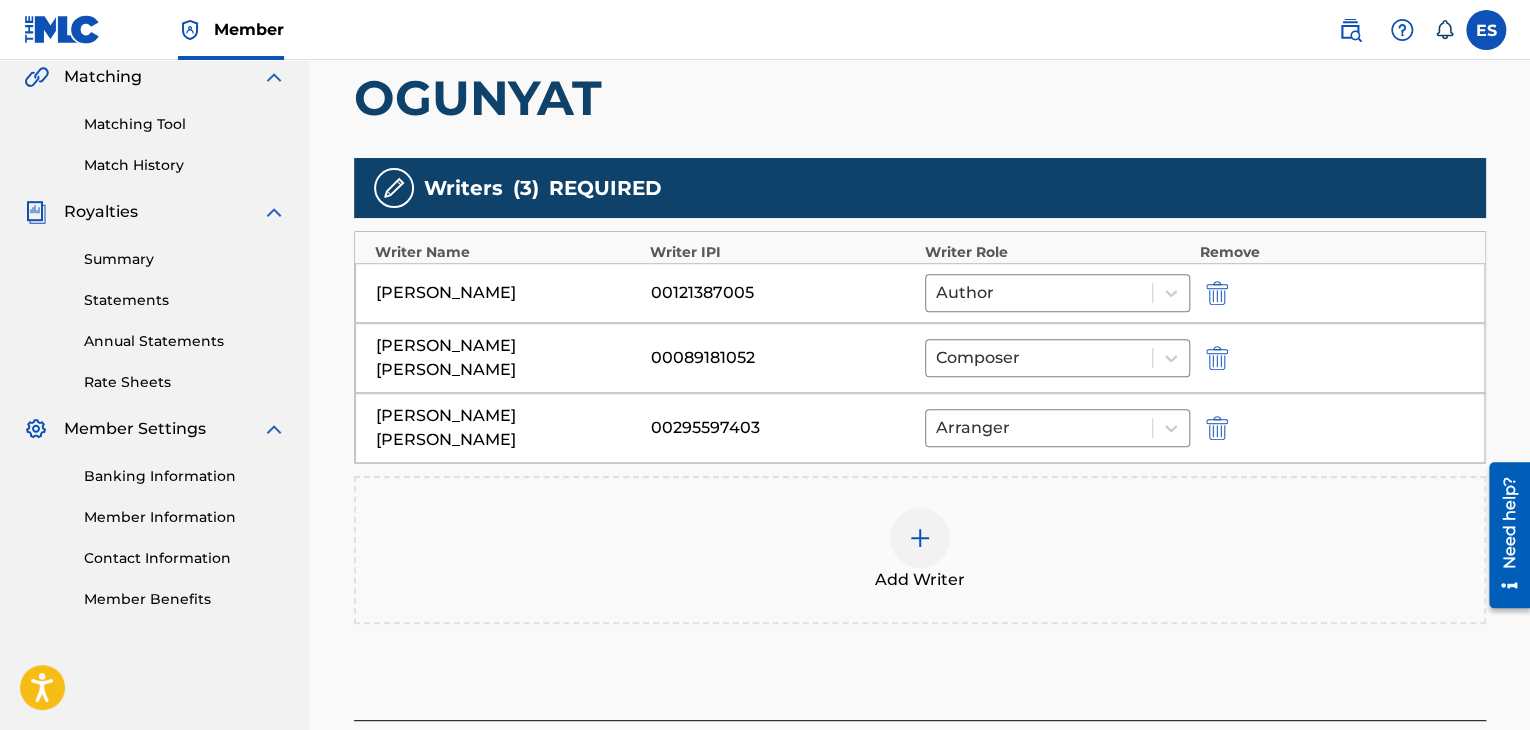 scroll, scrollTop: 624, scrollLeft: 0, axis: vertical 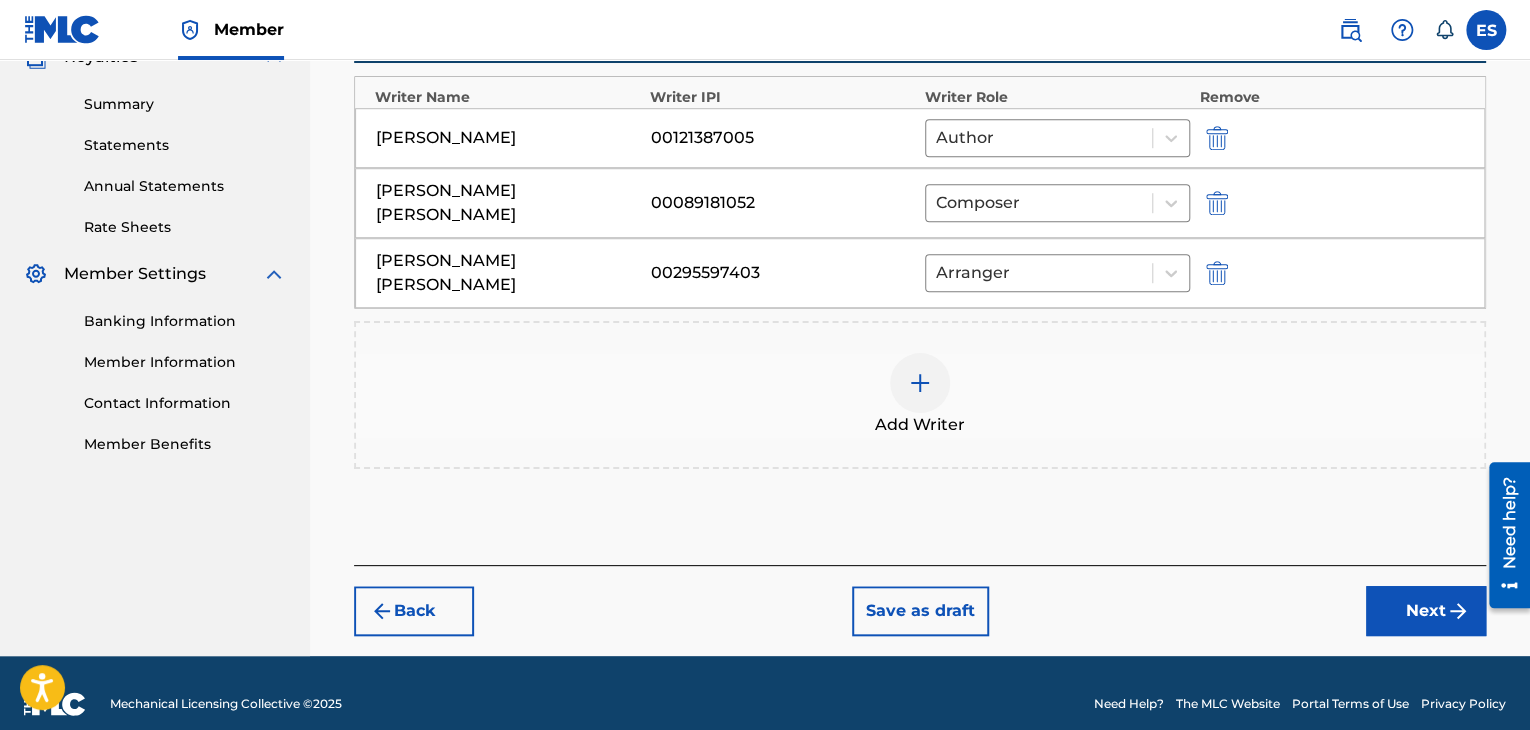 click on "Next" at bounding box center (1426, 611) 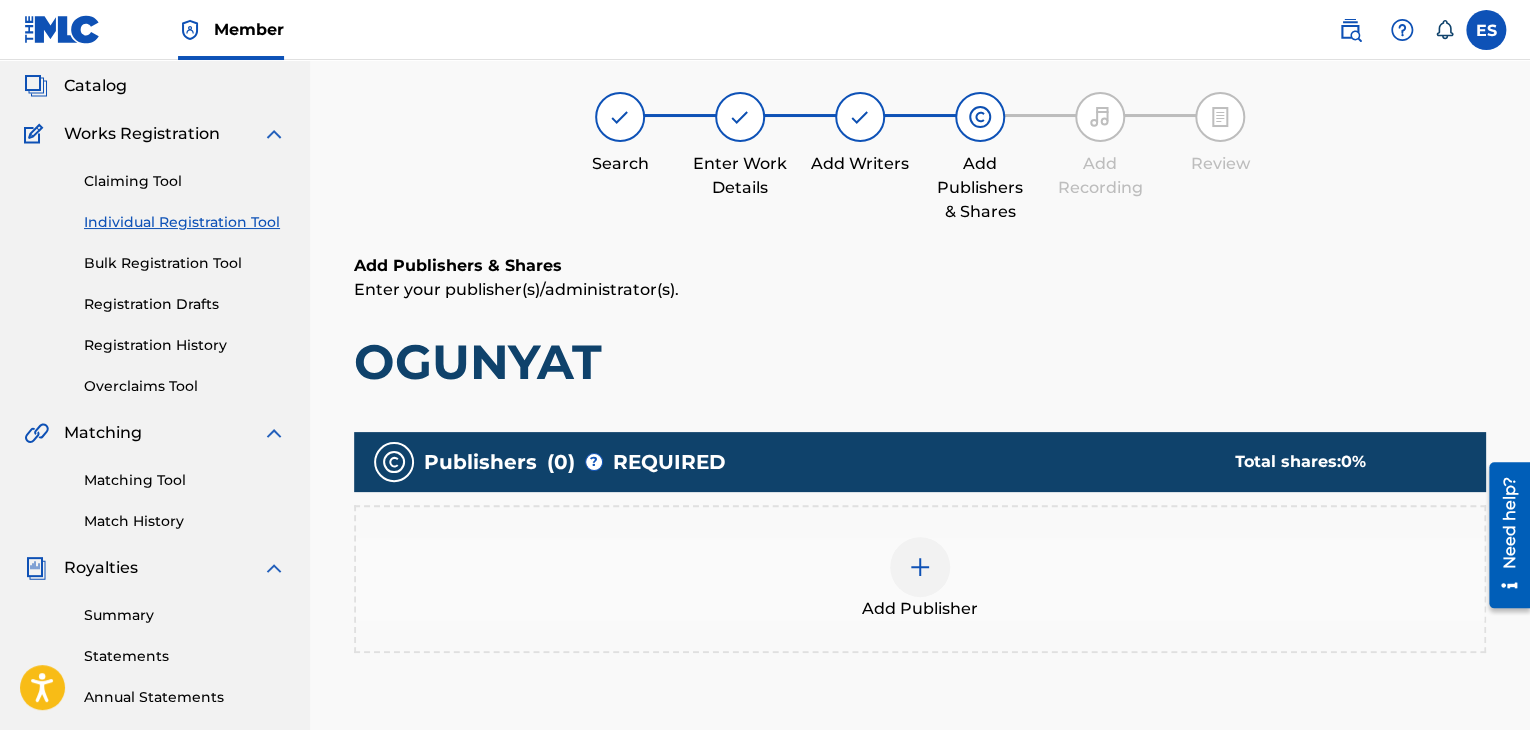 scroll, scrollTop: 90, scrollLeft: 0, axis: vertical 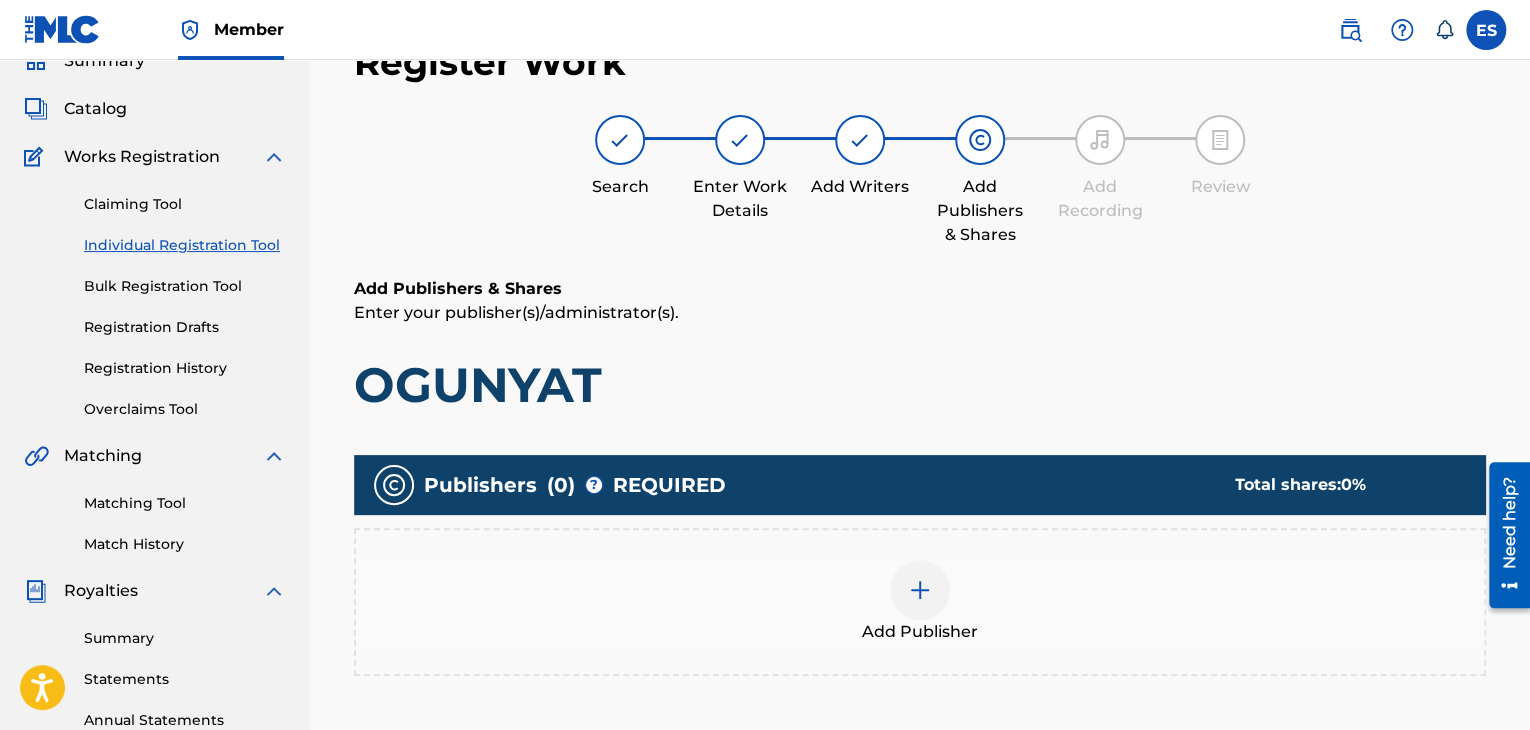 click at bounding box center (920, 590) 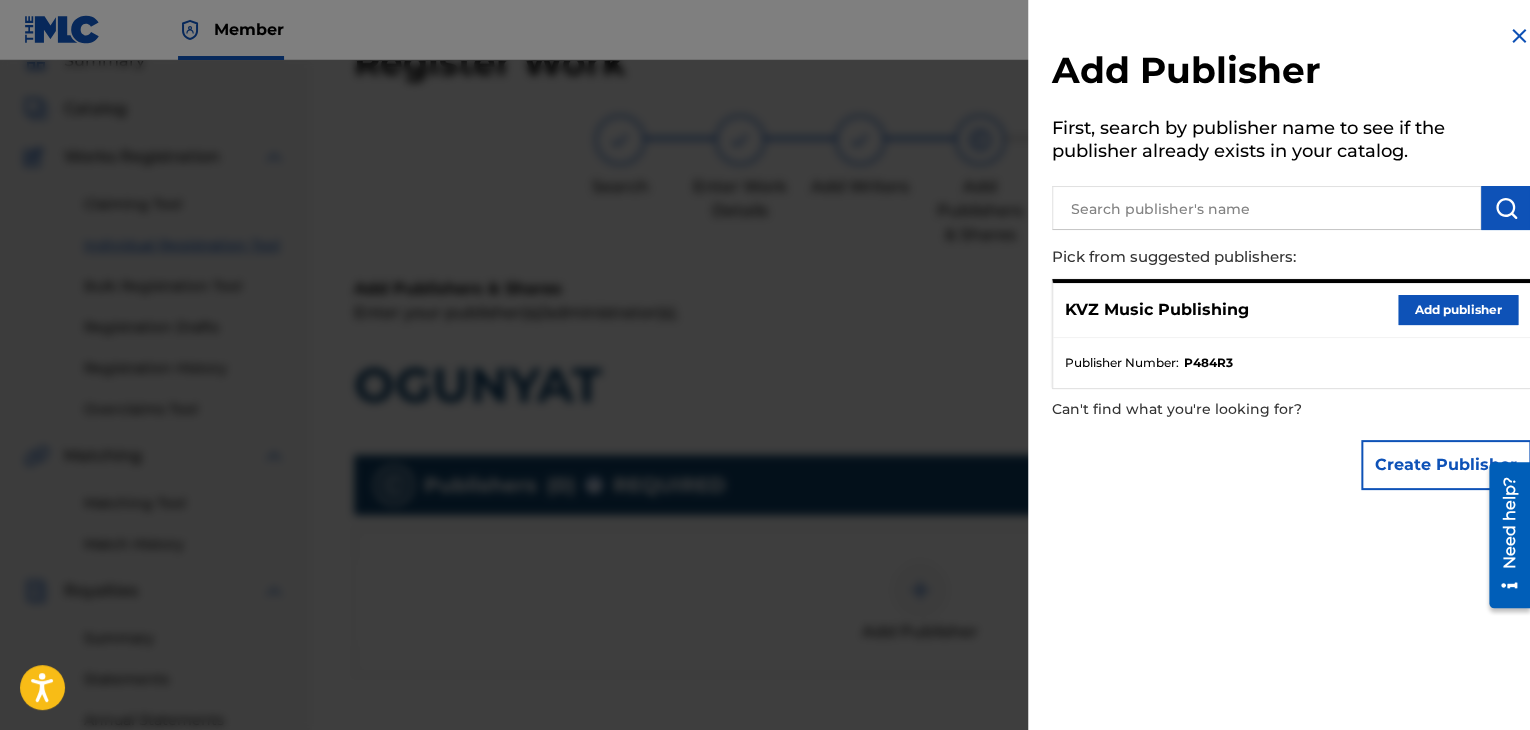 click on "Add publisher" at bounding box center [1458, 310] 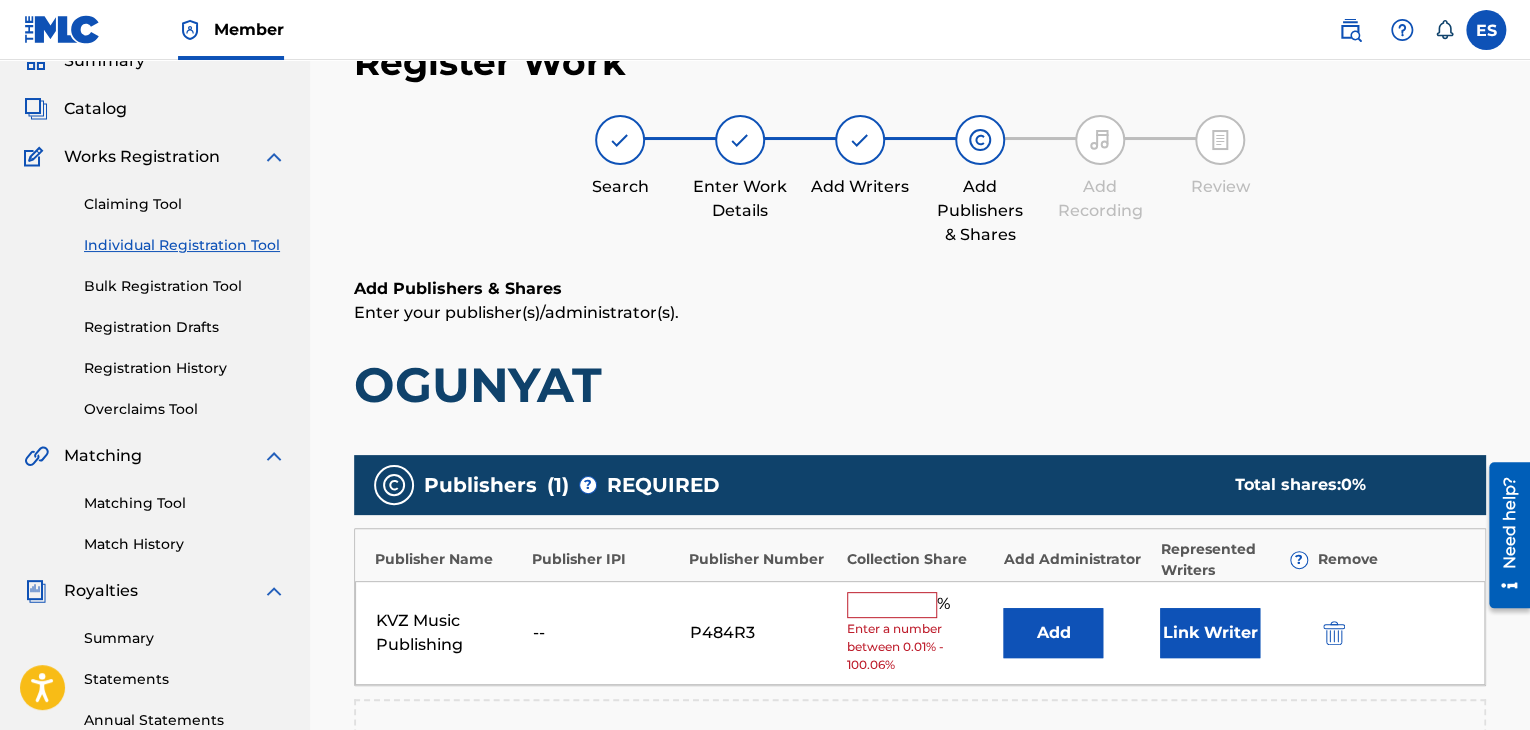 scroll, scrollTop: 490, scrollLeft: 0, axis: vertical 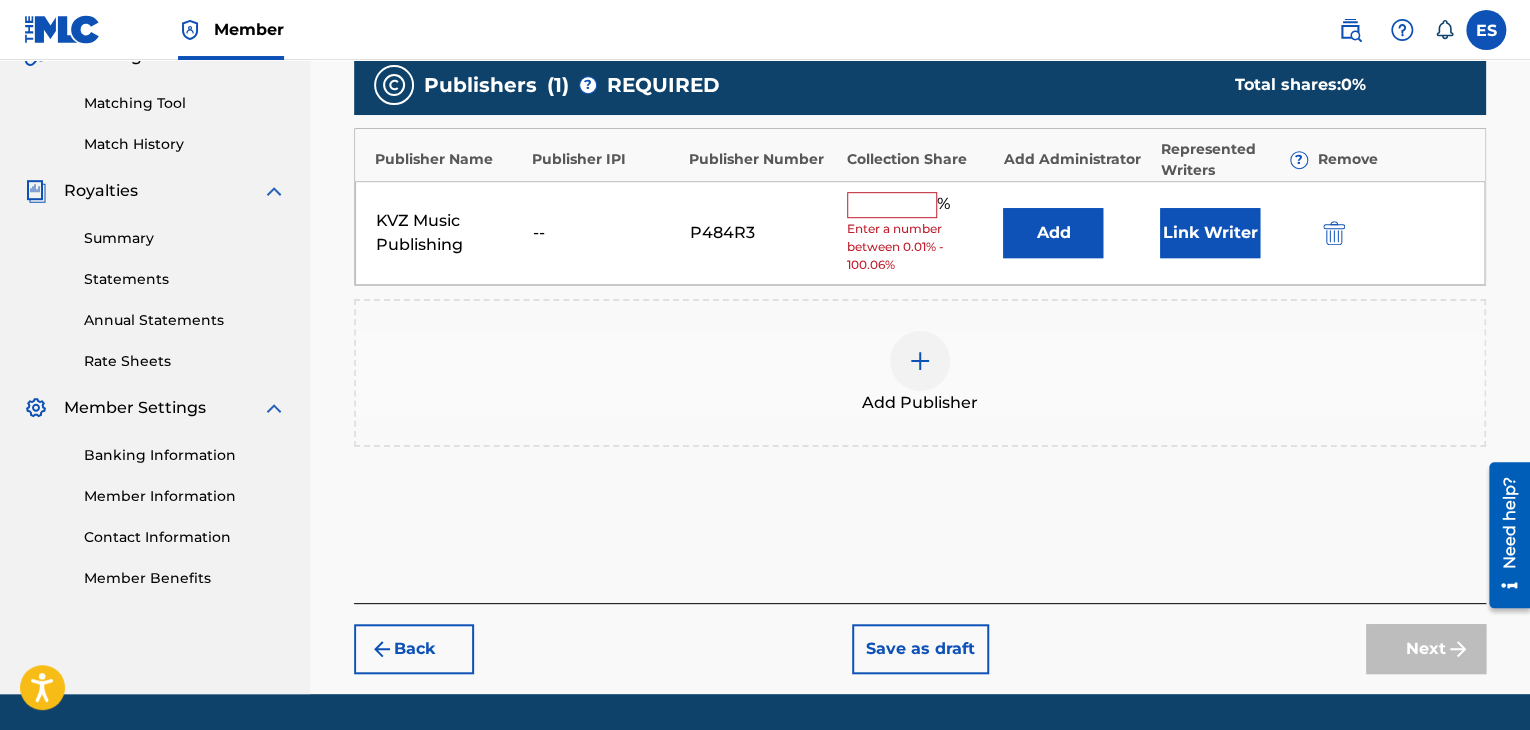 click at bounding box center (892, 205) 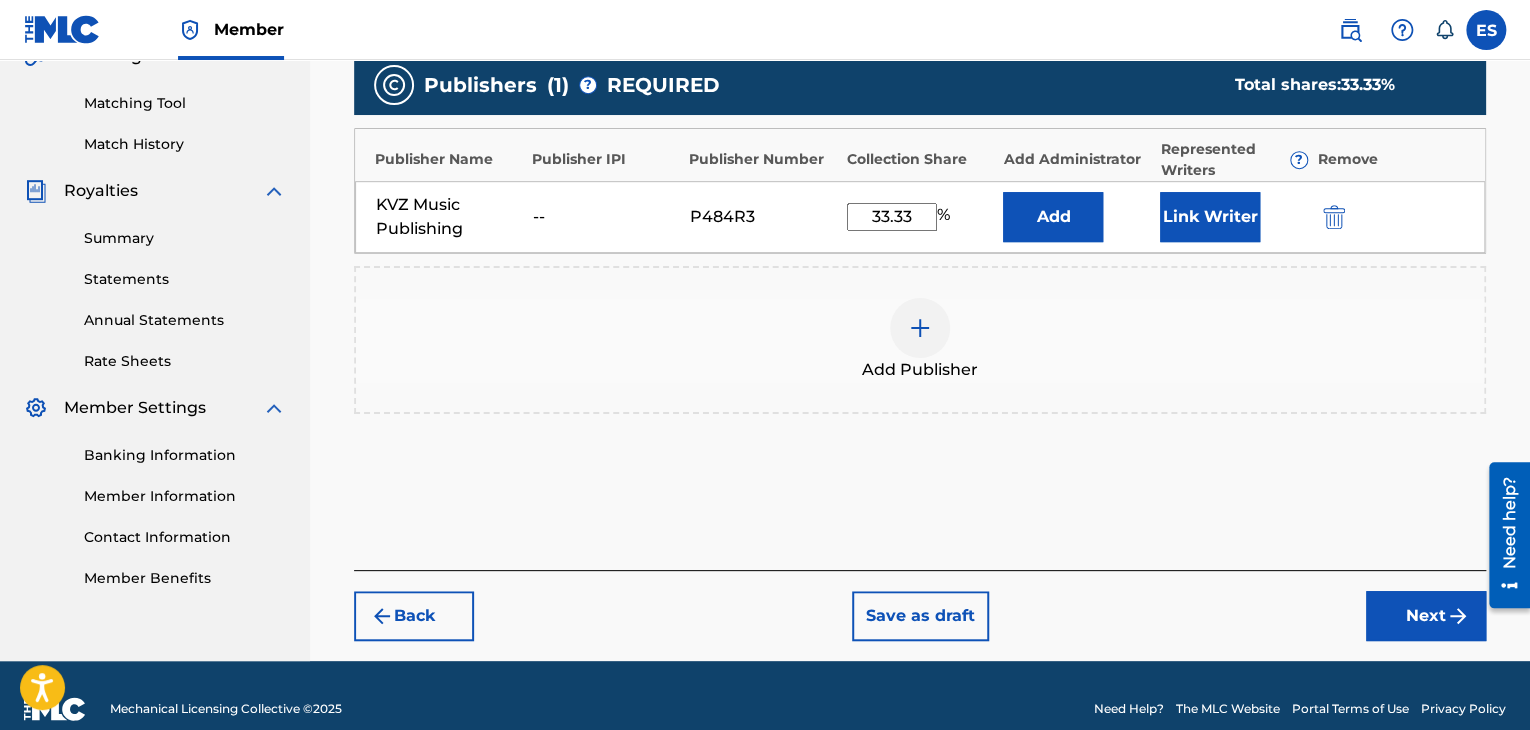click on "Next" at bounding box center (1426, 616) 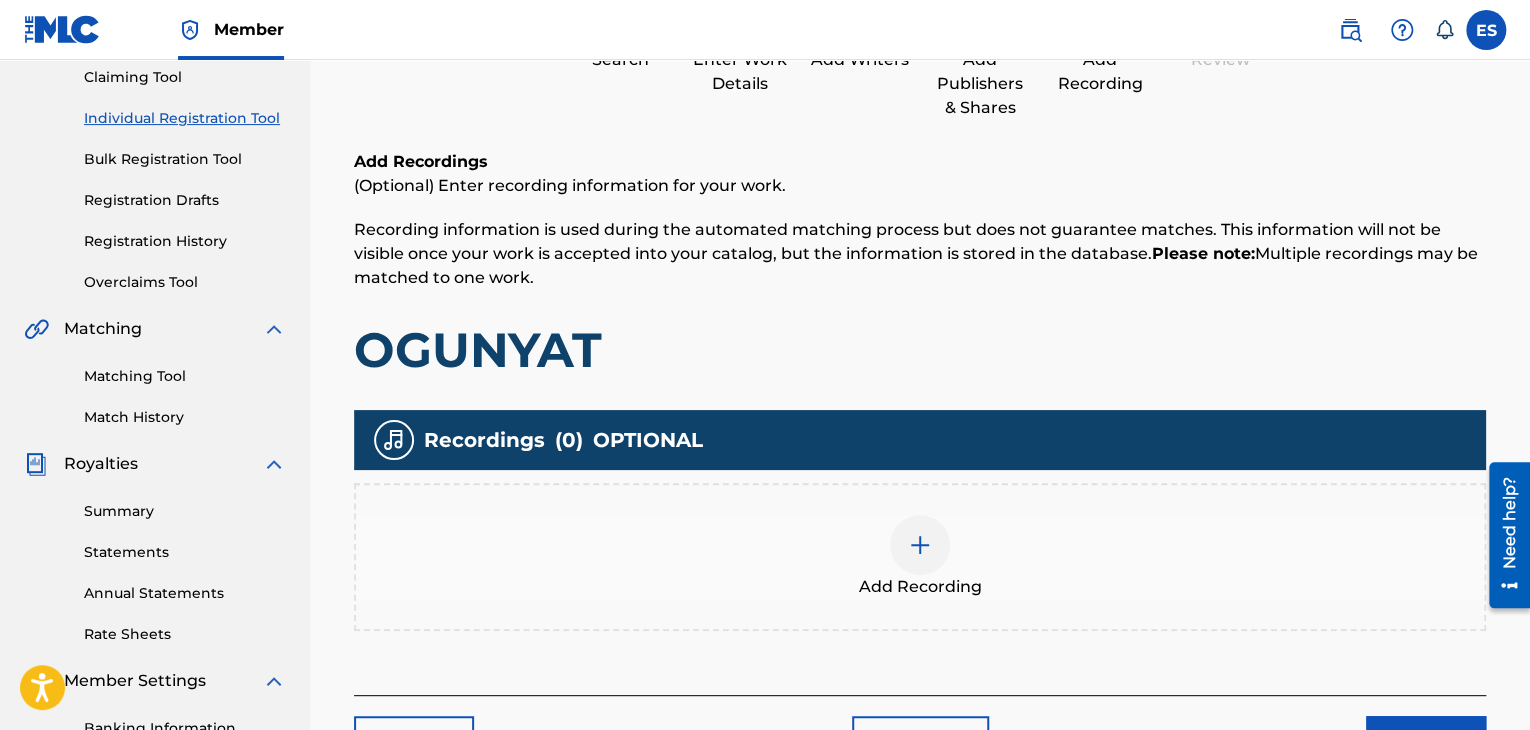 scroll, scrollTop: 469, scrollLeft: 0, axis: vertical 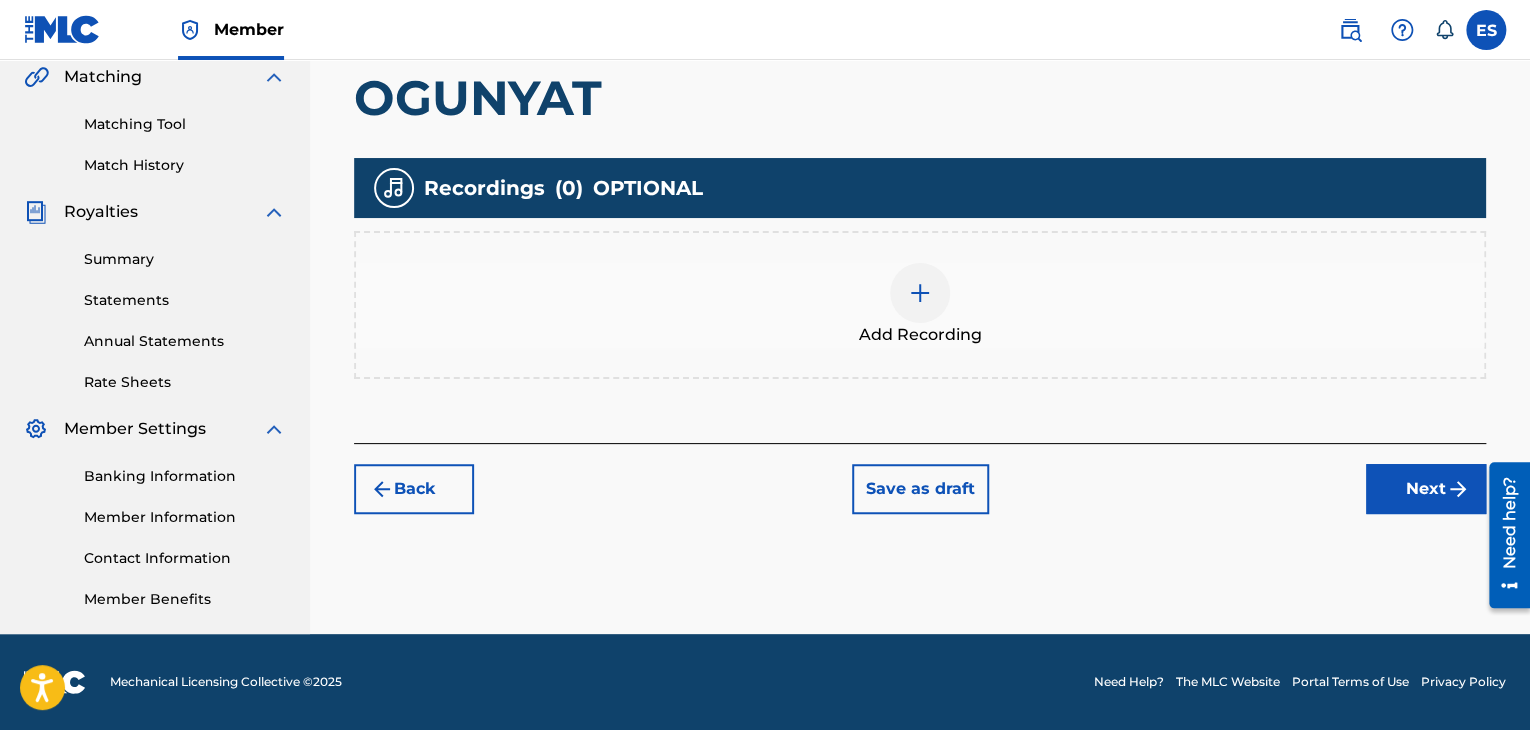click at bounding box center (920, 293) 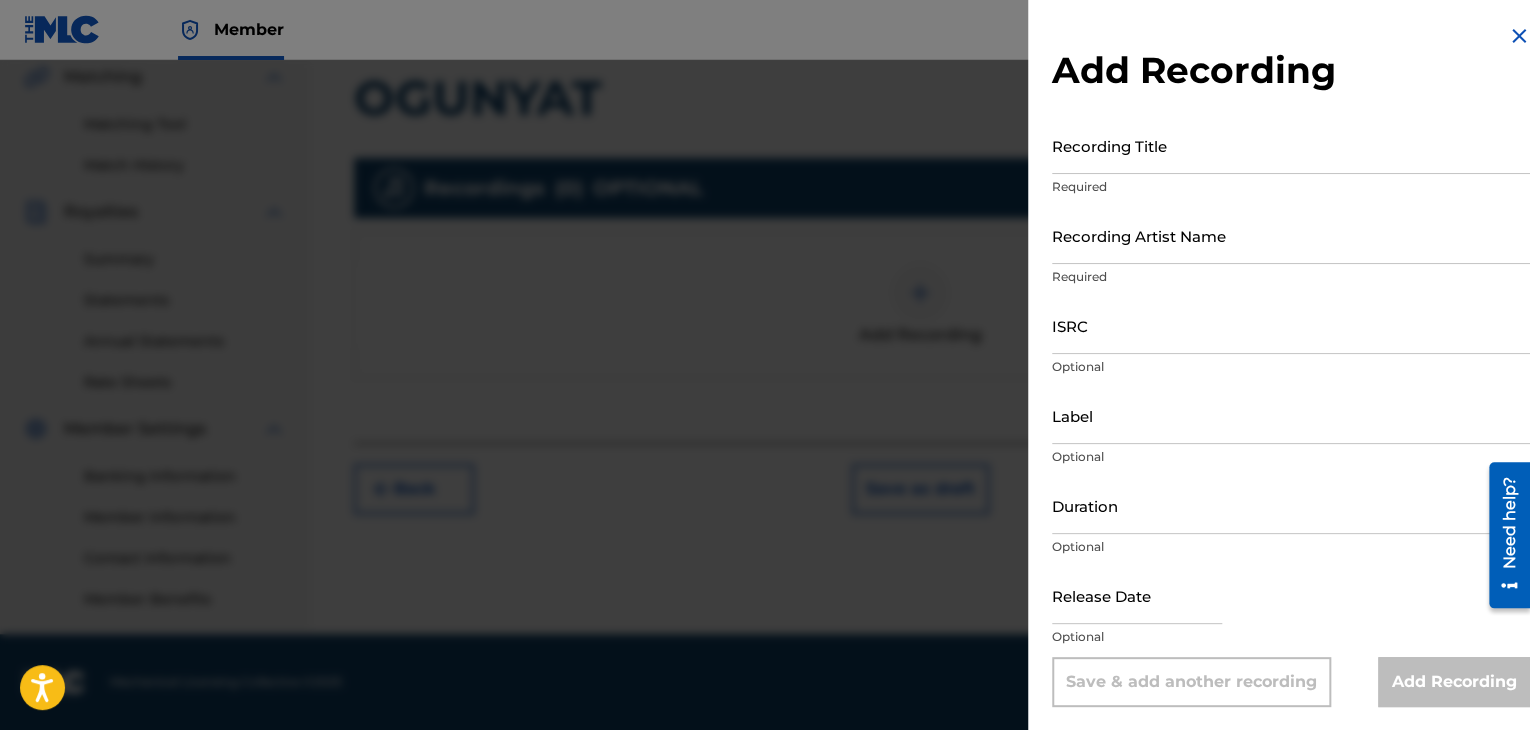 drag, startPoint x: 1155, startPoint y: 181, endPoint x: 1145, endPoint y: 155, distance: 27.856777 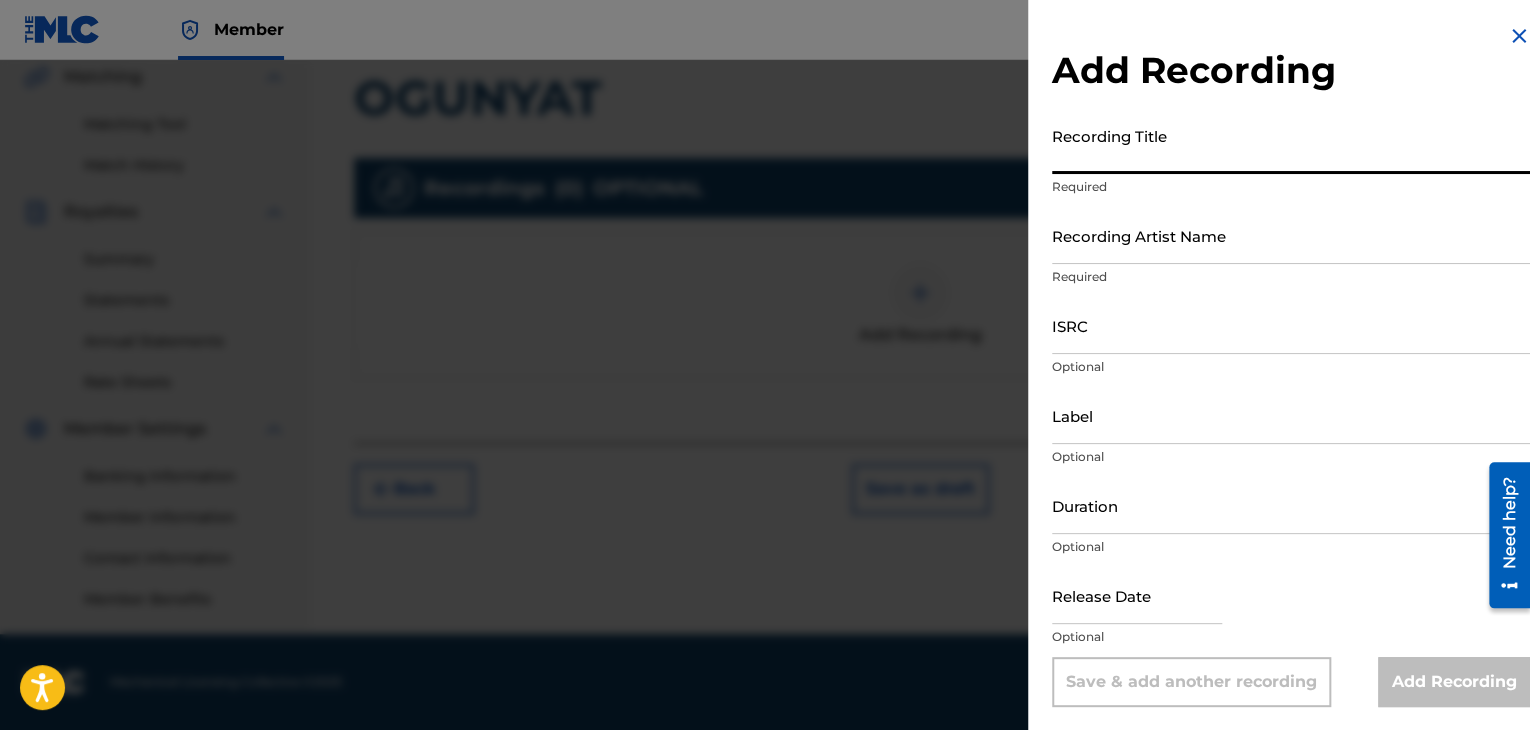 click on "Recording Title" at bounding box center (1291, 145) 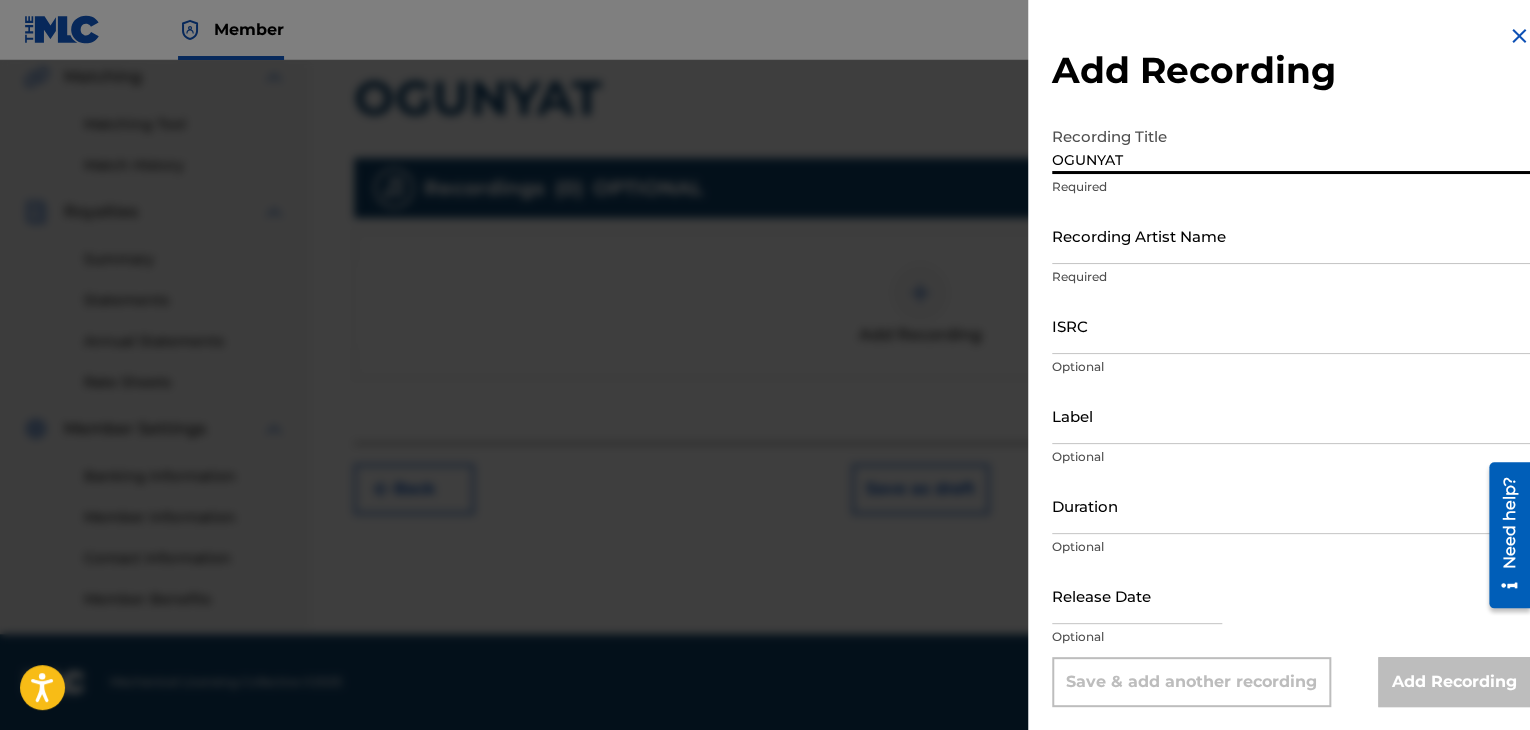 type on "OGUNYAT" 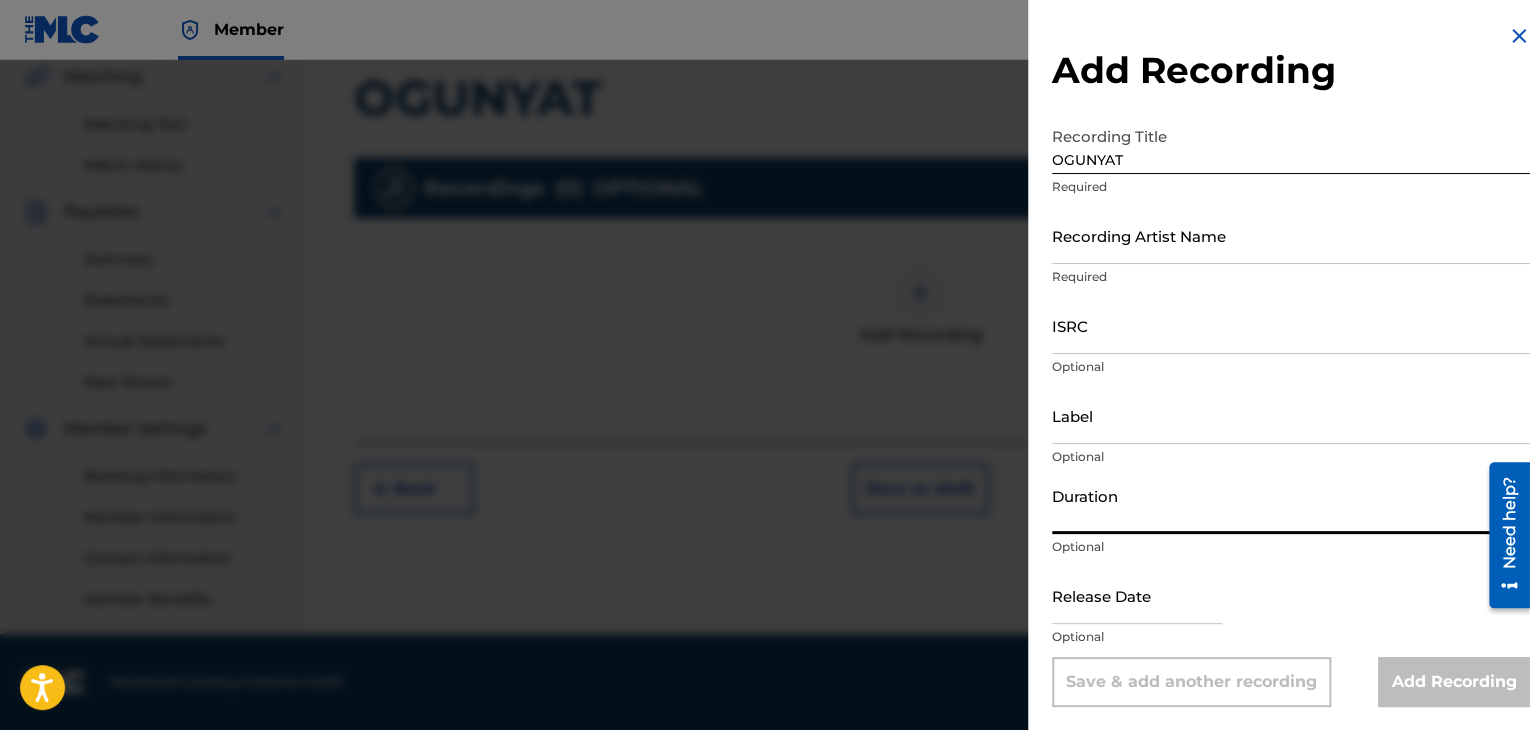click on "Duration" at bounding box center (1291, 505) 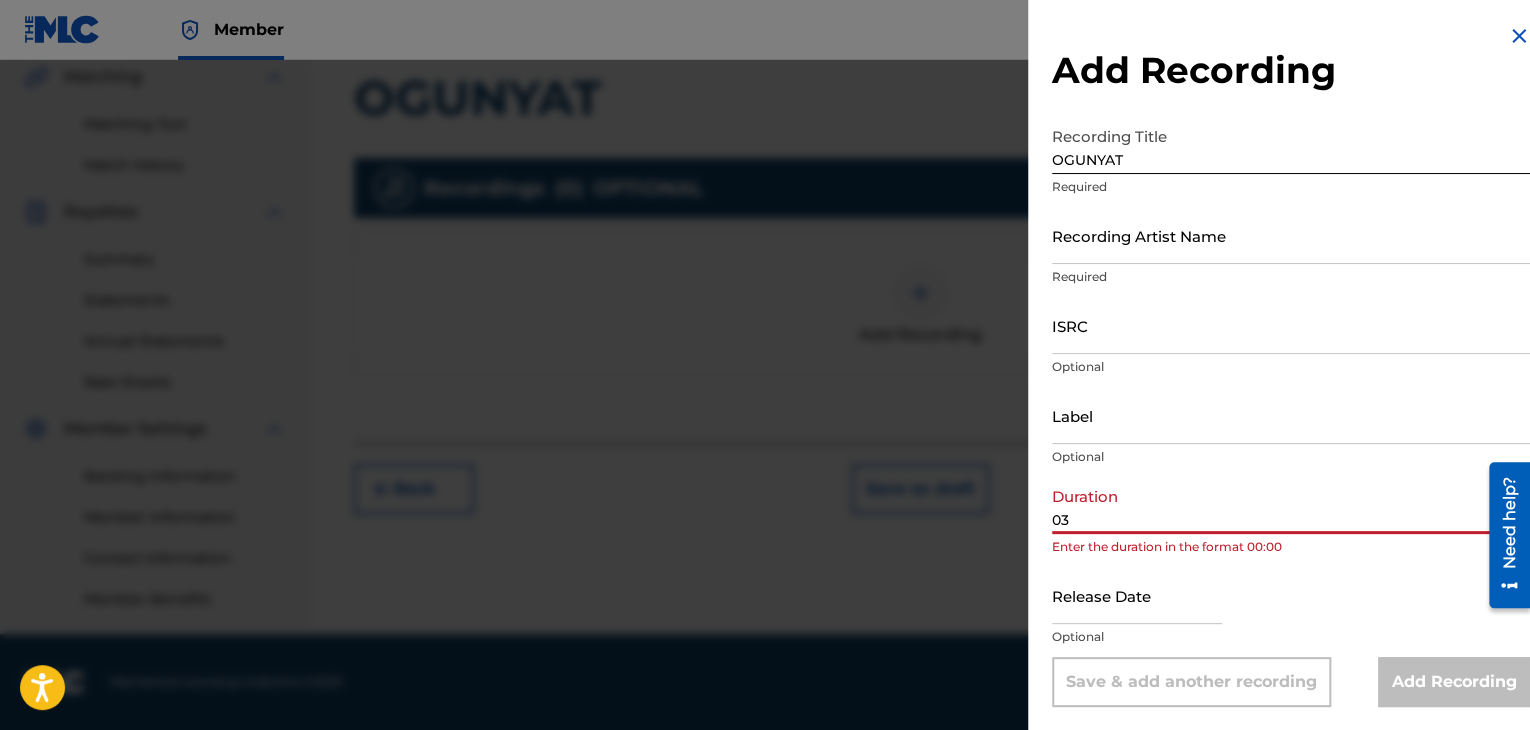 type on "03:47" 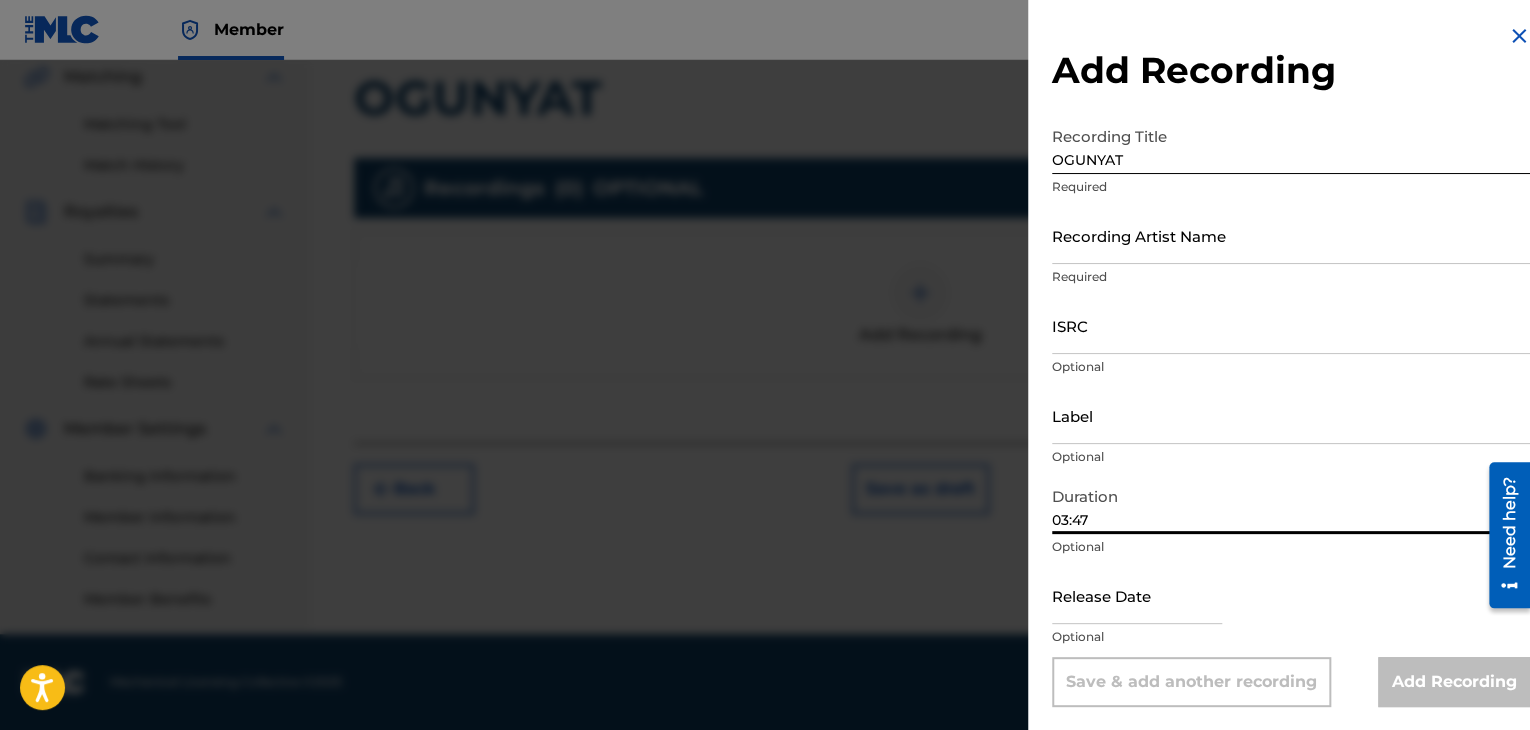 click at bounding box center (1519, 36) 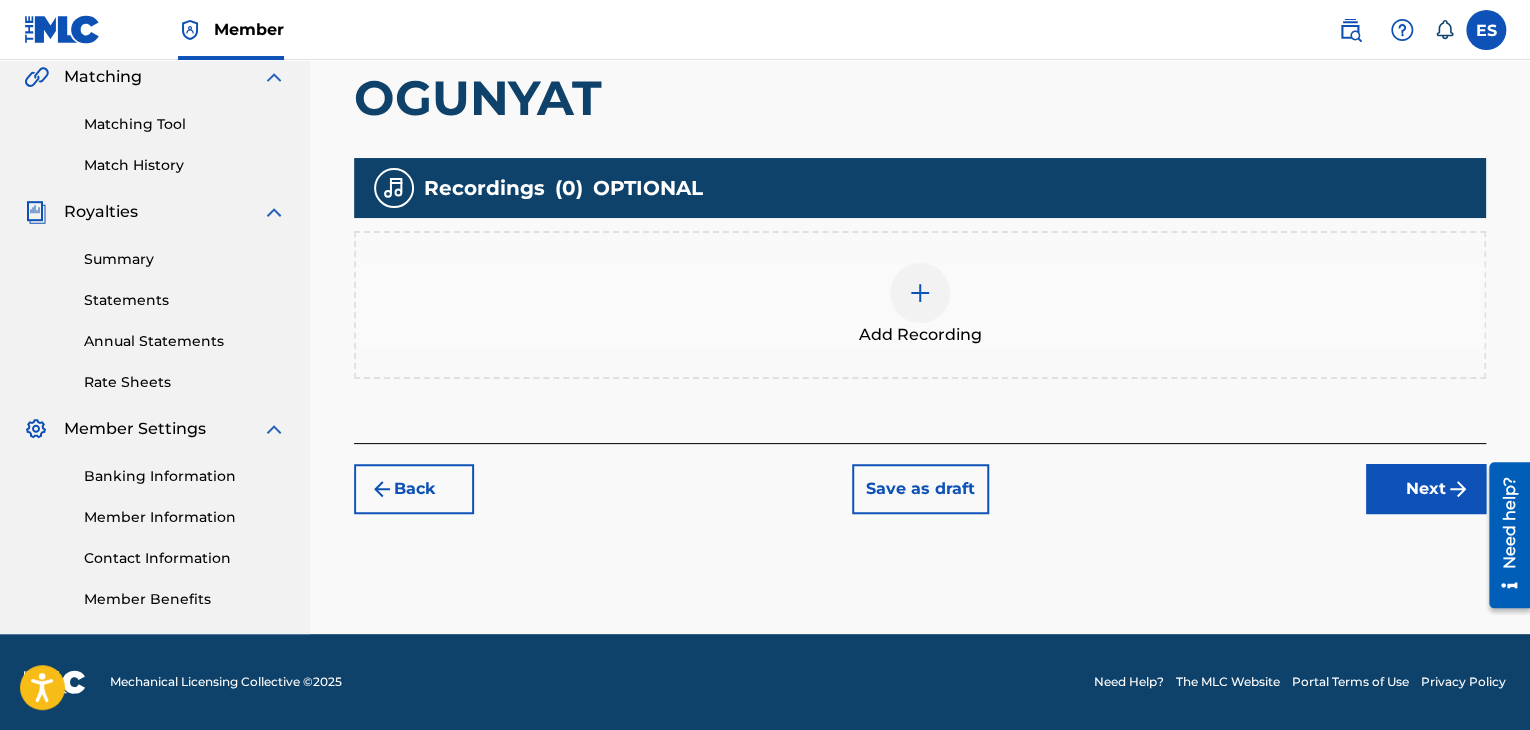 click on "Next" at bounding box center [1426, 489] 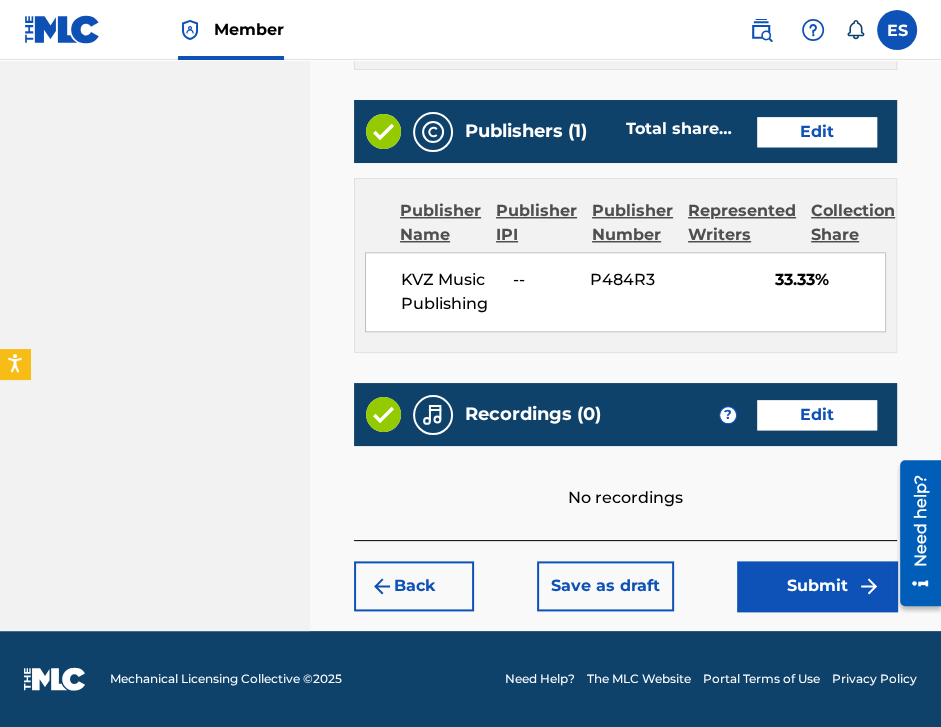 scroll, scrollTop: 1308, scrollLeft: 0, axis: vertical 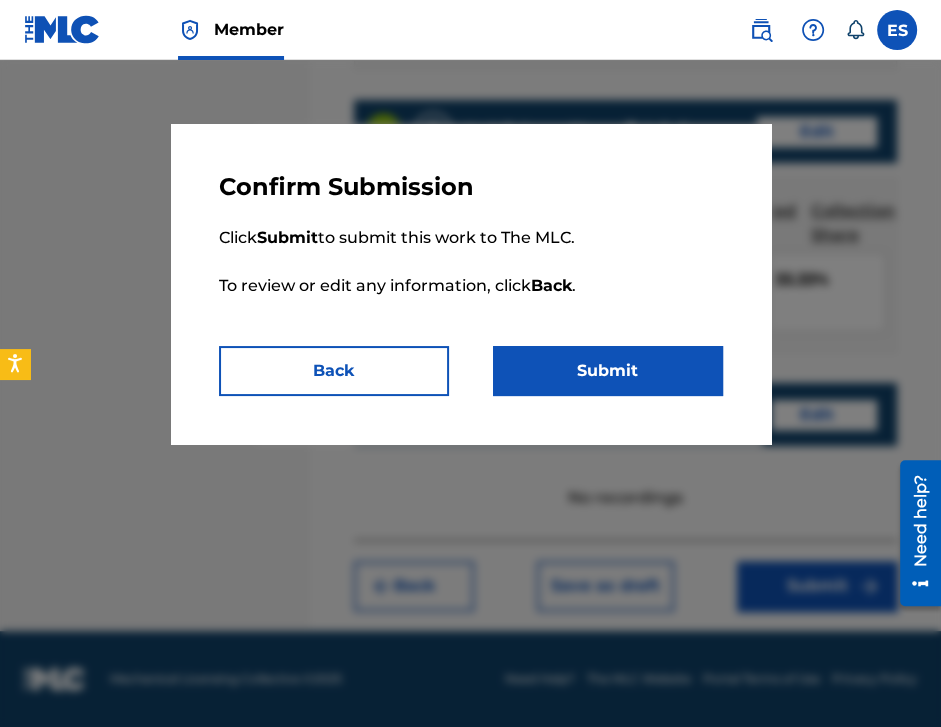click on "Submit" at bounding box center [608, 371] 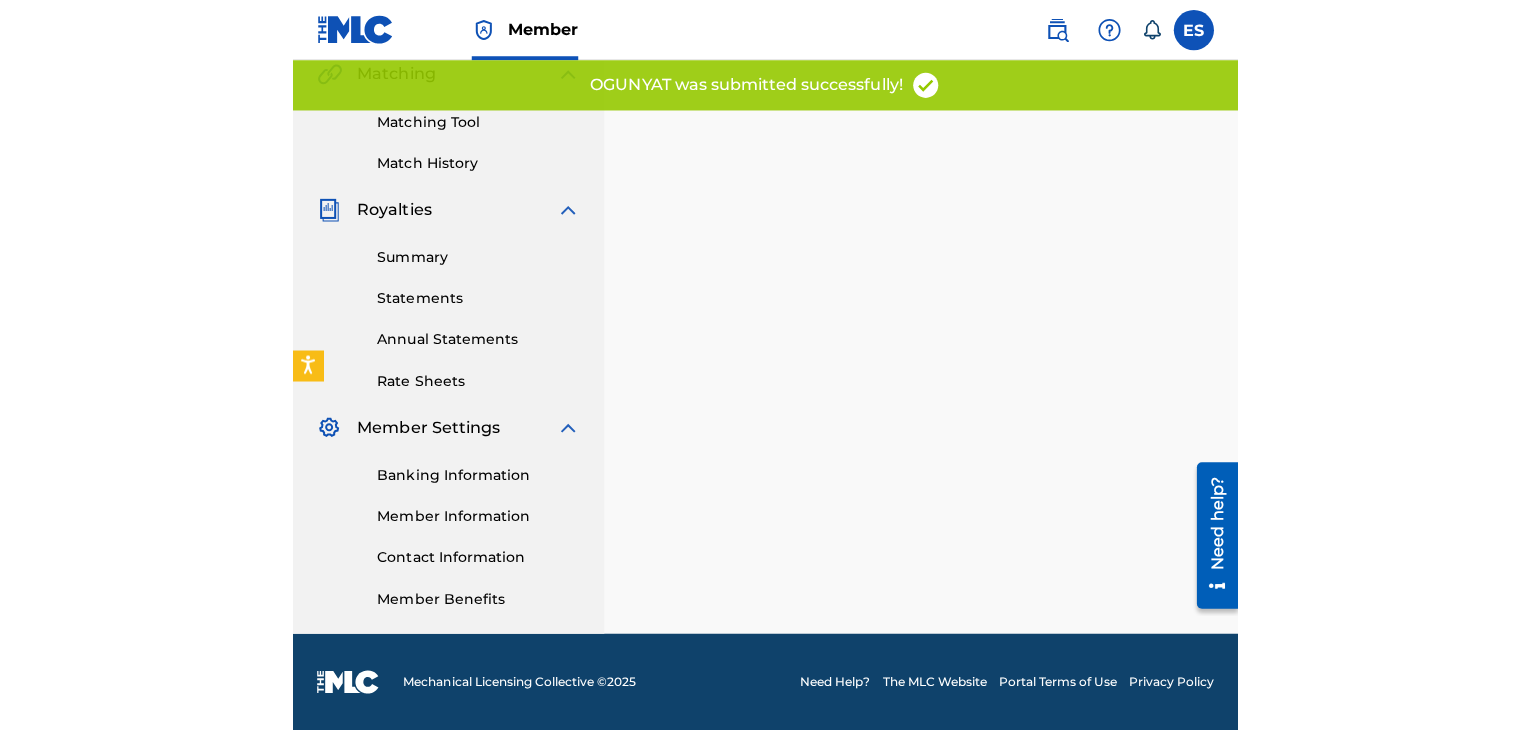 scroll, scrollTop: 0, scrollLeft: 0, axis: both 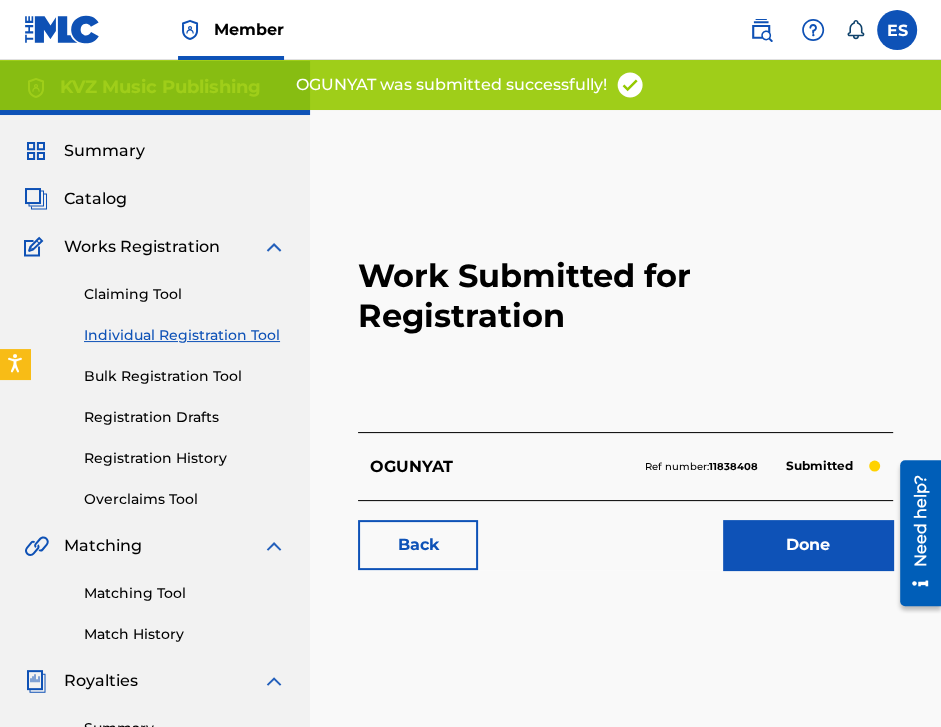 click on "Individual Registration Tool" at bounding box center (185, 335) 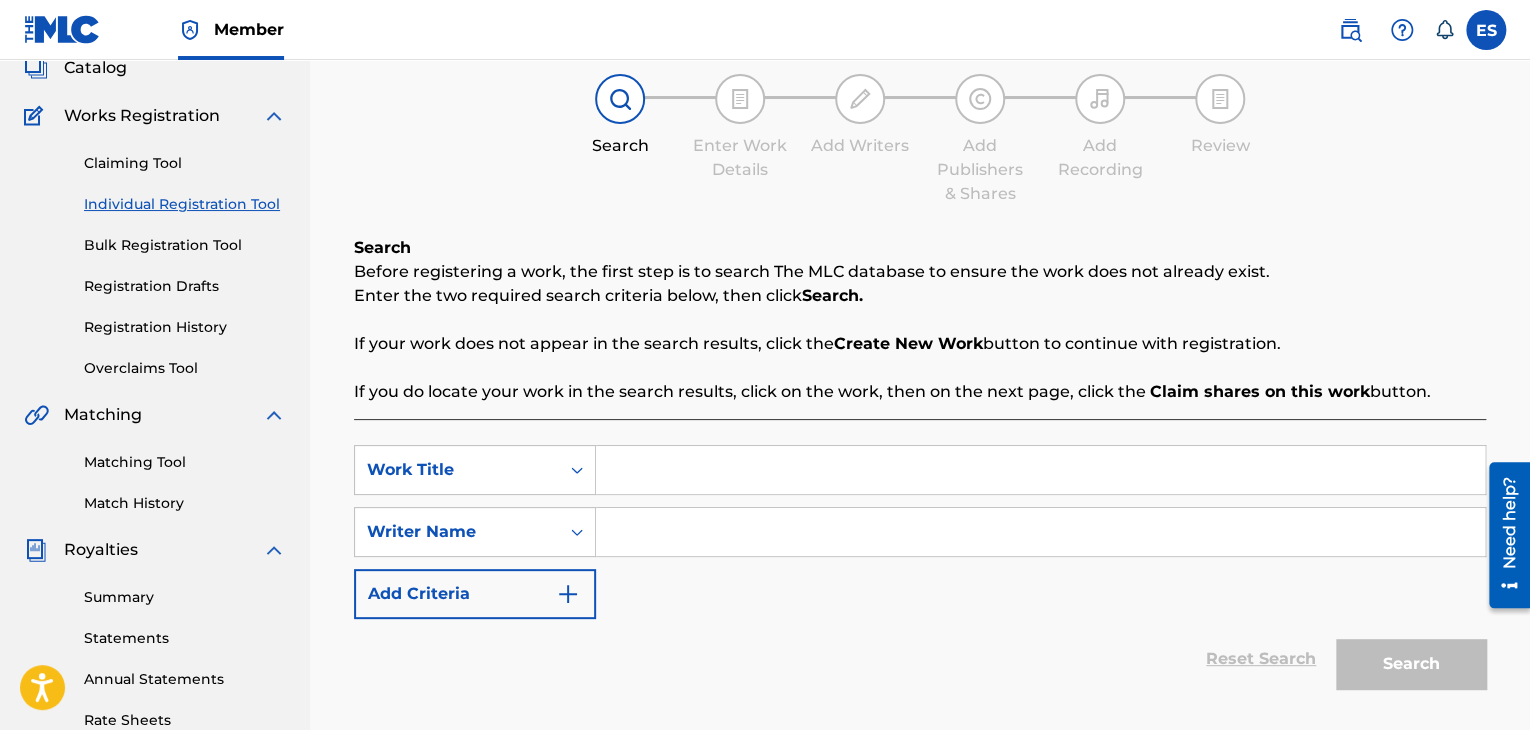 scroll, scrollTop: 400, scrollLeft: 0, axis: vertical 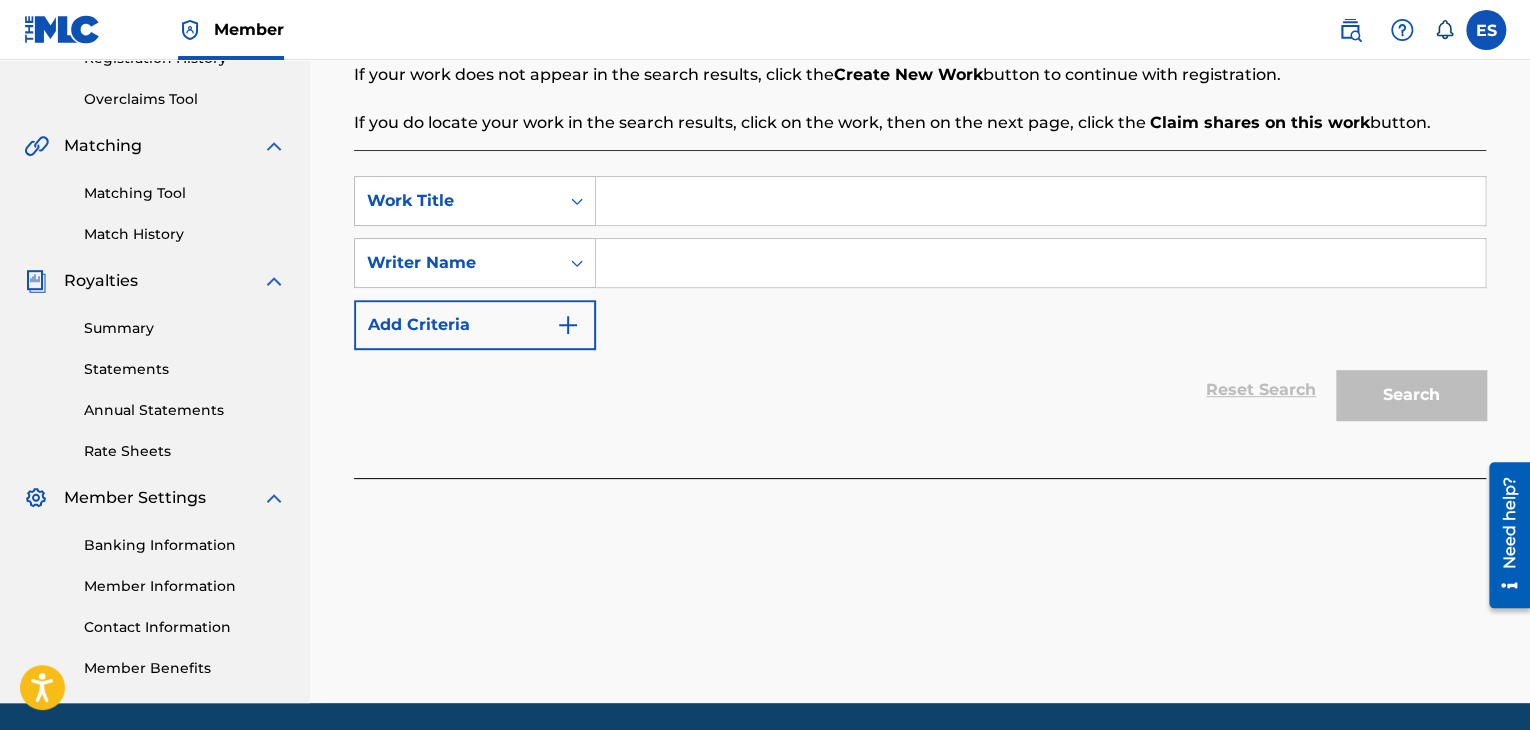 click at bounding box center [1040, 263] 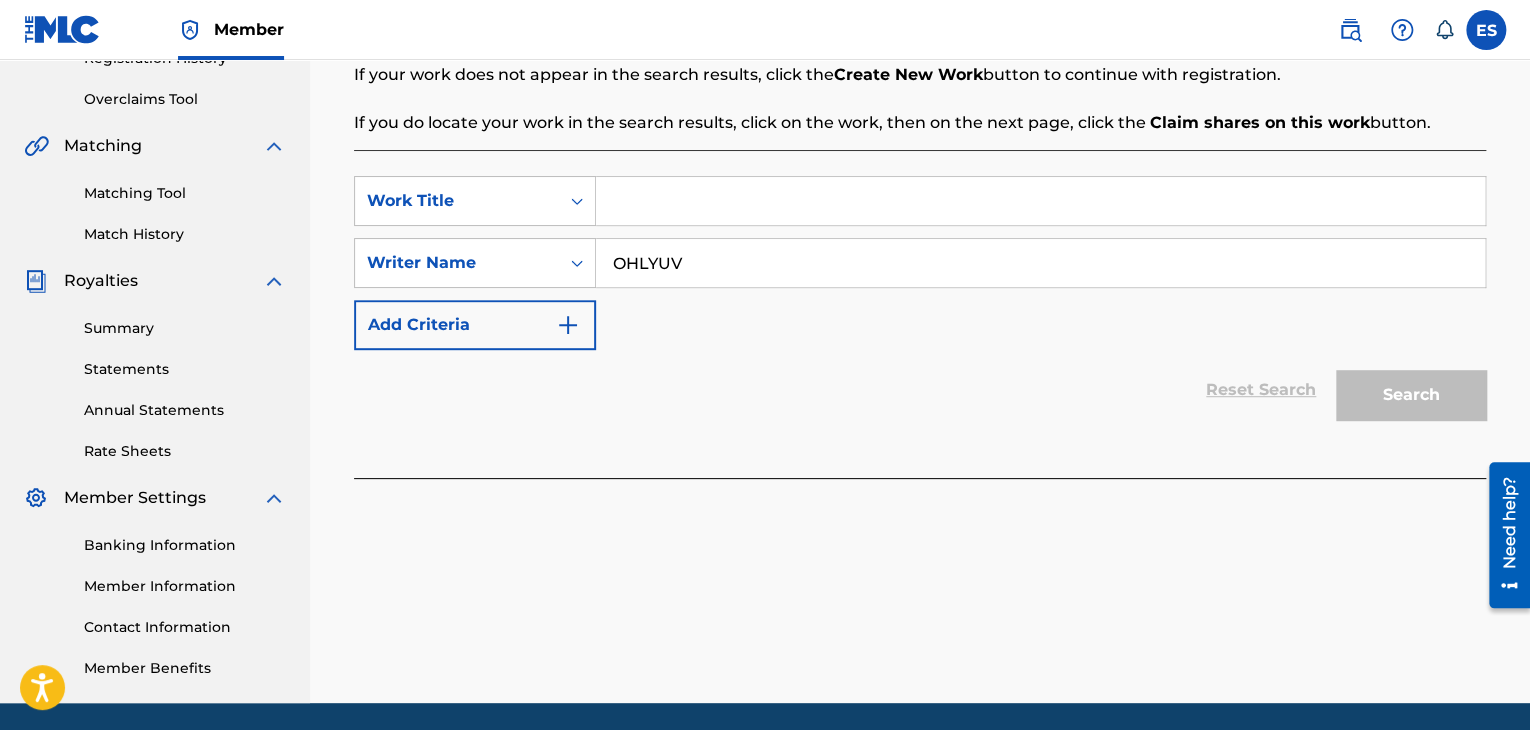 click on "SearchWithCriteria554eeaba-dd19-4112-90a5-242bab697459 Work Title SearchWithCriteria8a4a6cce-3ab6-4a61-aecb-740f5b9f5770 Writer Name [PERSON_NAME] Add Criteria" at bounding box center [920, 263] 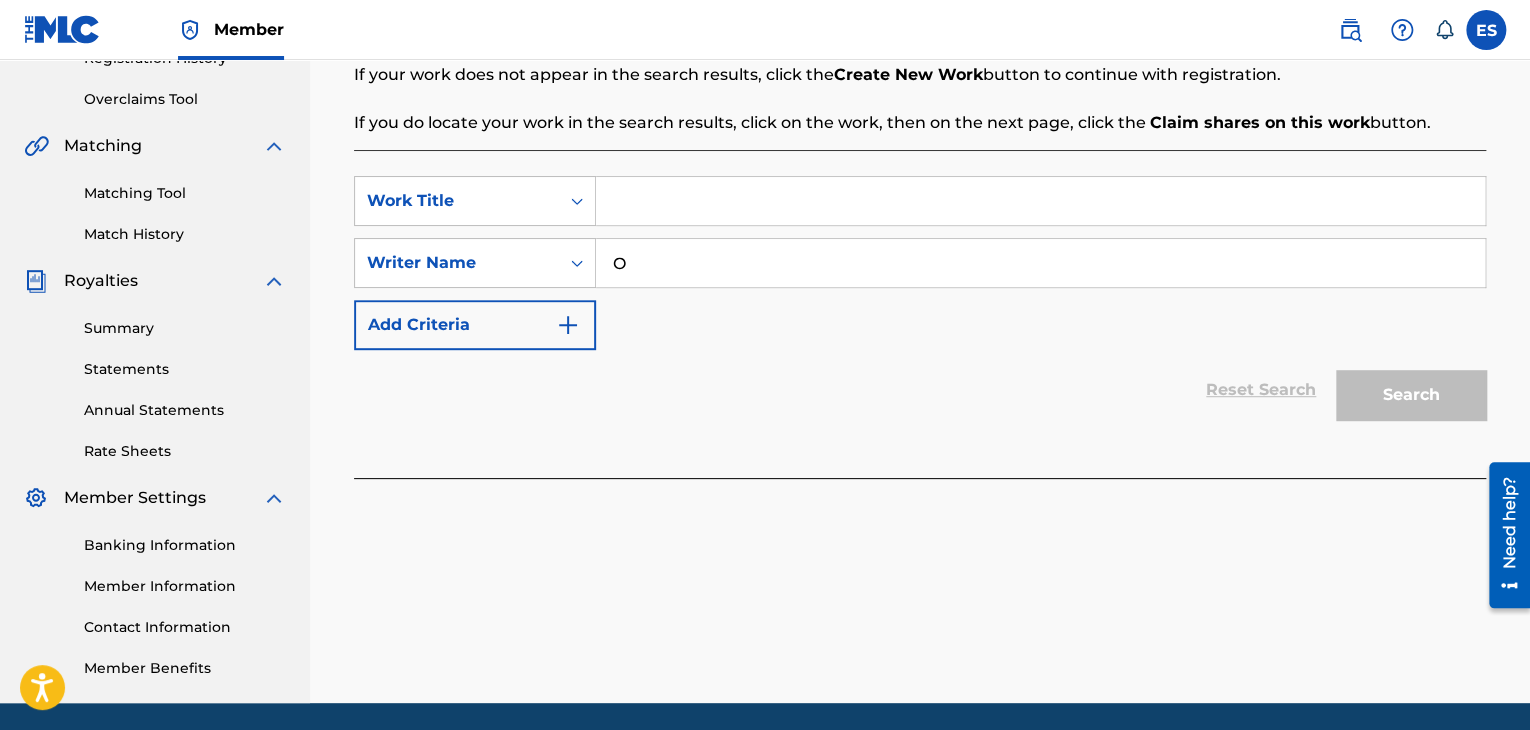 type 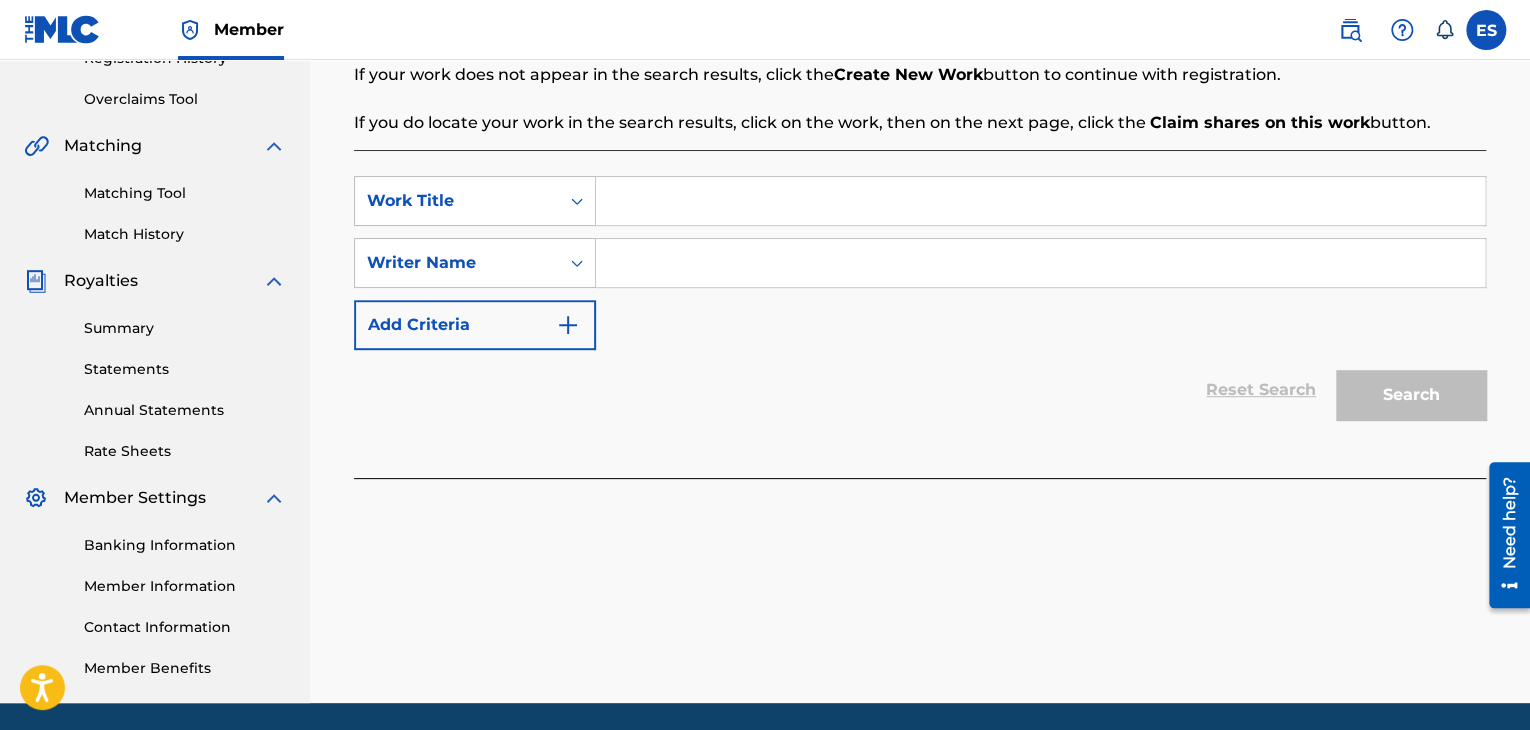 click at bounding box center [1040, 201] 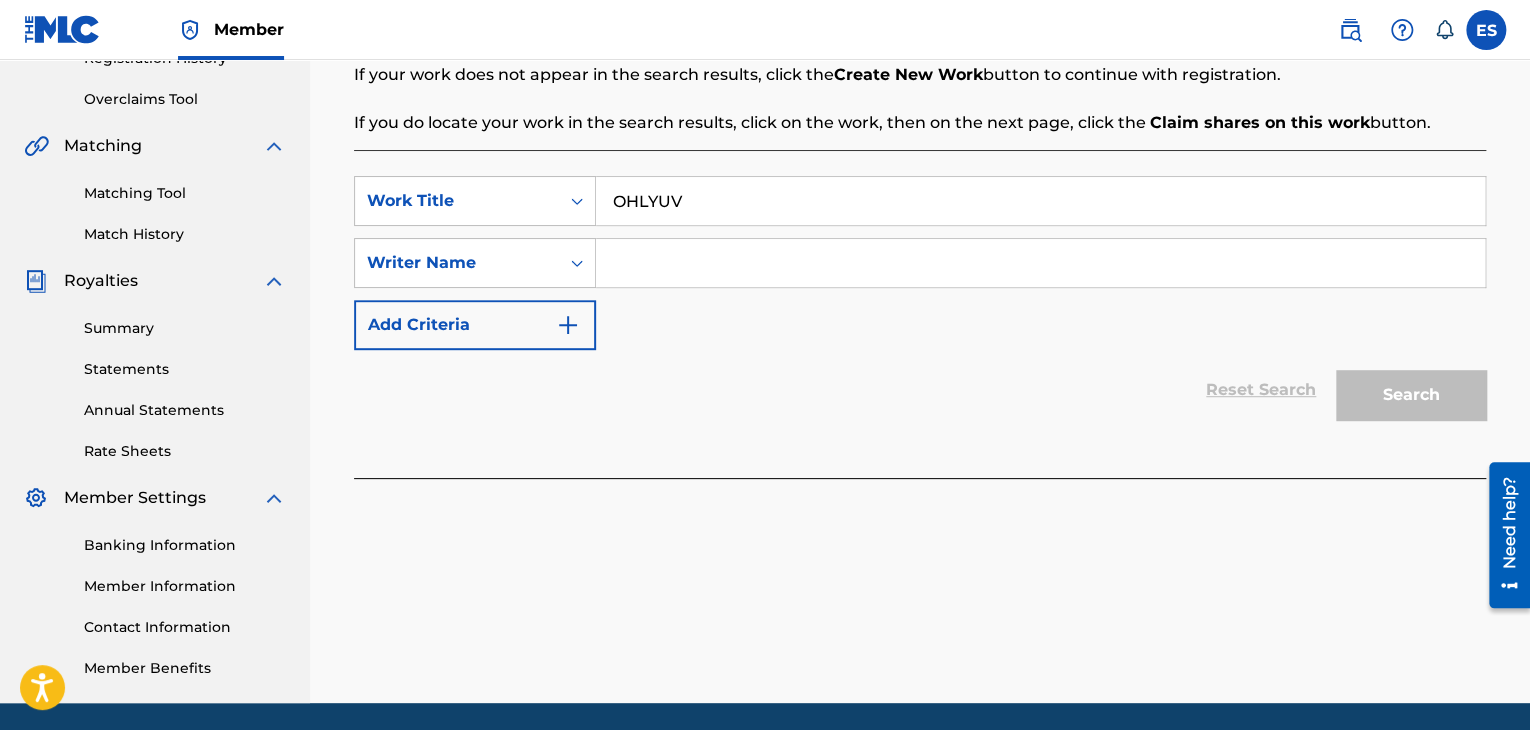 click on "SearchWithCriteria554eeaba-dd19-4112-90a5-242bab697459 Work Title OHLYUV SearchWithCriteria8a4a6cce-3ab6-4a61-aecb-740f5b9f5770 Writer Name Add Criteria Reset Search Search" at bounding box center [920, 314] 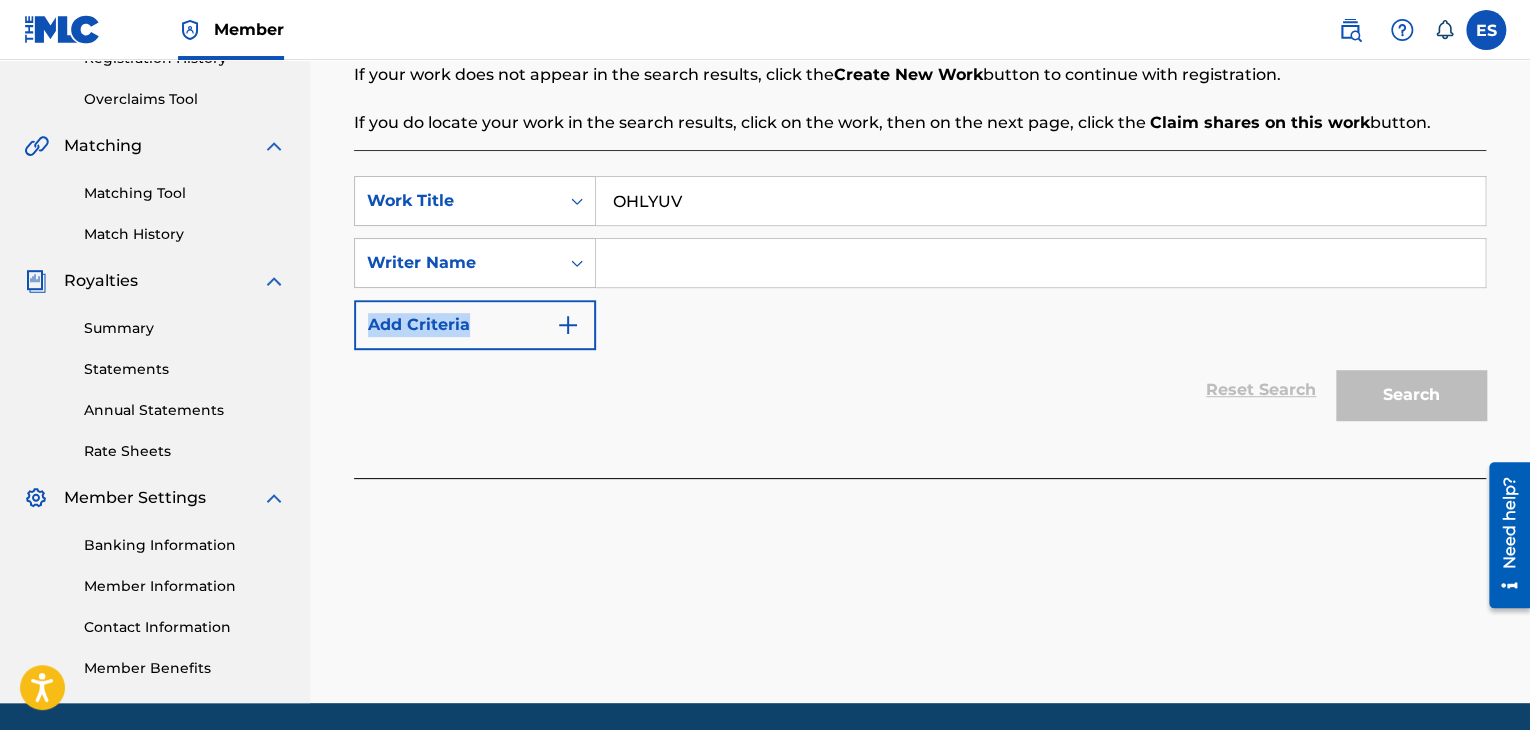 drag, startPoint x: 716, startPoint y: 267, endPoint x: 724, endPoint y: 285, distance: 19.697716 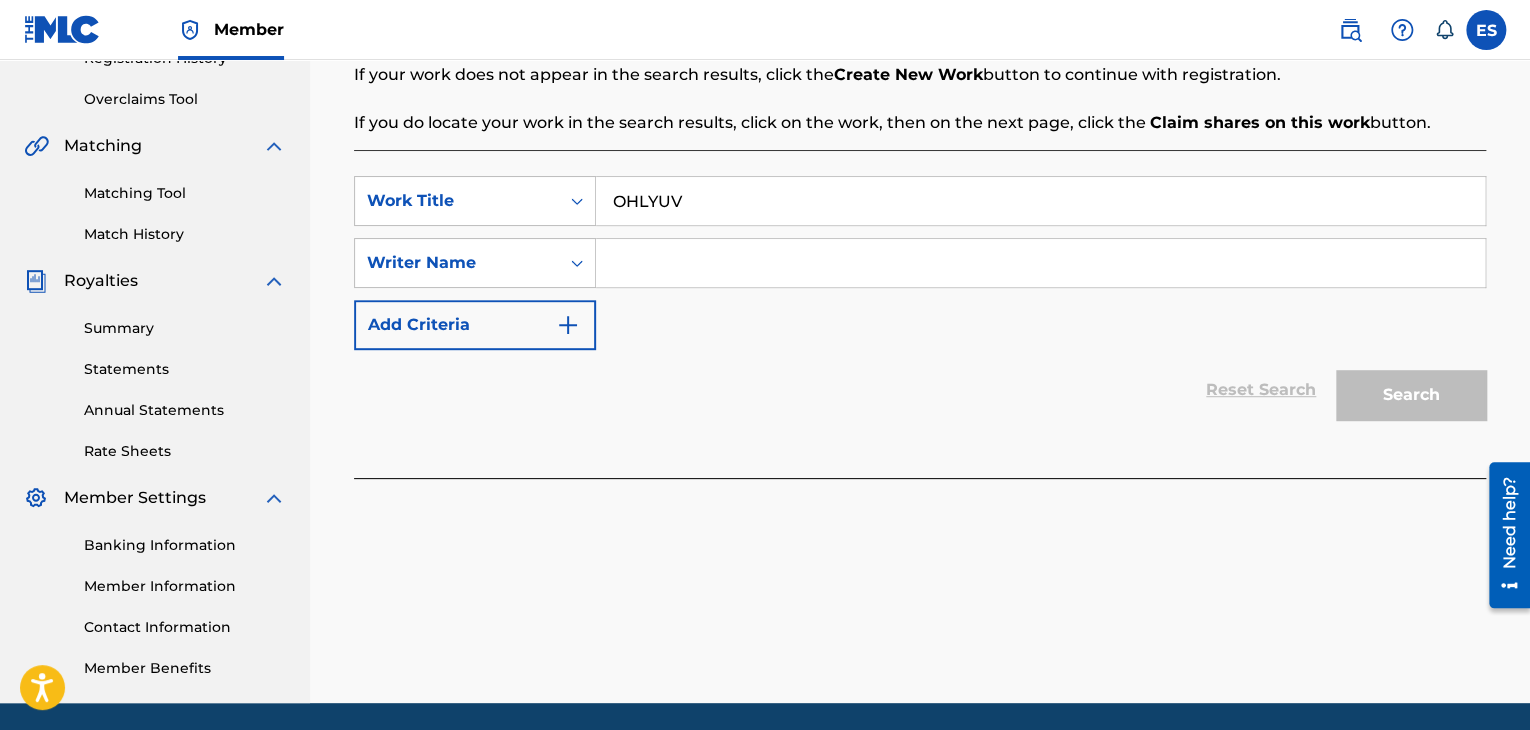 type on "[PERSON_NAME]" 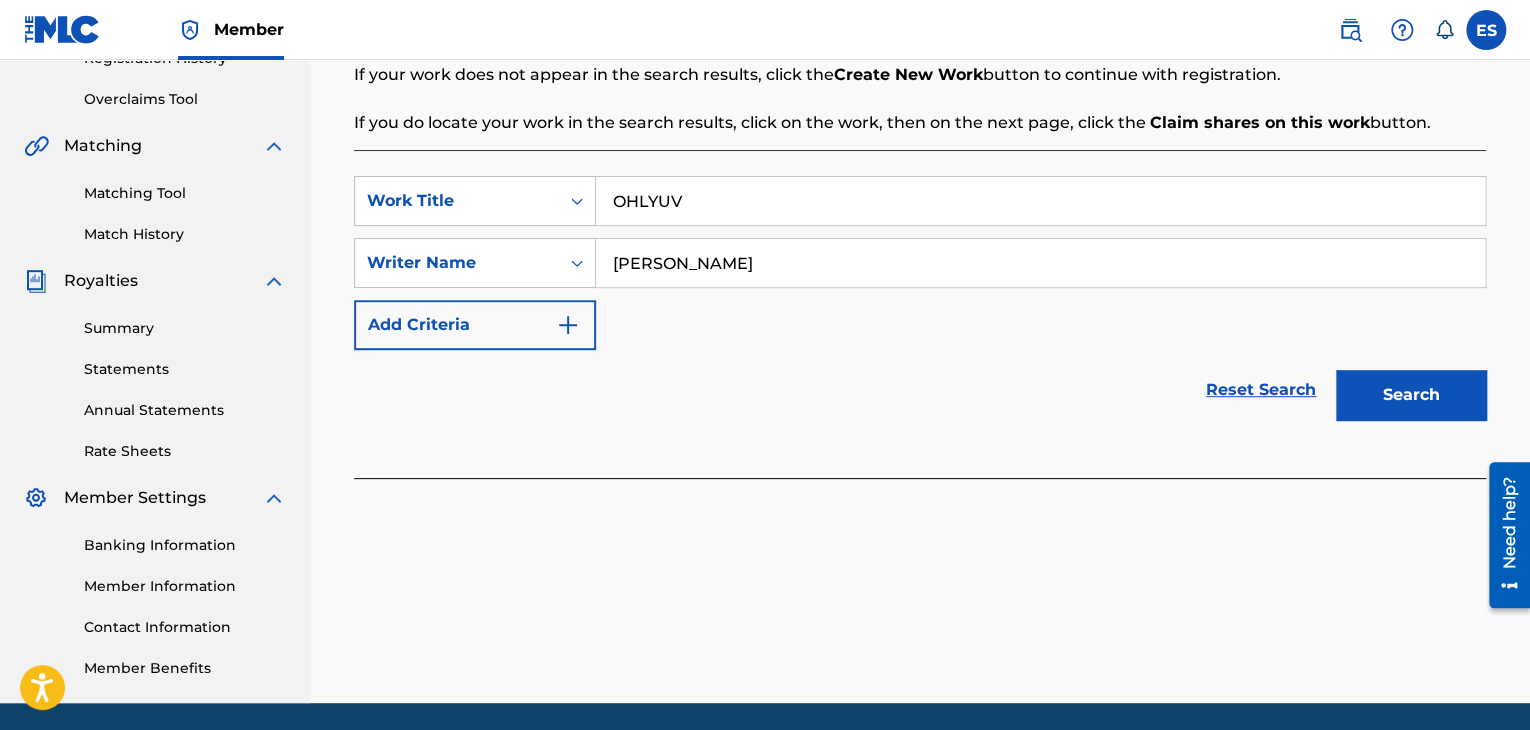 click on "Search" at bounding box center [1411, 395] 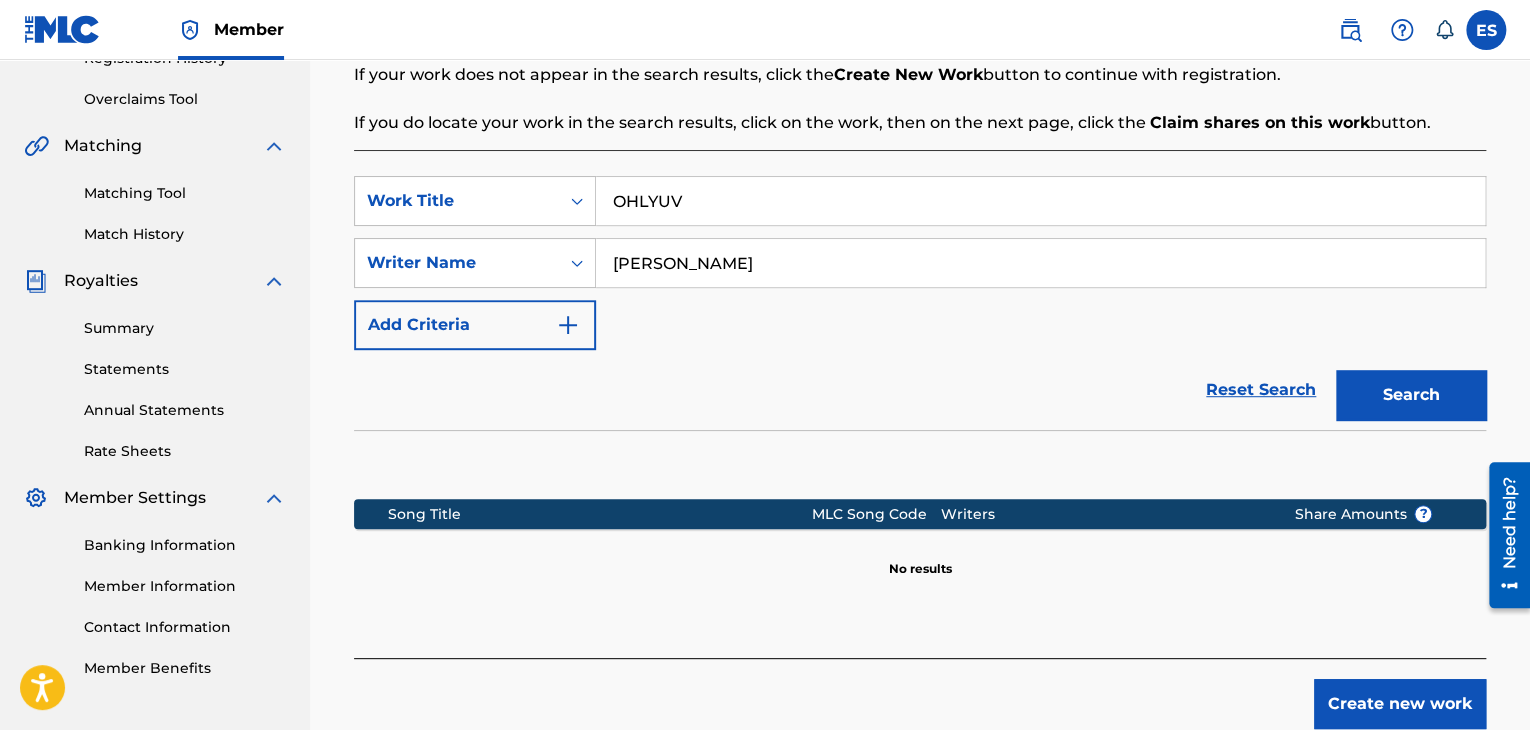 scroll, scrollTop: 515, scrollLeft: 0, axis: vertical 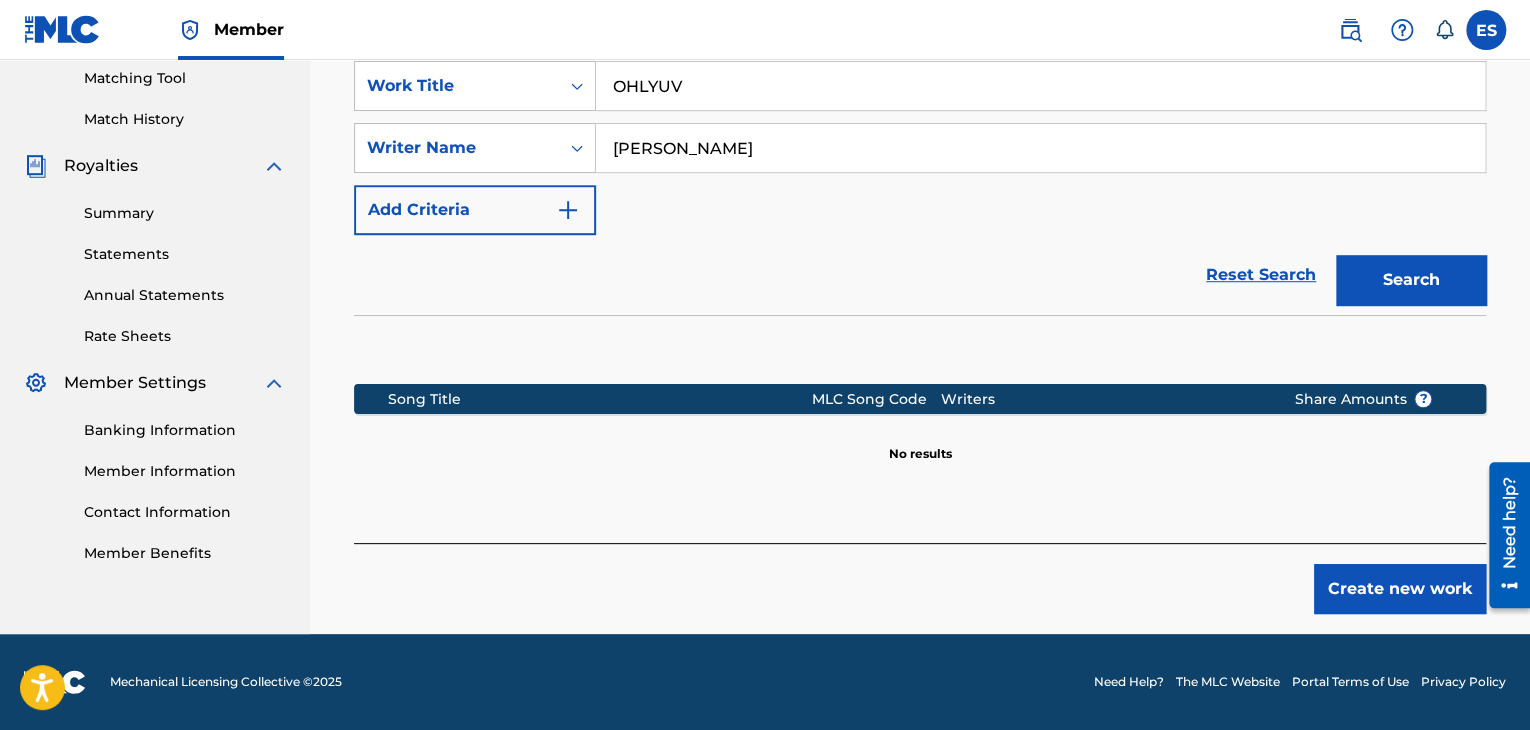 click on "Create new work" at bounding box center [1400, 589] 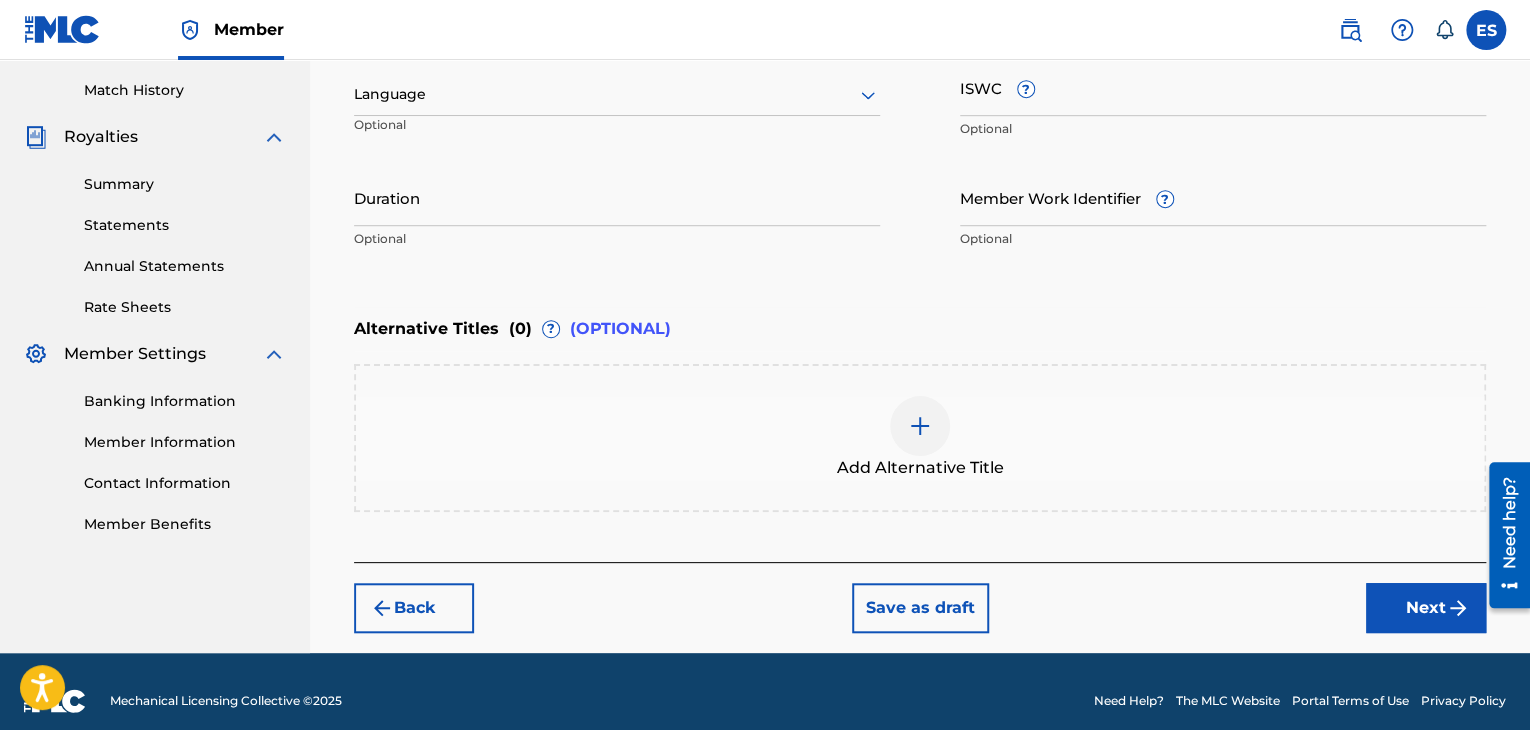 scroll, scrollTop: 561, scrollLeft: 0, axis: vertical 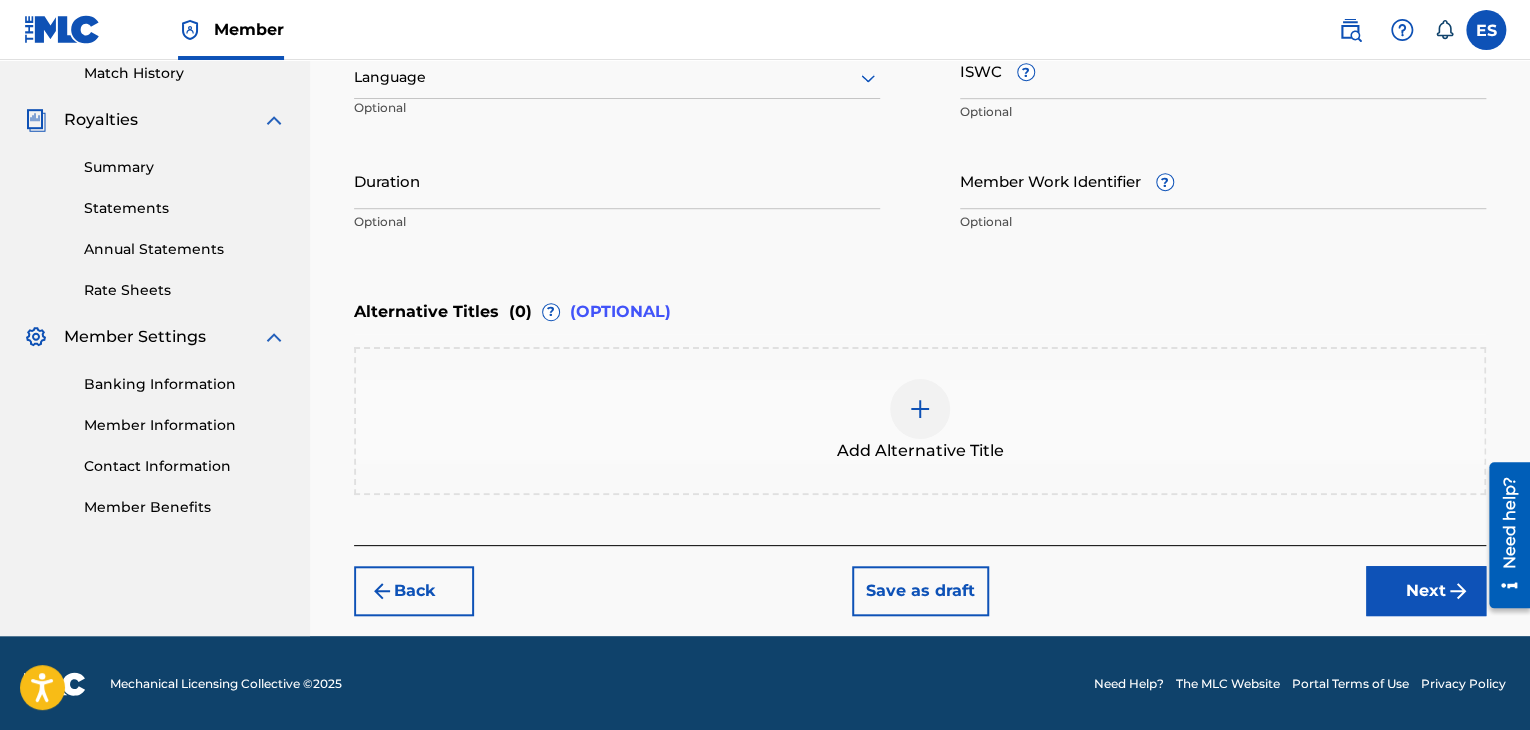click on "Member ES ES [PERSON_NAME] [PERSON_NAME][EMAIL_ADDRESS][DOMAIN_NAME] Notification Preferences Profile Log out" at bounding box center [765, 30] 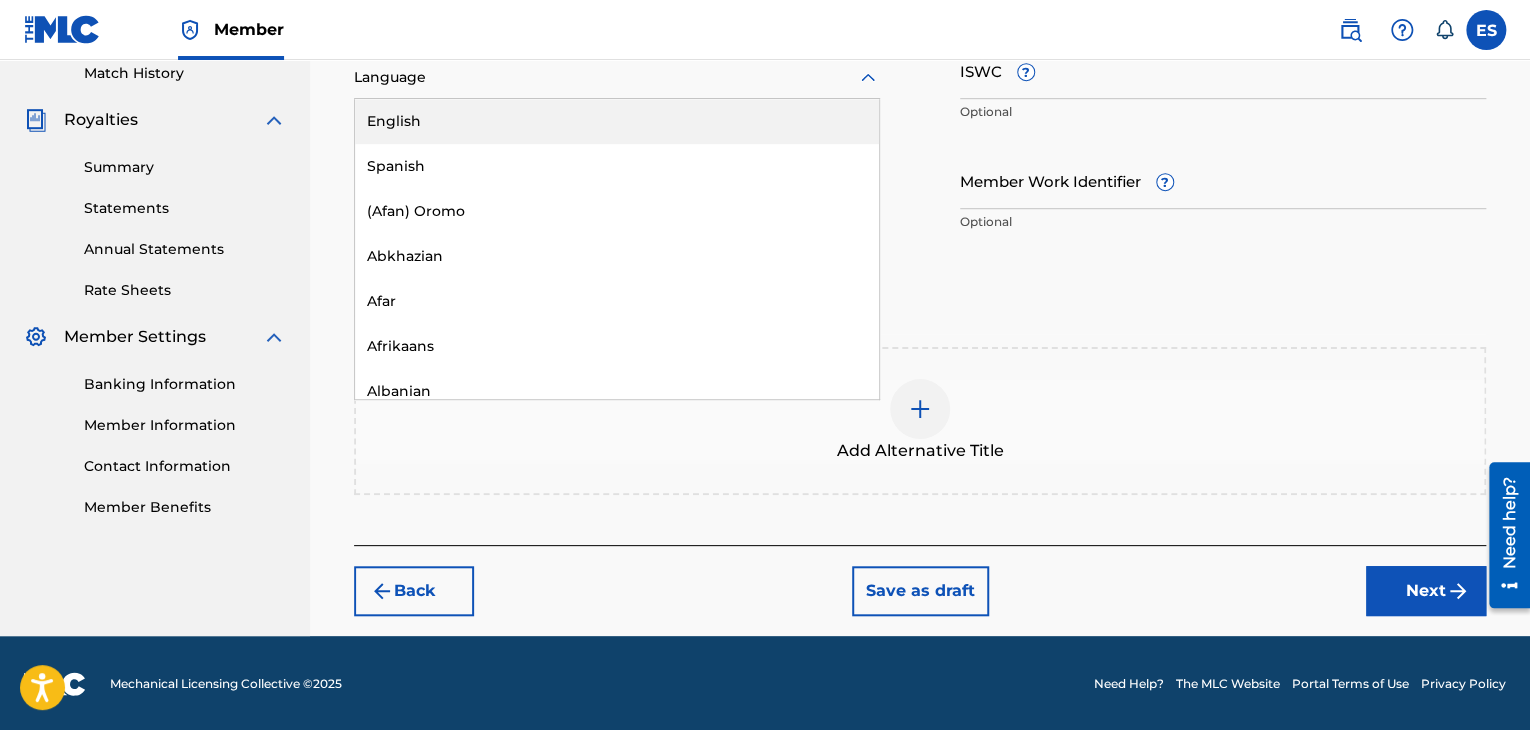 click at bounding box center (617, 77) 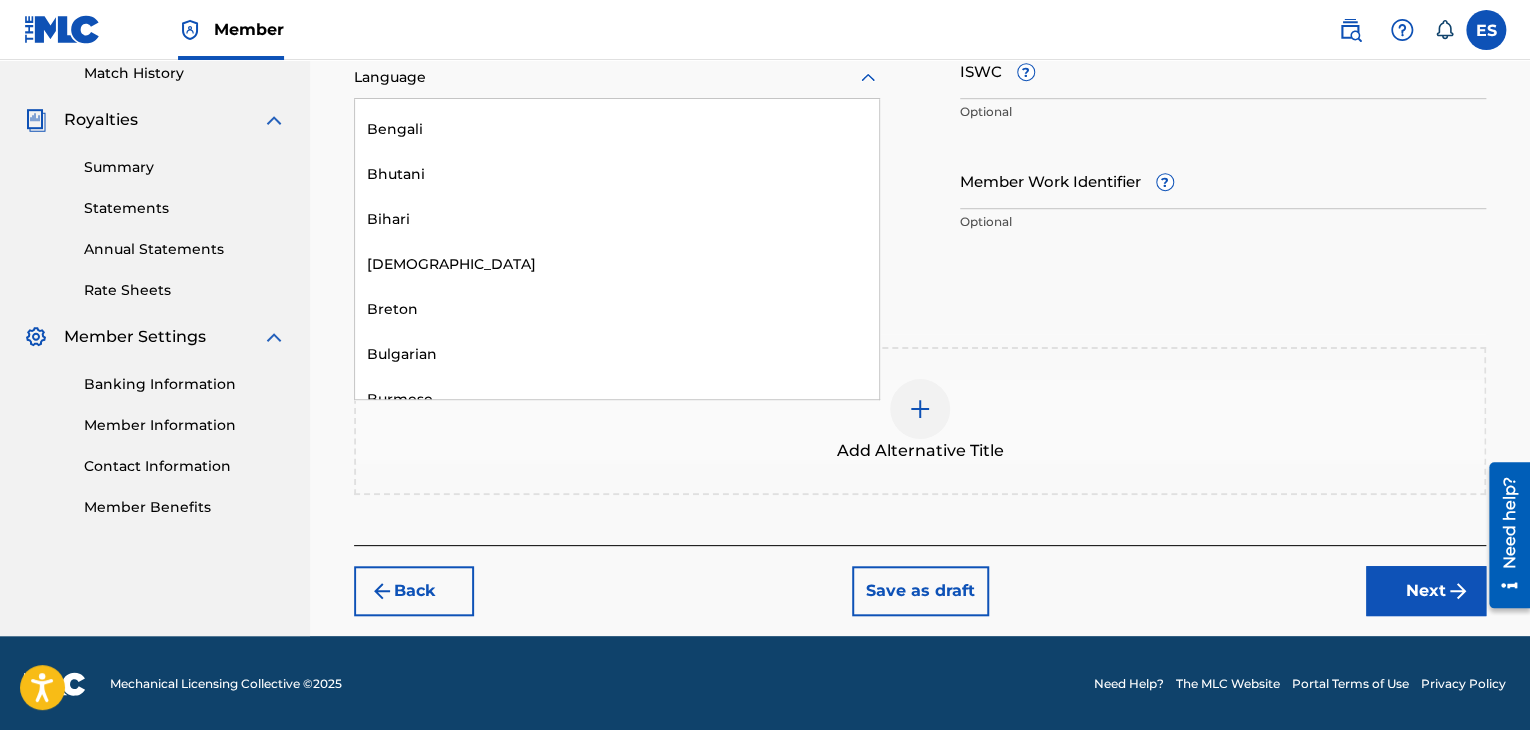 scroll, scrollTop: 800, scrollLeft: 0, axis: vertical 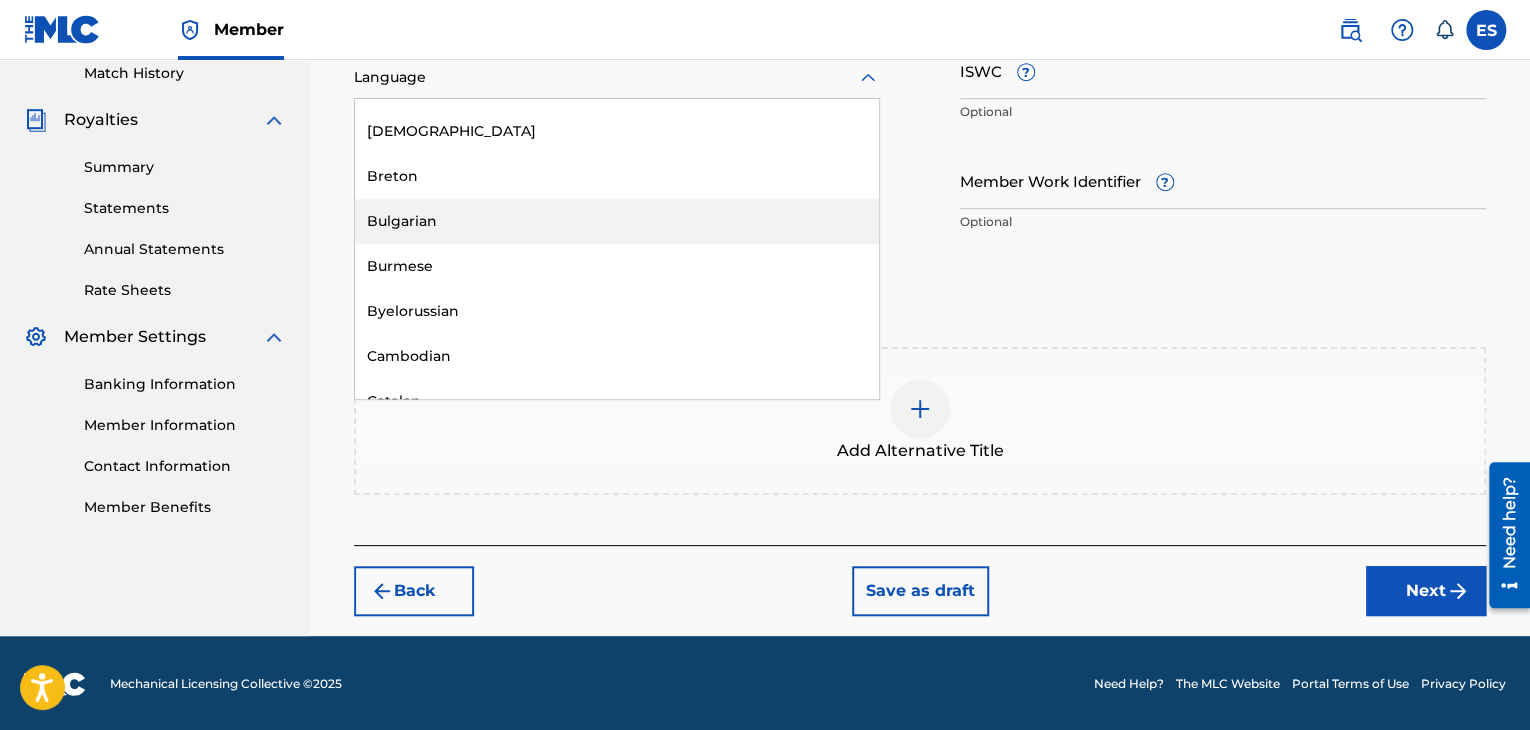 click on "Bulgarian" at bounding box center [617, 221] 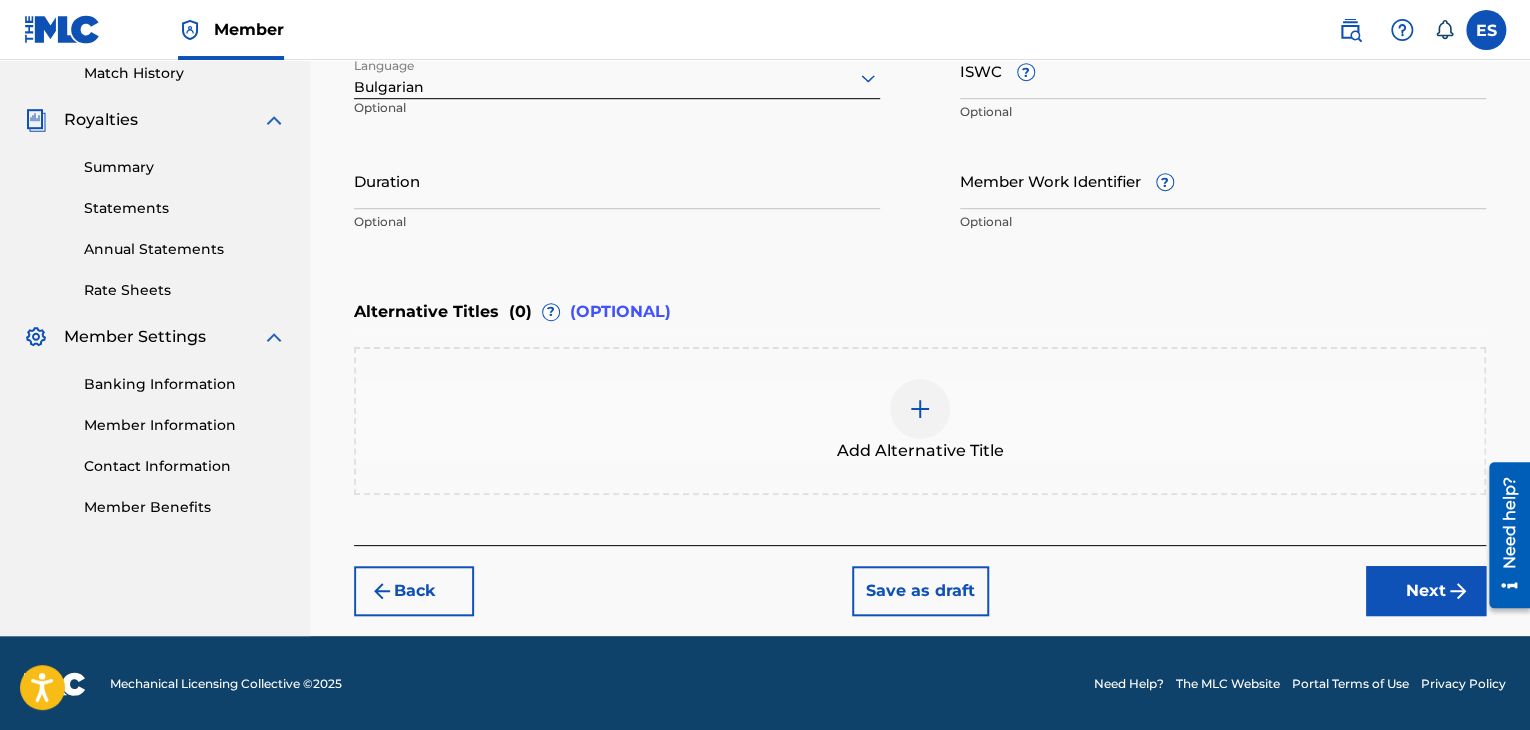 click on "Member Work Identifier   ?" at bounding box center (1223, 180) 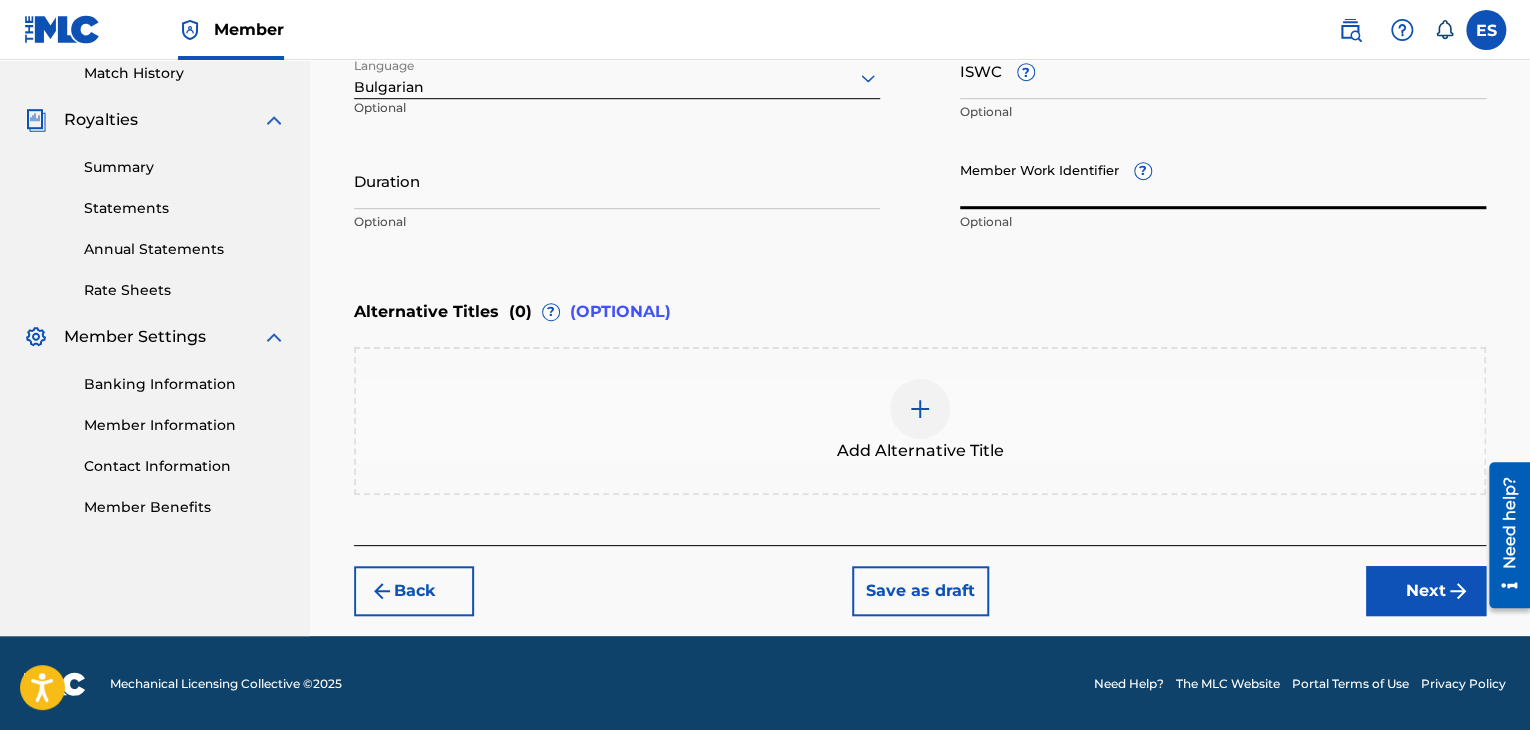 click on "ISWC   ?" at bounding box center [1223, 70] 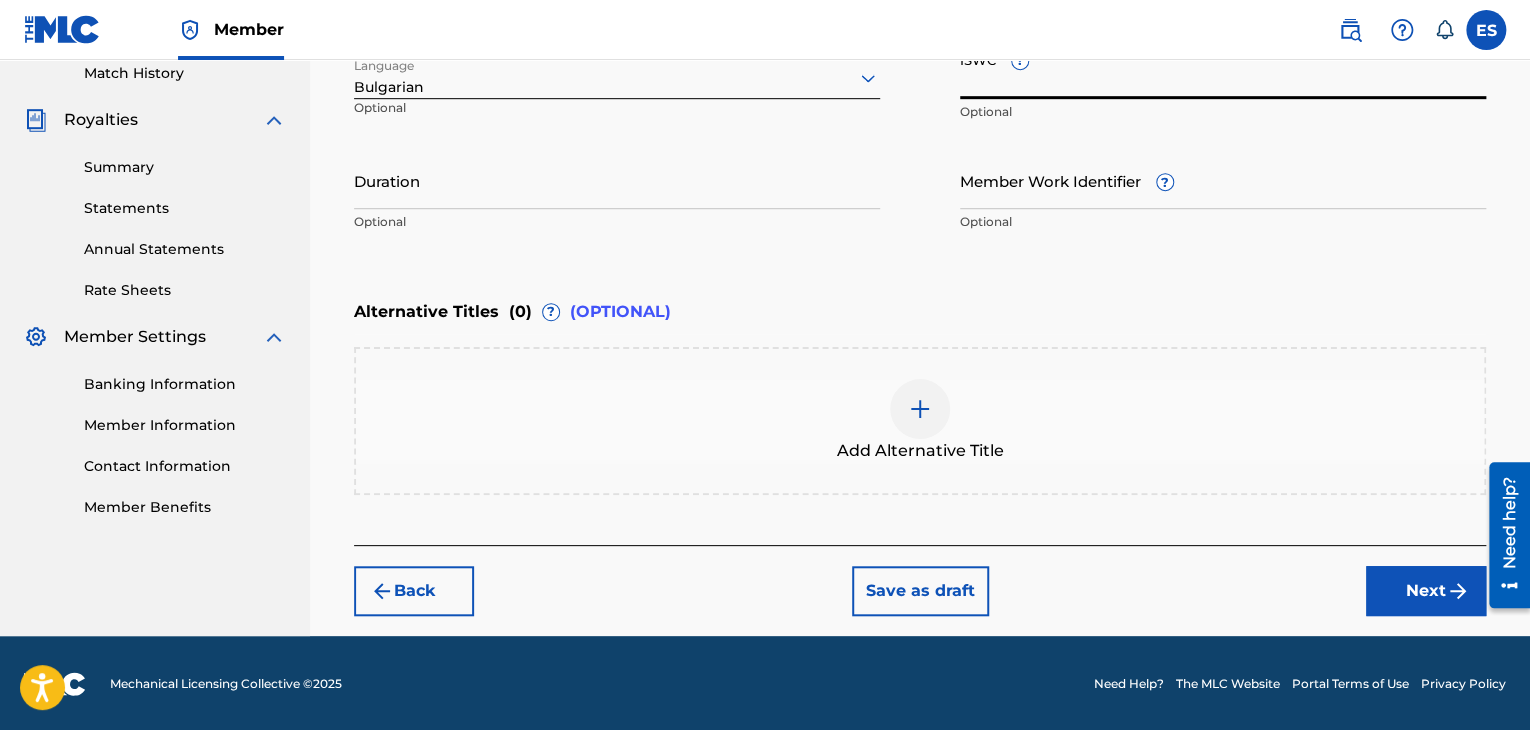 paste on "T9152806183" 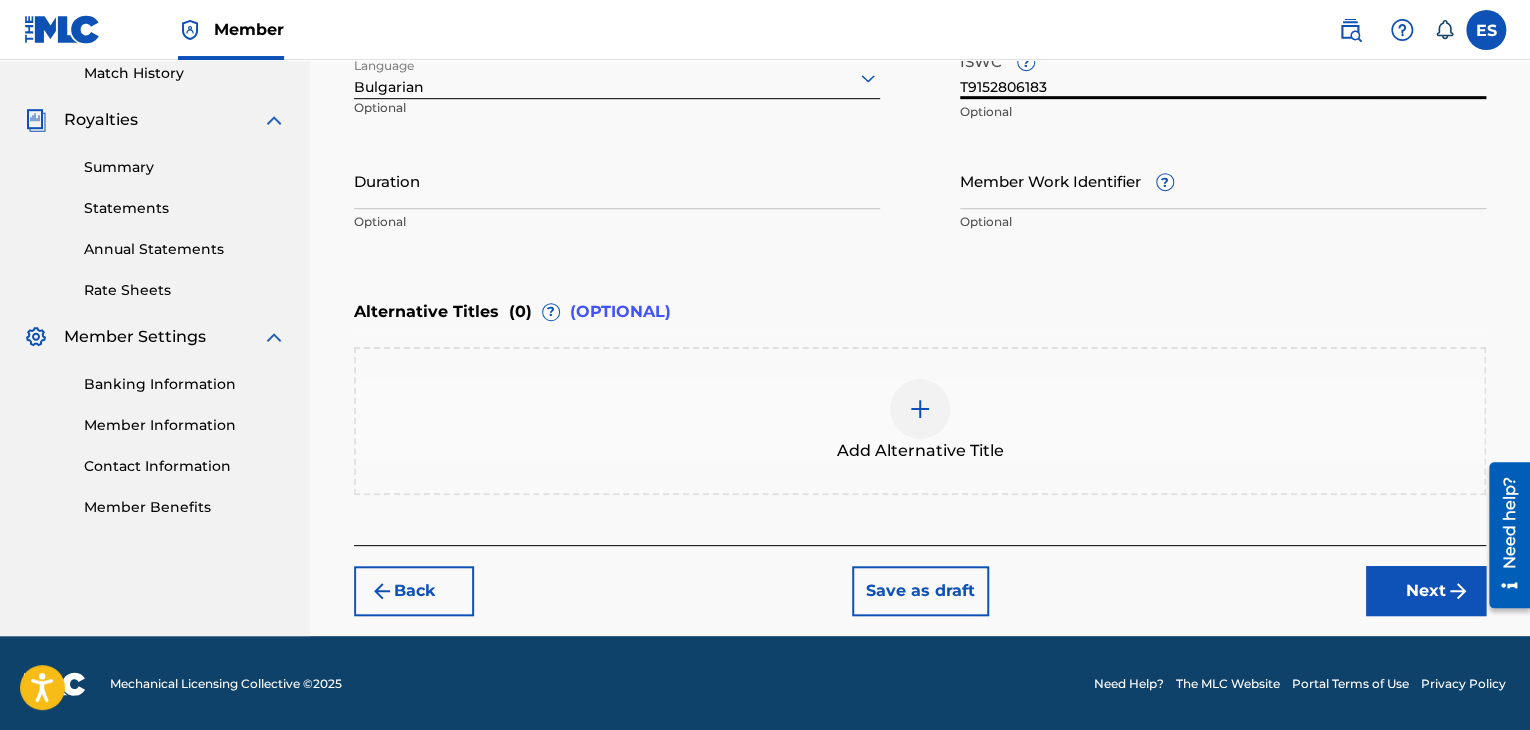 type on "T9152806183" 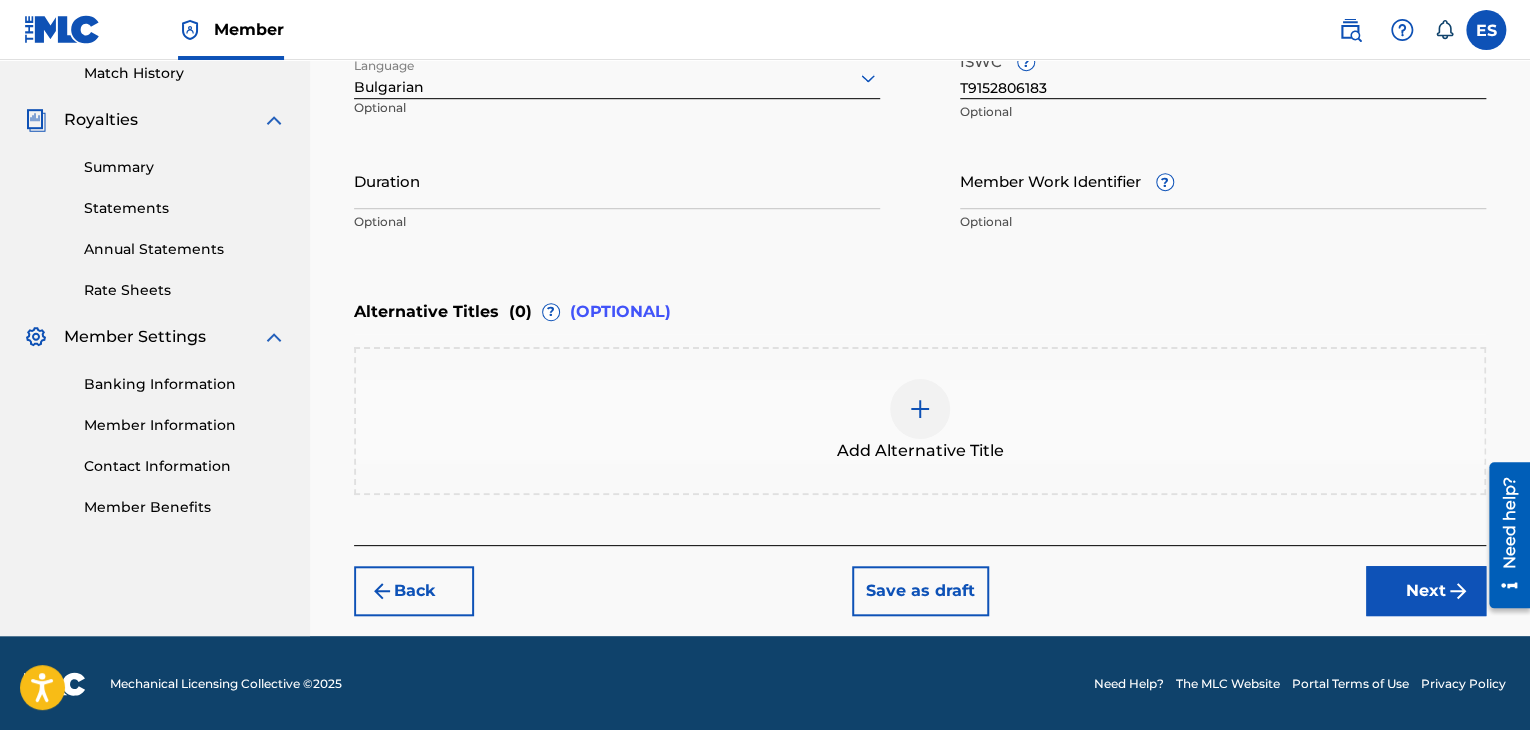 click on "Duration" at bounding box center (617, 180) 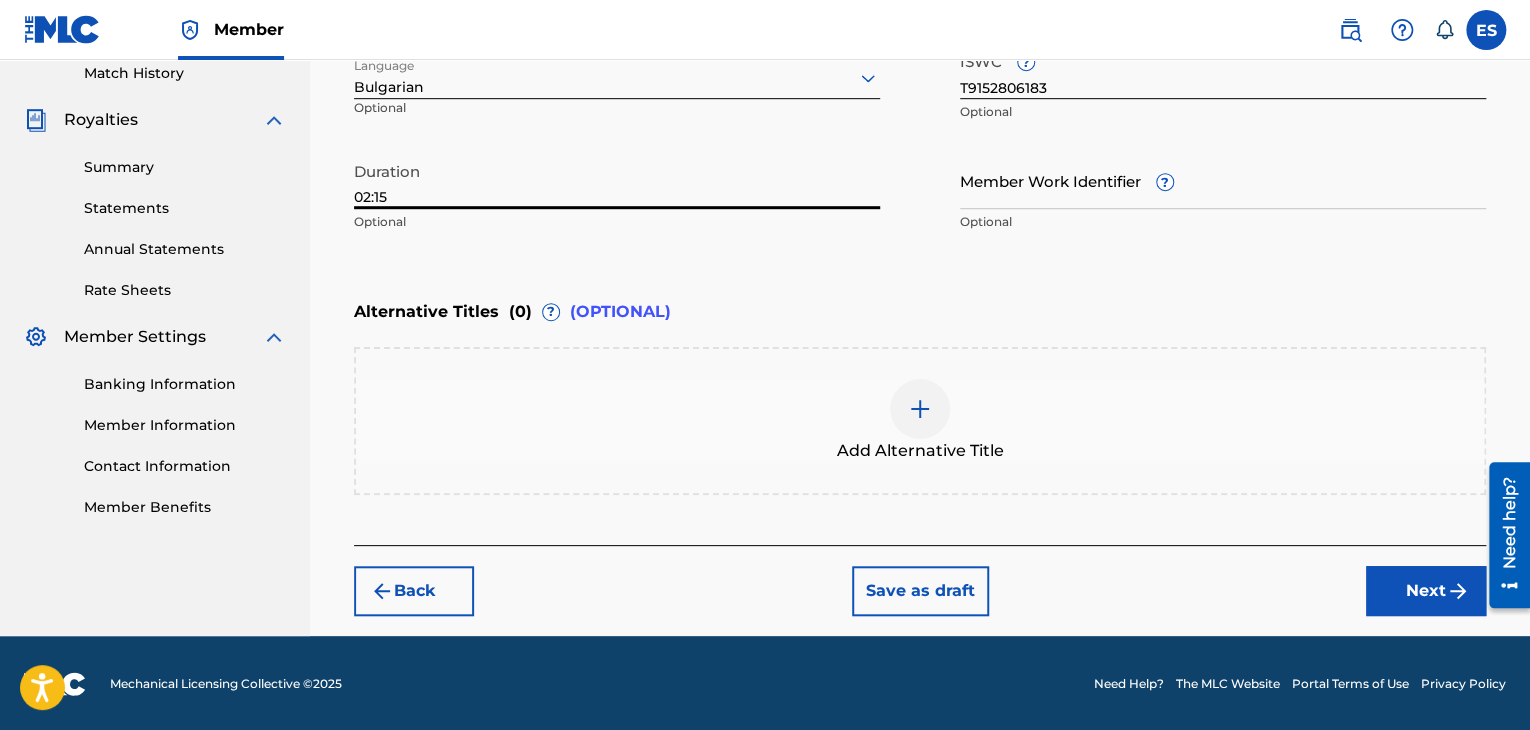 type on "02:15" 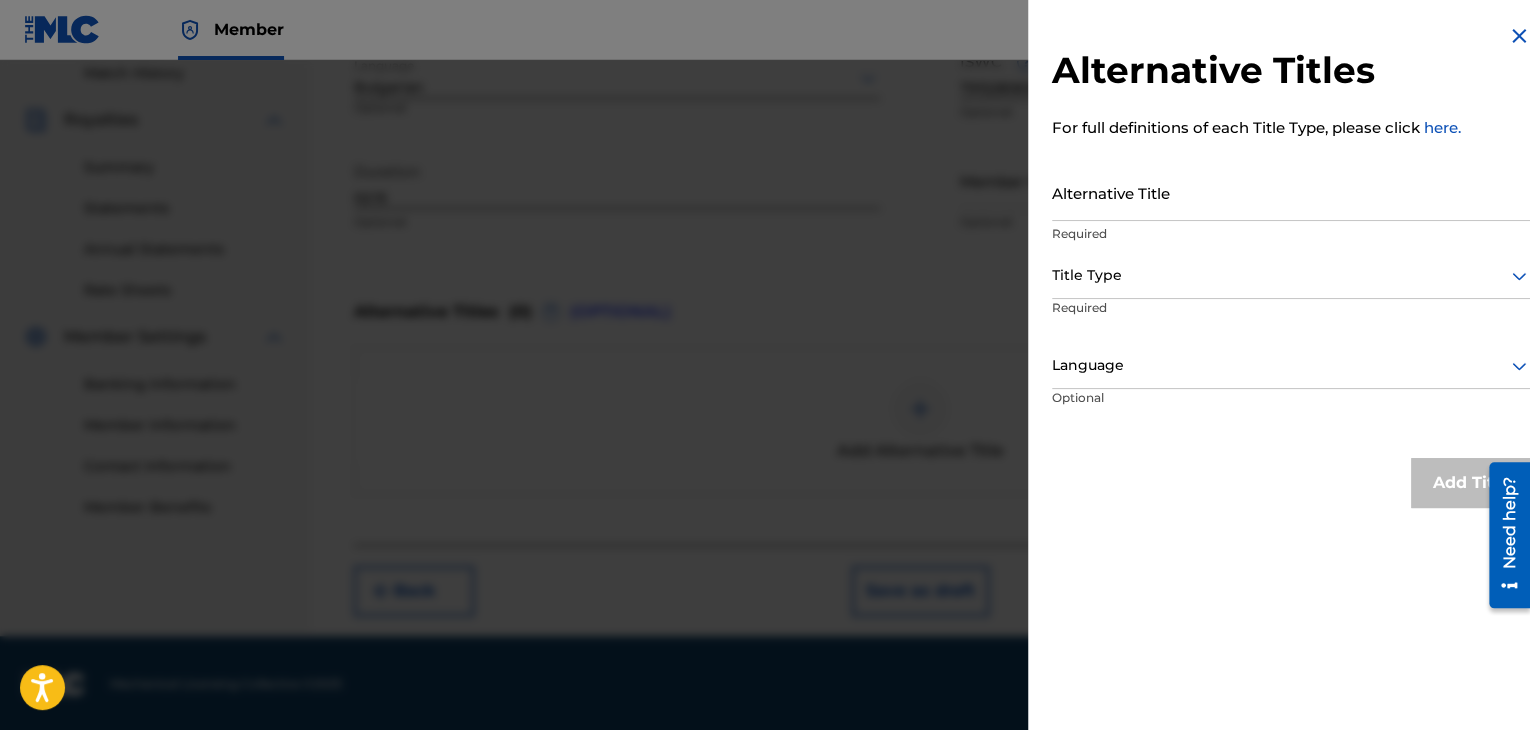 drag, startPoint x: 1273, startPoint y: 117, endPoint x: 1231, endPoint y: 186, distance: 80.77747 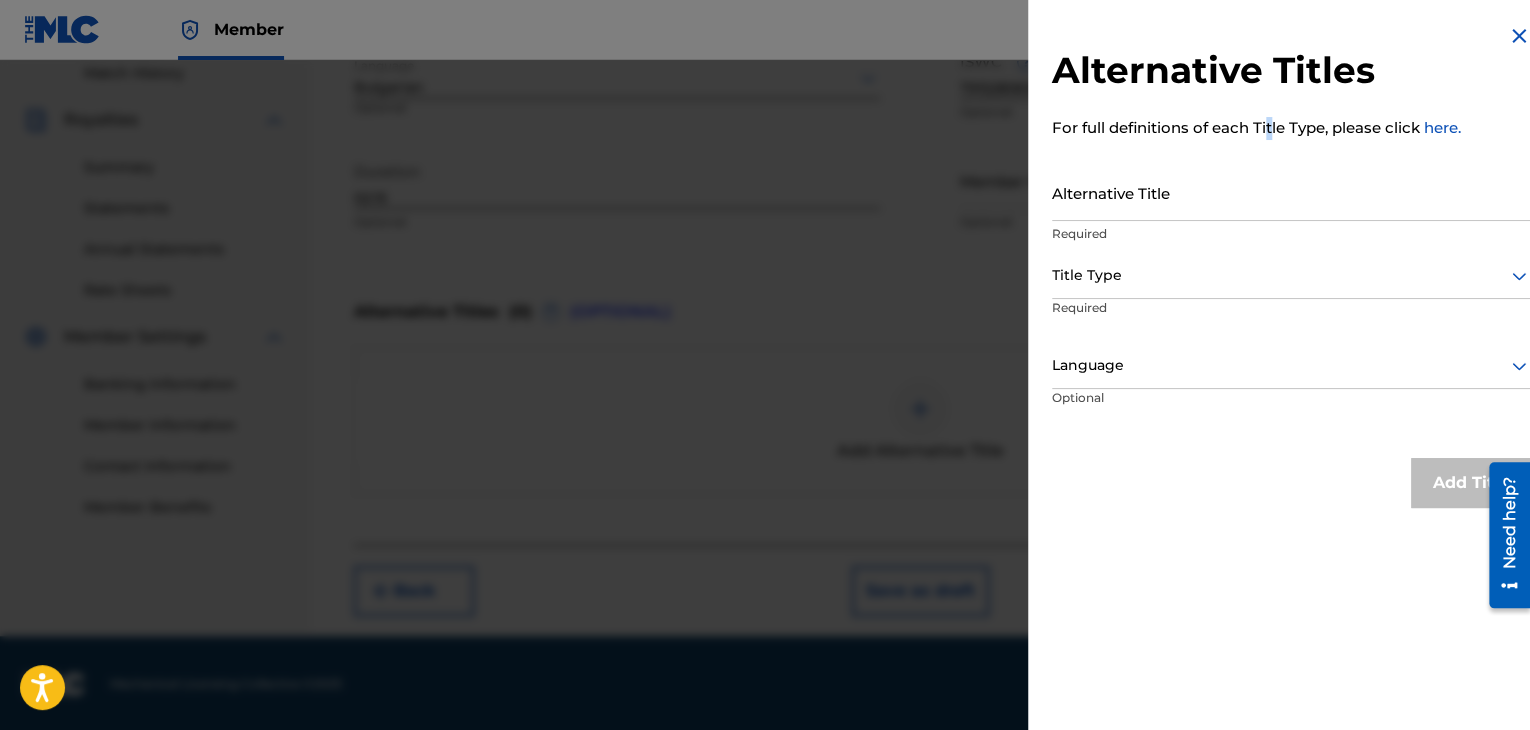 click on "Alternative Title" at bounding box center [1291, 192] 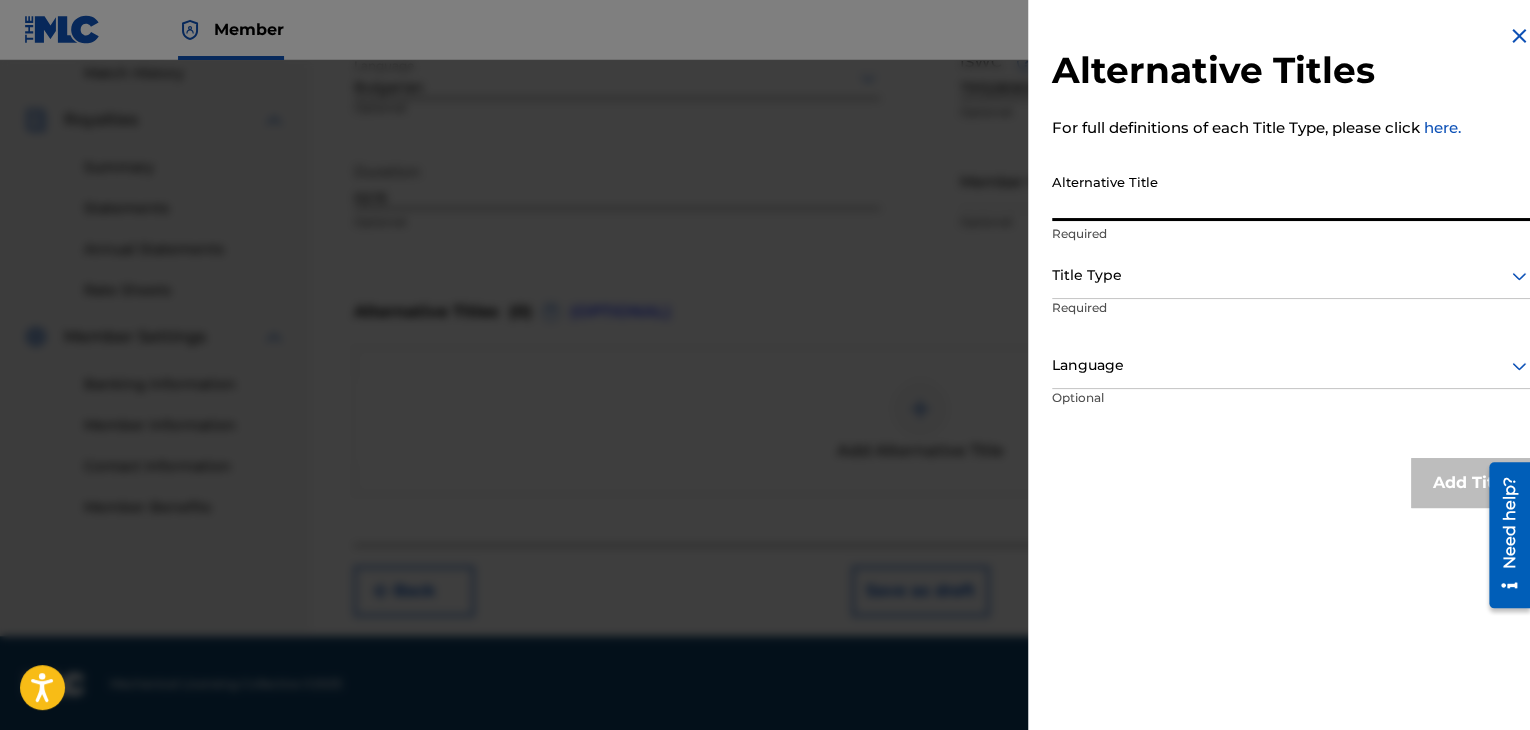paste on "ОХЛЮВ" 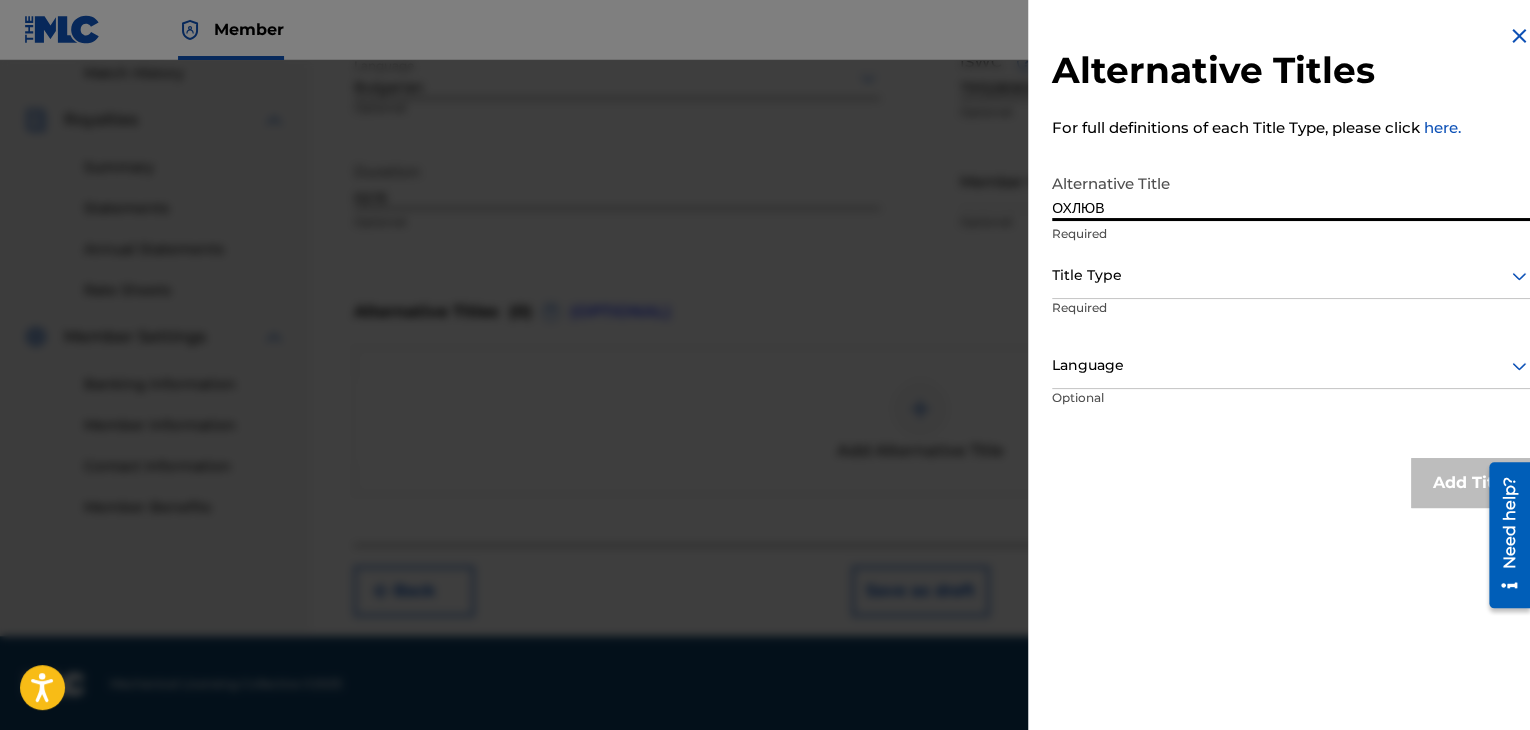 type on "ОХЛЮВ" 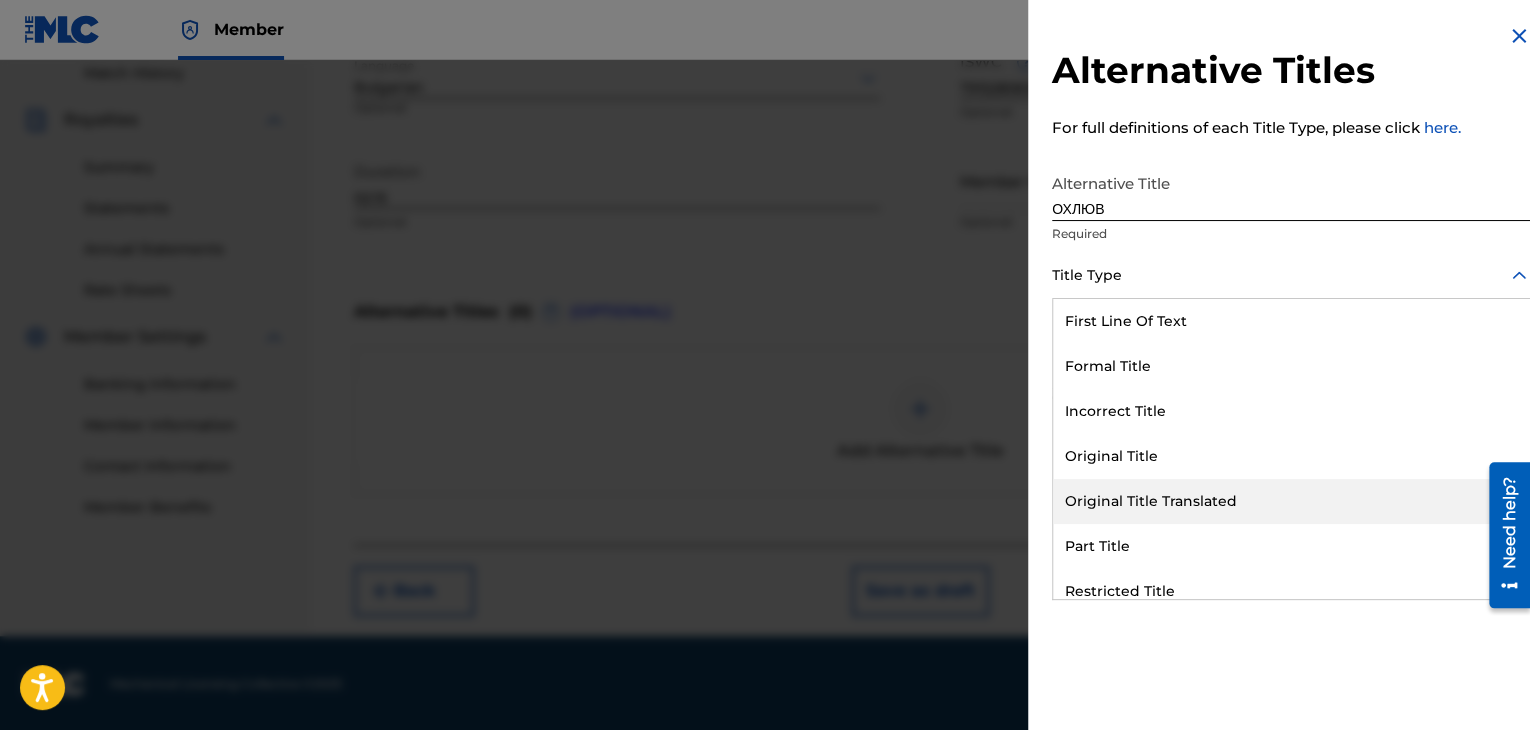 click on "Original Title Translated" at bounding box center (1291, 501) 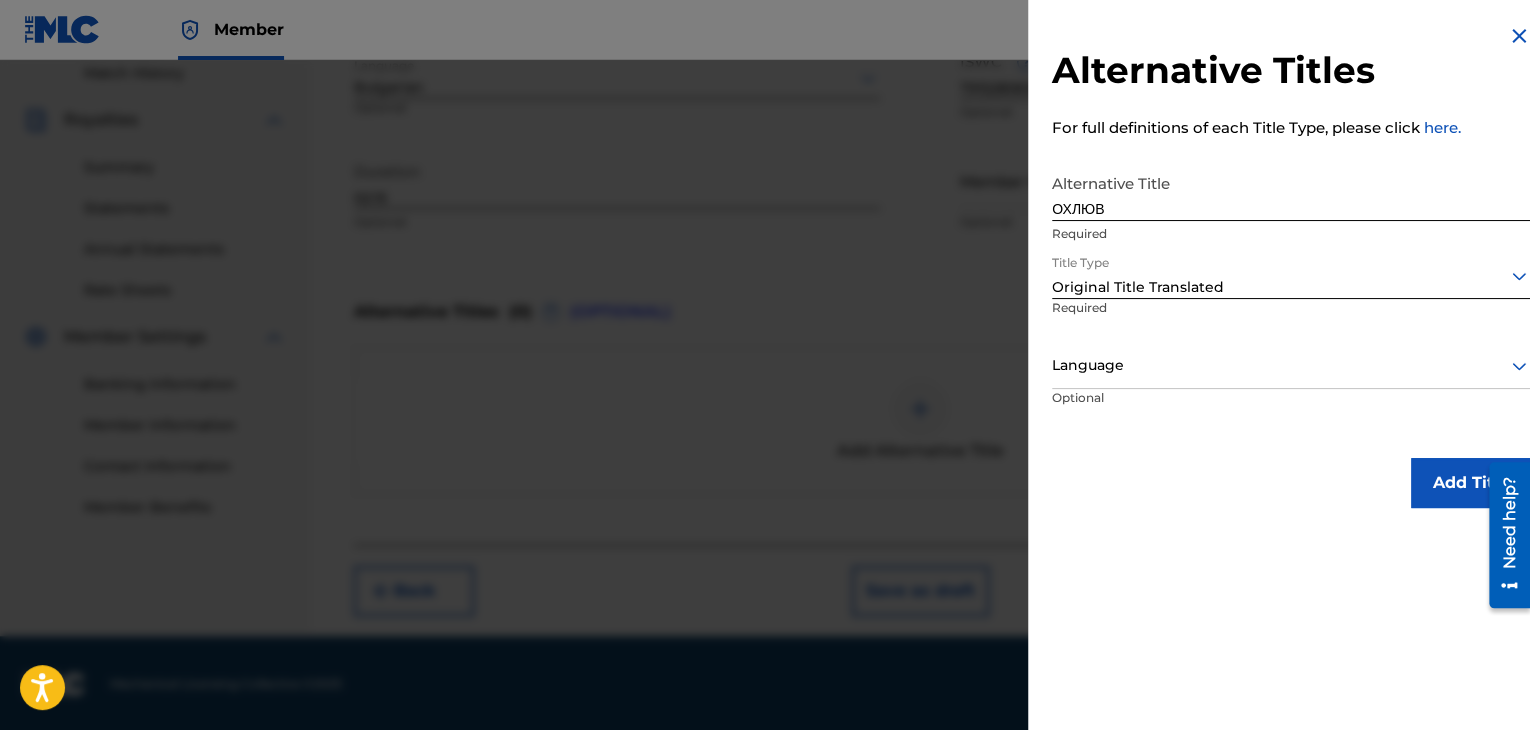 click at bounding box center (1291, 365) 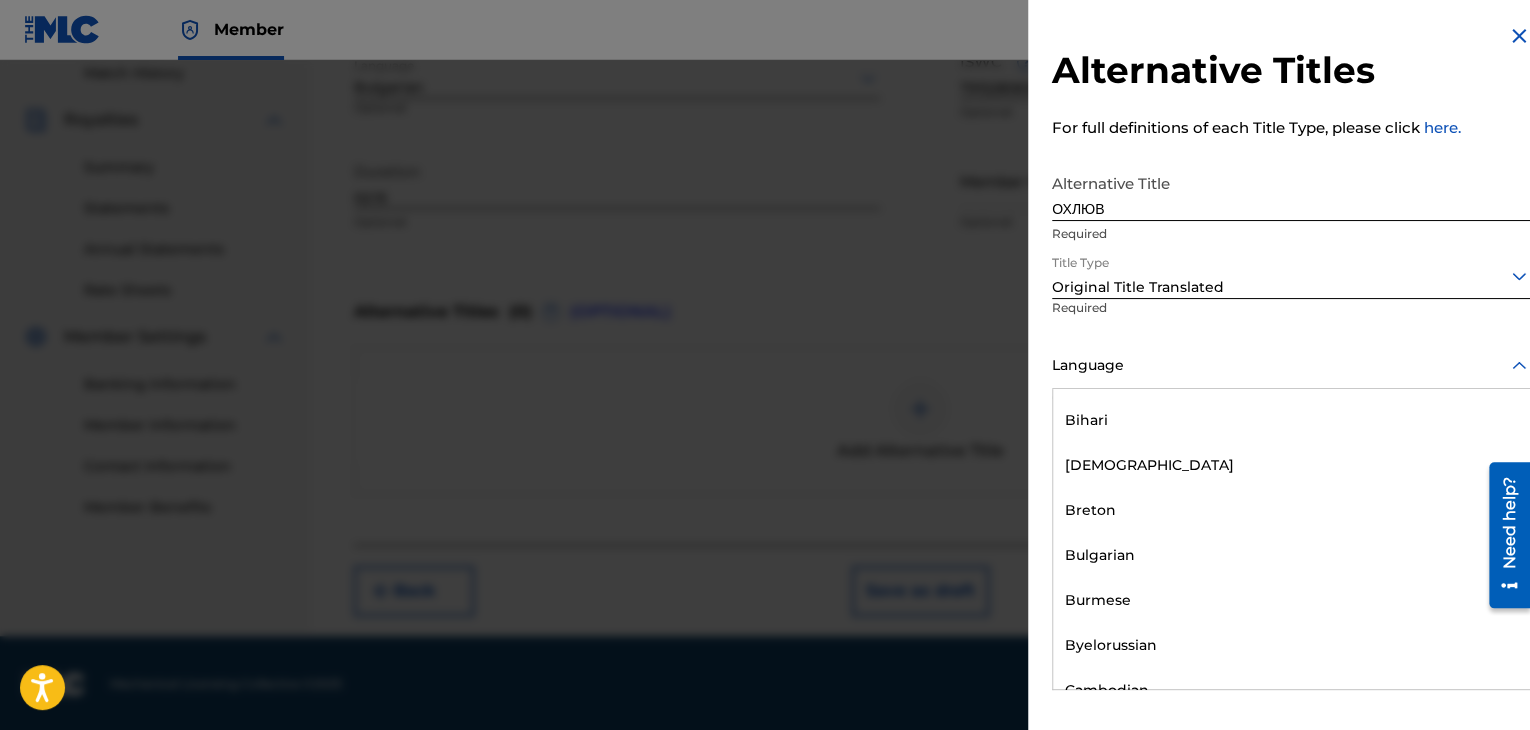 scroll, scrollTop: 900, scrollLeft: 0, axis: vertical 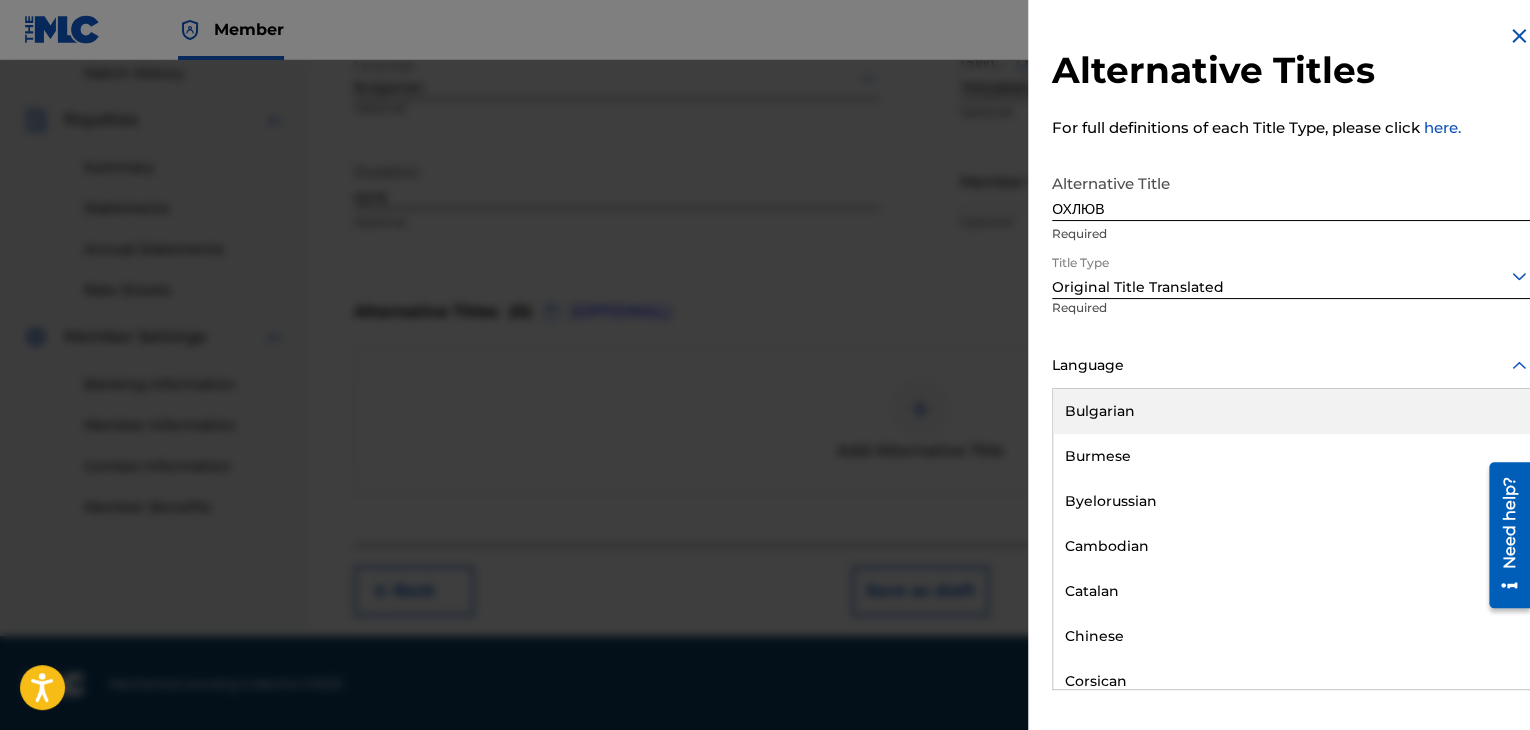click on "Bulgarian" at bounding box center [1291, 411] 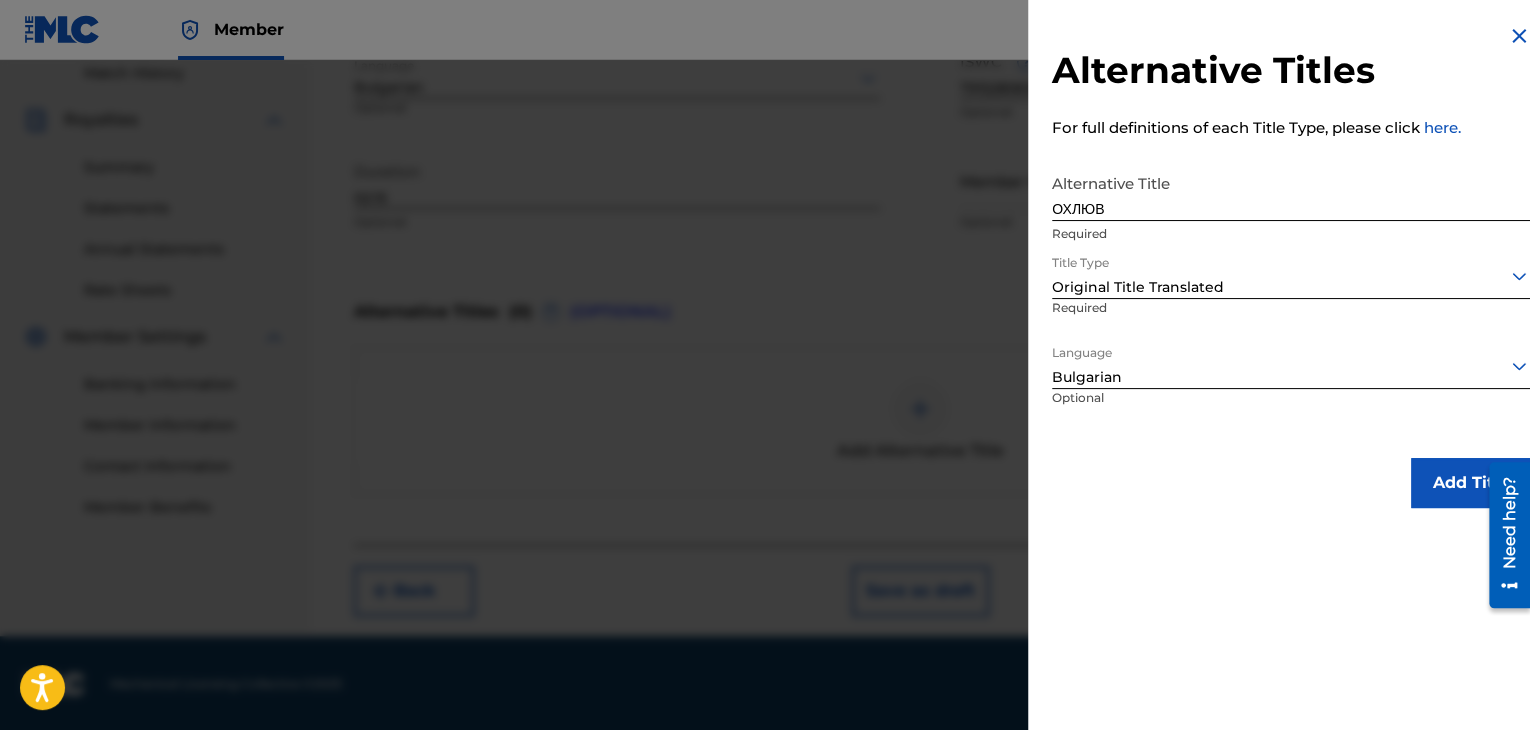 click on "Add Title" at bounding box center [1471, 483] 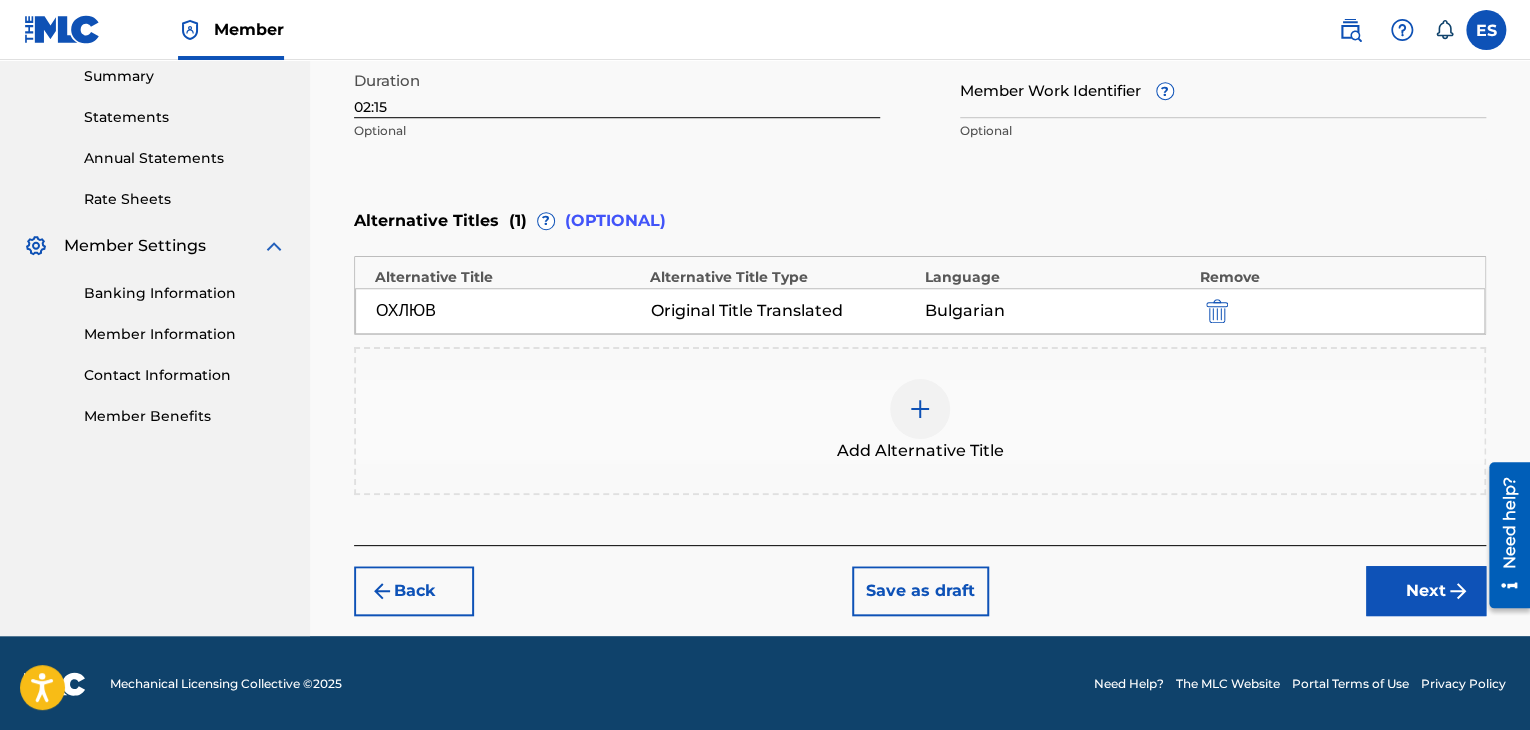 drag, startPoint x: 1428, startPoint y: 571, endPoint x: 1415, endPoint y: 565, distance: 14.3178215 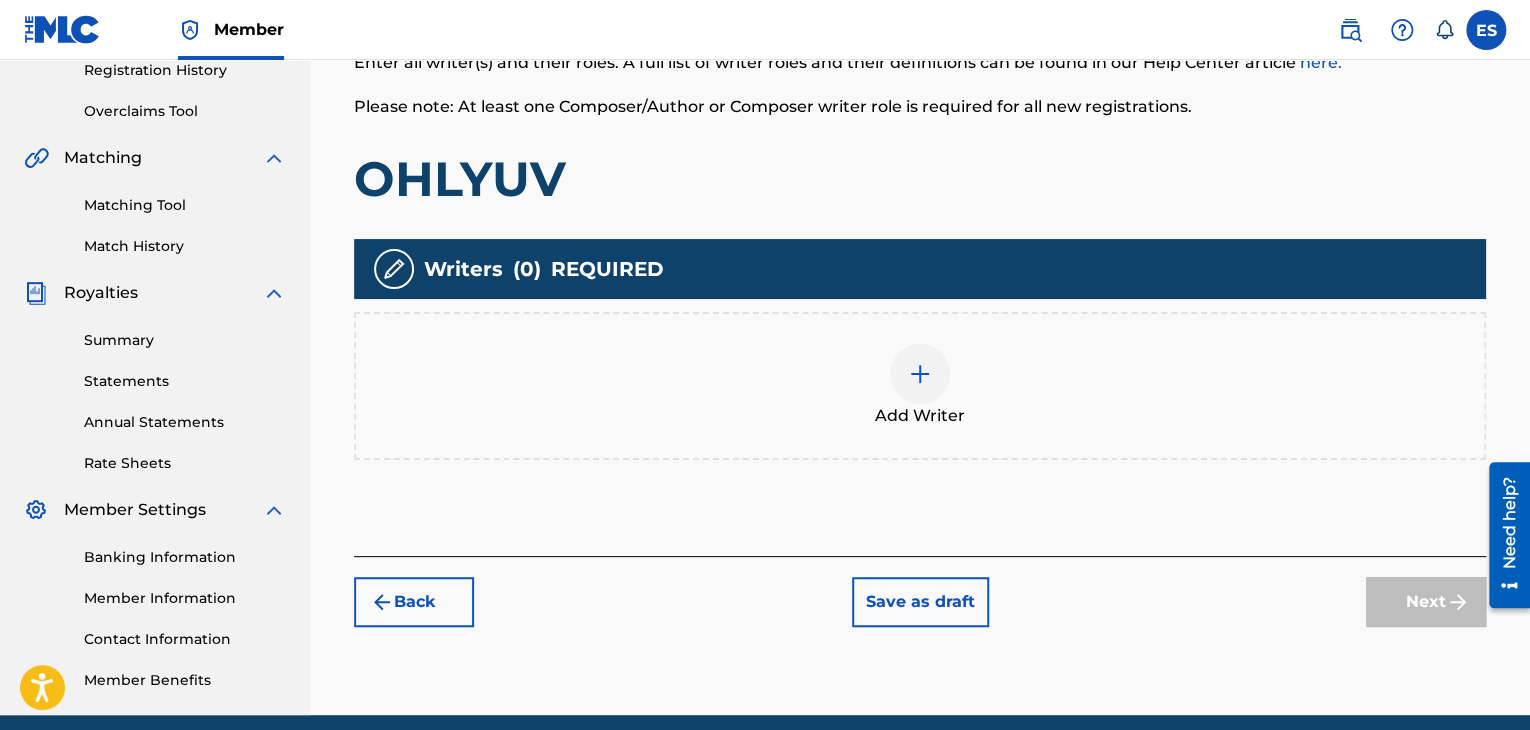 scroll, scrollTop: 391, scrollLeft: 0, axis: vertical 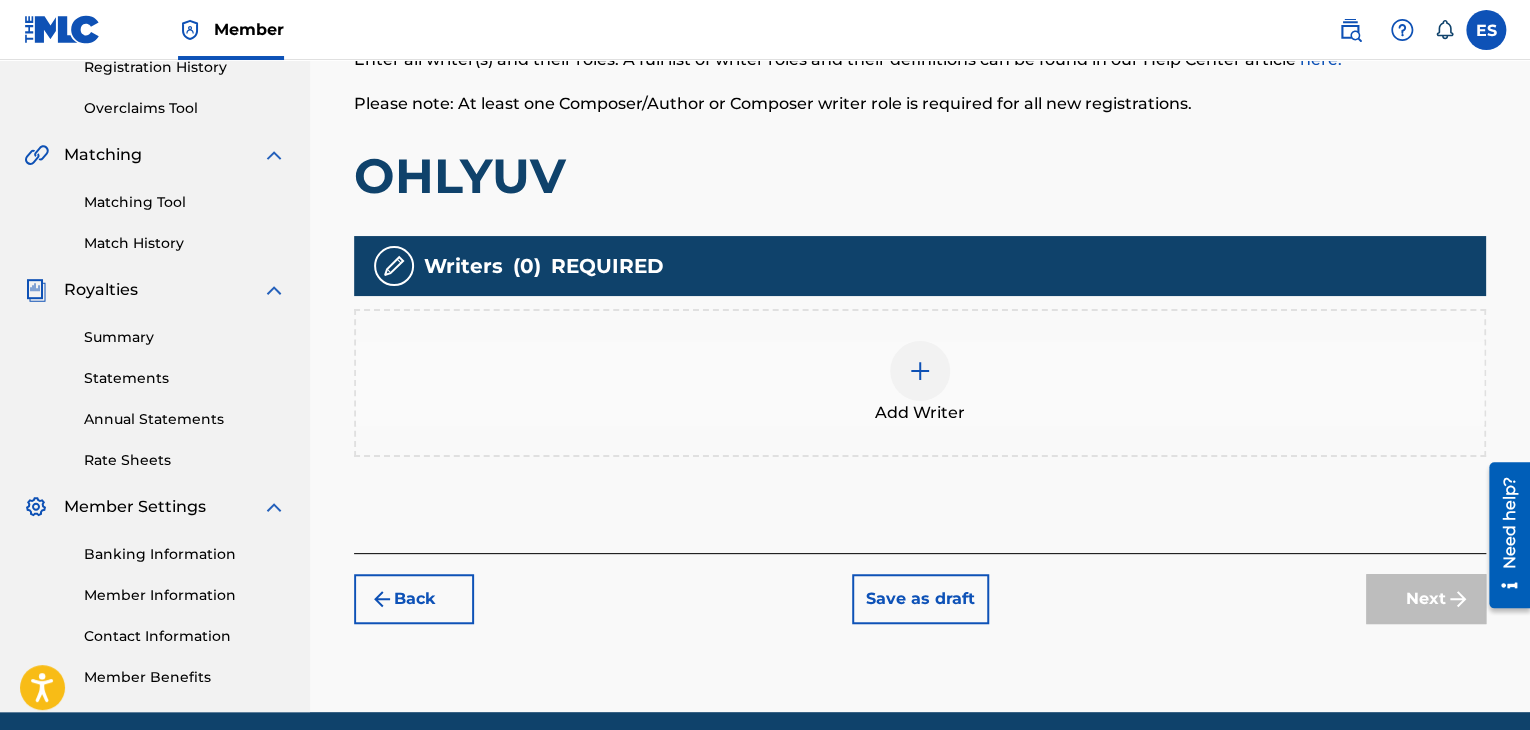 click at bounding box center (920, 371) 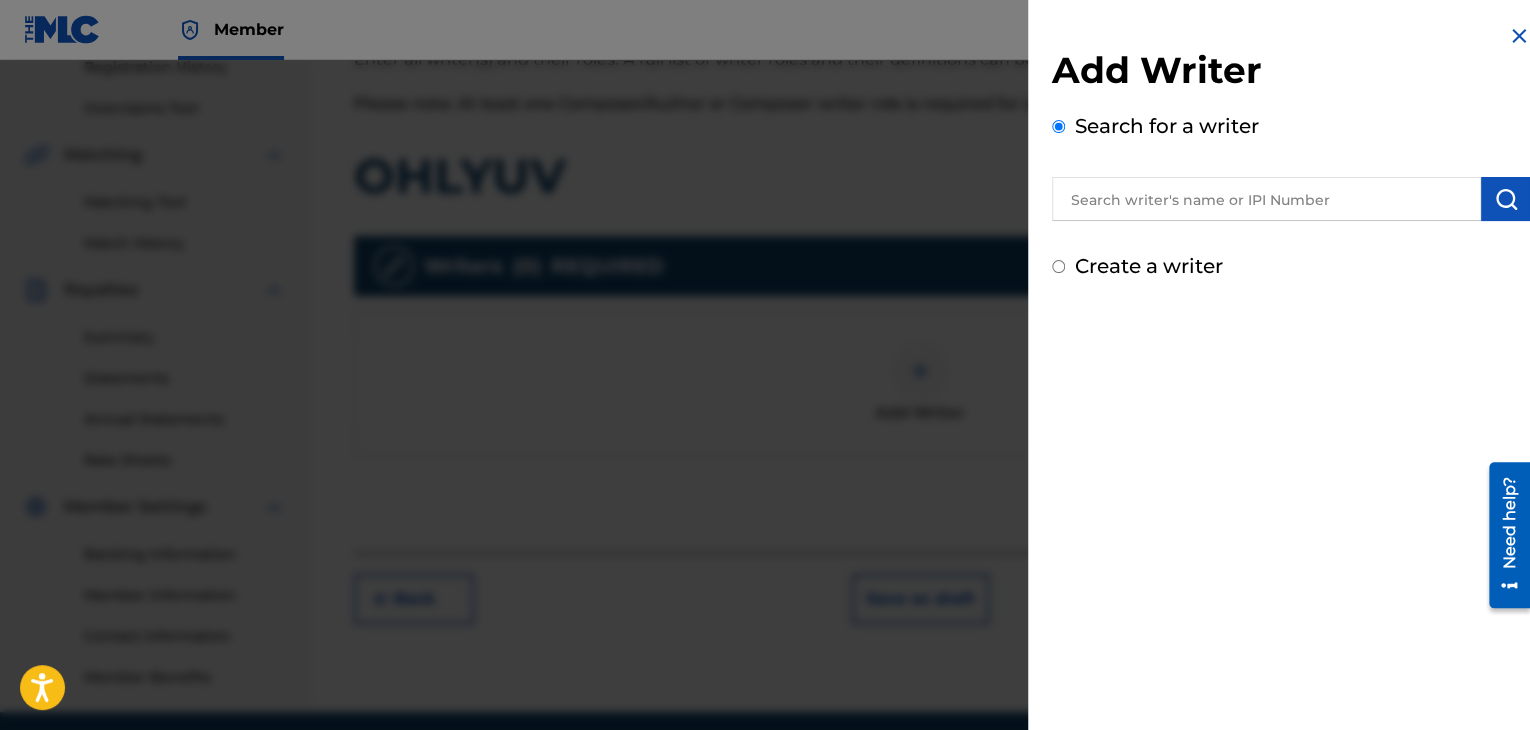 click at bounding box center [1266, 199] 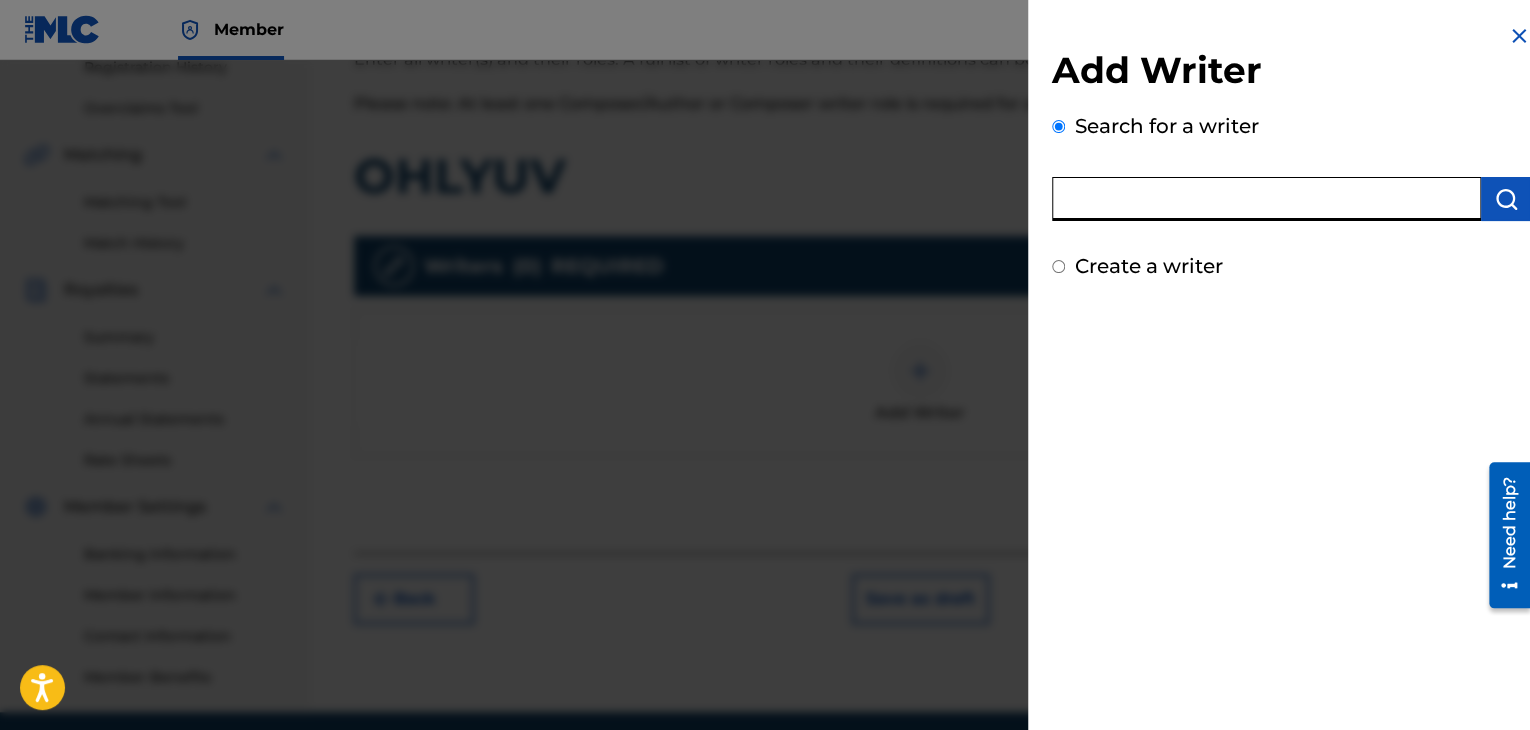 paste on "00258906432" 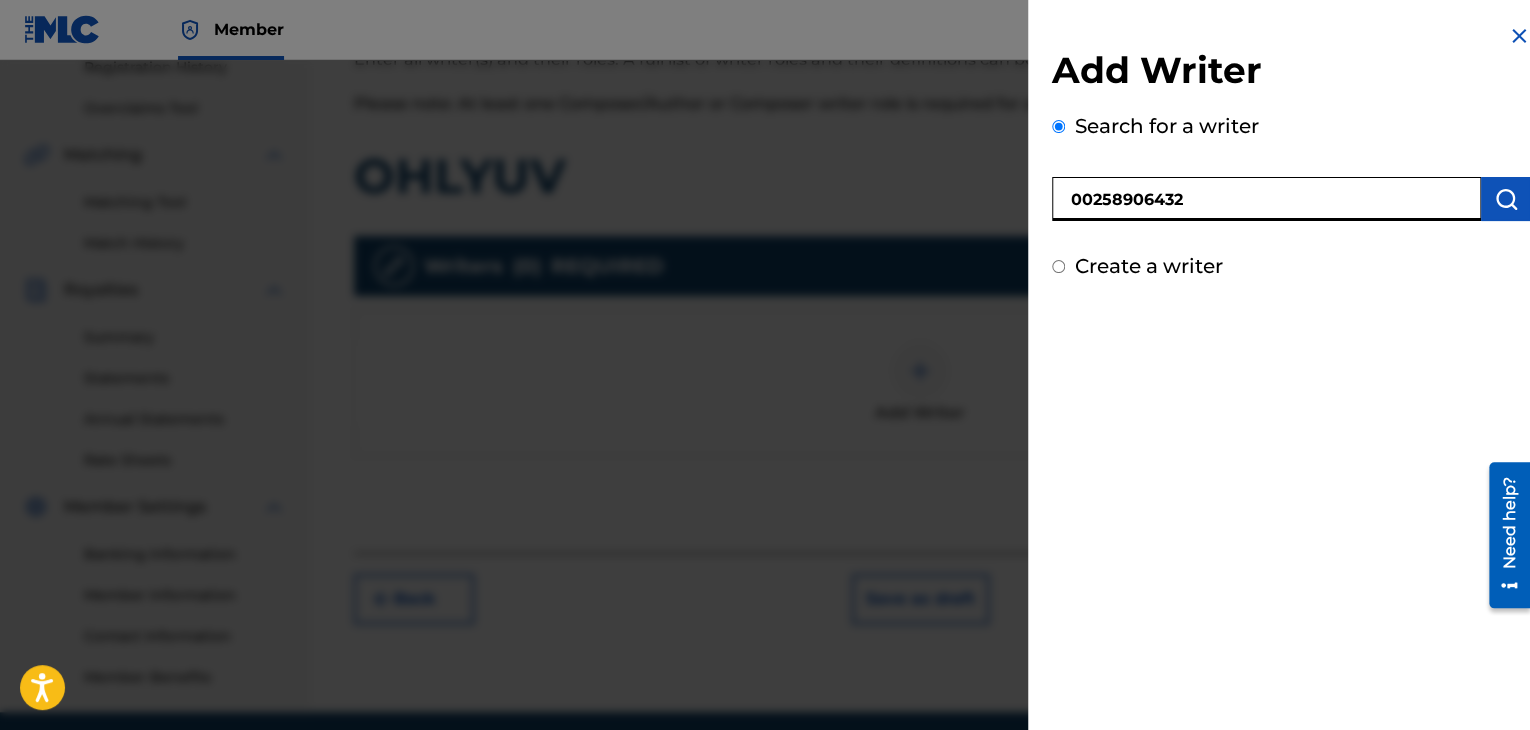 click on "Add Writer Search for a writer 00258906432 Create a writer" at bounding box center (1291, 372) 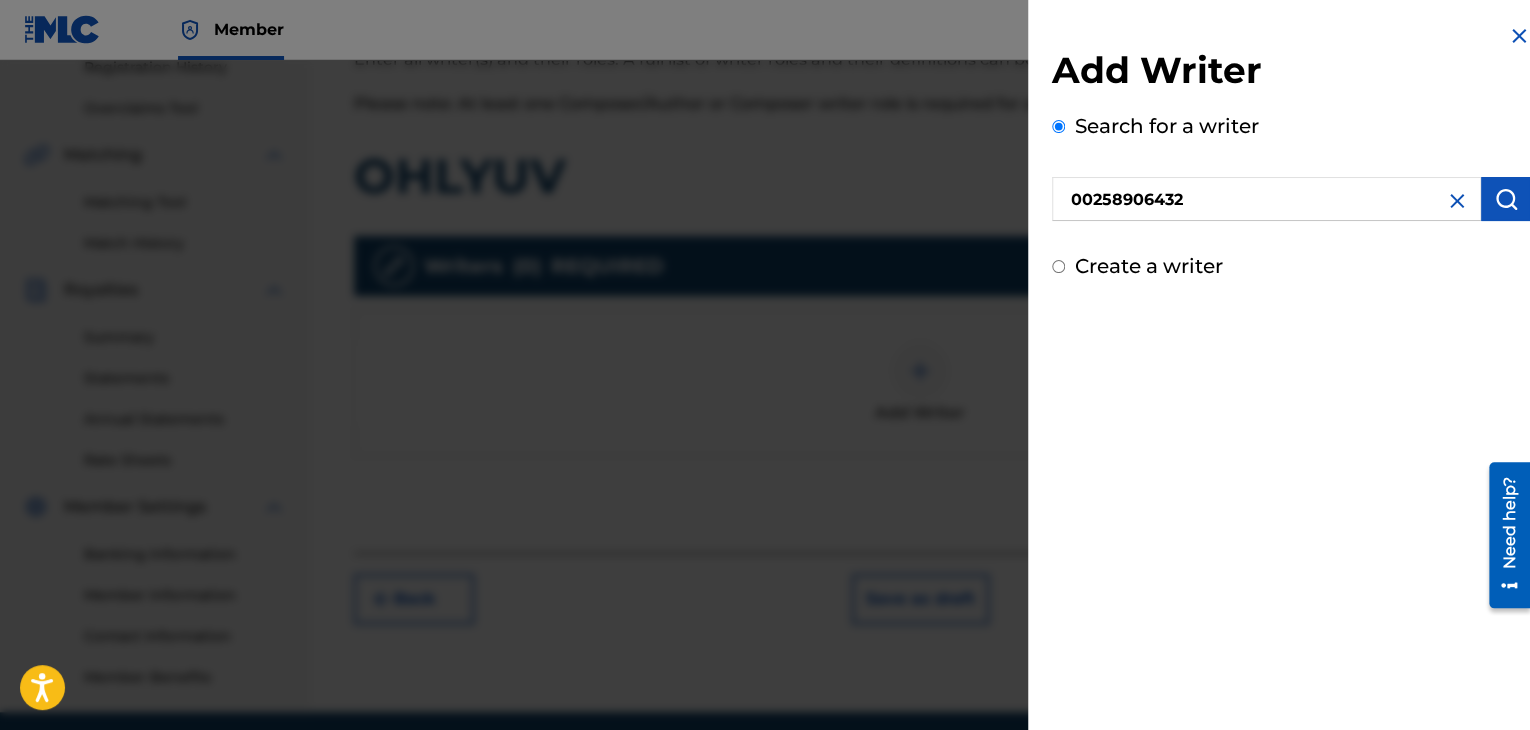 click at bounding box center (1506, 199) 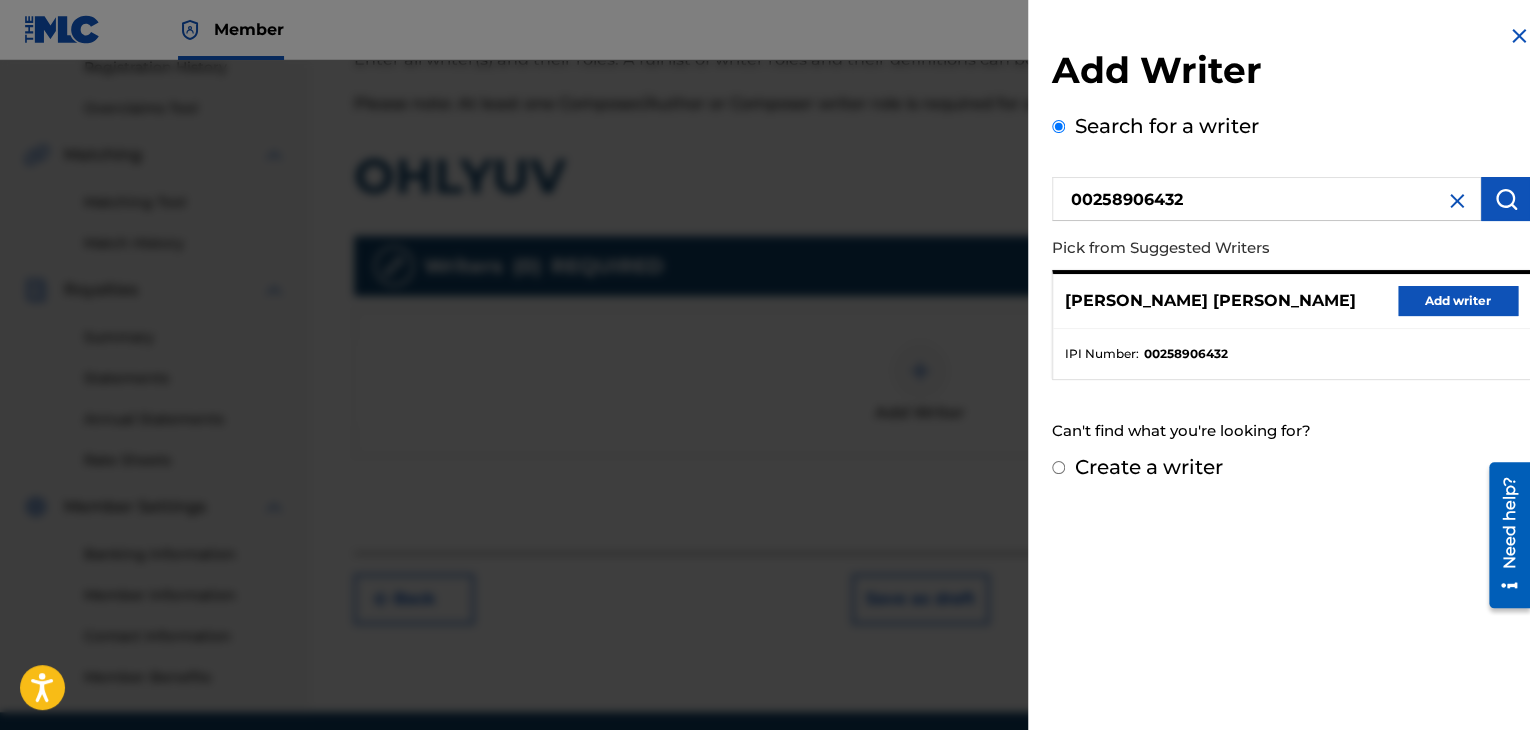 click on "Add writer" at bounding box center (1458, 301) 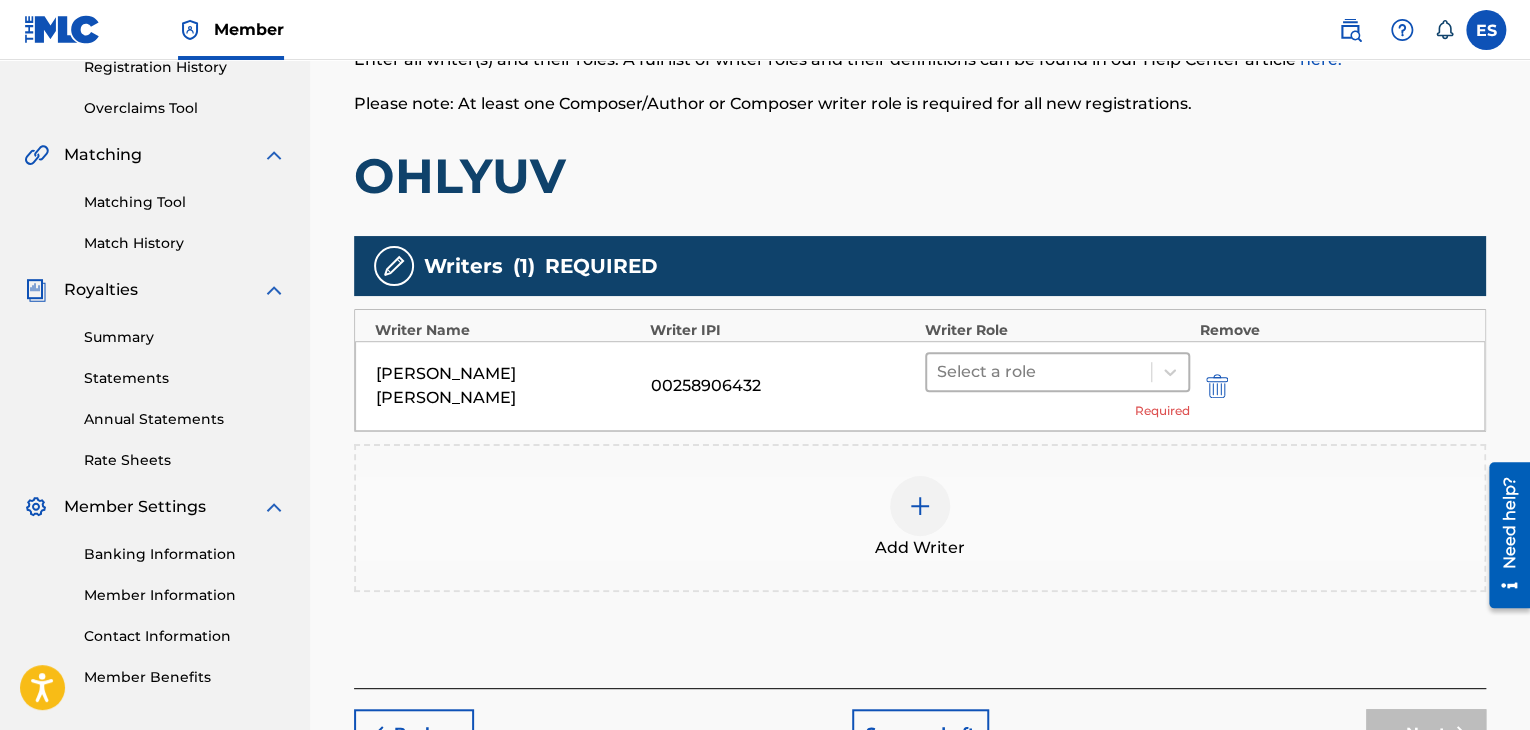click at bounding box center (1039, 372) 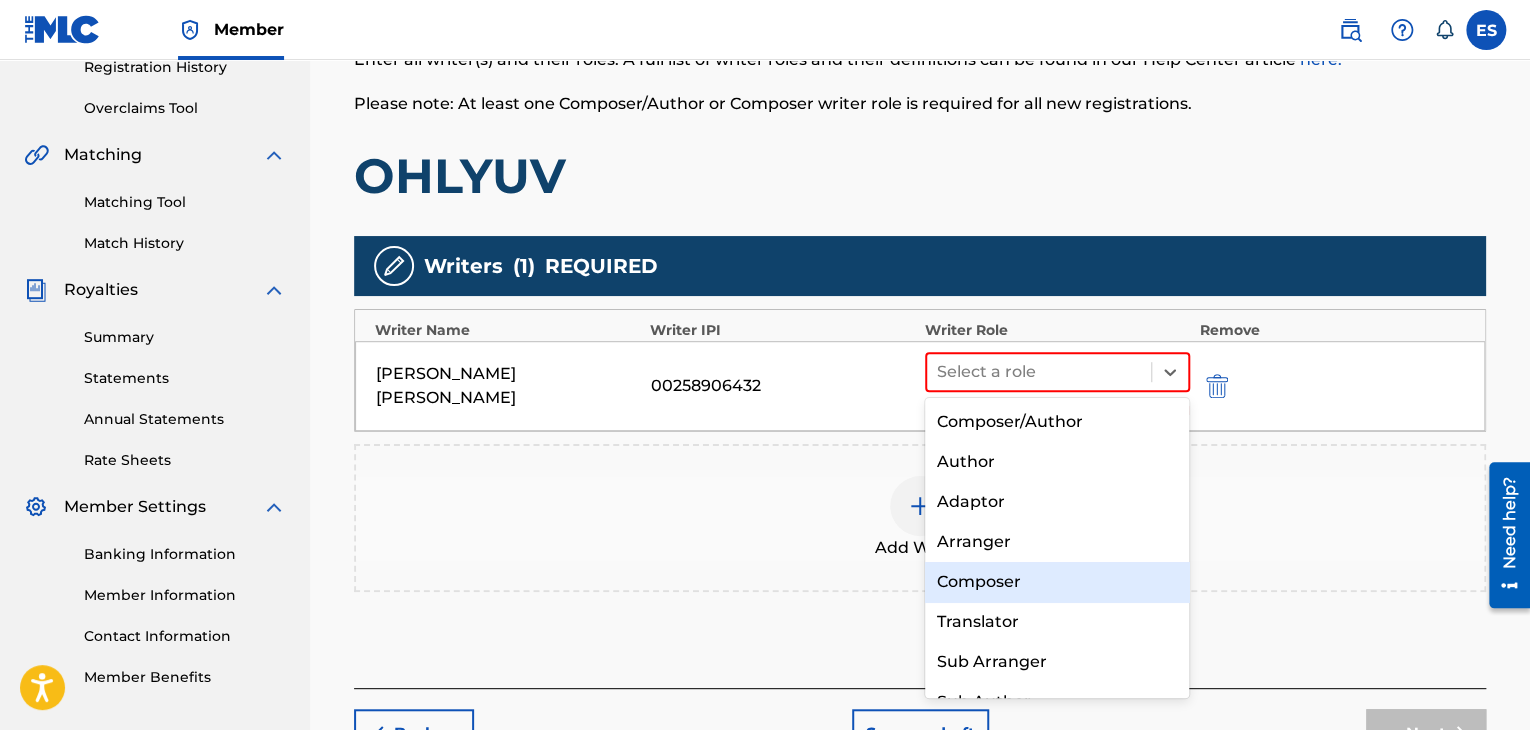 click on "Composer" at bounding box center [1057, 582] 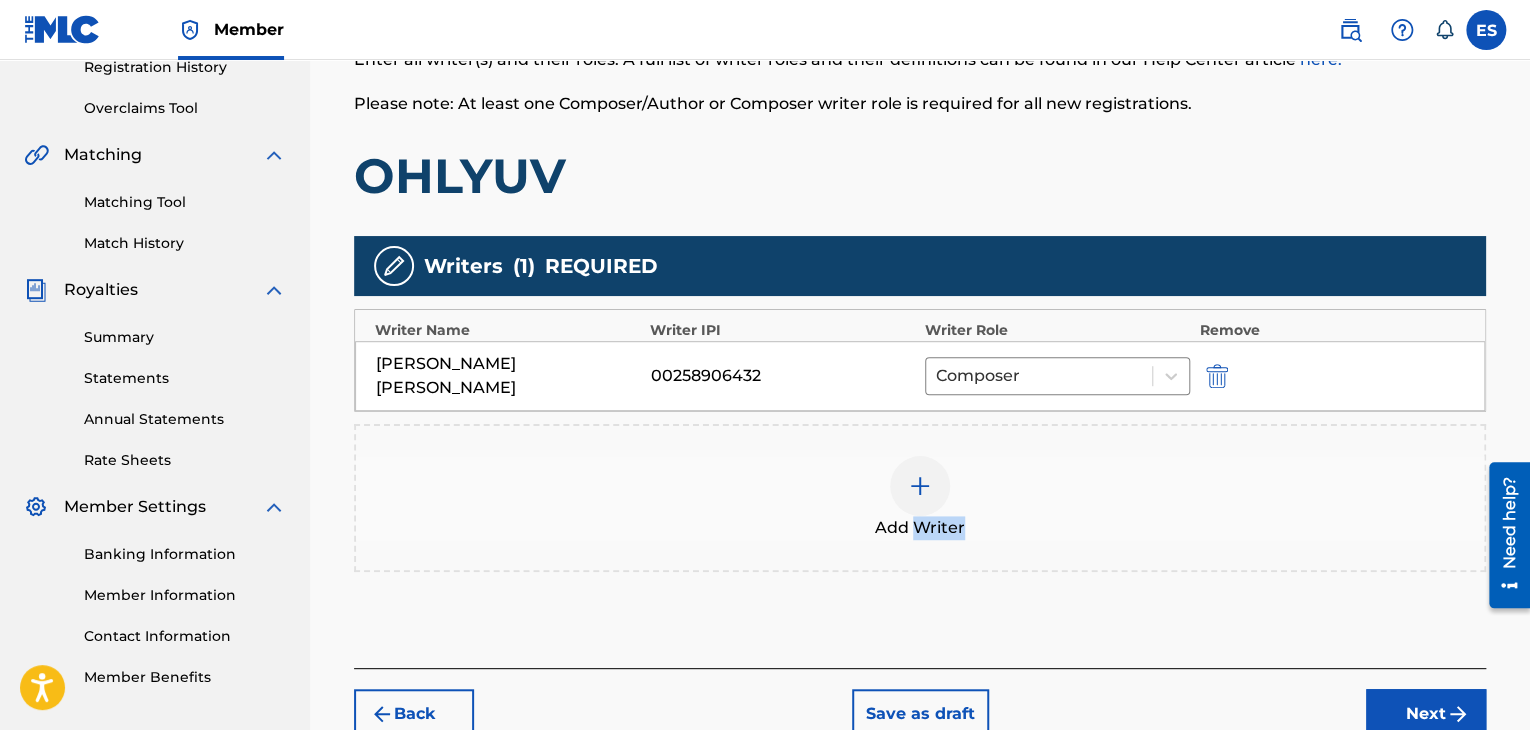 click at bounding box center (920, 486) 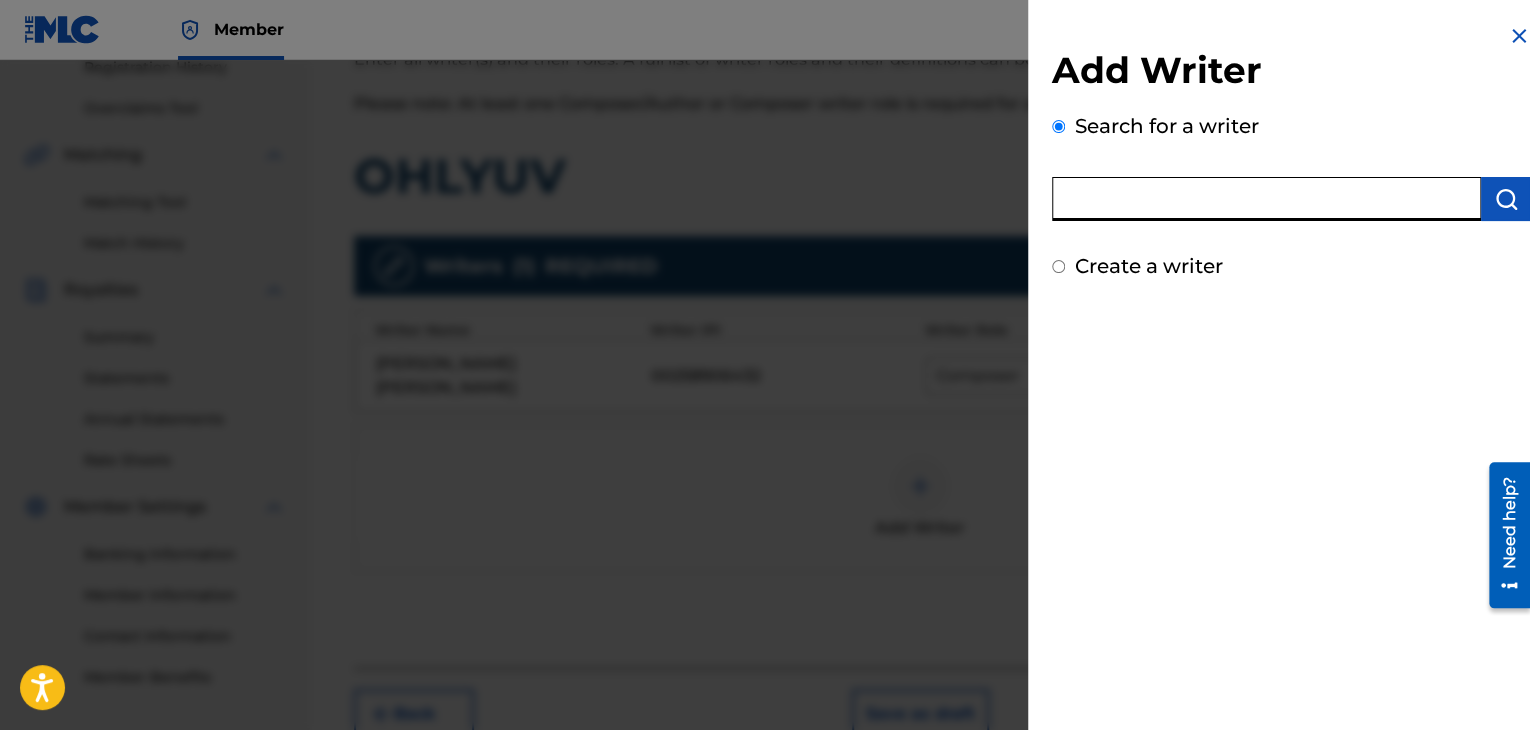 paste on "00121387005" 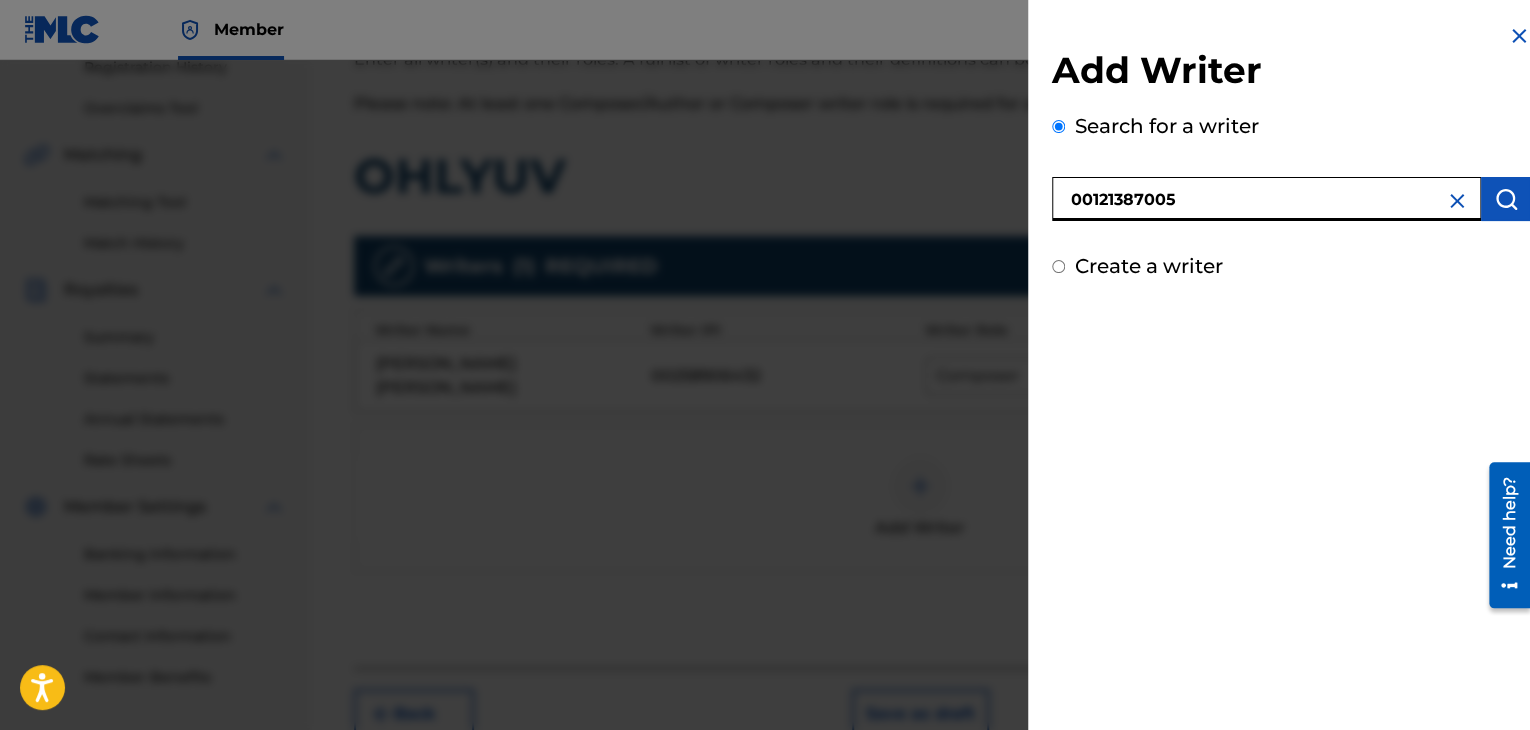 type on "00121387005" 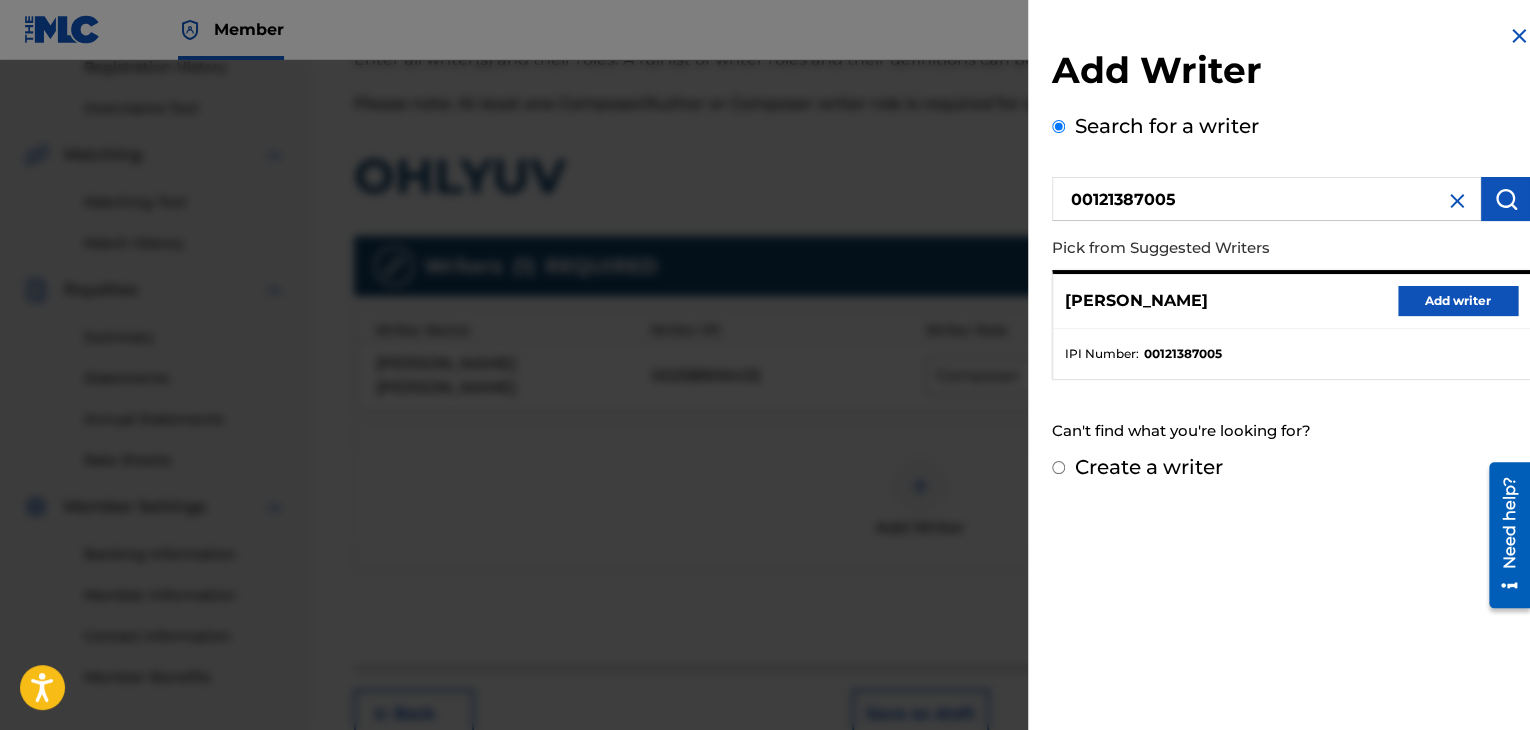 click on "Add writer" at bounding box center [1458, 301] 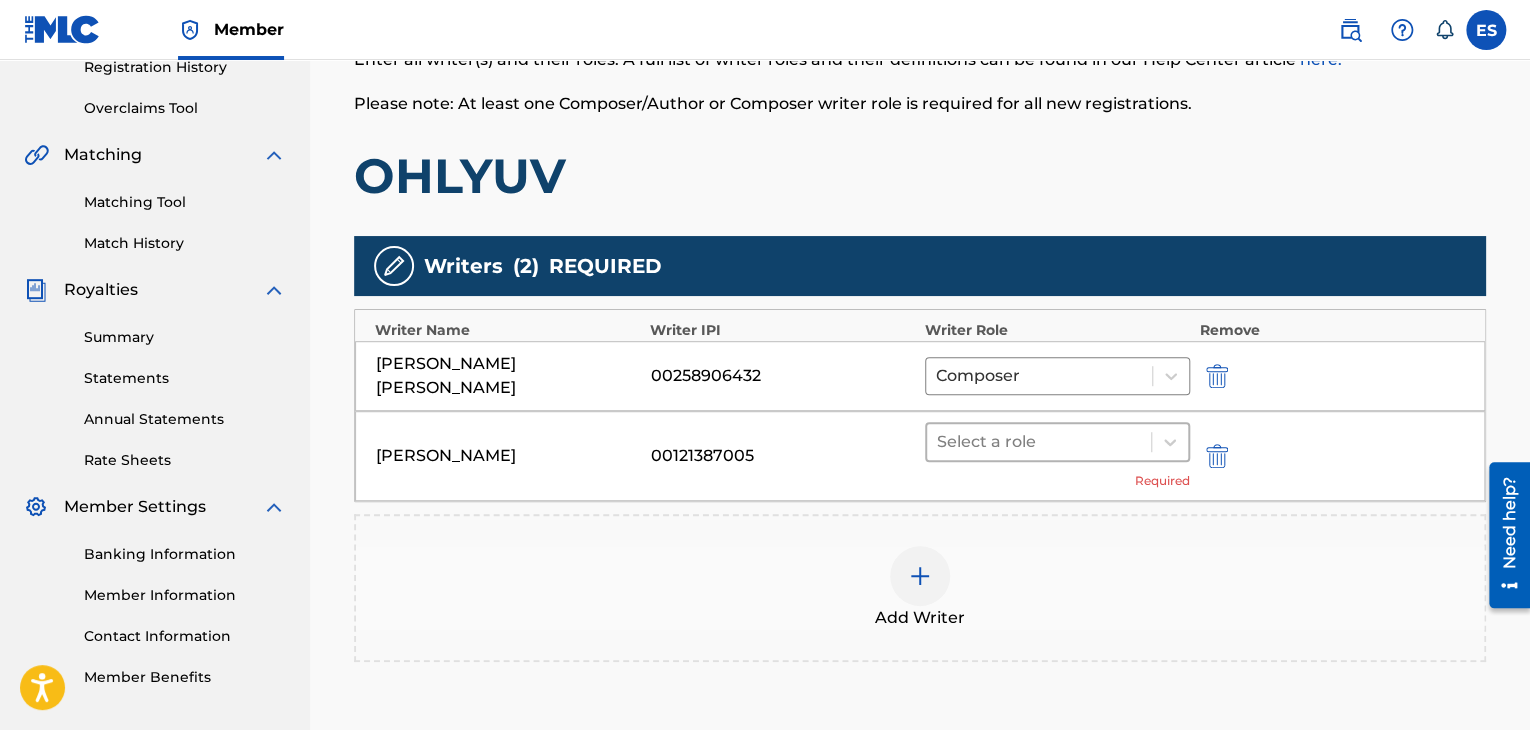 click at bounding box center (1039, 442) 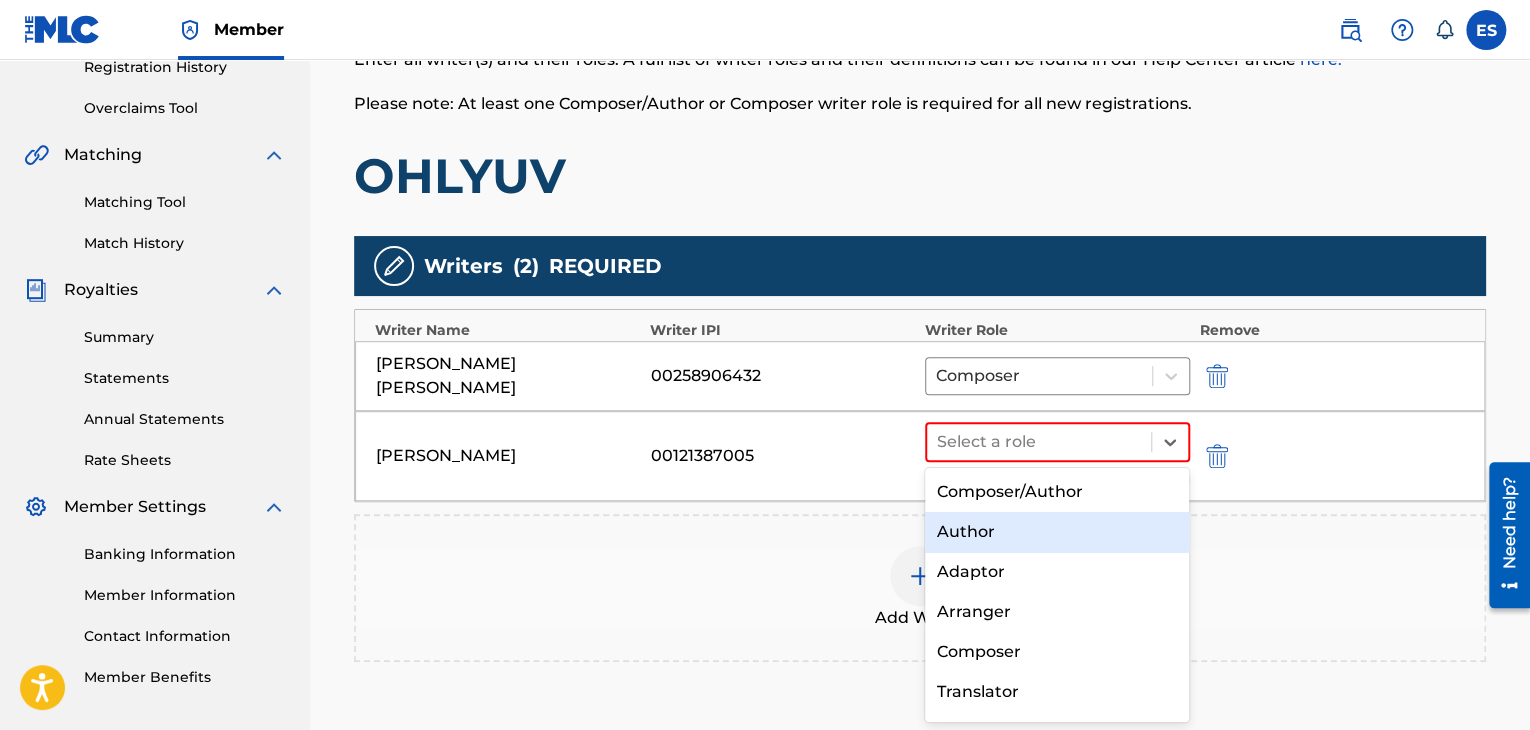 click on "Author" at bounding box center [1057, 532] 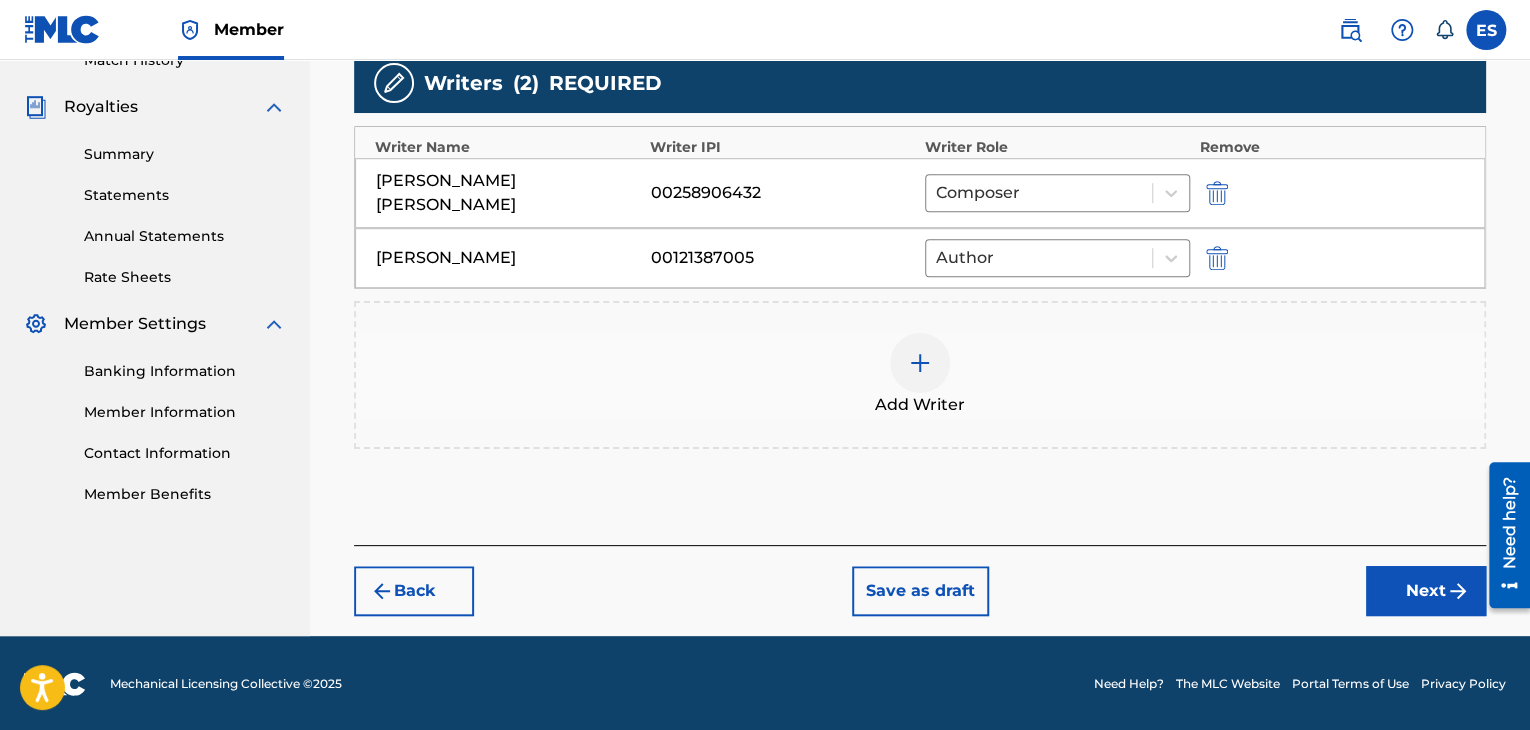 click on "Next" at bounding box center [1426, 591] 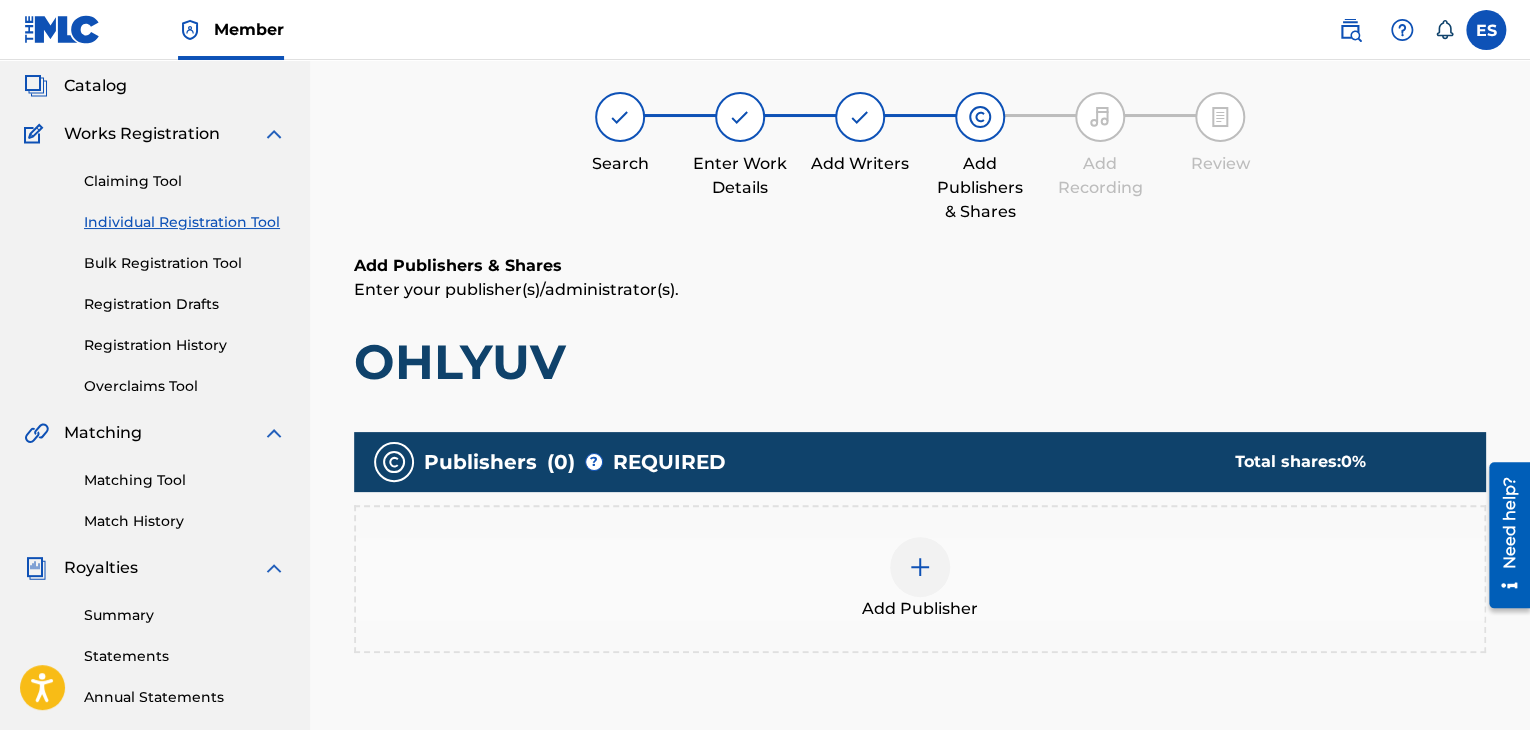 scroll, scrollTop: 469, scrollLeft: 0, axis: vertical 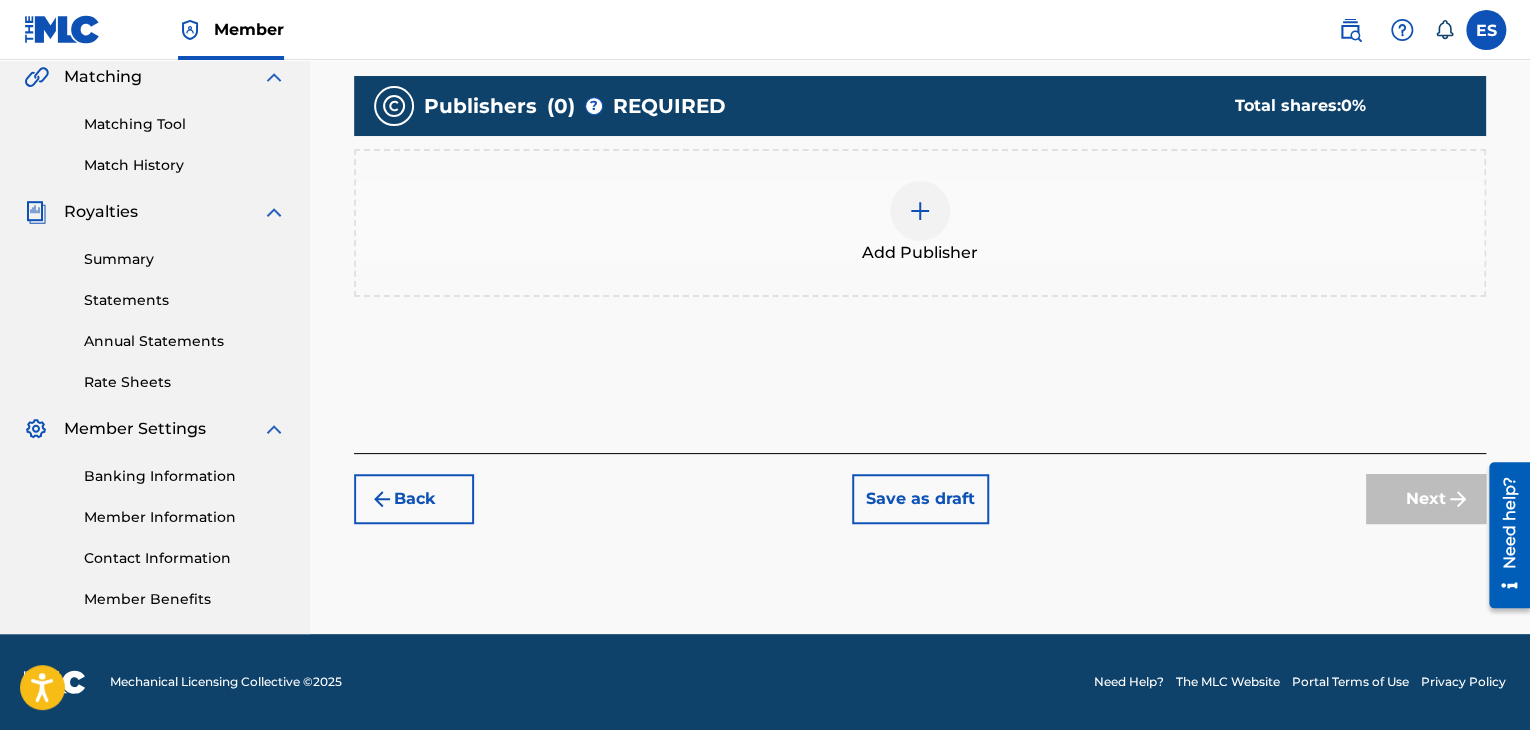 click on "Add Publisher" at bounding box center (920, 253) 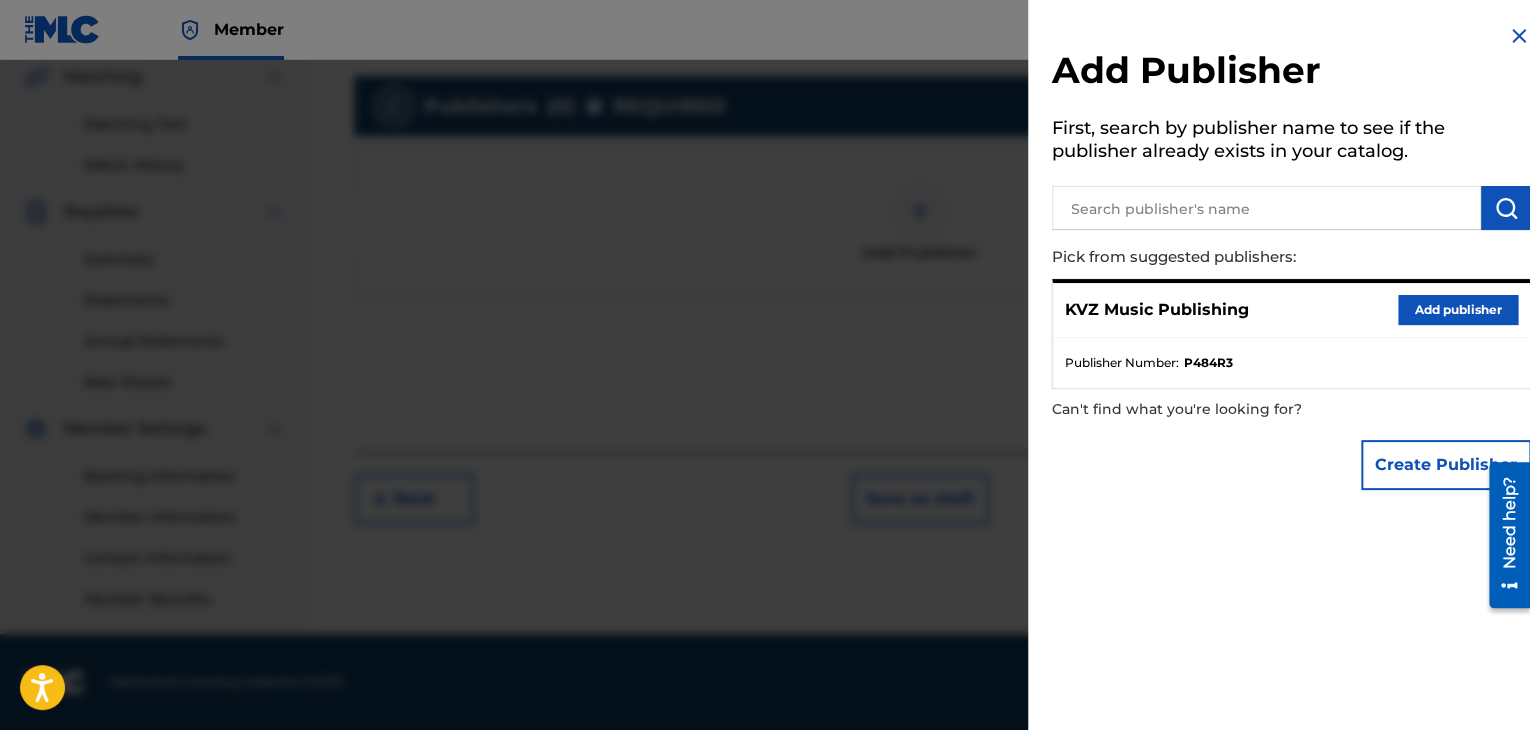 click on "Add publisher" at bounding box center (1458, 310) 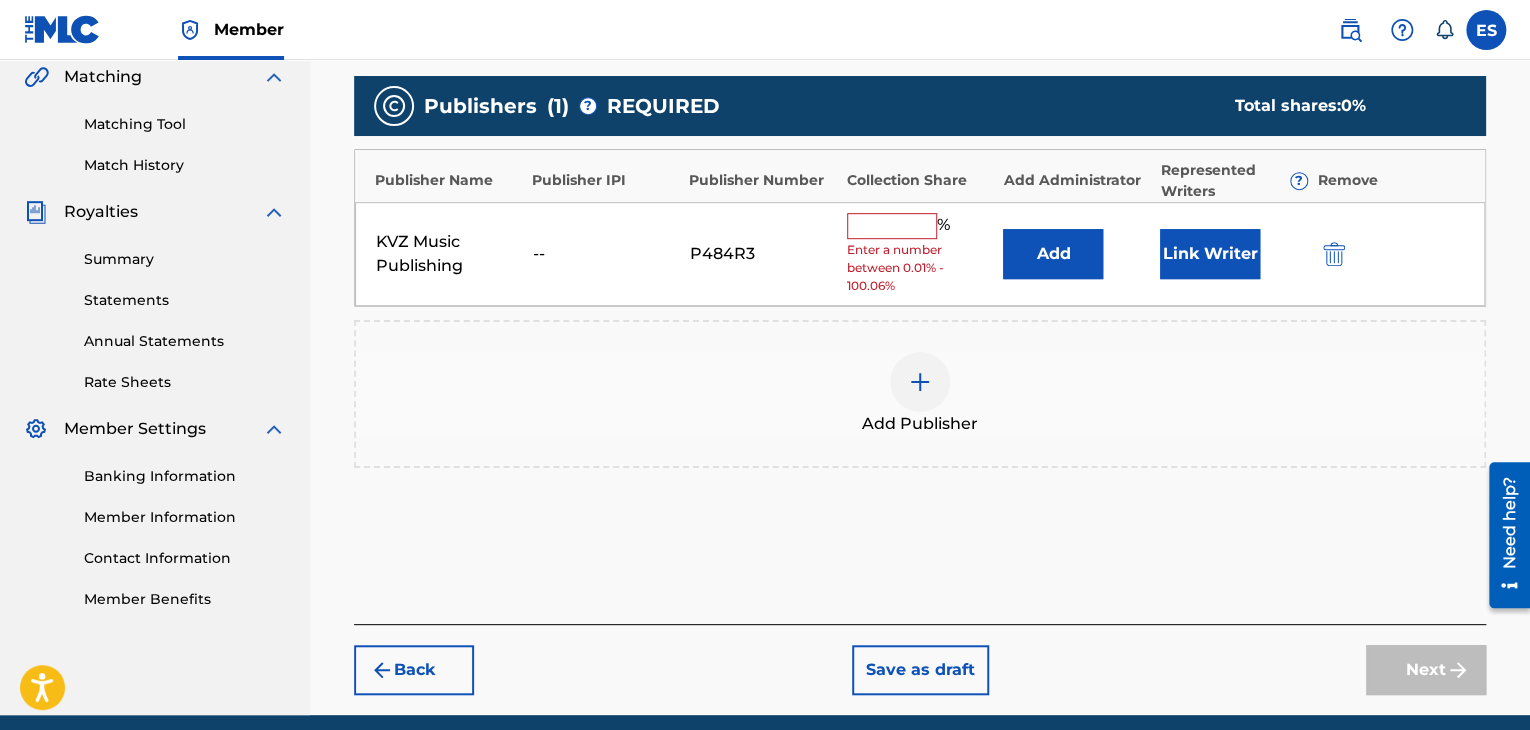 click at bounding box center (892, 226) 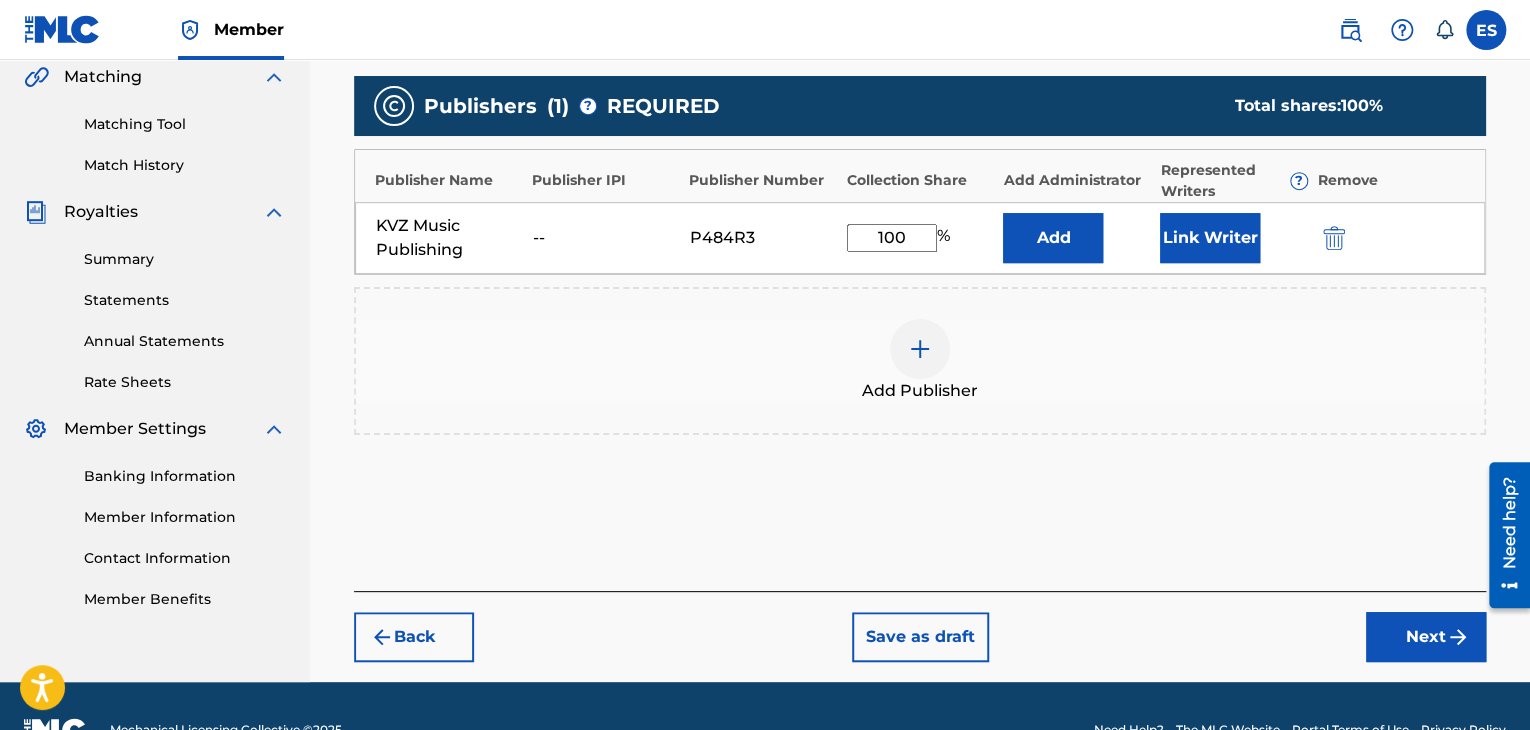 click on "Next" at bounding box center (1426, 637) 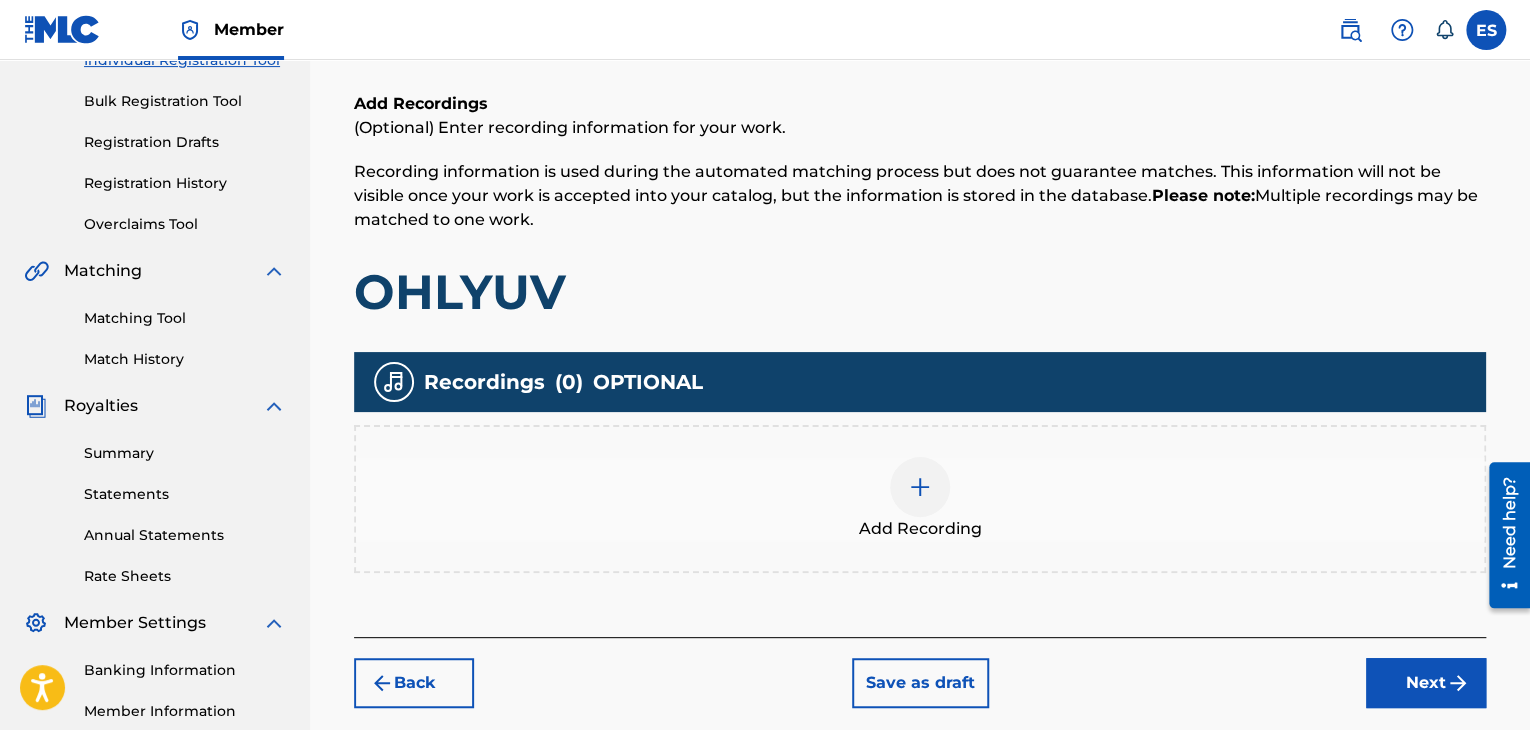 scroll, scrollTop: 390, scrollLeft: 0, axis: vertical 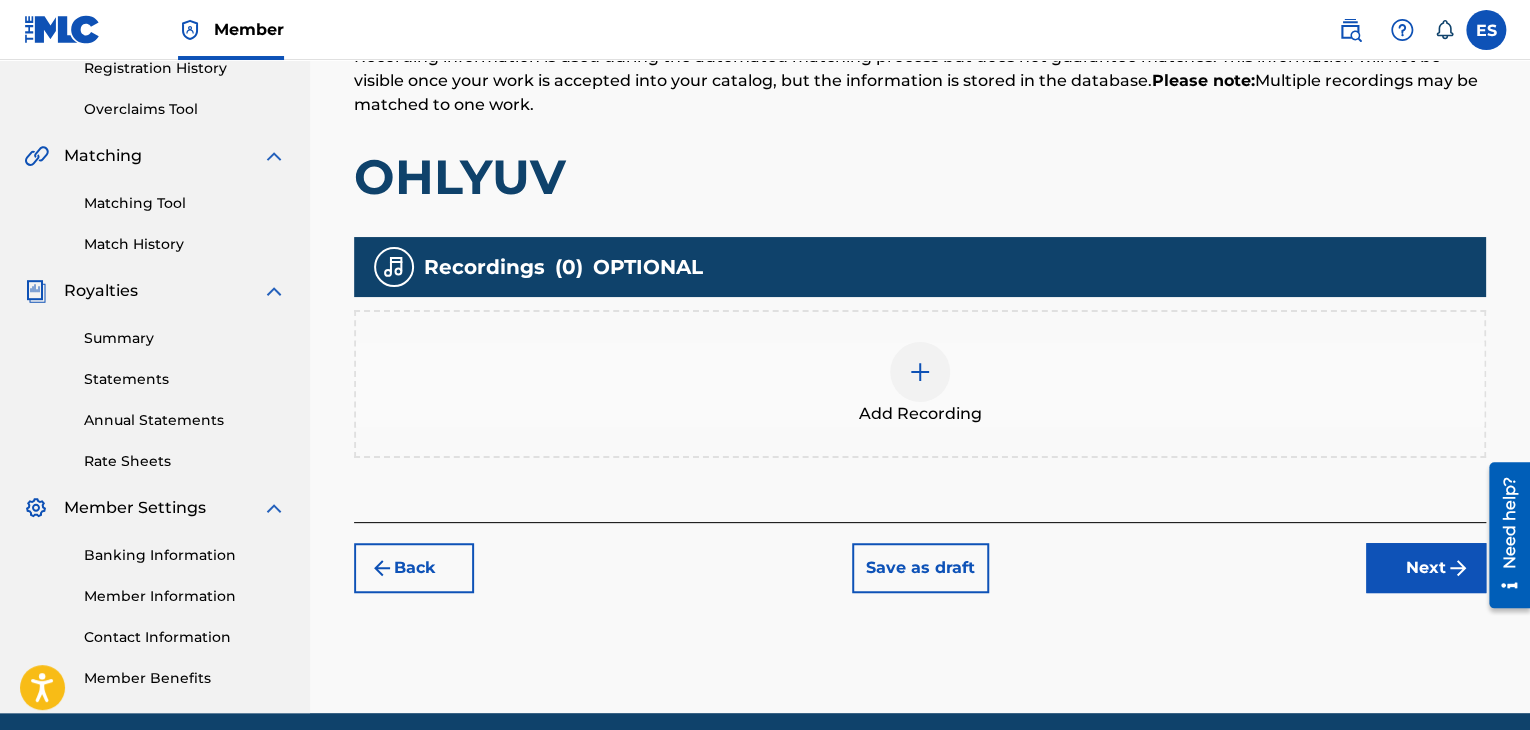 click at bounding box center [920, 372] 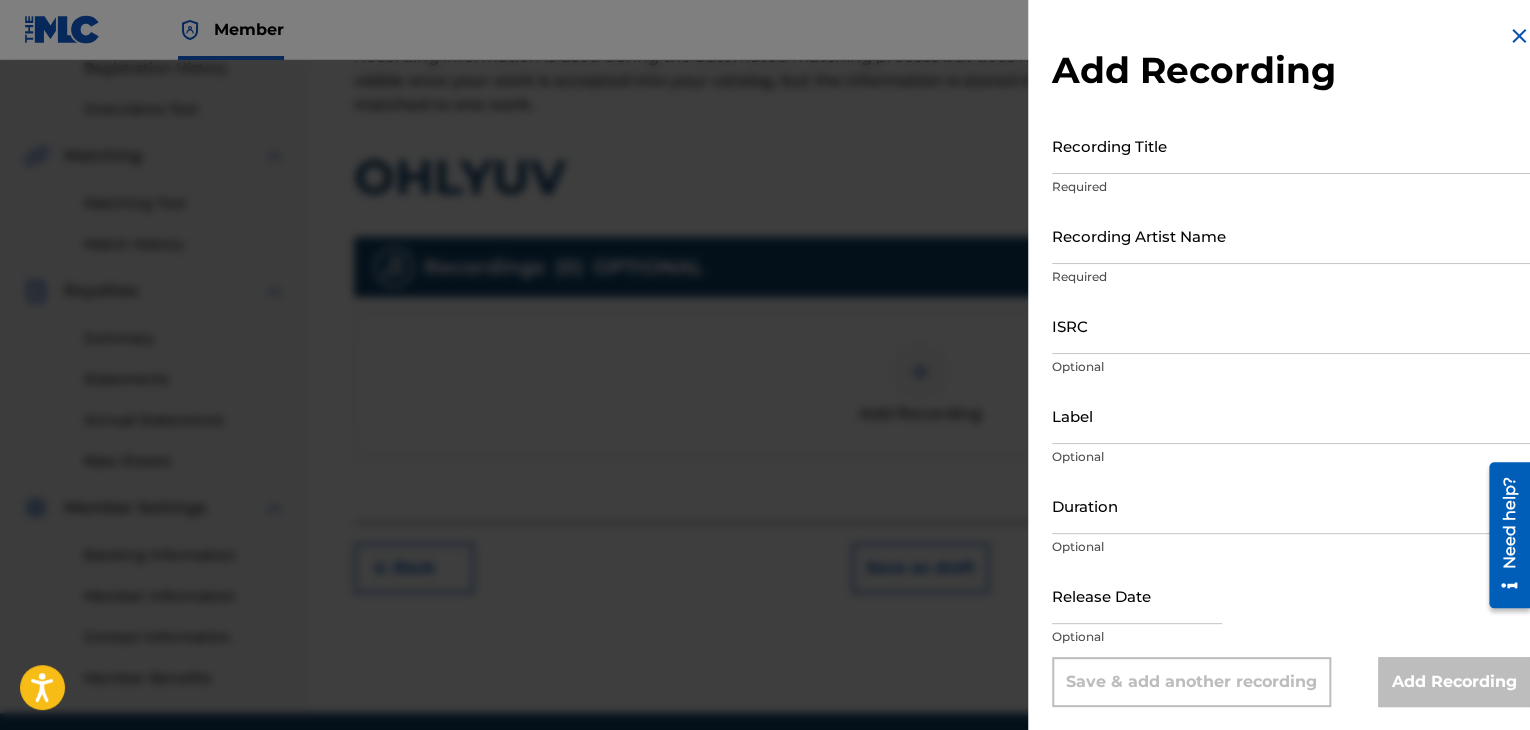 click on "Recording Title" at bounding box center (1291, 145) 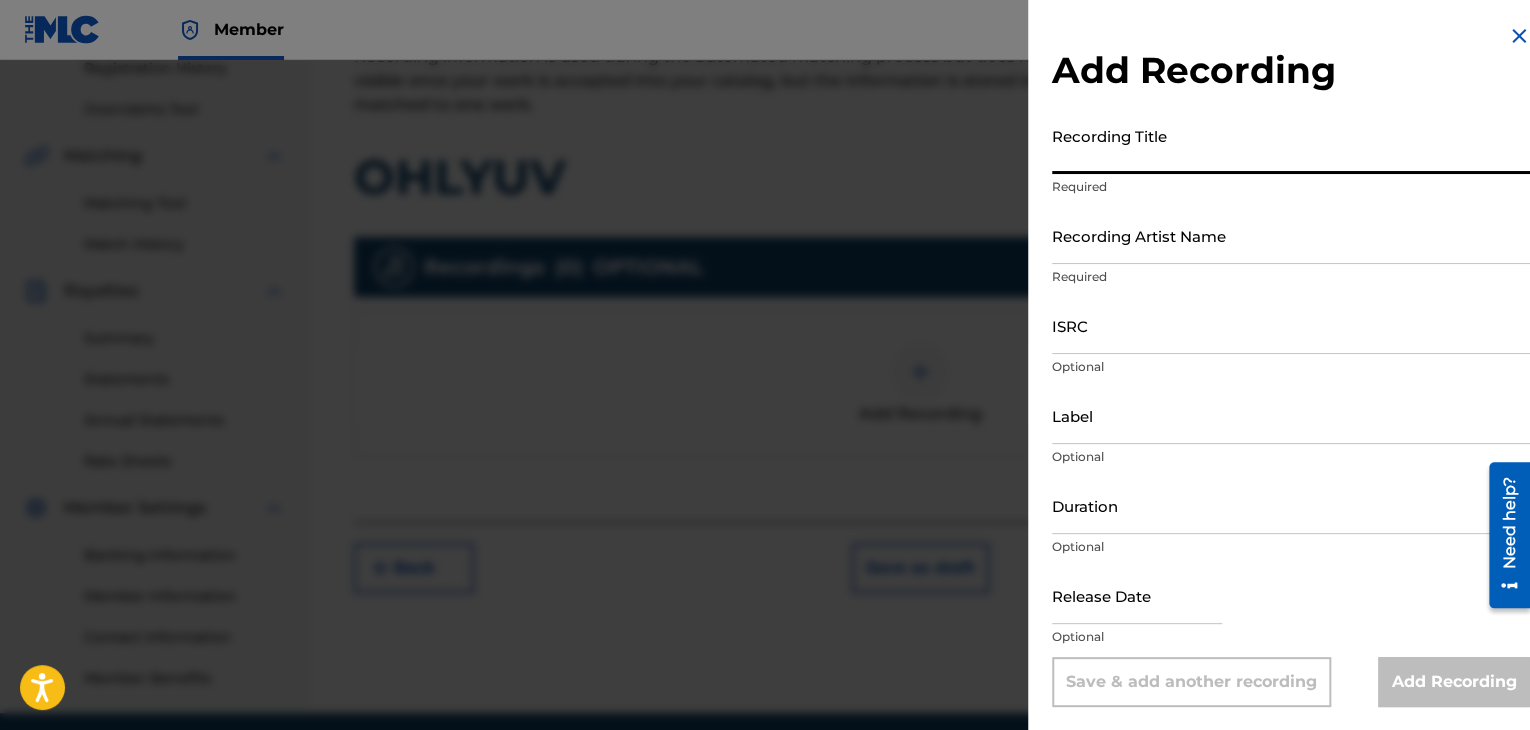 paste on "OHLYUV" 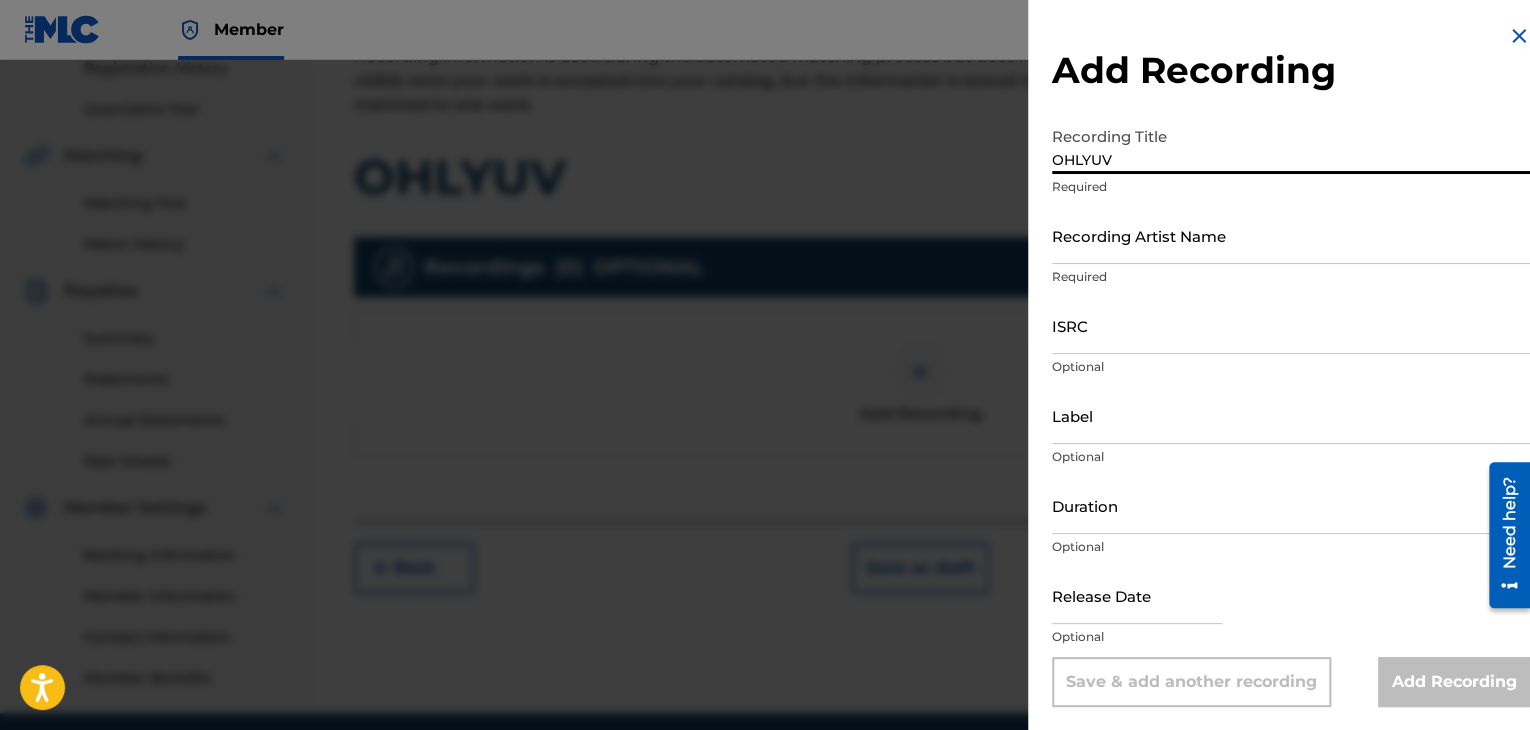 type on "OHLYUV" 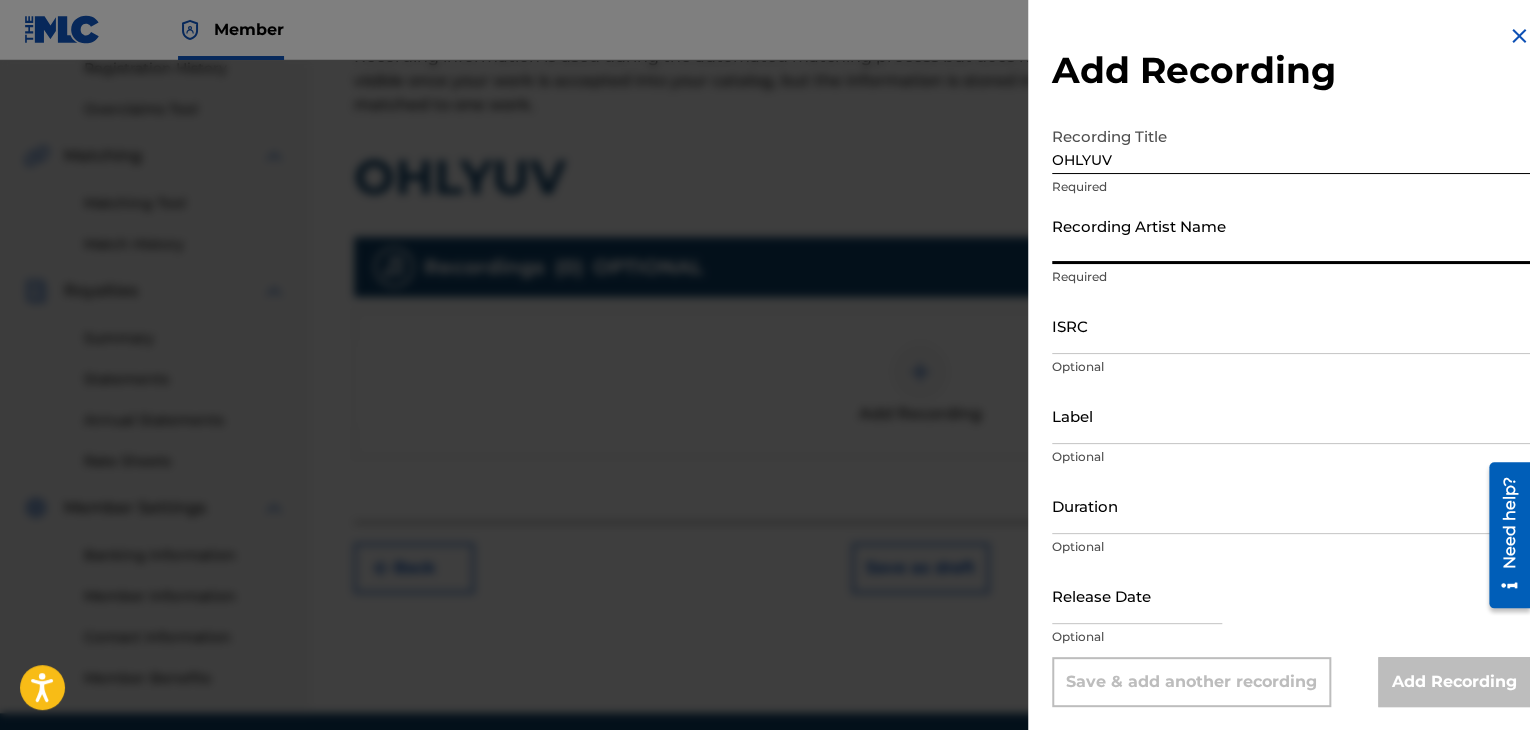 paste on "[PERSON_NAME]" 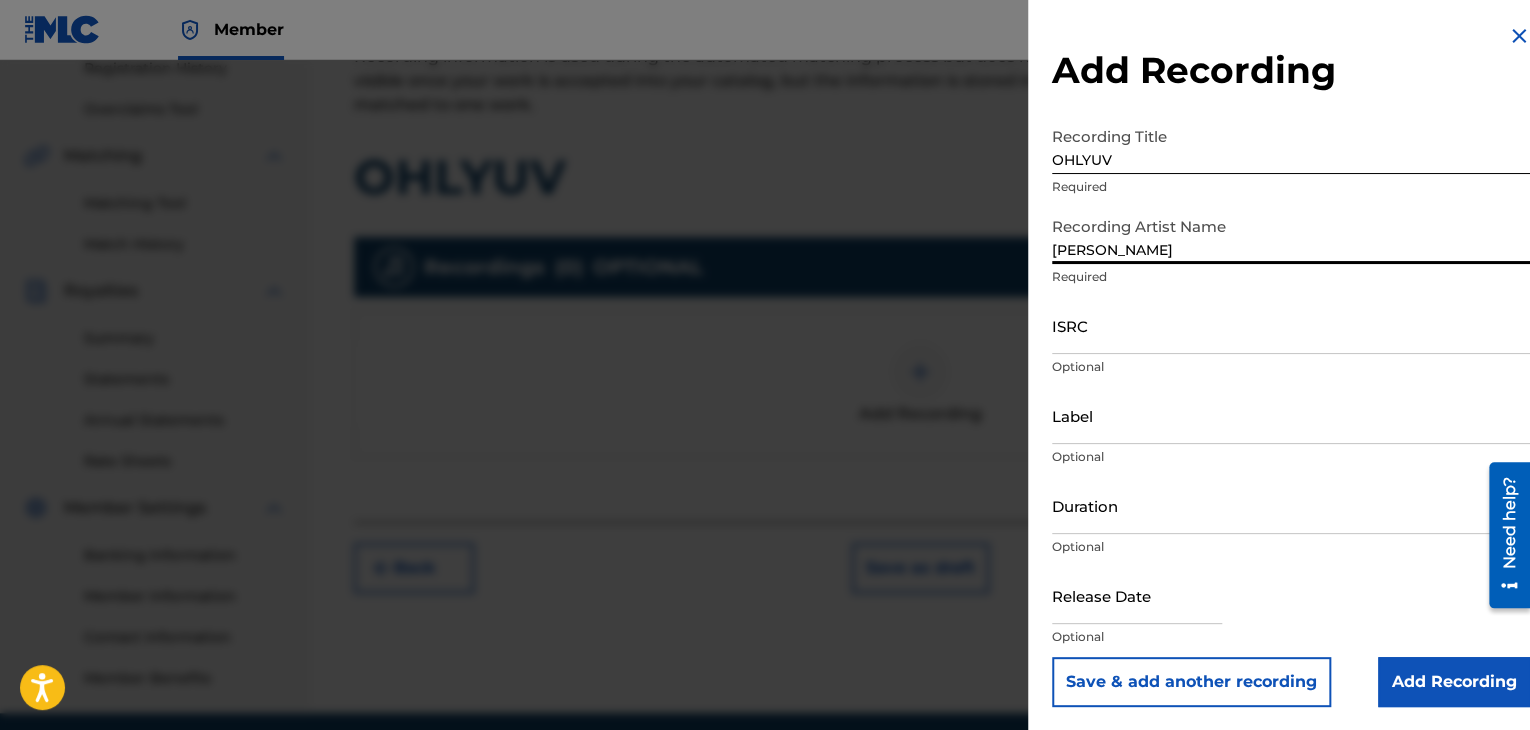 click on "[PERSON_NAME]" at bounding box center [1291, 235] 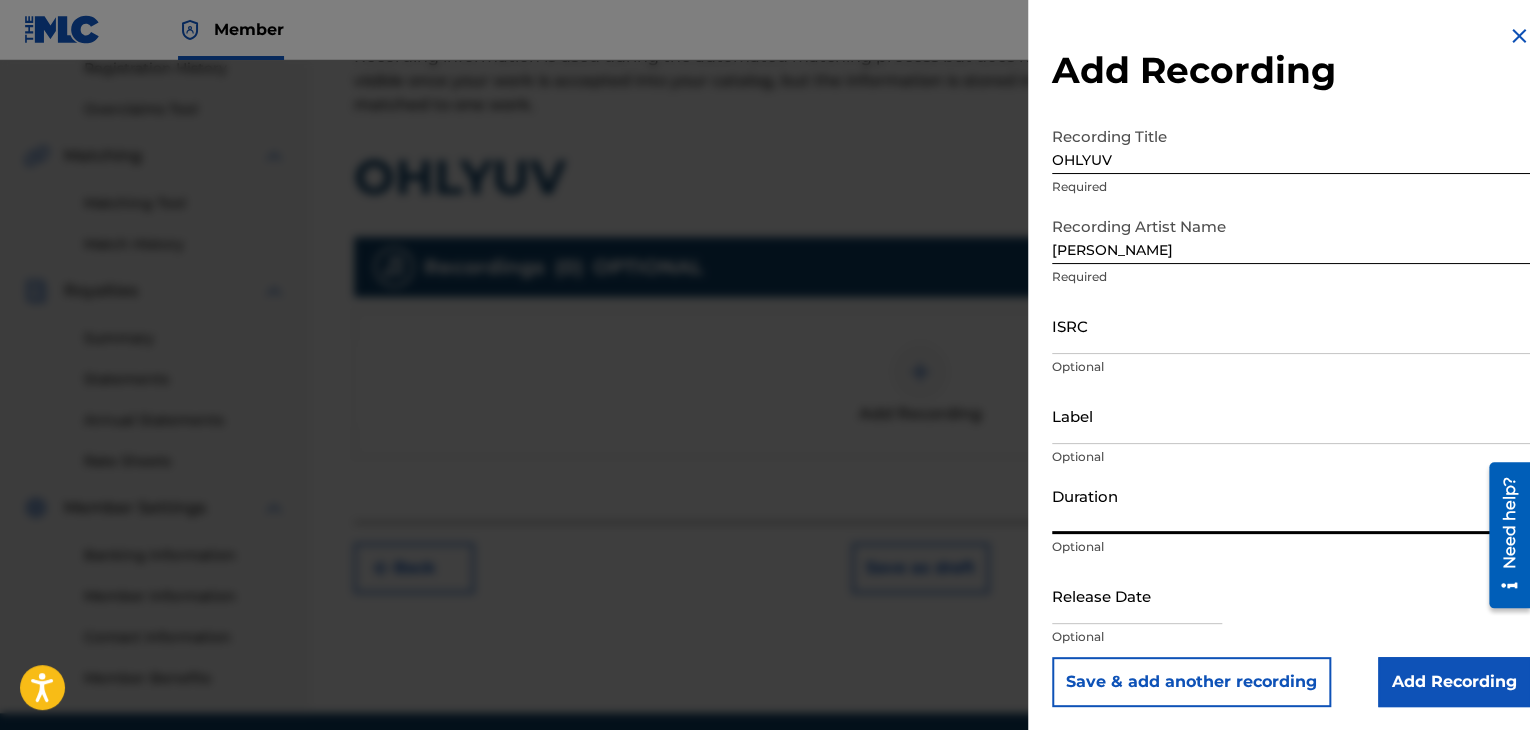 click on "Duration" at bounding box center [1291, 505] 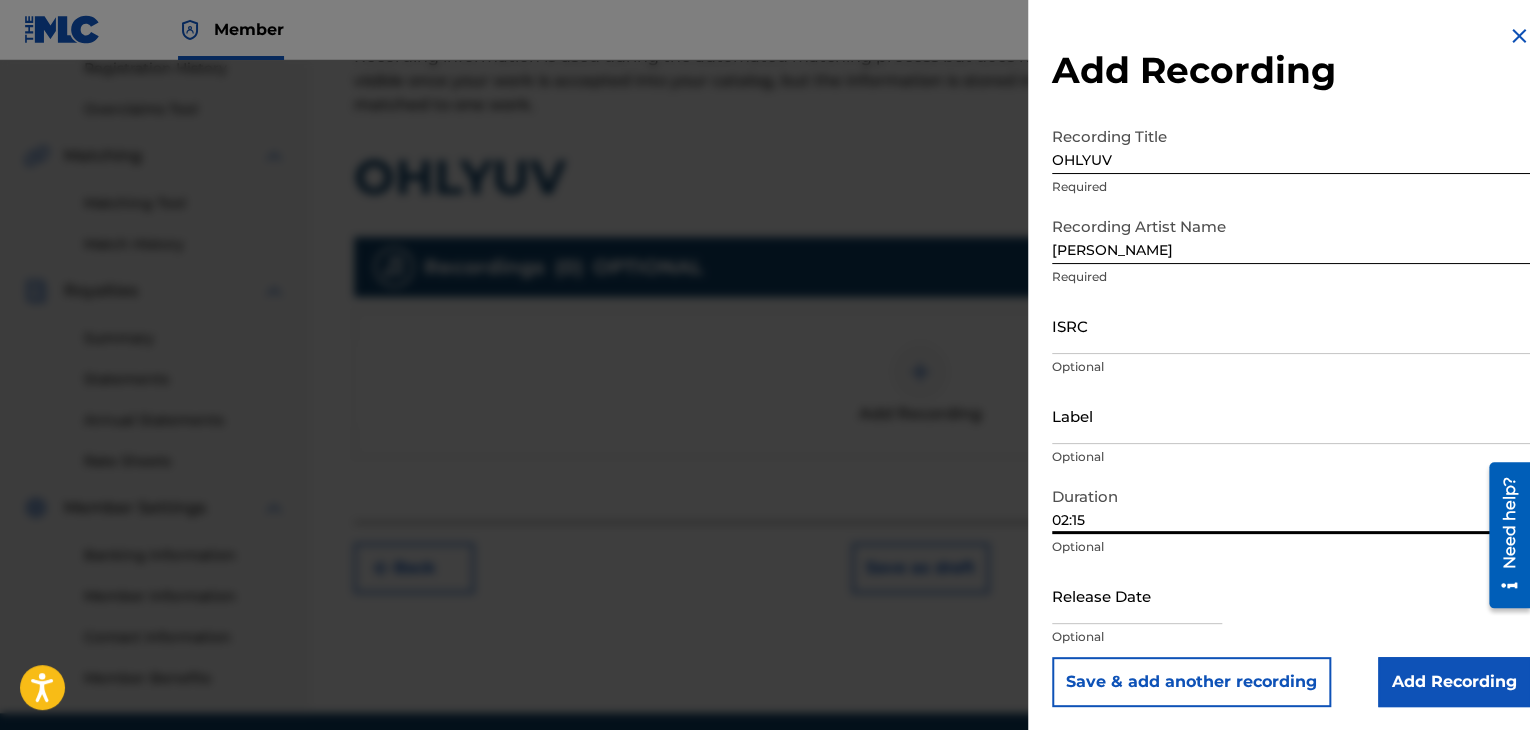 type on "02:15" 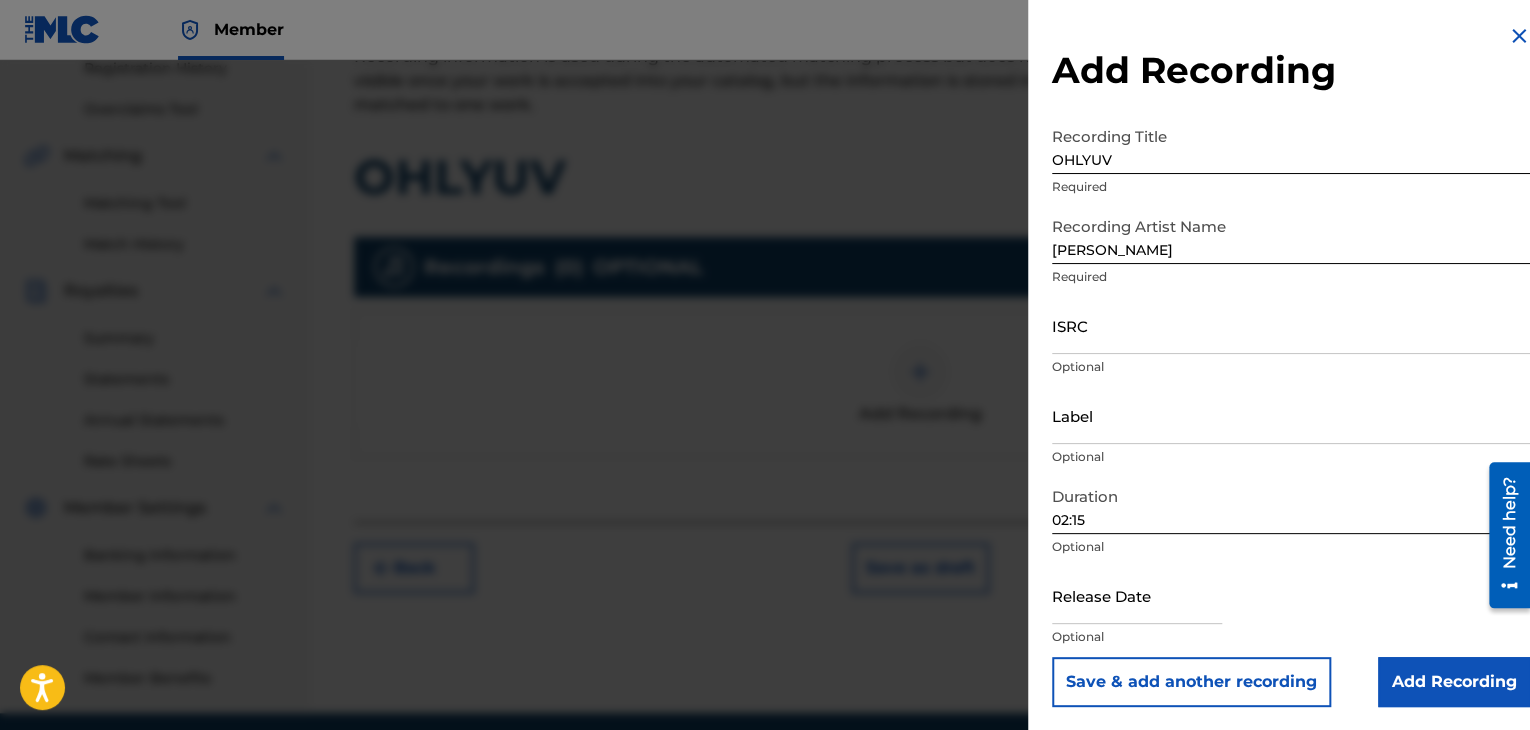 click on "Add Recording" at bounding box center [1454, 682] 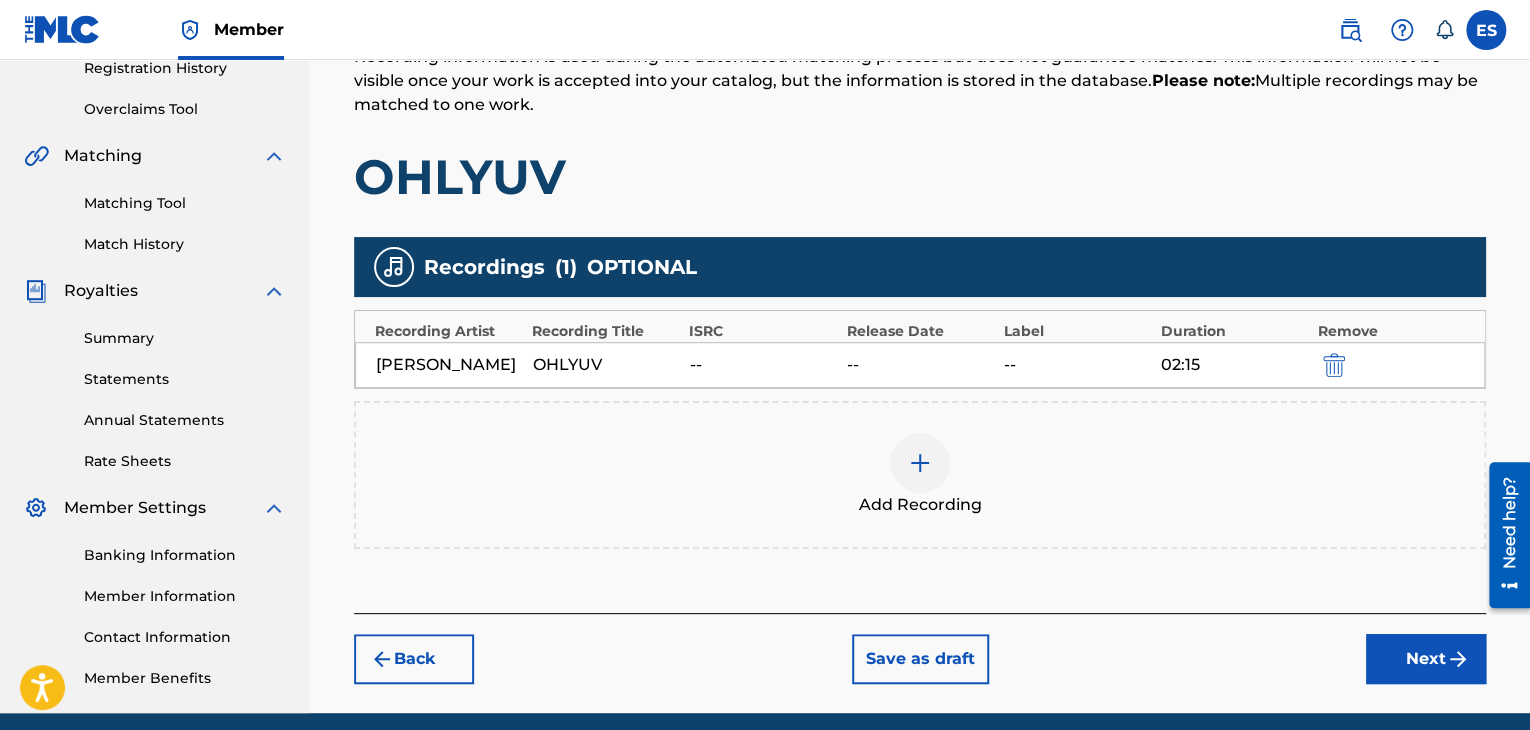 click on "Next" at bounding box center [1426, 659] 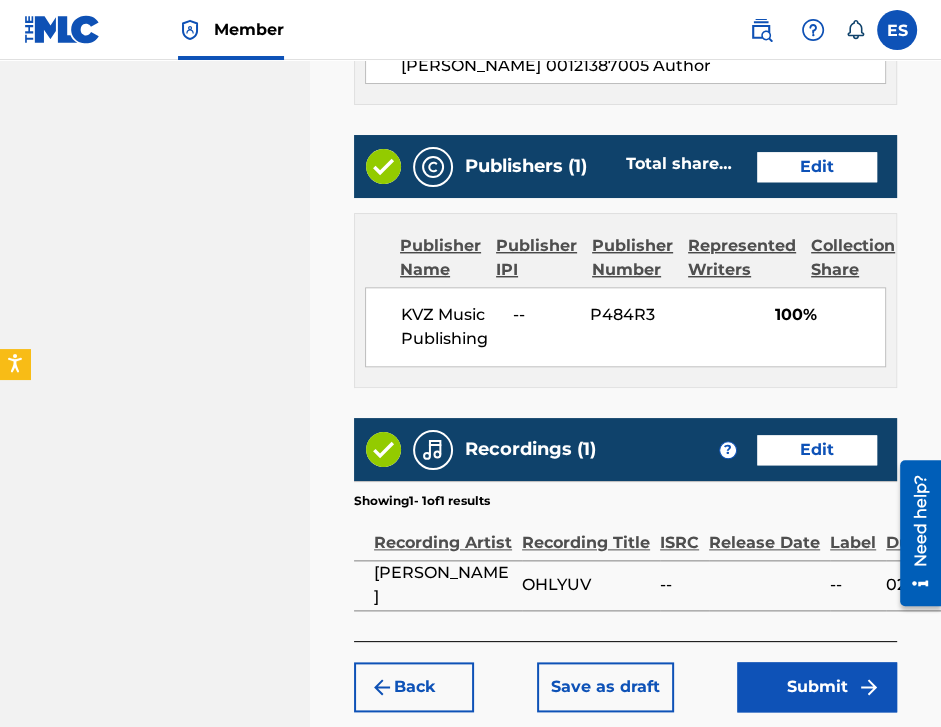 scroll, scrollTop: 1321, scrollLeft: 0, axis: vertical 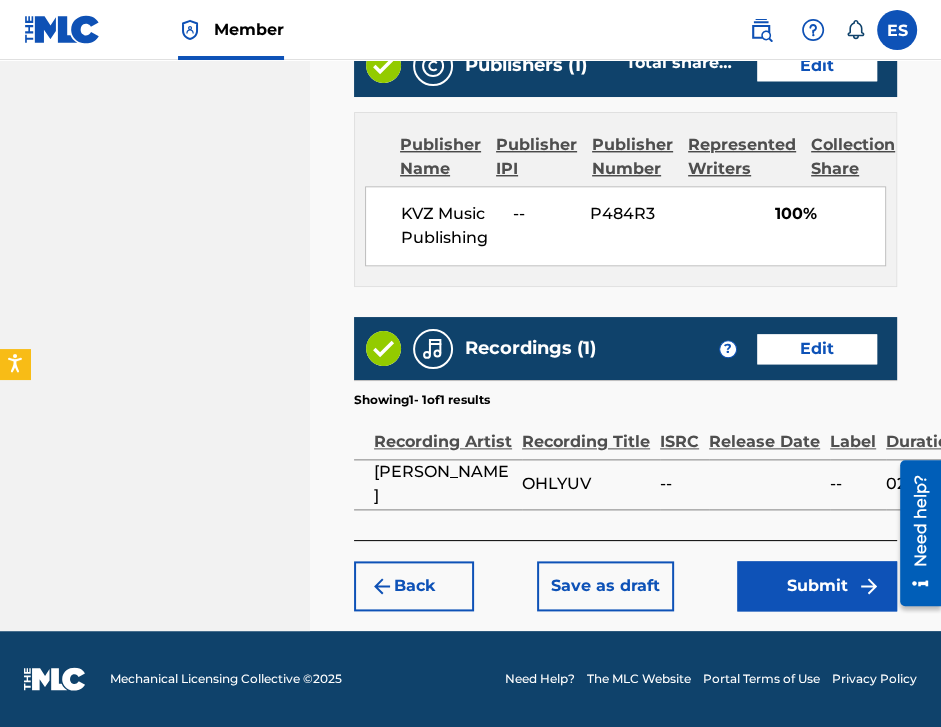 click on "Submit" at bounding box center (817, 586) 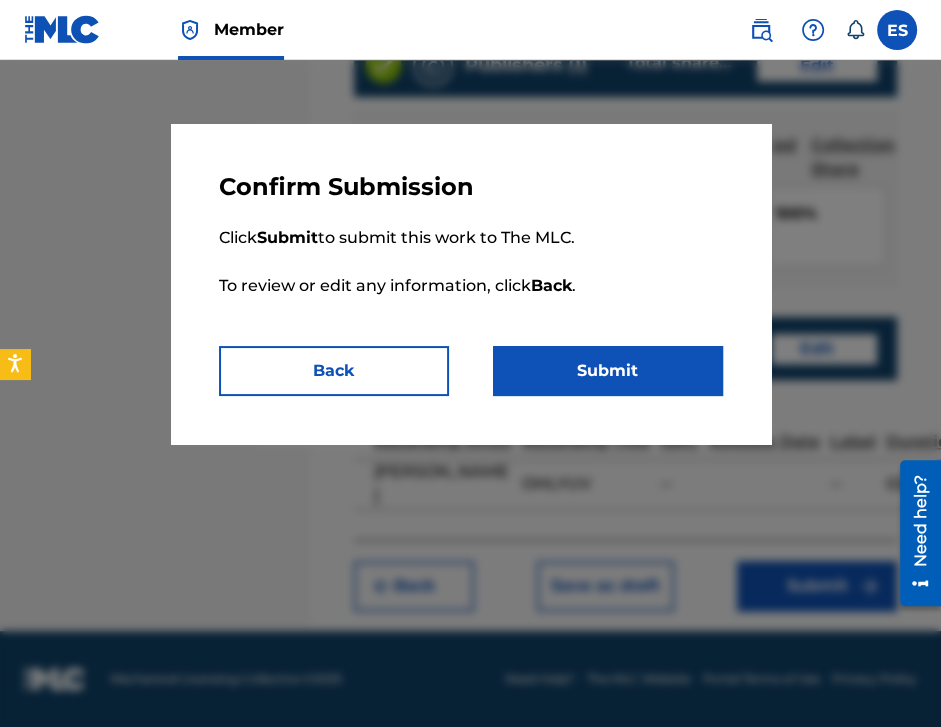 click on "Submit" at bounding box center [608, 371] 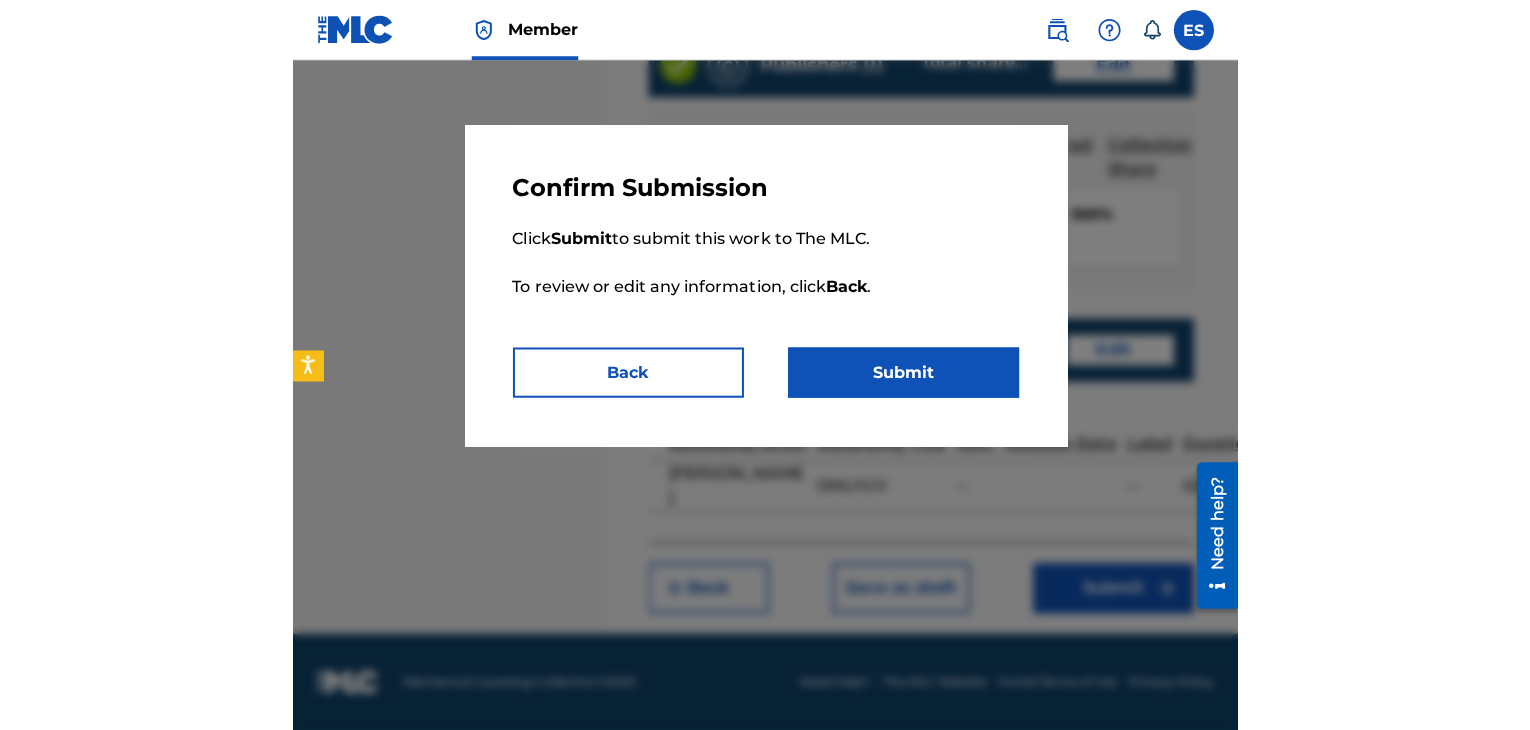 scroll, scrollTop: 0, scrollLeft: 0, axis: both 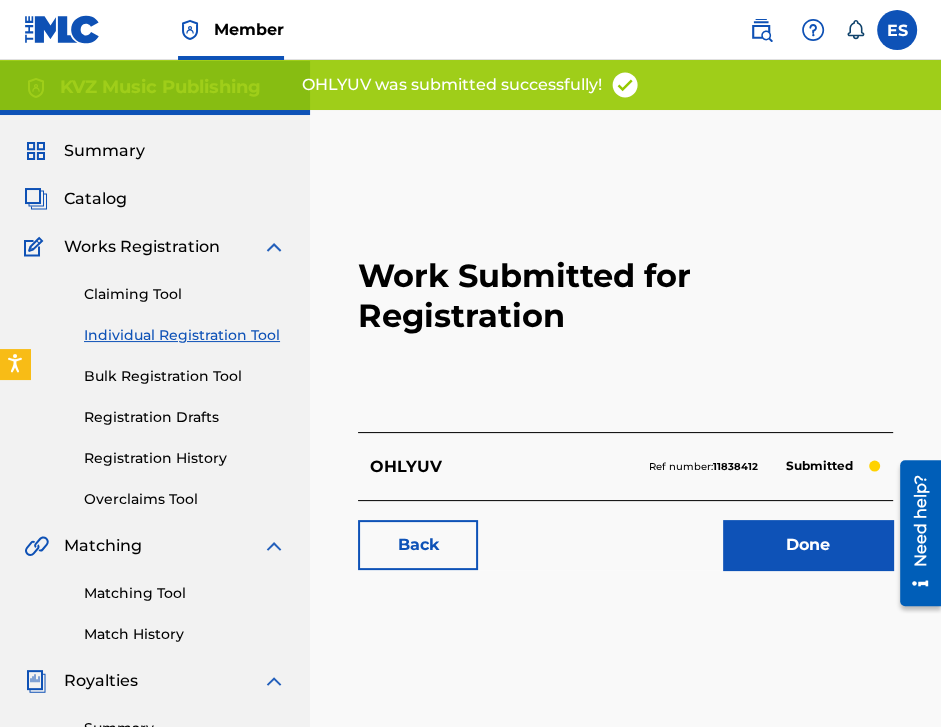 click on "Individual Registration Tool" at bounding box center (185, 335) 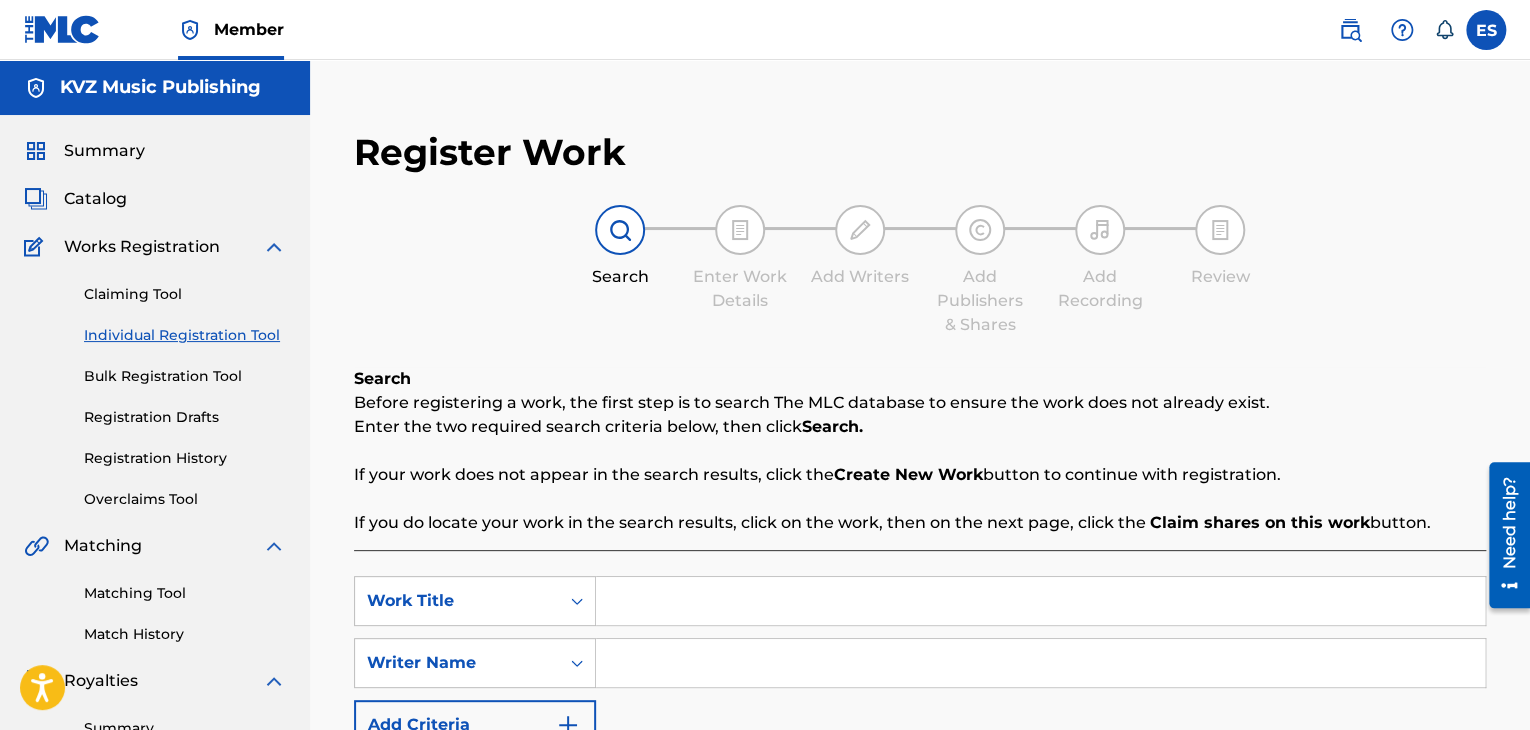 scroll, scrollTop: 300, scrollLeft: 0, axis: vertical 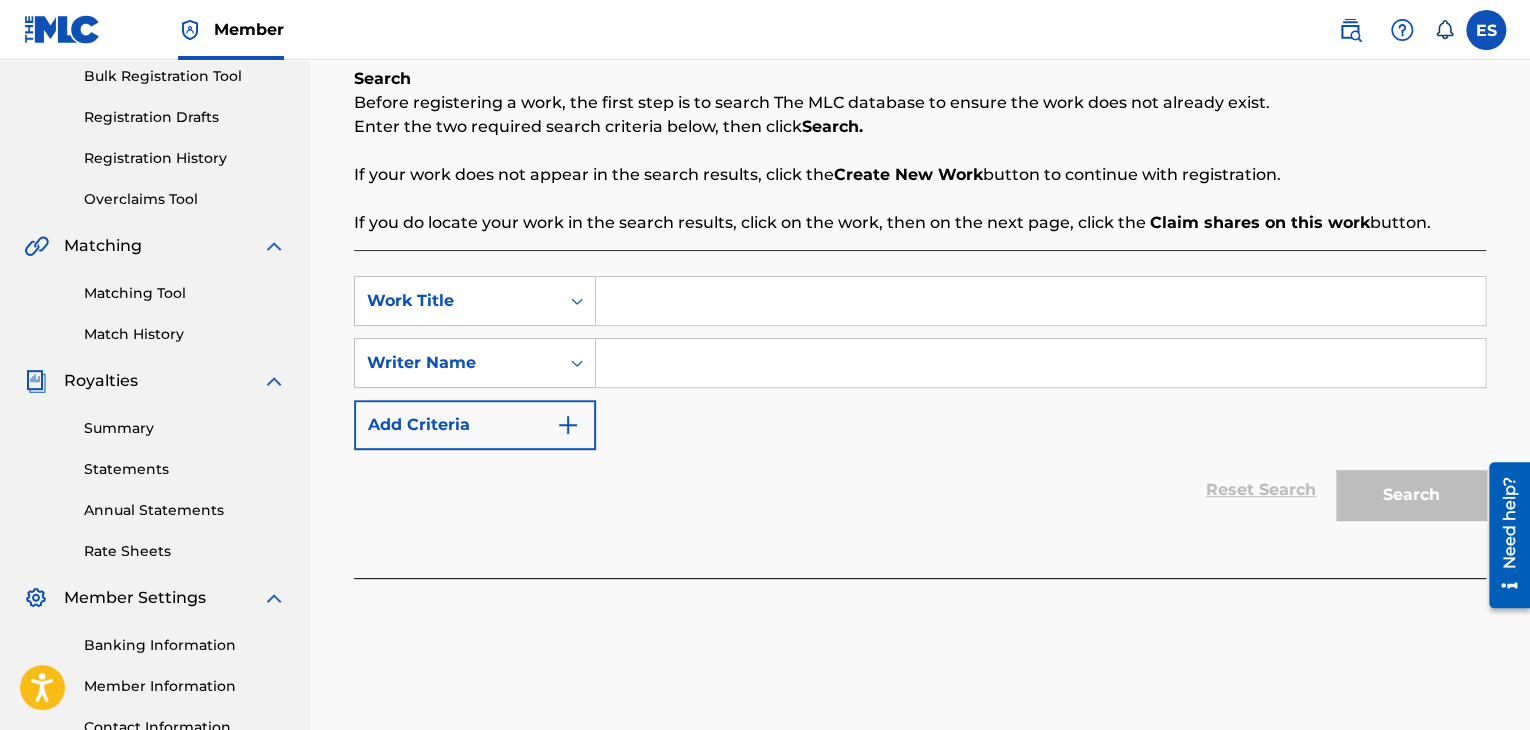 click at bounding box center (1041, 301) 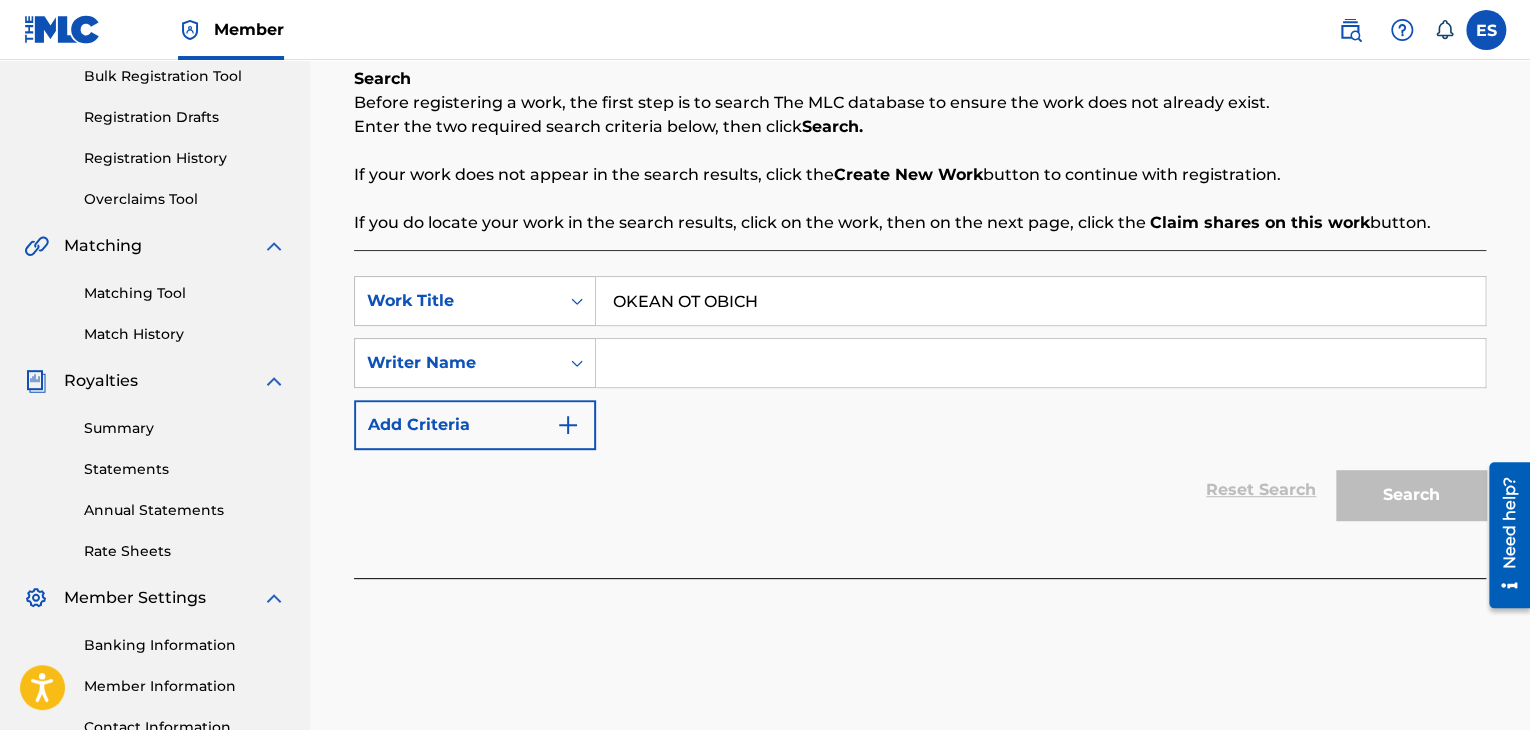 click on "OKEAN OT OBICH" at bounding box center (1040, 301) 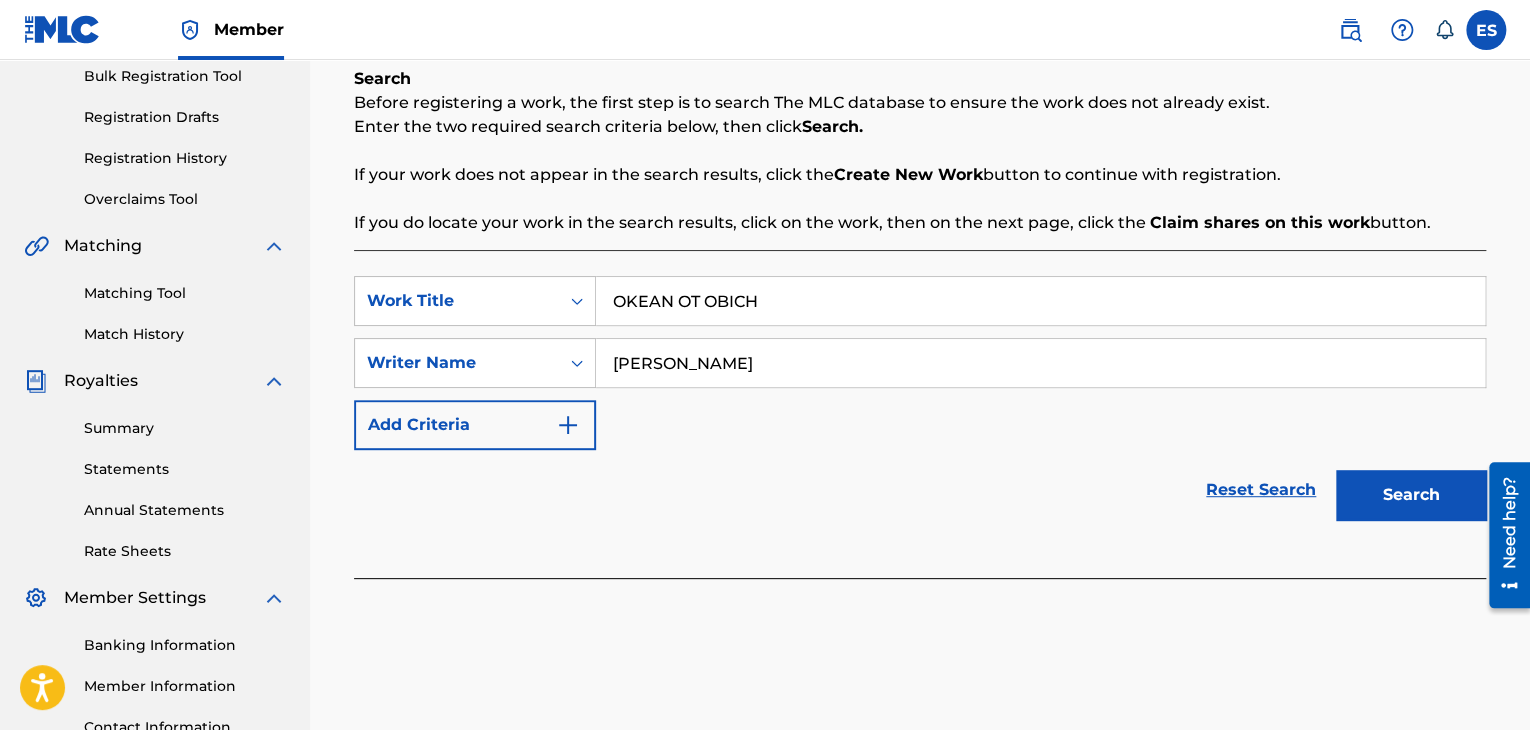 click on "Search" at bounding box center [1411, 495] 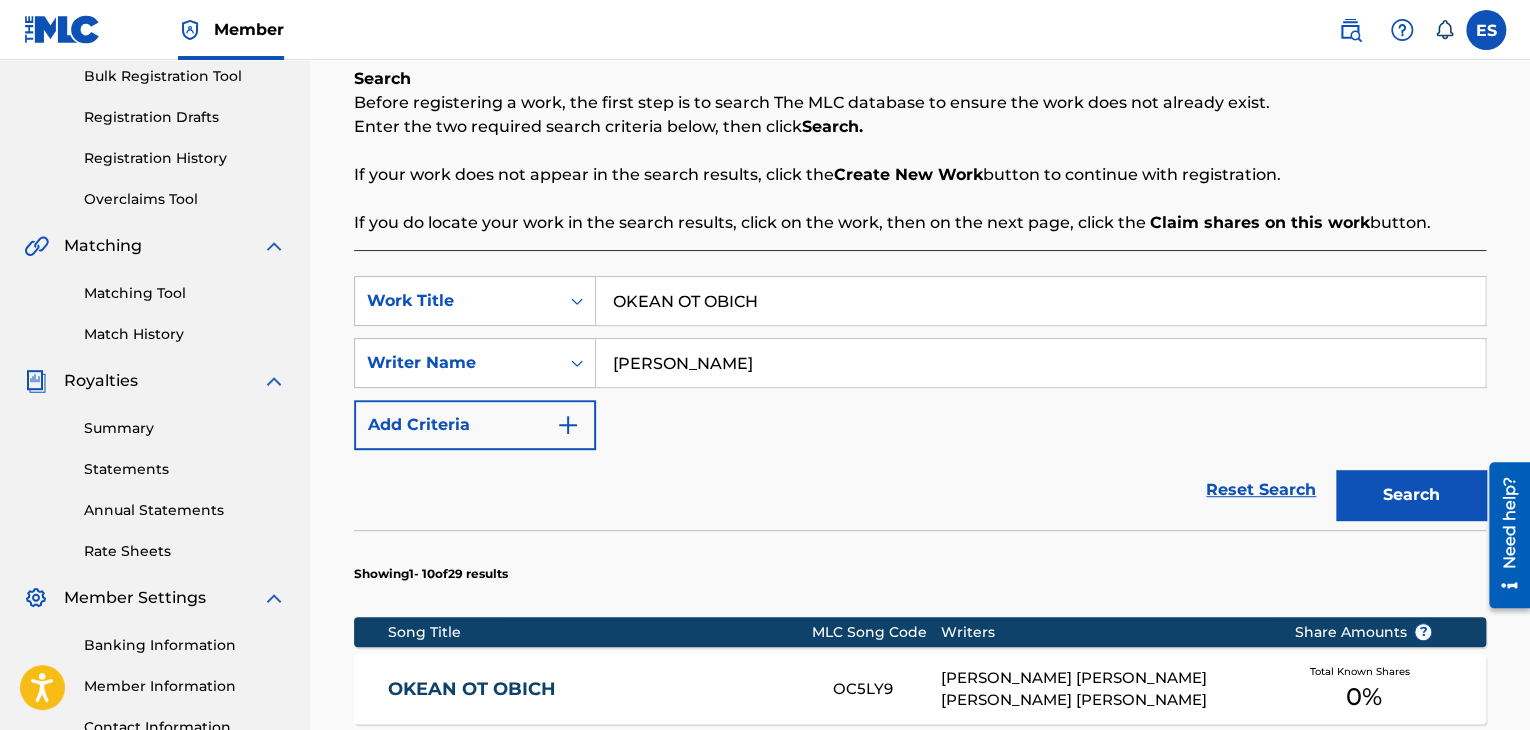 scroll, scrollTop: 500, scrollLeft: 0, axis: vertical 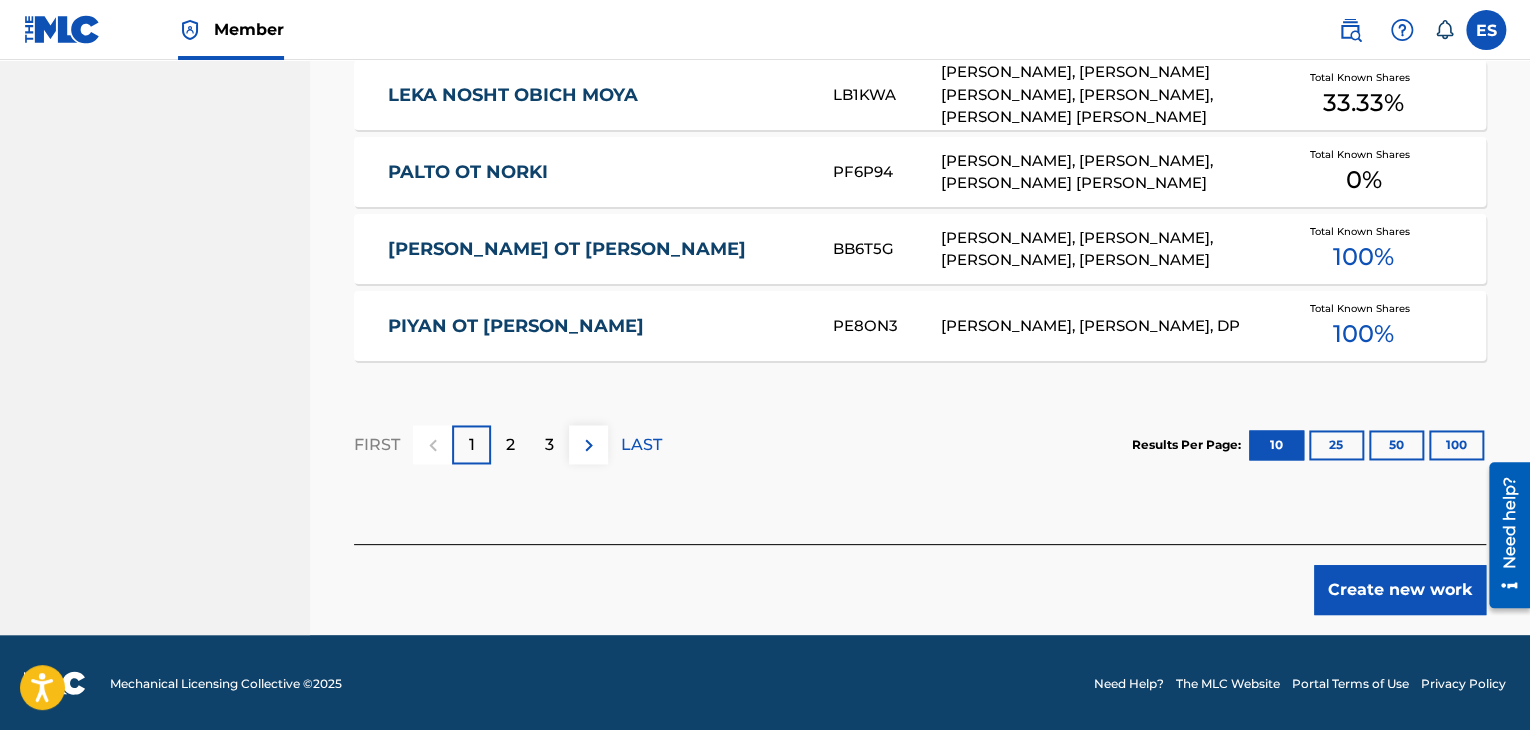 click on "Create new work" at bounding box center [1400, 590] 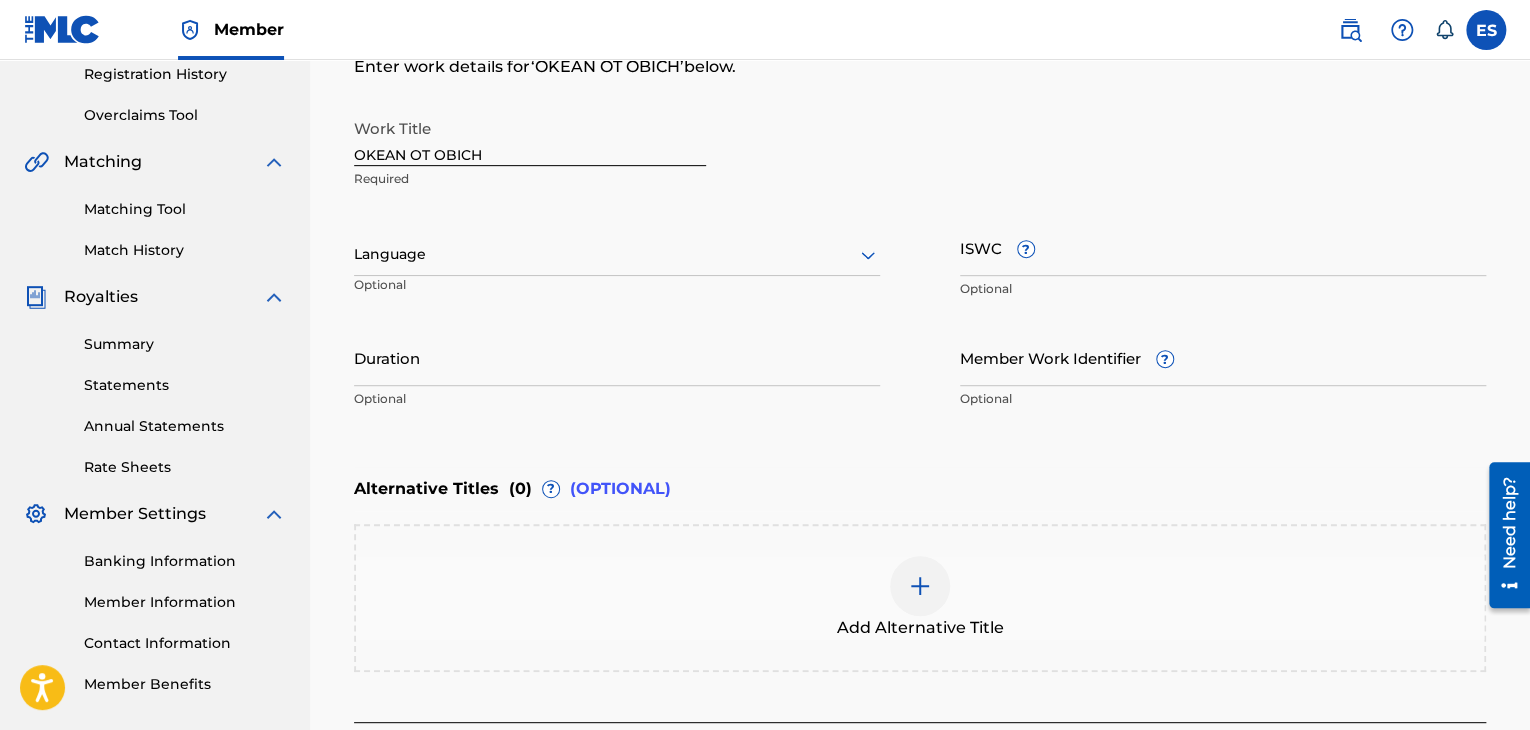 scroll, scrollTop: 261, scrollLeft: 0, axis: vertical 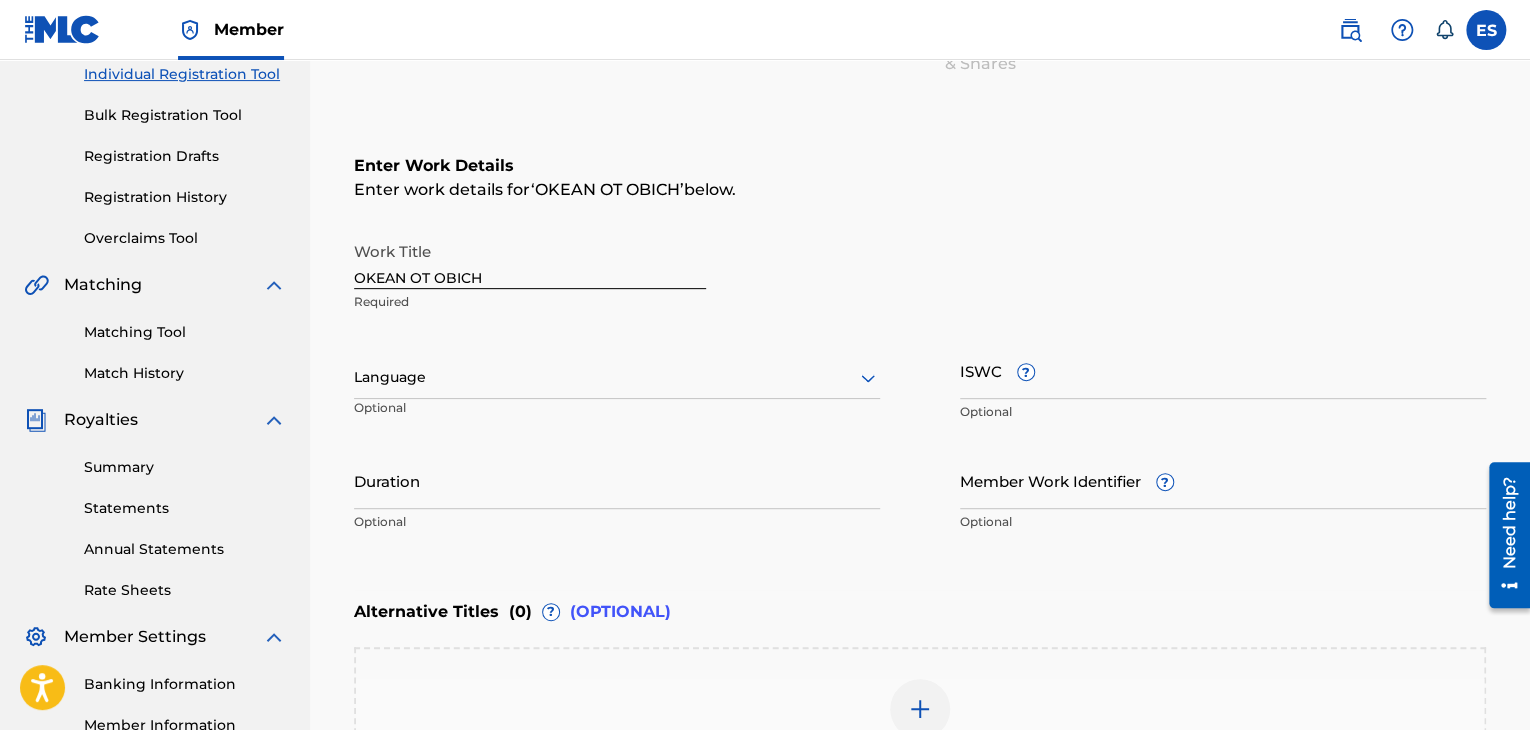 click at bounding box center (617, 377) 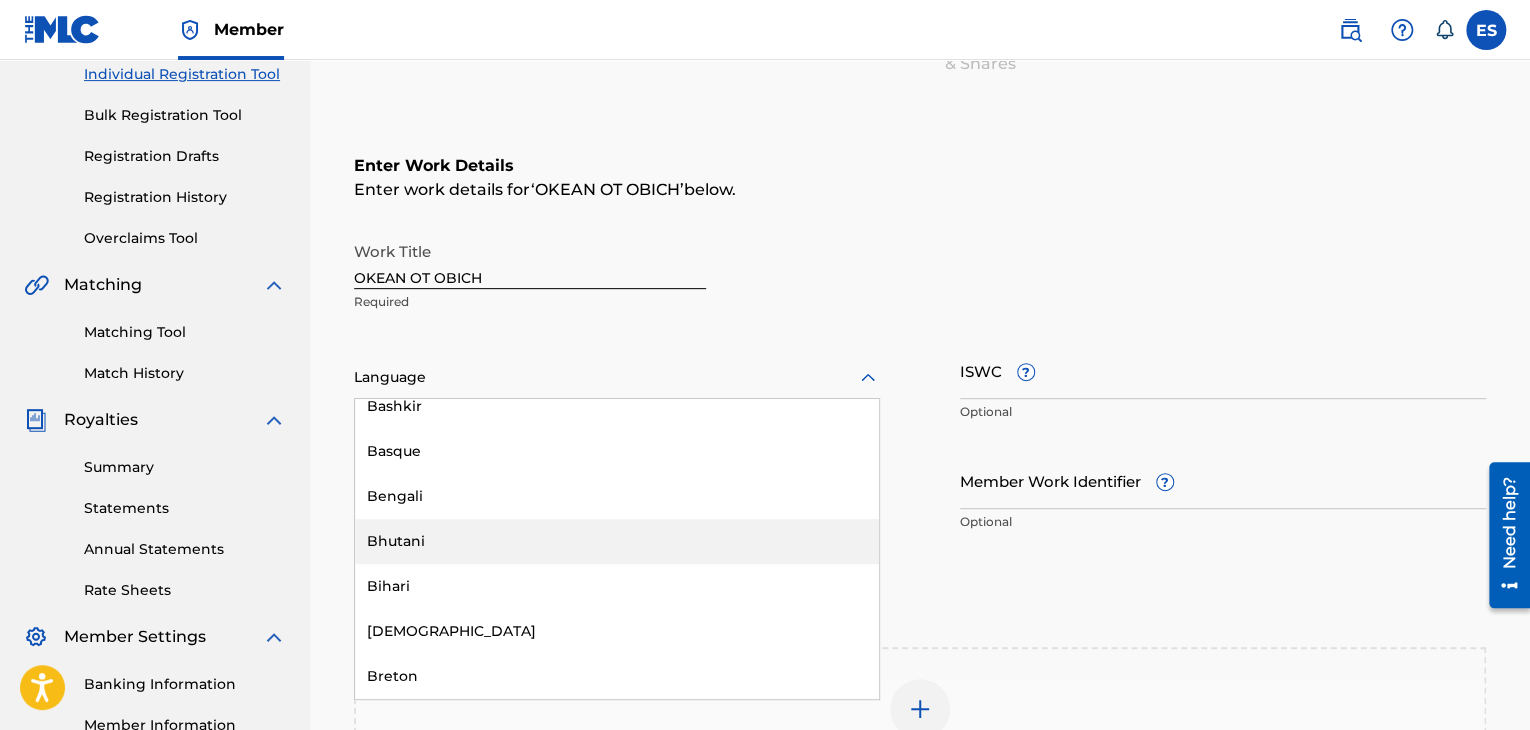 scroll, scrollTop: 700, scrollLeft: 0, axis: vertical 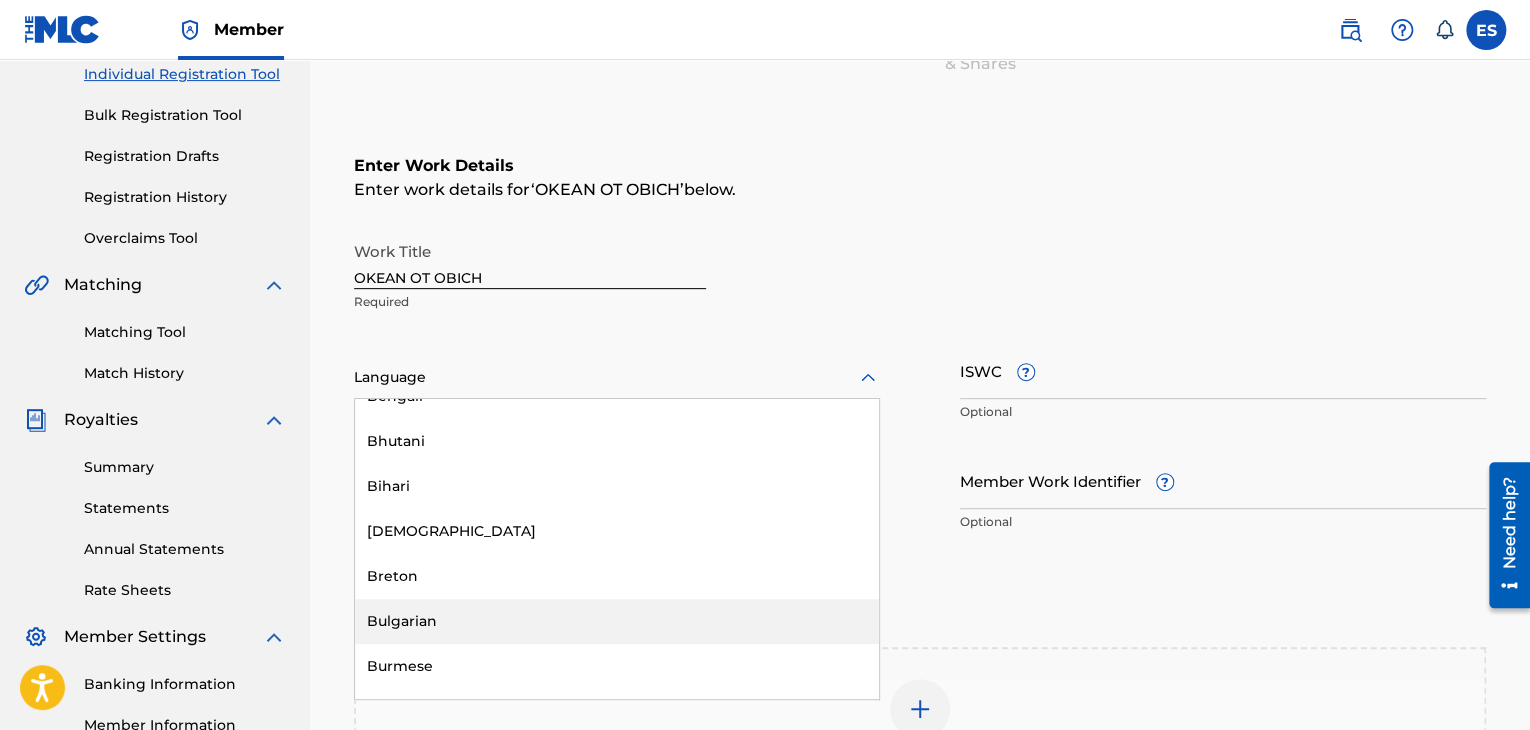click on "Bulgarian" at bounding box center (617, 621) 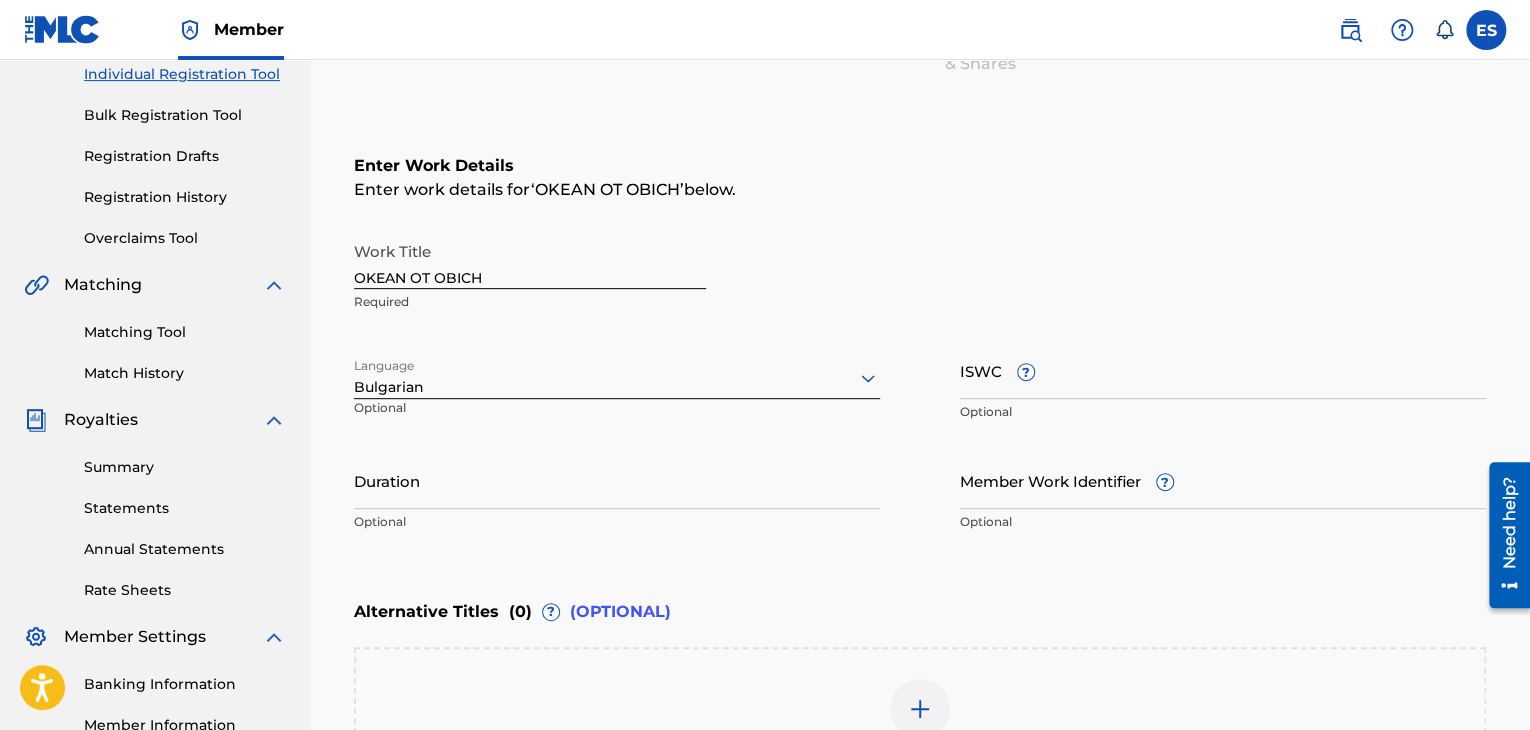 click on "ISWC   ?" at bounding box center [1223, 370] 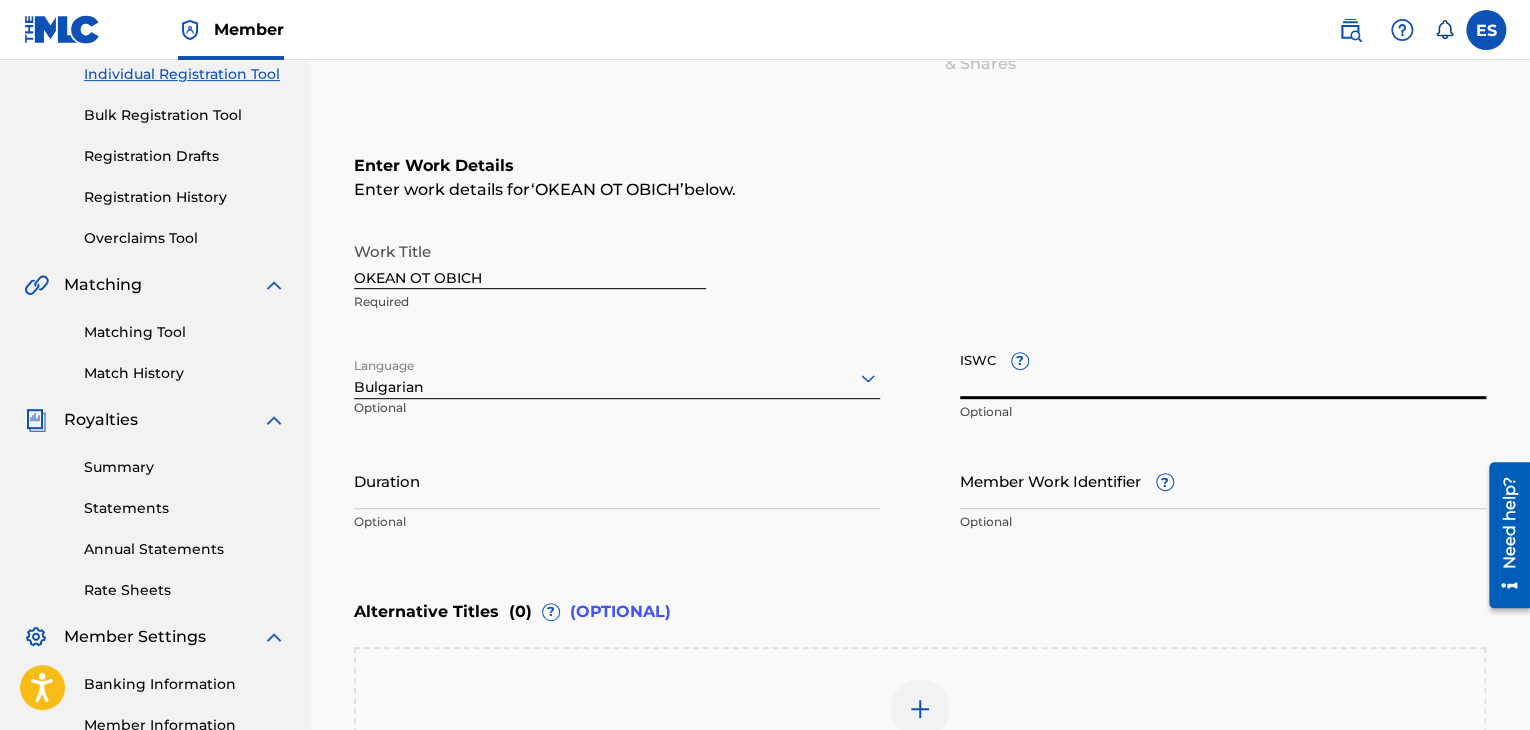 paste on "T9152820503" 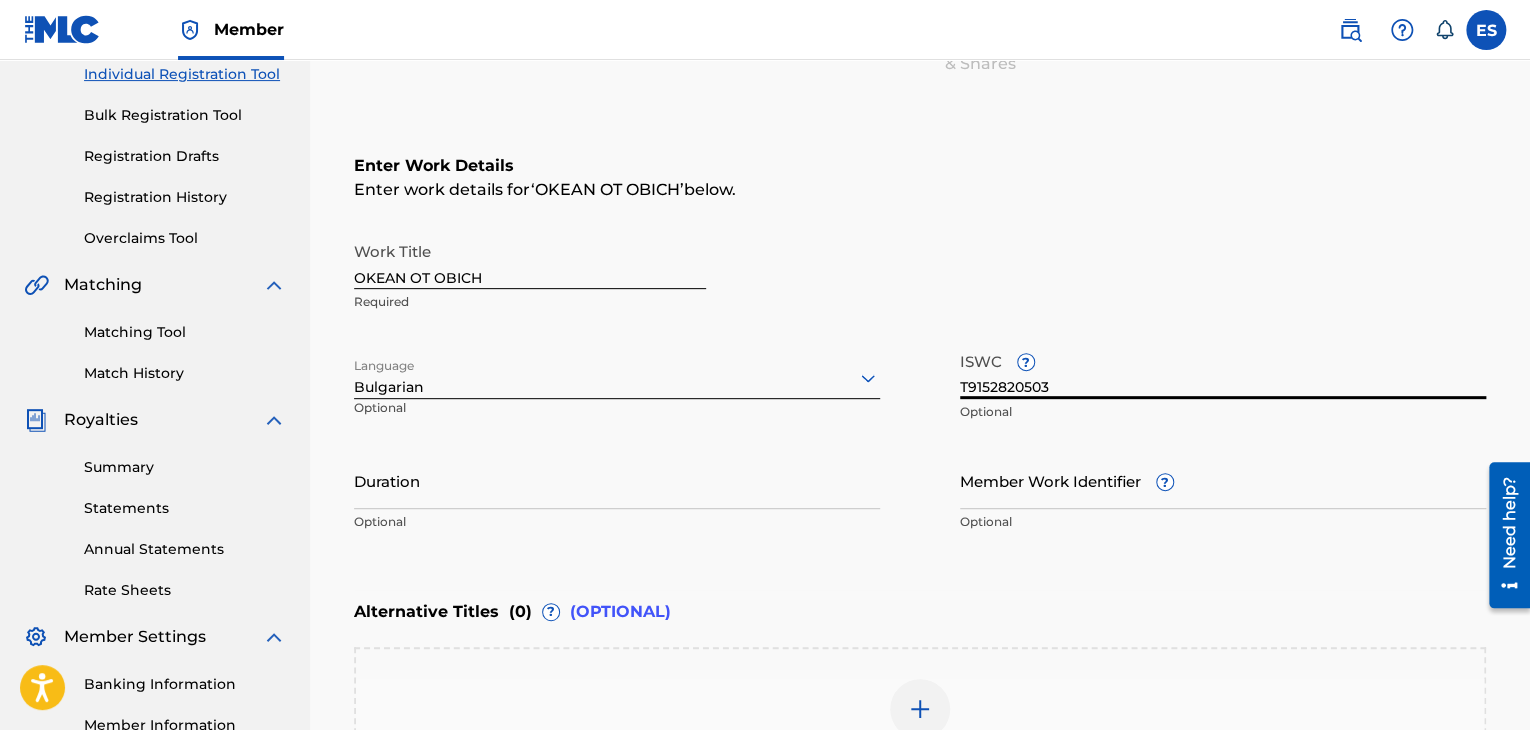 type on "T9152820503" 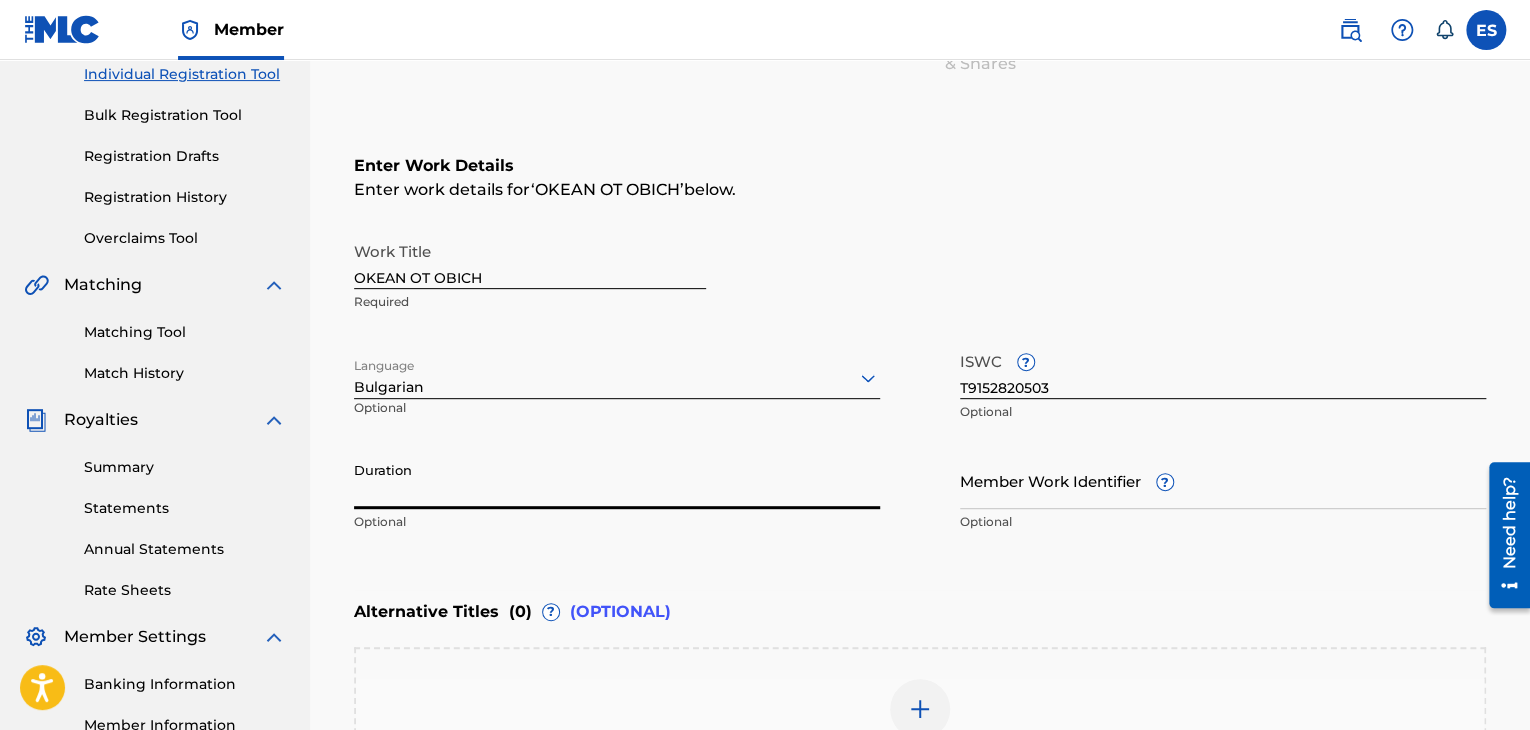 click on "Duration" at bounding box center [617, 480] 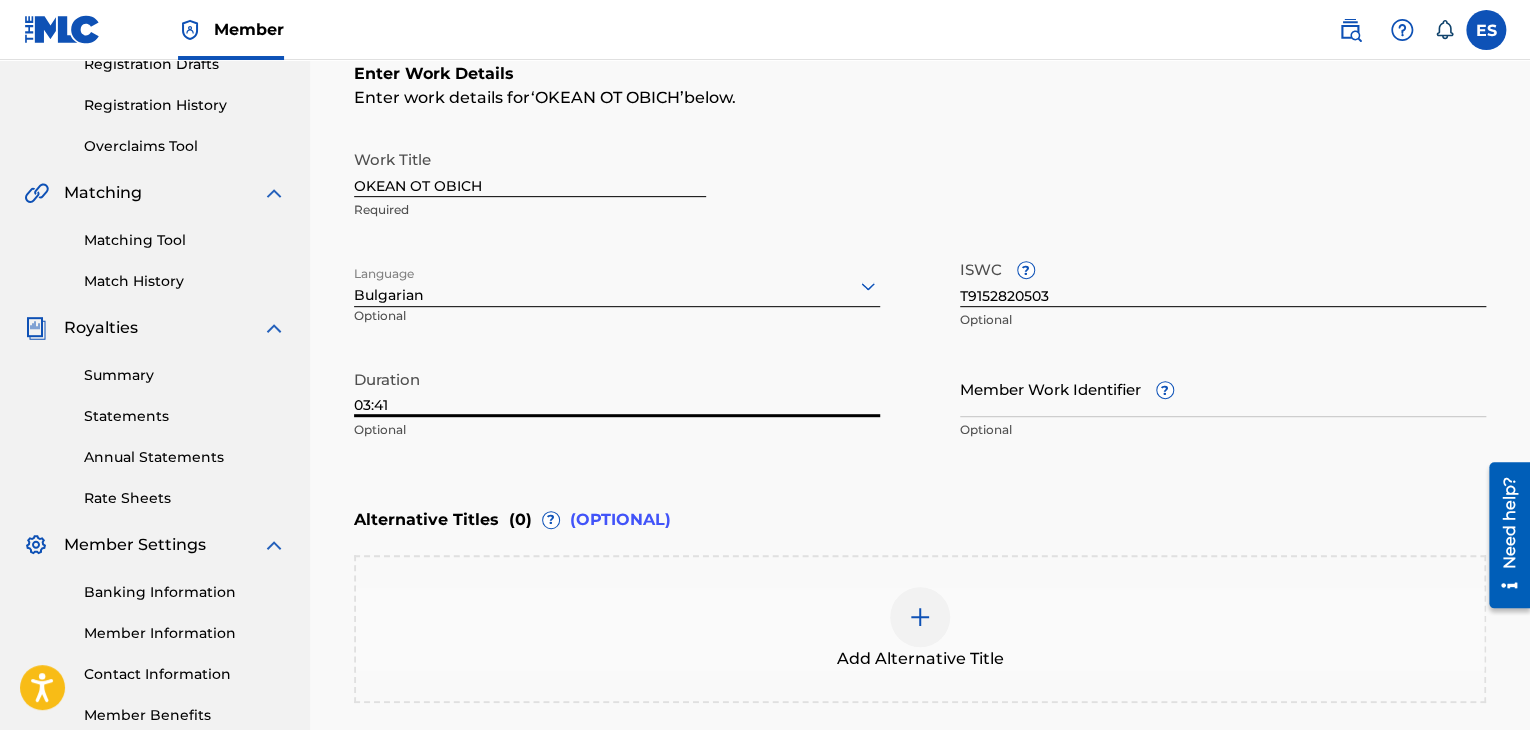 scroll, scrollTop: 461, scrollLeft: 0, axis: vertical 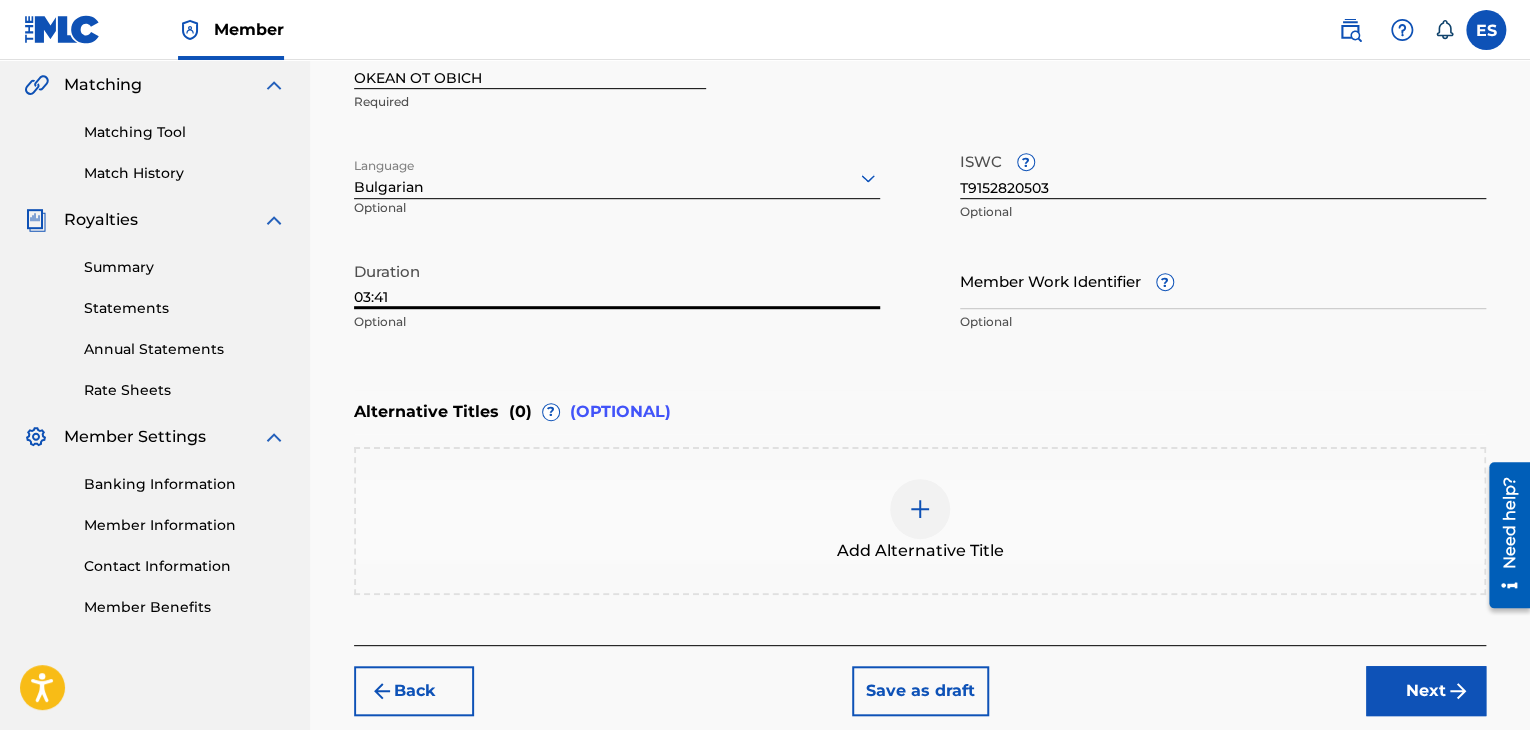 type on "03:41" 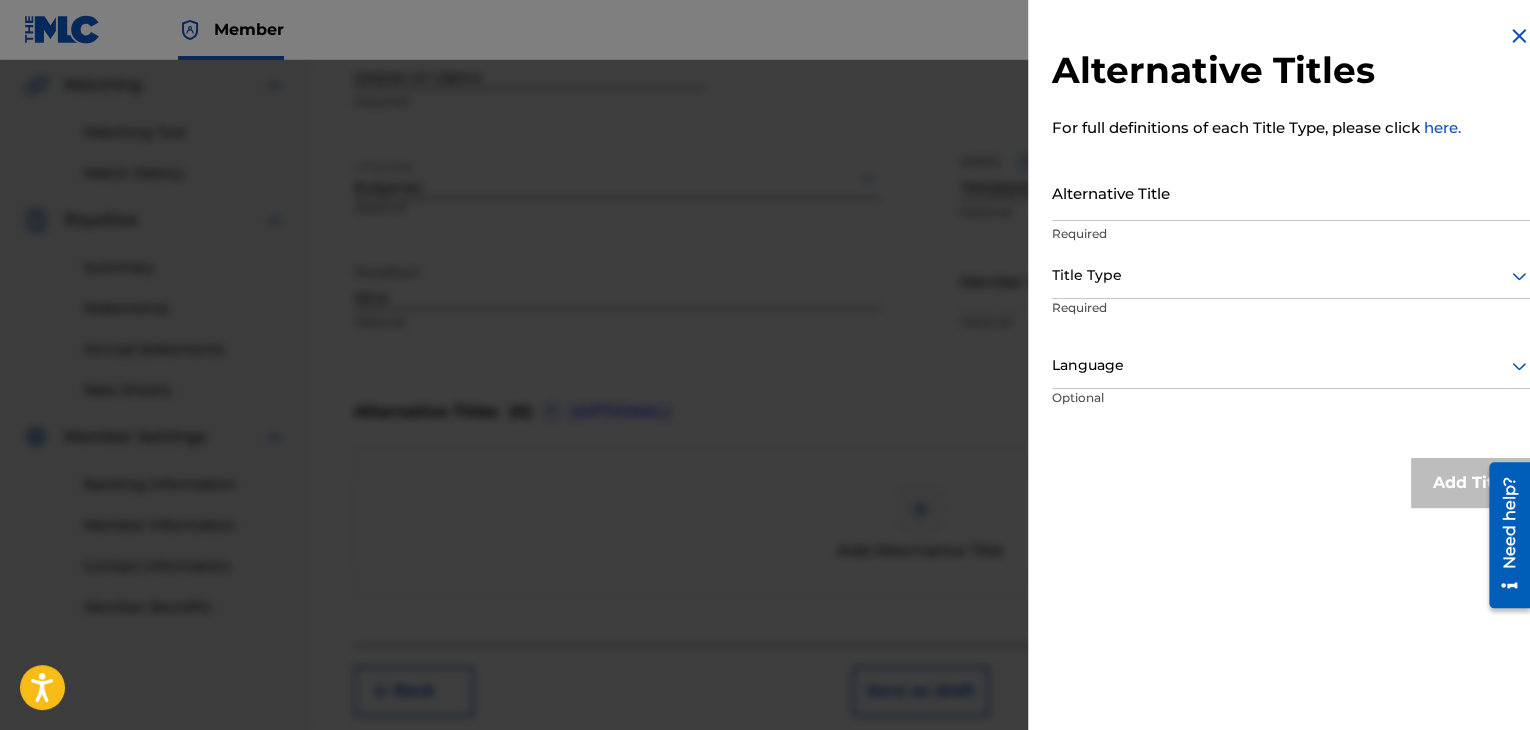 click on "Alternative Title" at bounding box center [1291, 192] 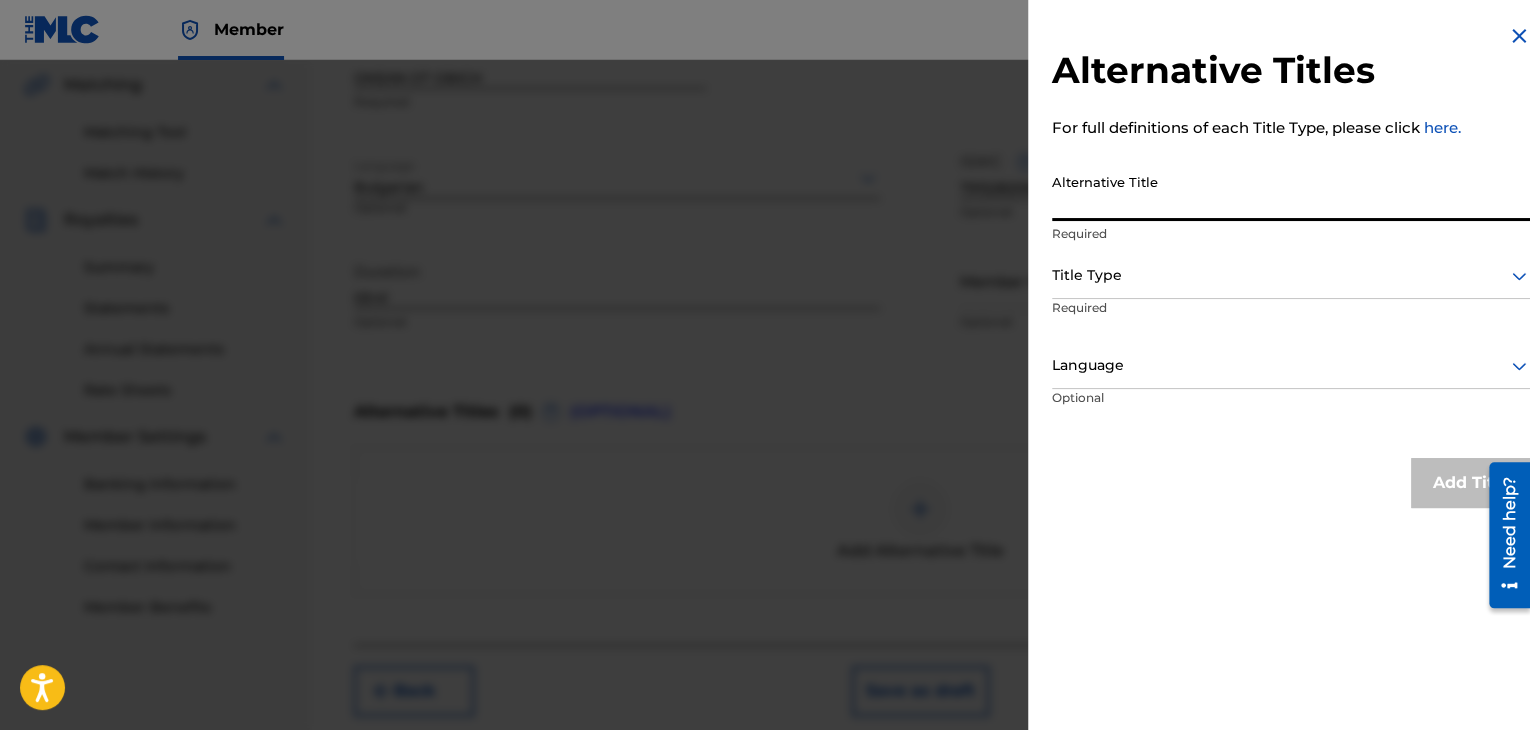 paste on "ОКЕАН ОТ ОБИЧ" 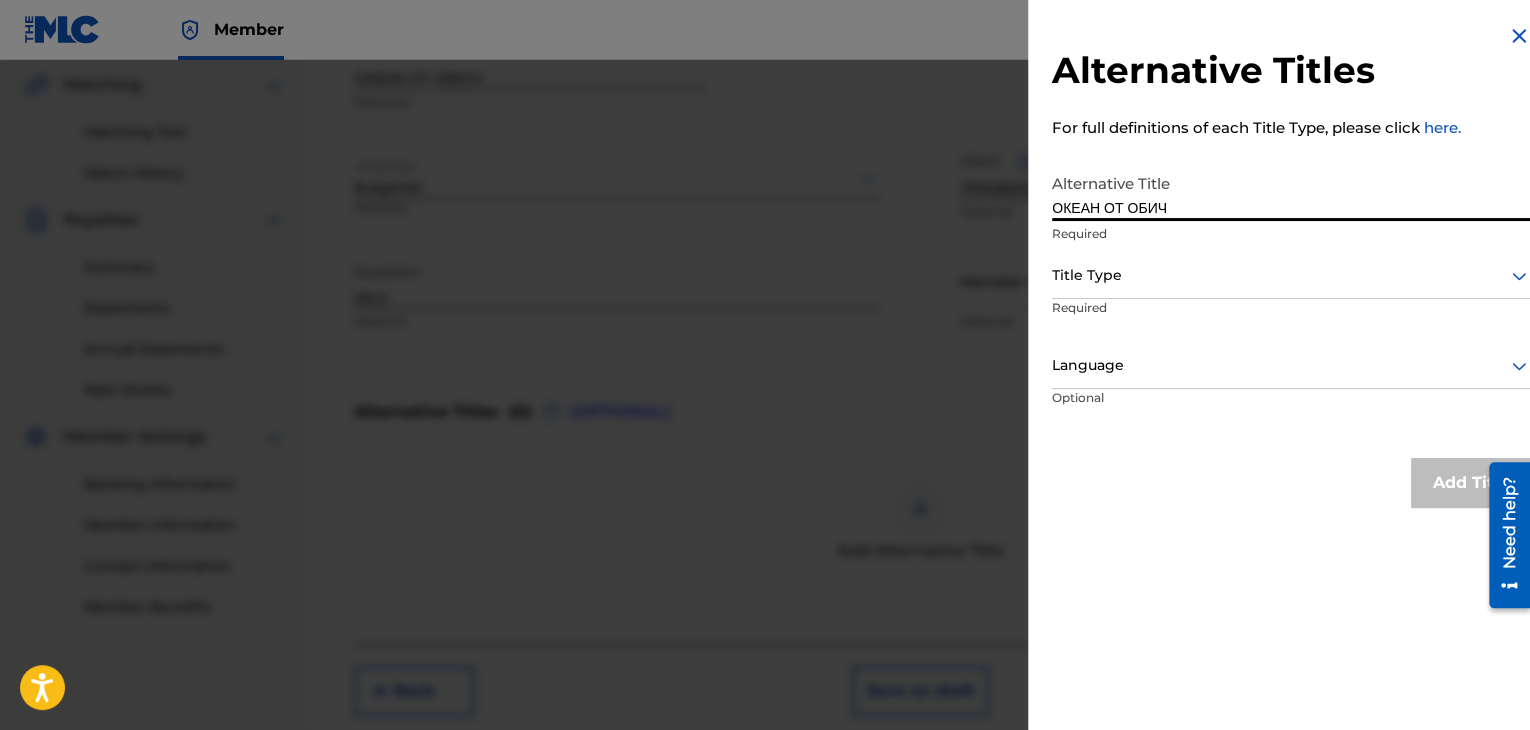 type on "ОКЕАН ОТ ОБИЧ" 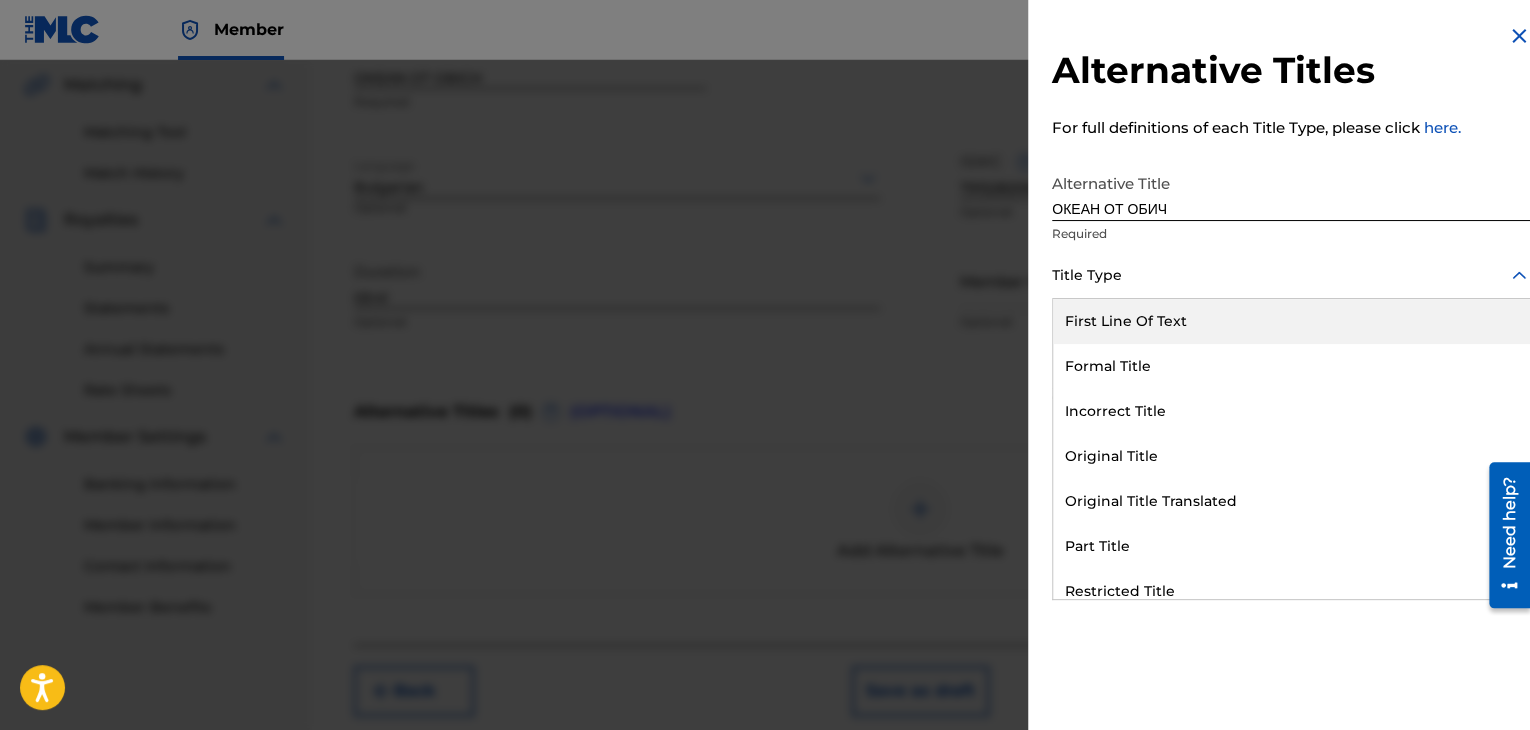 drag, startPoint x: 1159, startPoint y: 253, endPoint x: 1171, endPoint y: 389, distance: 136.52838 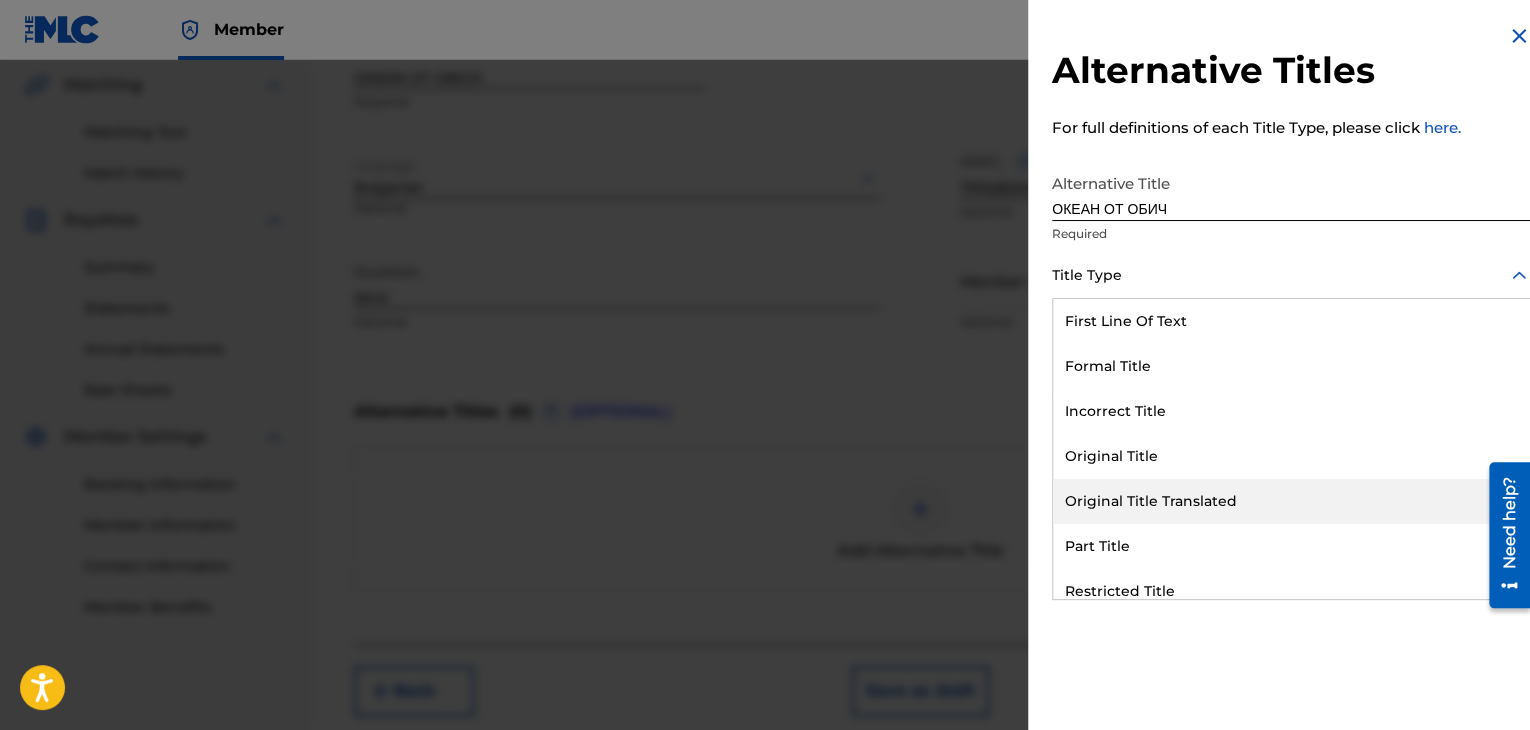drag, startPoint x: 1173, startPoint y: 503, endPoint x: 1170, endPoint y: 484, distance: 19.235384 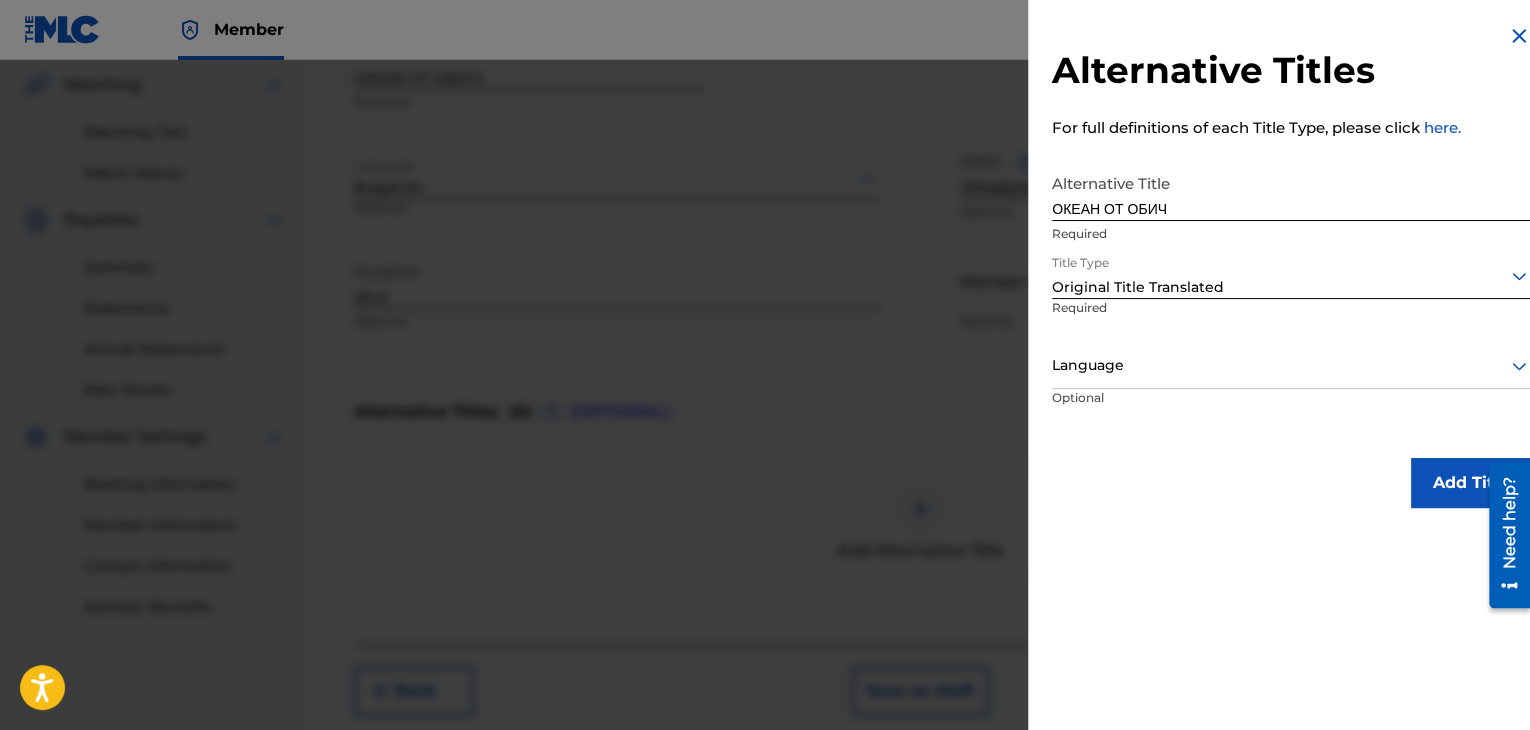 click at bounding box center (1291, 365) 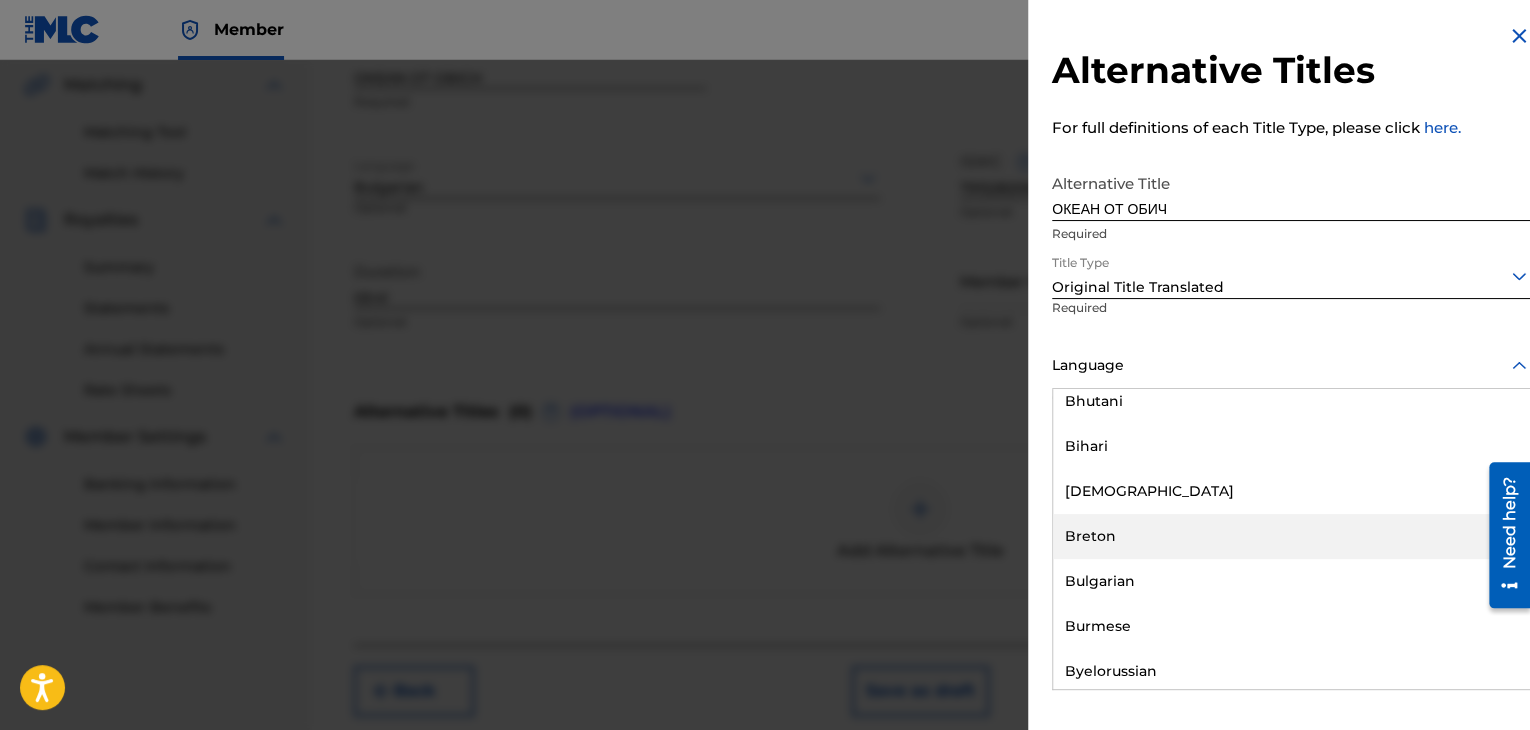 scroll, scrollTop: 800, scrollLeft: 0, axis: vertical 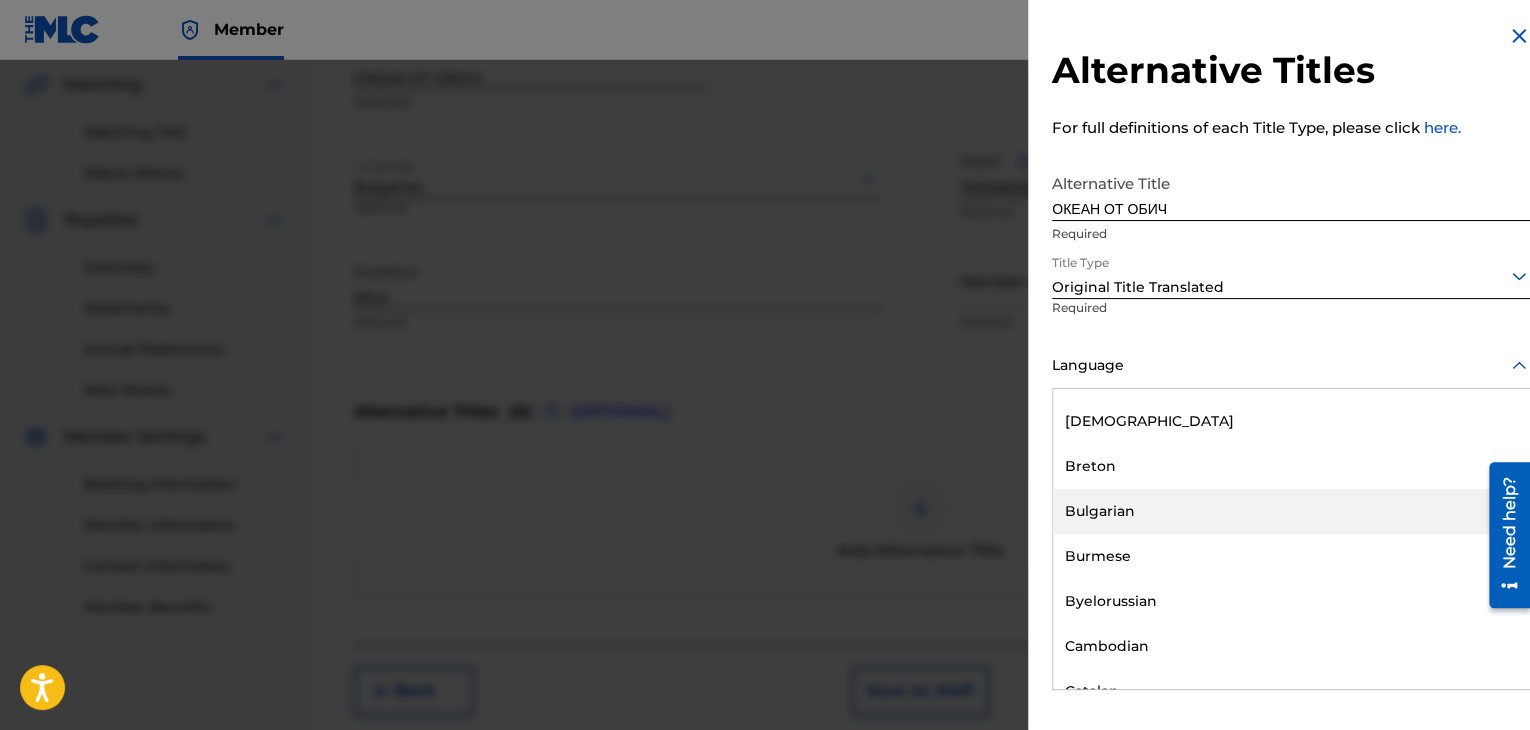click on "Bulgarian" at bounding box center [1291, 511] 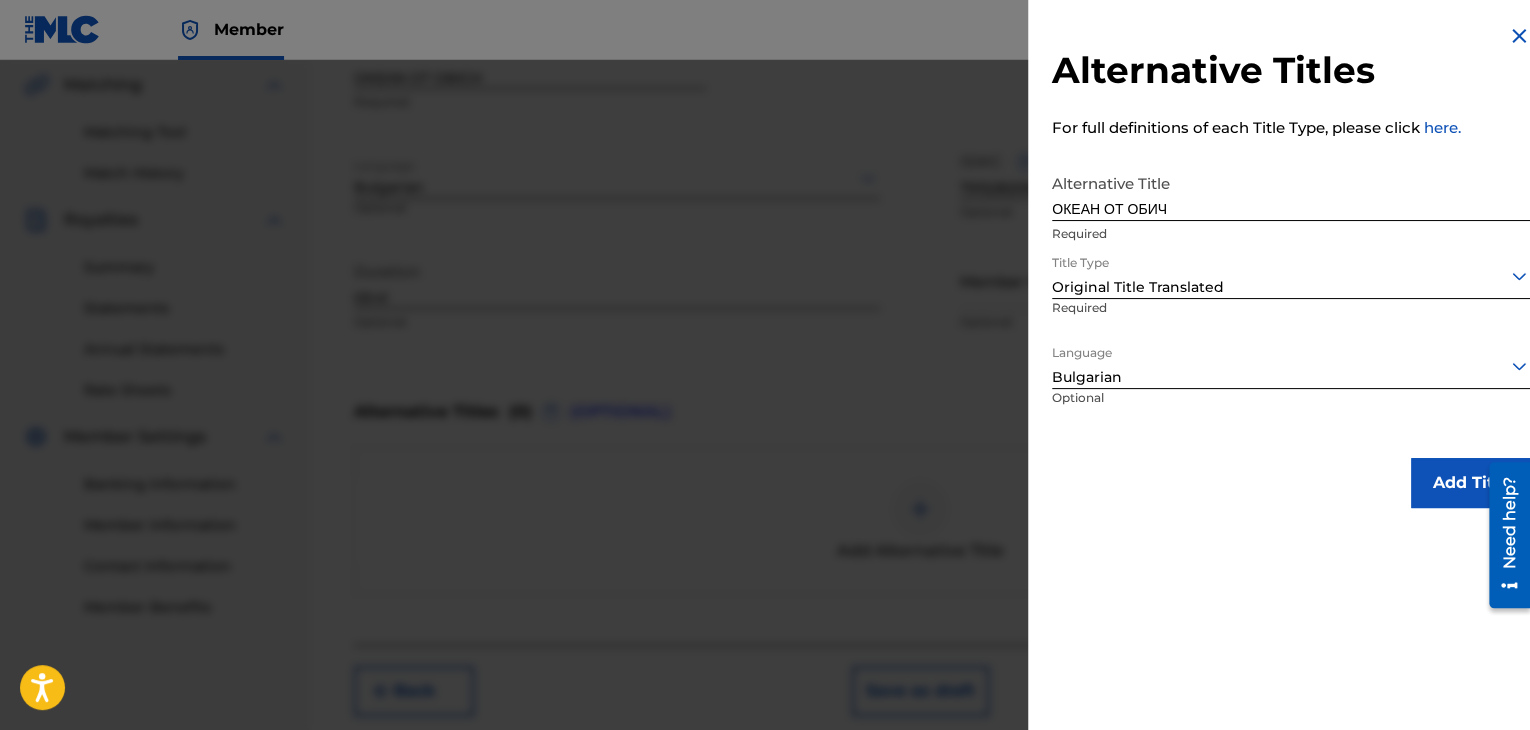 click on "Add Title" at bounding box center [1471, 483] 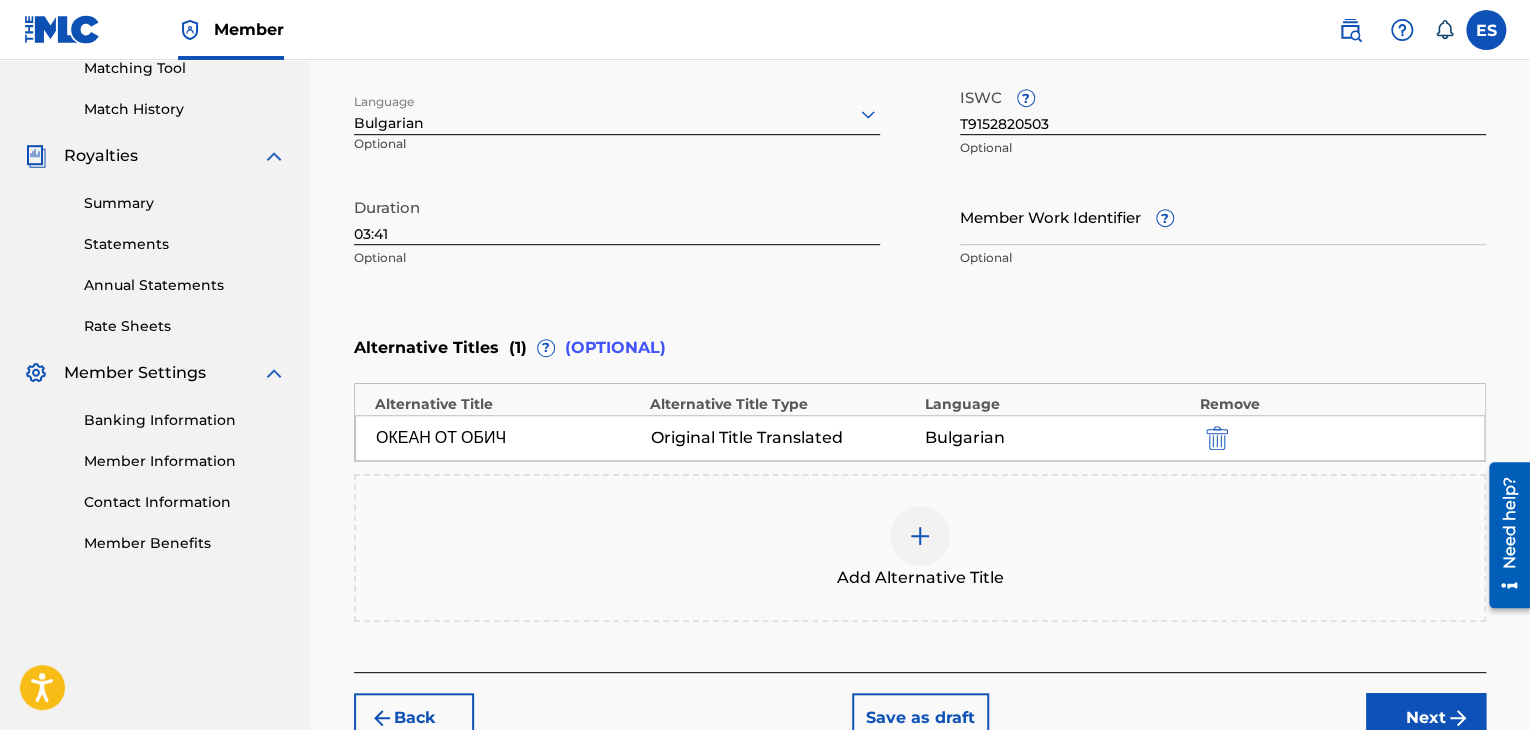 scroll, scrollTop: 652, scrollLeft: 0, axis: vertical 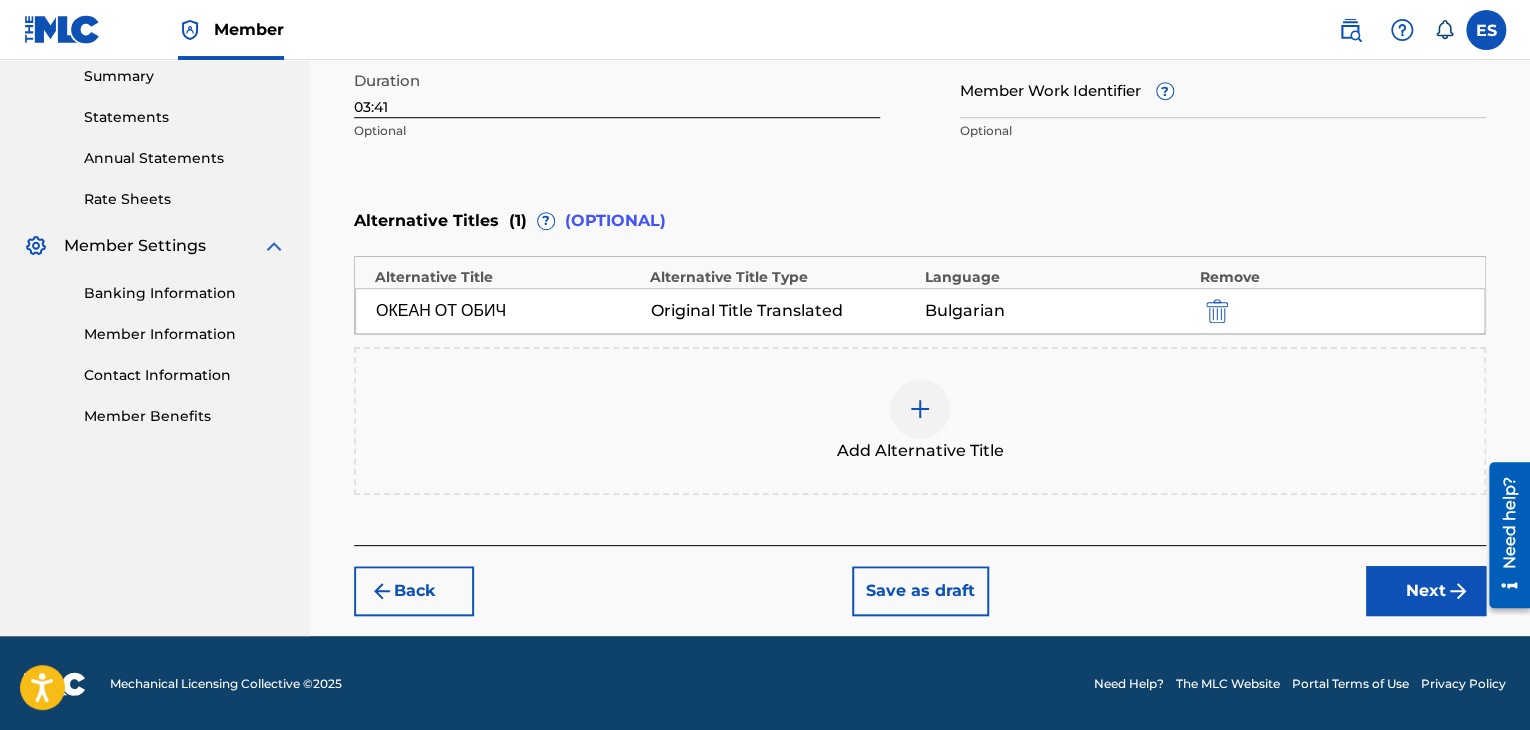 click on "Next" at bounding box center [1426, 591] 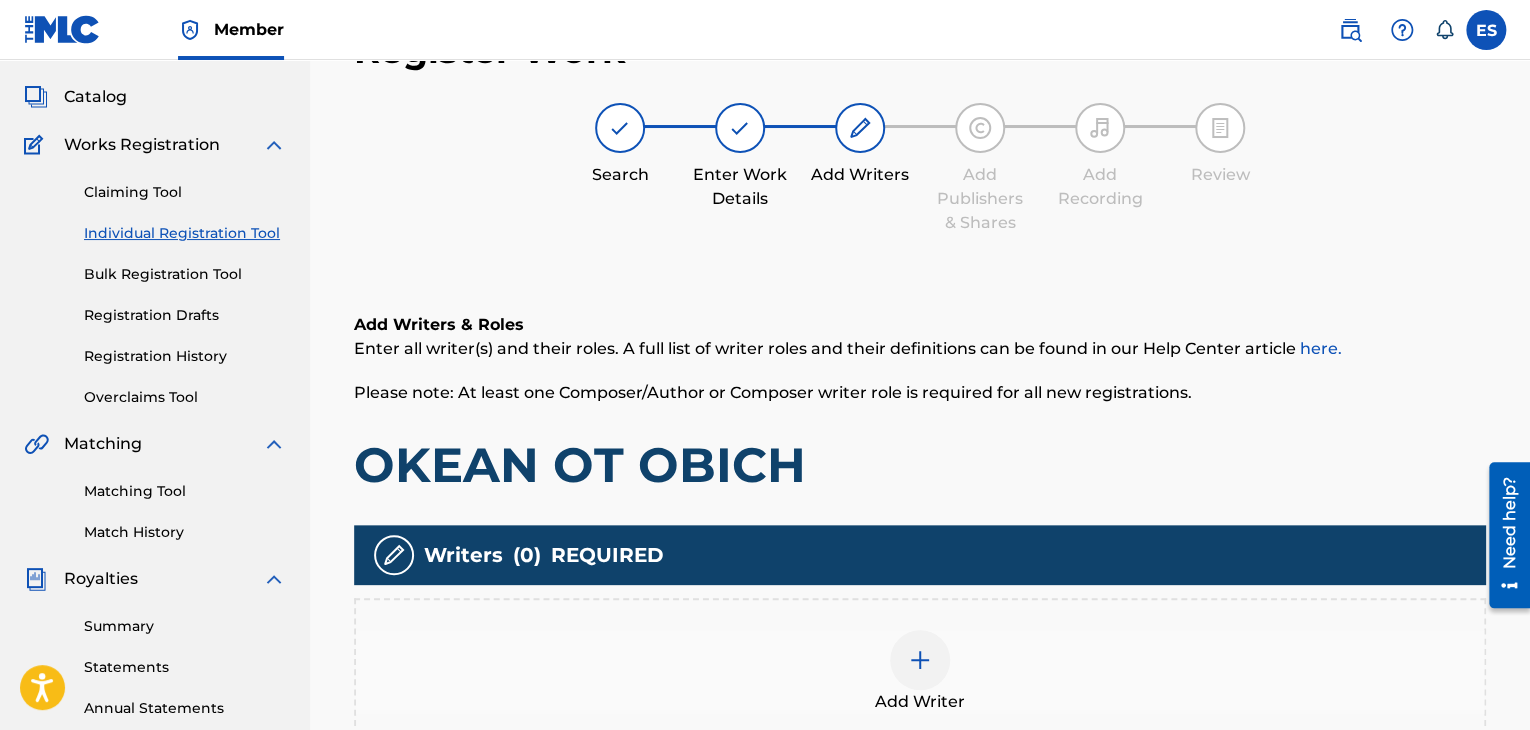 scroll, scrollTop: 469, scrollLeft: 0, axis: vertical 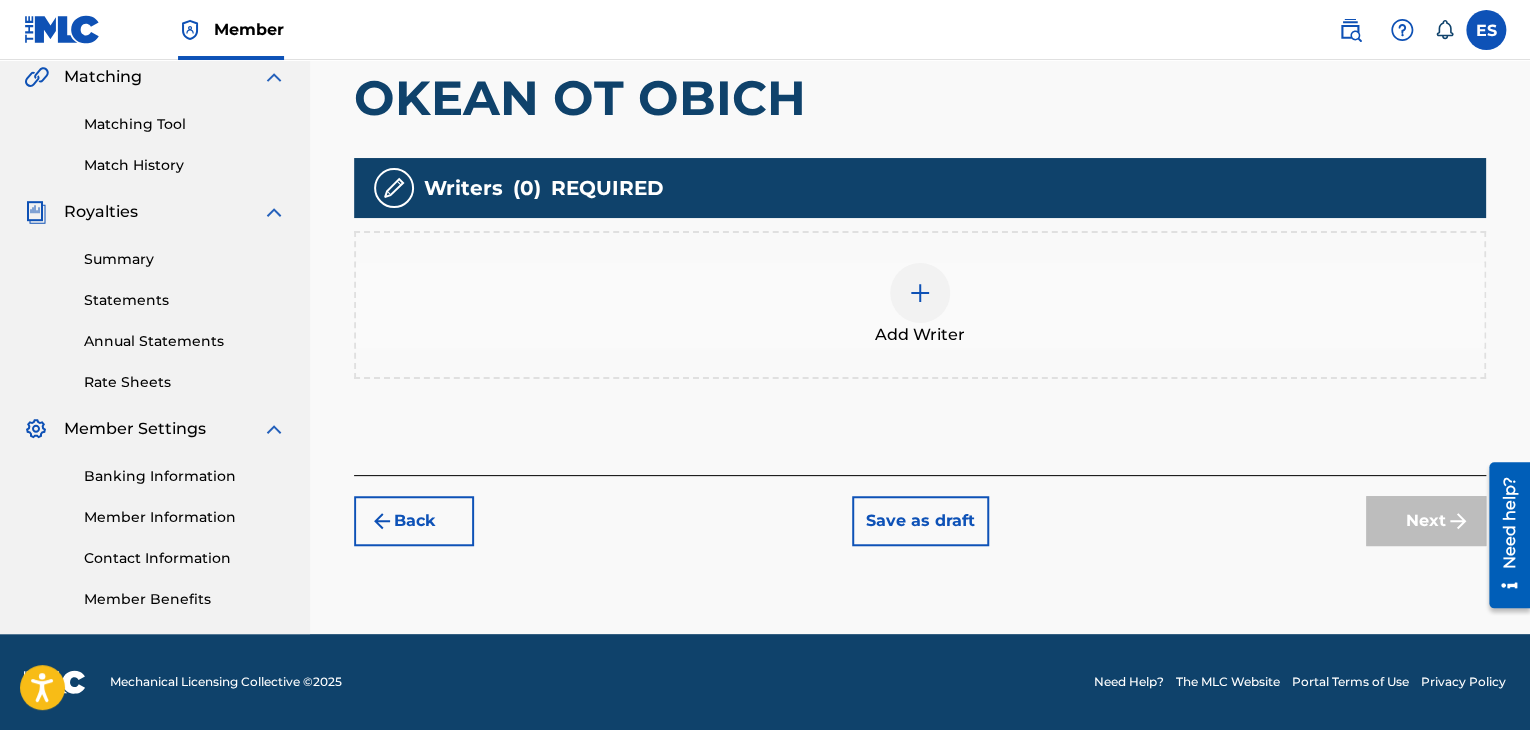 click at bounding box center [920, 293] 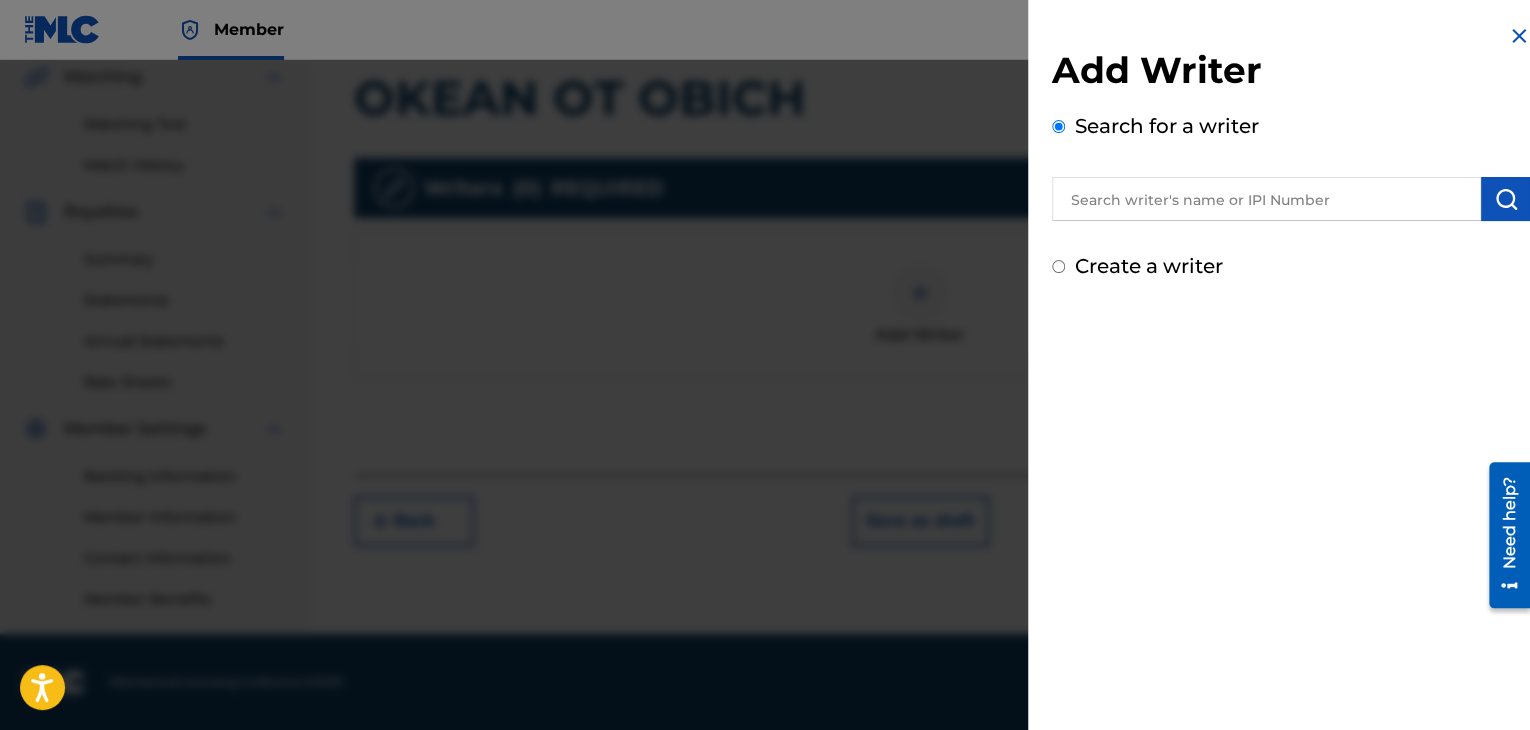 click at bounding box center (1266, 199) 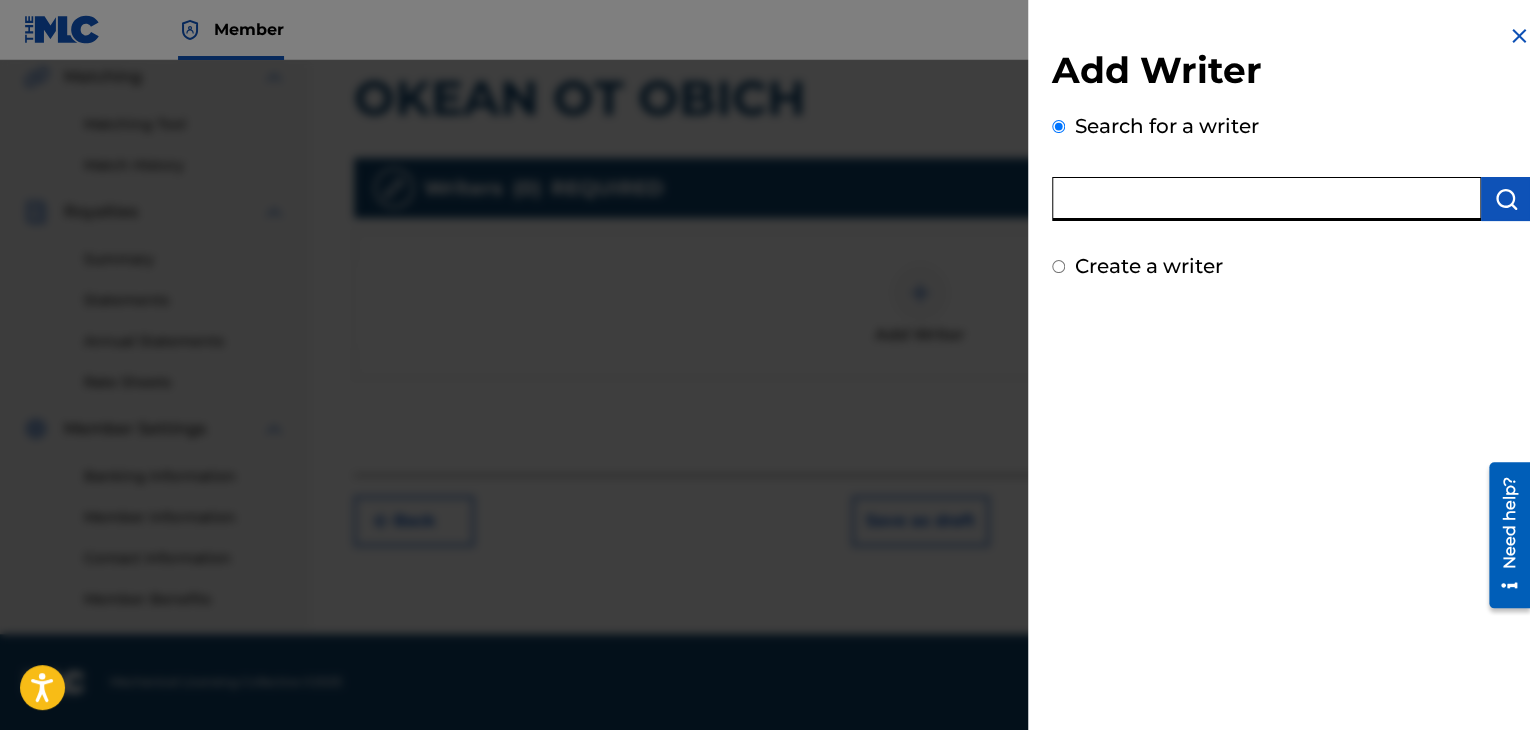 paste on "00121387005" 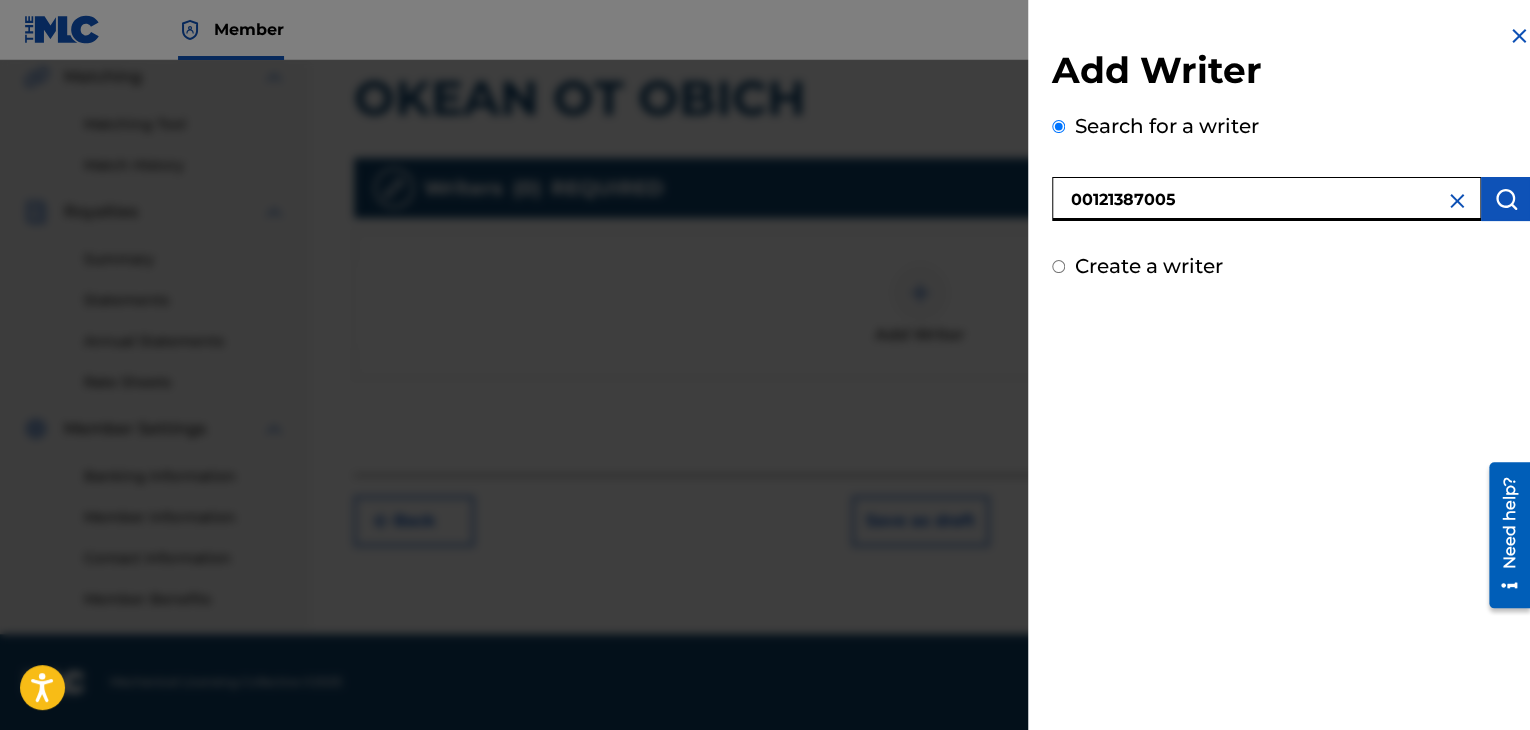 type on "00121387005" 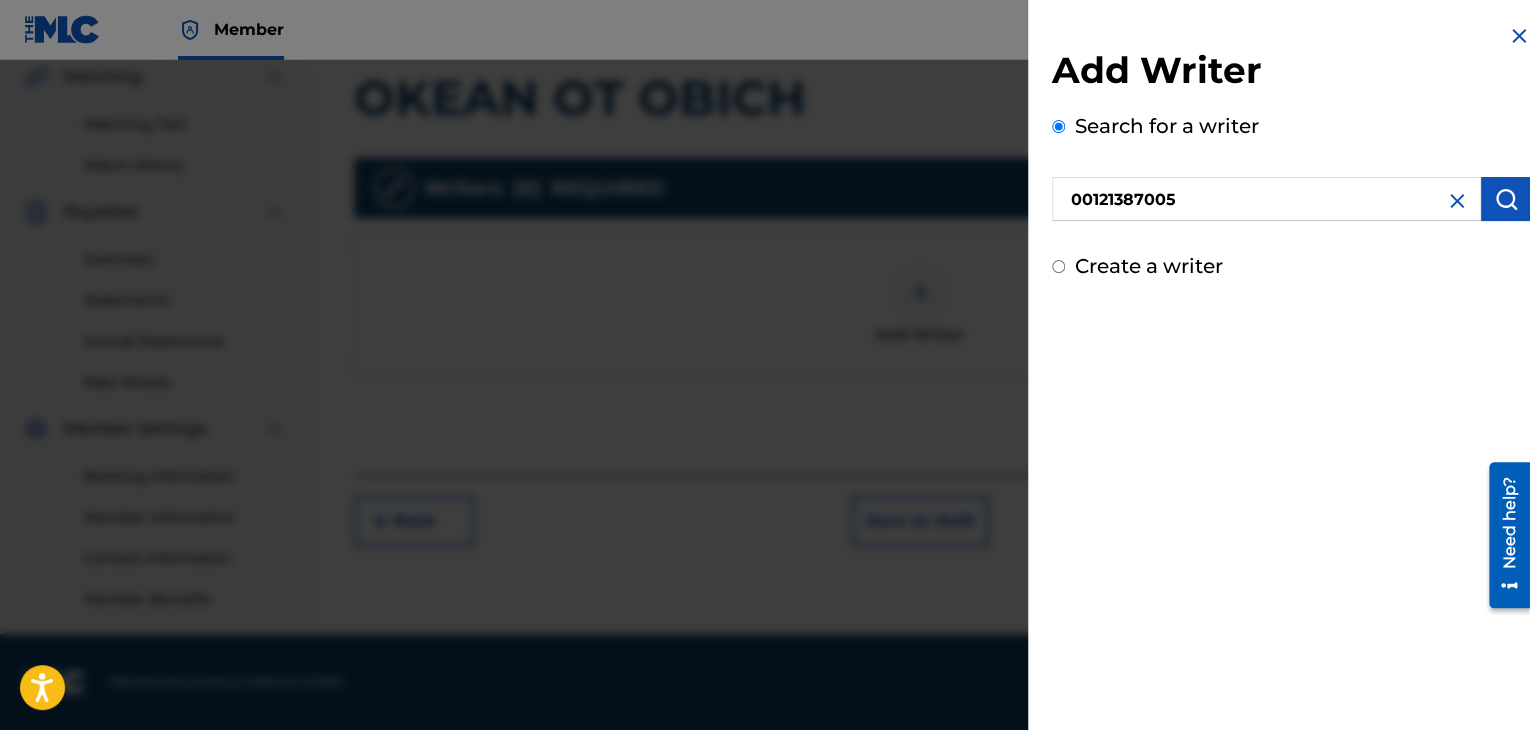 click at bounding box center (1506, 199) 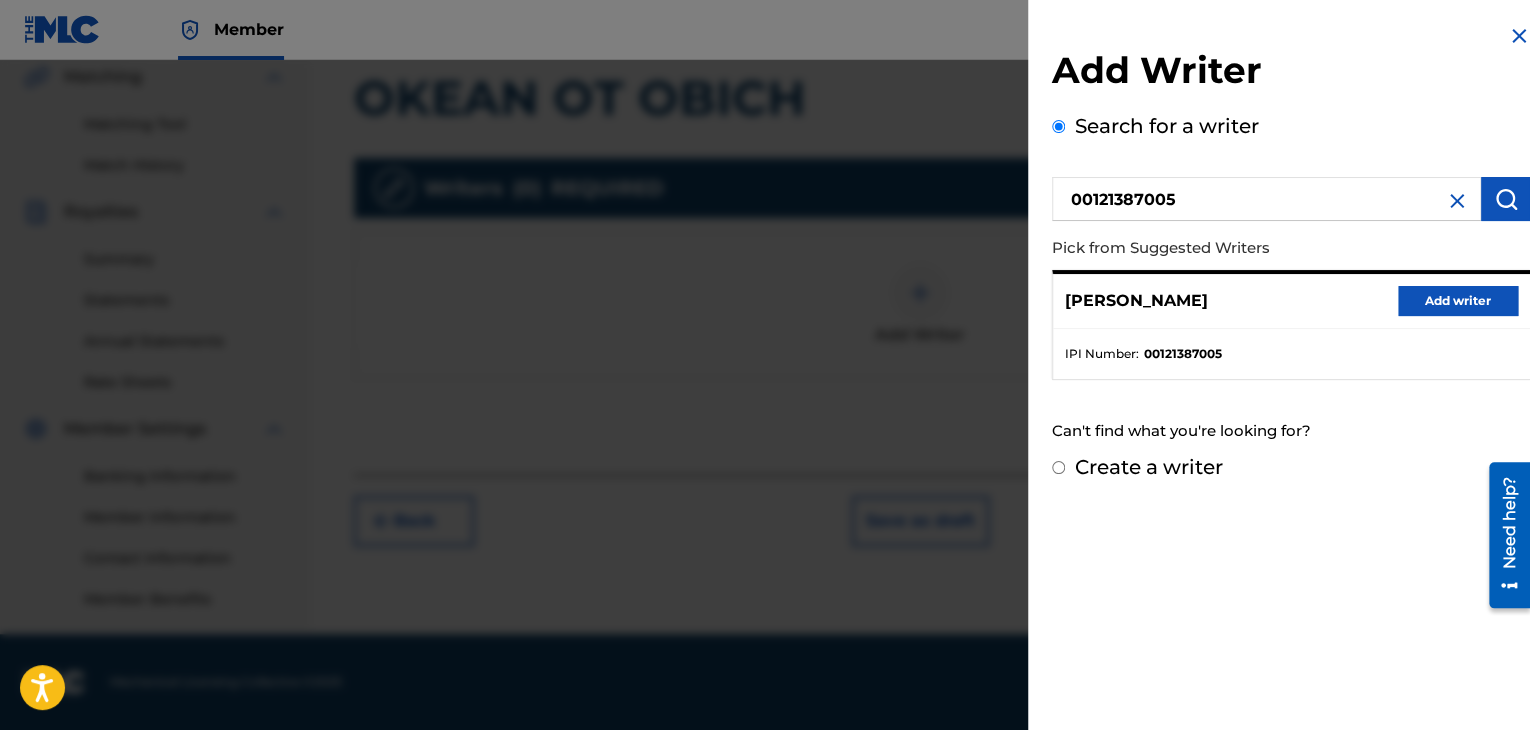 click on "Add writer" at bounding box center (1458, 301) 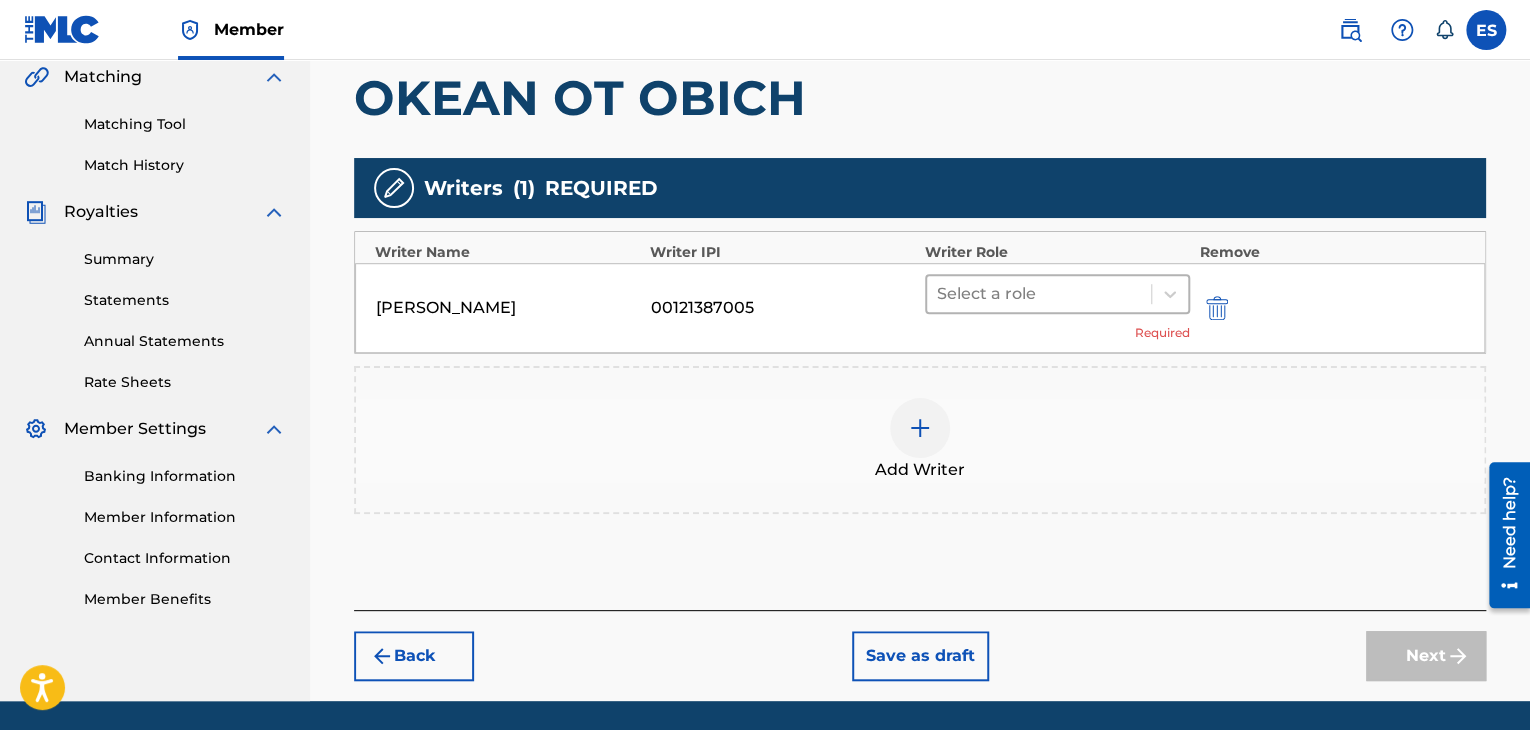 click at bounding box center (1039, 294) 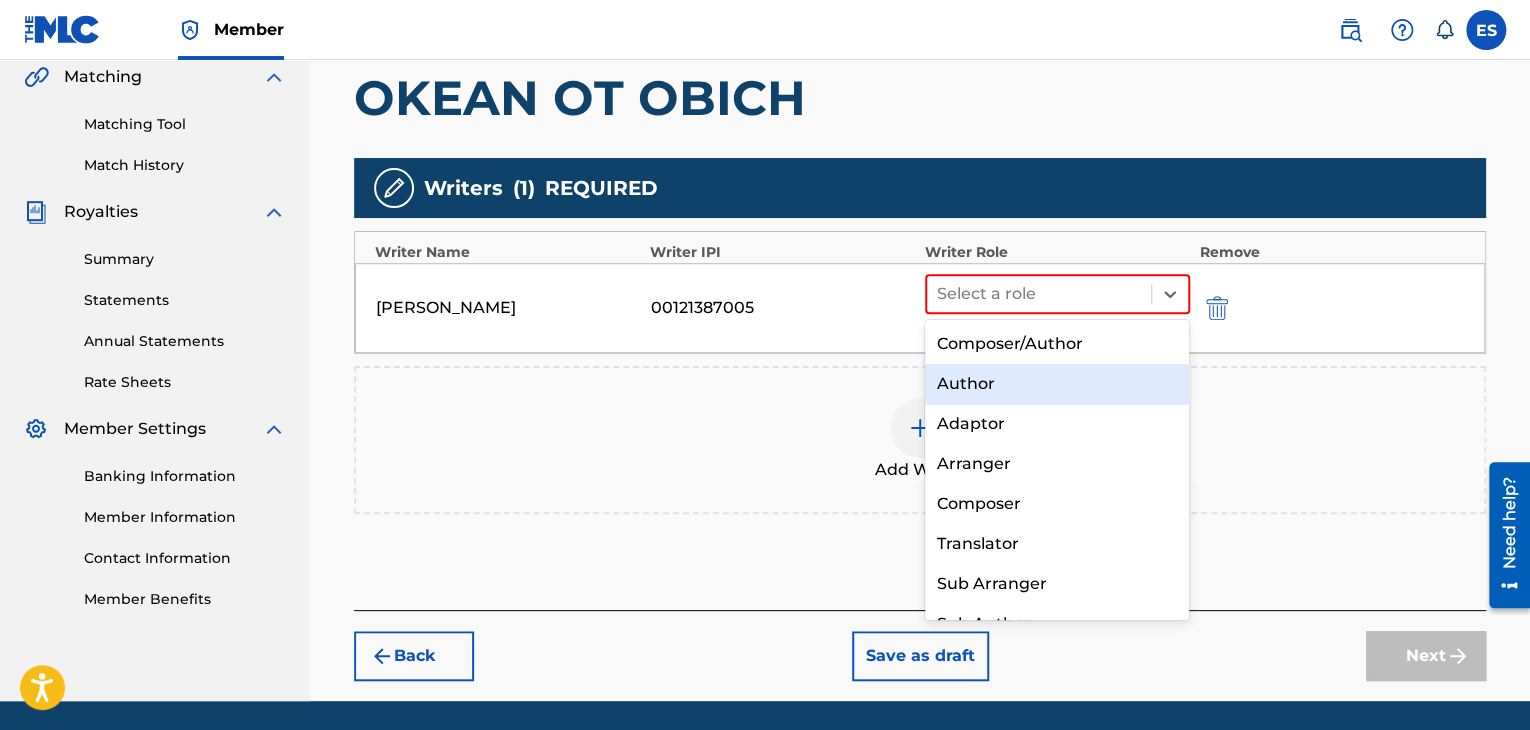click on "Author" at bounding box center (1057, 384) 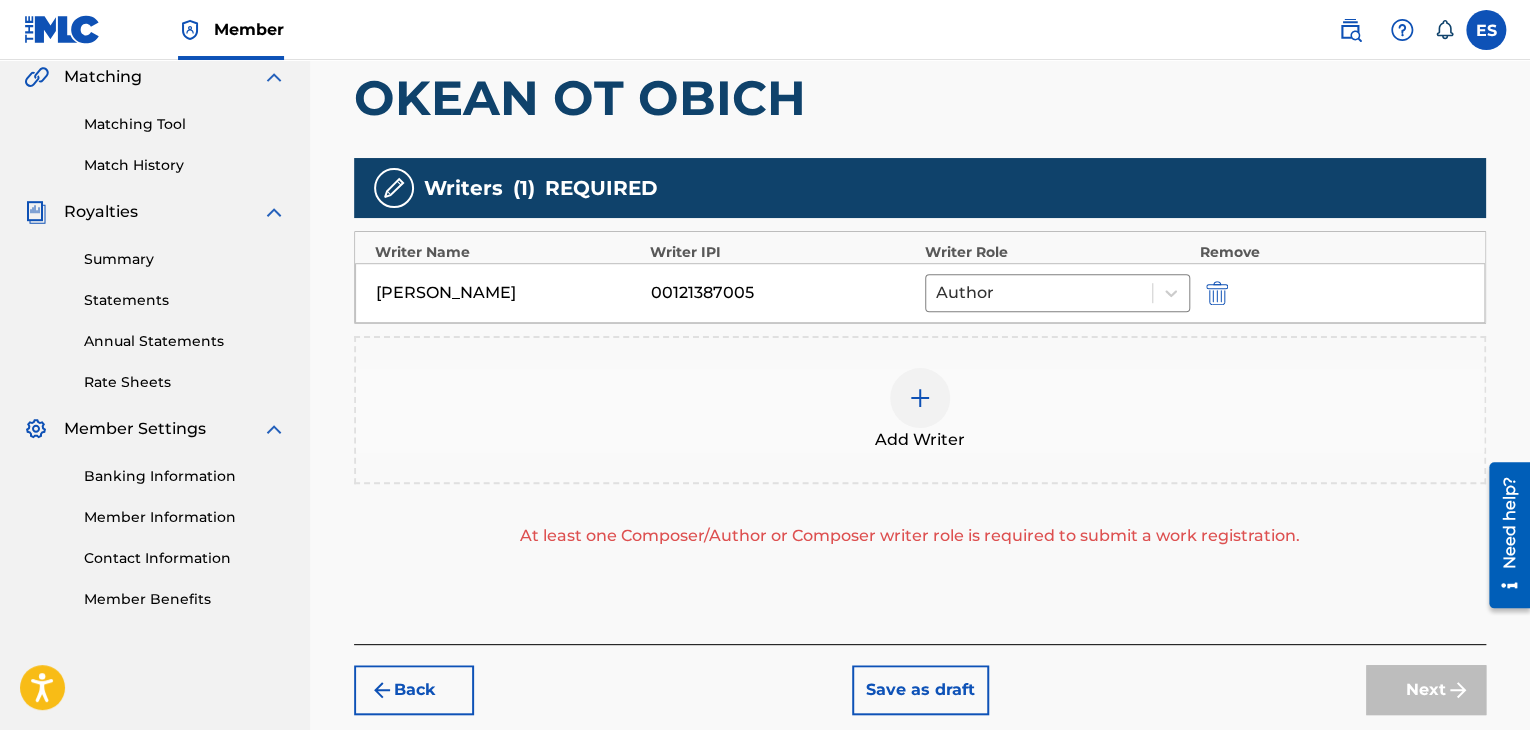 click on "Add Writer" at bounding box center [920, 410] 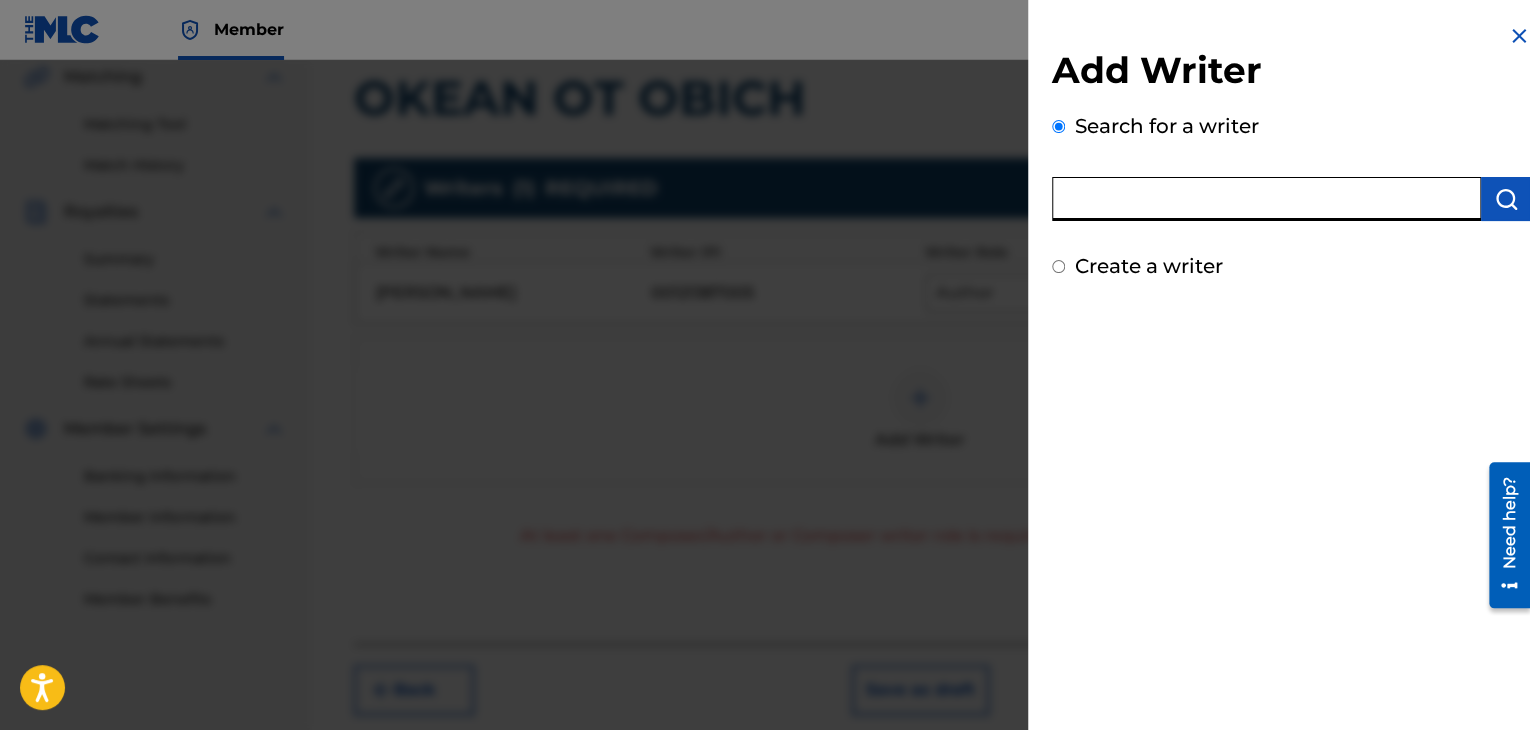 click at bounding box center (1266, 199) 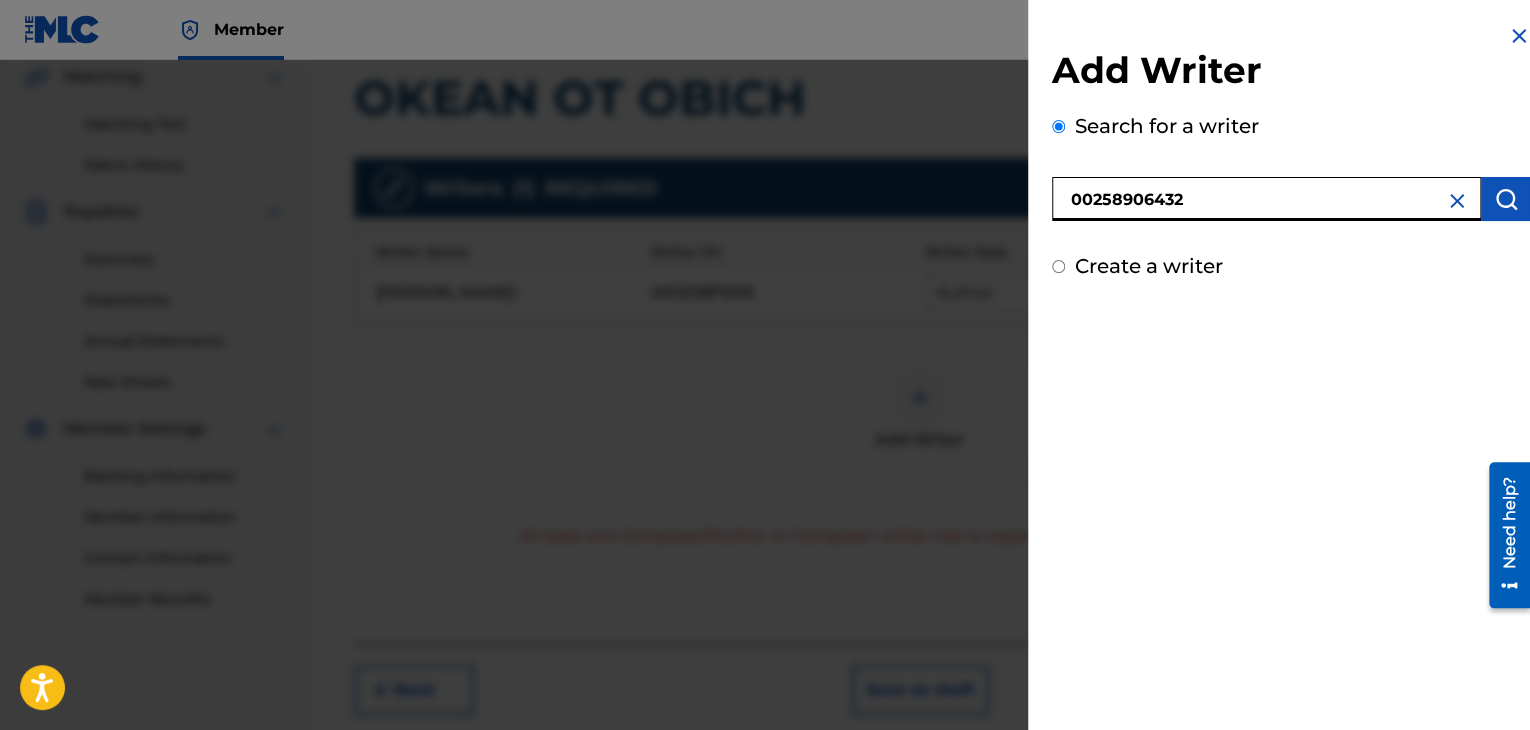 type on "00258906432" 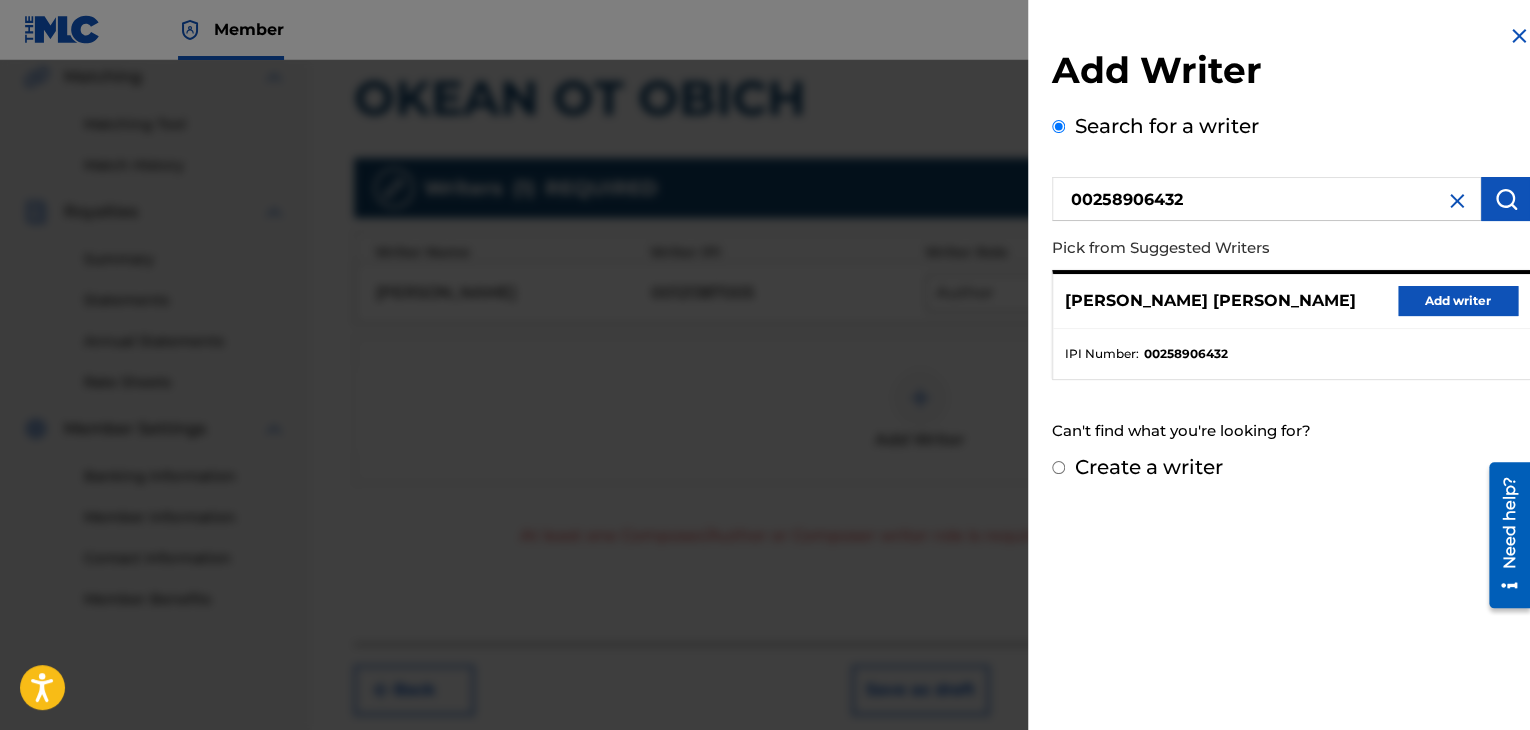 click on "Add writer" at bounding box center (1458, 301) 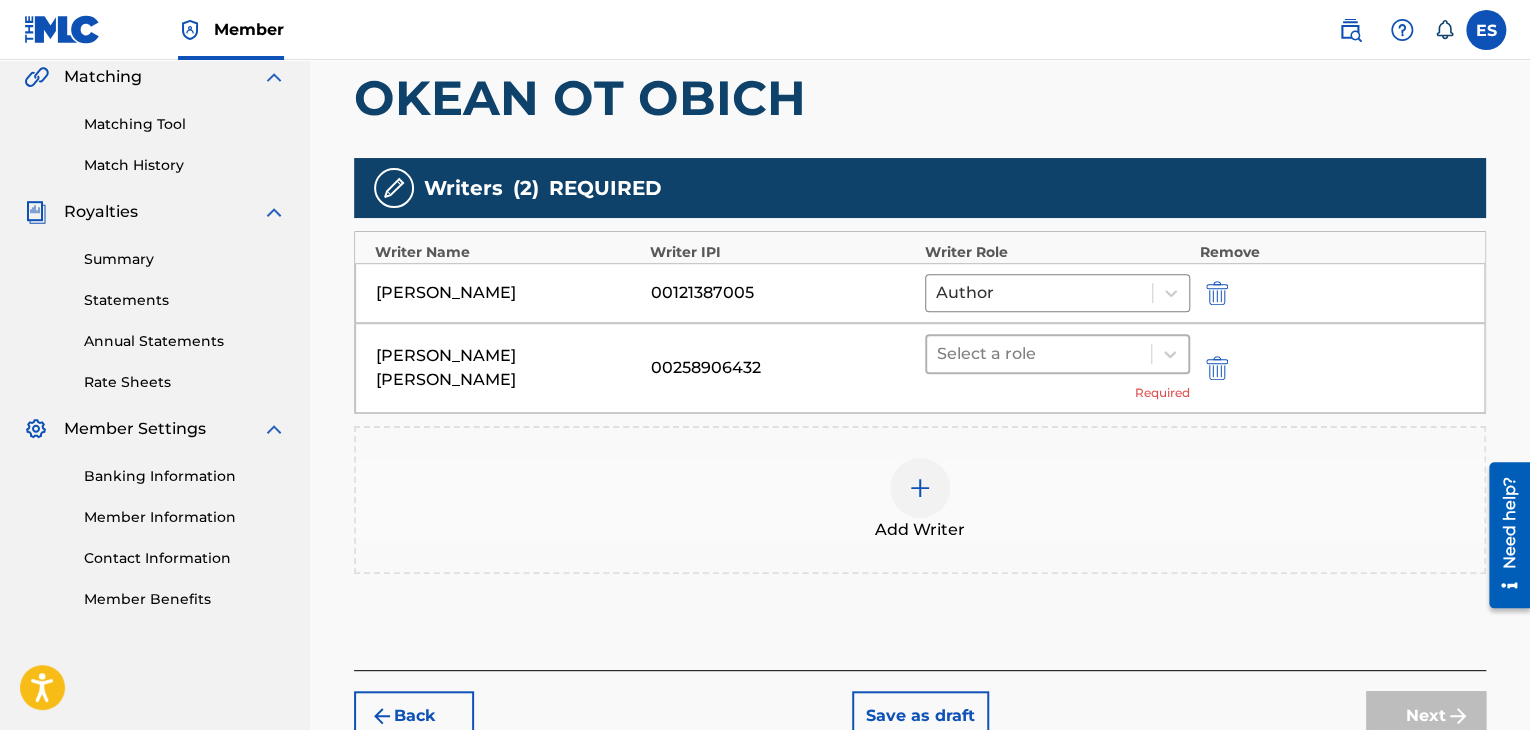 click at bounding box center (1039, 354) 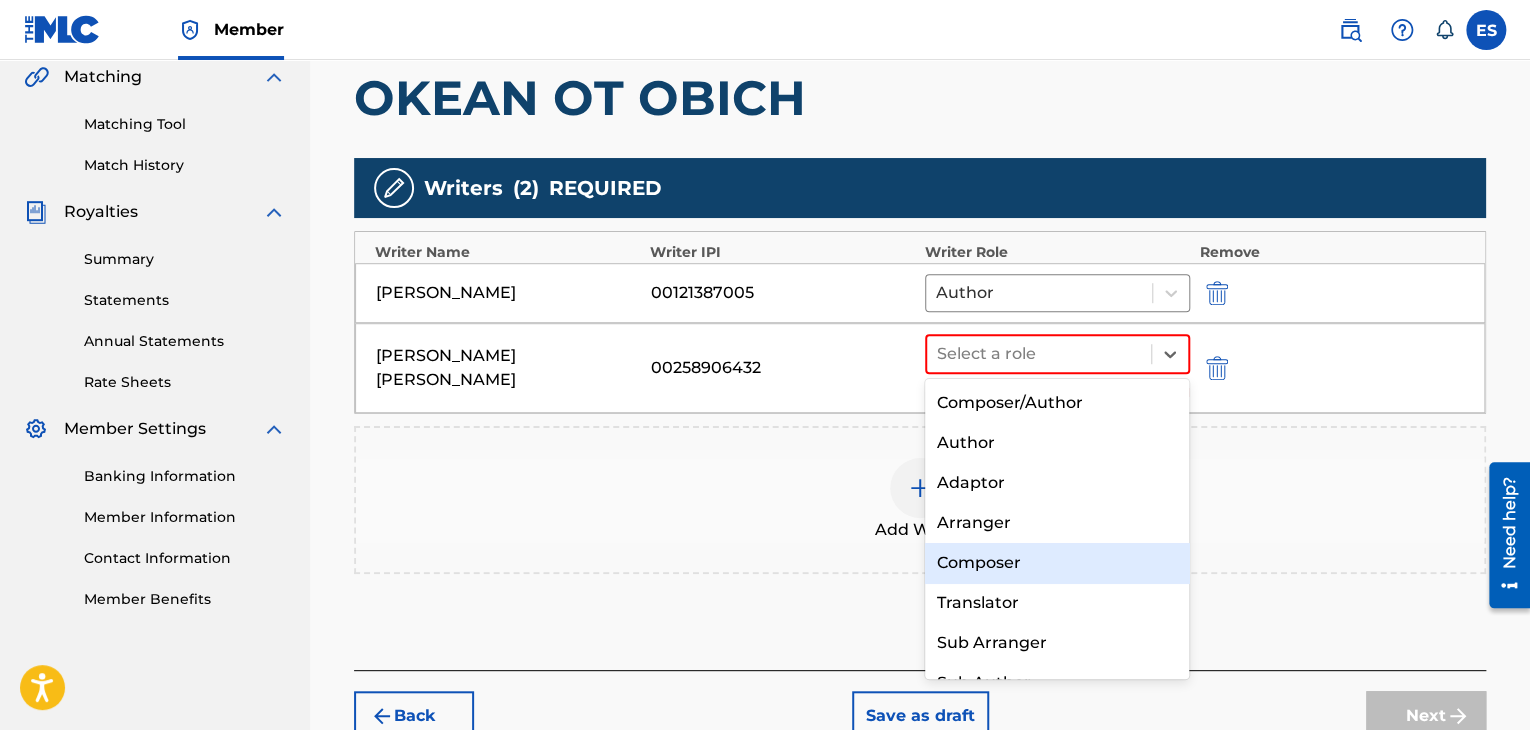 click on "Composer" at bounding box center (1057, 563) 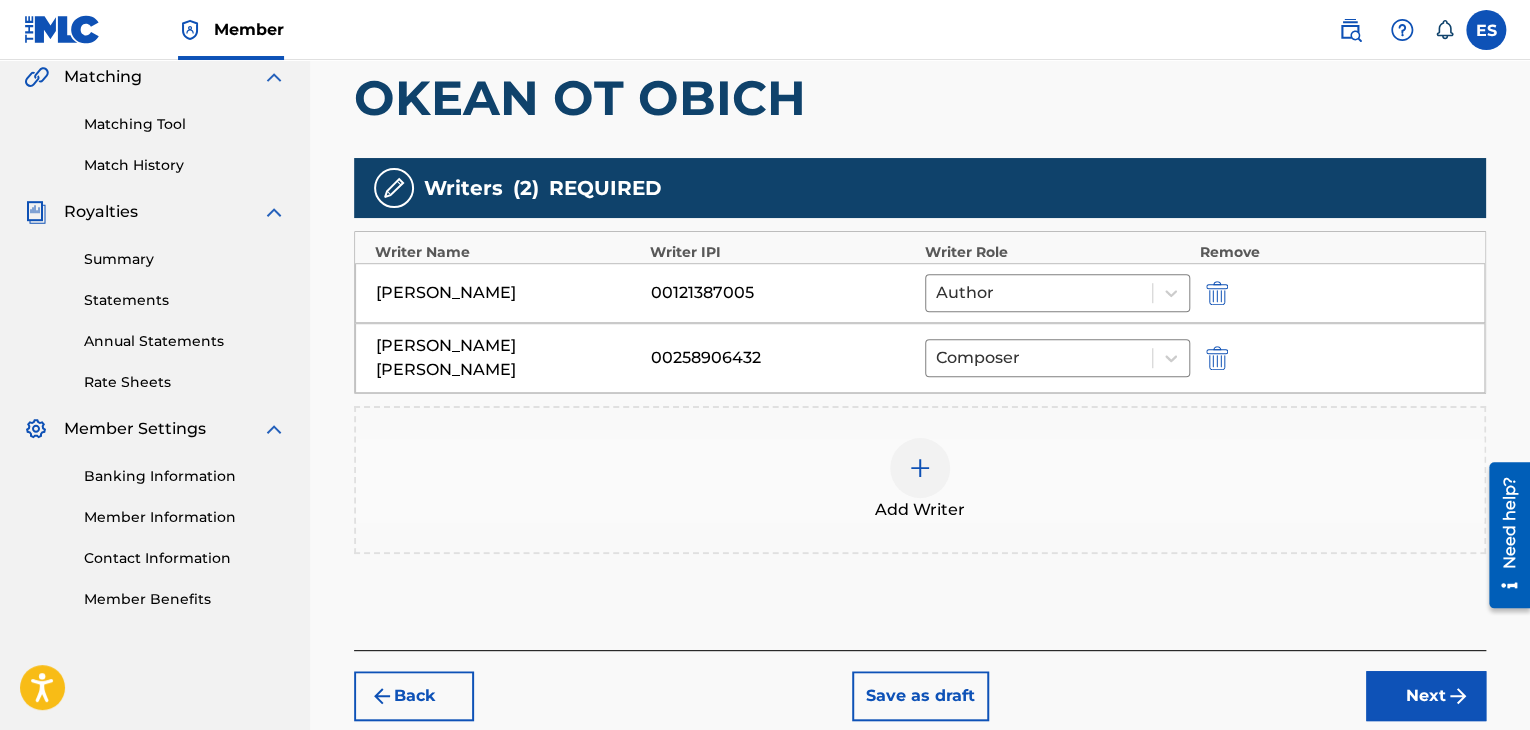 click at bounding box center (920, 468) 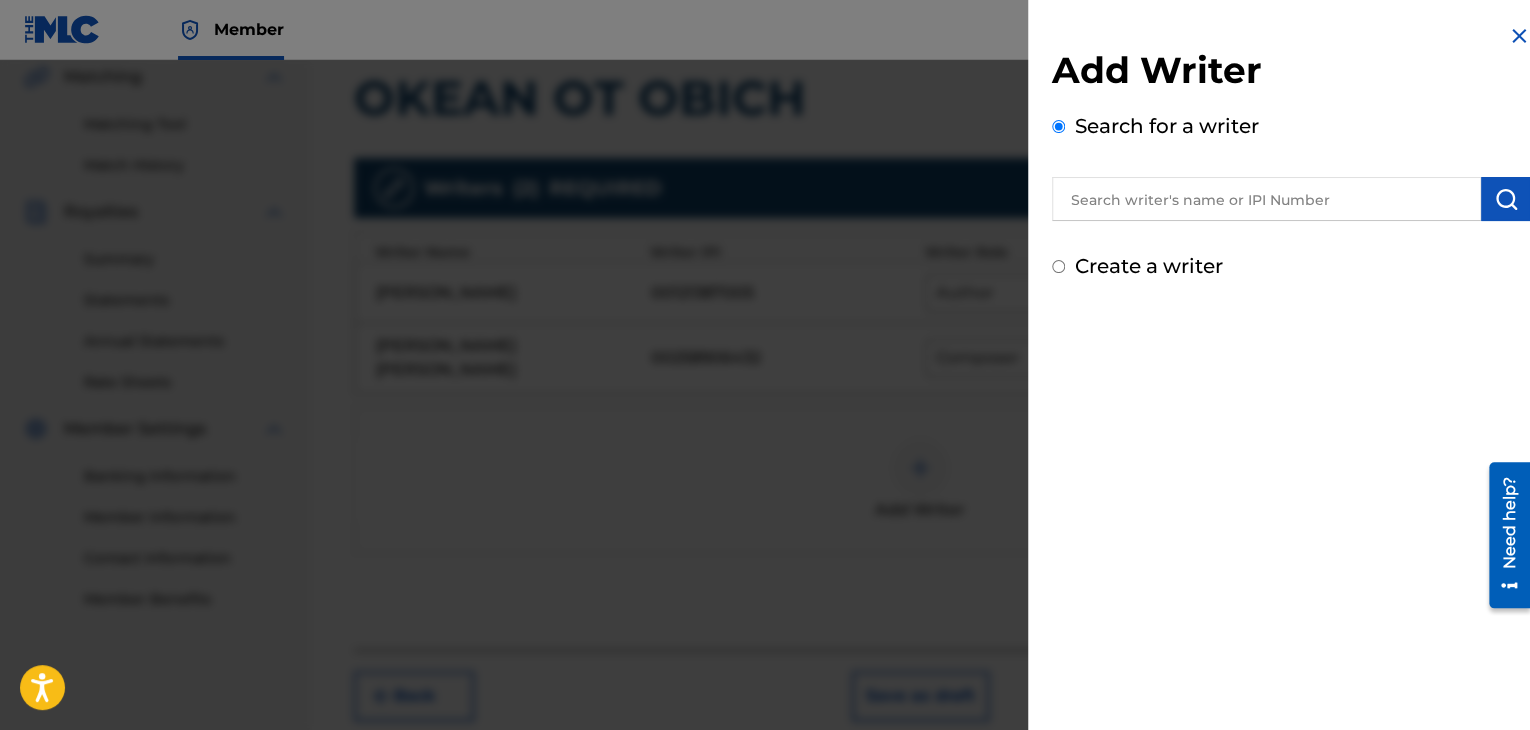 click at bounding box center (1266, 199) 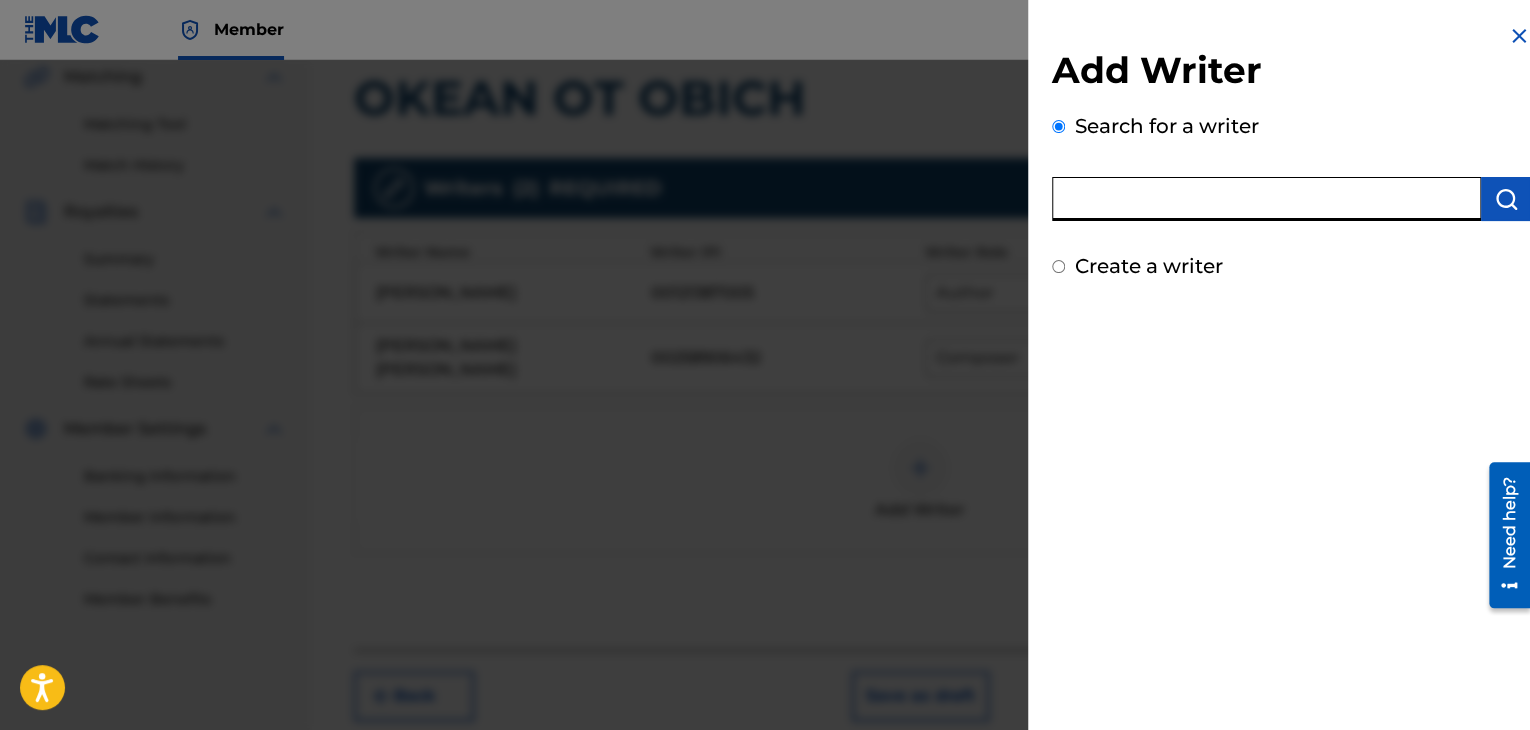 paste on "00295550244" 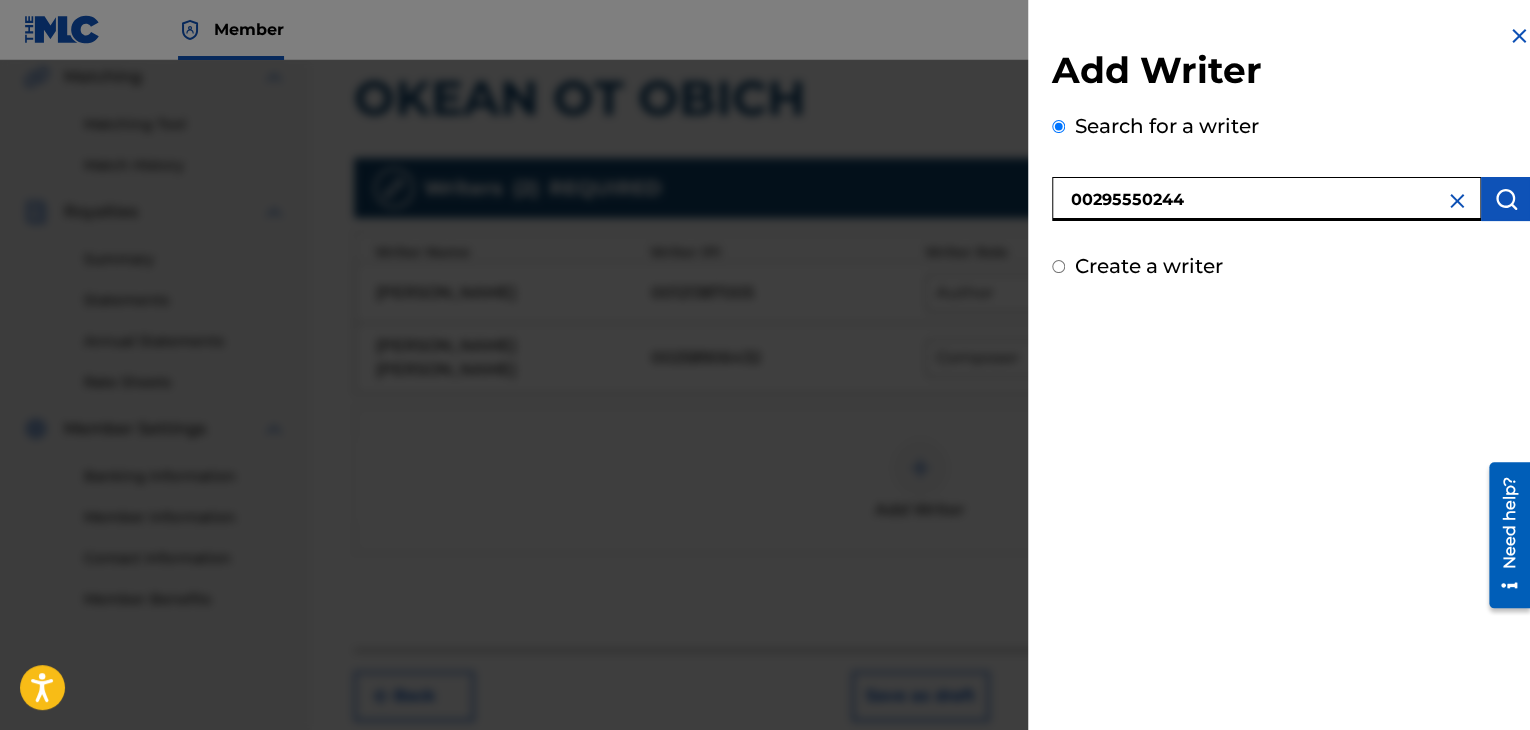 type on "00295550244" 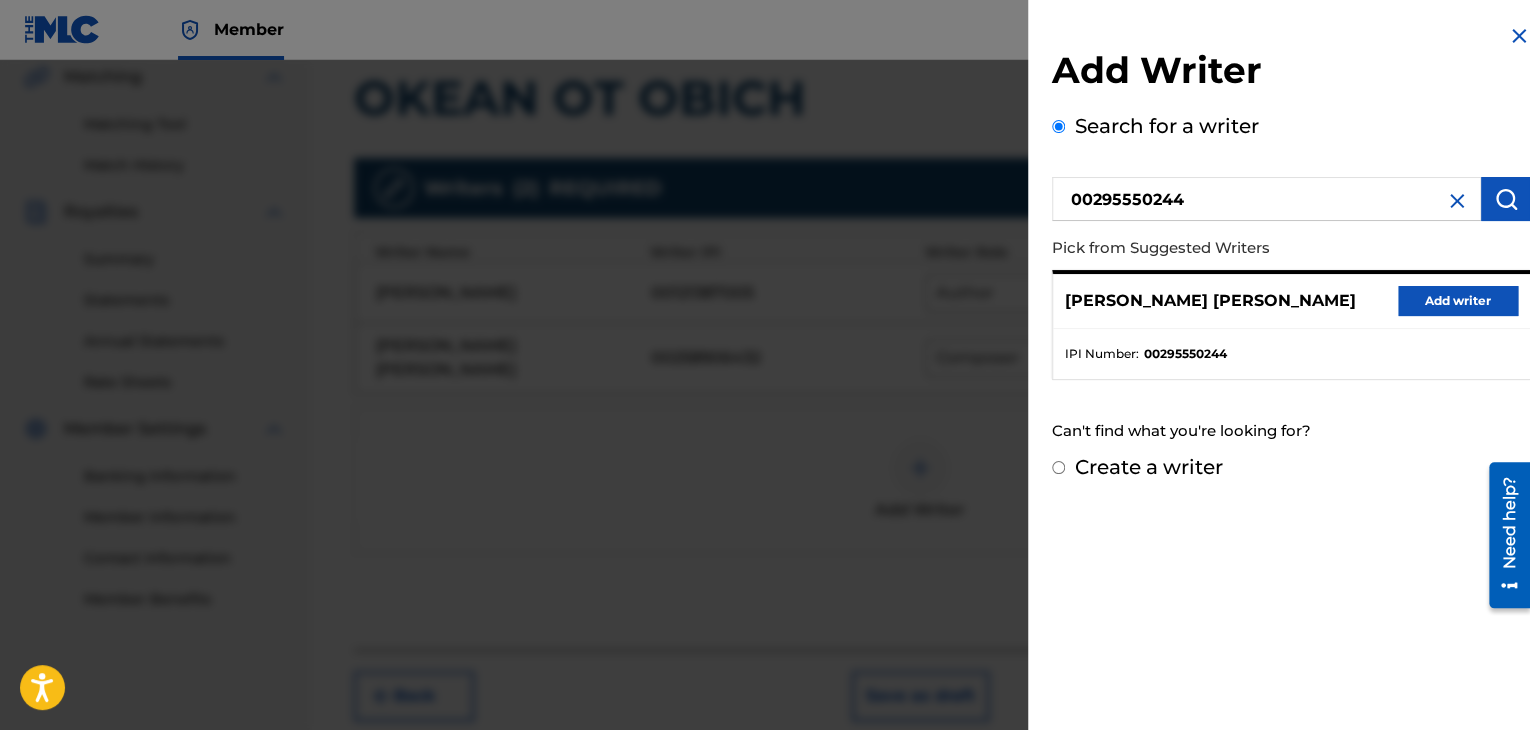 click on "Add writer" at bounding box center (1458, 301) 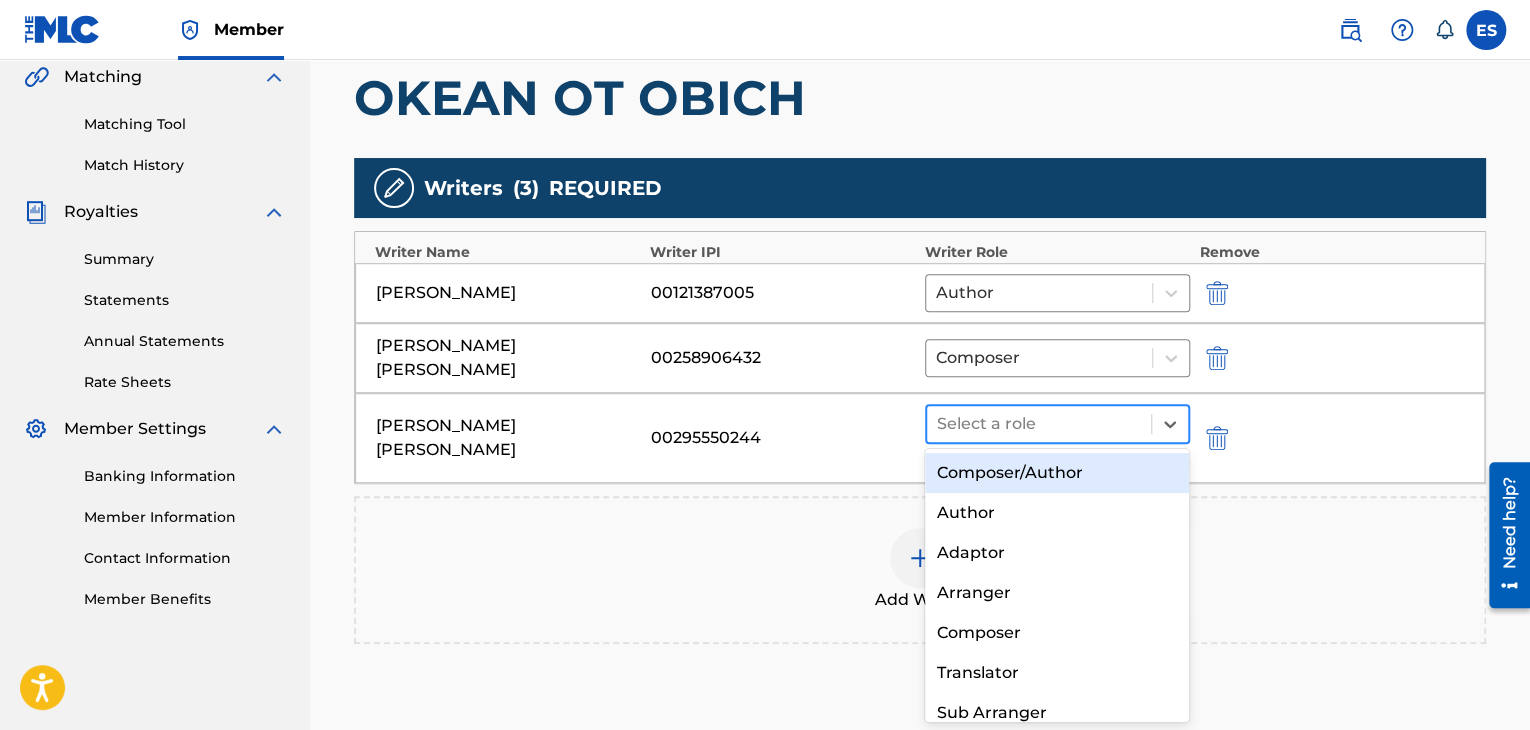 click at bounding box center (1039, 424) 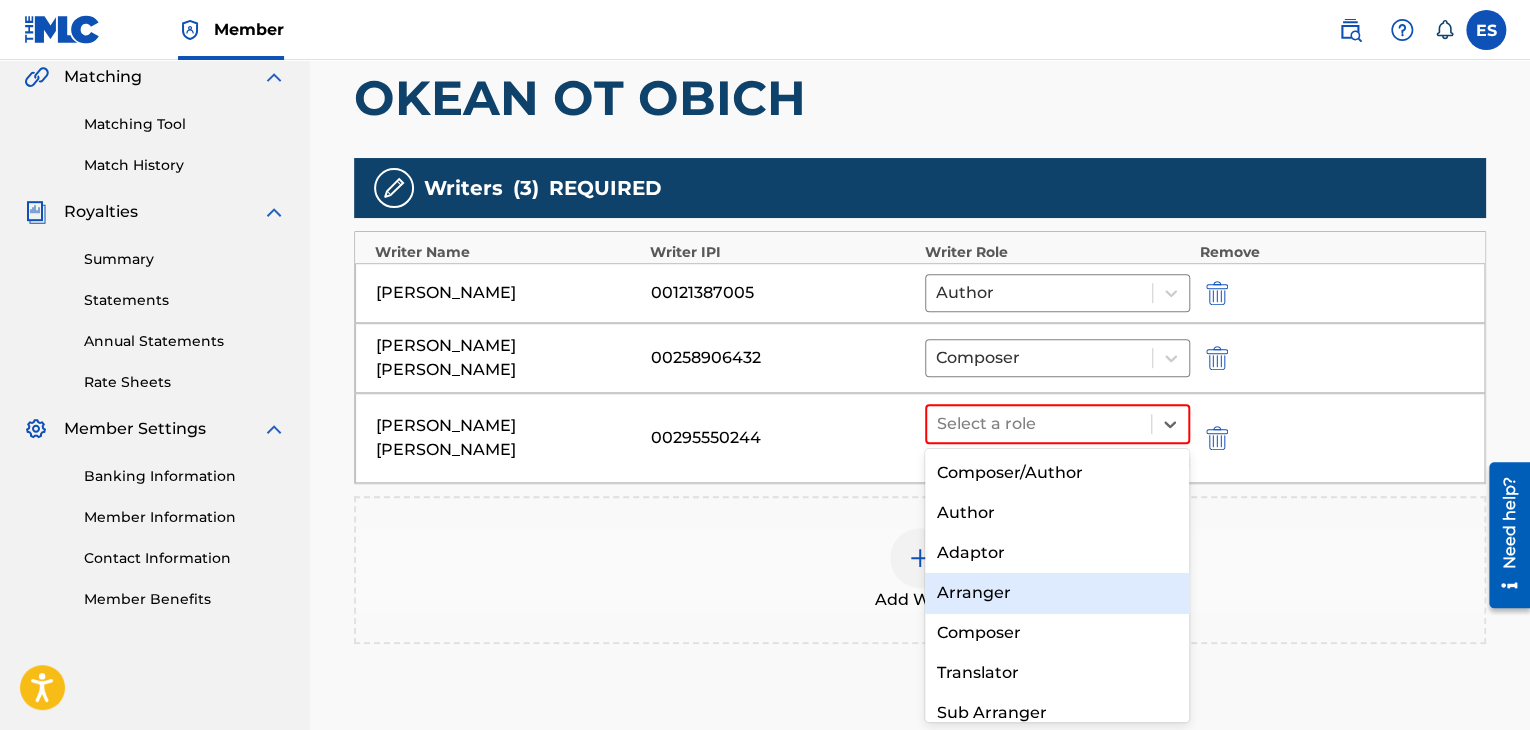 click on "Arranger" at bounding box center (1057, 593) 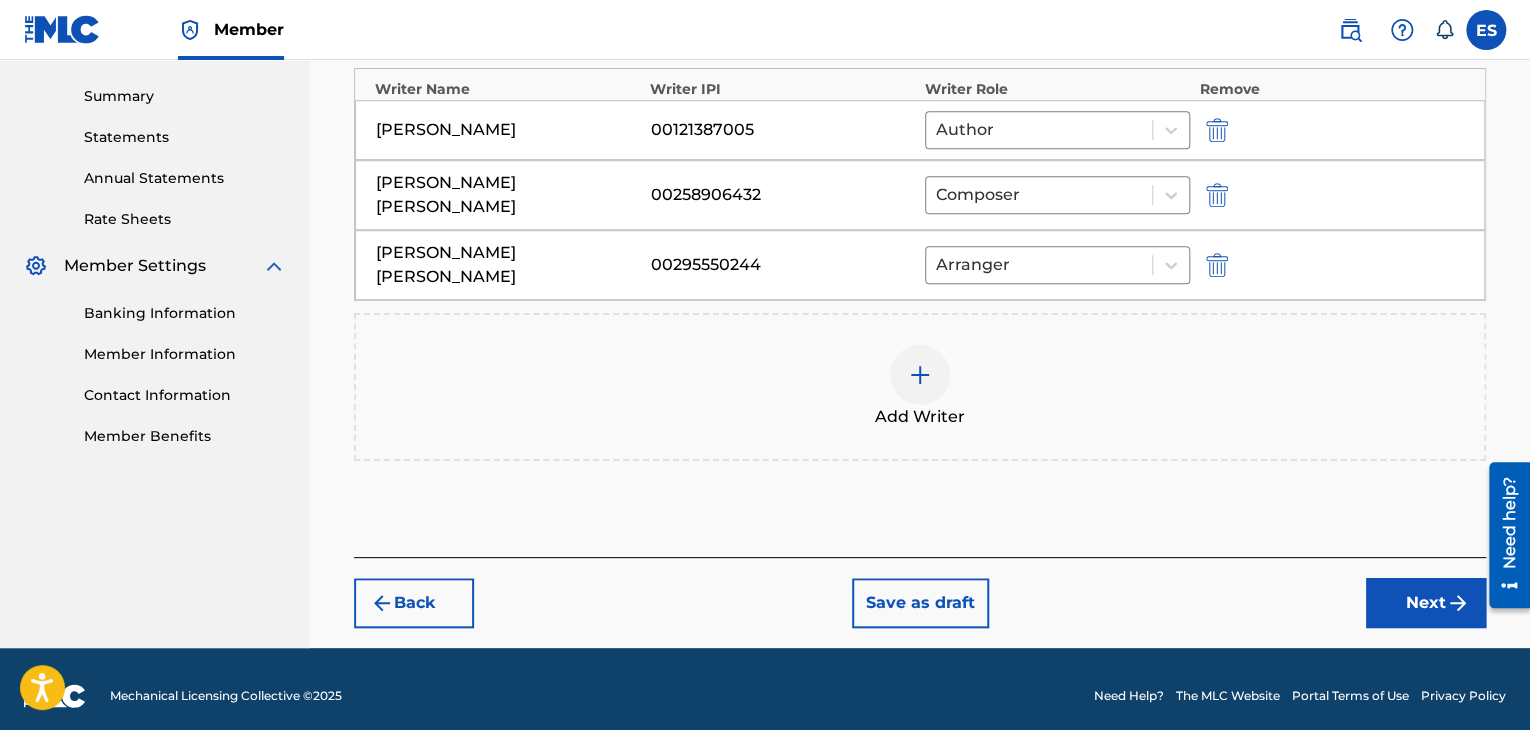 scroll, scrollTop: 633, scrollLeft: 0, axis: vertical 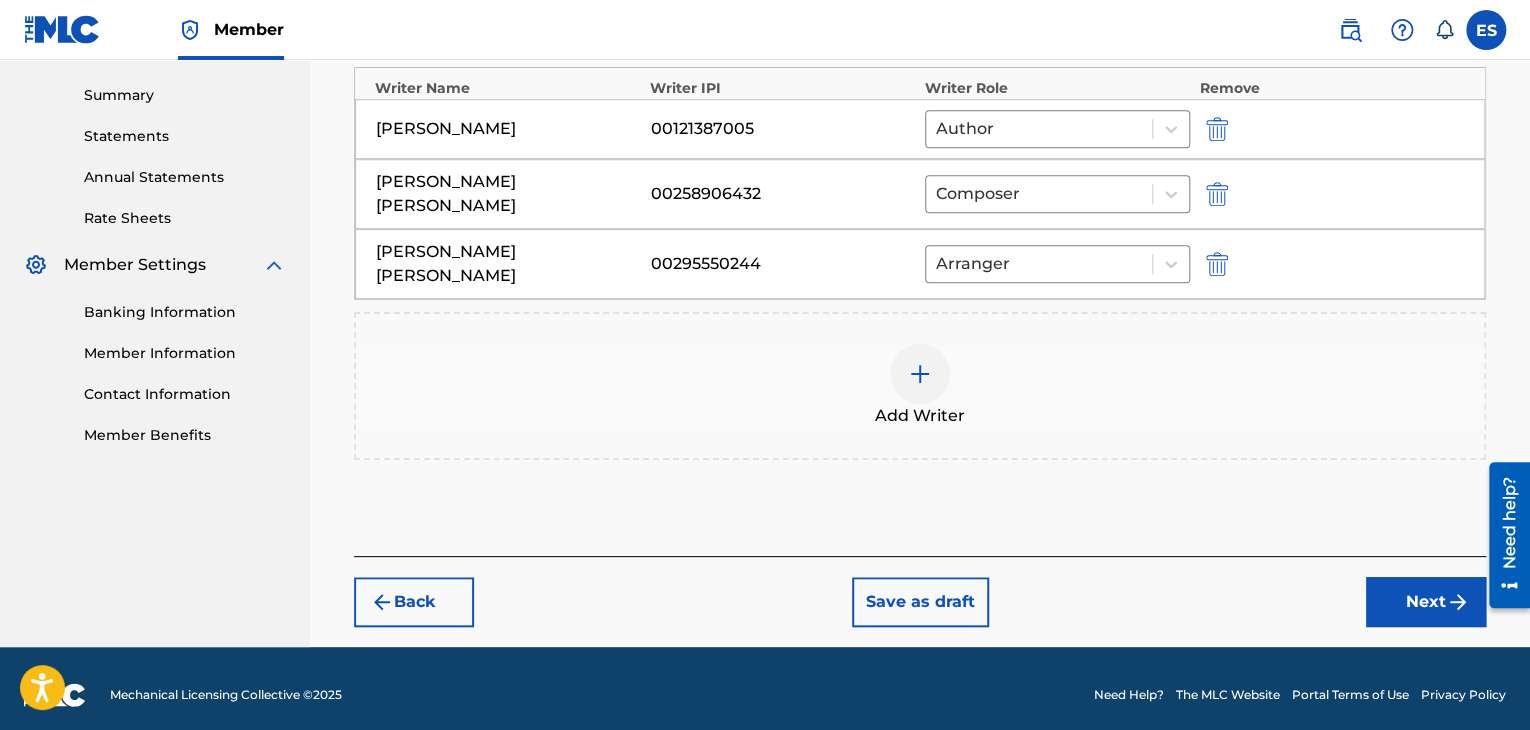 click on "Next" at bounding box center [1426, 602] 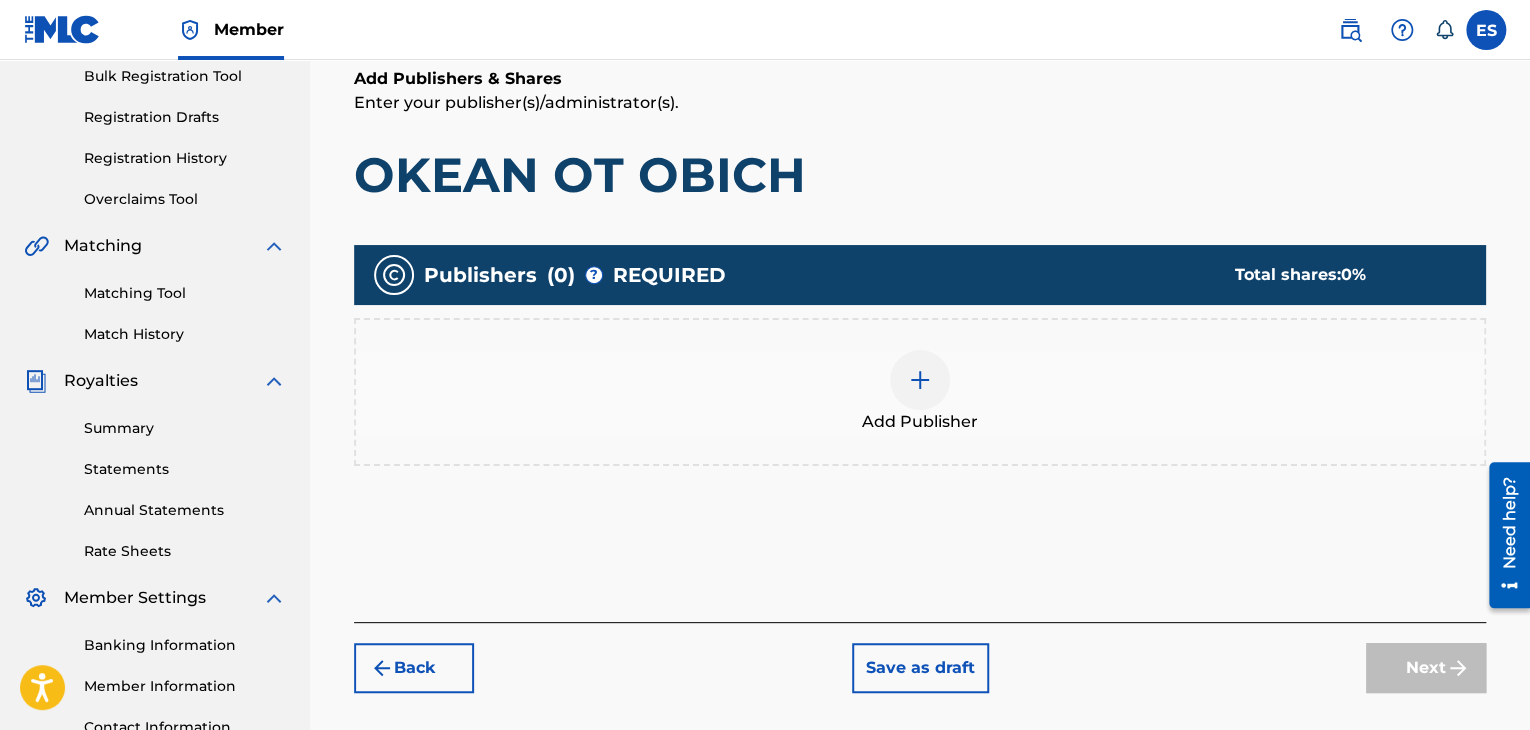scroll, scrollTop: 390, scrollLeft: 0, axis: vertical 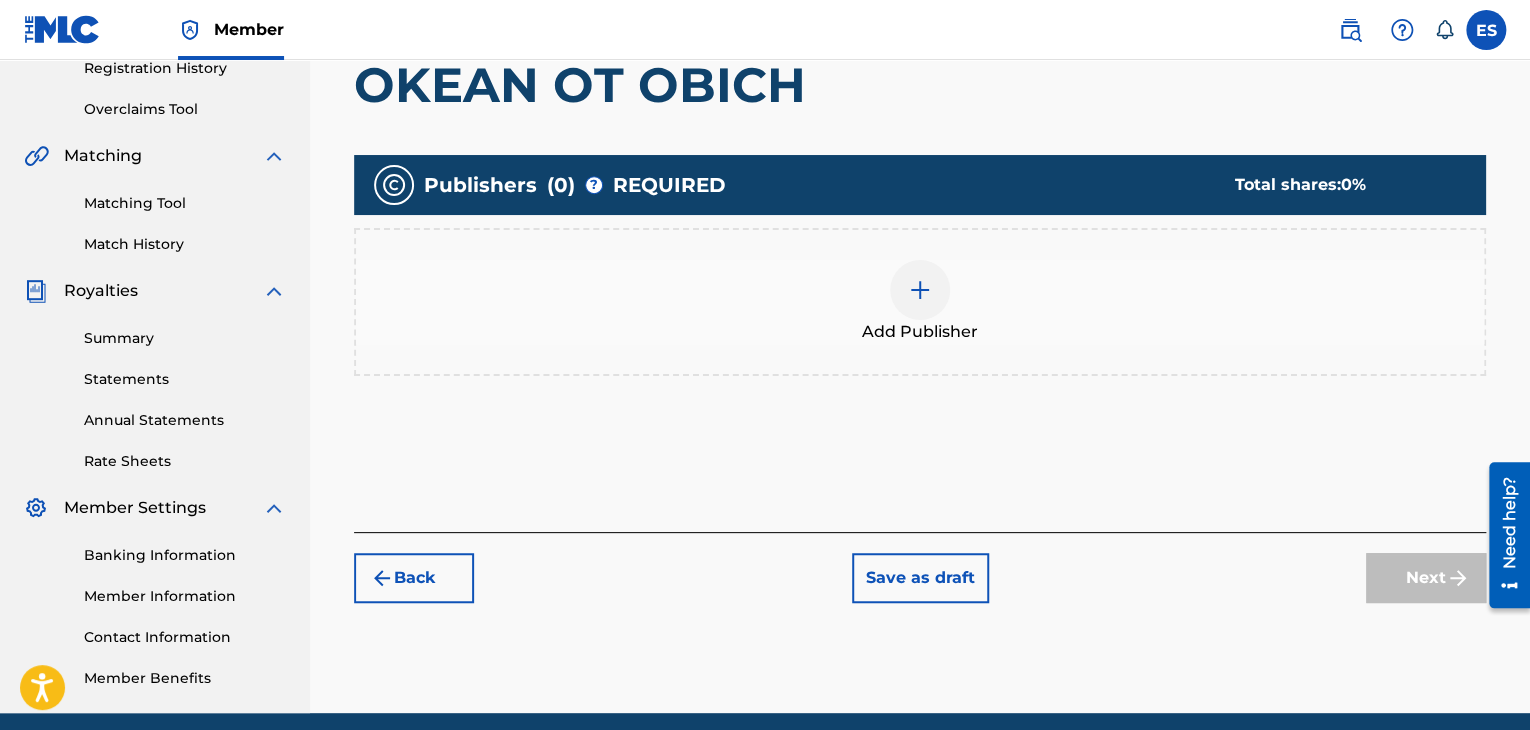 click on "Add Publisher" at bounding box center [920, 332] 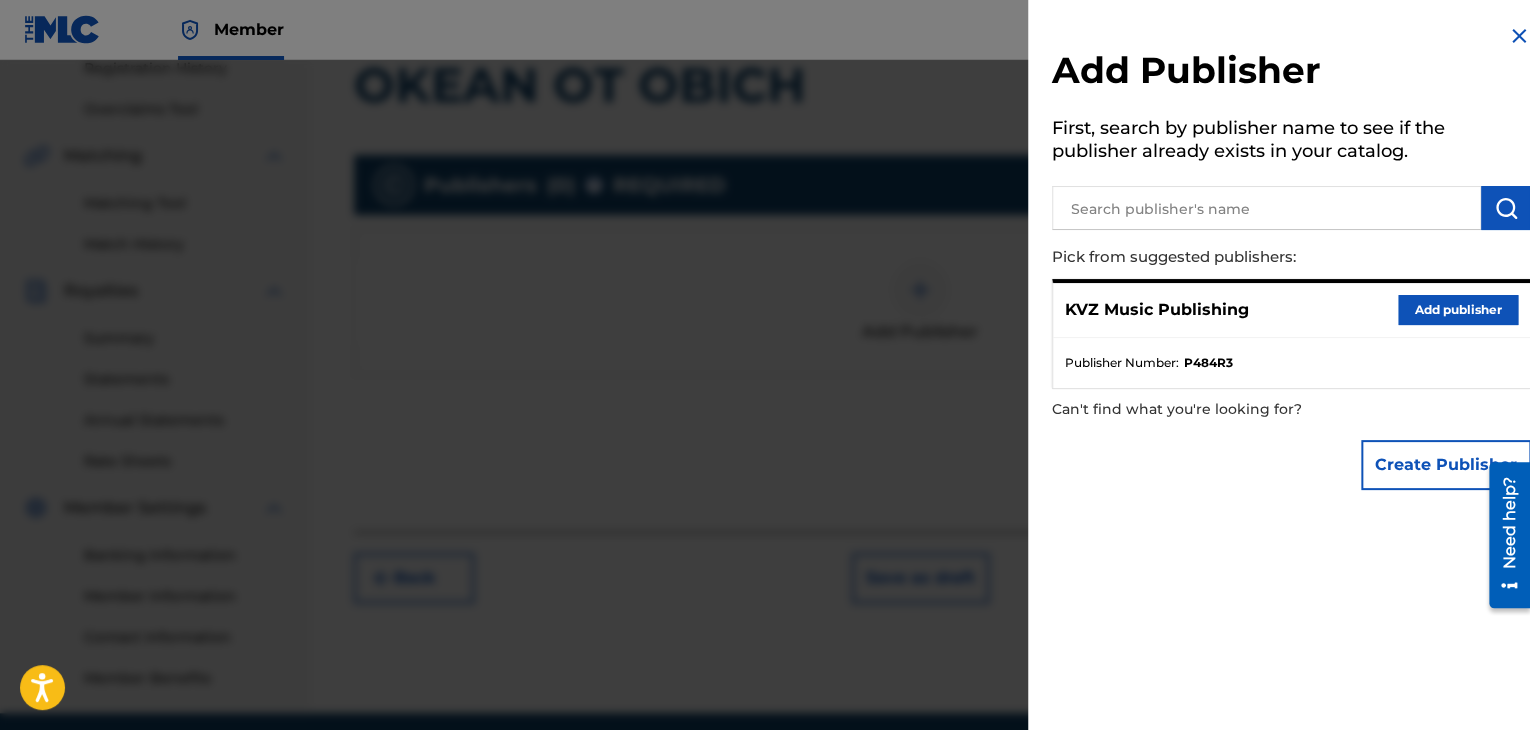 click on "Add publisher" at bounding box center (1458, 310) 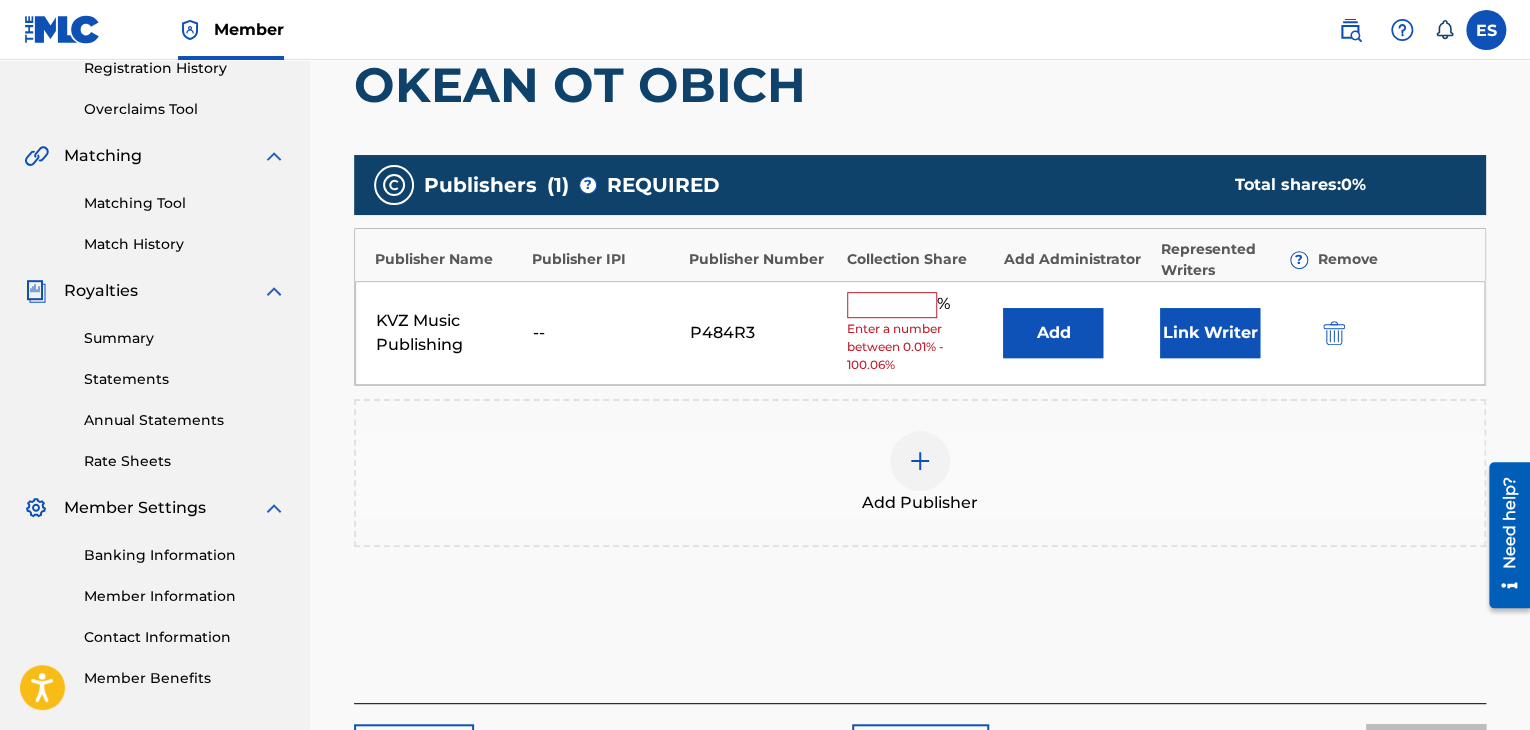 click at bounding box center (892, 305) 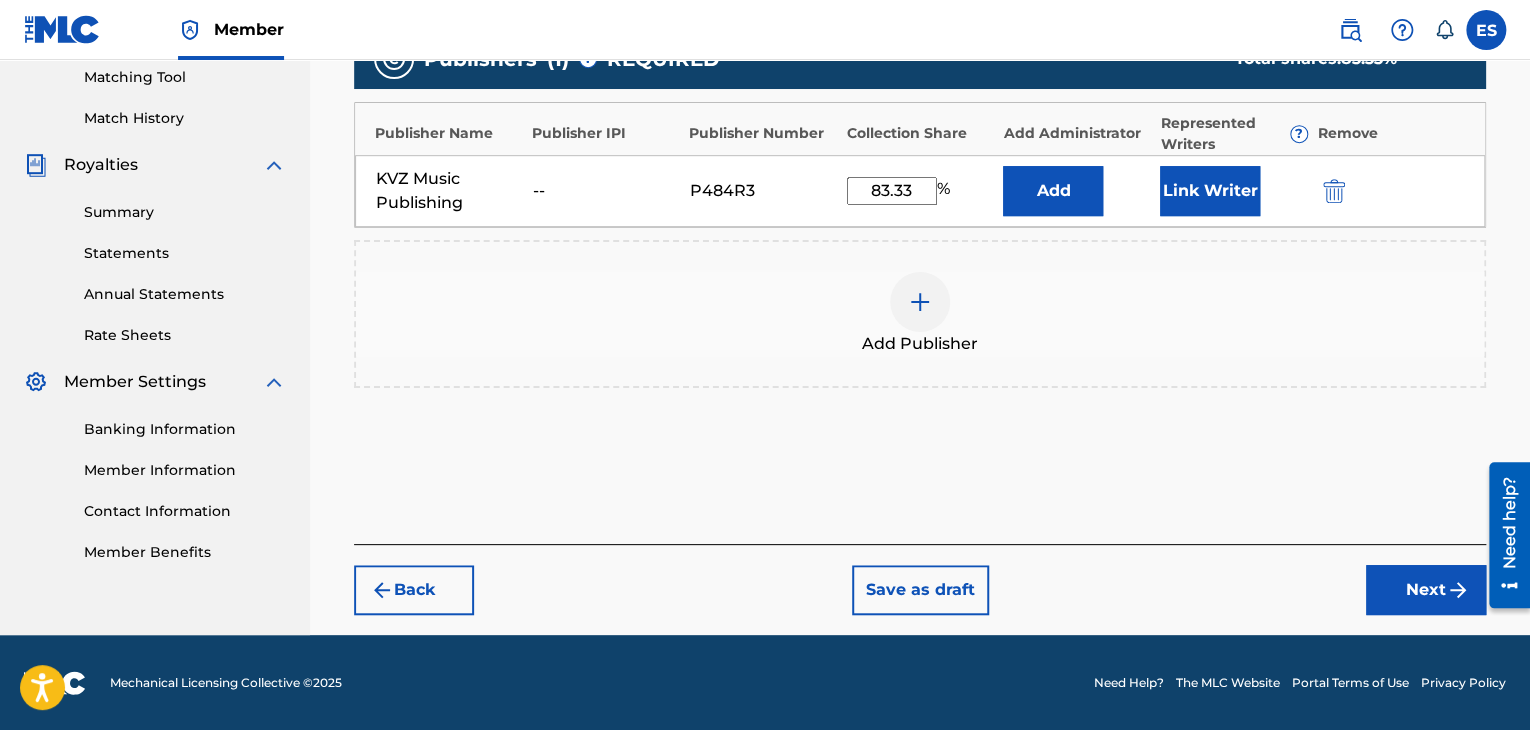 click on "Next" at bounding box center (1426, 590) 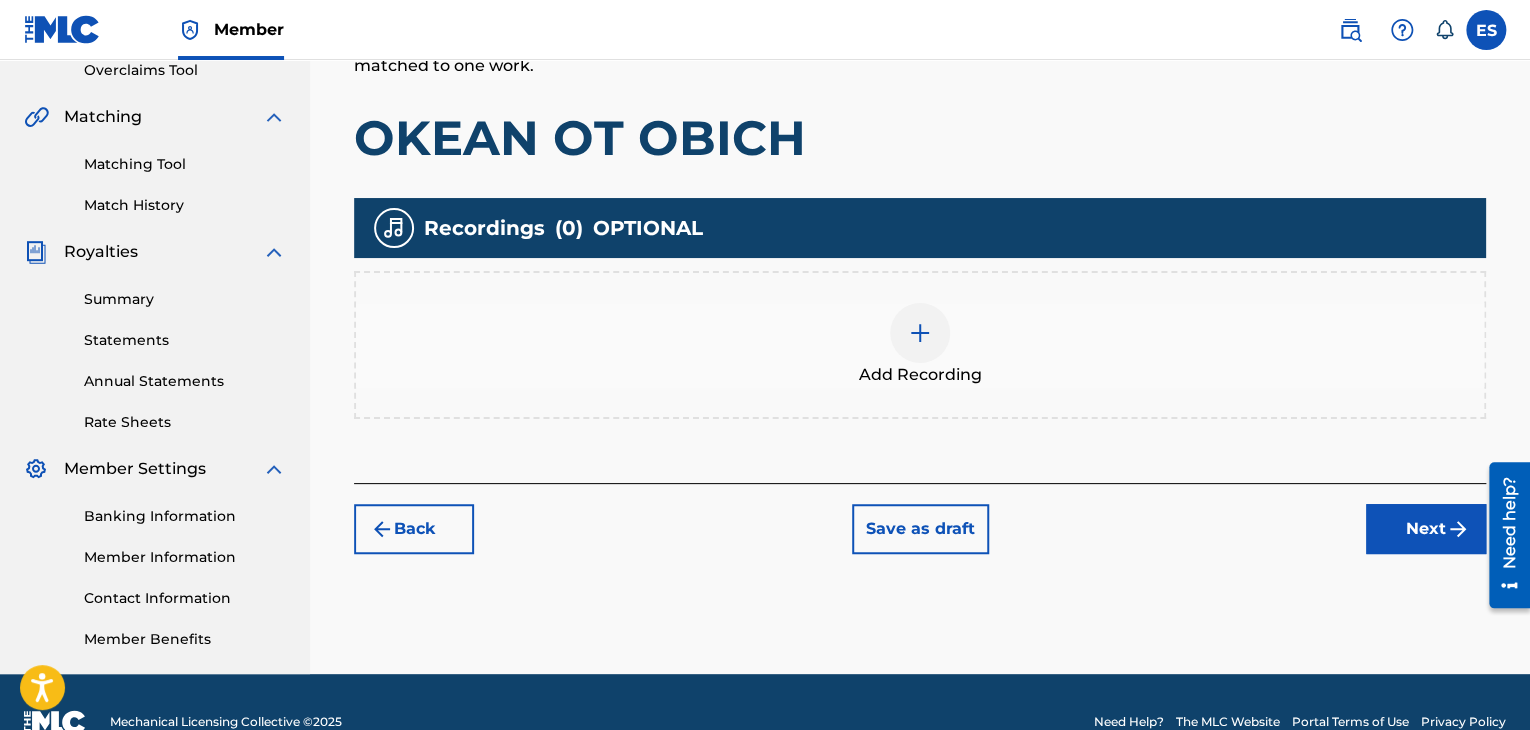 scroll, scrollTop: 469, scrollLeft: 0, axis: vertical 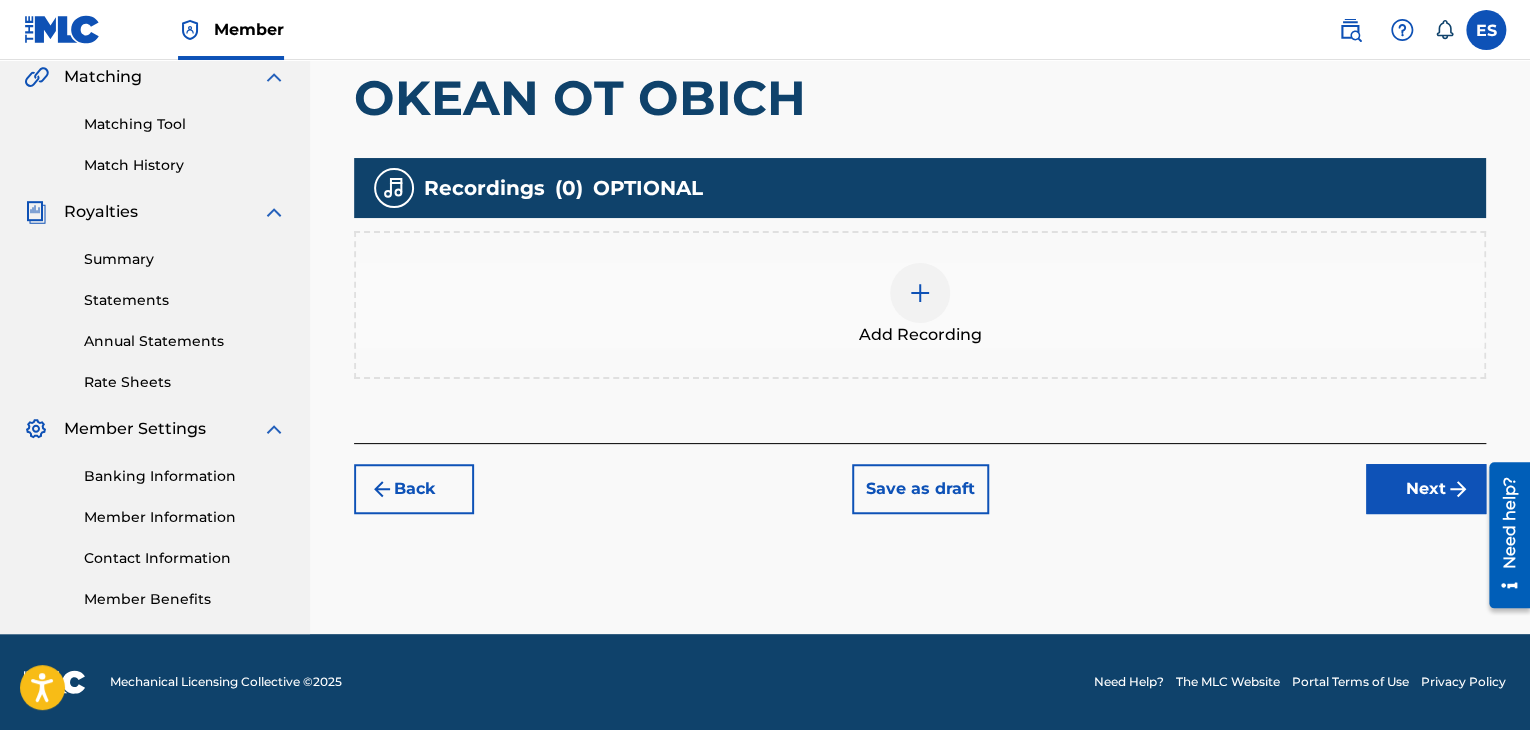click at bounding box center (920, 293) 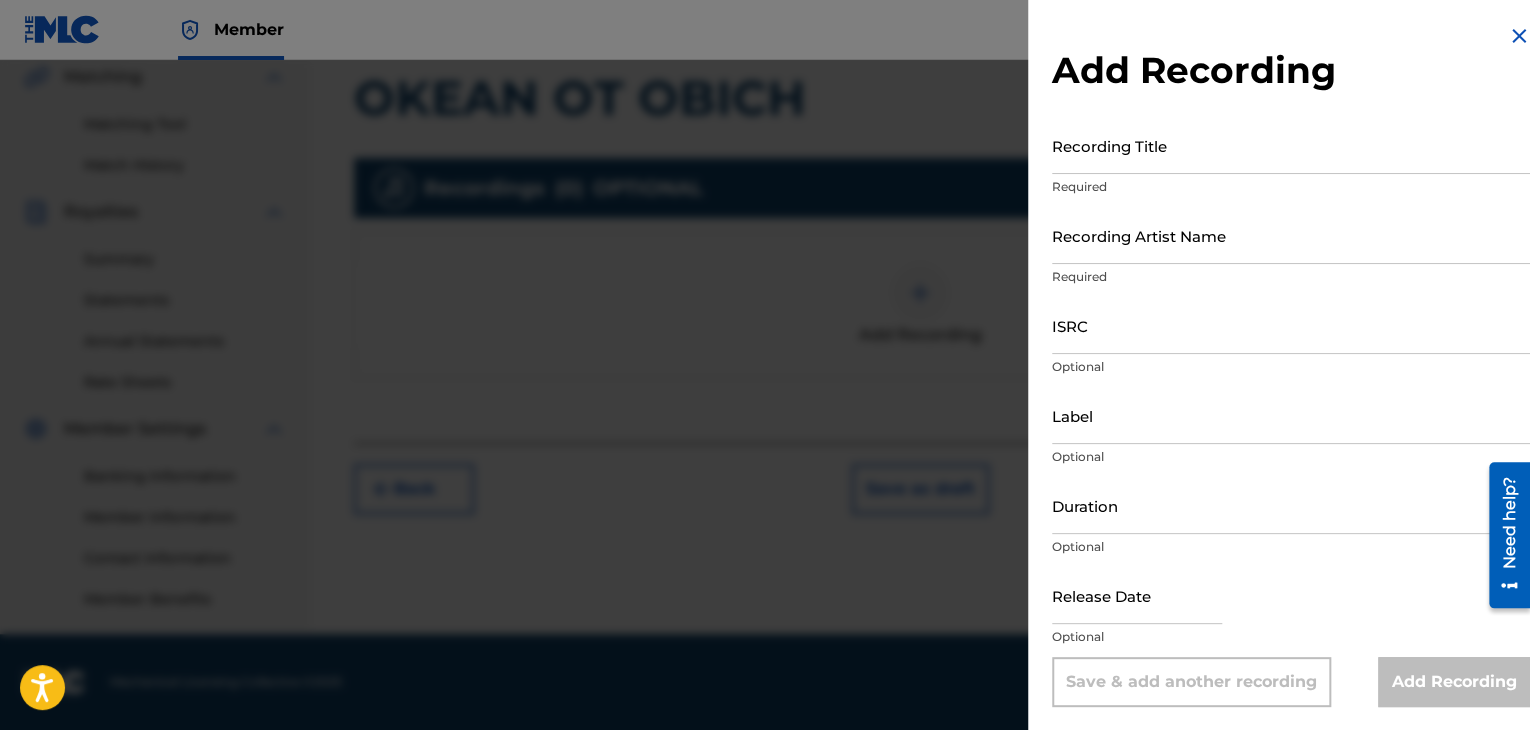 click on "Recording Title" at bounding box center [1291, 145] 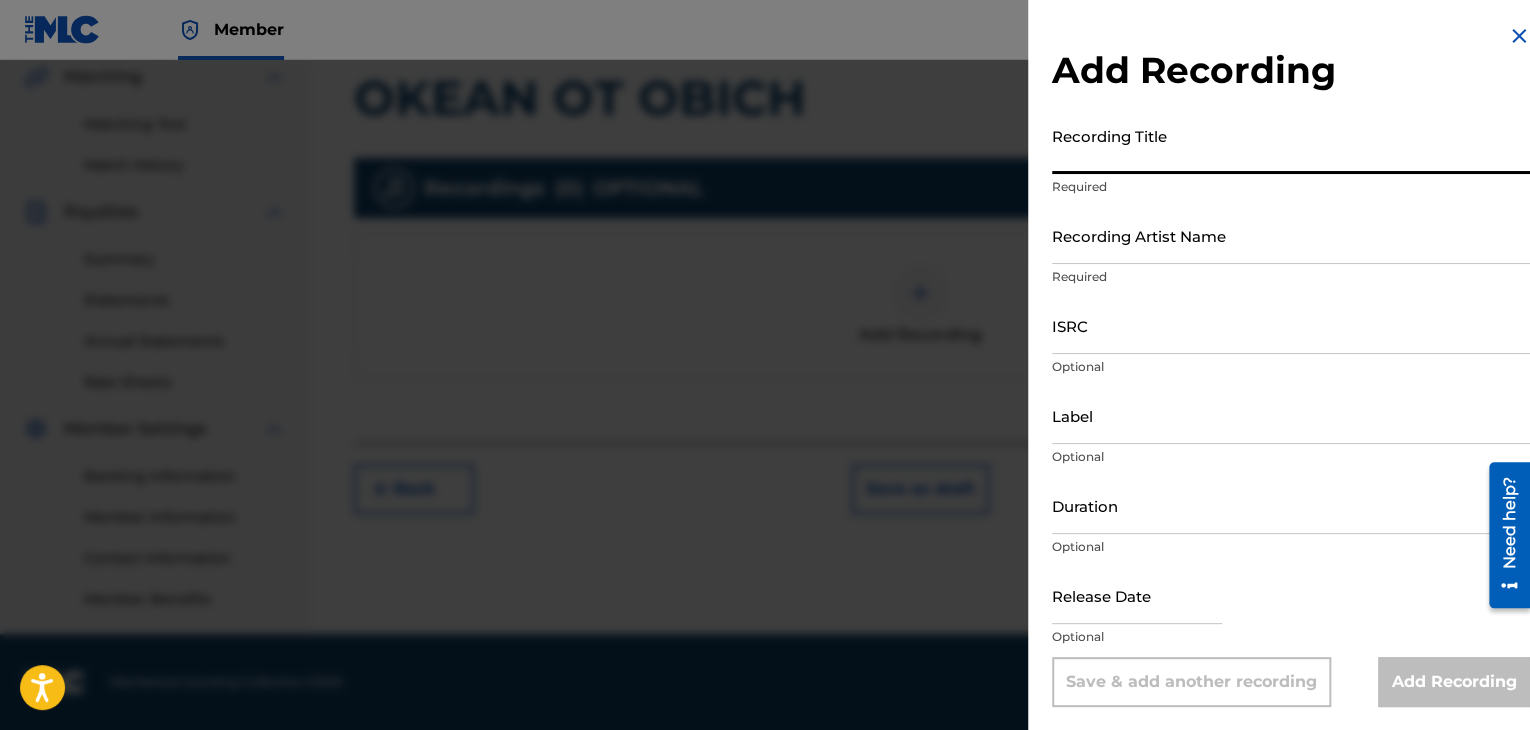 paste on "OKEAN OT OBICH" 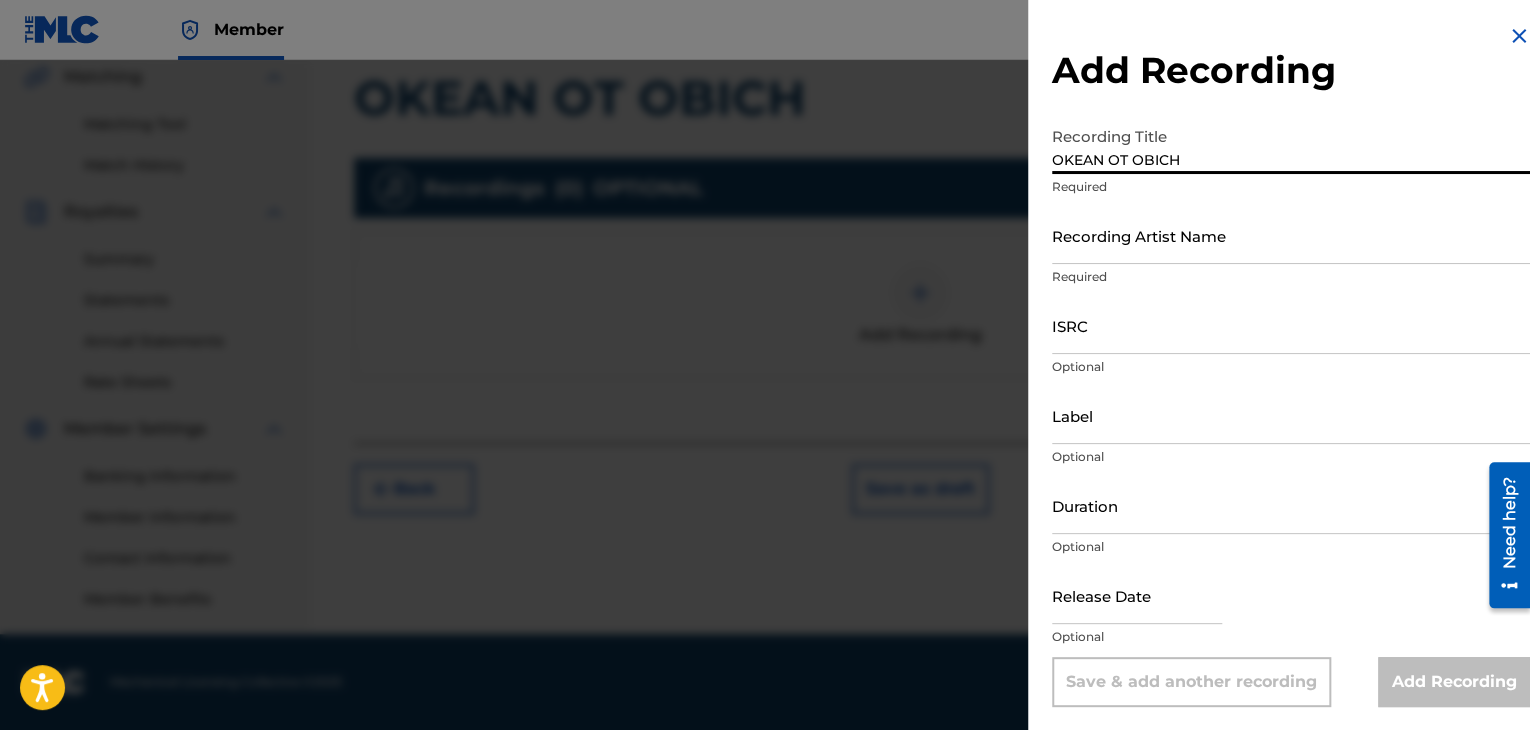 click on "OKEAN OT OBICH" at bounding box center [1291, 145] 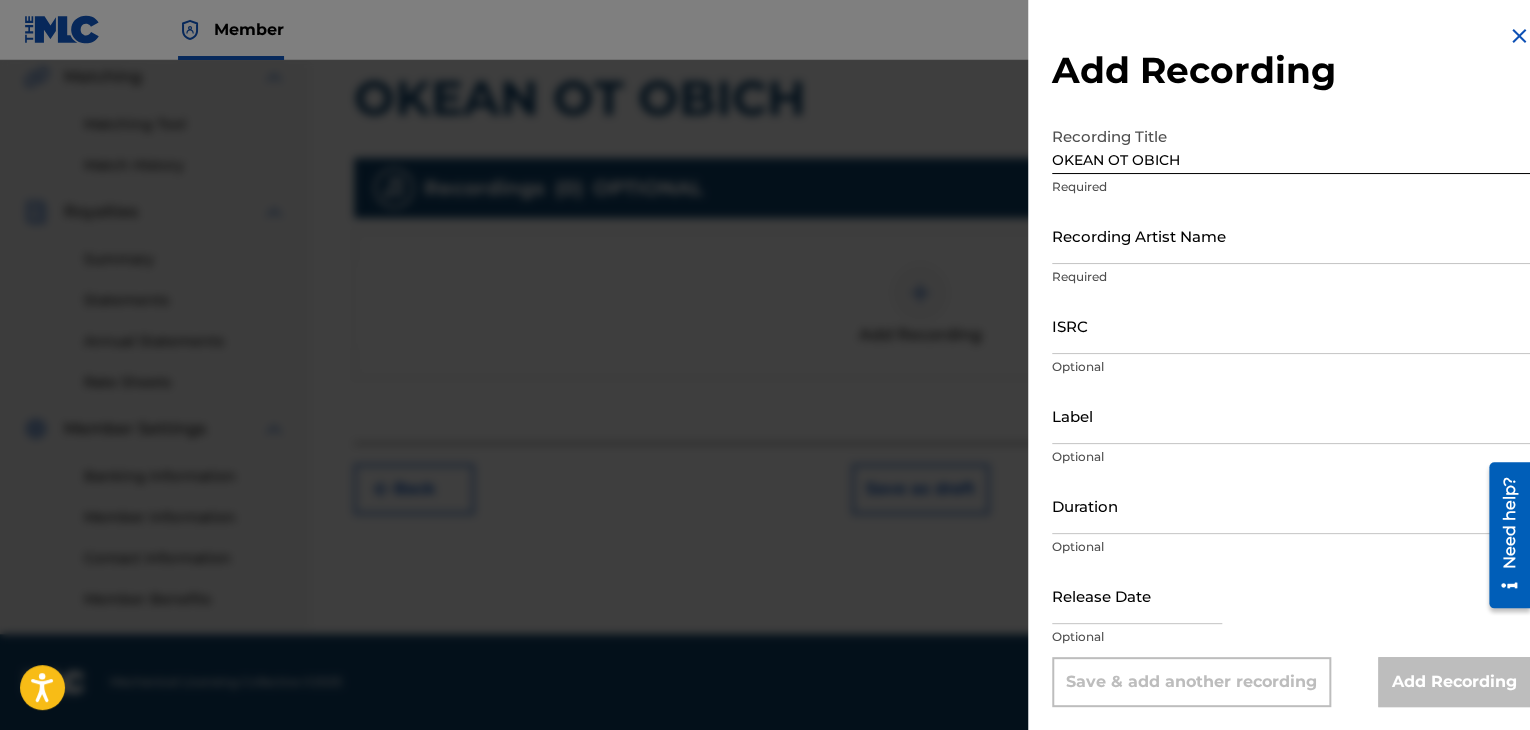 drag, startPoint x: 1216, startPoint y: 252, endPoint x: 1213, endPoint y: 235, distance: 17.262676 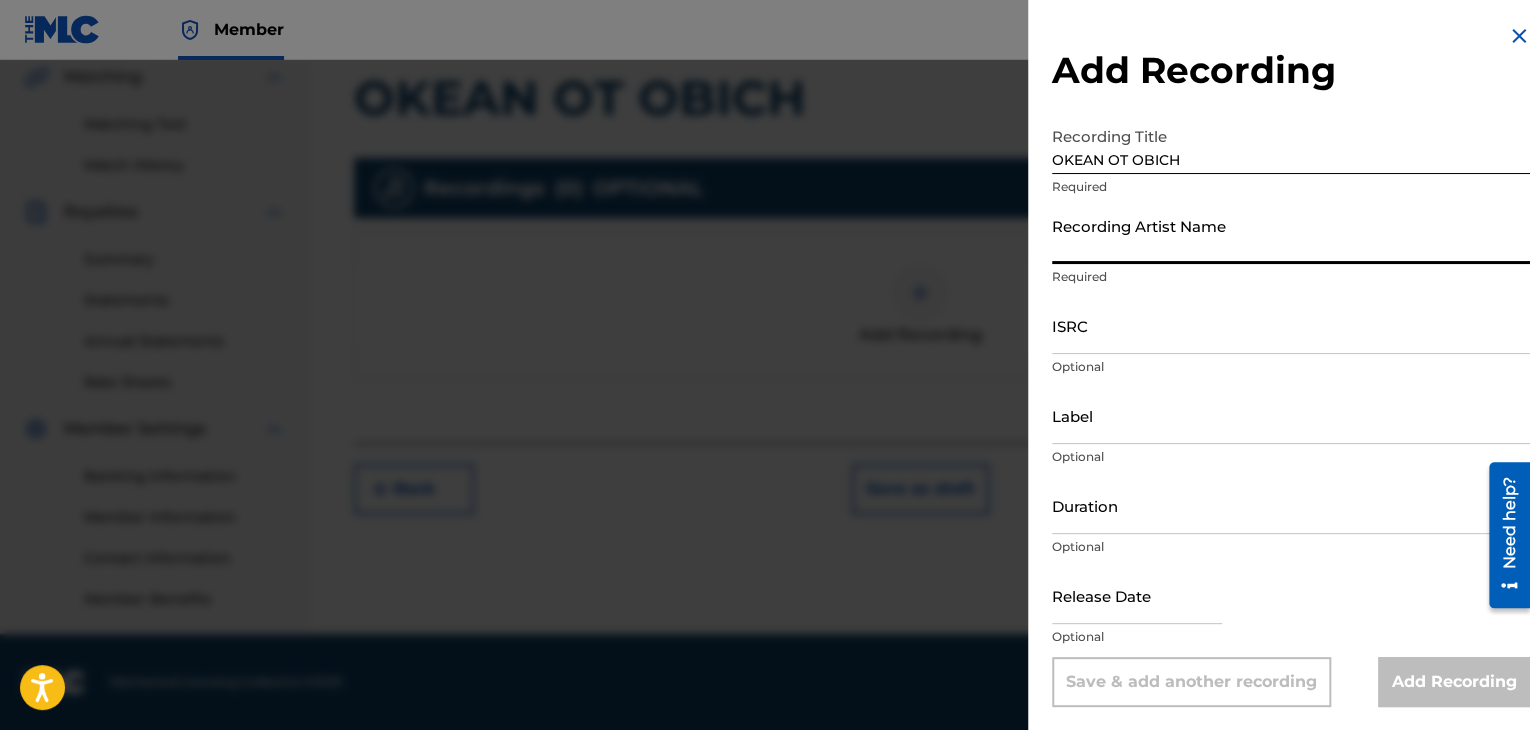 paste on "[PERSON_NAME]" 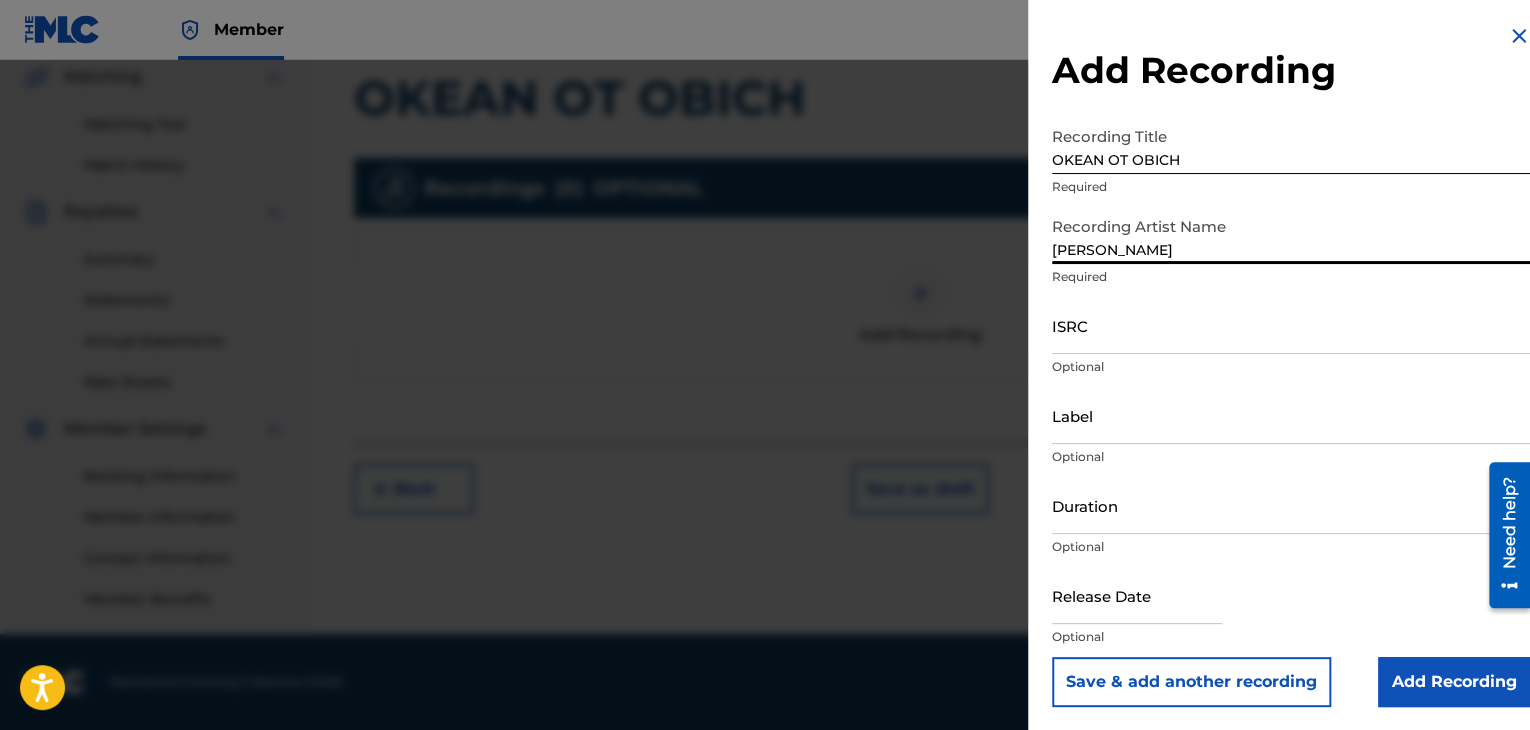 type on "[PERSON_NAME]" 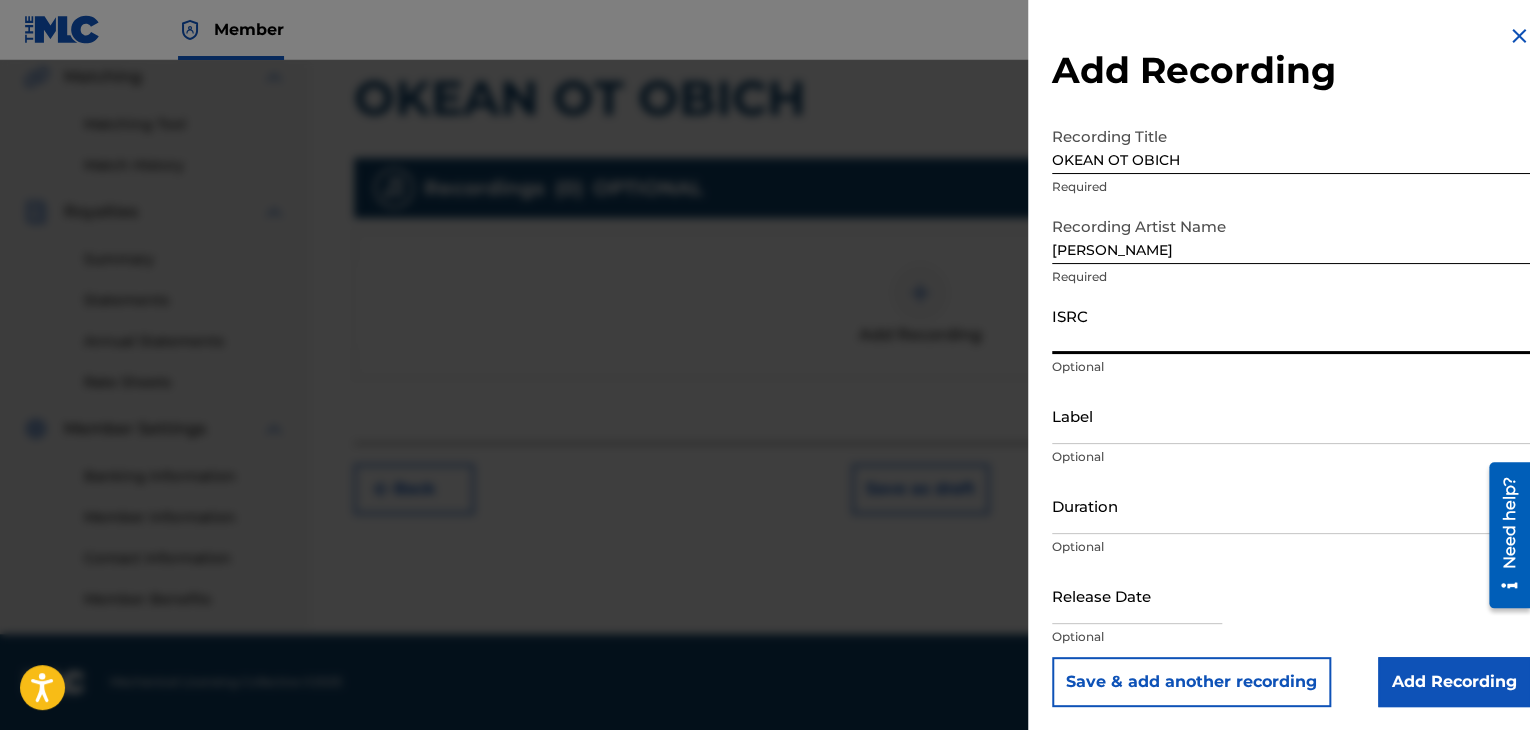 paste on "BGB011500309" 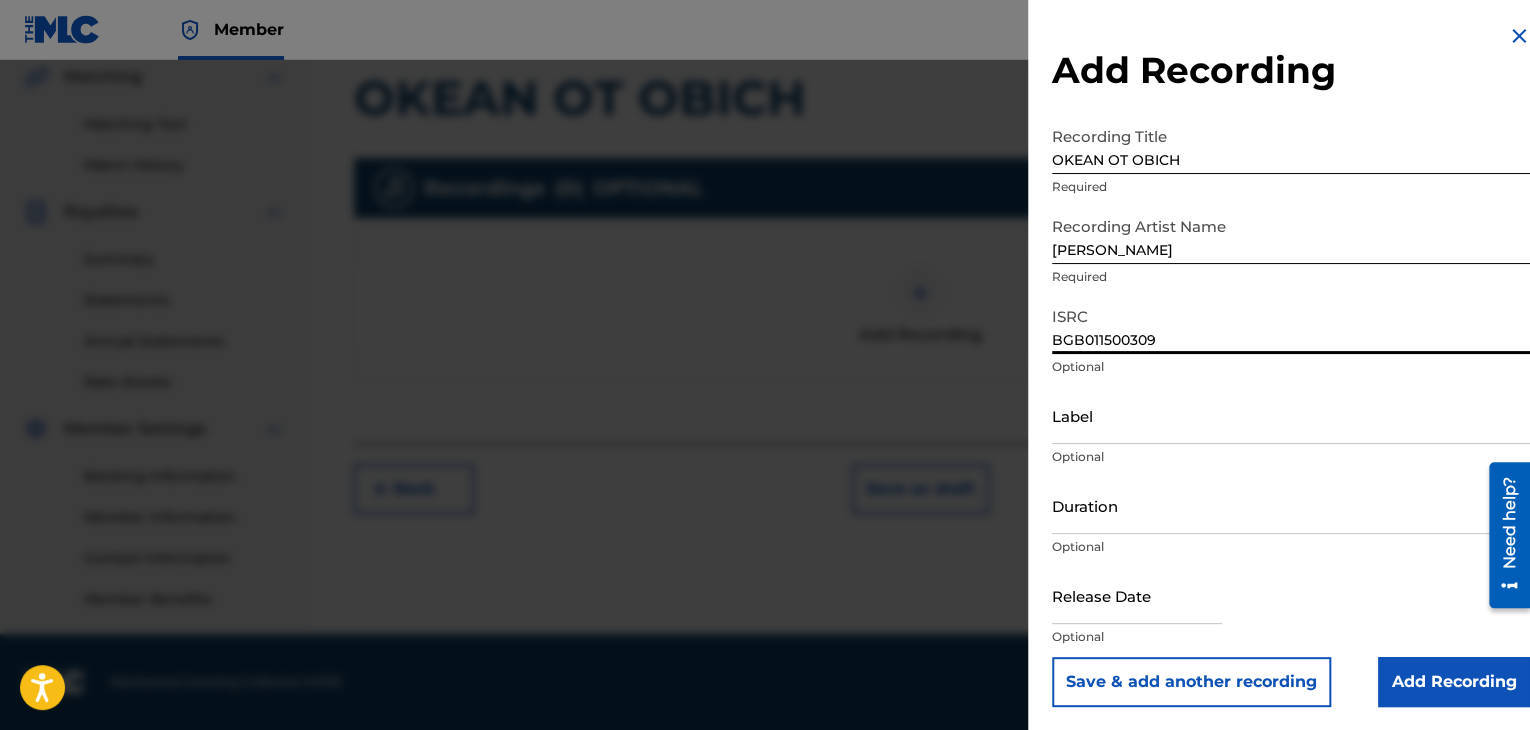 type on "BGB011500309" 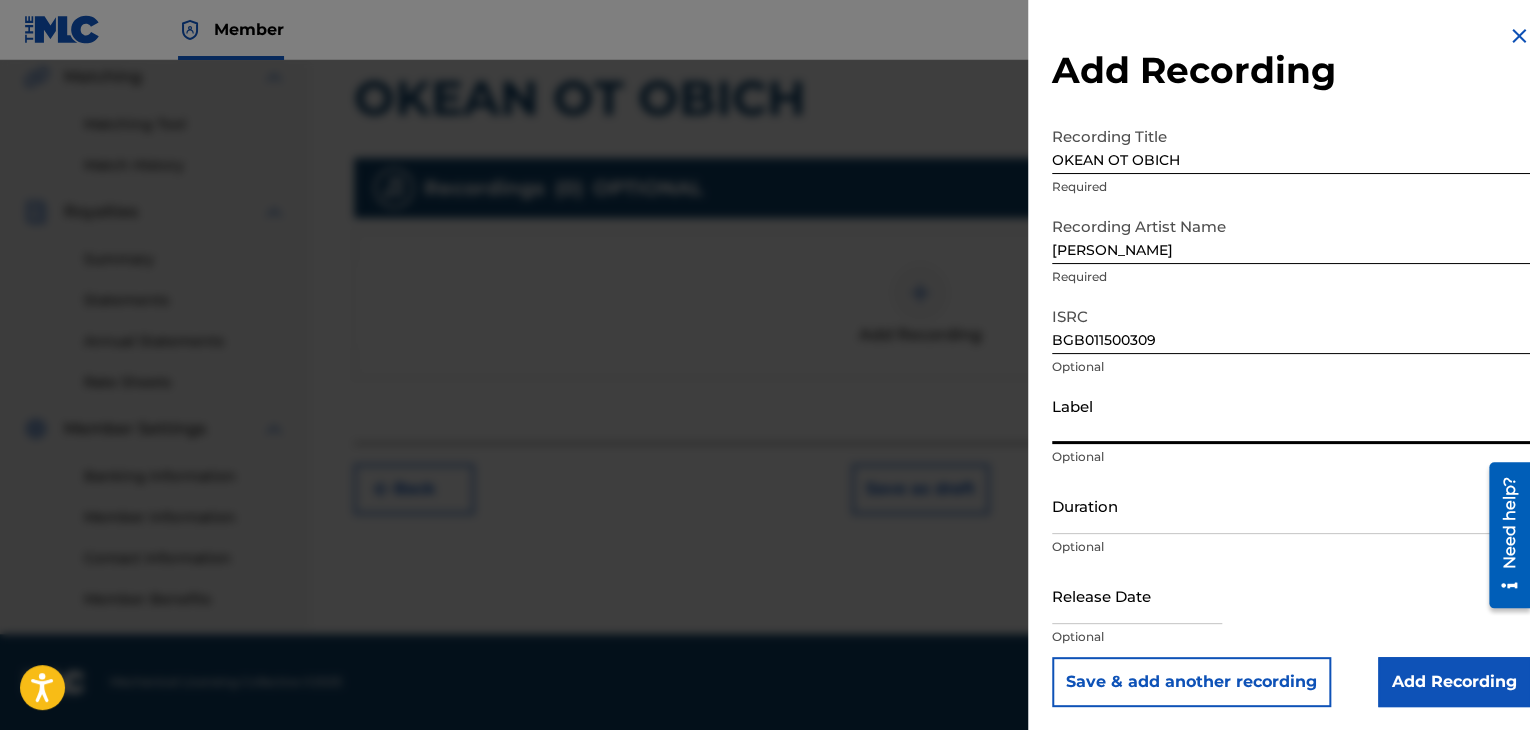 paste on "BG Music Company" 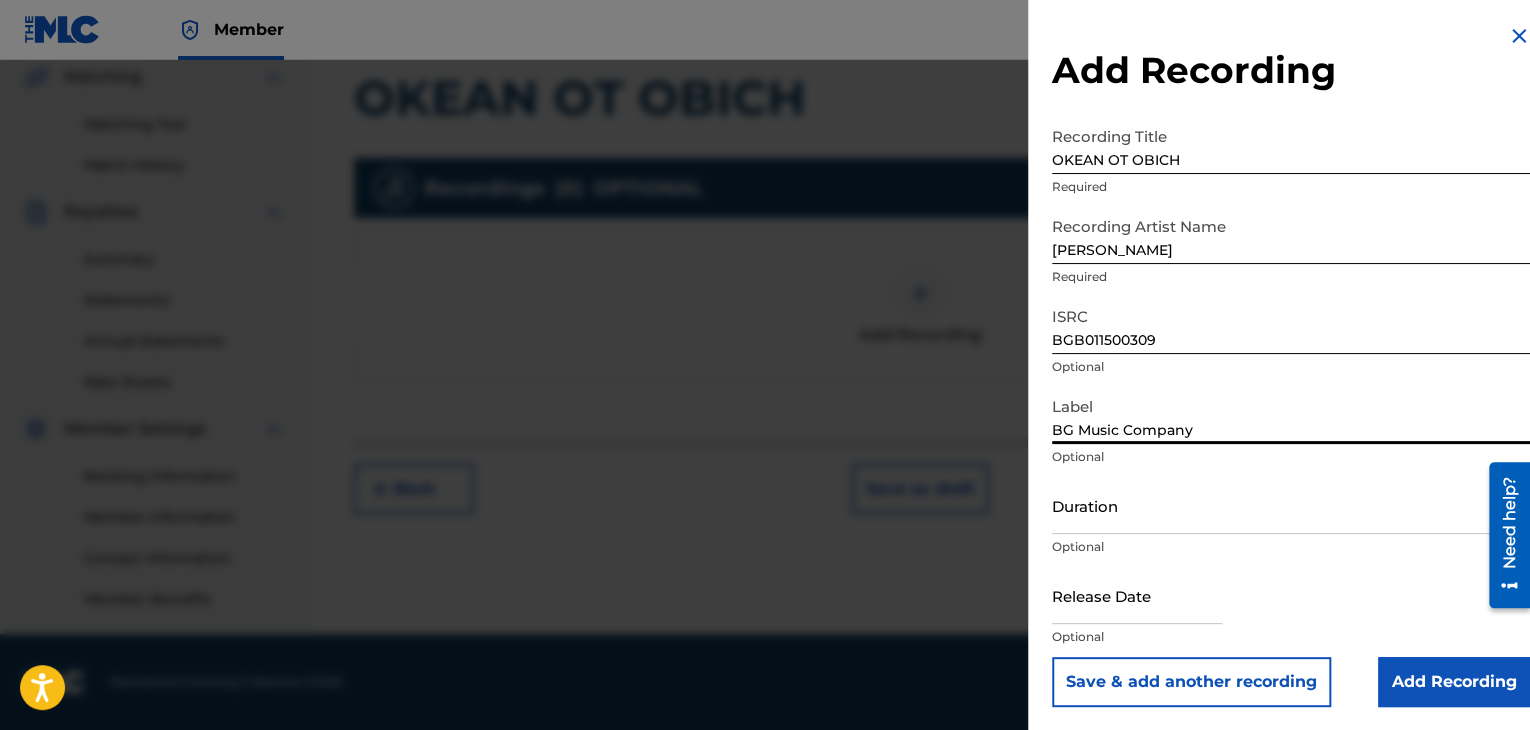 type on "BG Music Company" 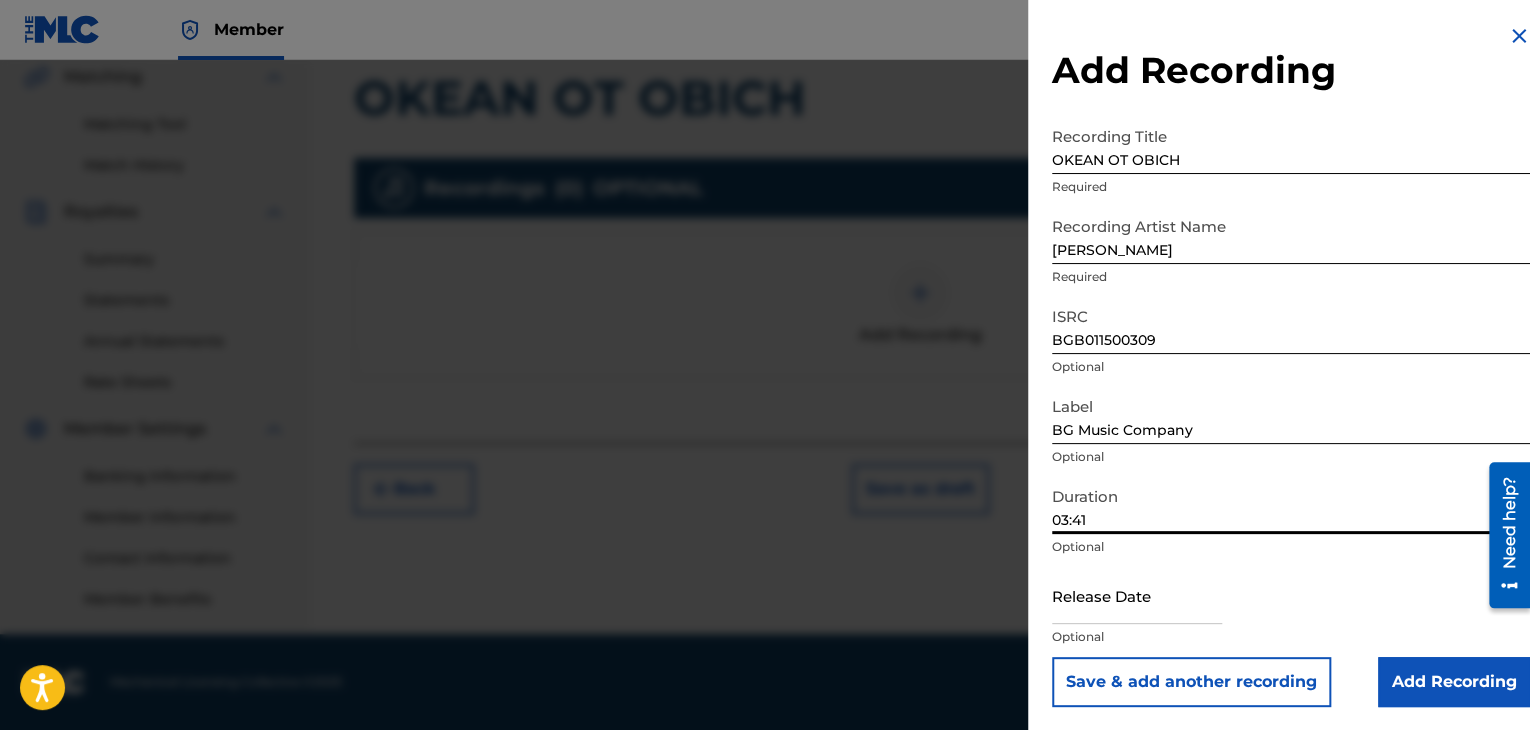 type on "03:41" 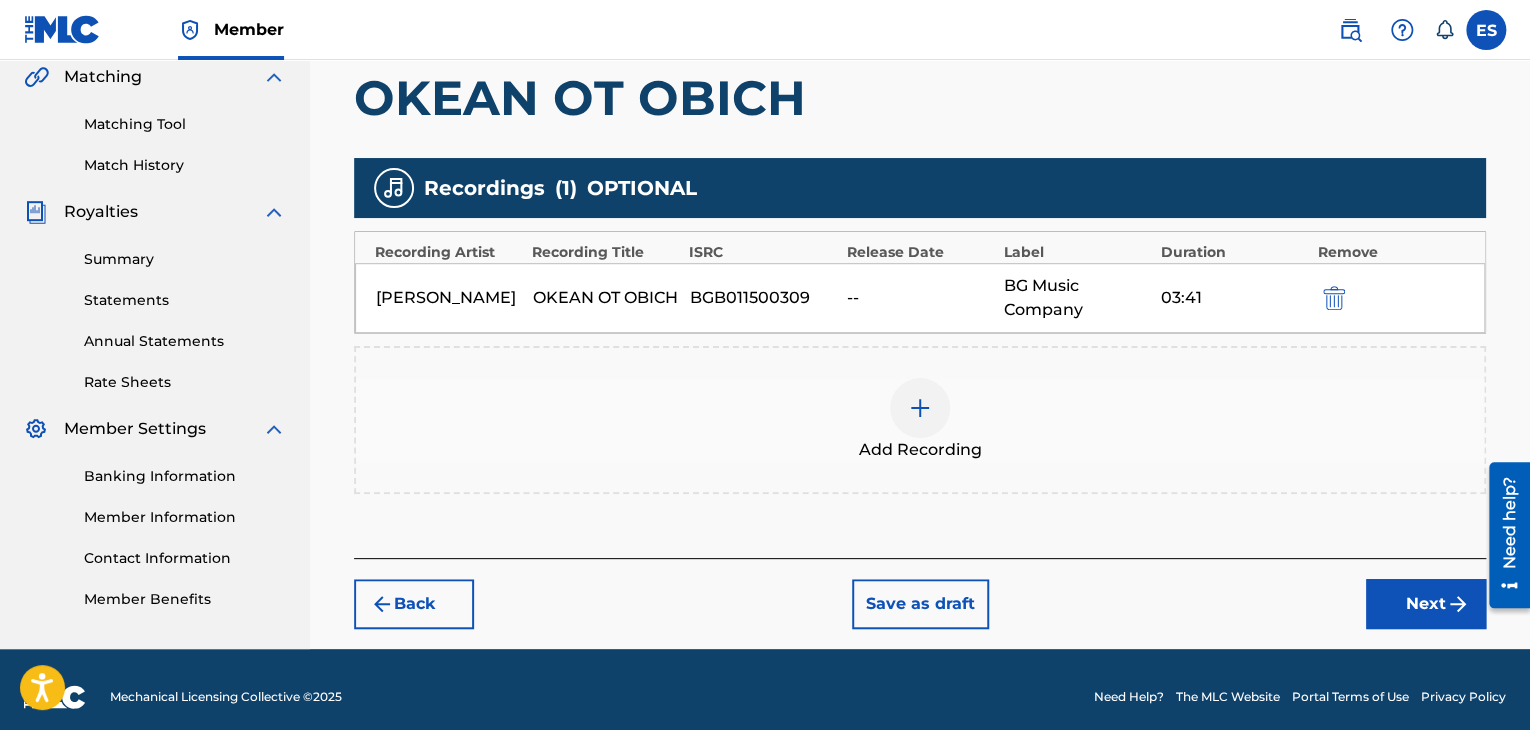 click at bounding box center [920, 408] 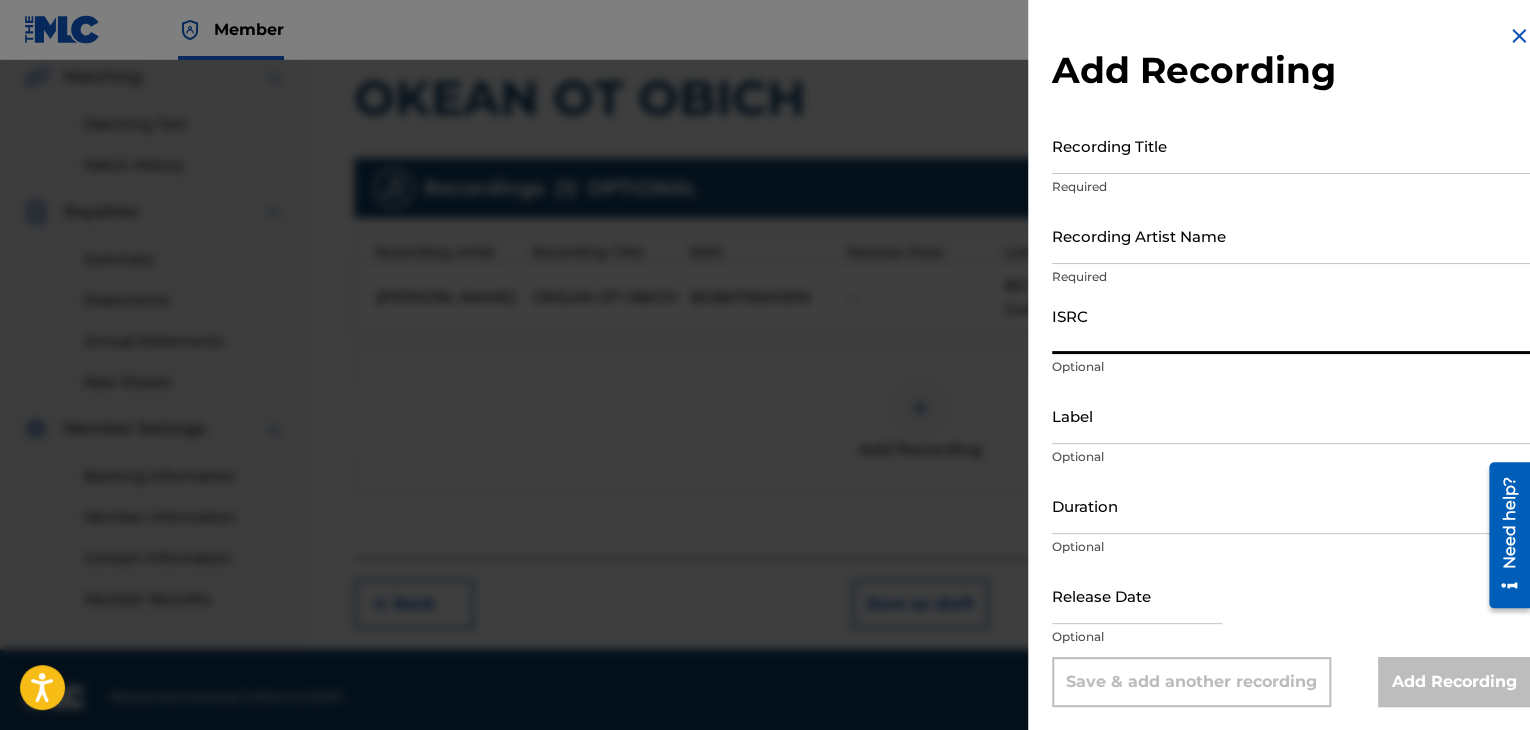 click on "ISRC" at bounding box center [1291, 325] 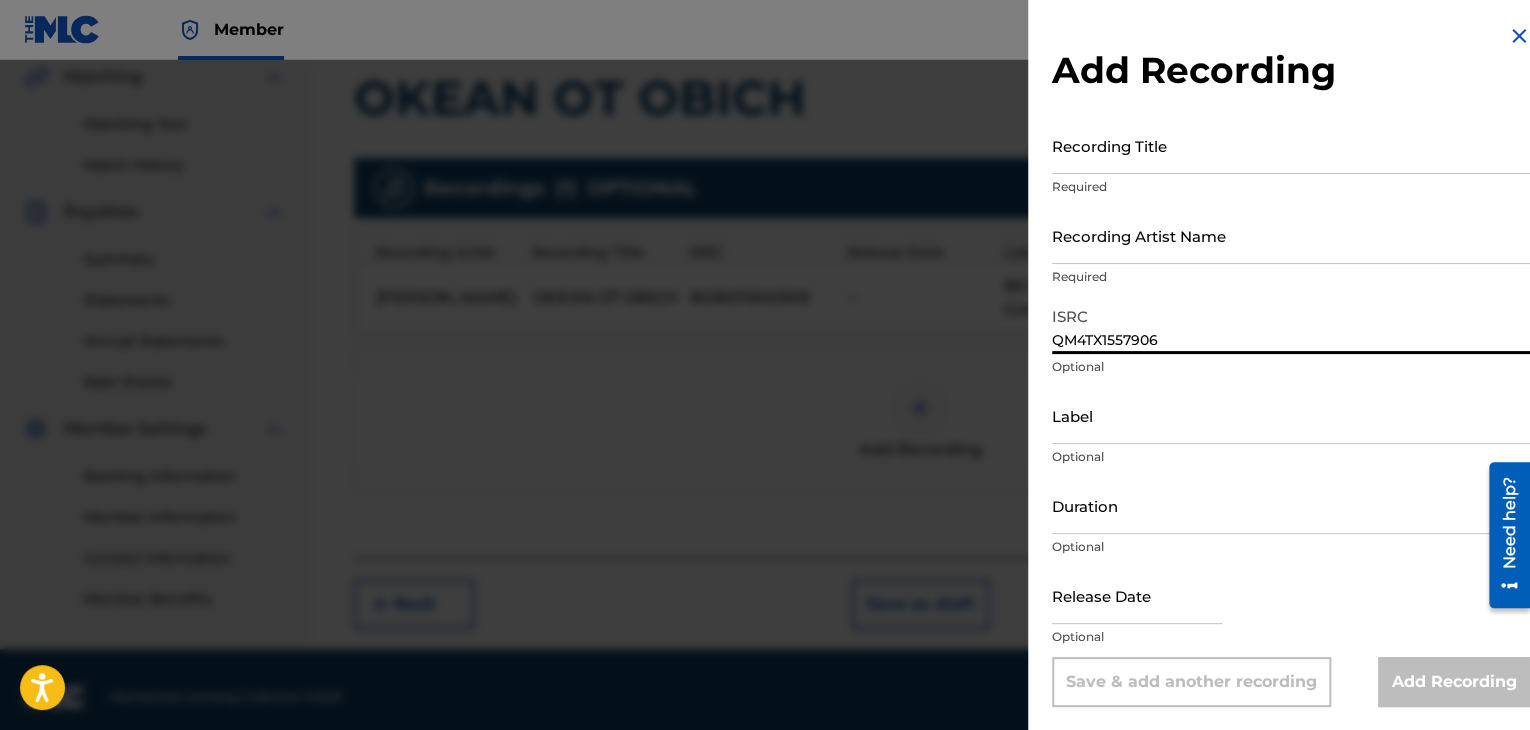 type on "QM4TX1557906" 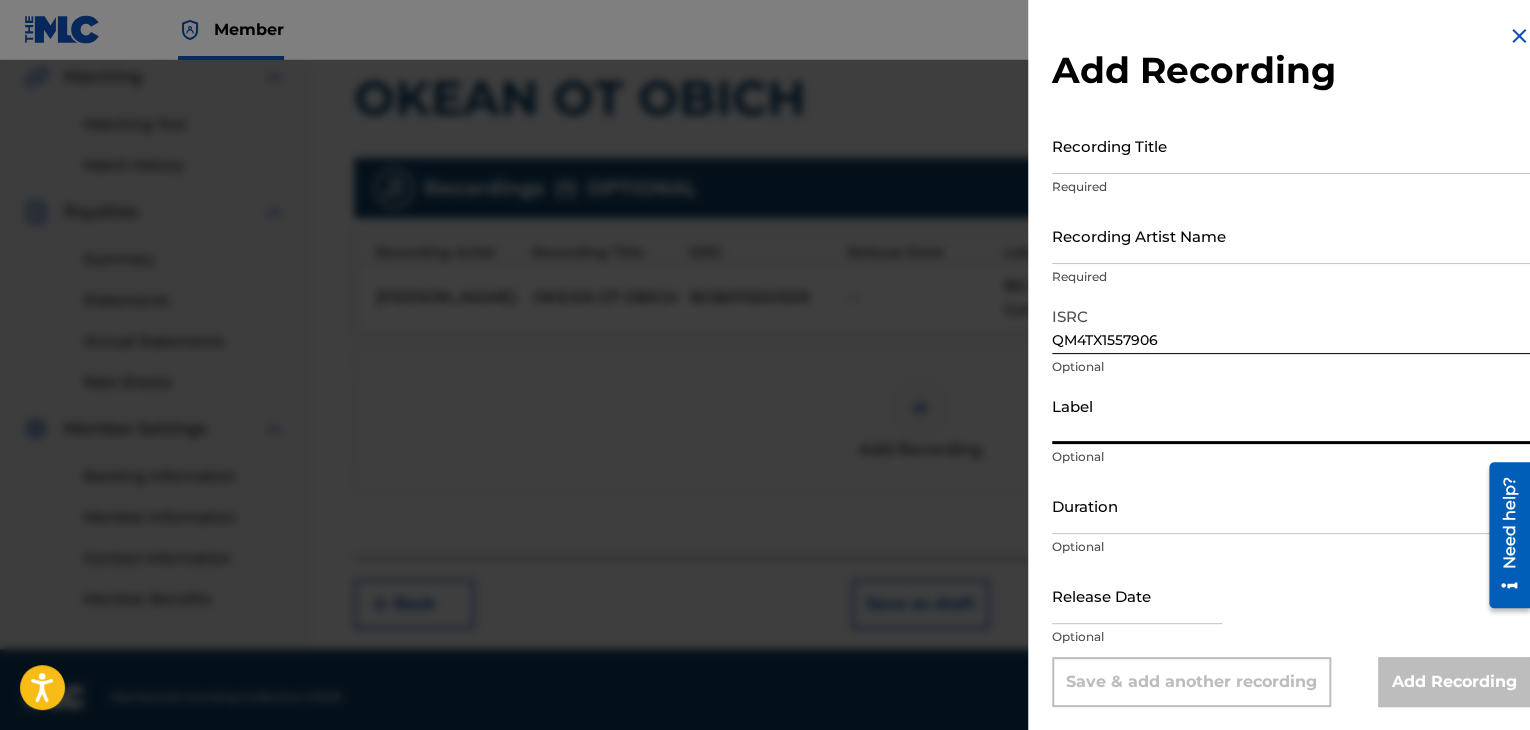 click on "Label" at bounding box center (1291, 415) 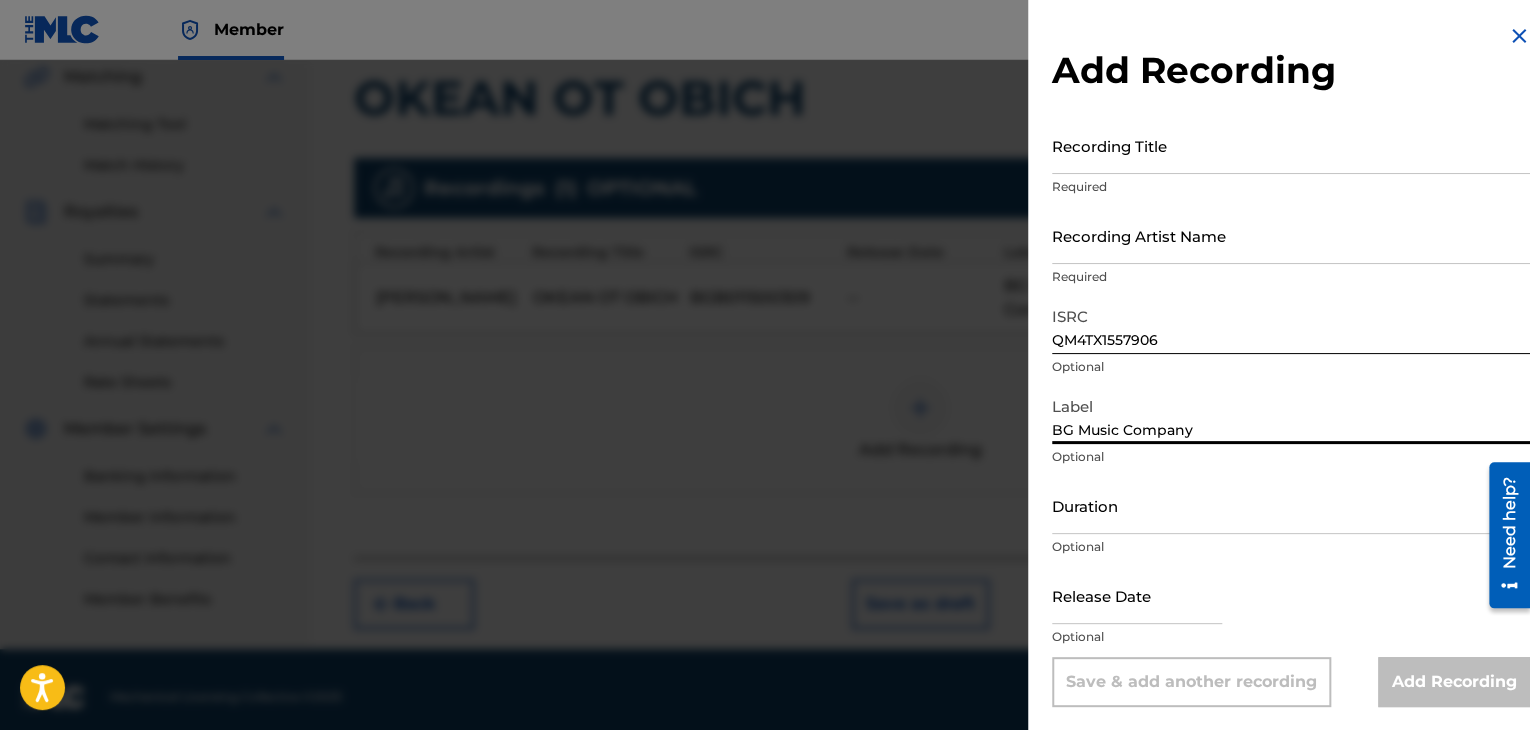 type on "BG Music Company" 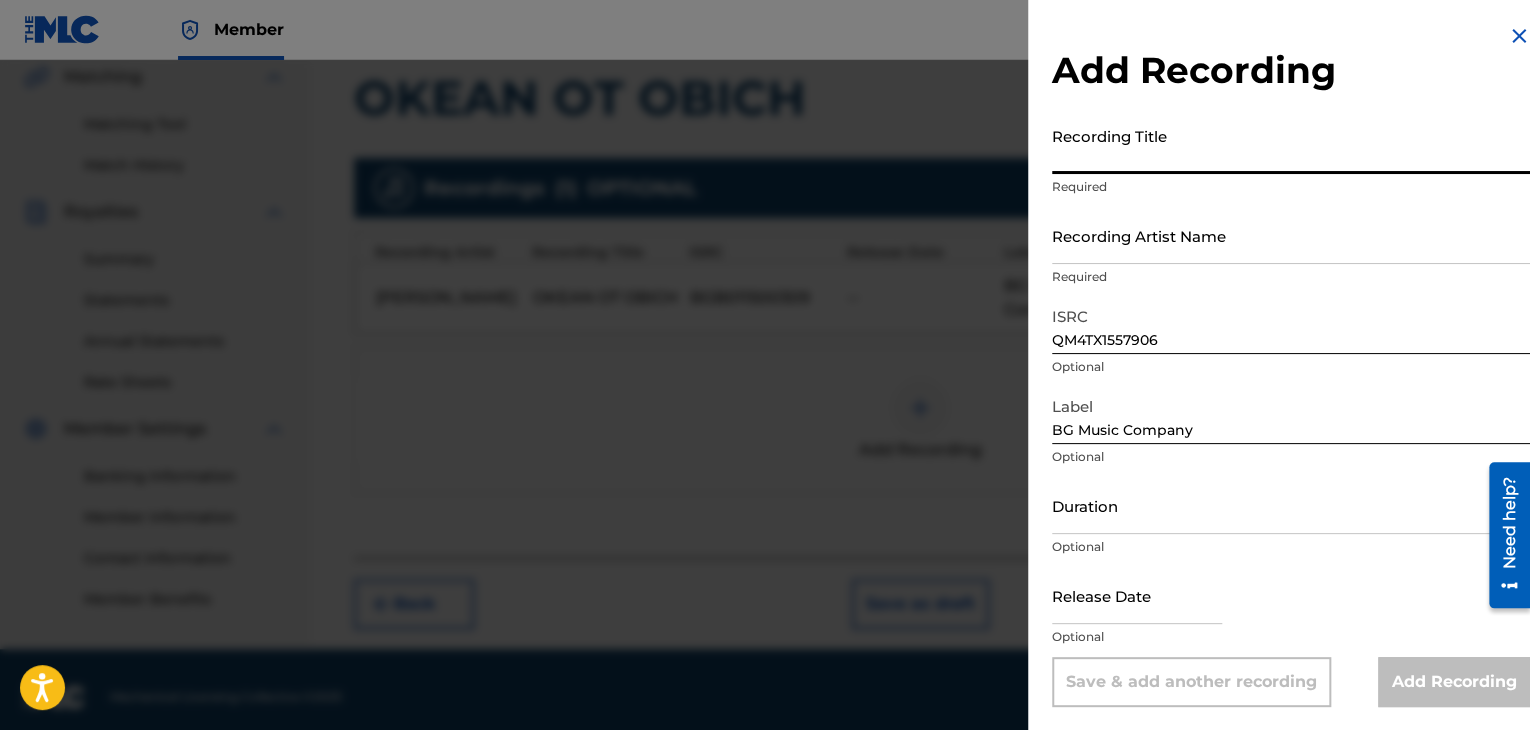 click on "Recording Title" at bounding box center [1291, 145] 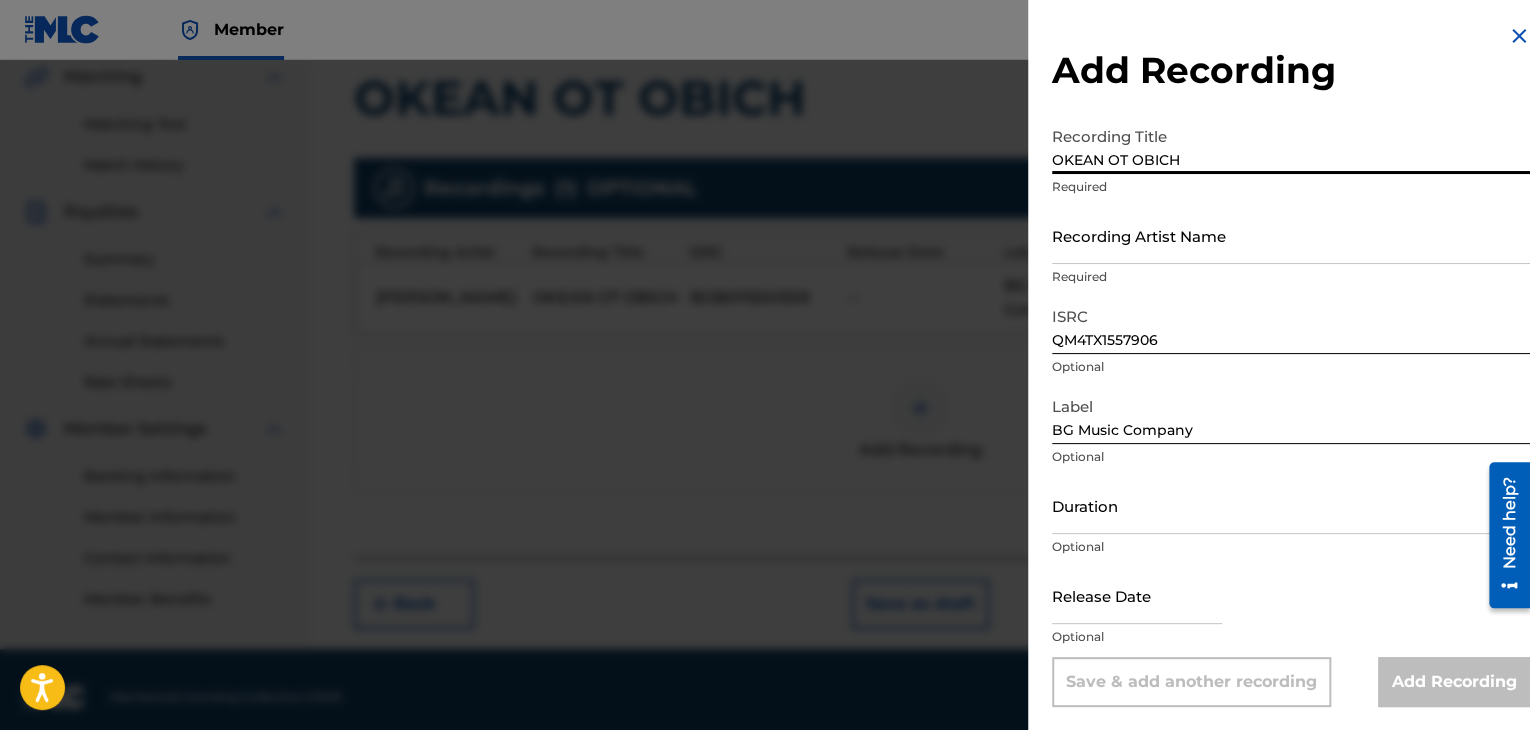 type on "OKEAN OT OBICH" 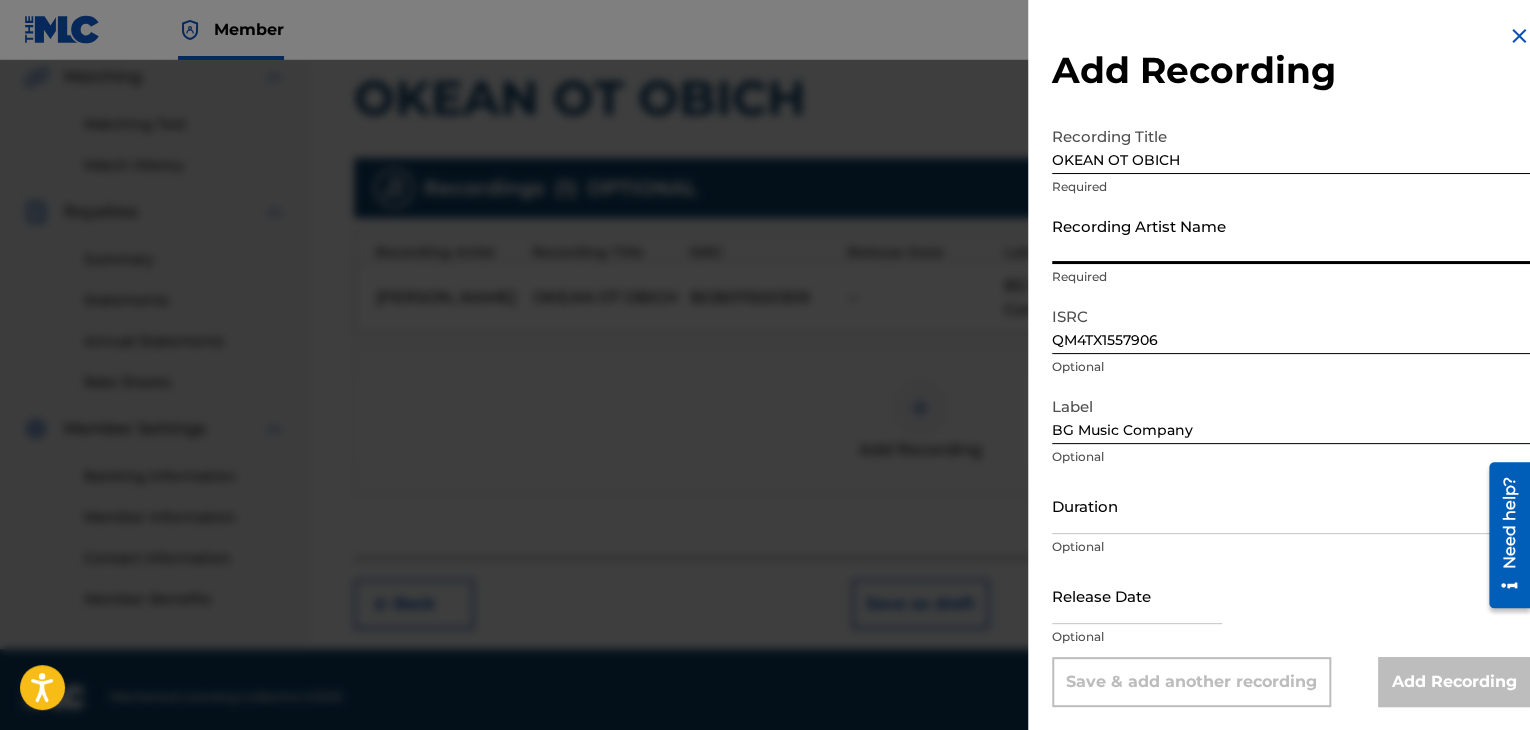 click on "Recording Artist Name" at bounding box center (1291, 235) 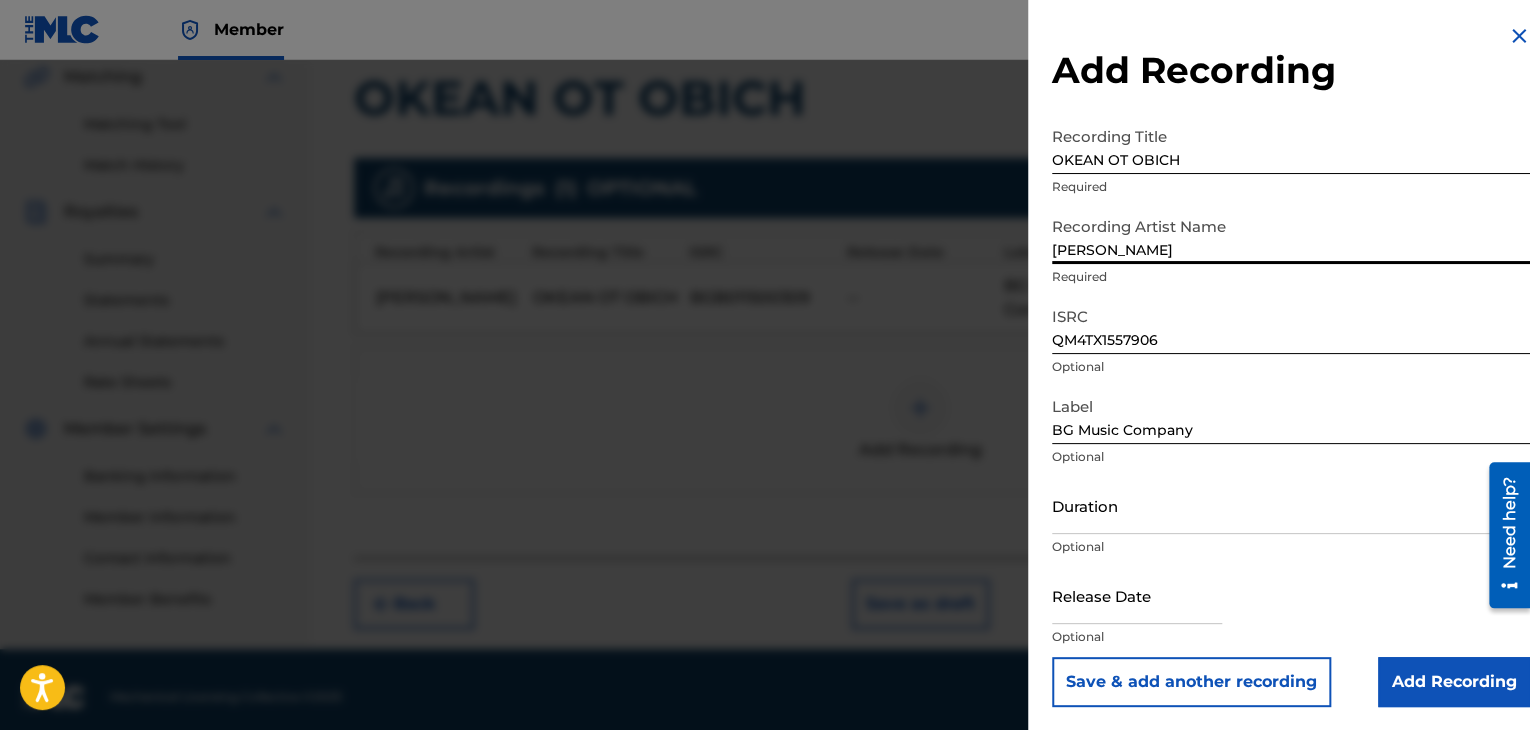 type on "[PERSON_NAME]" 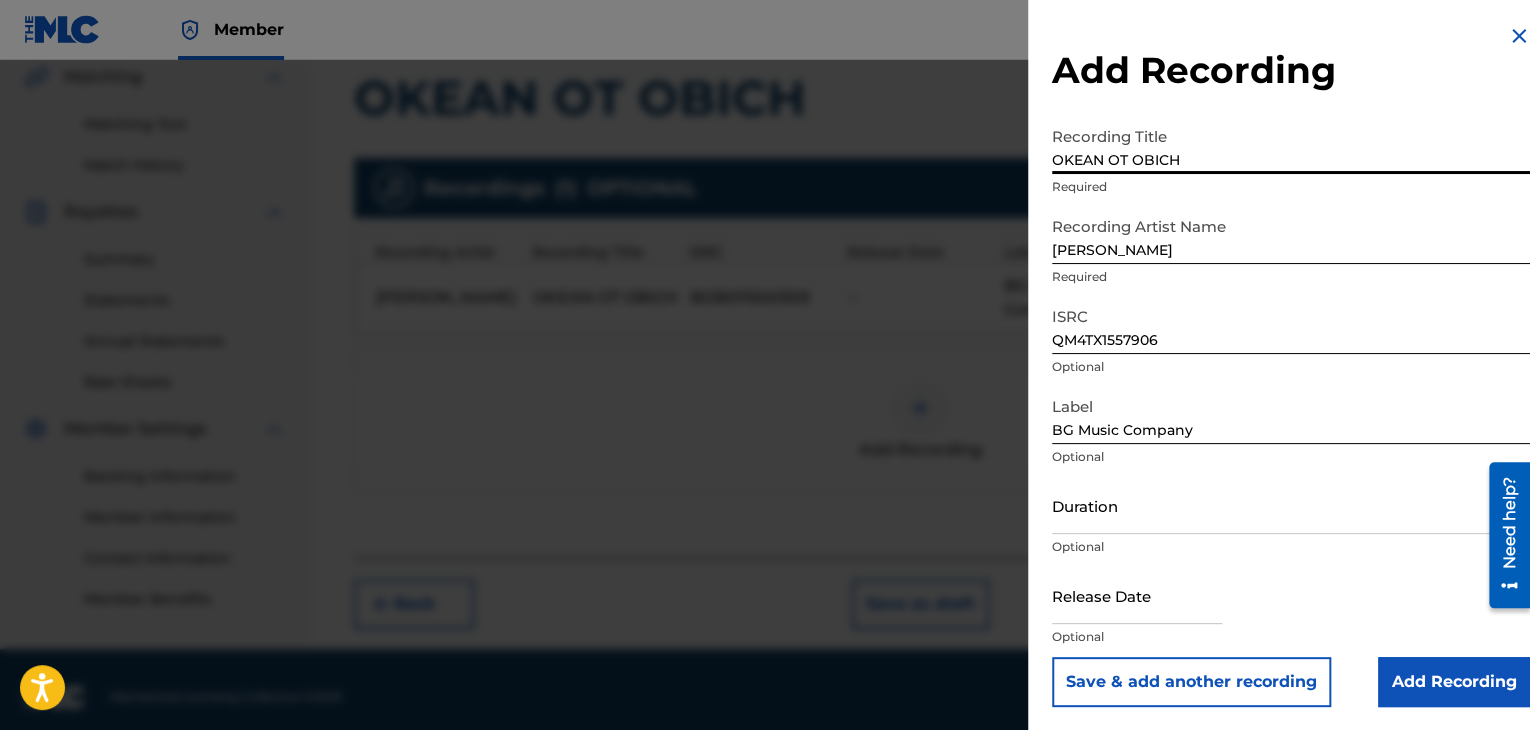 click on "OKEAN OT OBICH" at bounding box center (1291, 145) 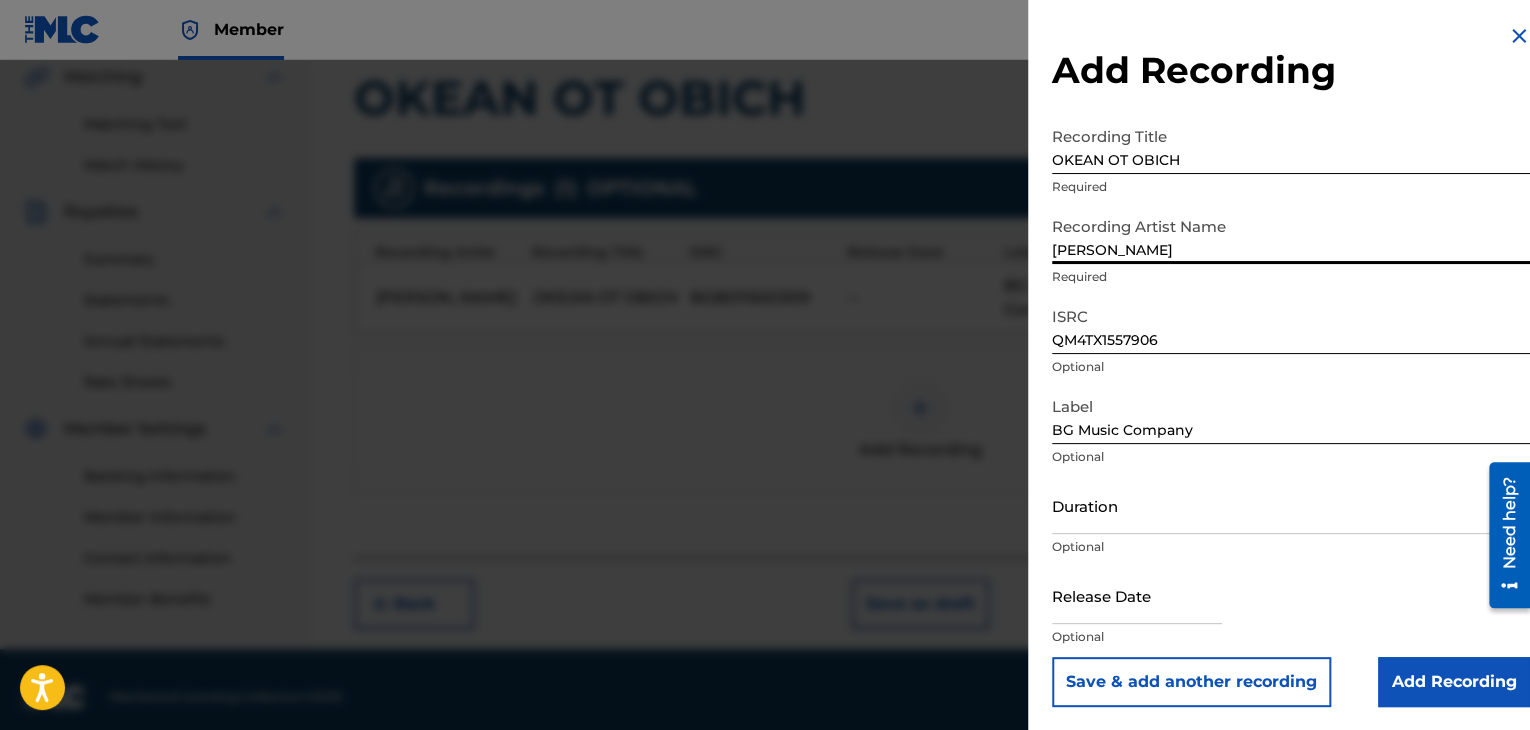 click on "[PERSON_NAME]" at bounding box center (1291, 235) 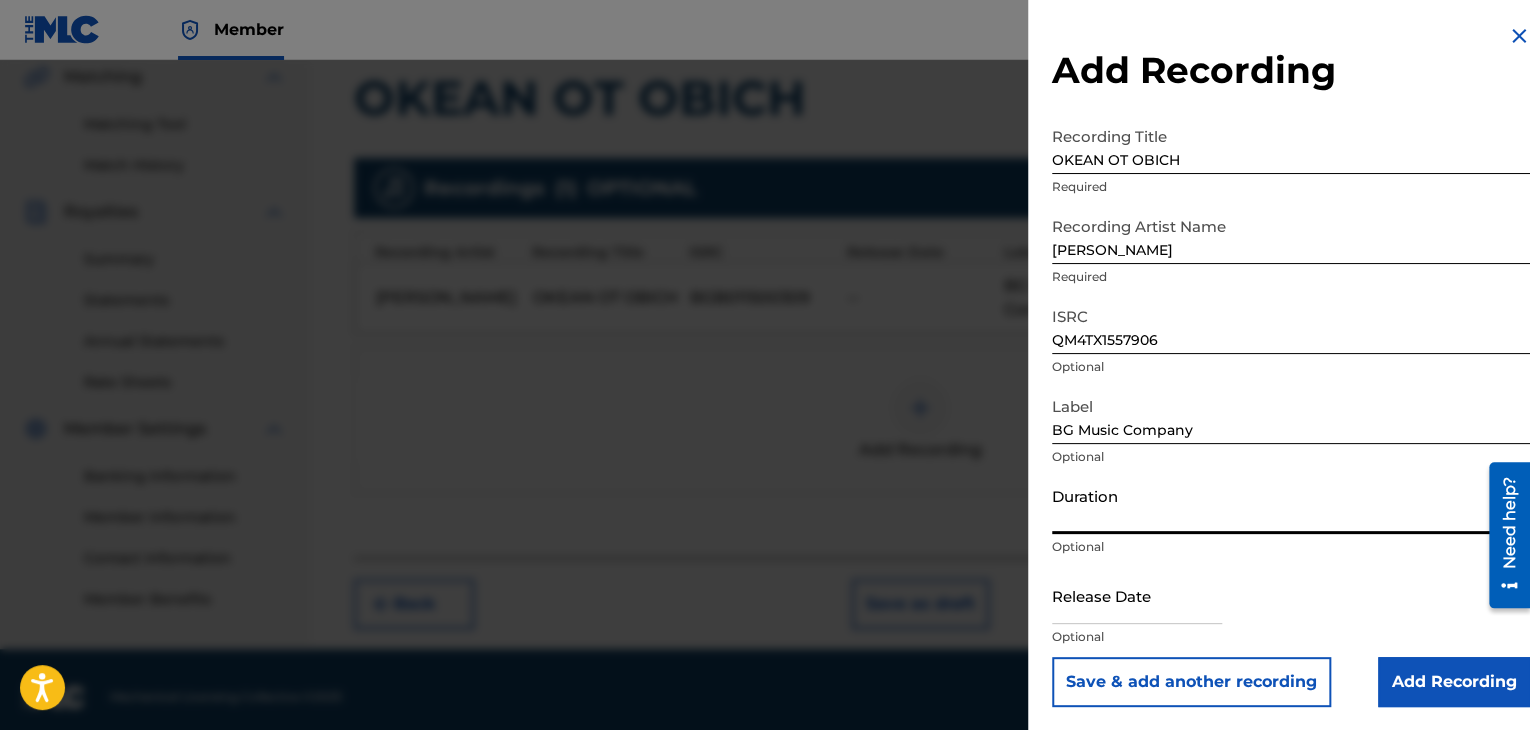 drag, startPoint x: 1086, startPoint y: 529, endPoint x: 1095, endPoint y: 515, distance: 16.643316 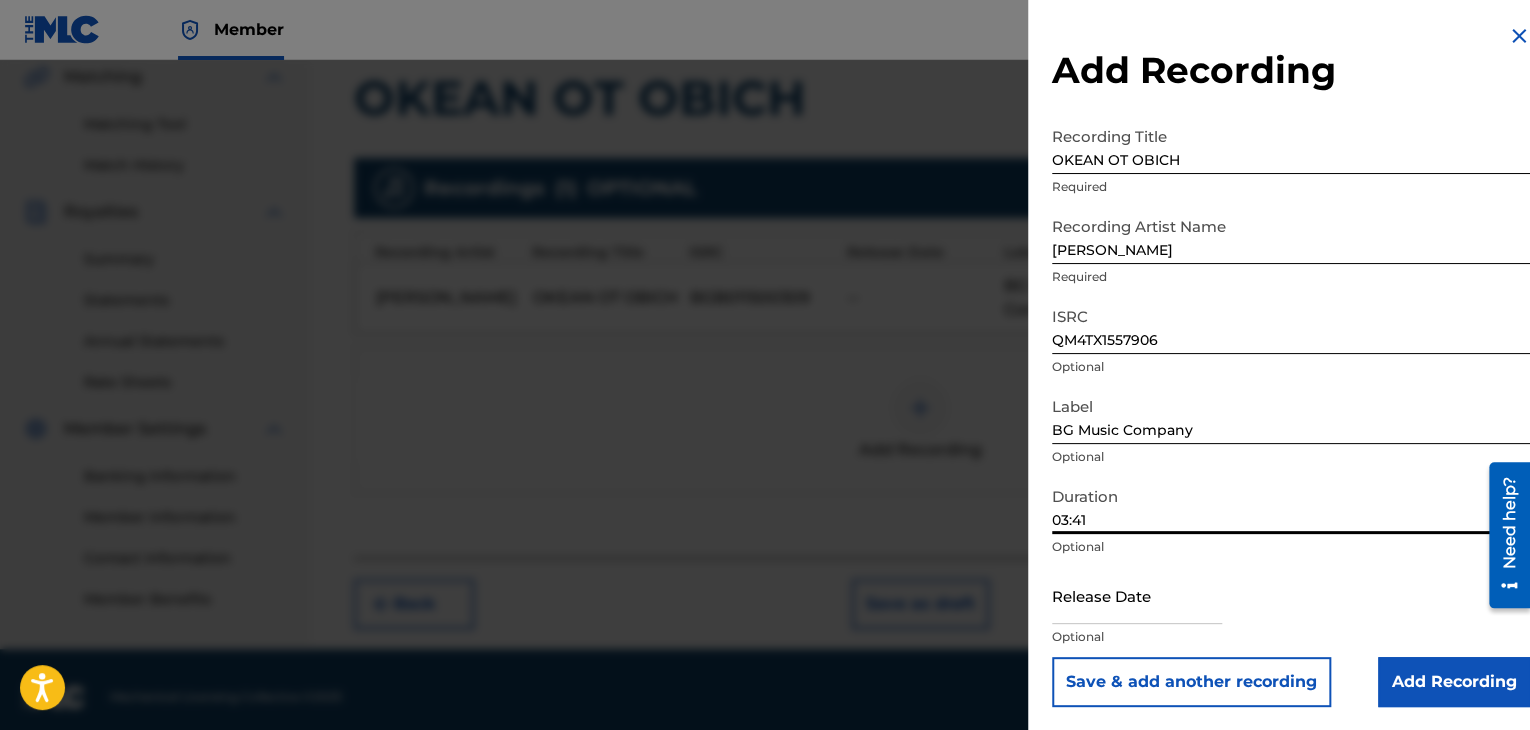 click on "Add Recording" at bounding box center [1454, 682] 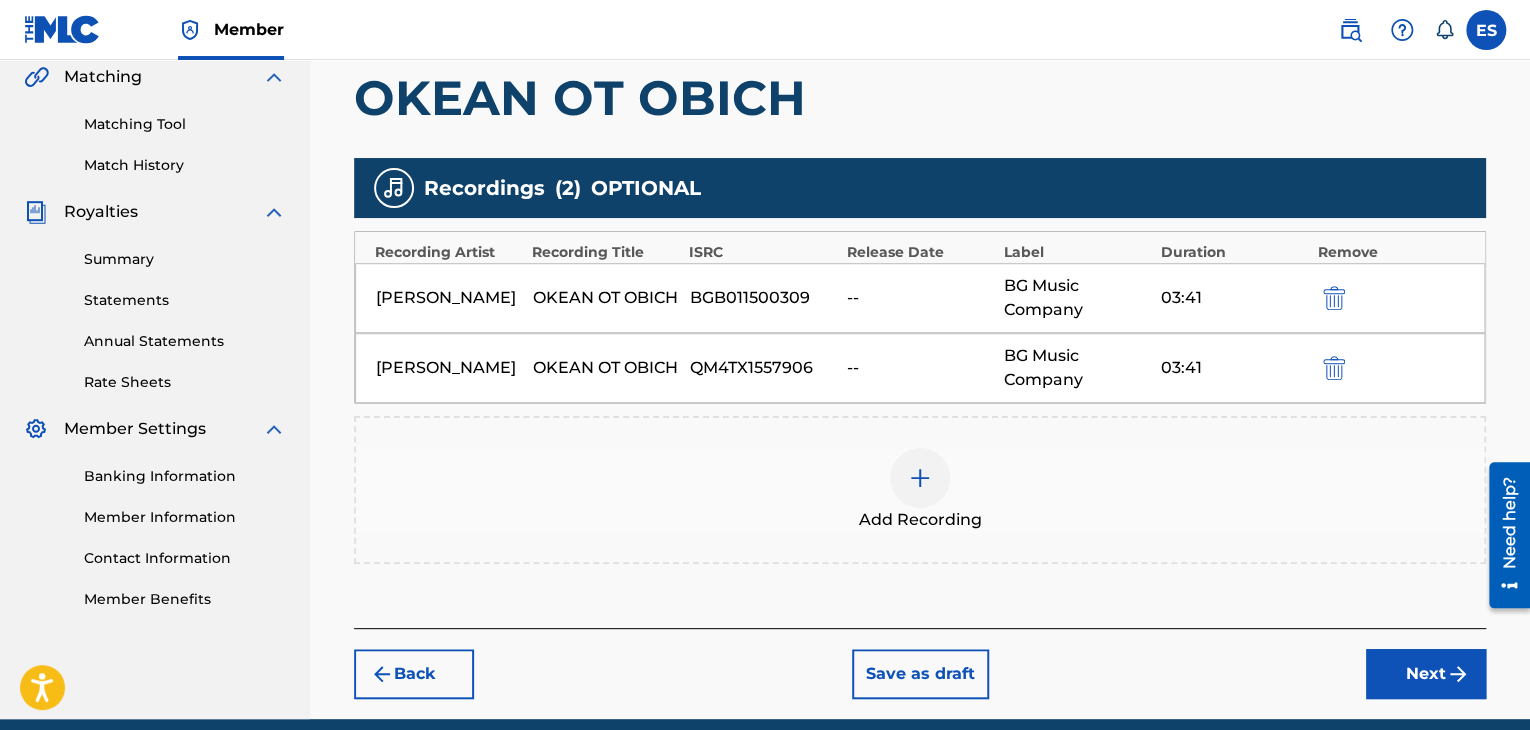 click on "Next" at bounding box center (1426, 674) 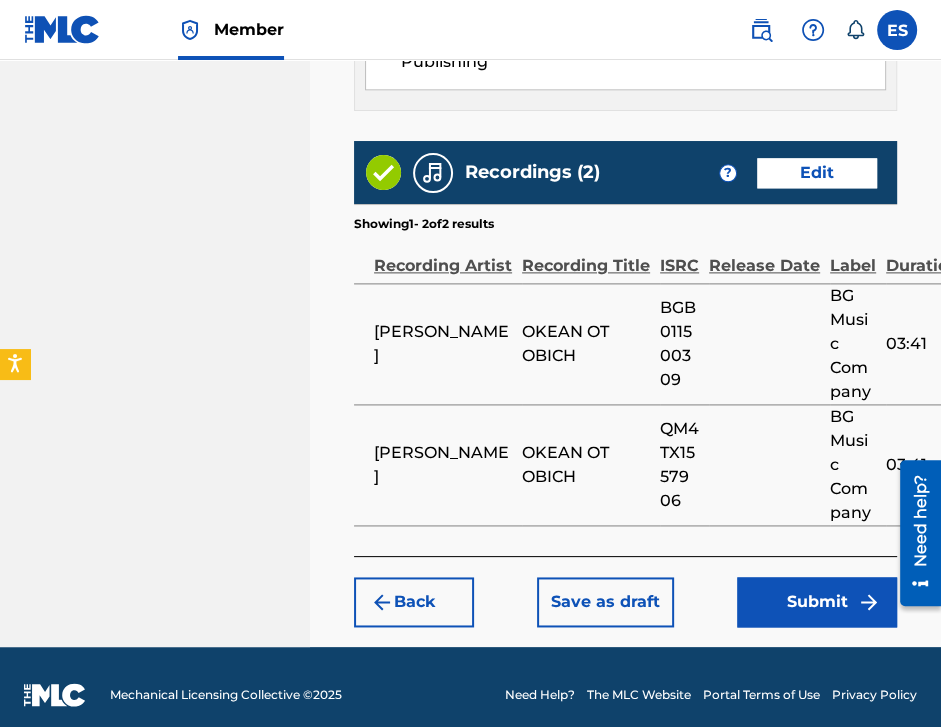 scroll, scrollTop: 1565, scrollLeft: 0, axis: vertical 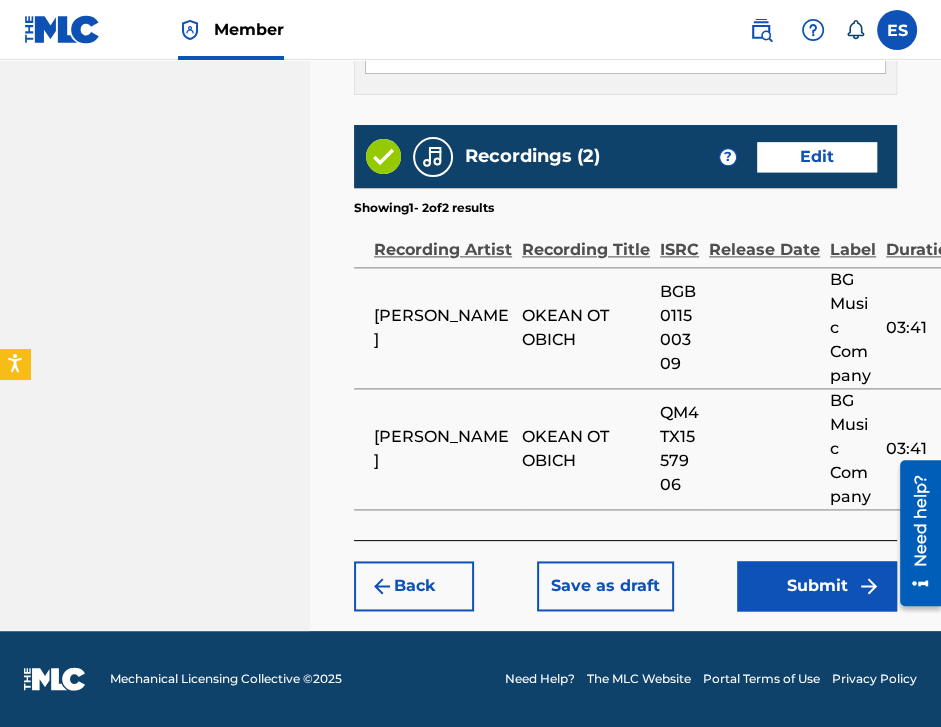 click on "Submit" at bounding box center (817, 586) 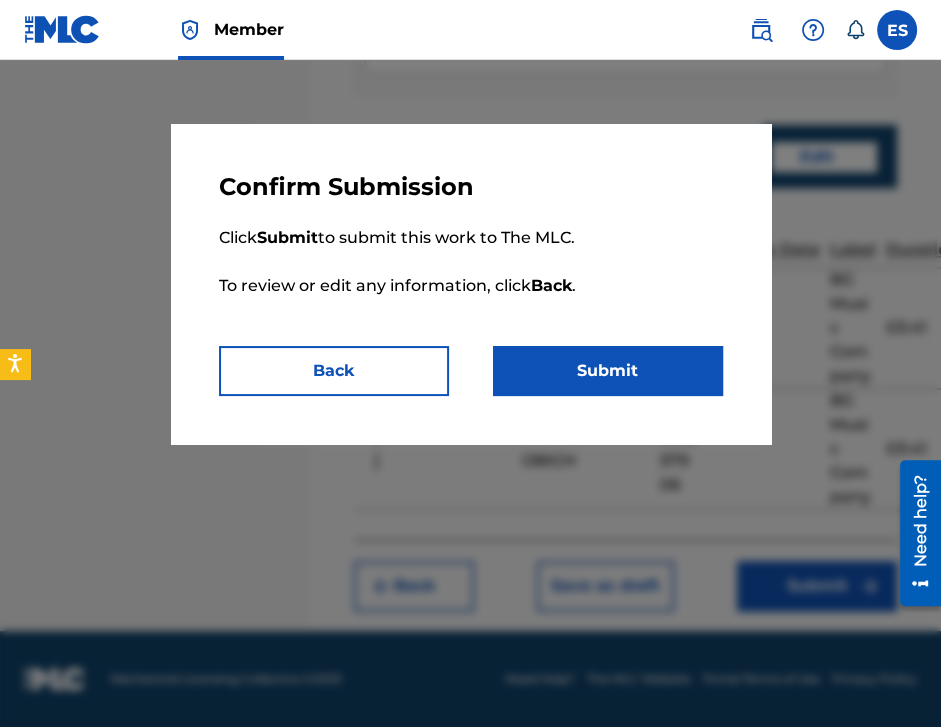 click on "Submit" at bounding box center (608, 371) 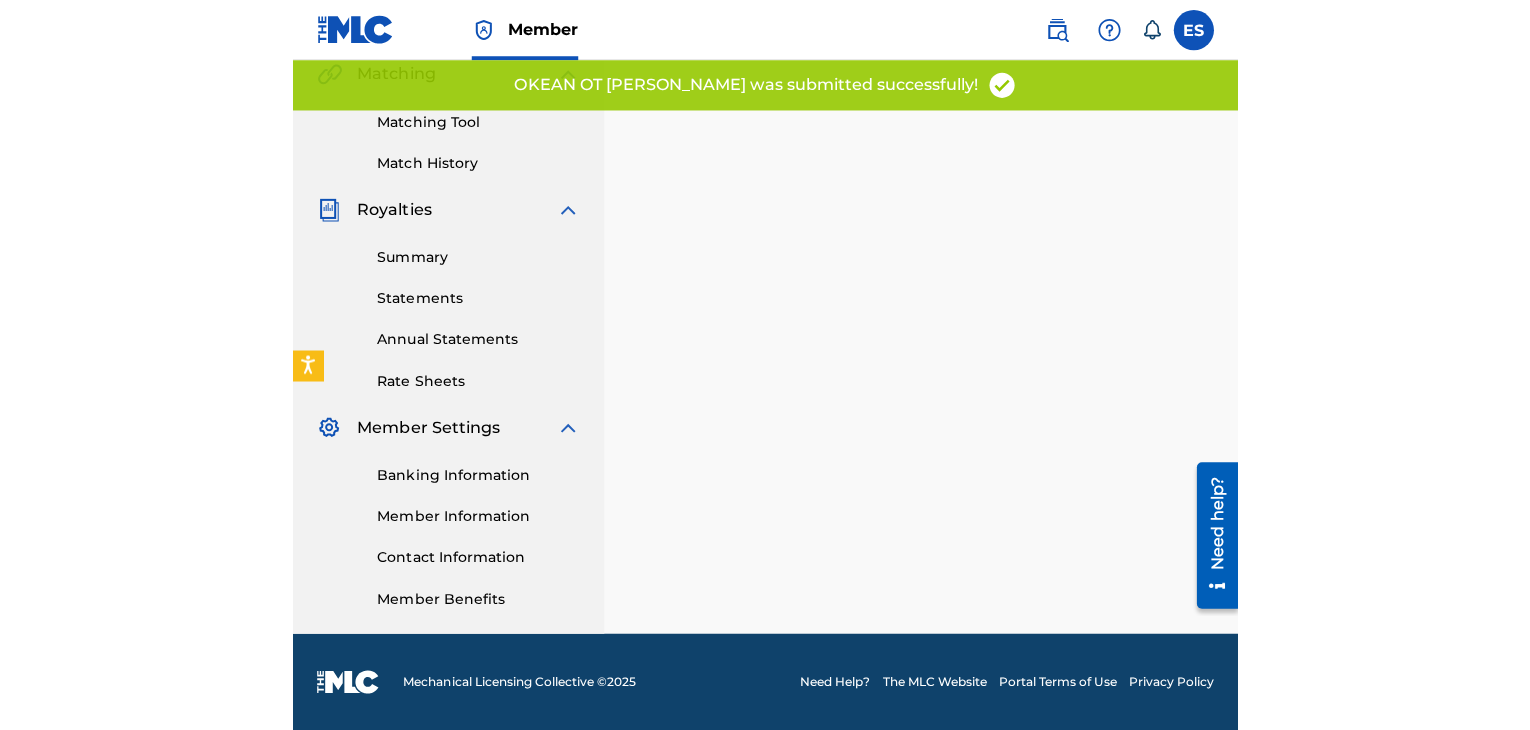 scroll, scrollTop: 0, scrollLeft: 0, axis: both 